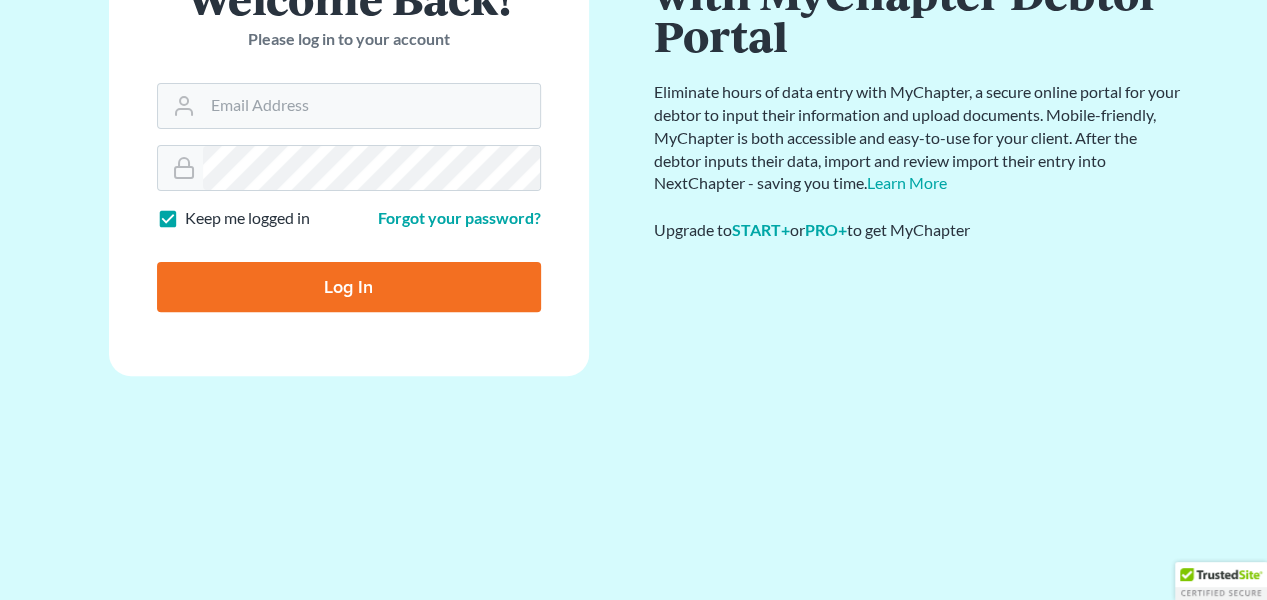 scroll, scrollTop: 93, scrollLeft: 0, axis: vertical 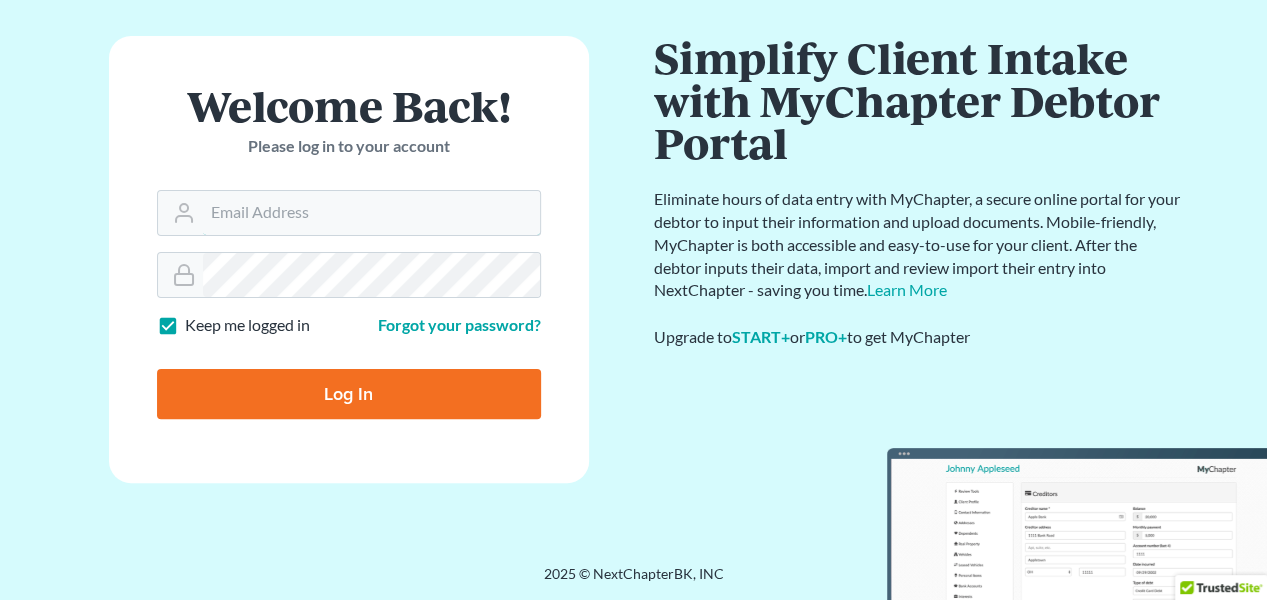 type on "[EMAIL]" 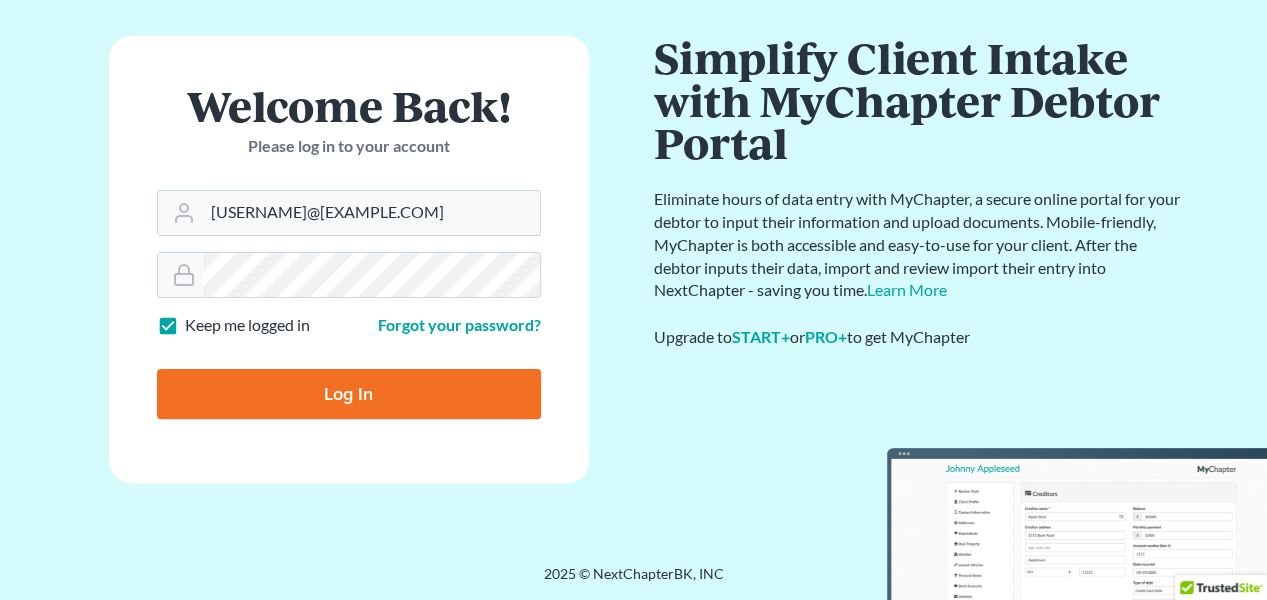 click on "Log In" at bounding box center [349, 394] 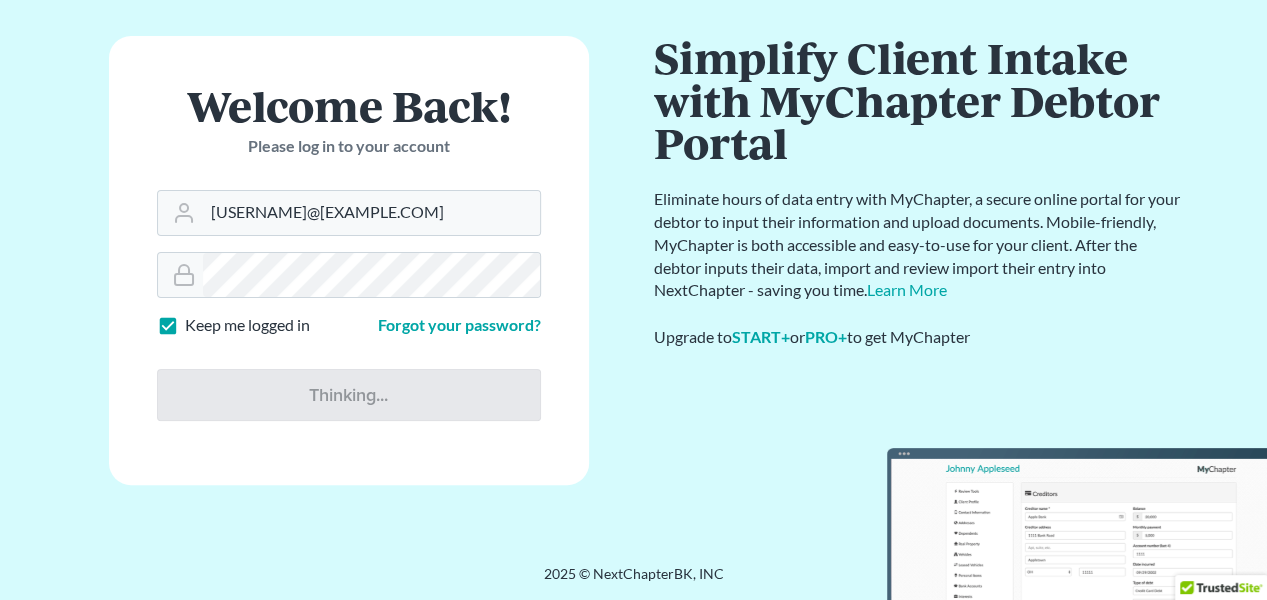 type on "Thinking..." 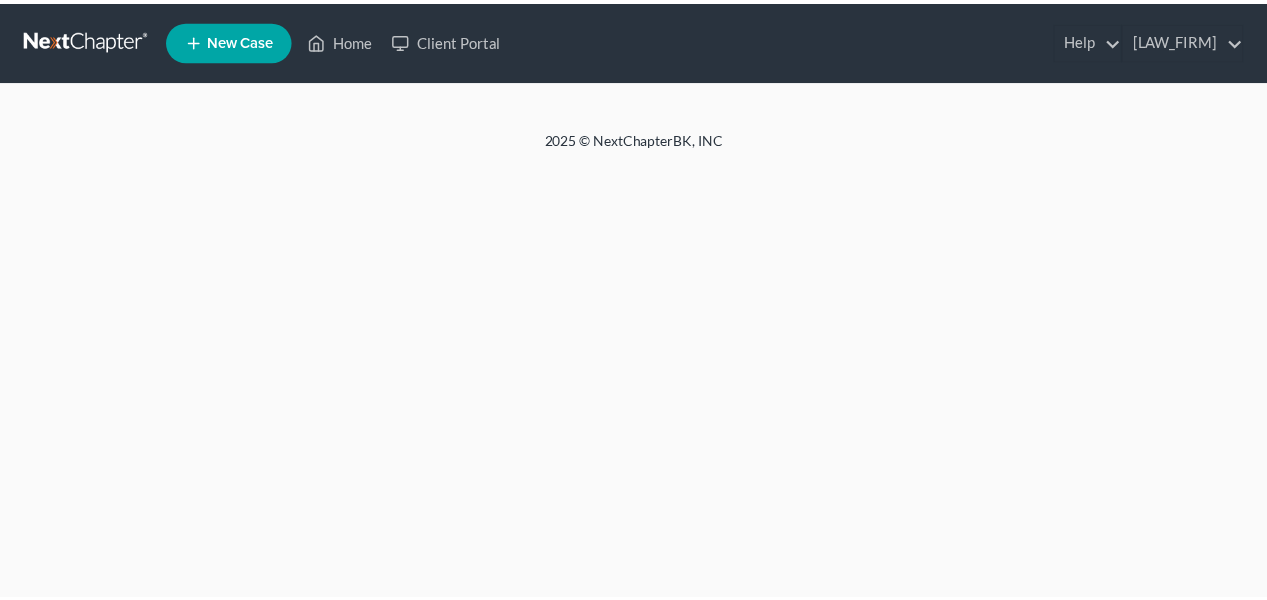 scroll, scrollTop: 0, scrollLeft: 0, axis: both 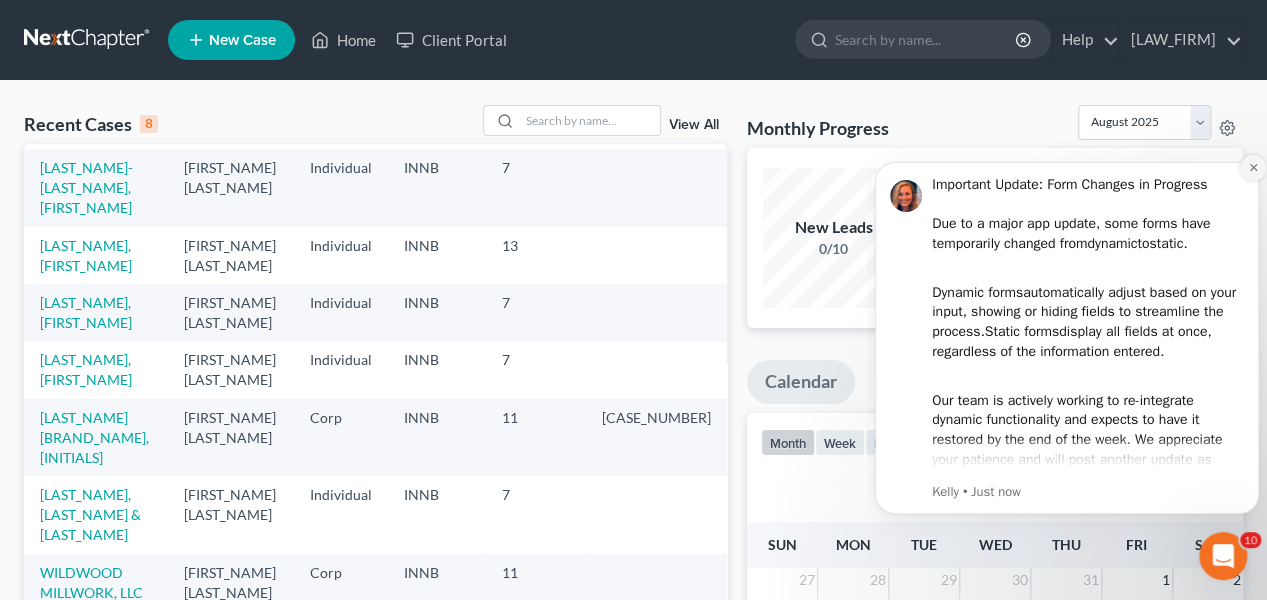 click 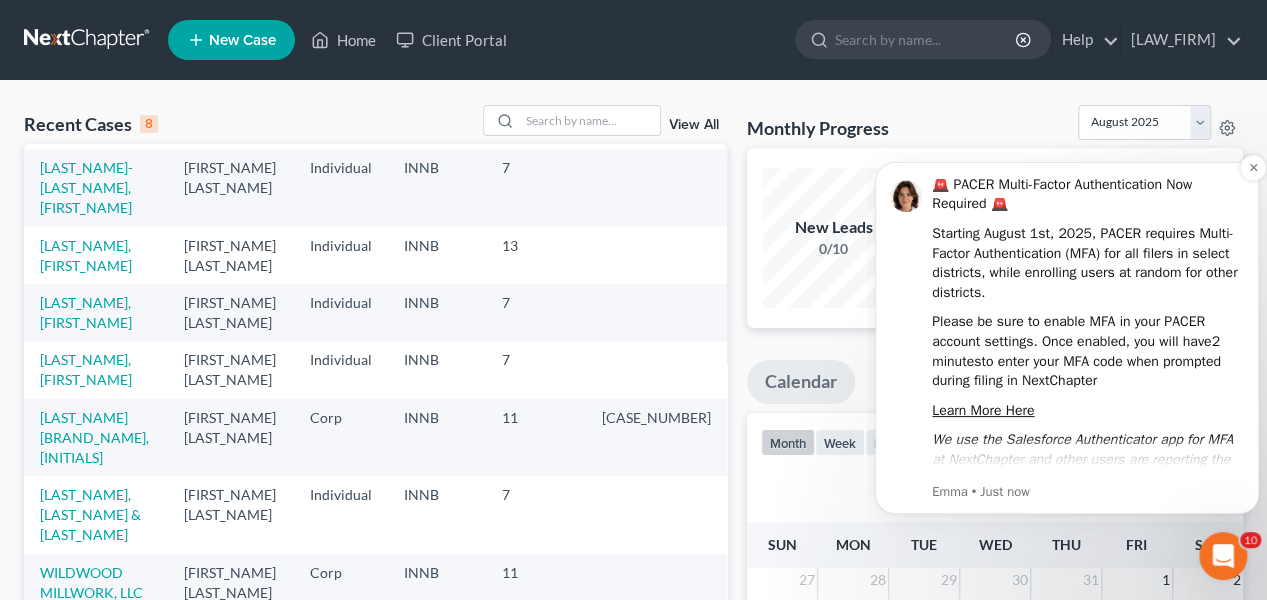 scroll, scrollTop: 14, scrollLeft: 0, axis: vertical 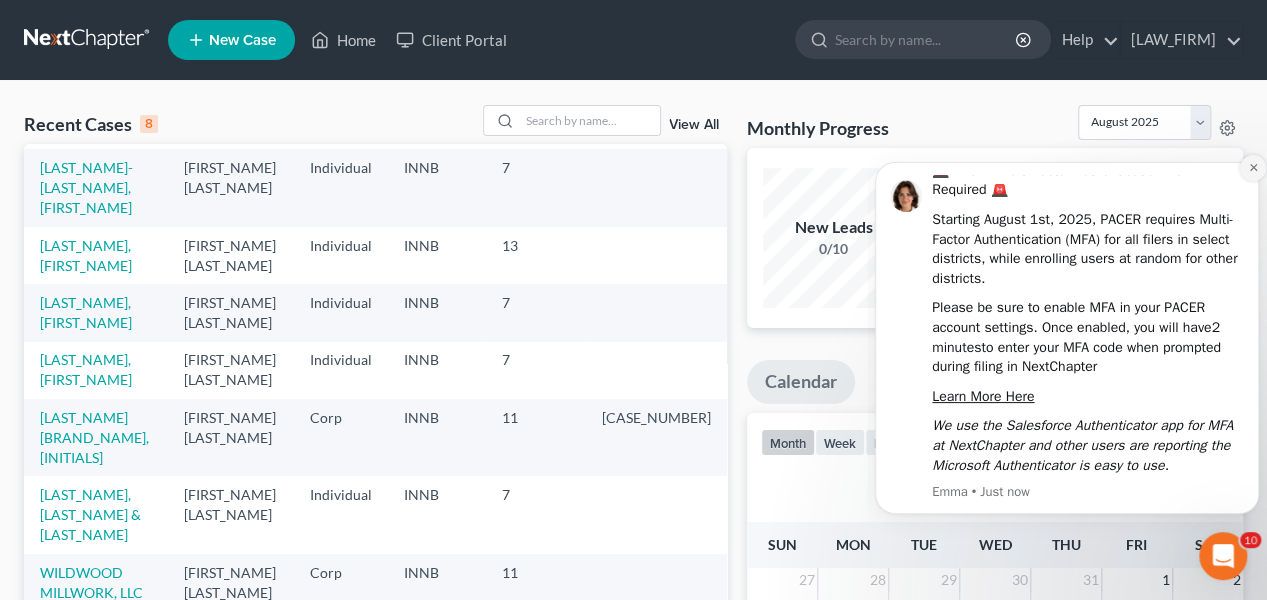 click at bounding box center [1253, 168] 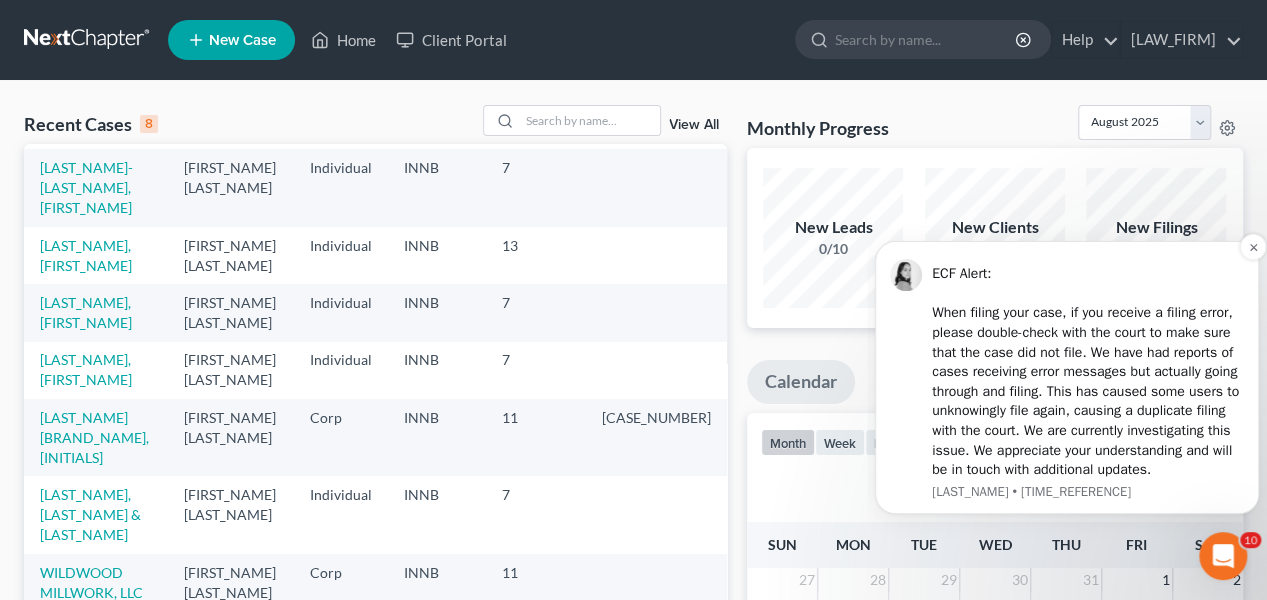 scroll, scrollTop: 100, scrollLeft: 0, axis: vertical 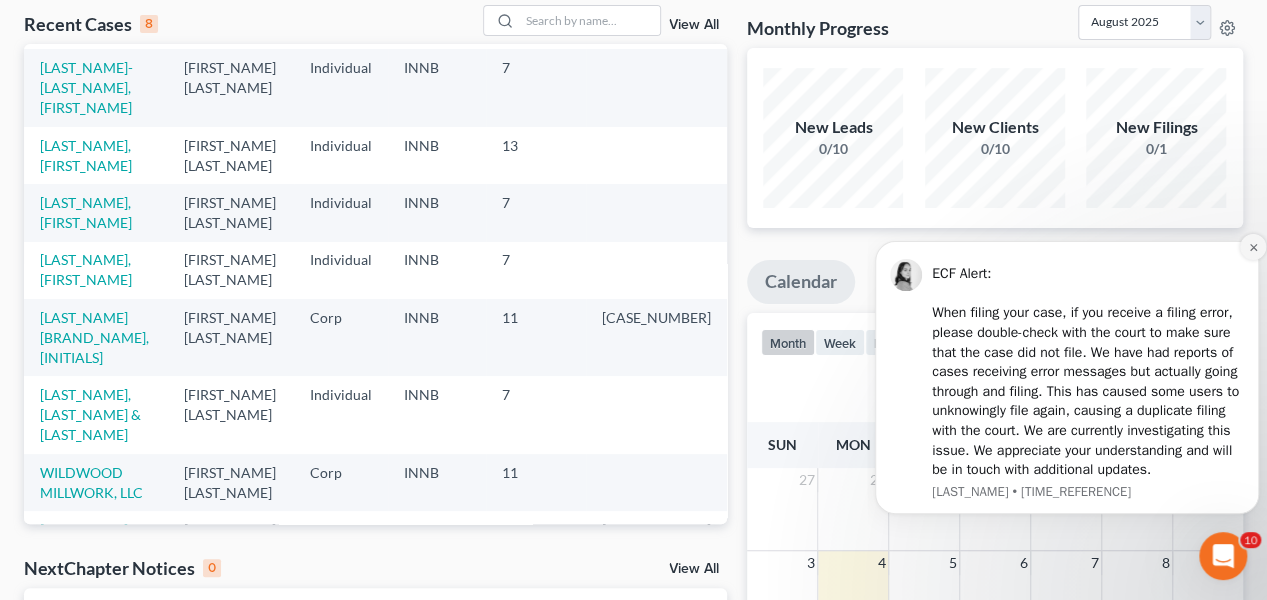 click at bounding box center (1253, 247) 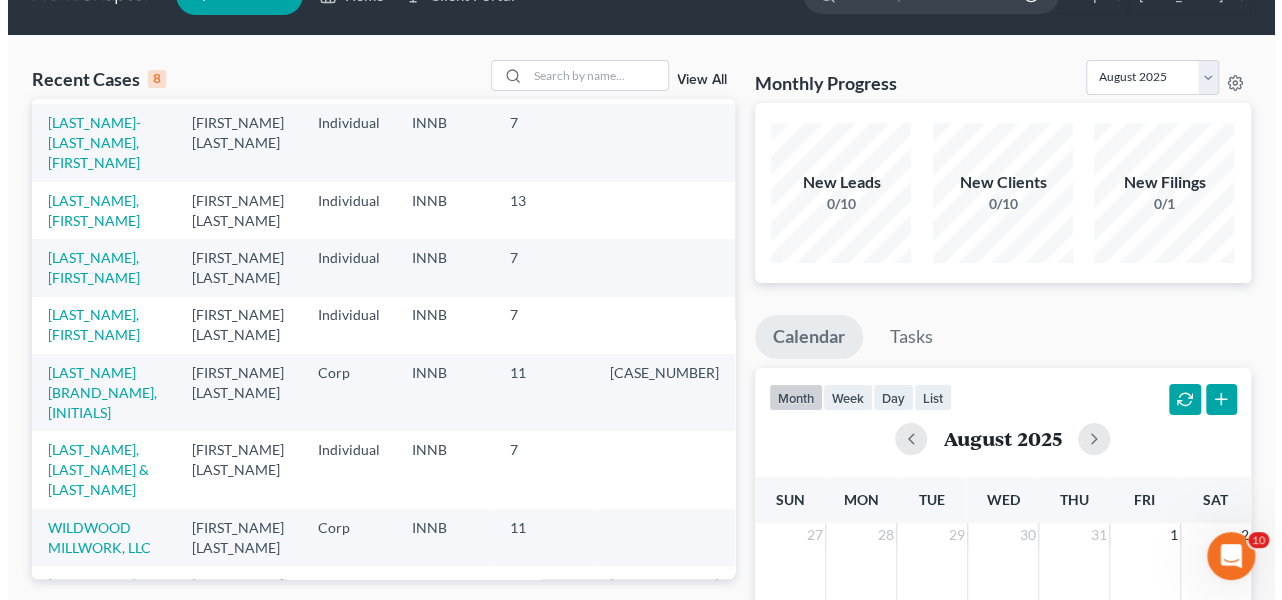 scroll, scrollTop: 0, scrollLeft: 0, axis: both 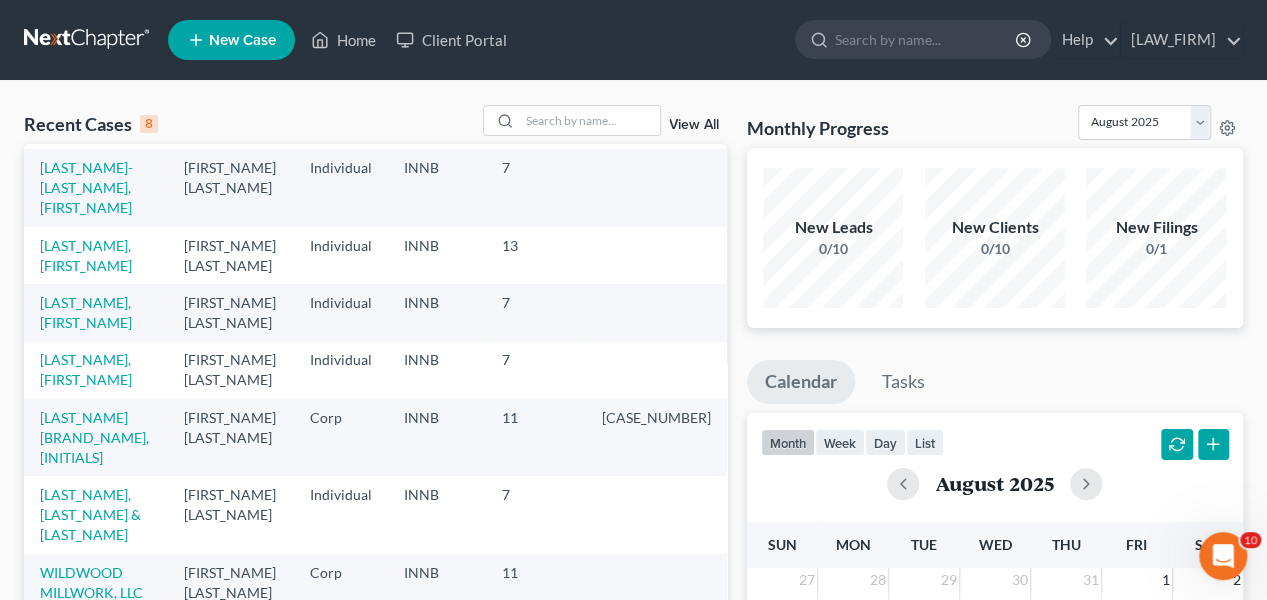 click on "New Case" at bounding box center [242, 40] 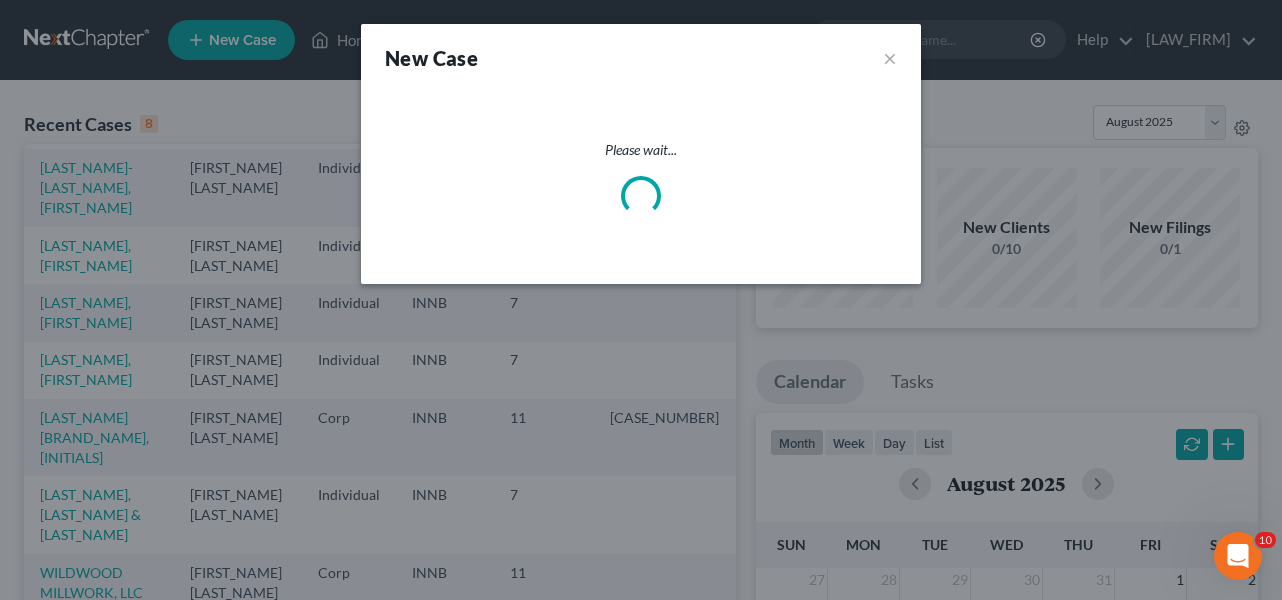 select on "27" 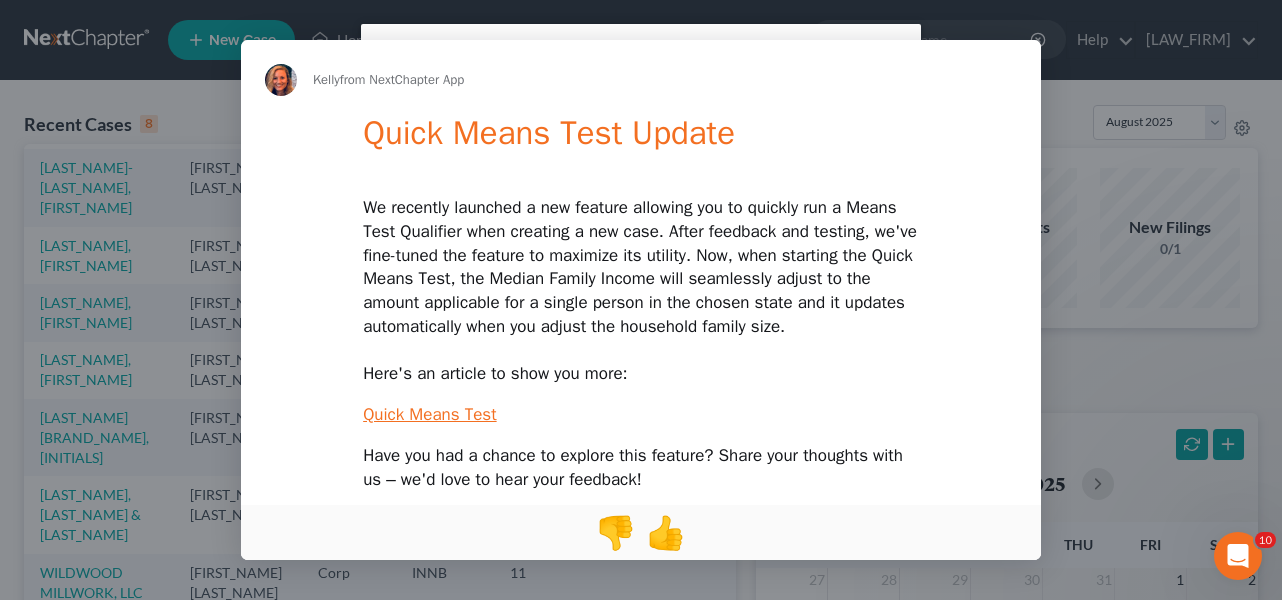 scroll, scrollTop: 0, scrollLeft: 0, axis: both 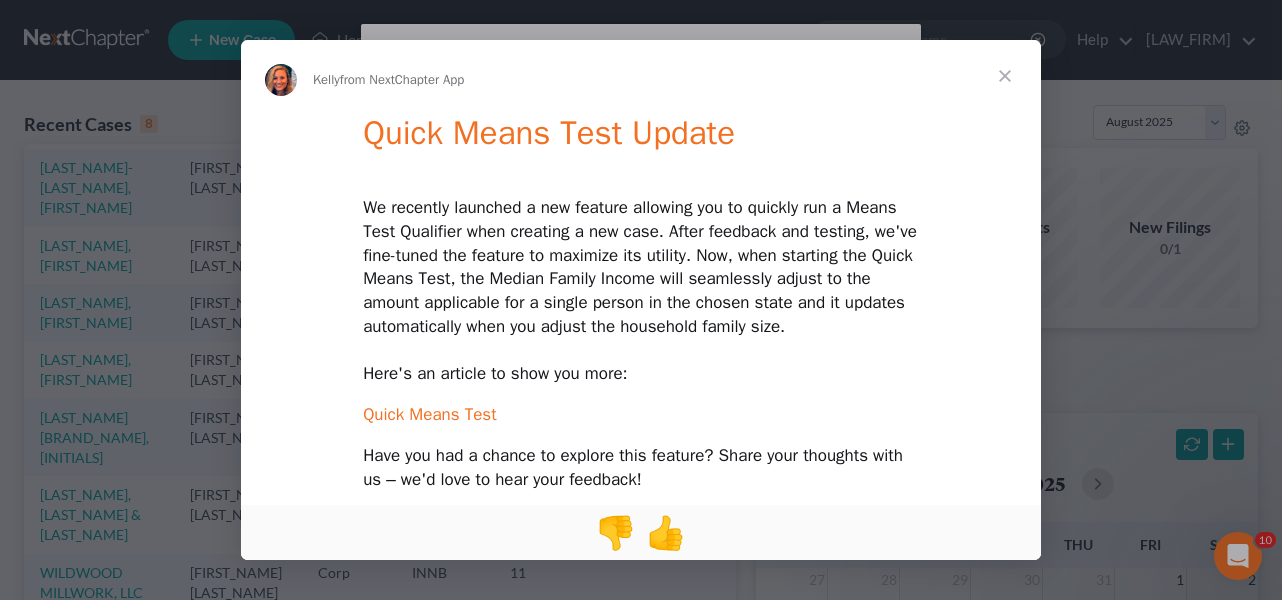 click on "Quick Means Test" at bounding box center (429, 414) 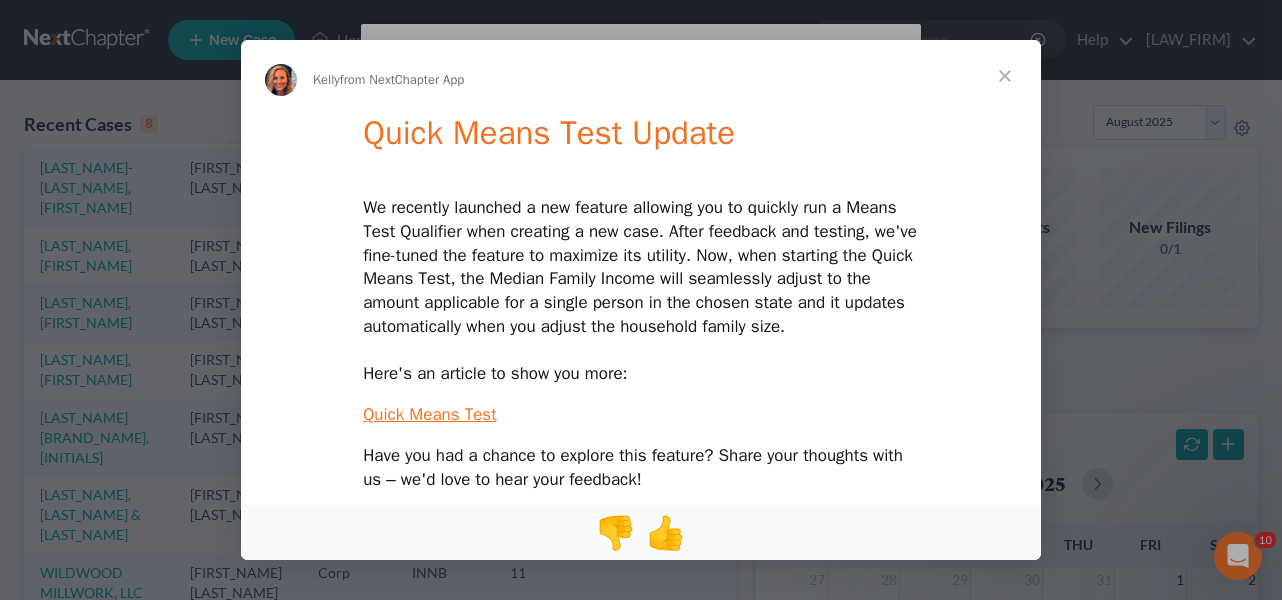 click at bounding box center [1005, 76] 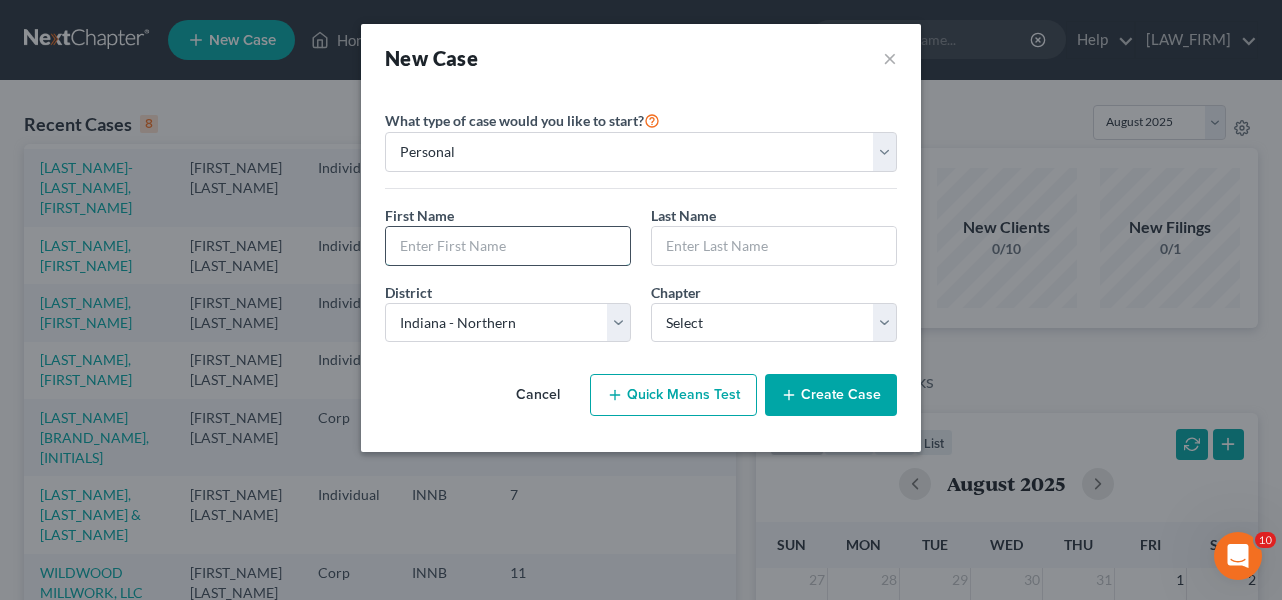 click at bounding box center [508, 246] 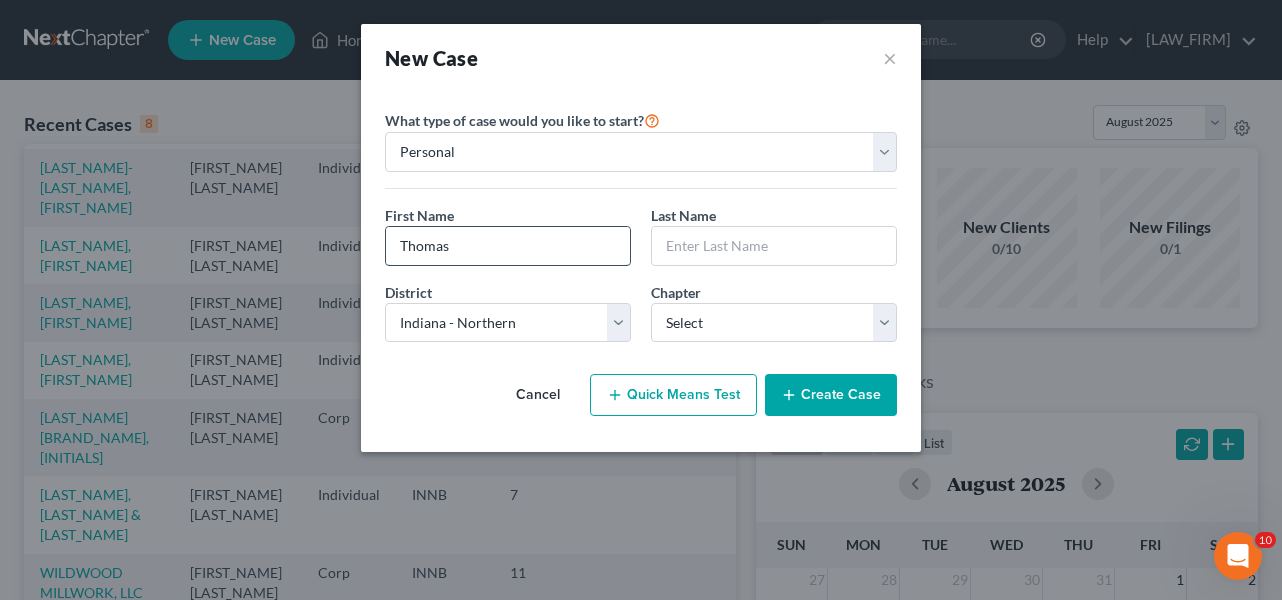 type on "Thomas" 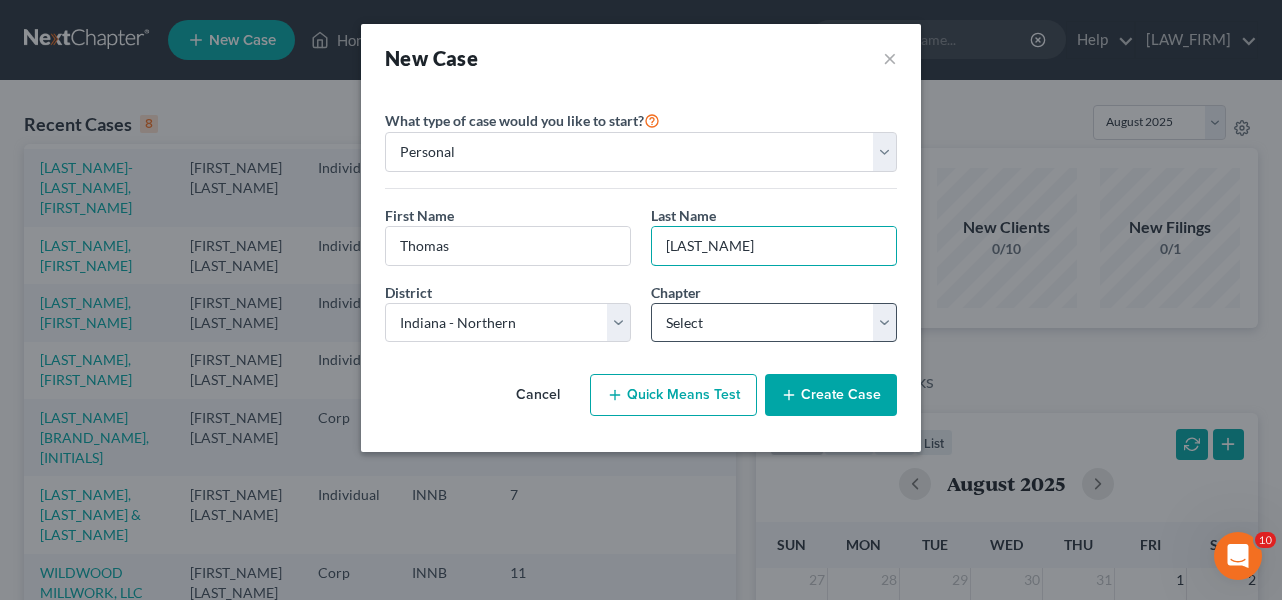 type on "[LAST_NAME]" 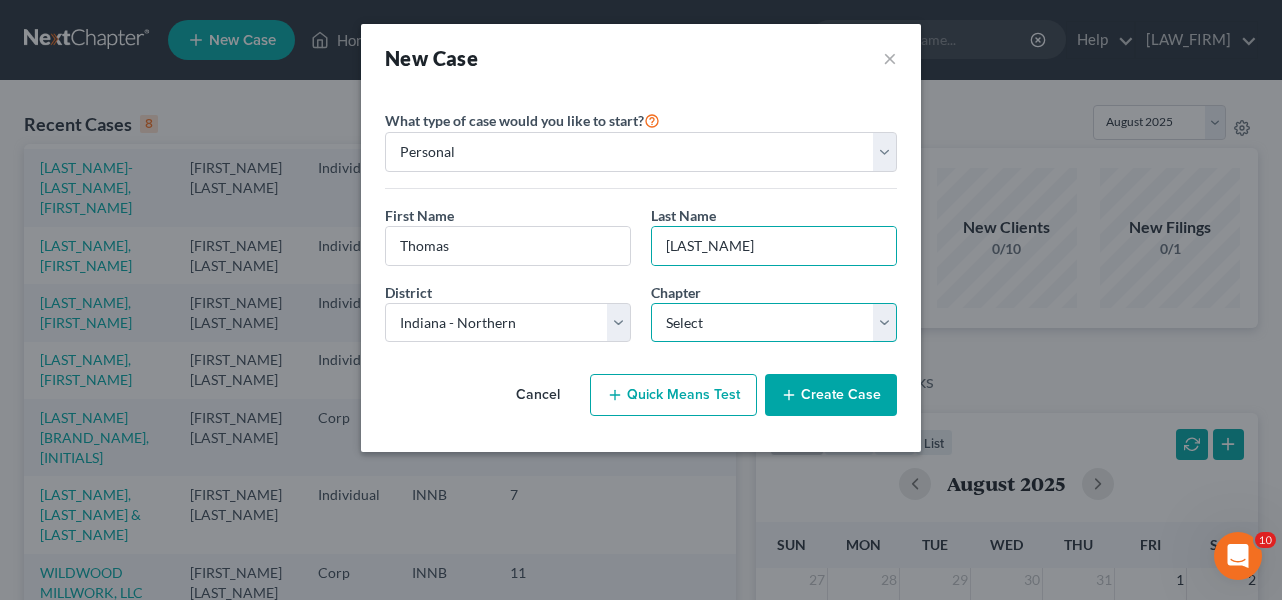 click on "Select 7 11 12 13" at bounding box center [774, 323] 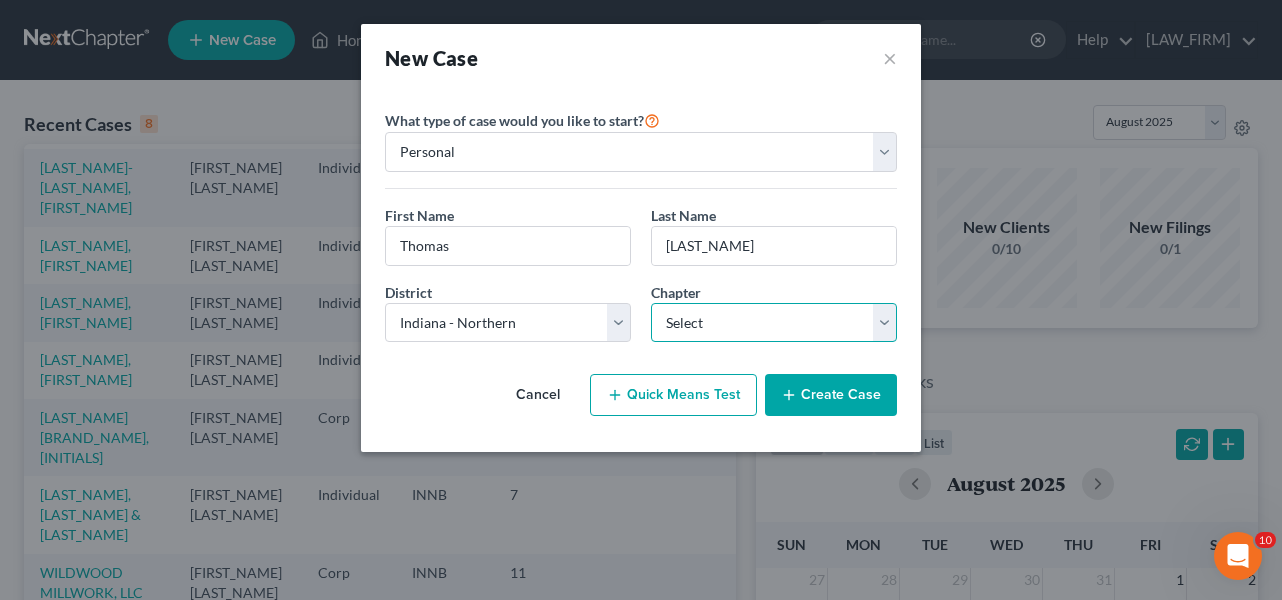 select on "0" 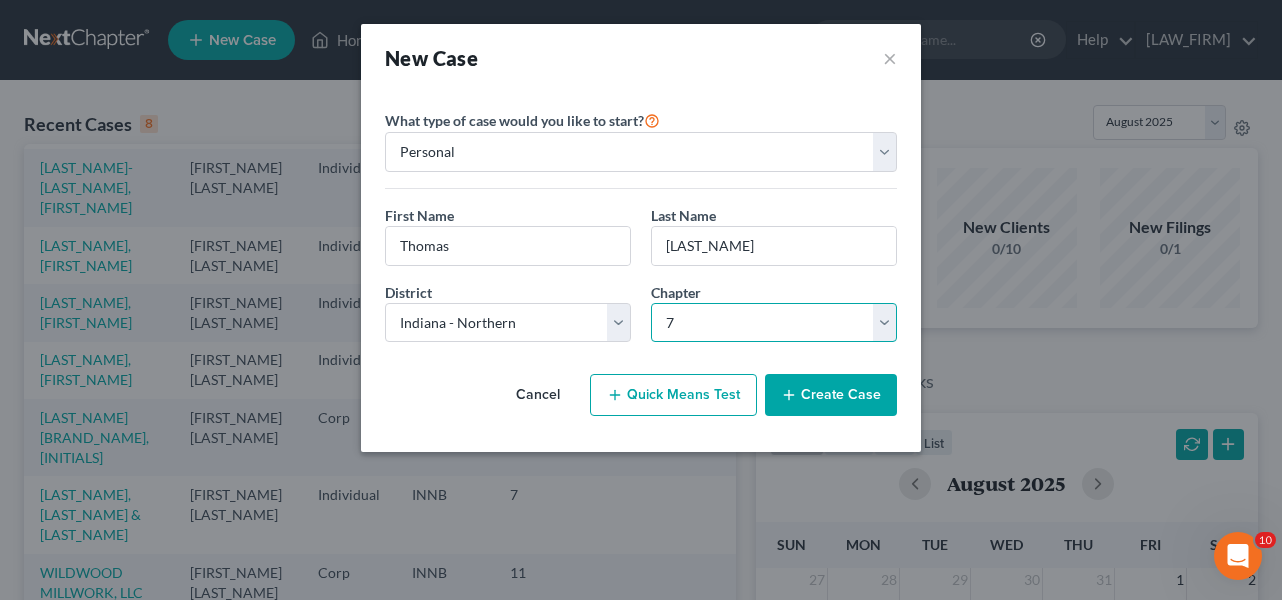 click on "Select 7 11 12 13" at bounding box center [774, 323] 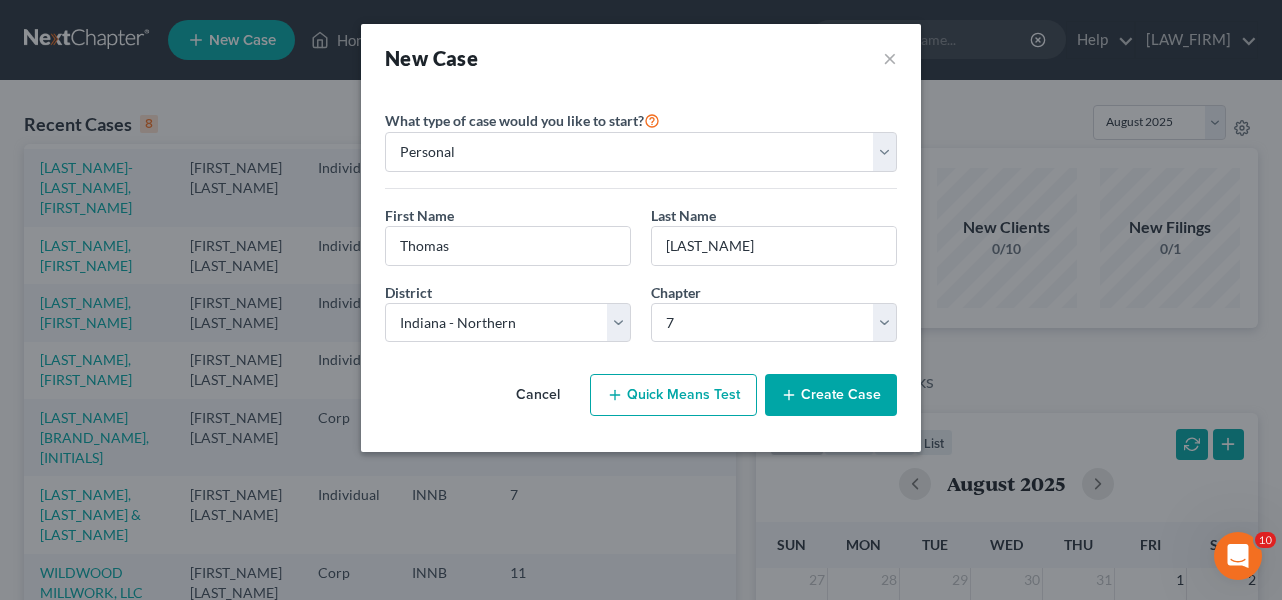 click on "Create Case" at bounding box center [831, 395] 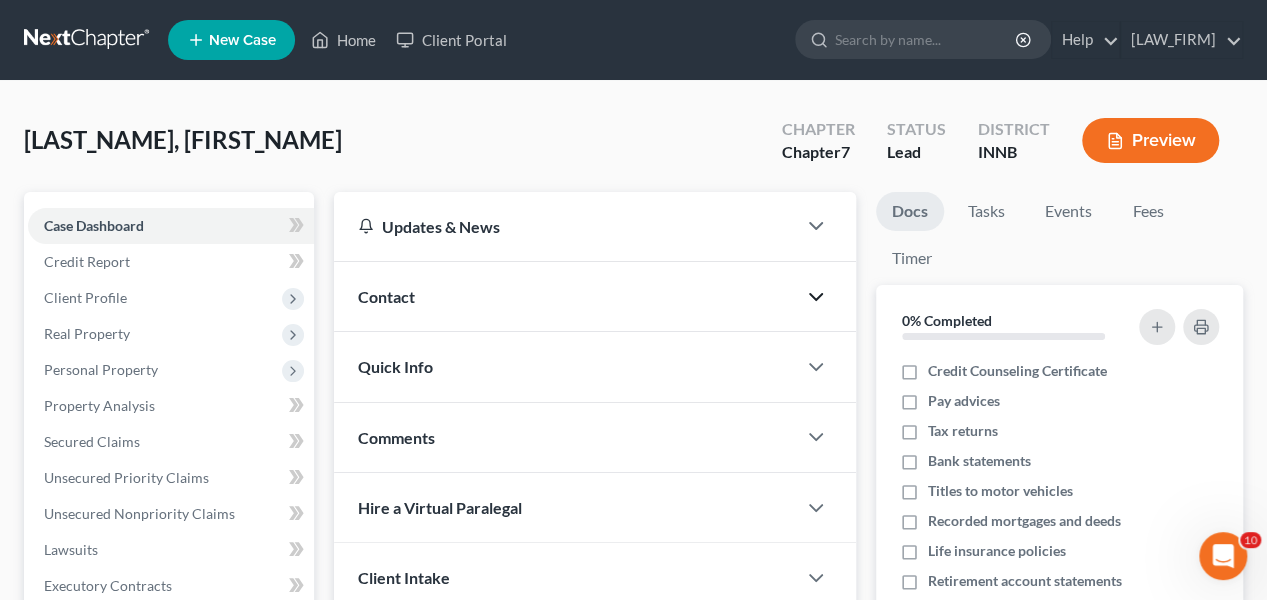 click 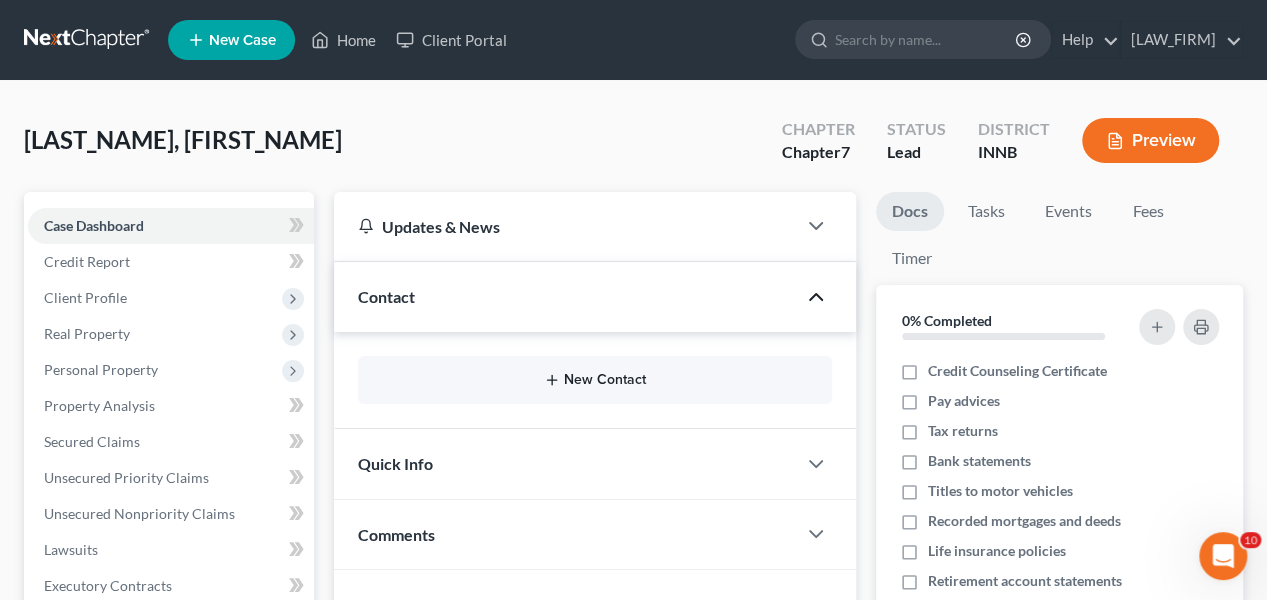 click on "New Contact" at bounding box center (595, 380) 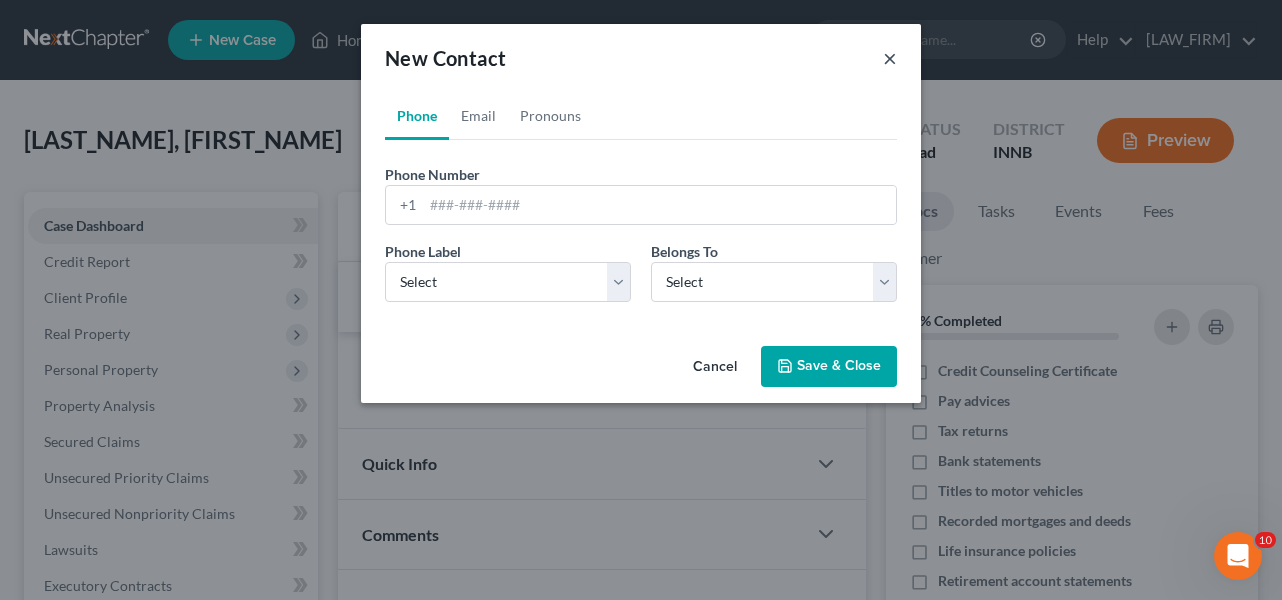 click on "×" at bounding box center (890, 58) 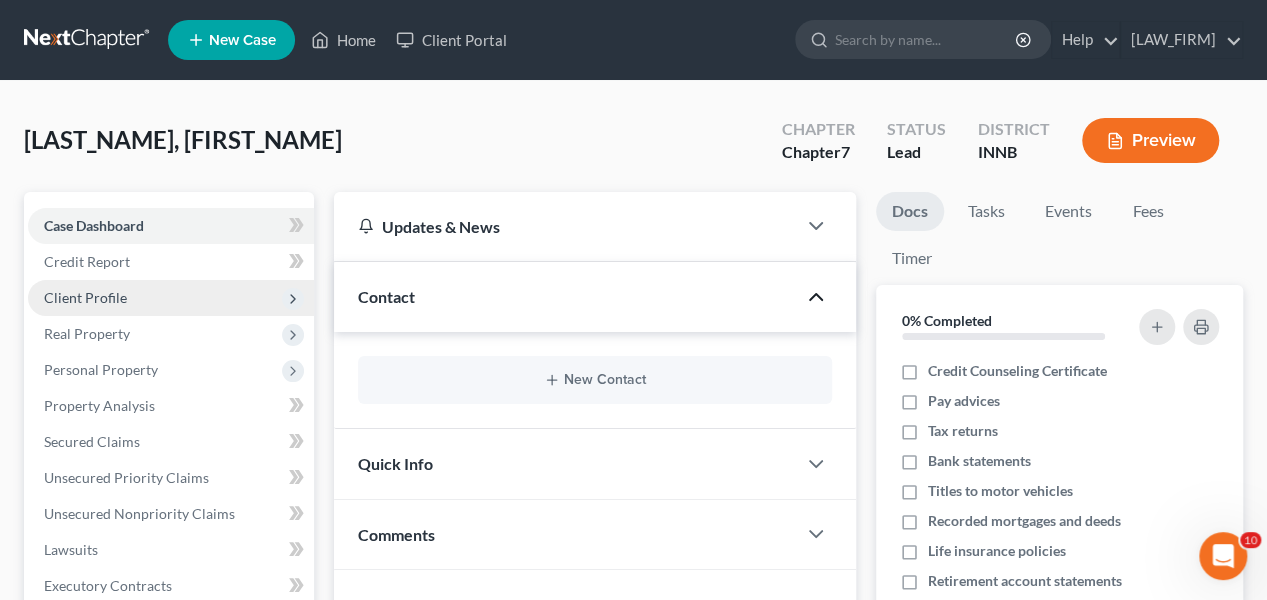 click on "Client Profile" at bounding box center [171, 298] 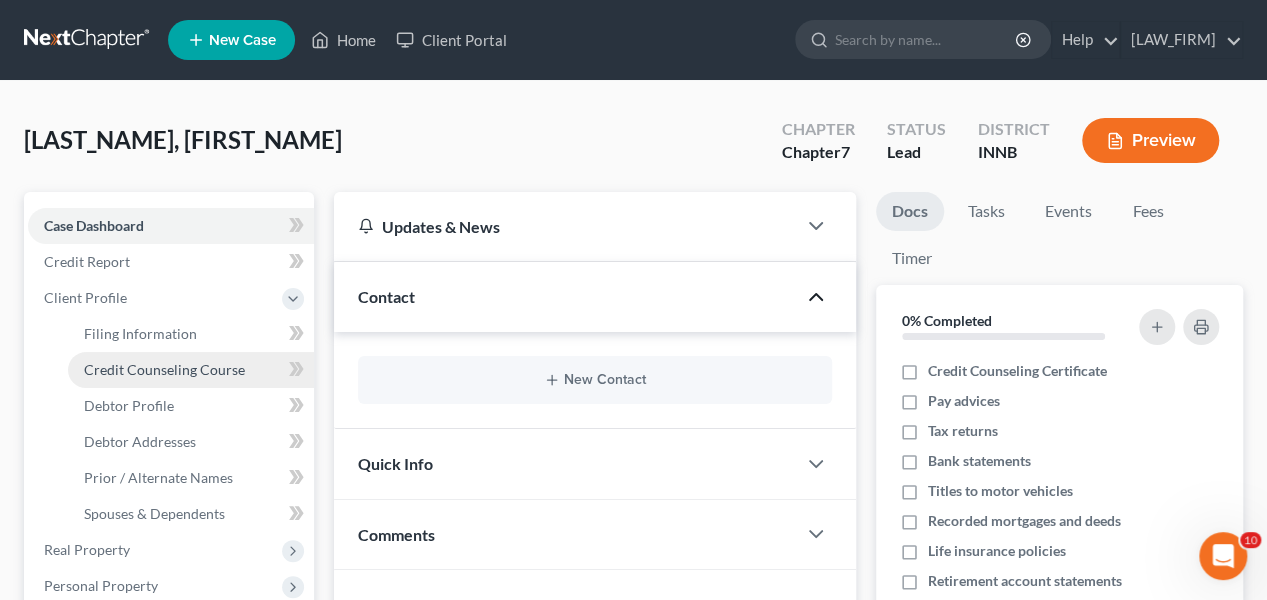 click on "Credit Counseling Course" at bounding box center (164, 369) 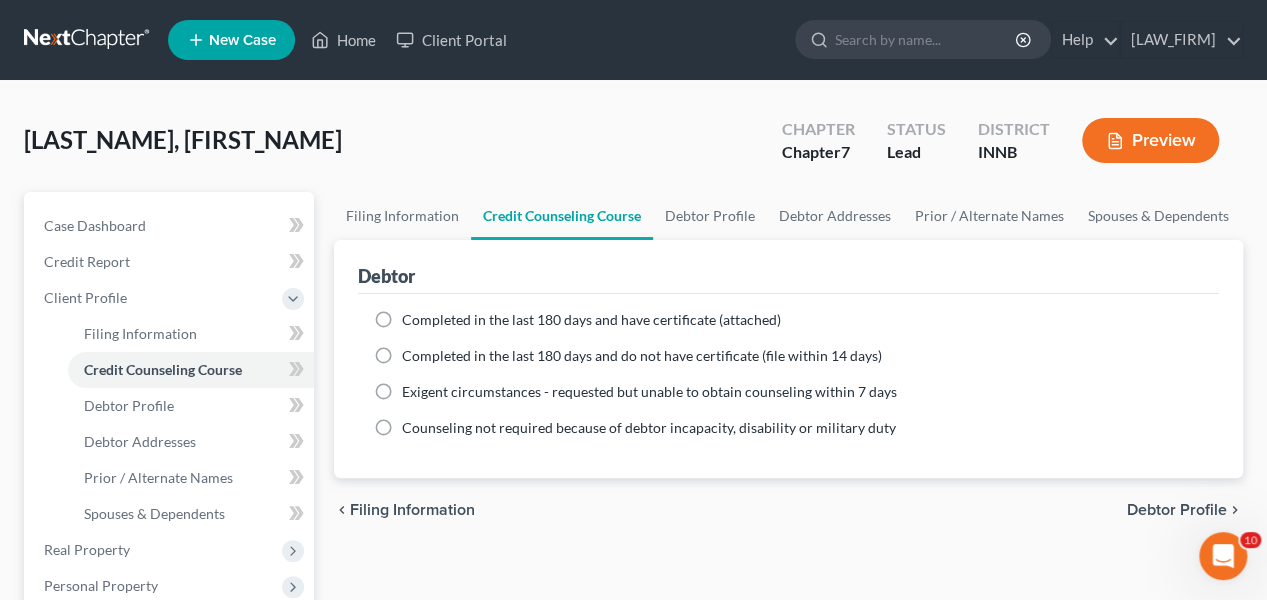 click on "Completed in the last 180 days and have certificate (attached)" at bounding box center (591, 320) 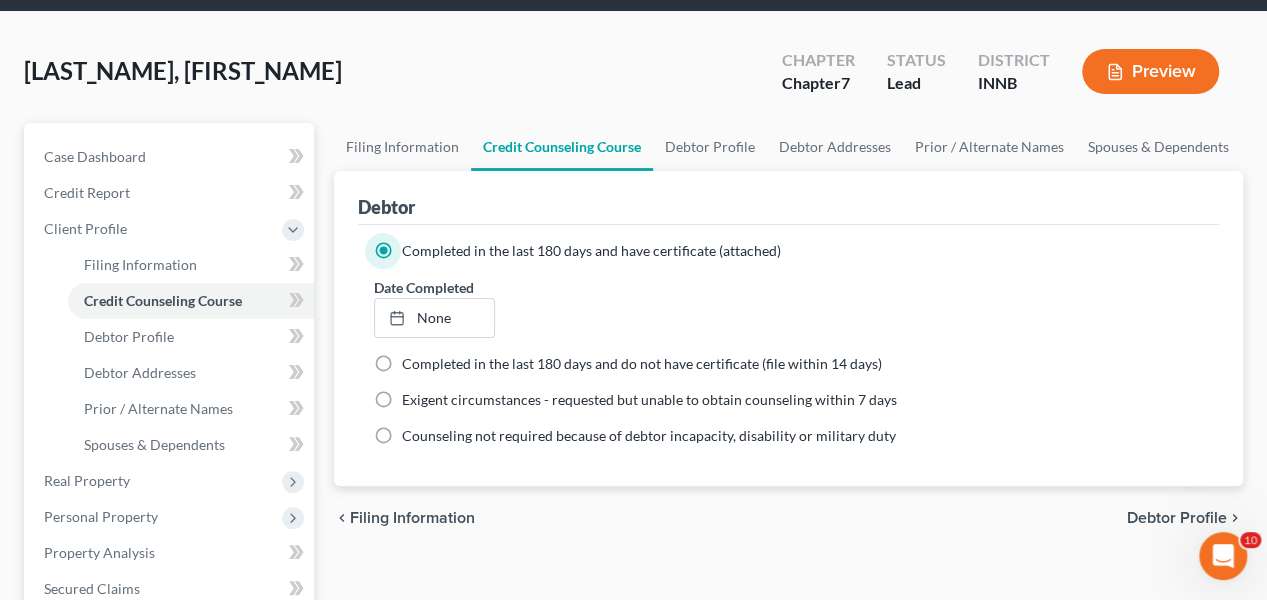 scroll, scrollTop: 100, scrollLeft: 0, axis: vertical 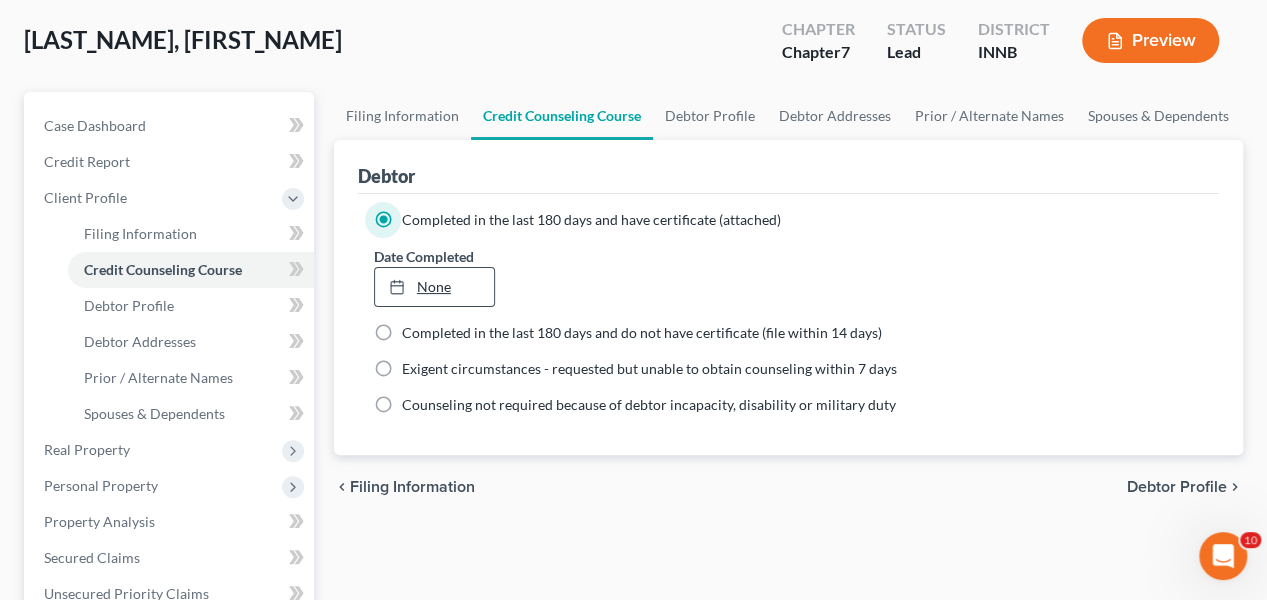 click on "None" at bounding box center [435, 287] 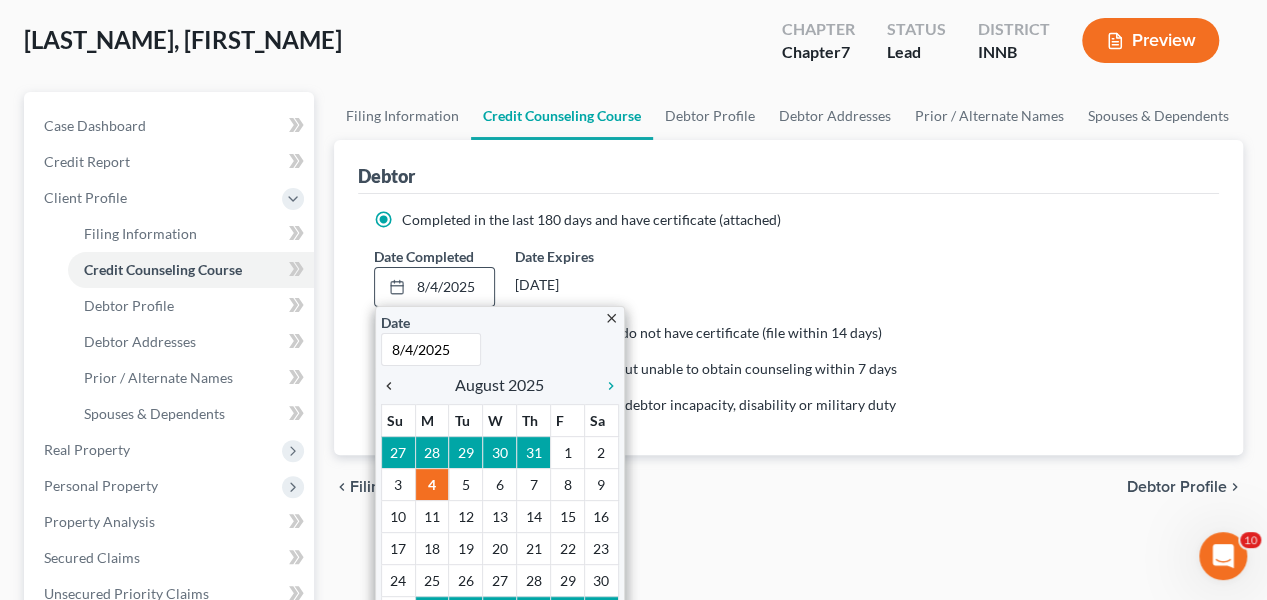 click on "chevron_left" at bounding box center [394, 386] 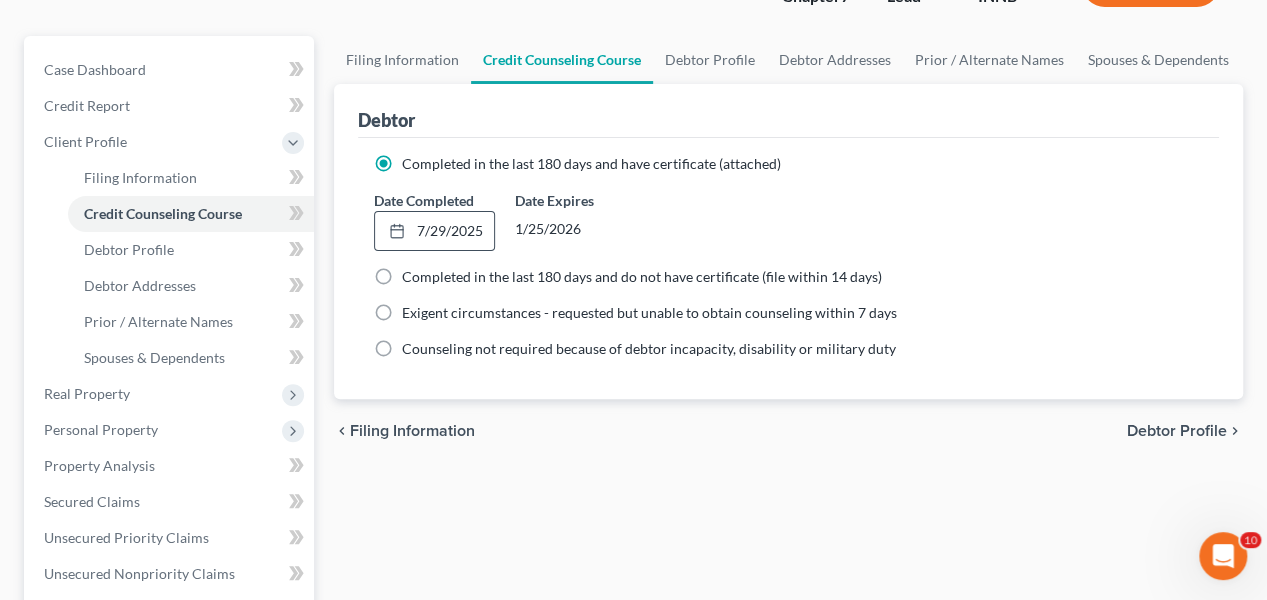 scroll, scrollTop: 200, scrollLeft: 0, axis: vertical 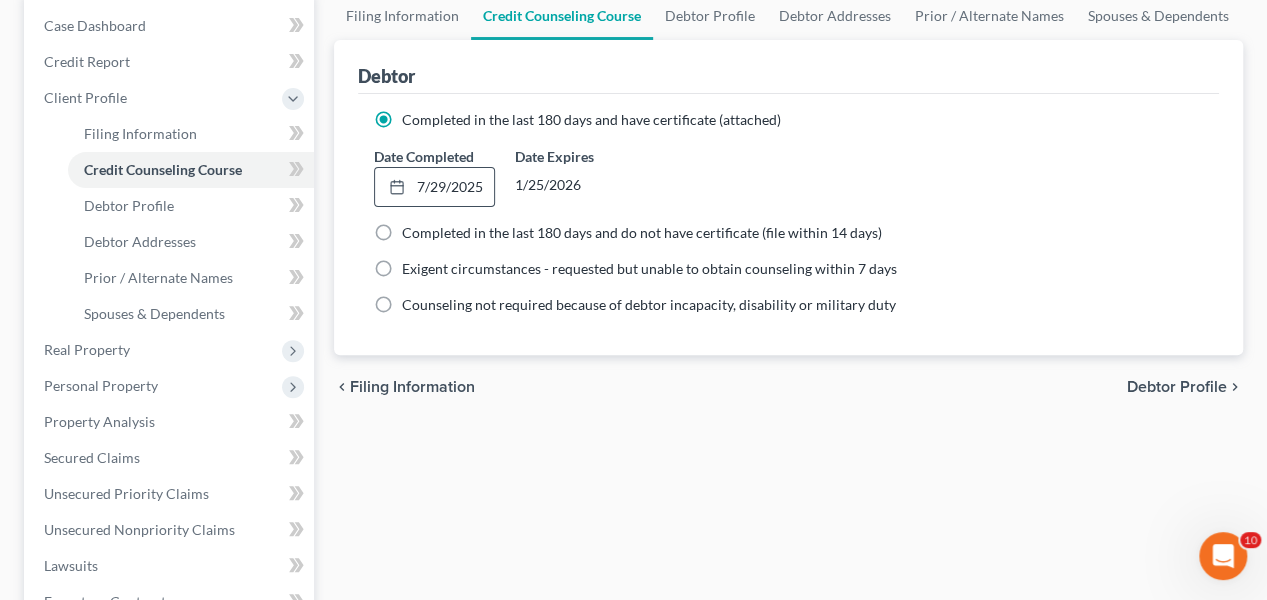 click on "Debtor Profile" at bounding box center (1177, 387) 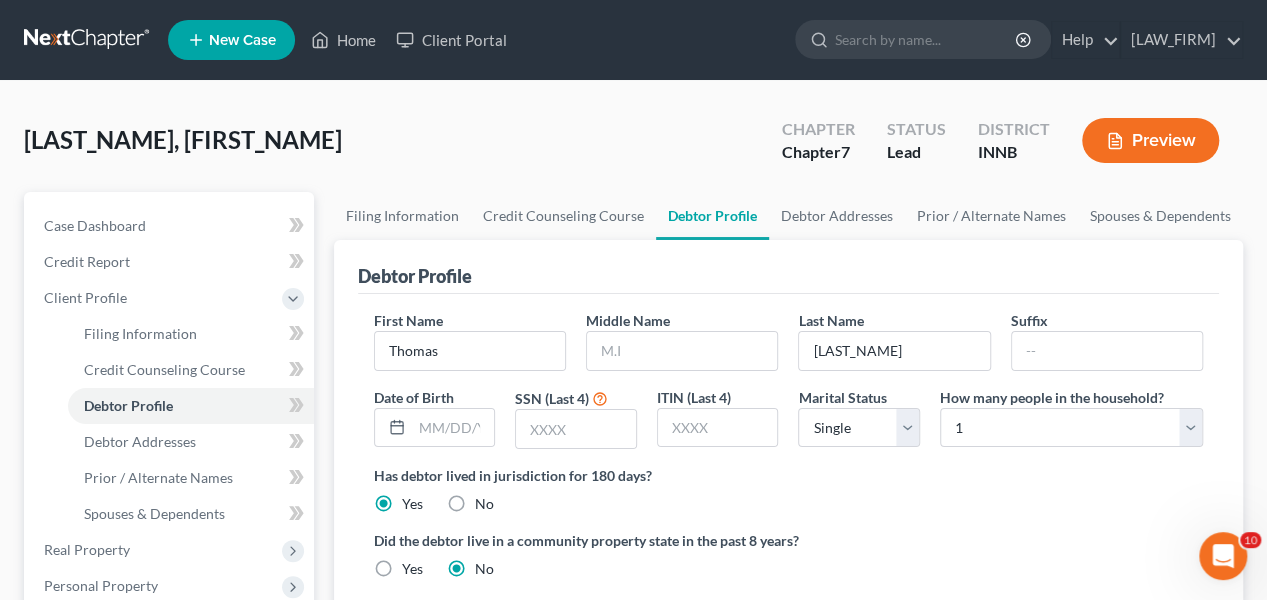 scroll, scrollTop: 0, scrollLeft: 0, axis: both 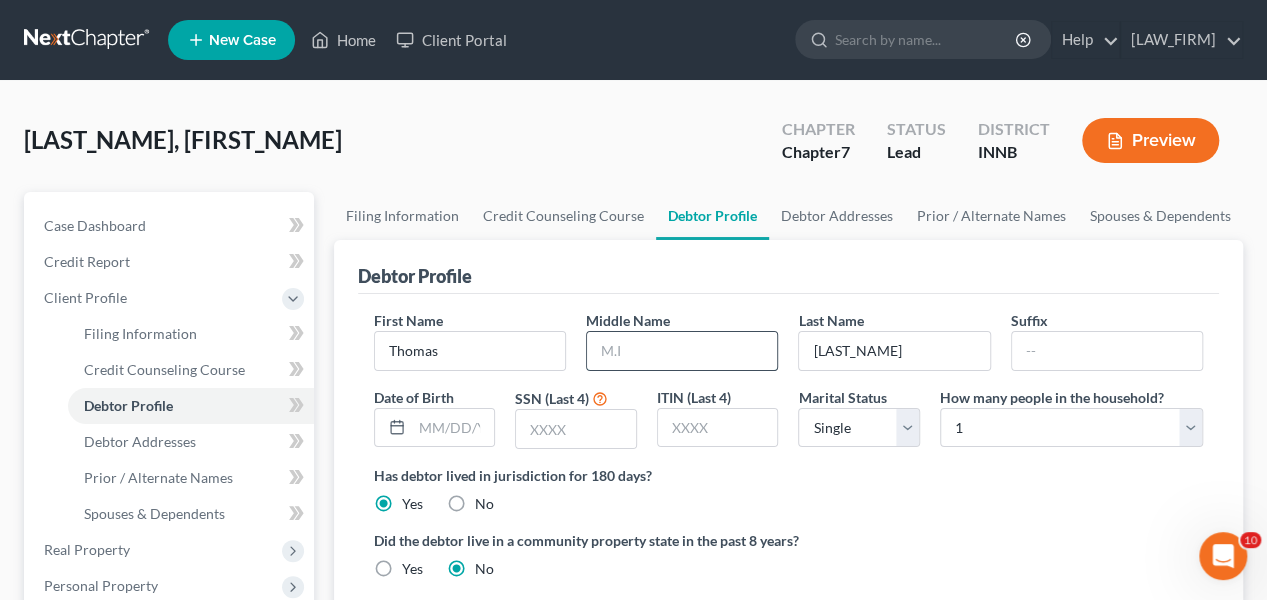 click at bounding box center (682, 351) 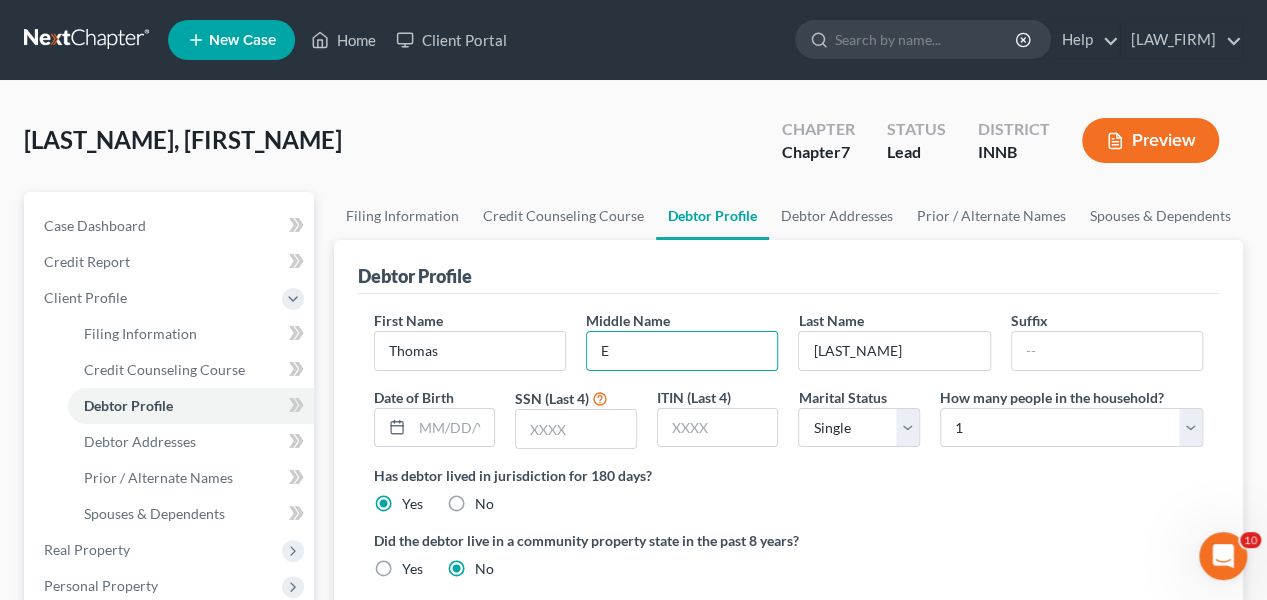 type on "E" 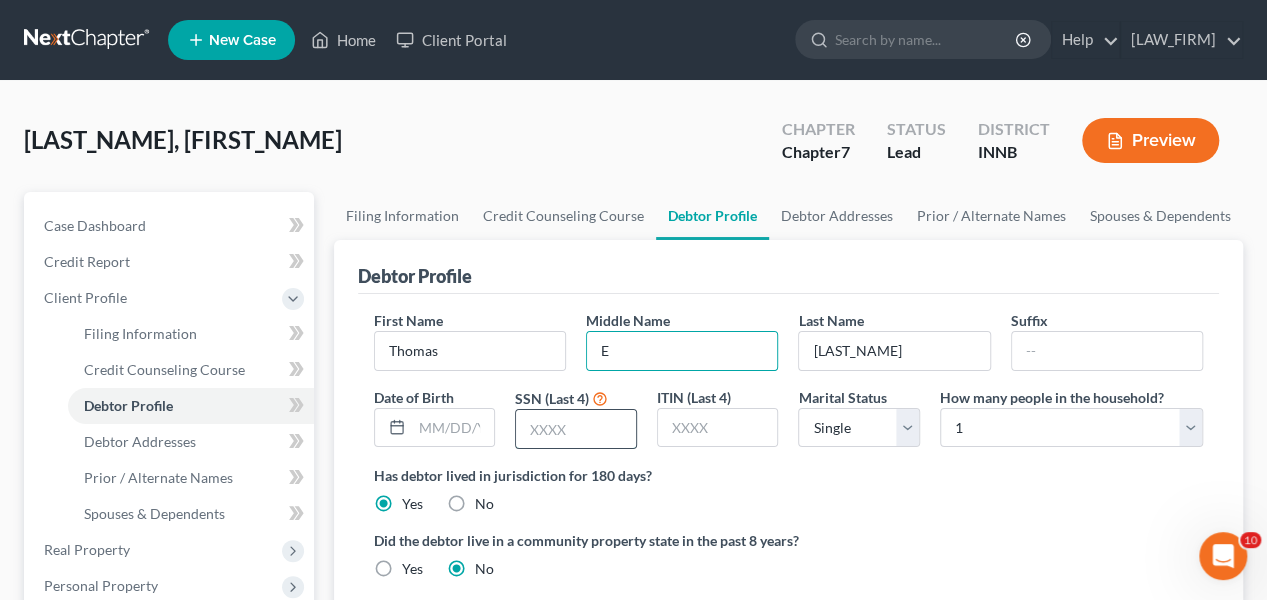 click at bounding box center [576, 429] 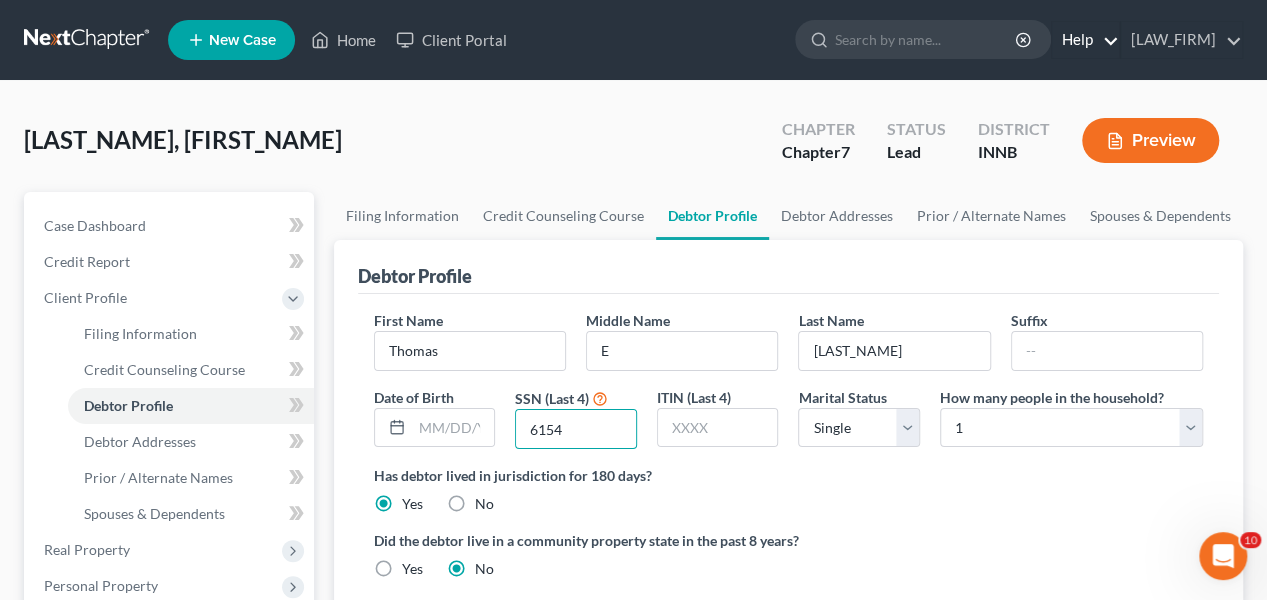 type on "6154" 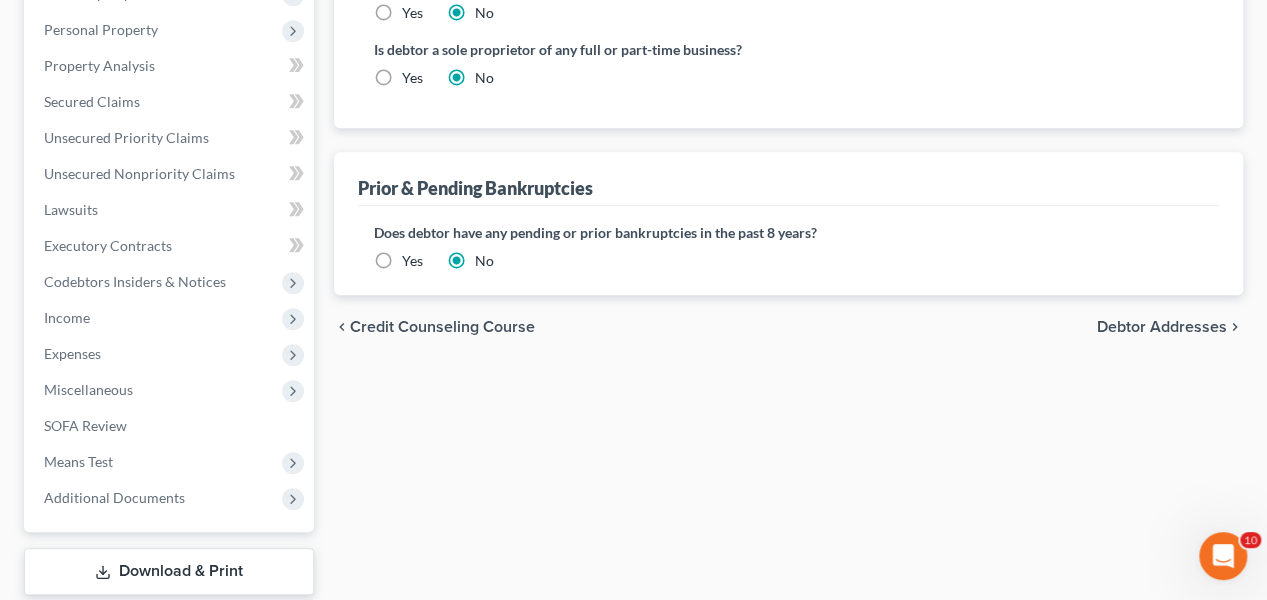 scroll, scrollTop: 600, scrollLeft: 0, axis: vertical 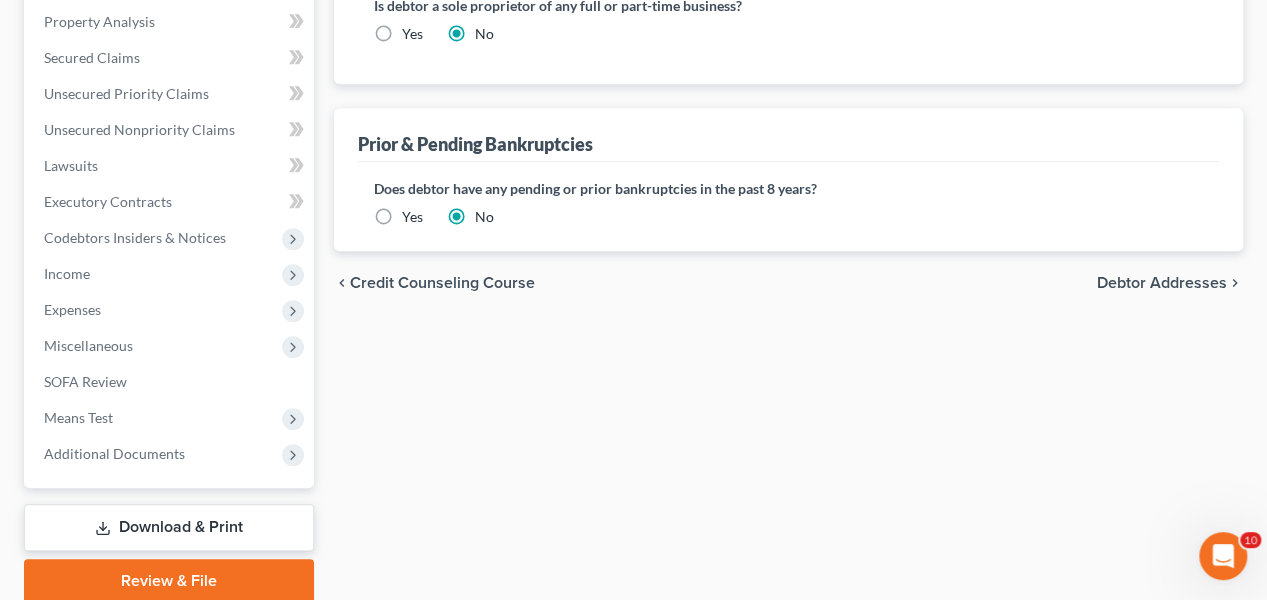 click on "Debtor Addresses" at bounding box center (1162, 283) 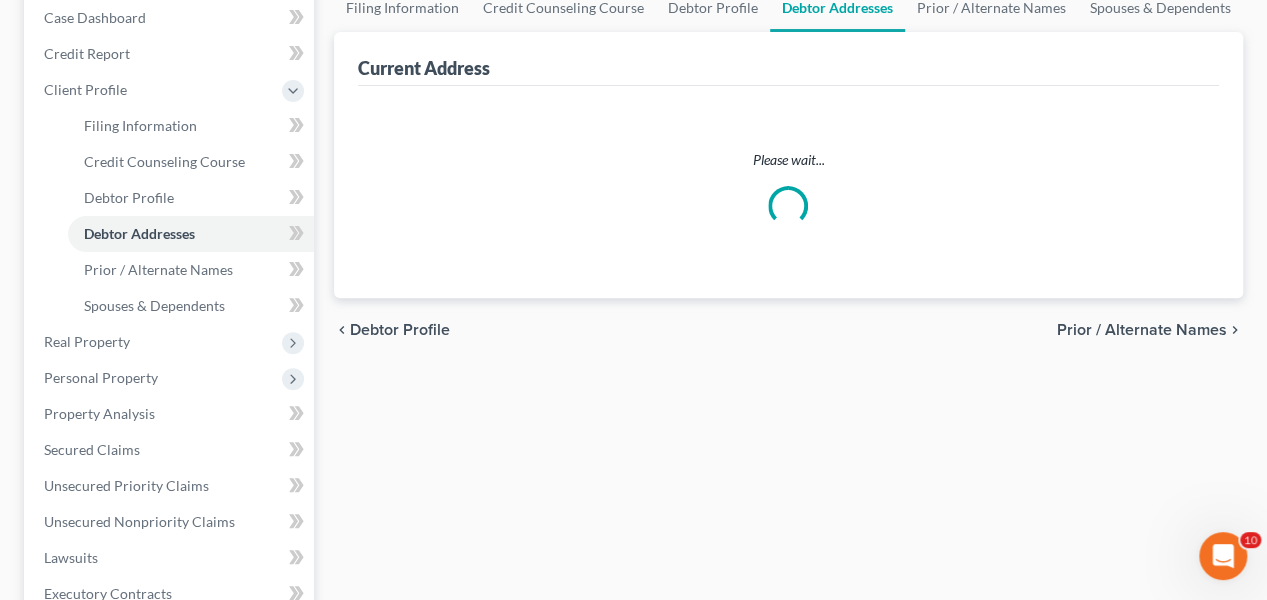 select on "0" 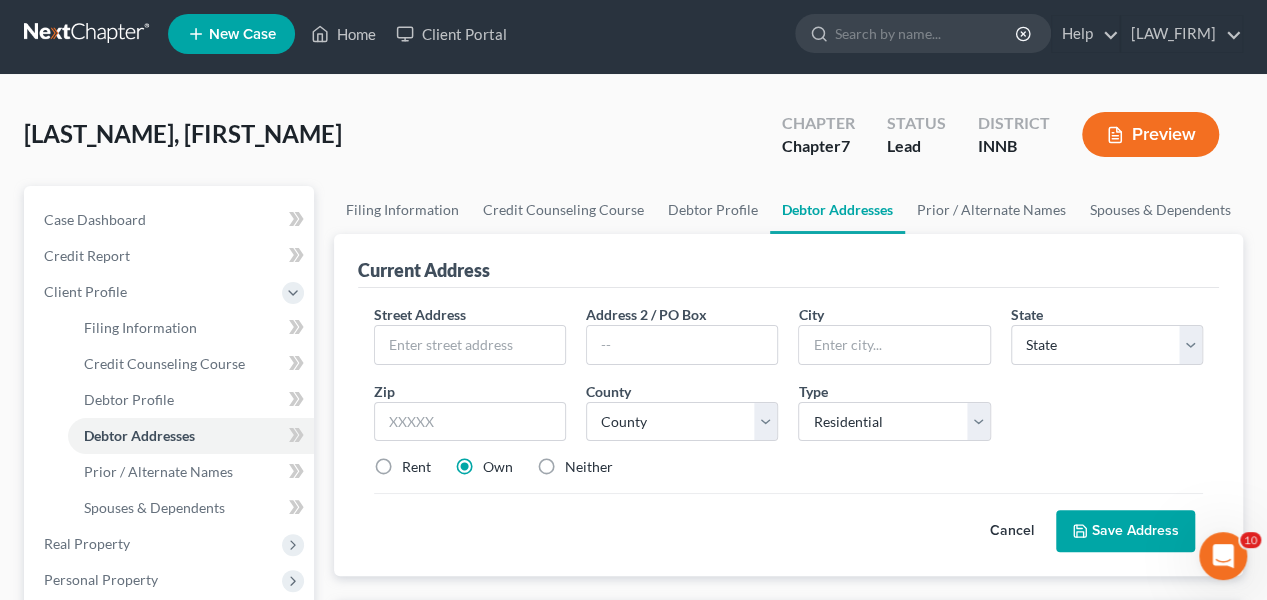 scroll, scrollTop: 0, scrollLeft: 0, axis: both 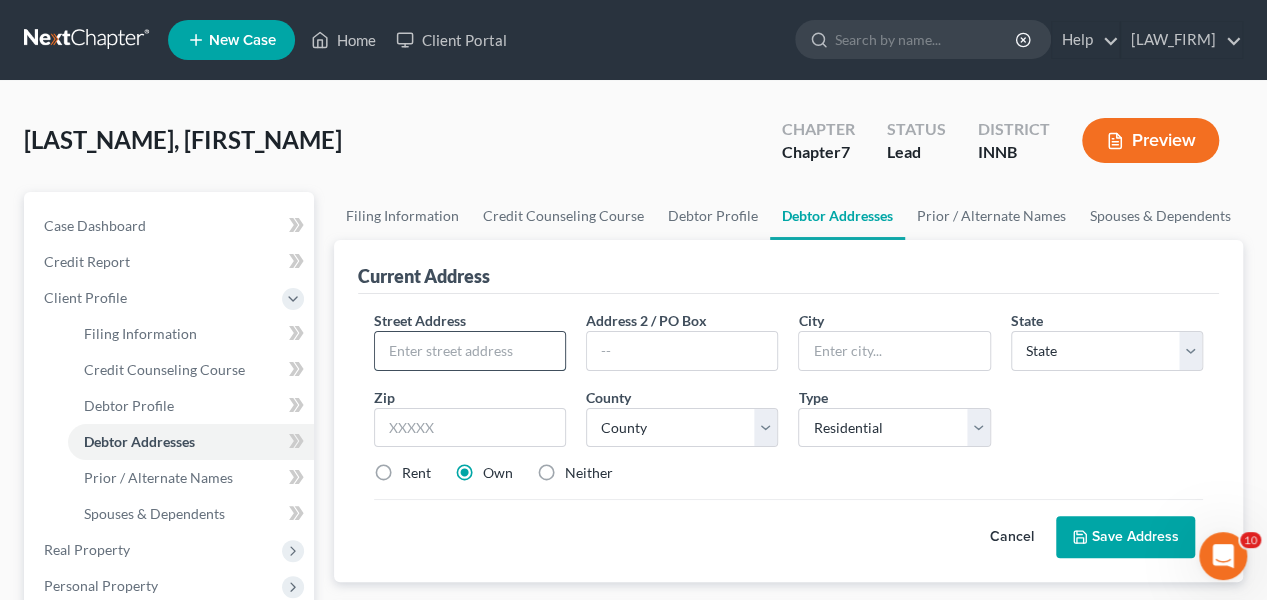 click at bounding box center [470, 351] 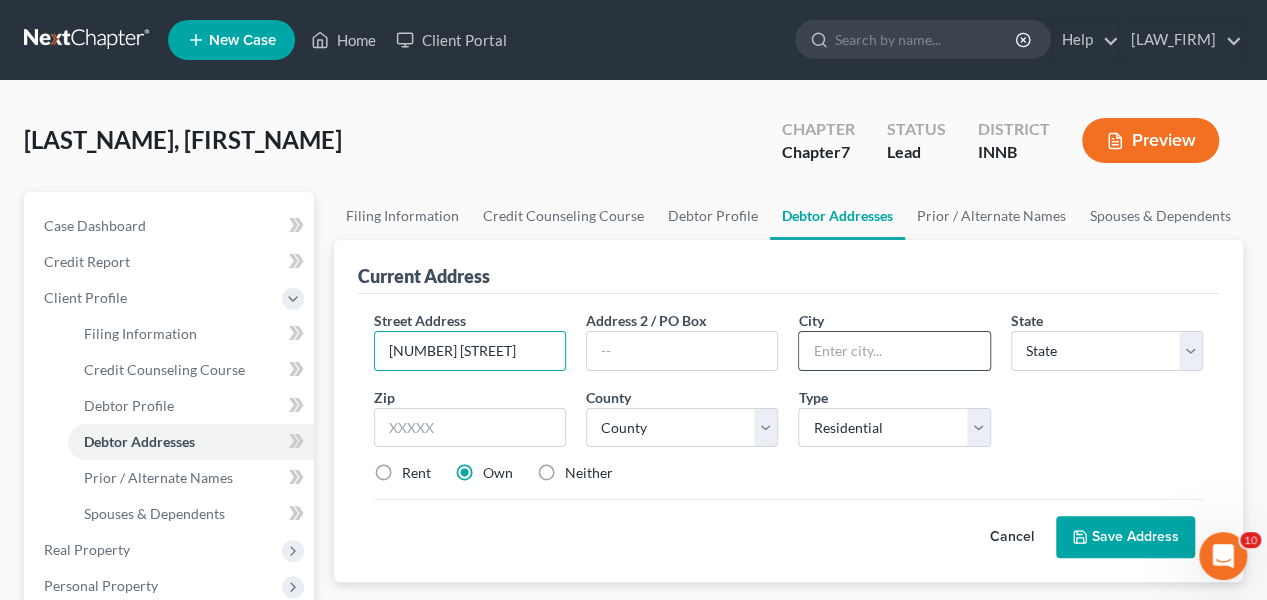 type on "[NUMBER] [STREET]" 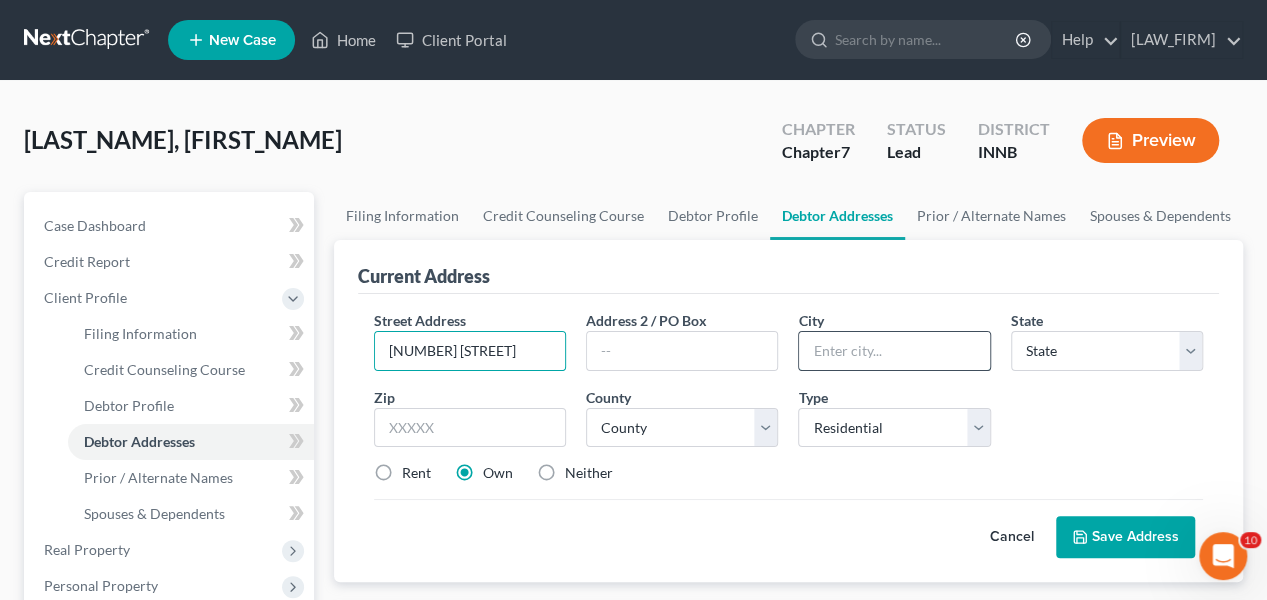 click at bounding box center (894, 351) 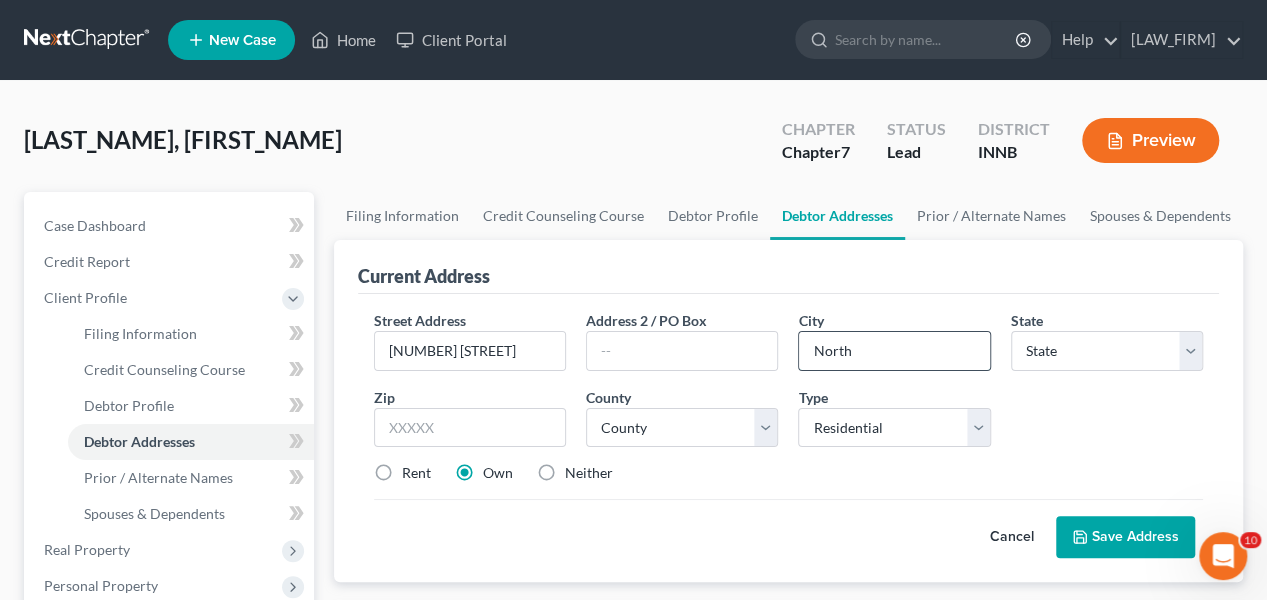 type on "[CITY]" 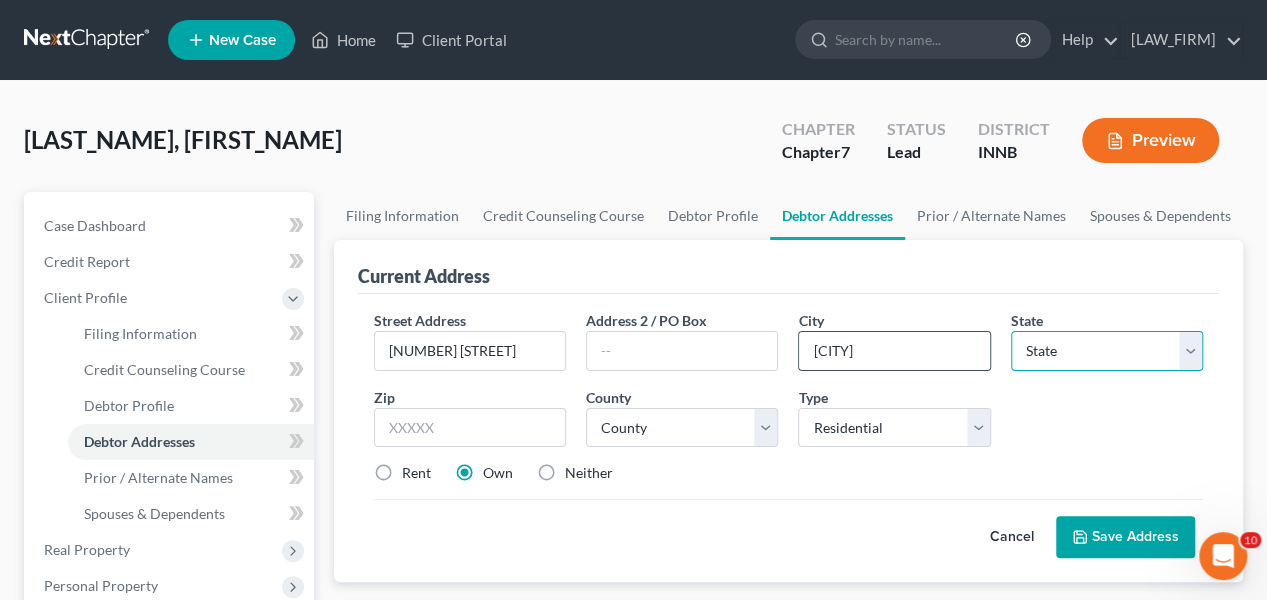 select on "15" 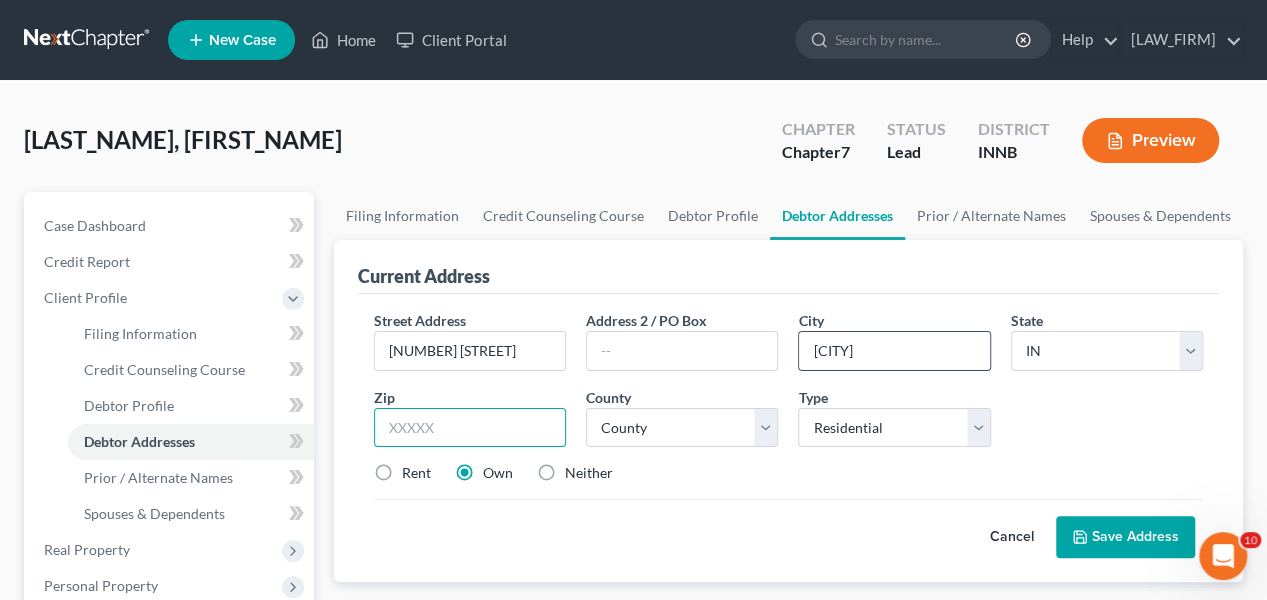 type on "[POSTAL_CODE]" 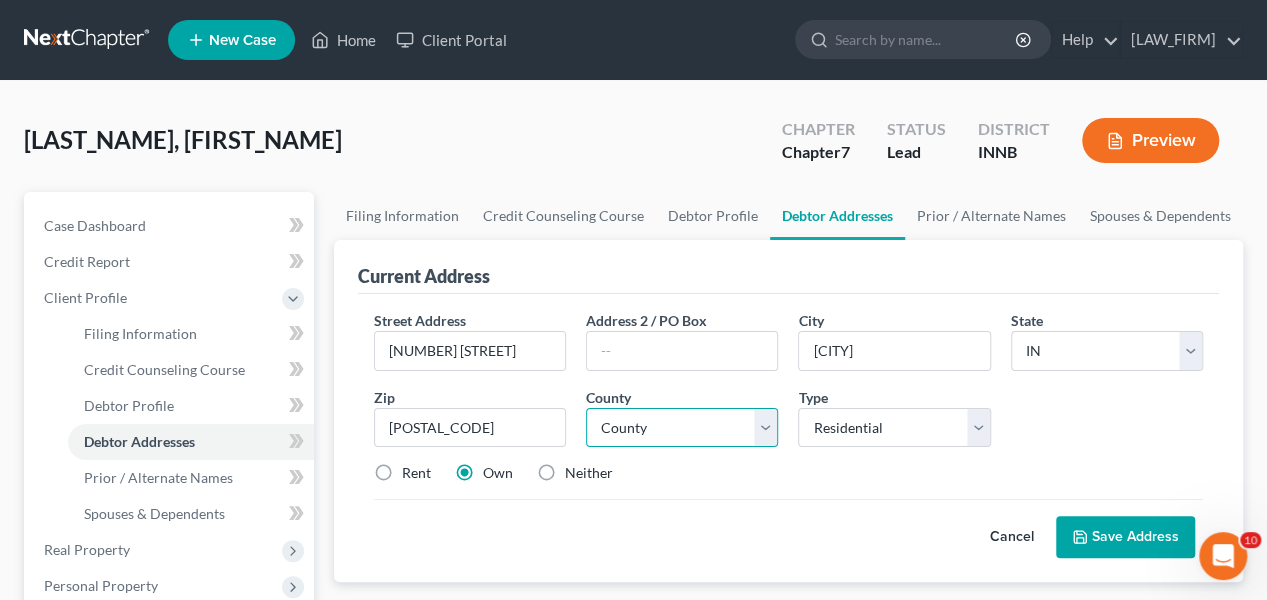 drag, startPoint x: 767, startPoint y: 421, endPoint x: 759, endPoint y: 431, distance: 12.806249 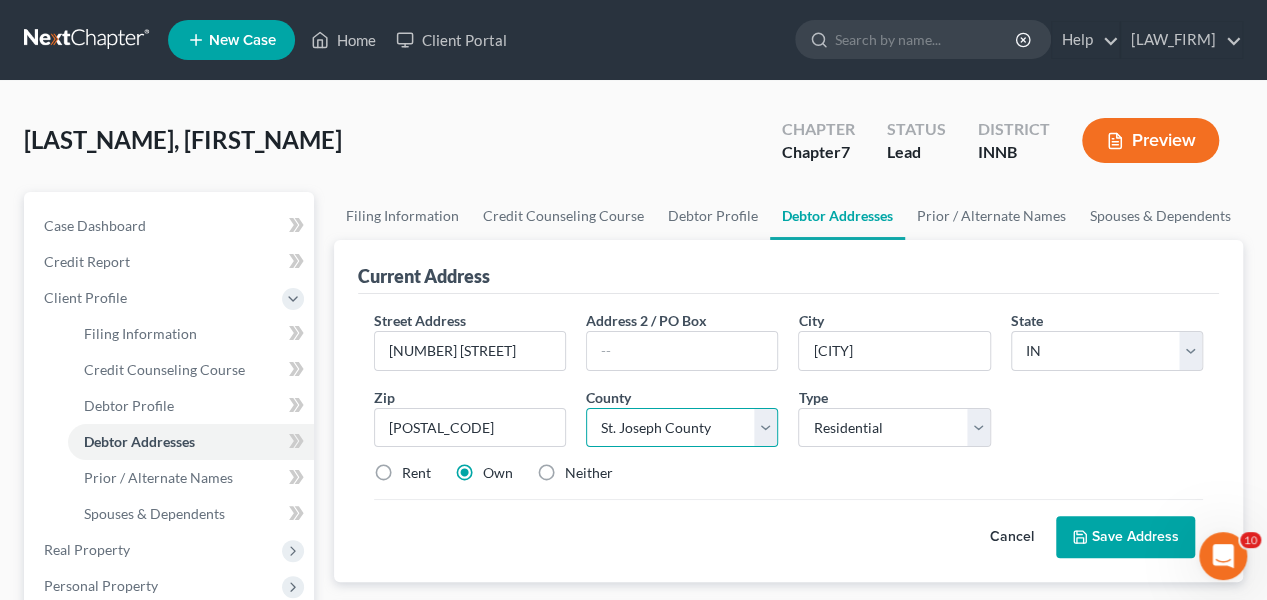 click on "County Adams County Allen County Bartholomew County Benton County Blackford County Boone County Brown County Carroll County Cass County Clark County Clay County Clinton County Crawford County Daviess County DeKalb County Dearborn County Decatur County Delaware County Dubois County Elkhart County Fayette County Floyd County Fountain County Franklin County Fulton County Gibson County Grant County Greene County Hamilton County Hancock County Harrison County Hendricks County Henry County Howard County Huntington County Jackson County Jasper County Jay County Jefferson County Jennings County Johnson County Knox County Kosciusko County LaGrange County LaPorte County Lake County Lawrence County Madison County Marion County Marshall County Martin County Miami County Monroe County Montgomery County Morgan County Newton County Noble County Ohio County Orange County Owen County Parke County Perry County Pike County Porter County Posey County Pulaski County Putnam County Randolph County Ripley County Rush County" at bounding box center (682, 428) 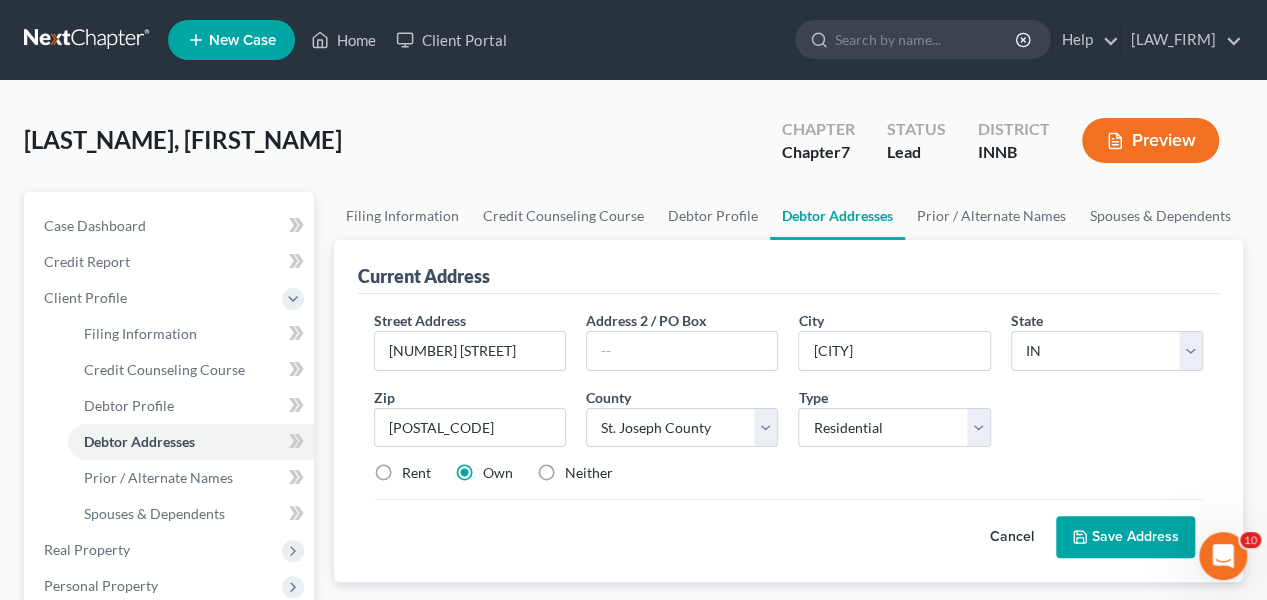 click on "Neither" at bounding box center (589, 473) 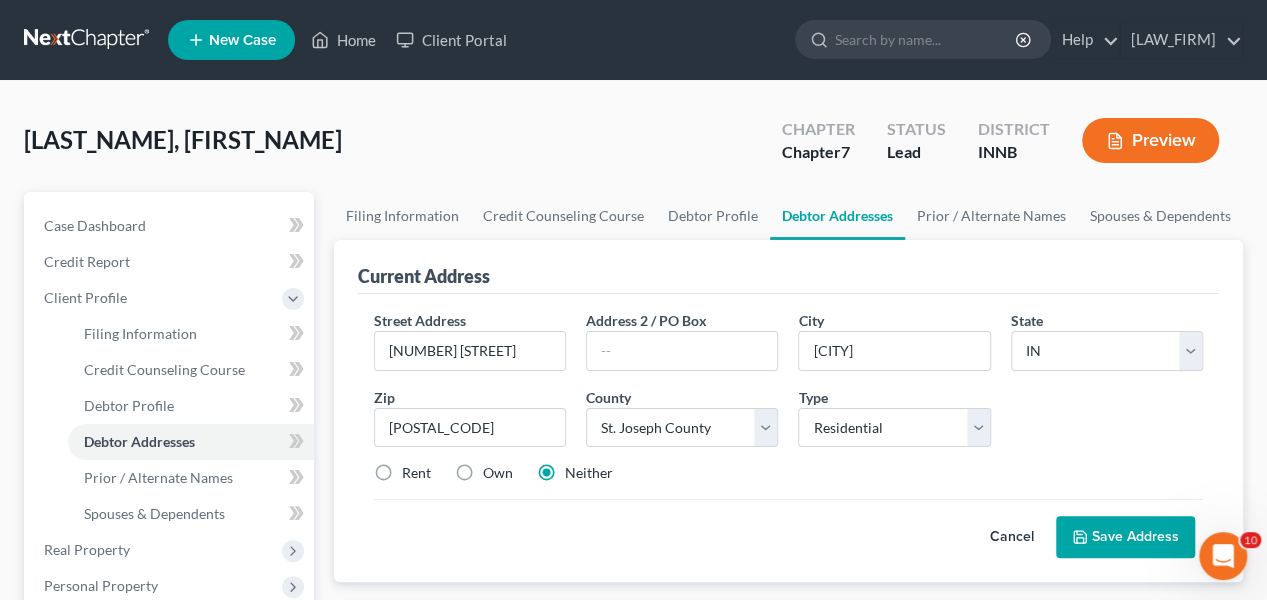 click on "Save Address" at bounding box center (1125, 537) 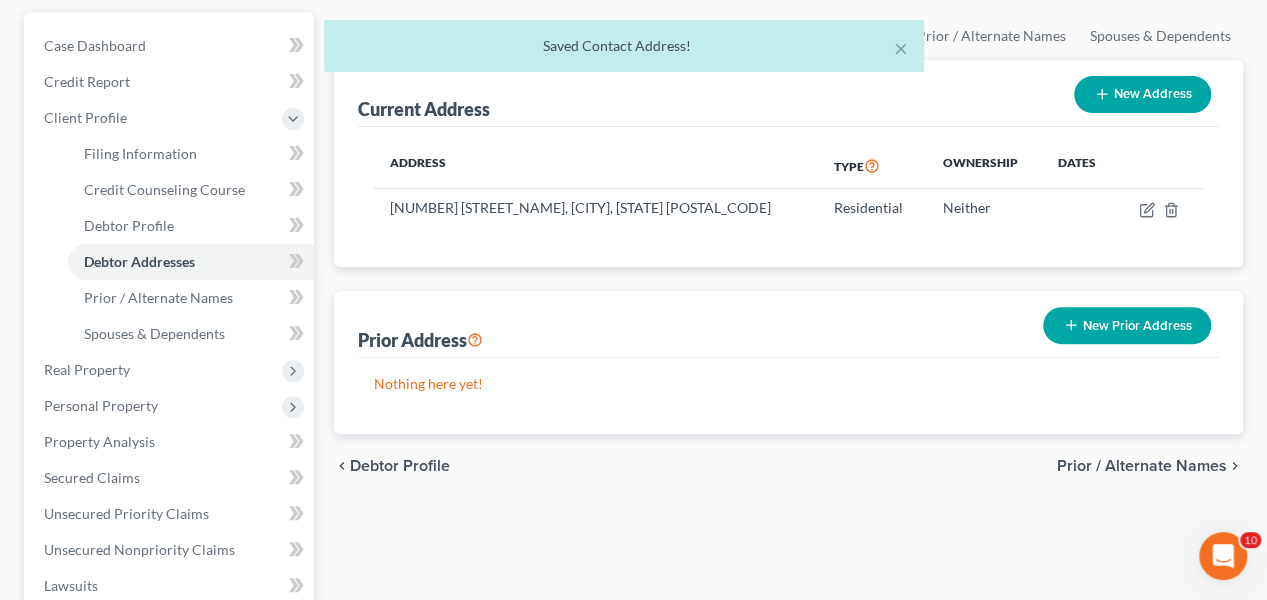scroll, scrollTop: 200, scrollLeft: 0, axis: vertical 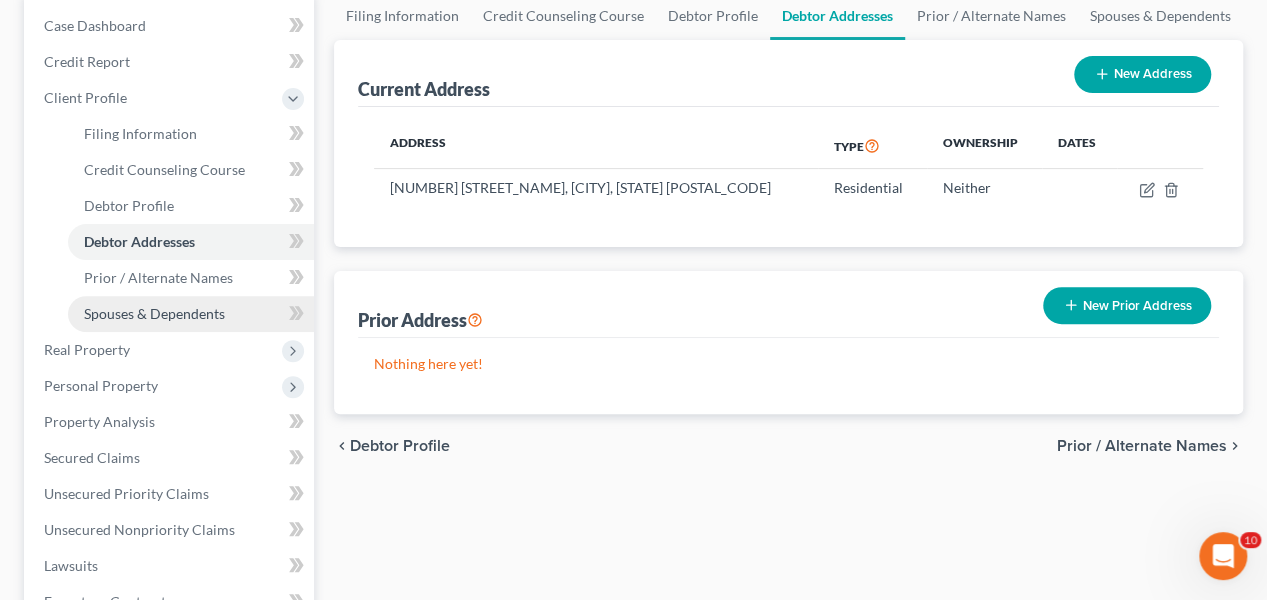 click on "Spouses & Dependents" at bounding box center [154, 313] 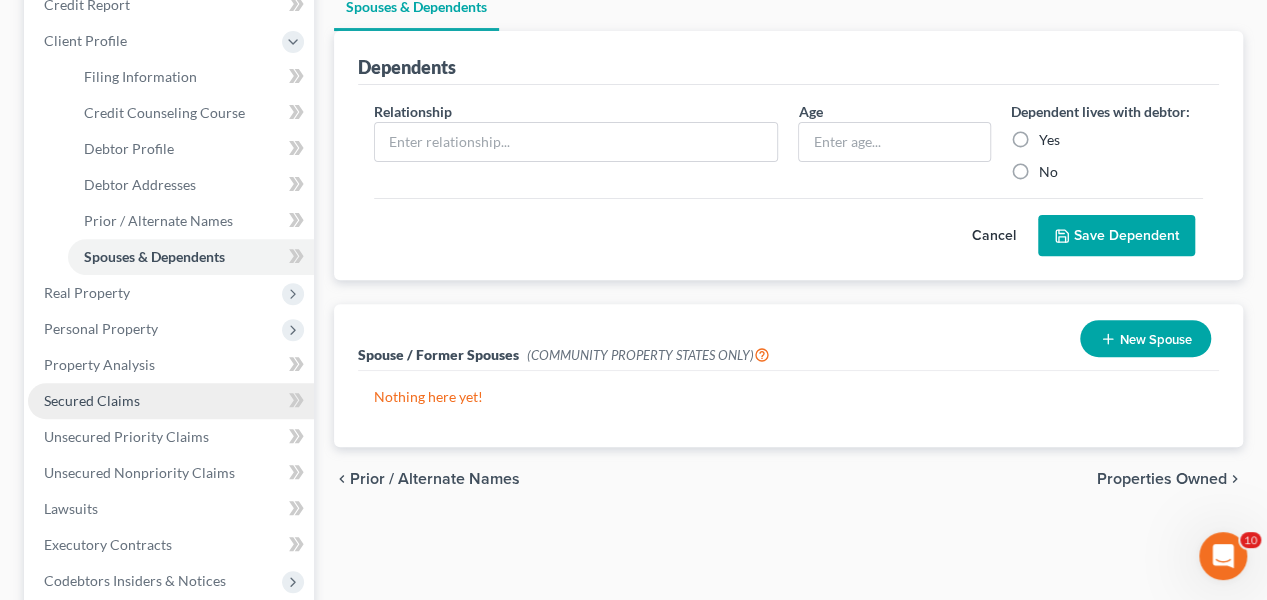 scroll, scrollTop: 300, scrollLeft: 0, axis: vertical 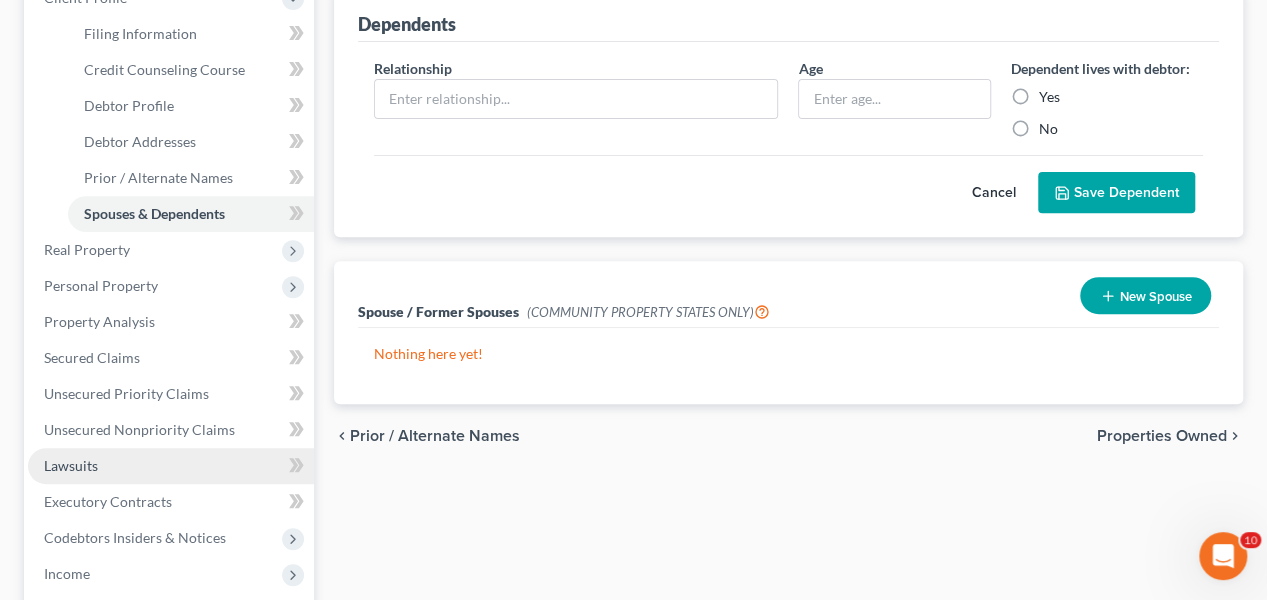 click on "Lawsuits" at bounding box center (171, 466) 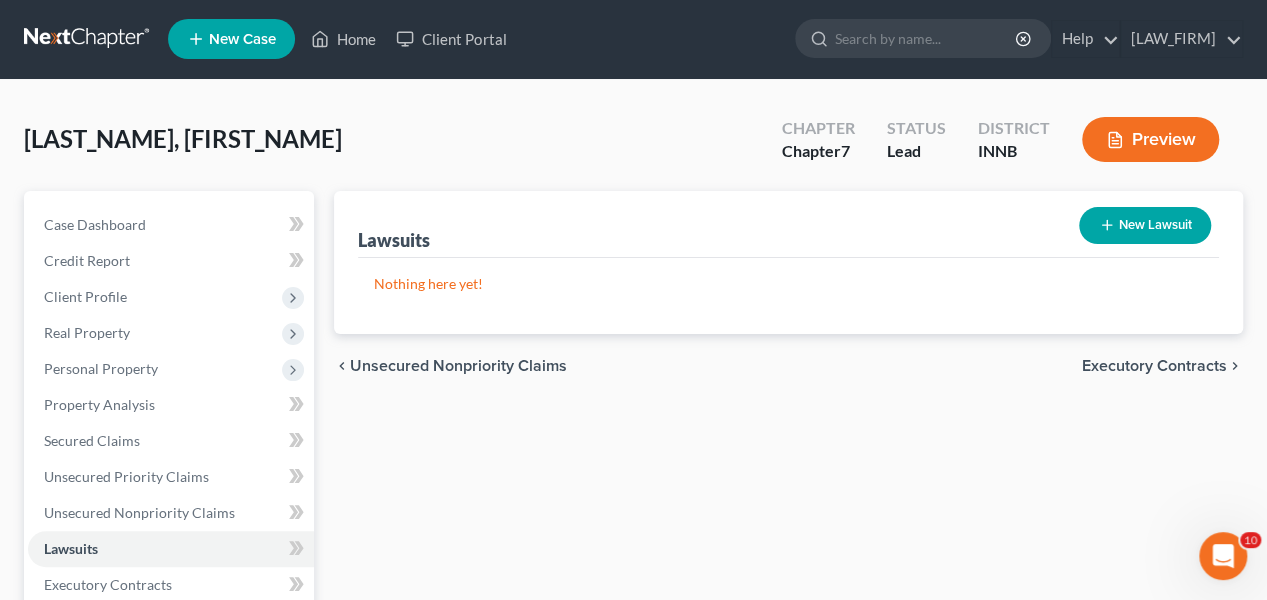 scroll, scrollTop: 0, scrollLeft: 0, axis: both 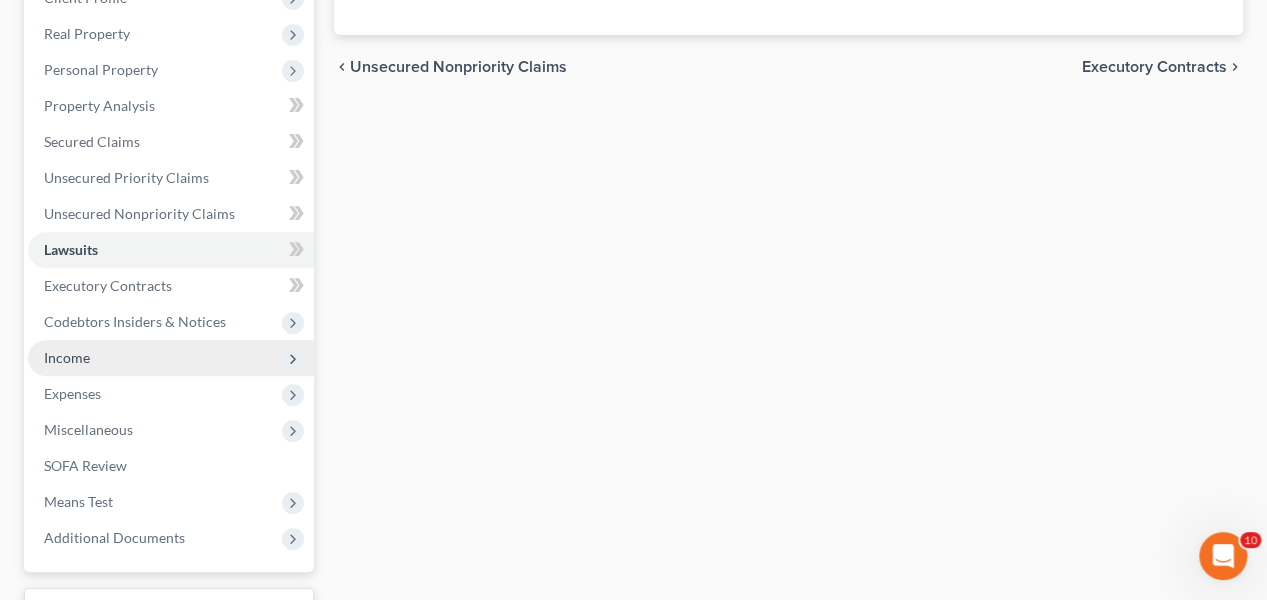 click on "Income" at bounding box center (171, 358) 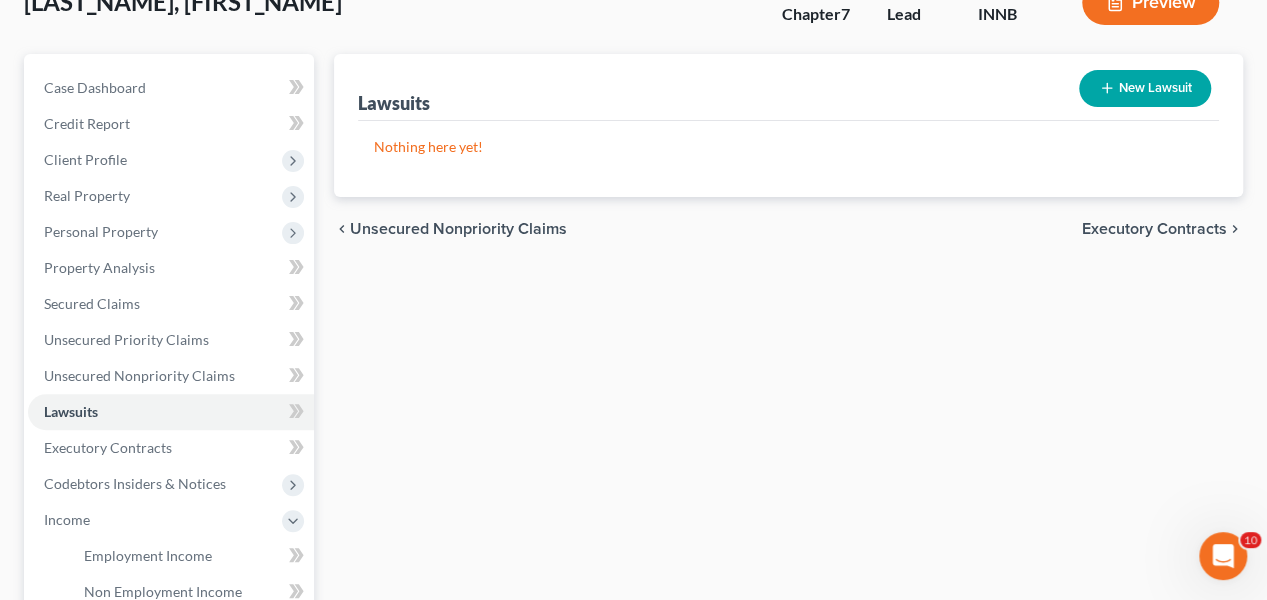 scroll, scrollTop: 0, scrollLeft: 0, axis: both 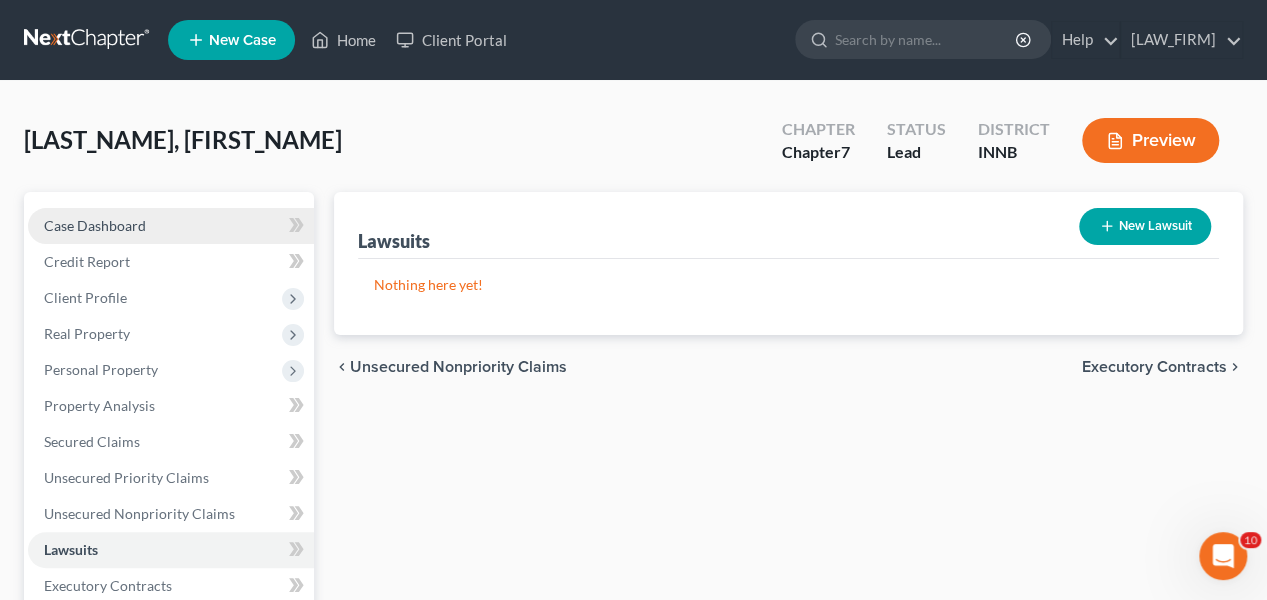 click on "Case Dashboard" at bounding box center (95, 225) 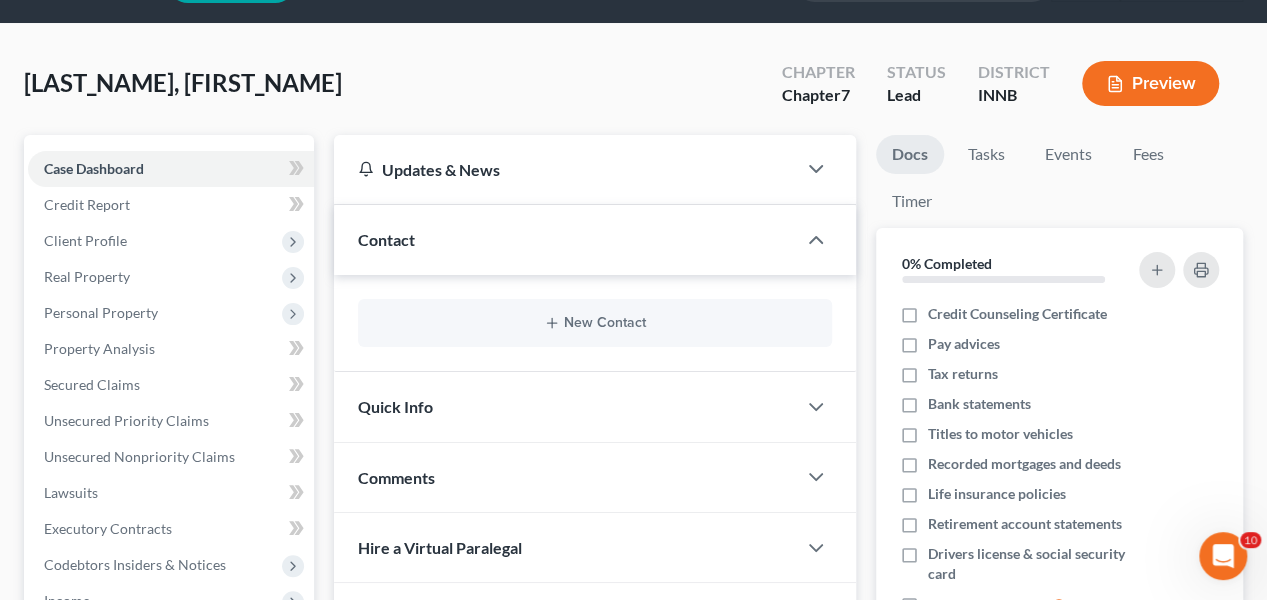 scroll, scrollTop: 100, scrollLeft: 0, axis: vertical 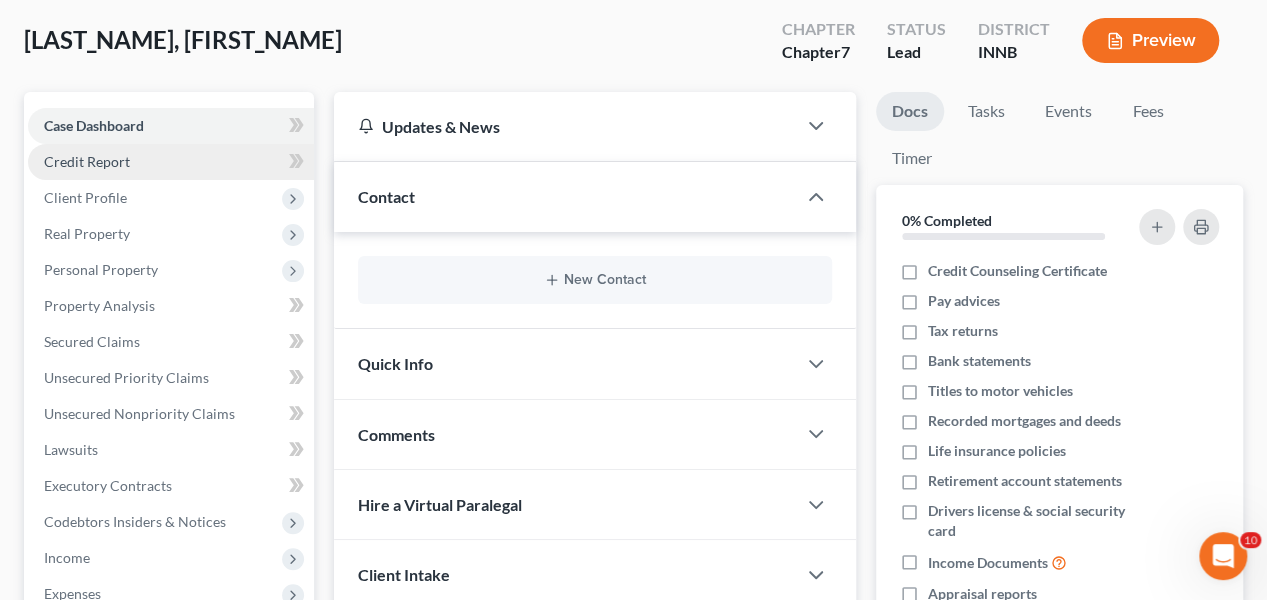 click on "Credit Report" at bounding box center (171, 162) 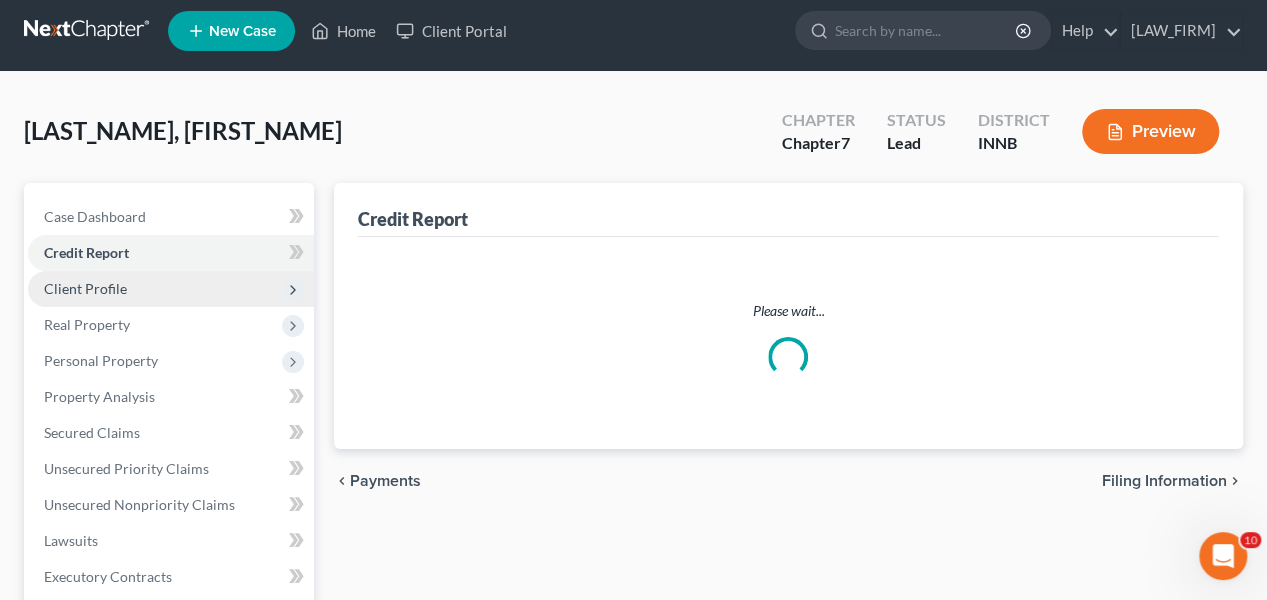 scroll, scrollTop: 0, scrollLeft: 0, axis: both 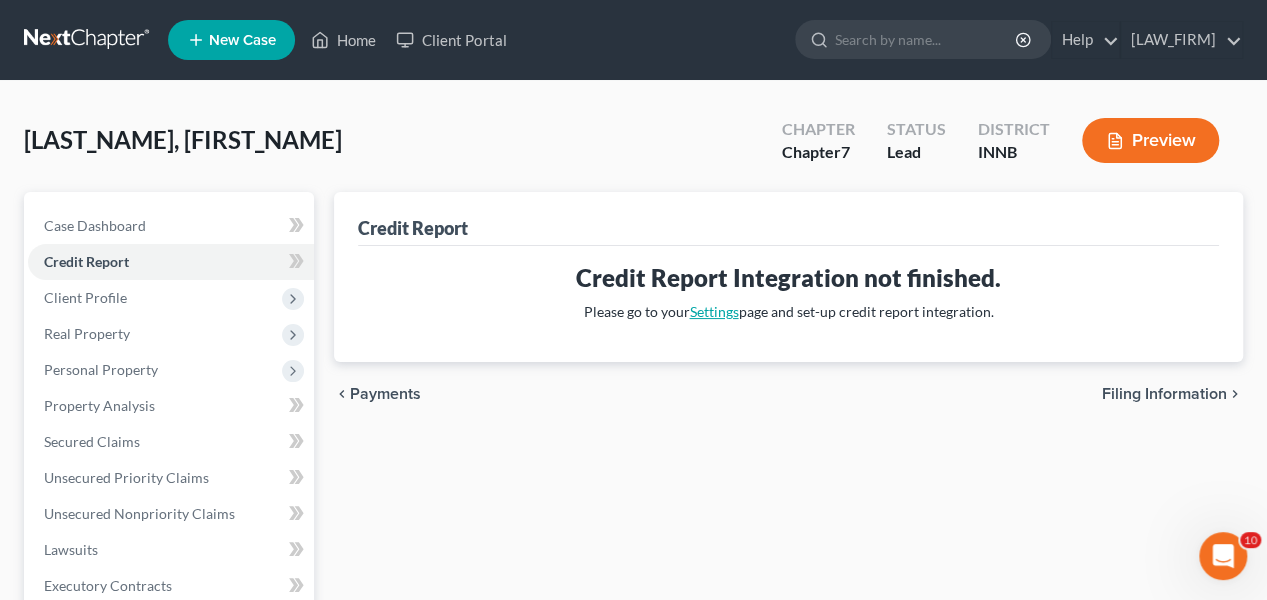 click on "Settings" at bounding box center (713, 311) 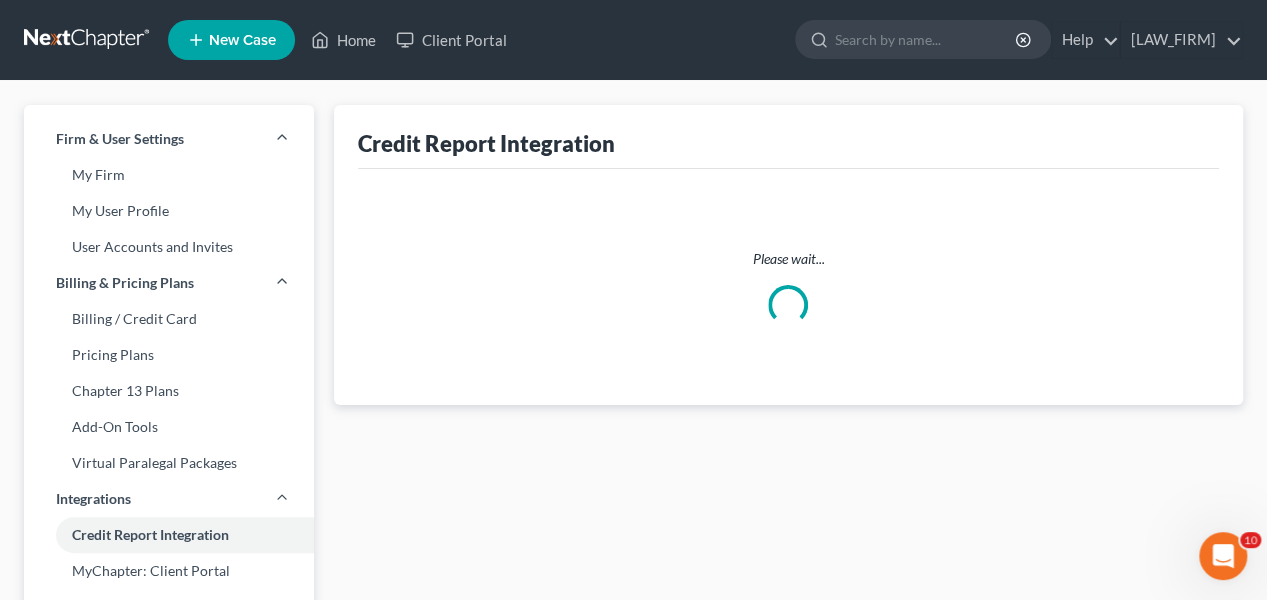 select on "15" 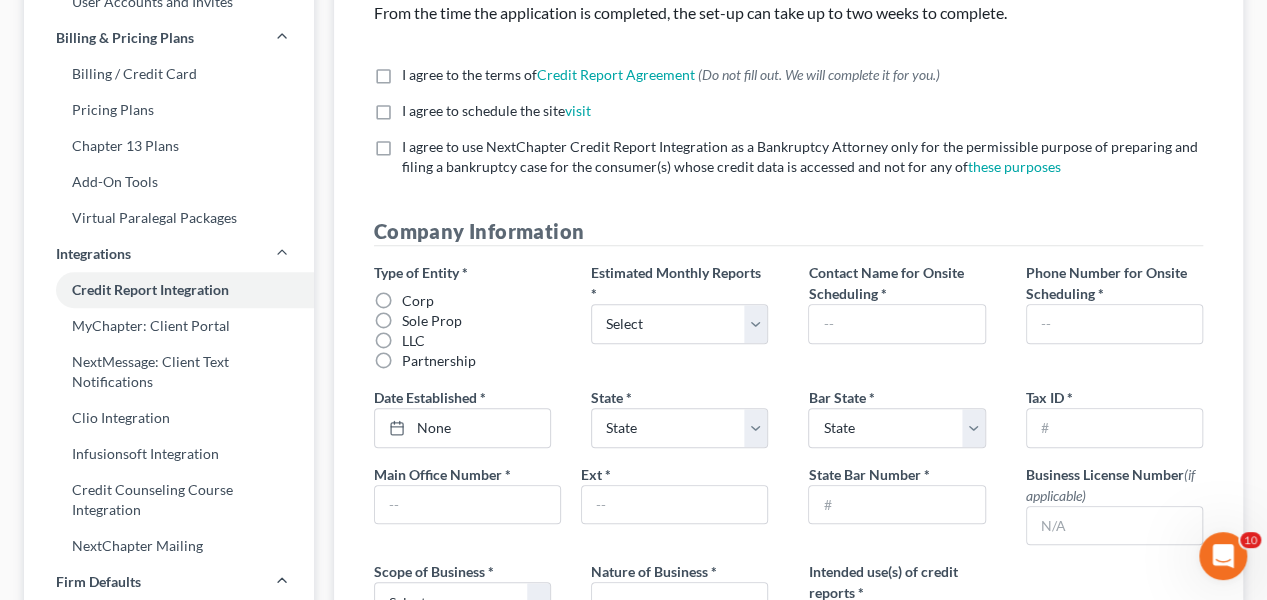 scroll, scrollTop: 100, scrollLeft: 0, axis: vertical 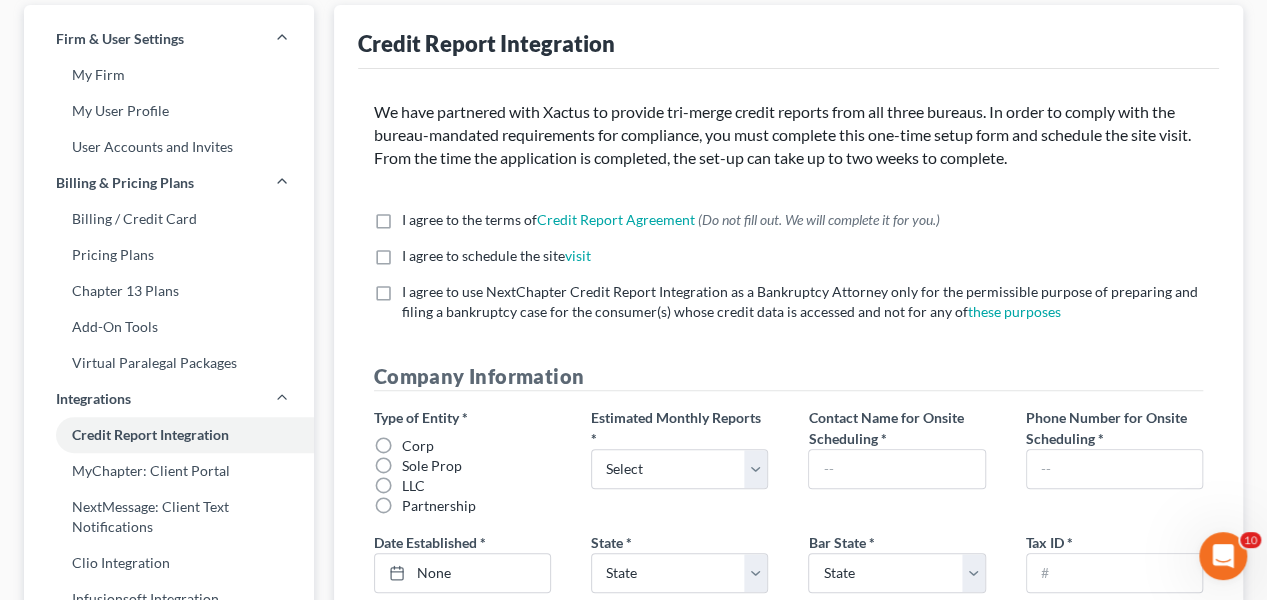 click on "I agree to the terms of  Credit Report Agreement
*
(Do not fill out. We will complete it for you.)" at bounding box center [671, 220] 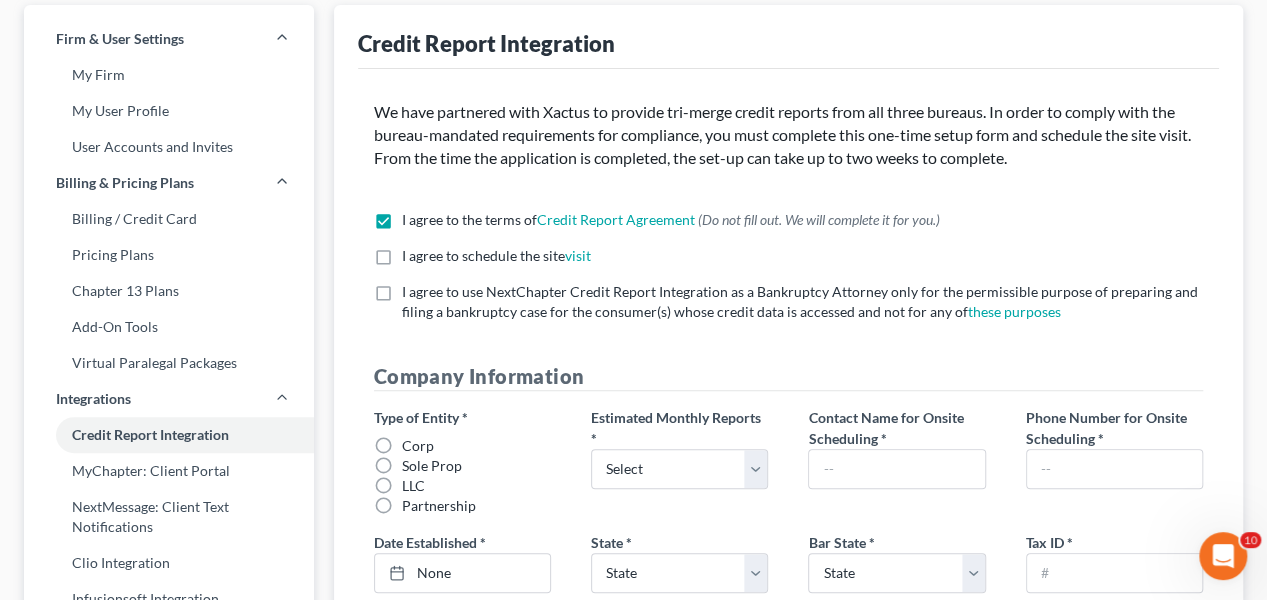 click on "I agree to schedule the site  visit
*" at bounding box center [496, 256] 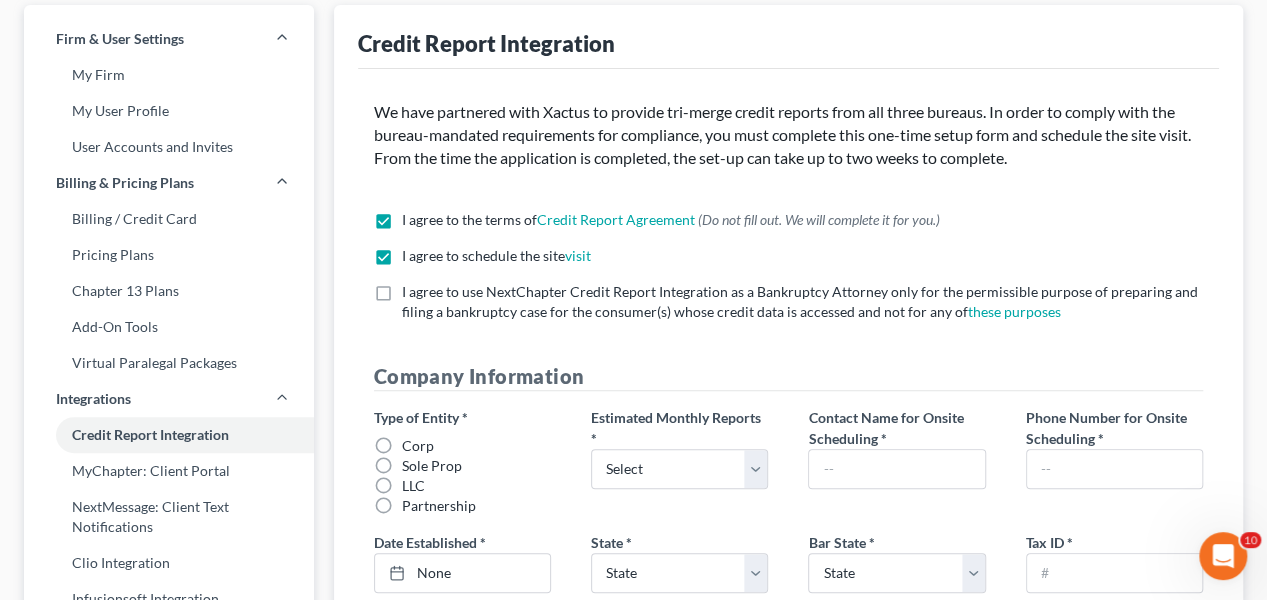 click on "I agree to use NextChapter Credit Report Integration as a Bankruptcy Attorney only for the permissible purpose of preparing and filing a bankruptcy case for the consumer(s) whose credit data is accessed and not for any of  these purposes
*" at bounding box center [802, 302] 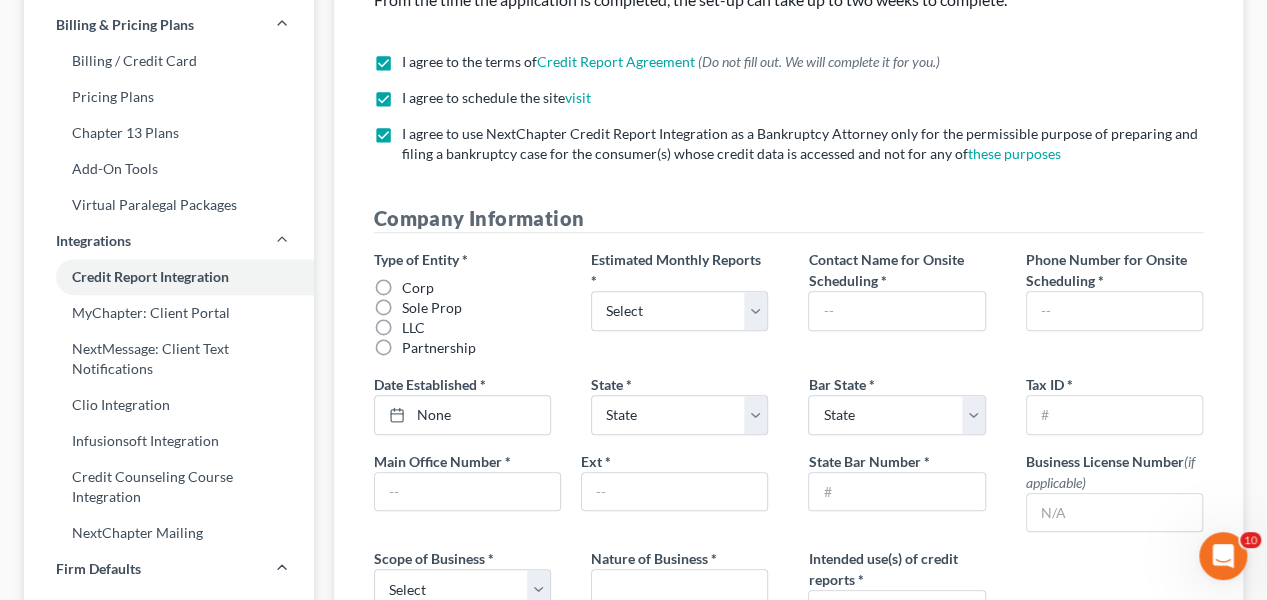 scroll, scrollTop: 300, scrollLeft: 0, axis: vertical 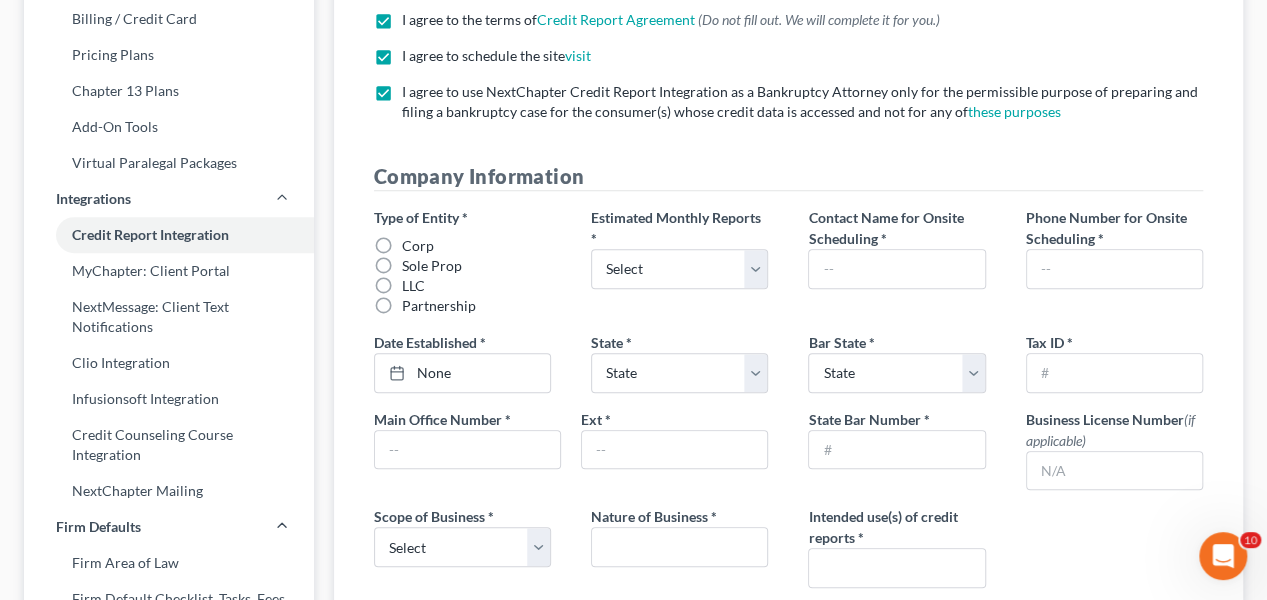 click on "LLC" at bounding box center (413, 286) 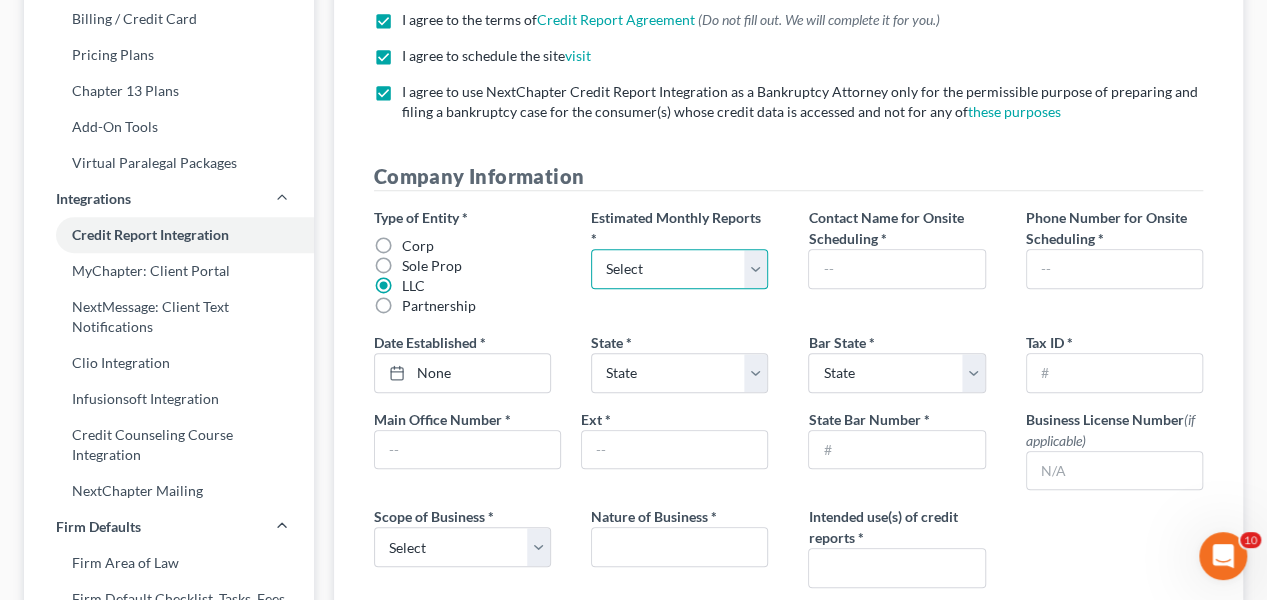 click on "Select 1-4 5-10 11-20 21-40 41-60 61-80 81-100 More than 100" at bounding box center [679, 269] 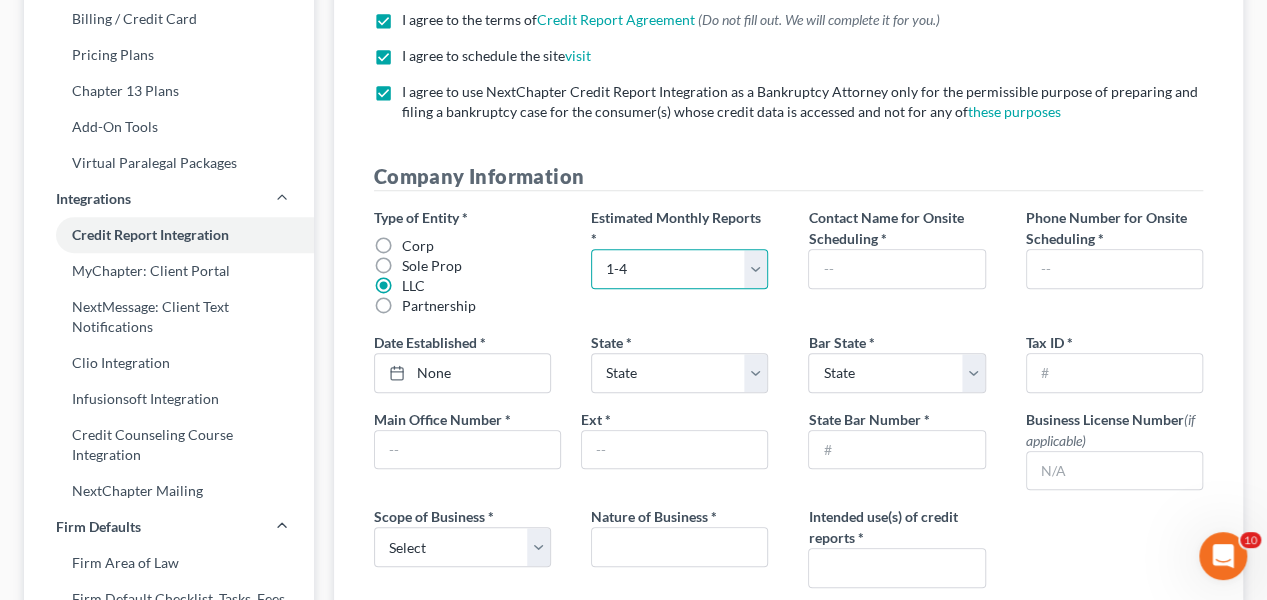 click on "Select 1-4 5-10 11-20 21-40 41-60 61-80 81-100 More than 100" at bounding box center [679, 269] 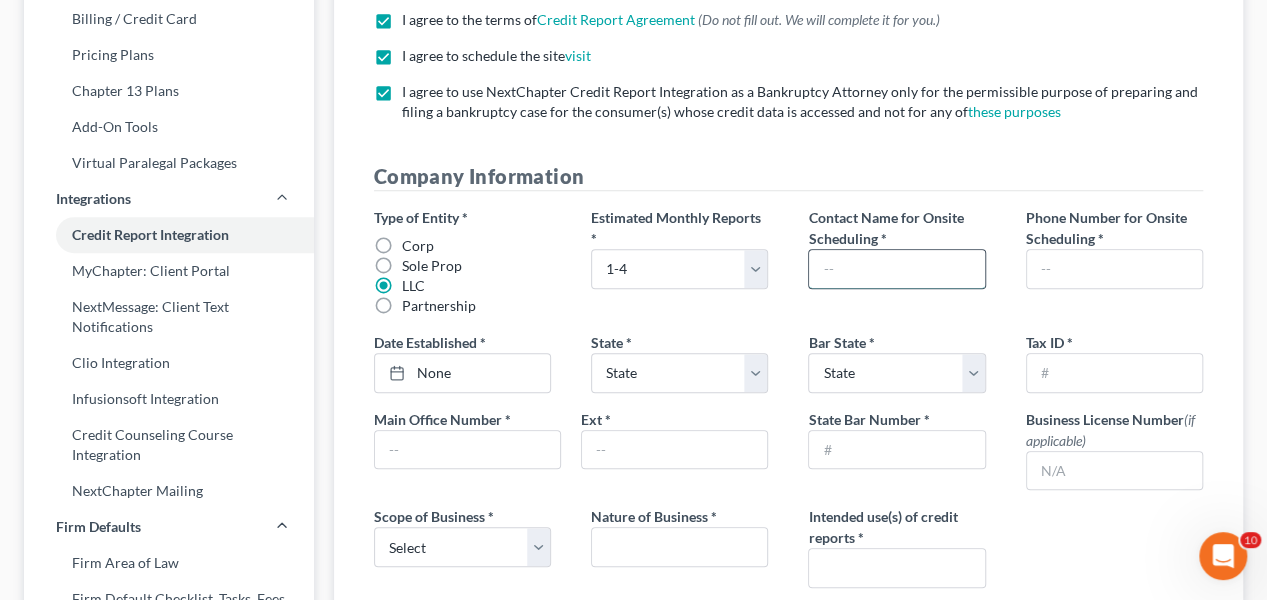 click at bounding box center [896, 269] 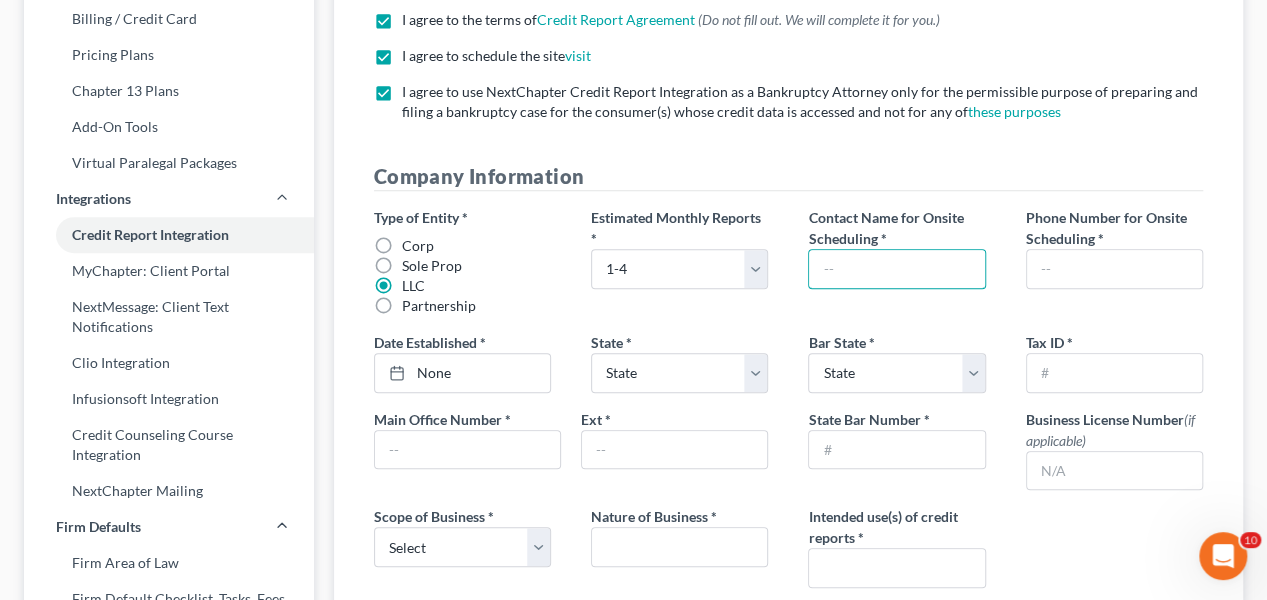 type on "[FIRST_NAME] [LAST_NAME]" 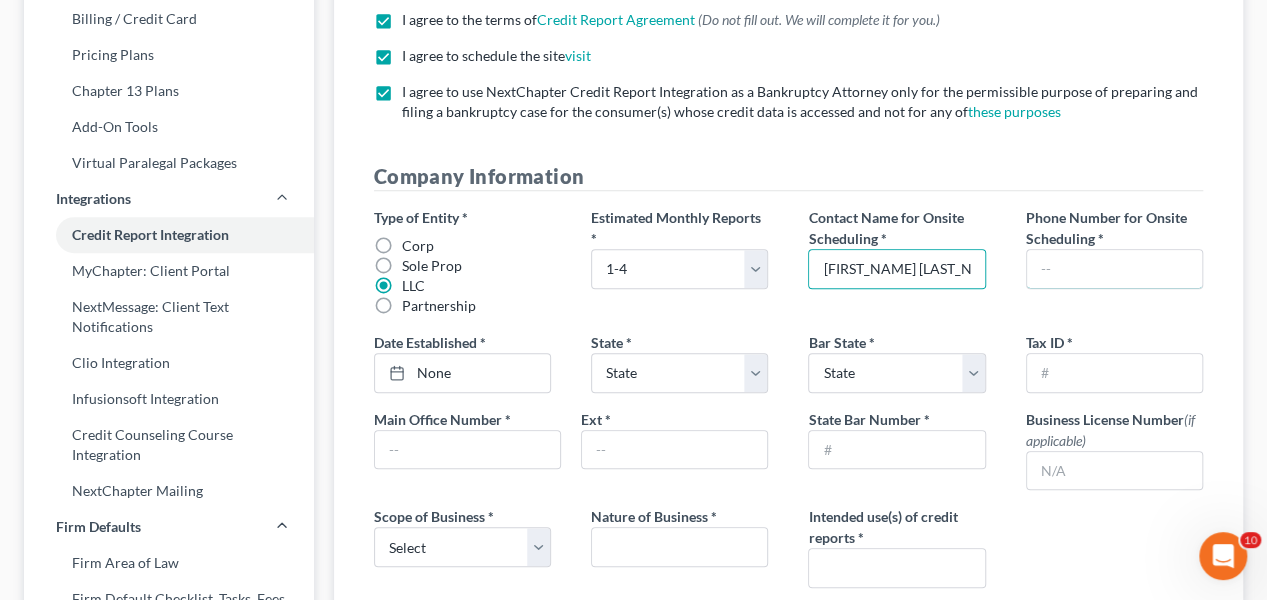 type on "[PHONE]" 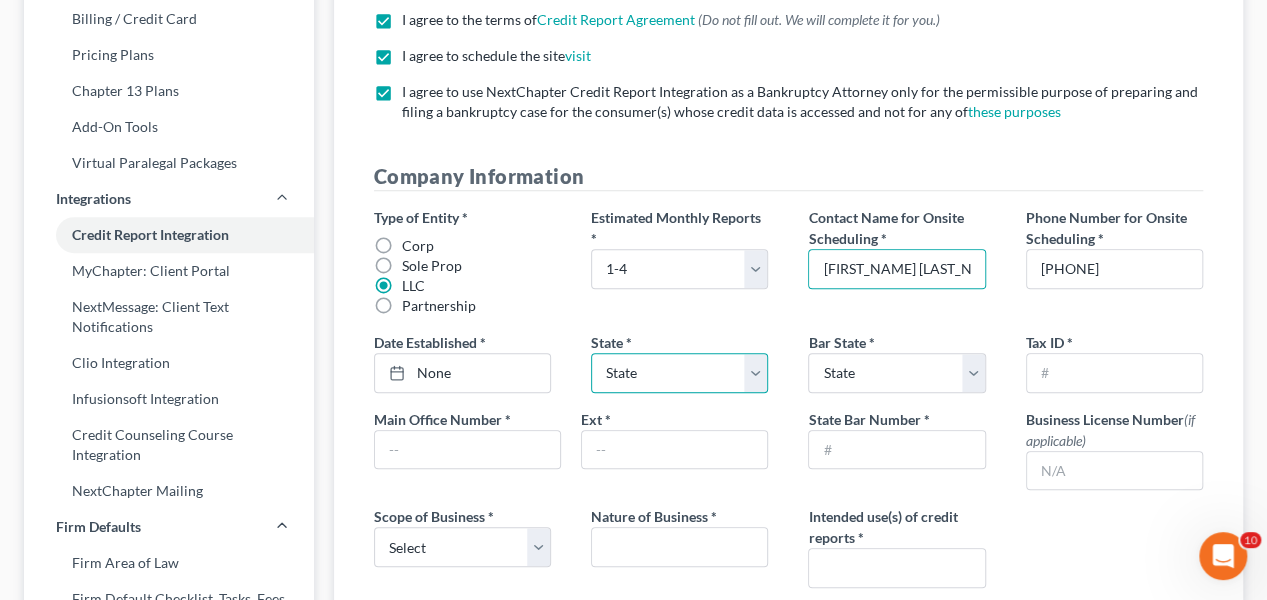 select on "15" 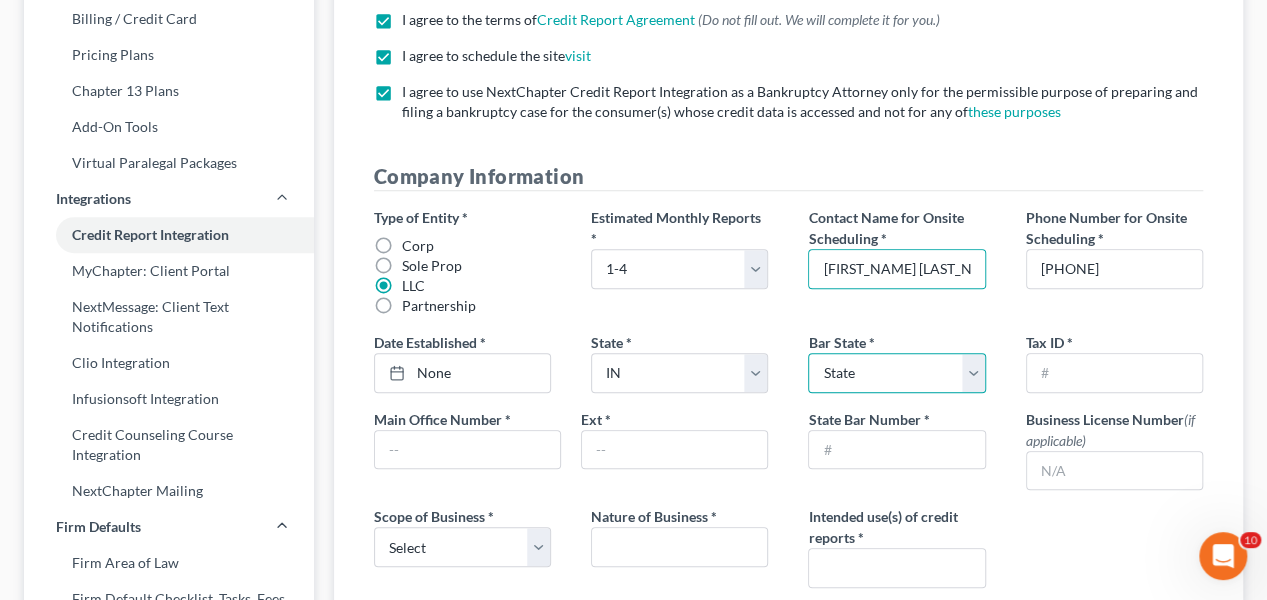 select on "15" 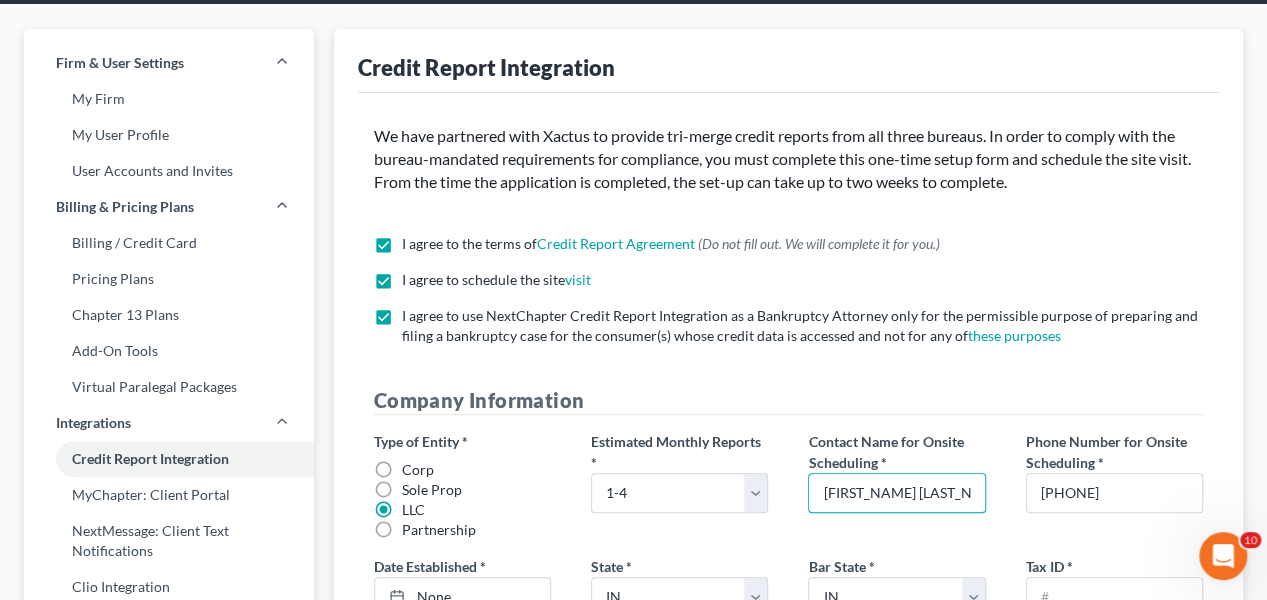 scroll, scrollTop: 0, scrollLeft: 0, axis: both 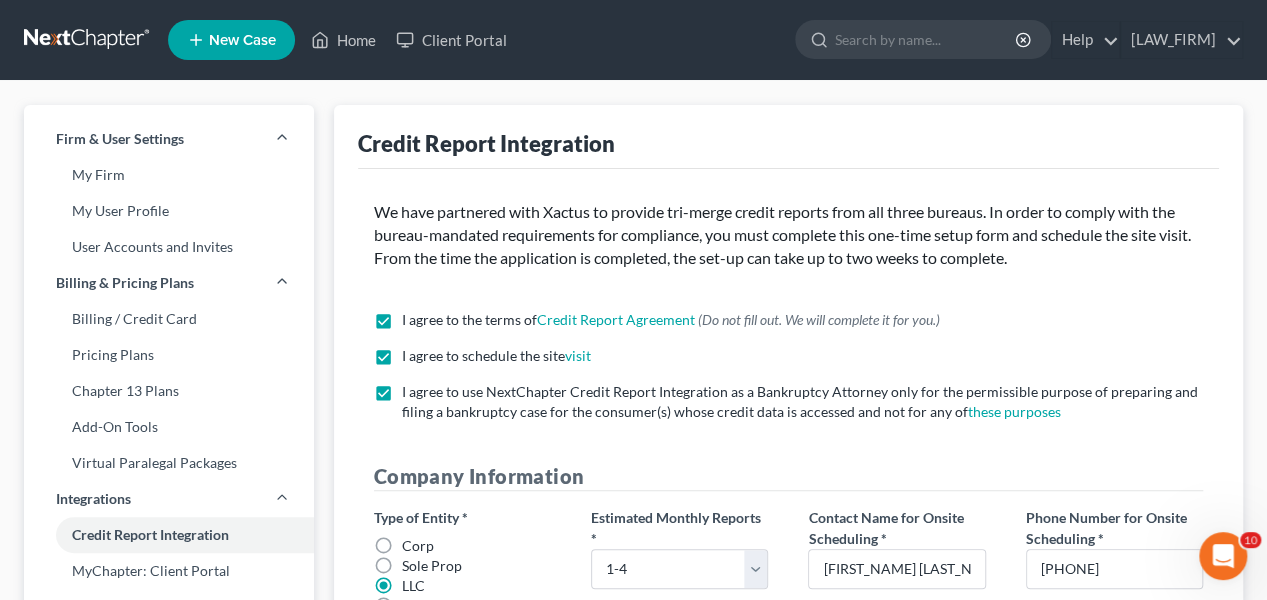 click on "I agree to the terms of  Credit Report Agreement
*
(Do not fill out. We will complete it for you.)" at bounding box center (671, 320) 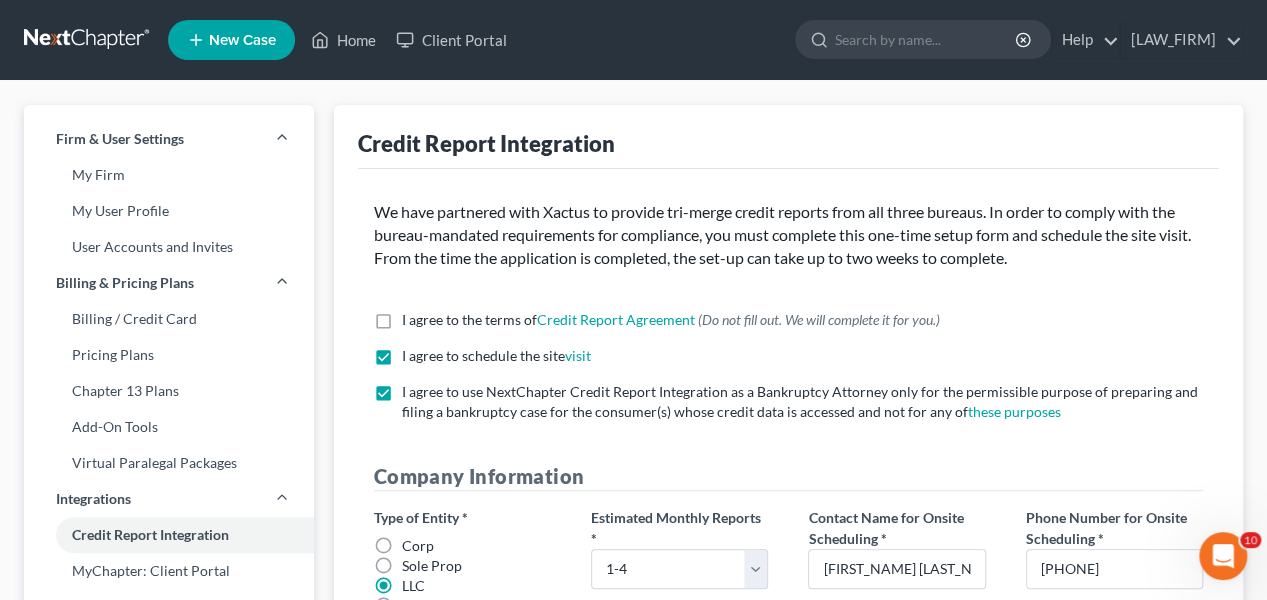 click on "I agree to schedule the site  visit
*" at bounding box center (496, 356) 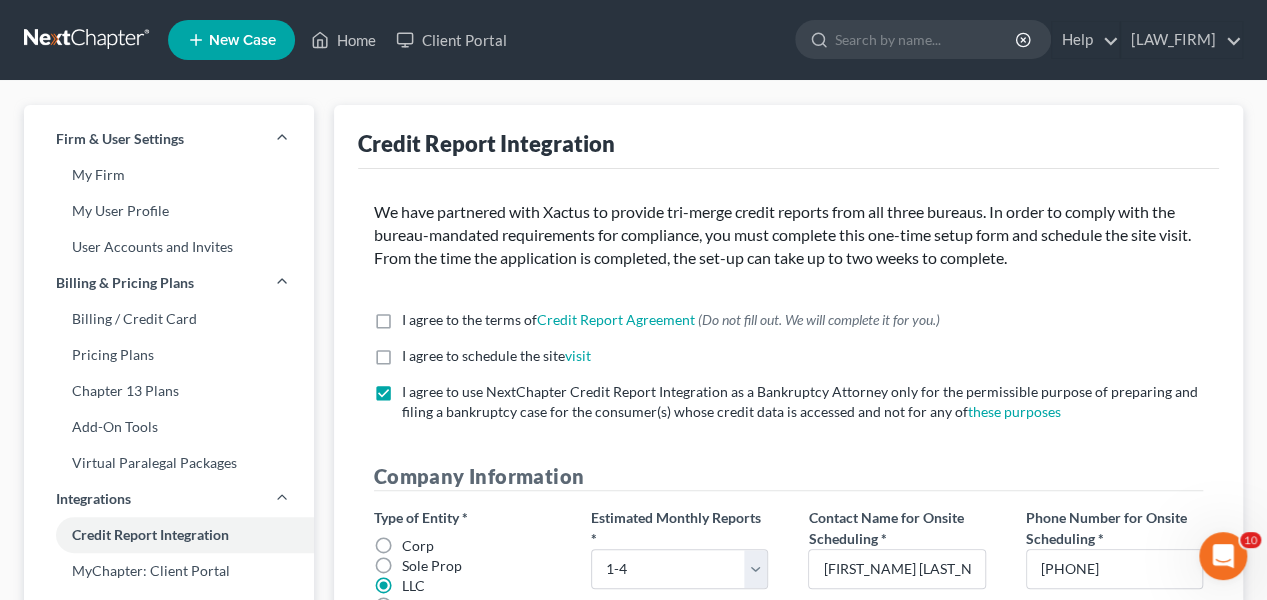 click on "I agree to use NextChapter Credit Report Integration as a Bankruptcy Attorney only for the permissible purpose of preparing and filing a bankruptcy case for the consumer(s) whose credit data is accessed and not for any of  these purposes
*" at bounding box center [802, 402] 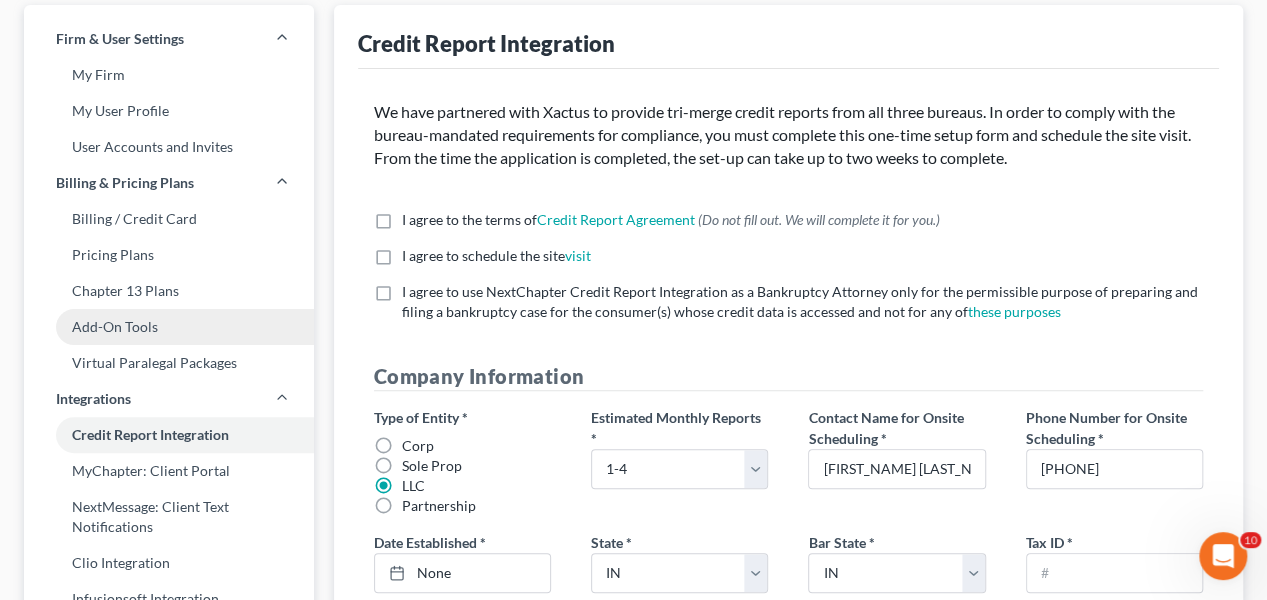scroll, scrollTop: 0, scrollLeft: 0, axis: both 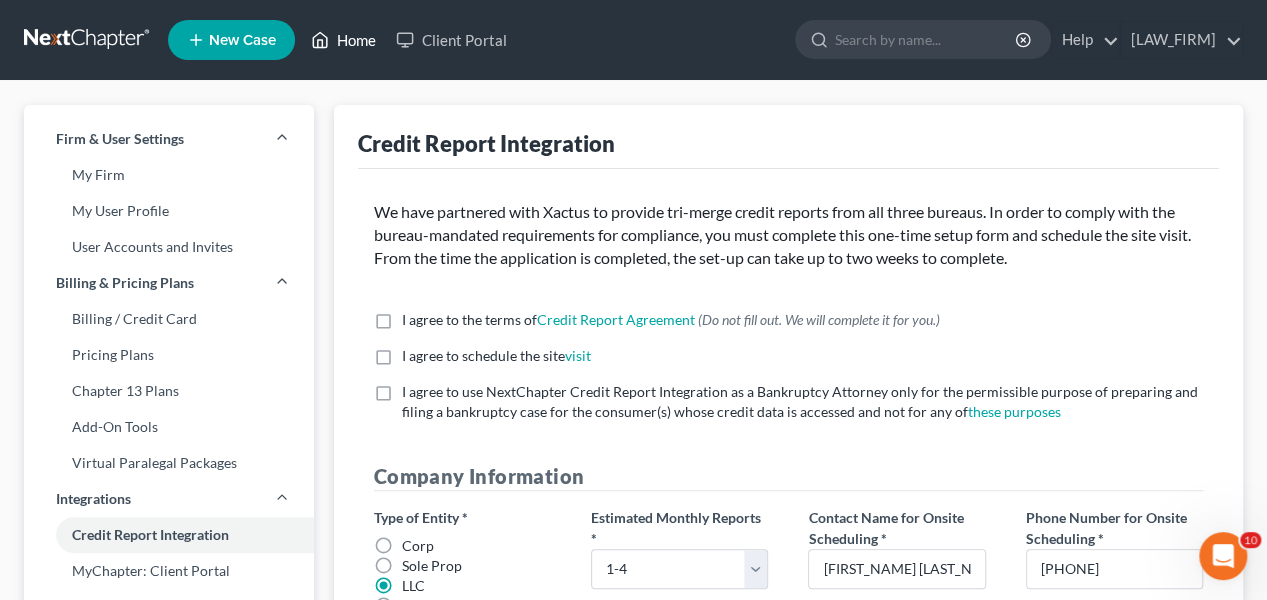 click on "Home" at bounding box center [343, 40] 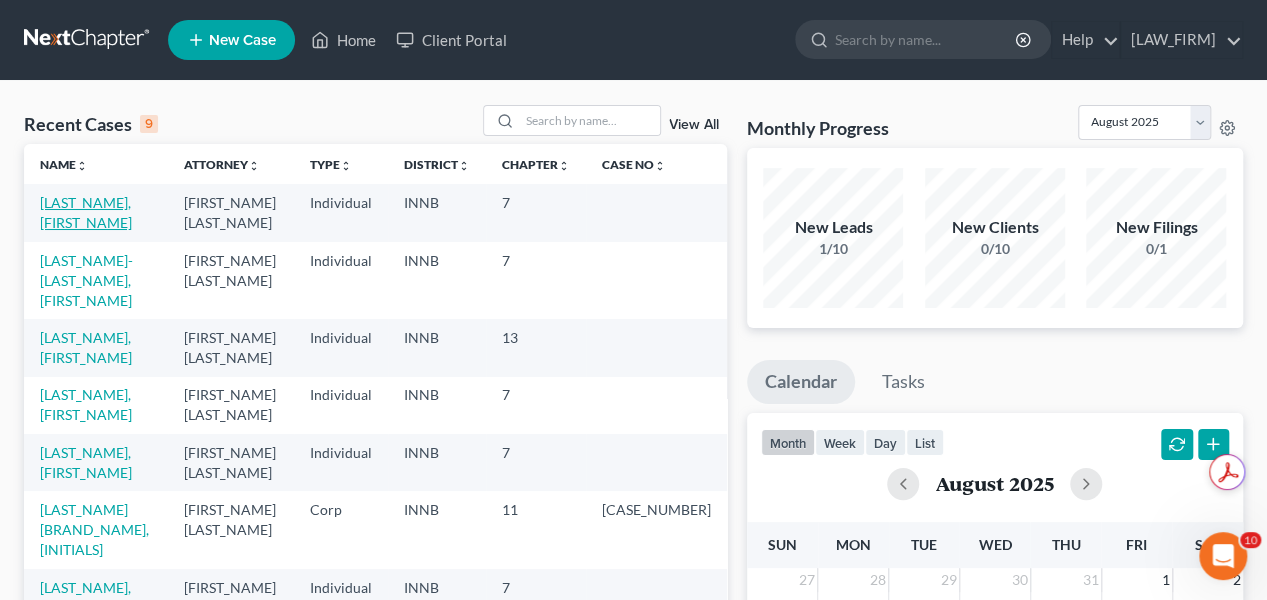 click on "[LAST_NAME], [FIRST_NAME]" at bounding box center (86, 212) 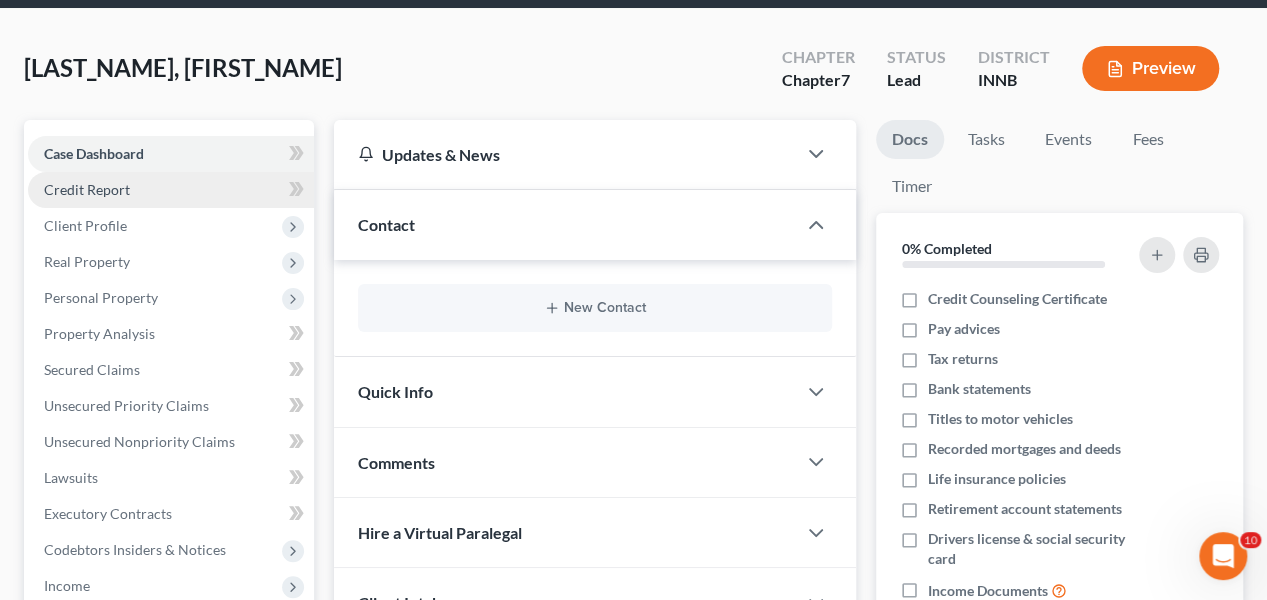 scroll, scrollTop: 100, scrollLeft: 0, axis: vertical 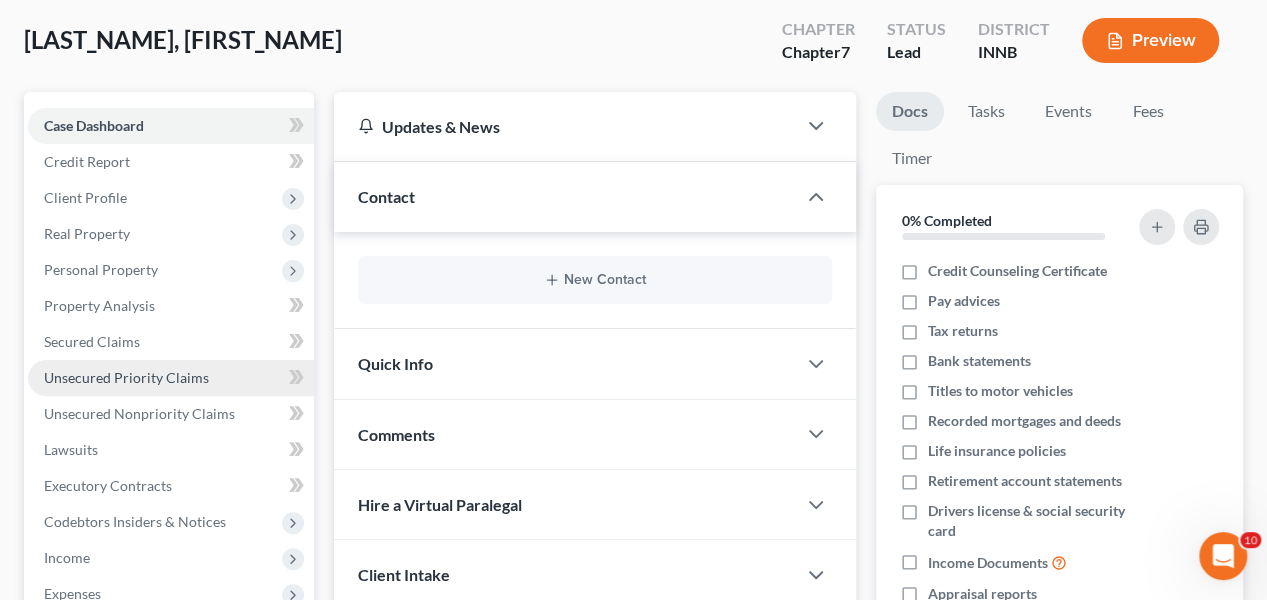 click on "Unsecured Priority Claims" at bounding box center [126, 377] 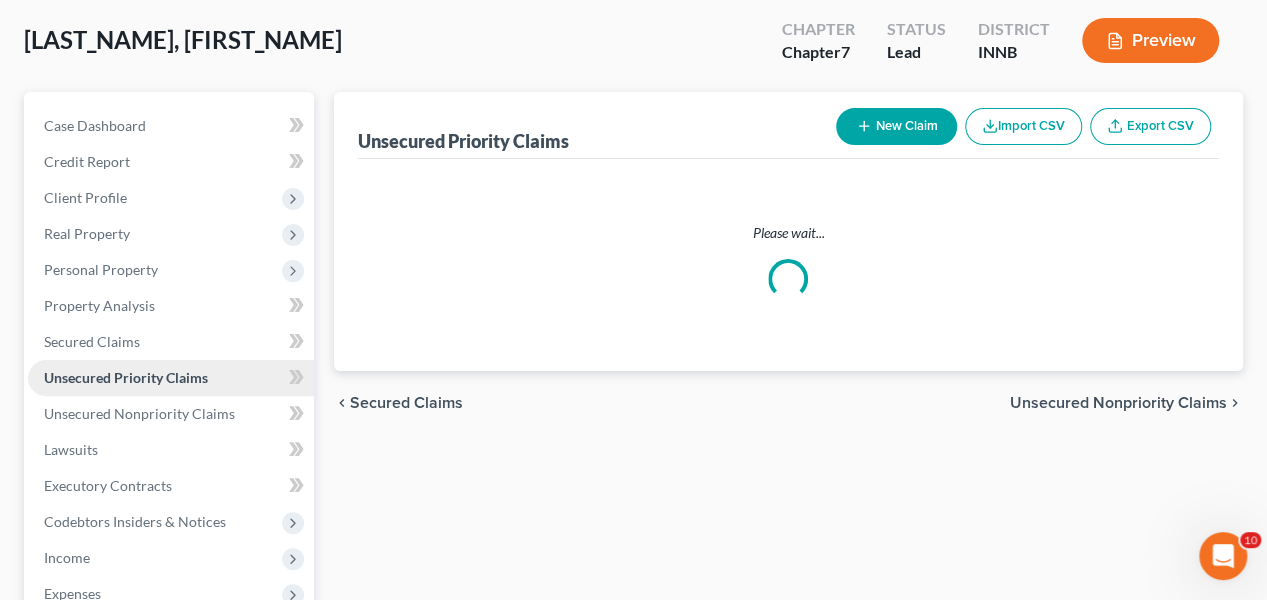scroll, scrollTop: 0, scrollLeft: 0, axis: both 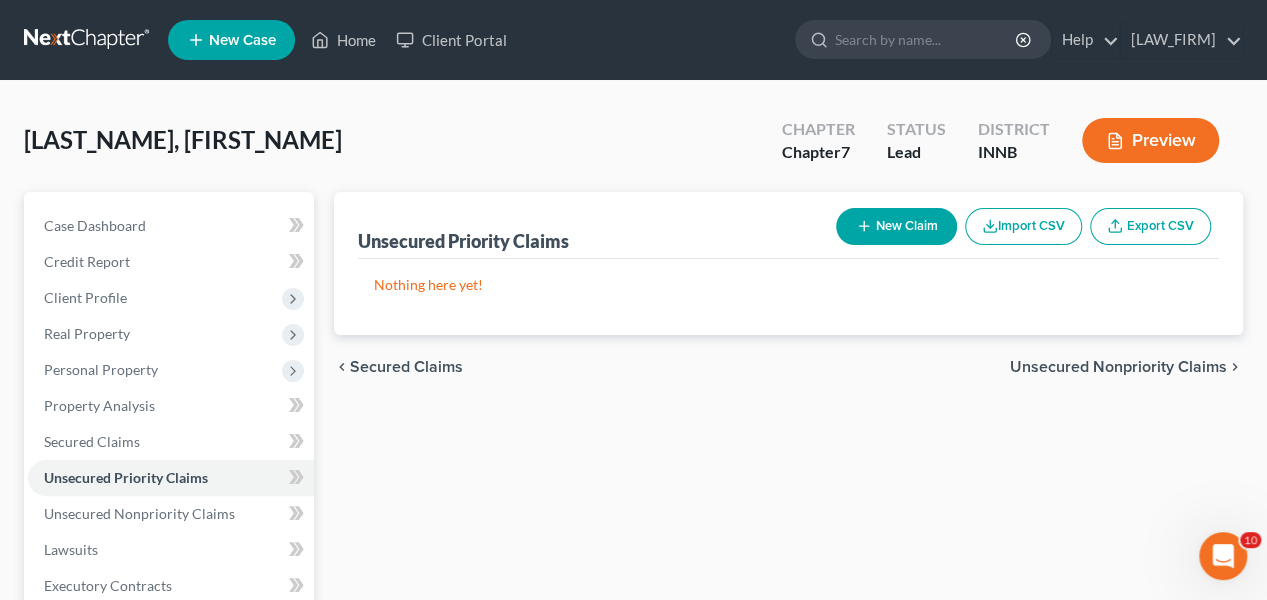 click on "Import CSV" at bounding box center [1023, 226] 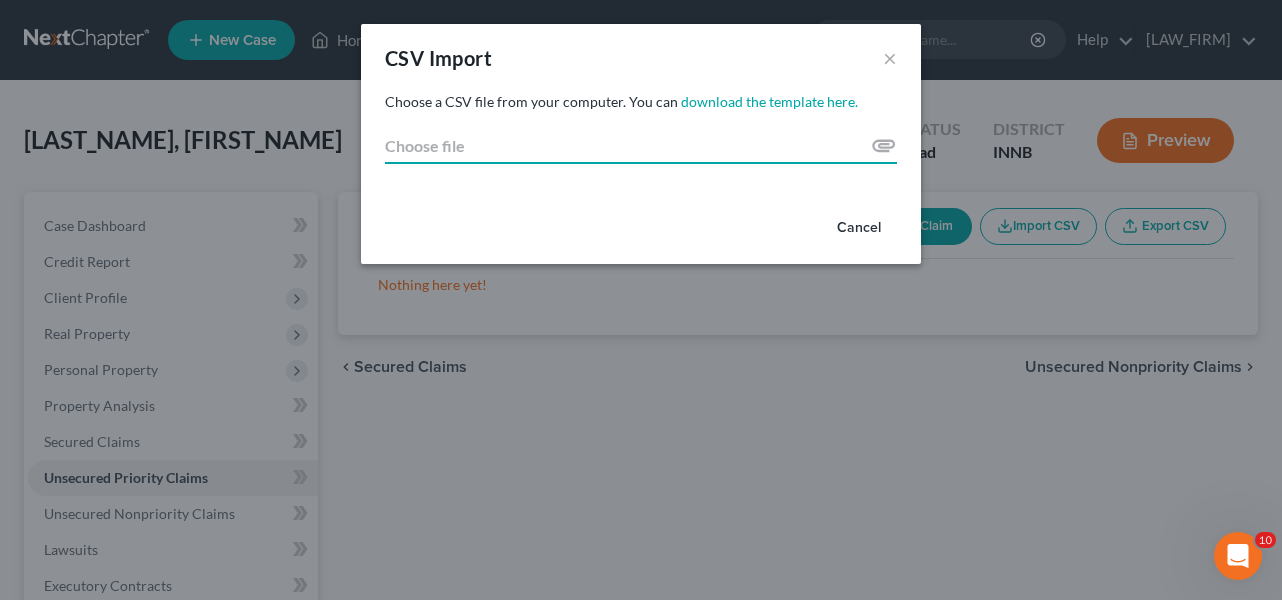 click on "Choose file" at bounding box center (641, 146) 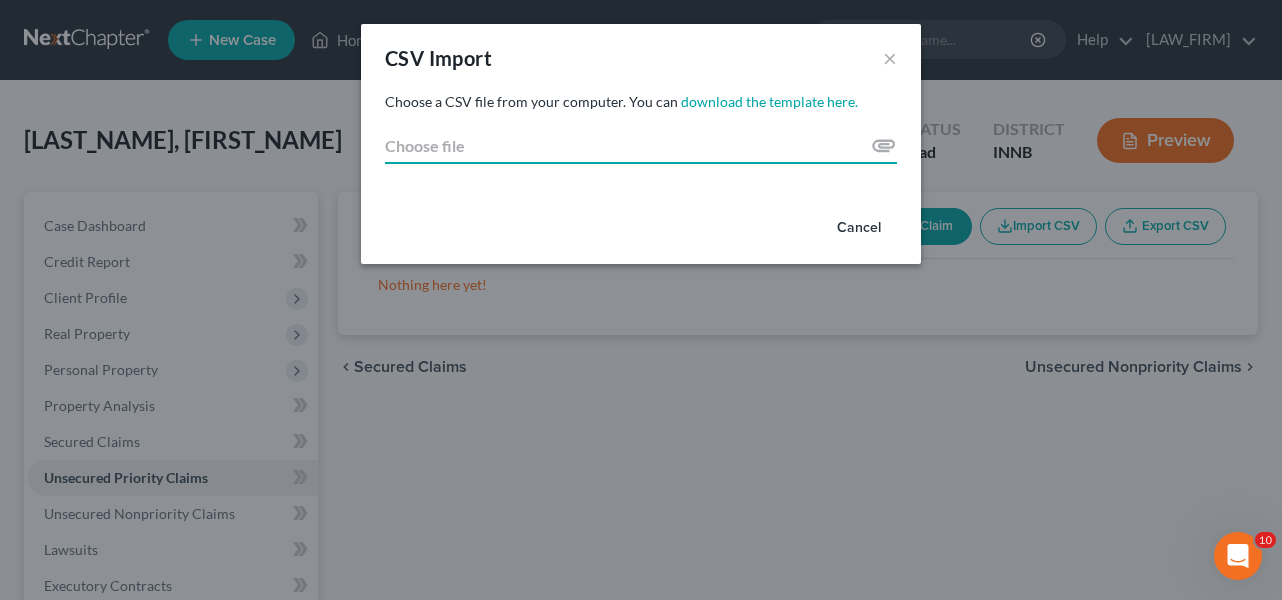 type on "[FILE_PATH]" 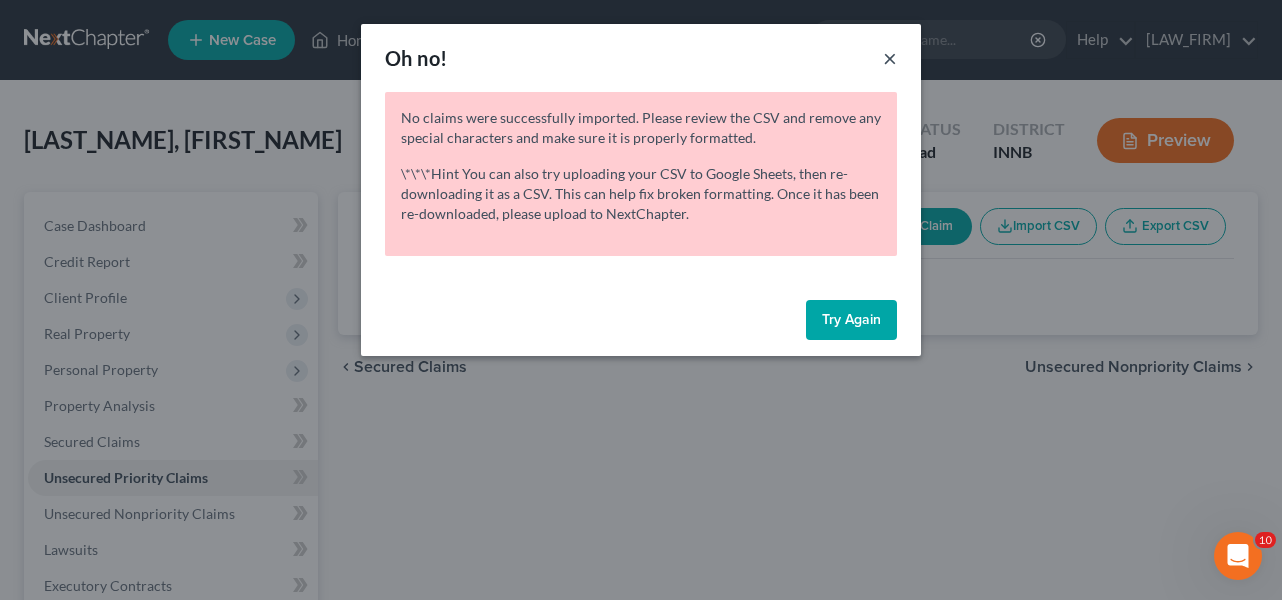 click on "×" at bounding box center [890, 58] 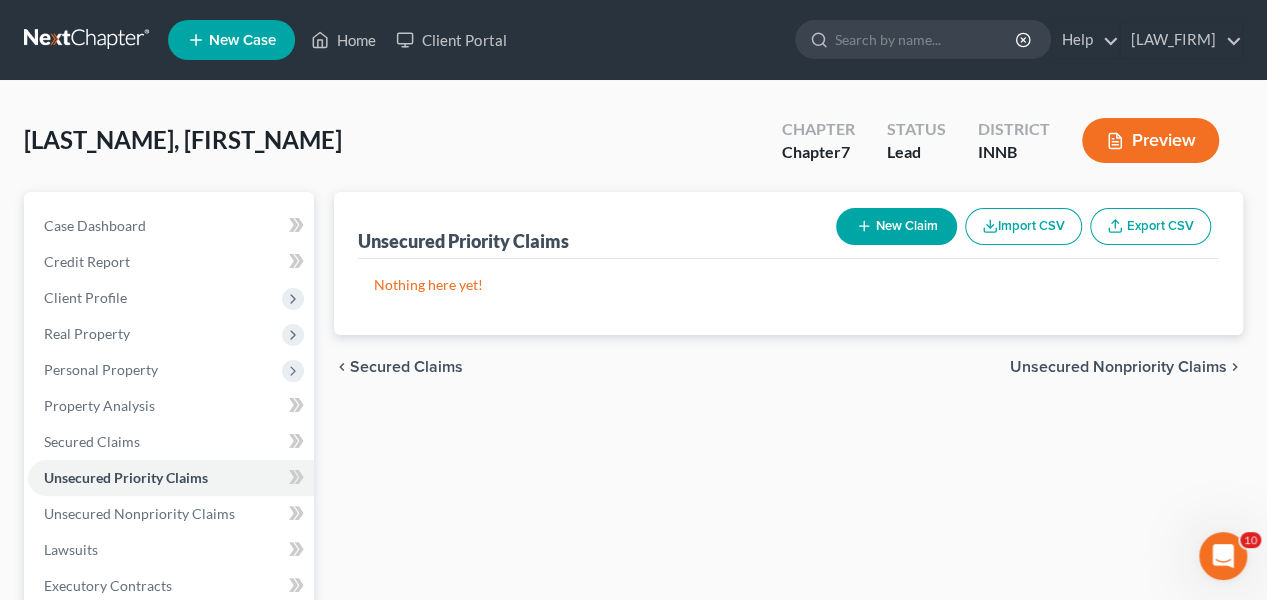 click on "New Claim" at bounding box center [896, 226] 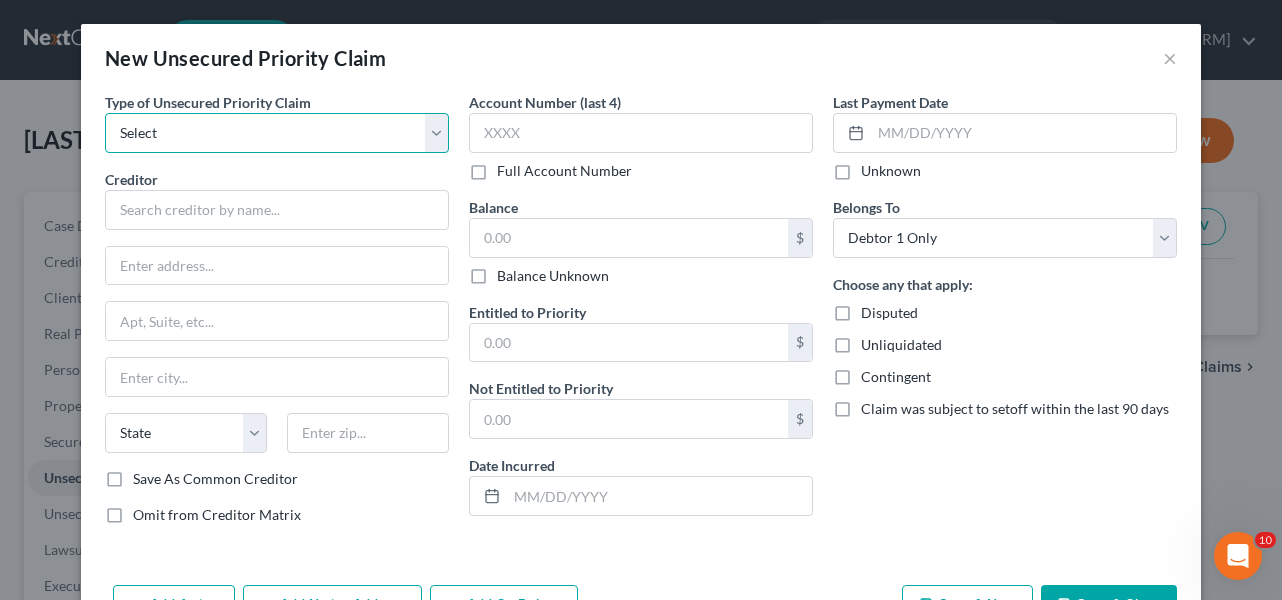 click on "Select Taxes & Other Government Units Domestic Support Obligations Extensions of credit in an involuntary case Wages, Salaries, Commissions Contributions to employee benefits Certain farmers and fisherman Deposits by individuals Commitments to maintain capitals Claims for death or injury while intoxicated Other" at bounding box center (277, 133) 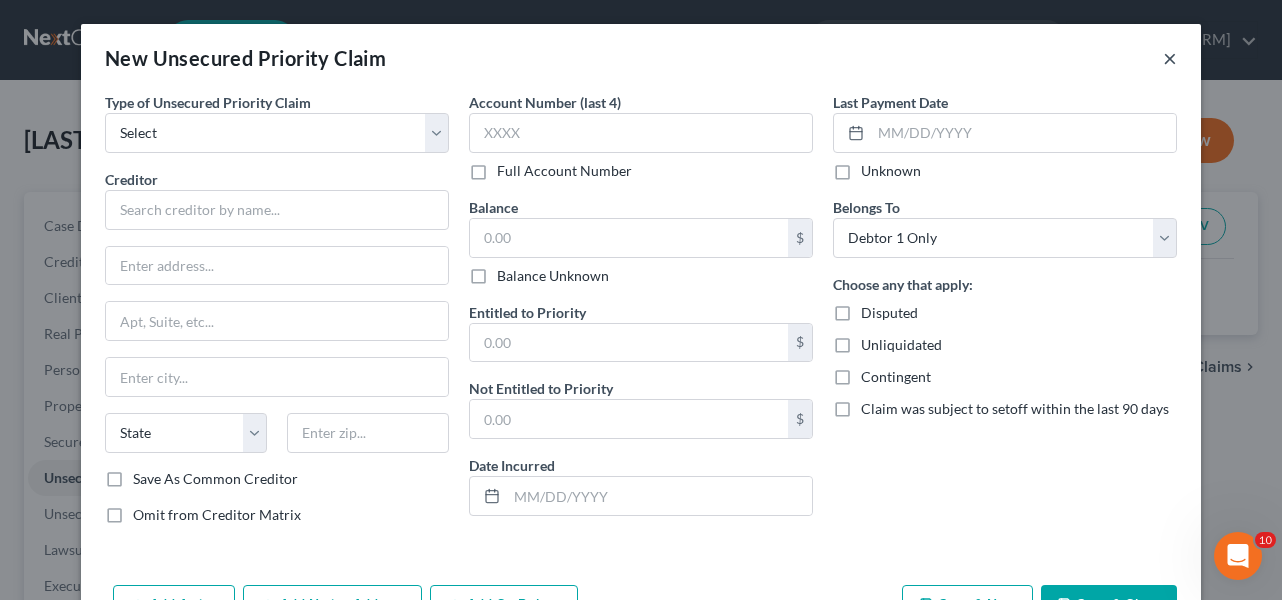 click on "×" at bounding box center [1170, 58] 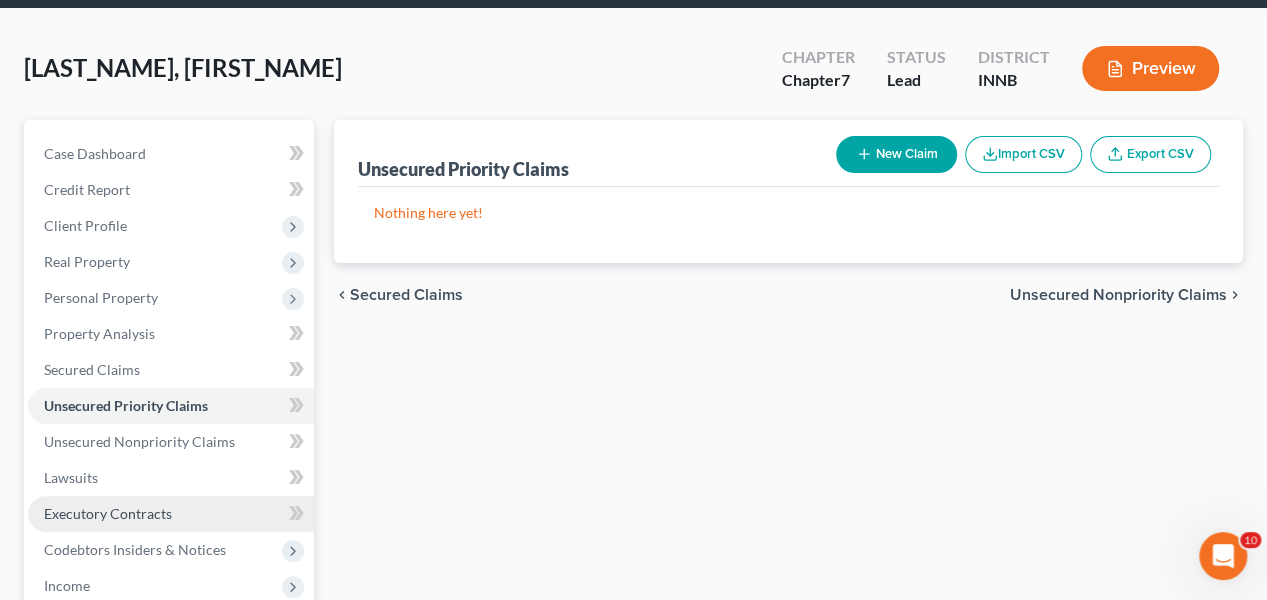 scroll, scrollTop: 100, scrollLeft: 0, axis: vertical 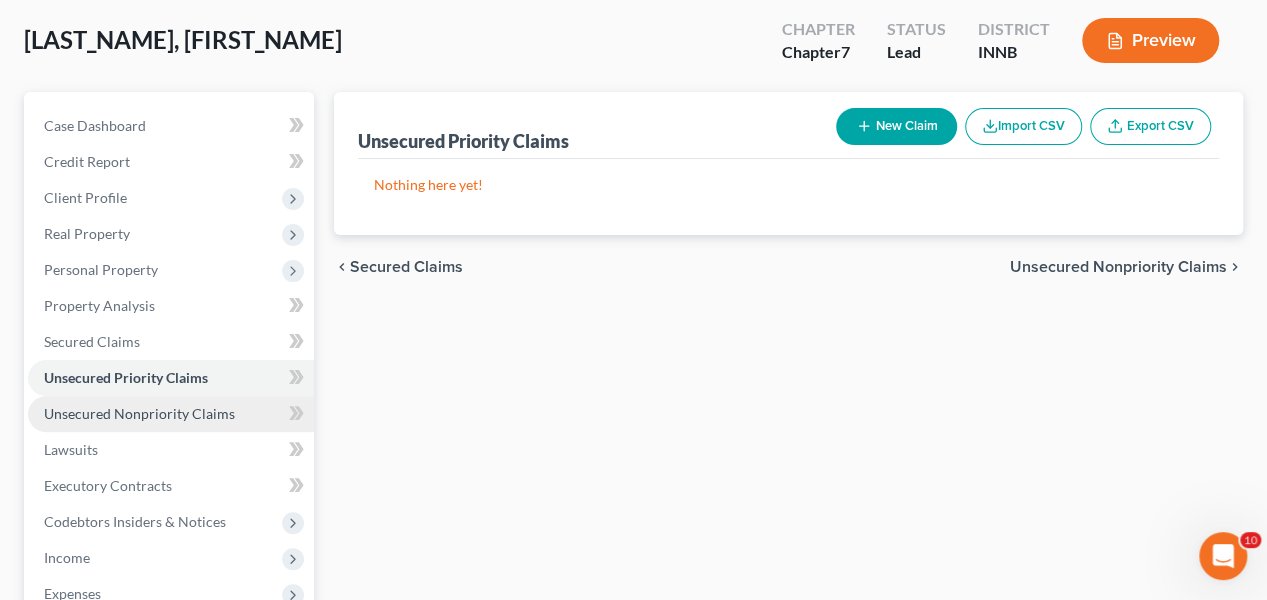 click on "Unsecured Nonpriority Claims" at bounding box center [139, 413] 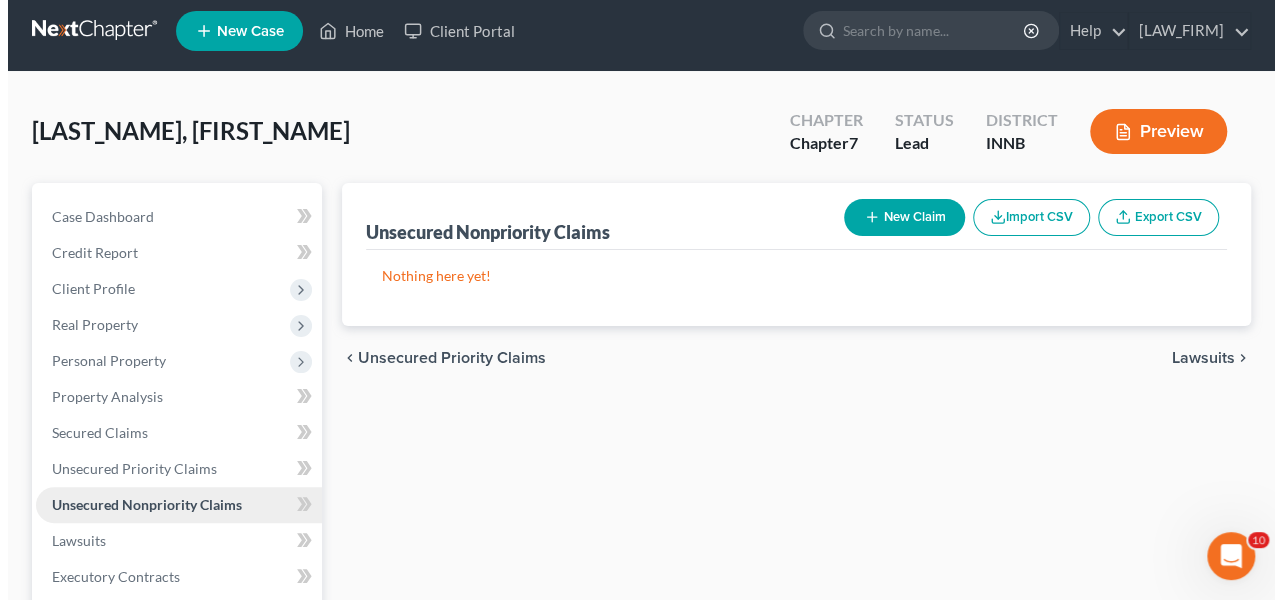 scroll, scrollTop: 0, scrollLeft: 0, axis: both 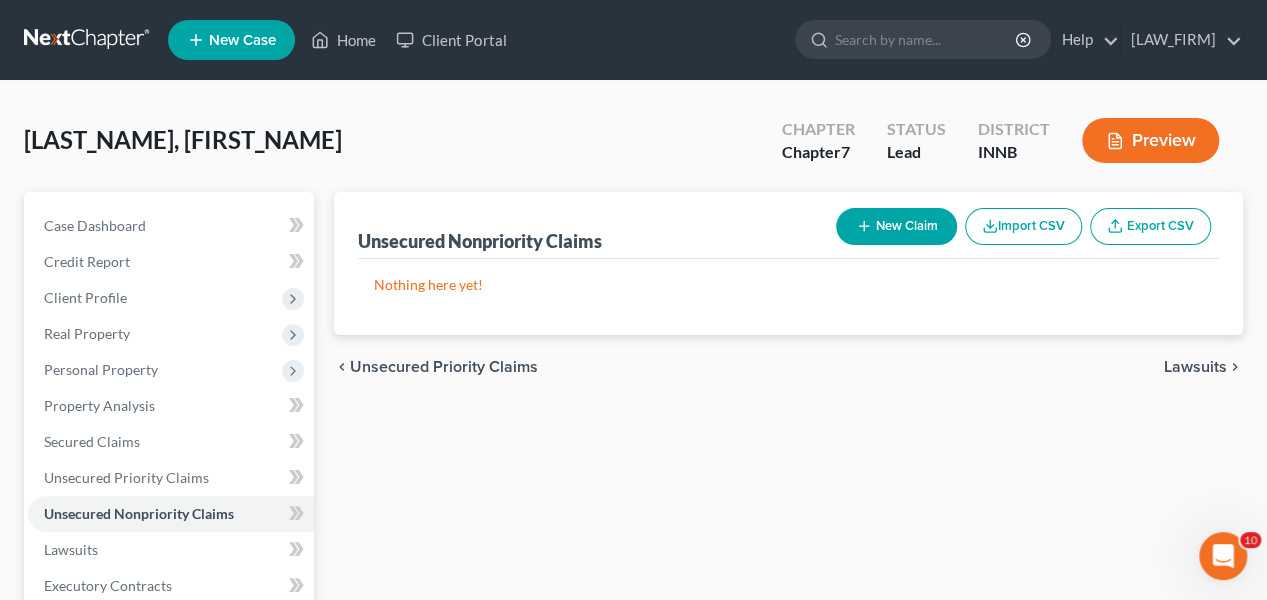 click on "New Claim" at bounding box center [896, 226] 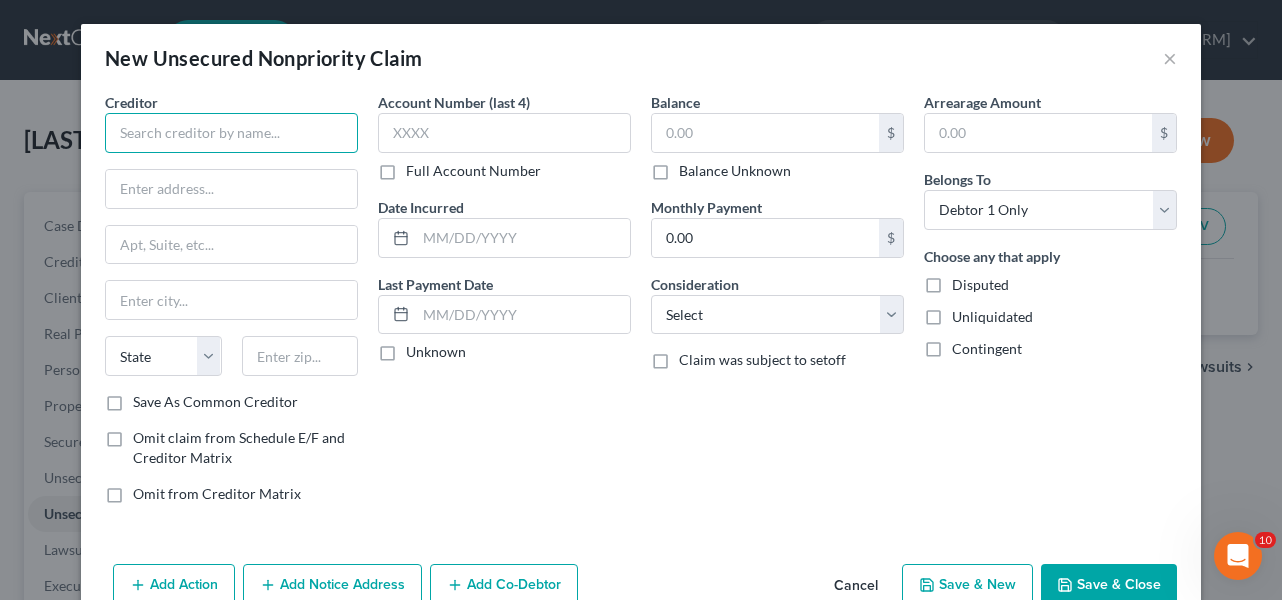 click at bounding box center (231, 133) 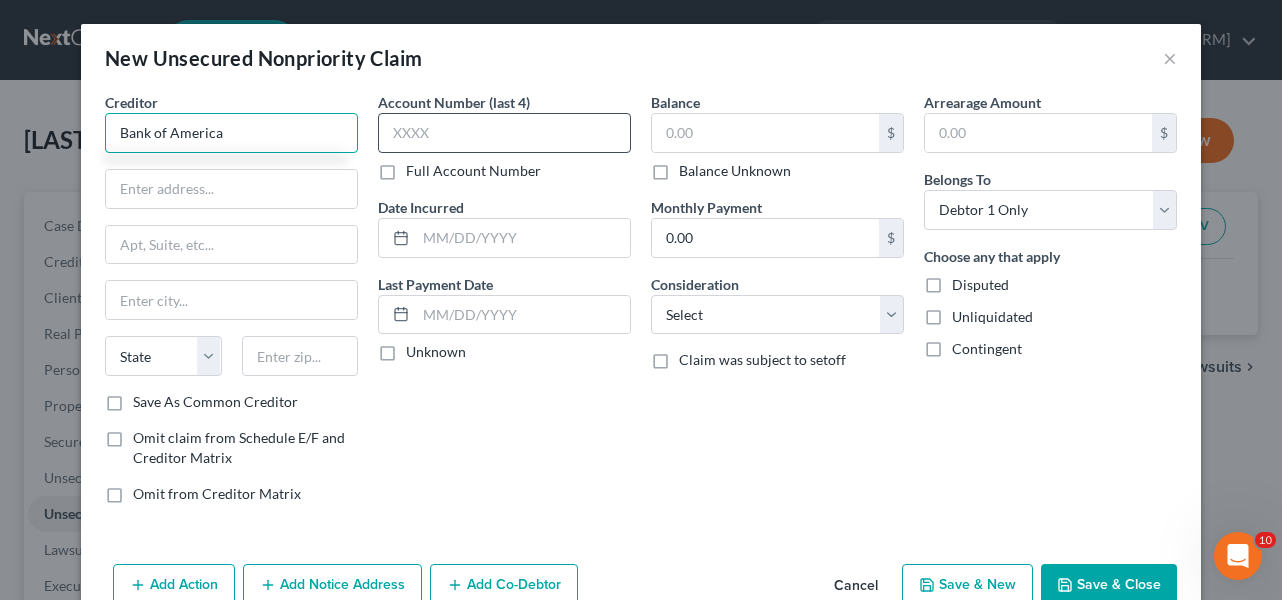 type on "Bank of America" 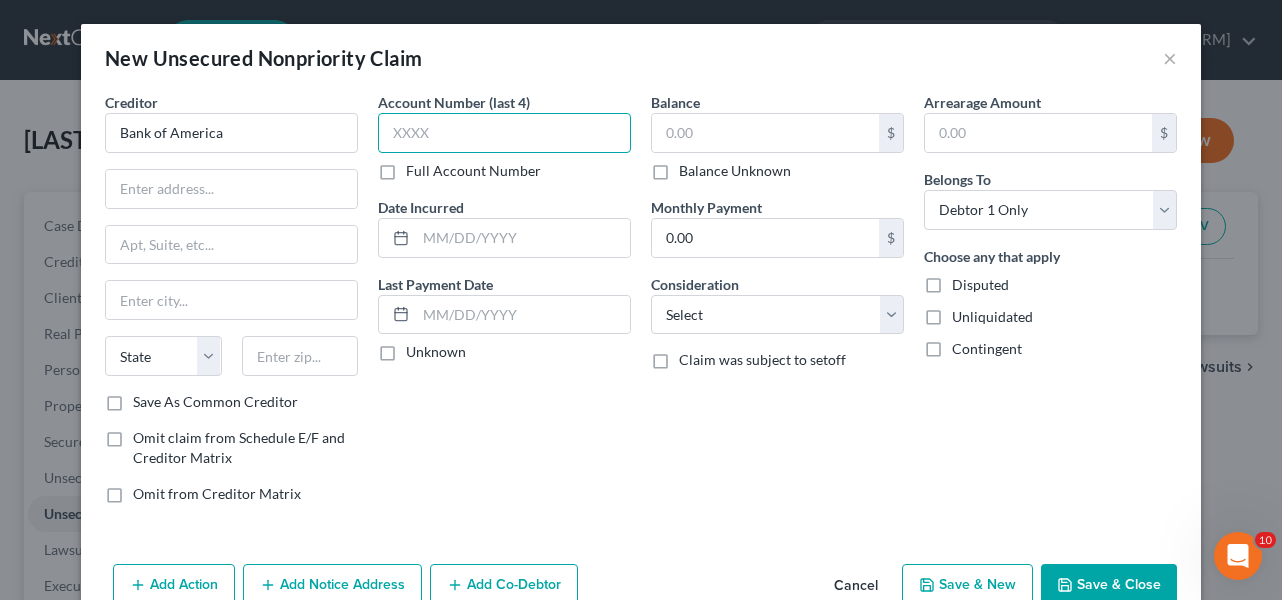 click at bounding box center (504, 133) 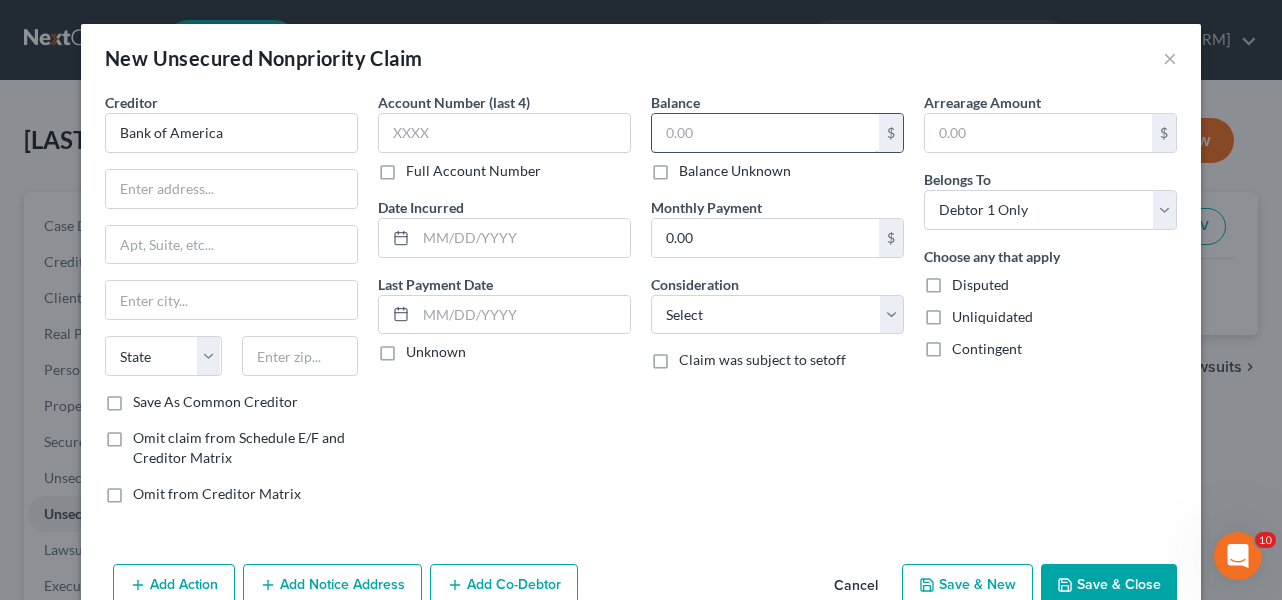 click at bounding box center (765, 133) 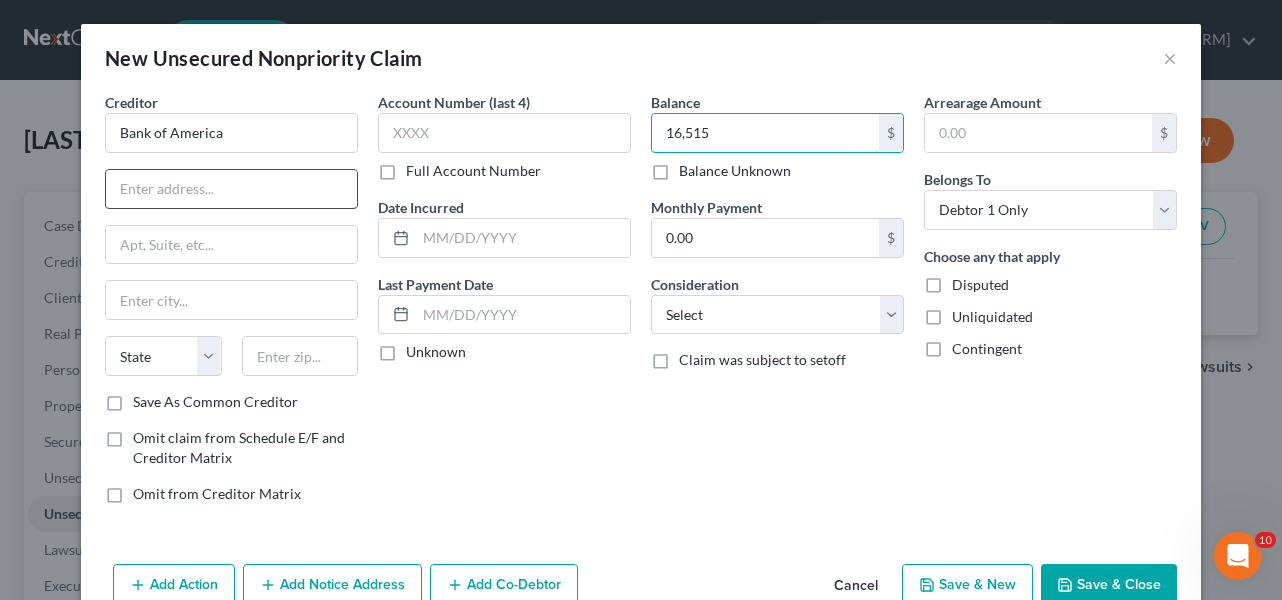 type on "16,515" 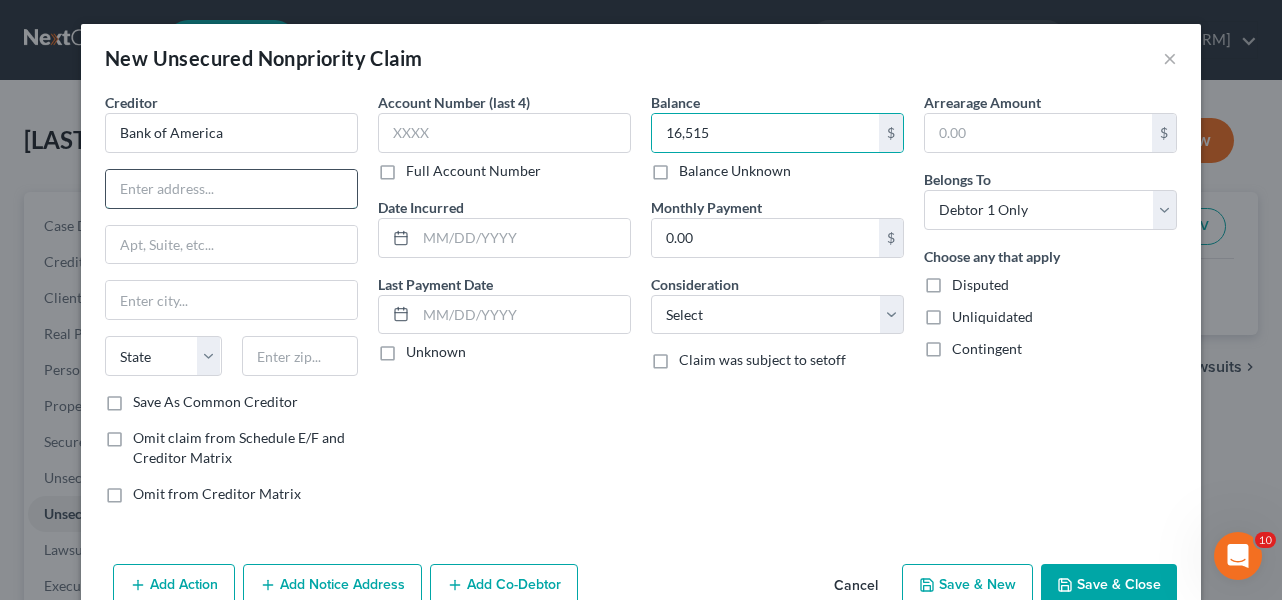 click at bounding box center [231, 189] 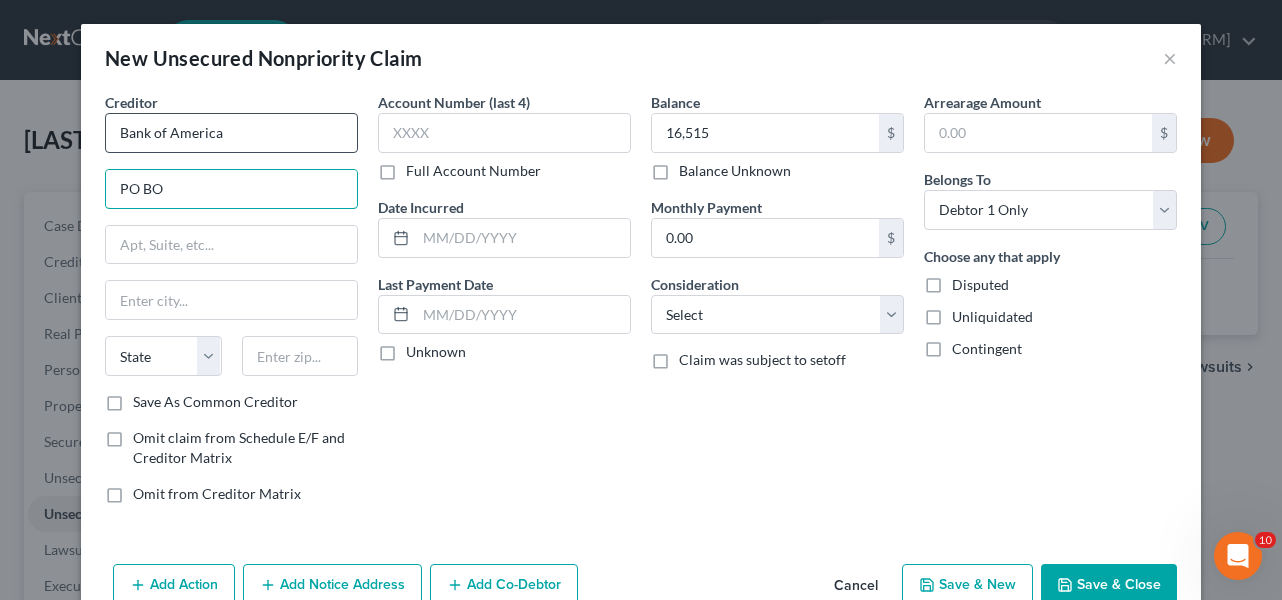 type on "PO BO" 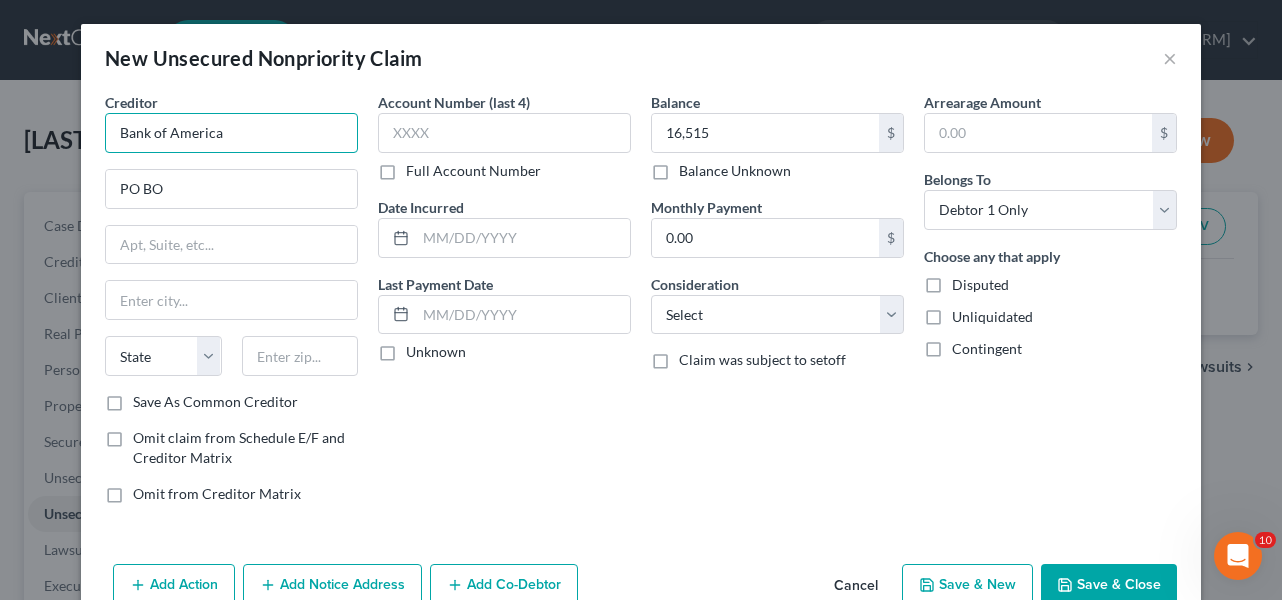 drag, startPoint x: 232, startPoint y: 131, endPoint x: 0, endPoint y: 125, distance: 232.07758 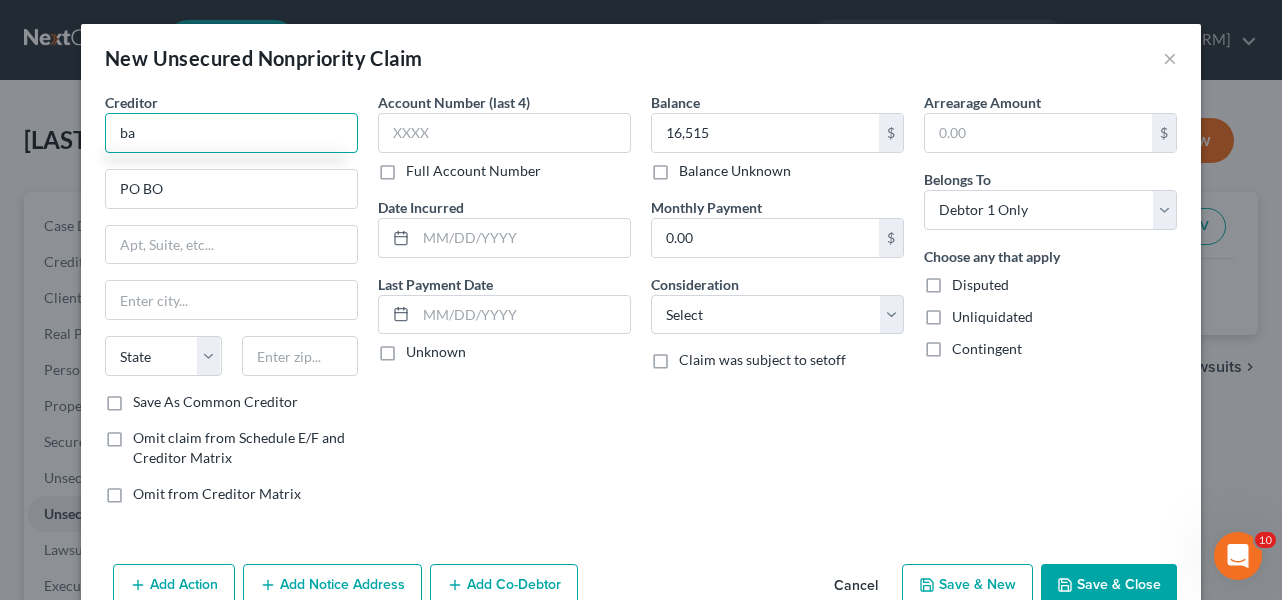 type on "b" 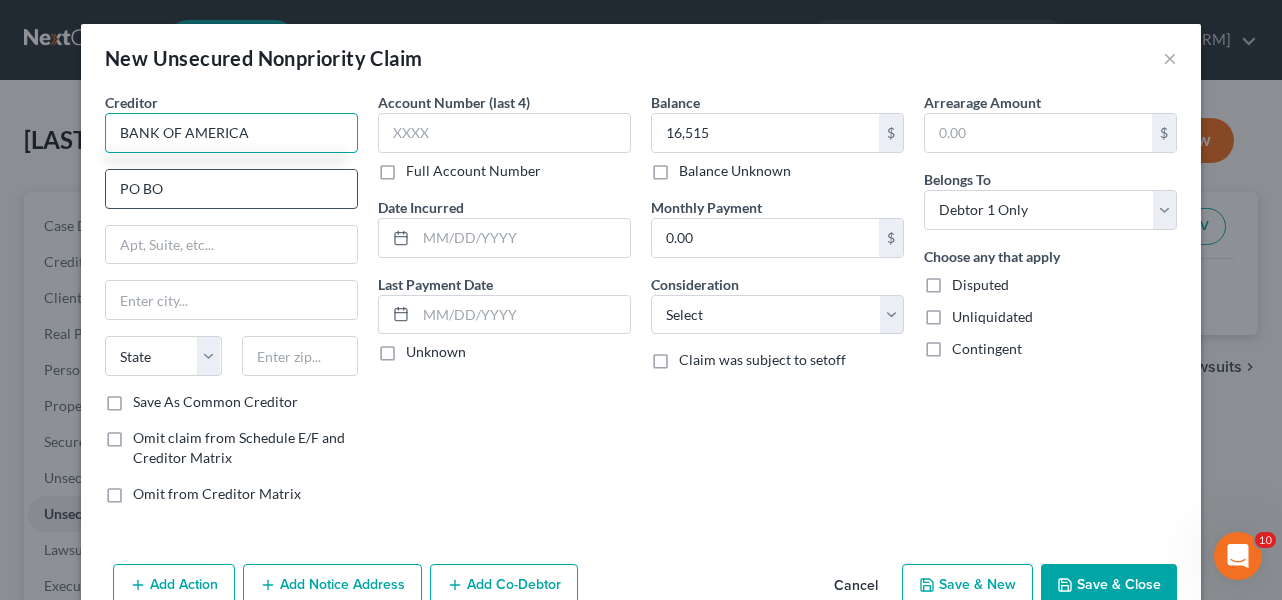 type on "BANK OF AMERICA" 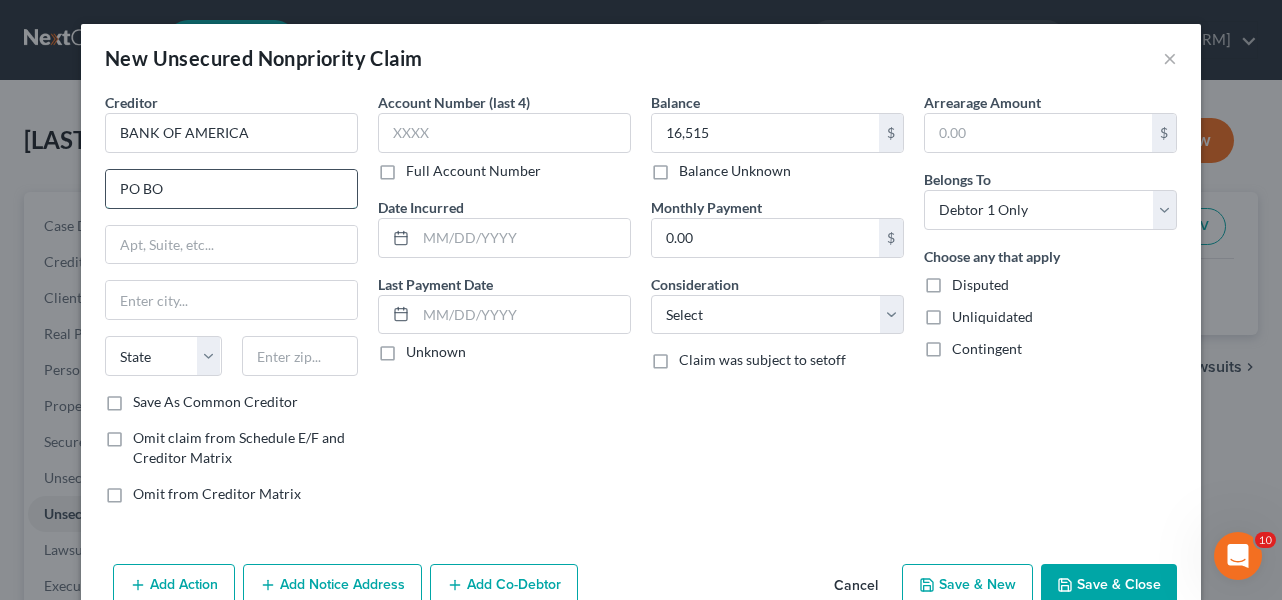 click on "PO BO" at bounding box center [231, 189] 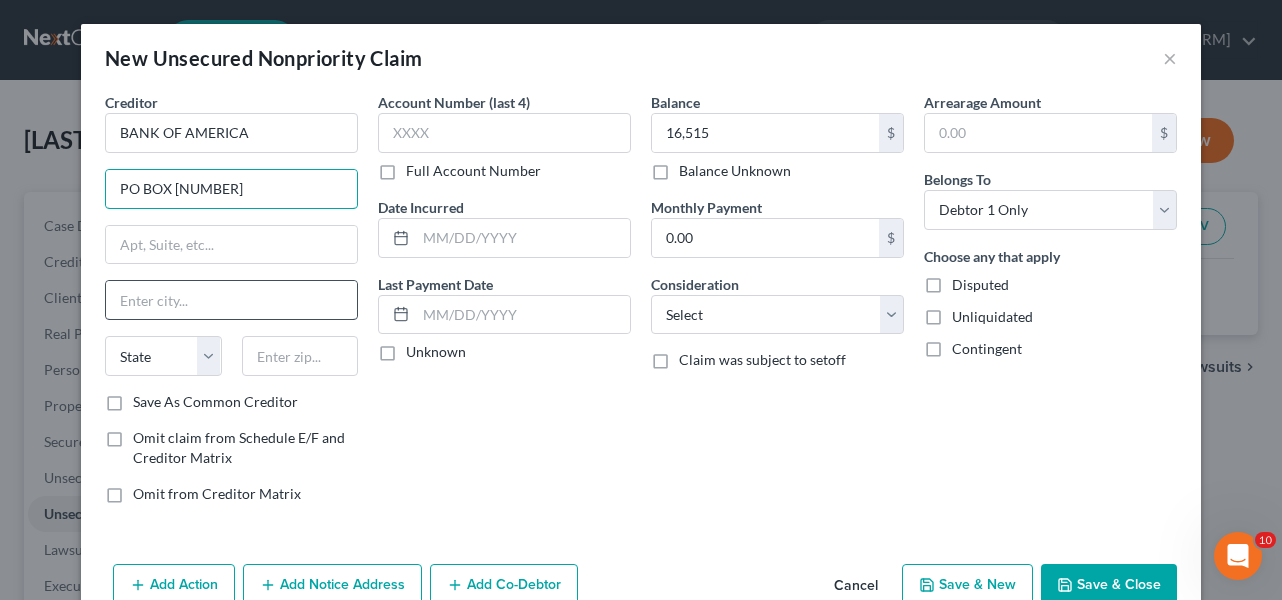 type on "PO BOX [NUMBER]" 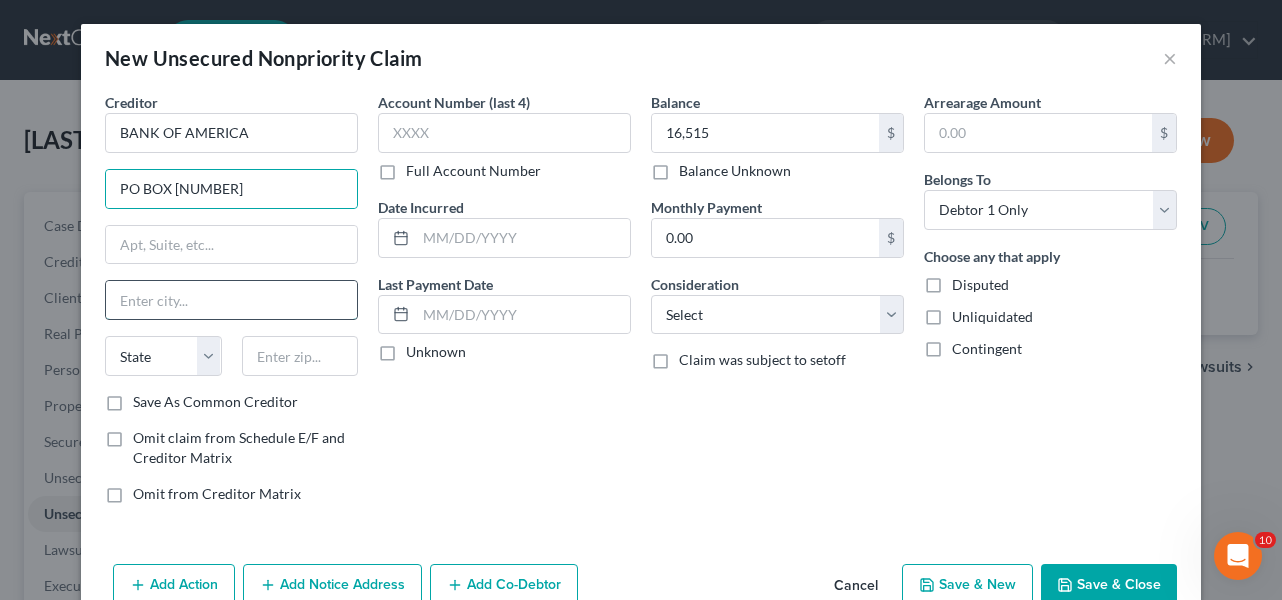 click at bounding box center (231, 300) 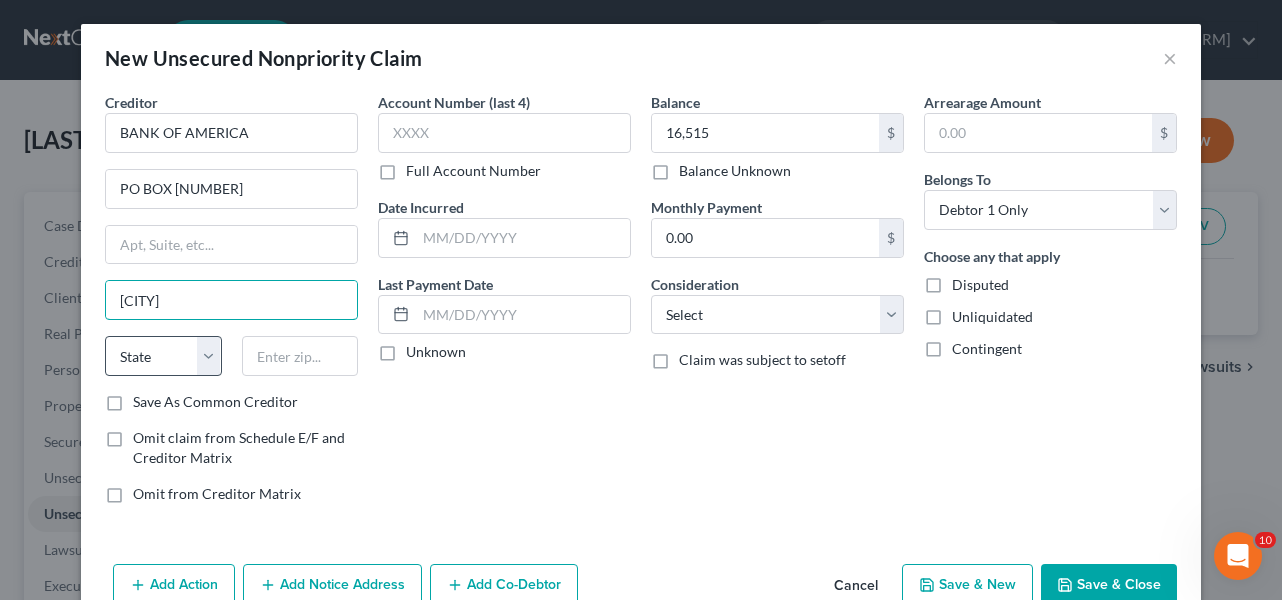 type on "[CITY]" 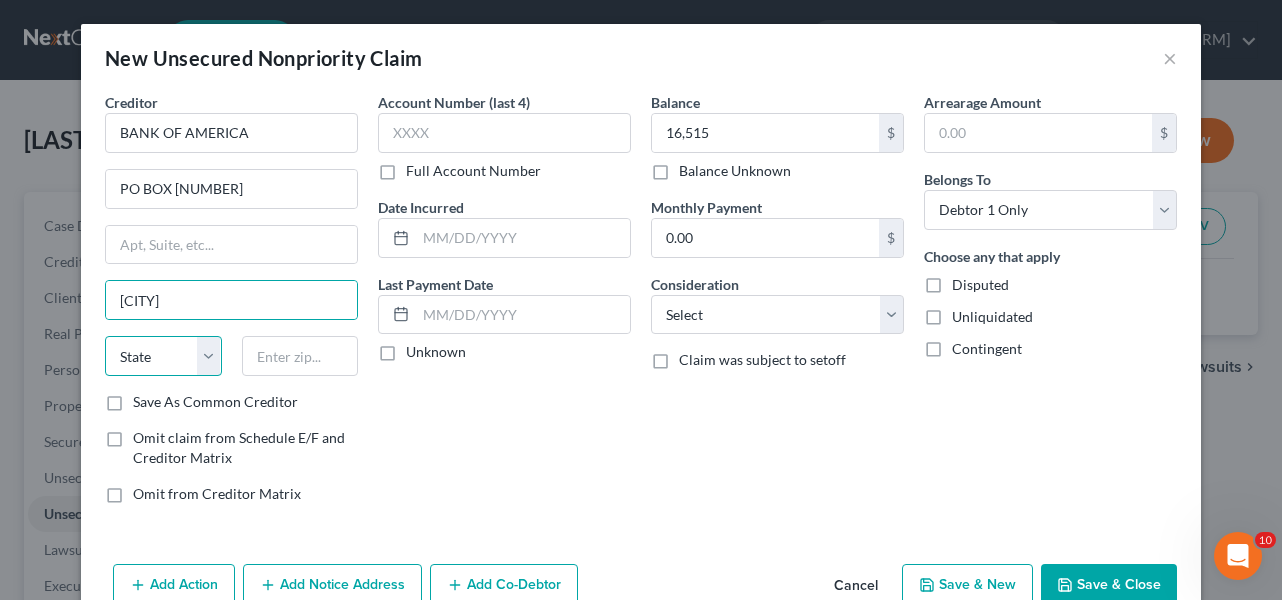 click on "State AL AK AR AZ CA CO CT DE DC FL GA GU HI ID IL IN IA KS KY LA ME MD MA MI MN MS MO MT NC ND NE NV NH NJ NM NY OH OK OR PA PR RI SC SD TN TX UT VI VA VT WA WV WI WY" at bounding box center (163, 356) 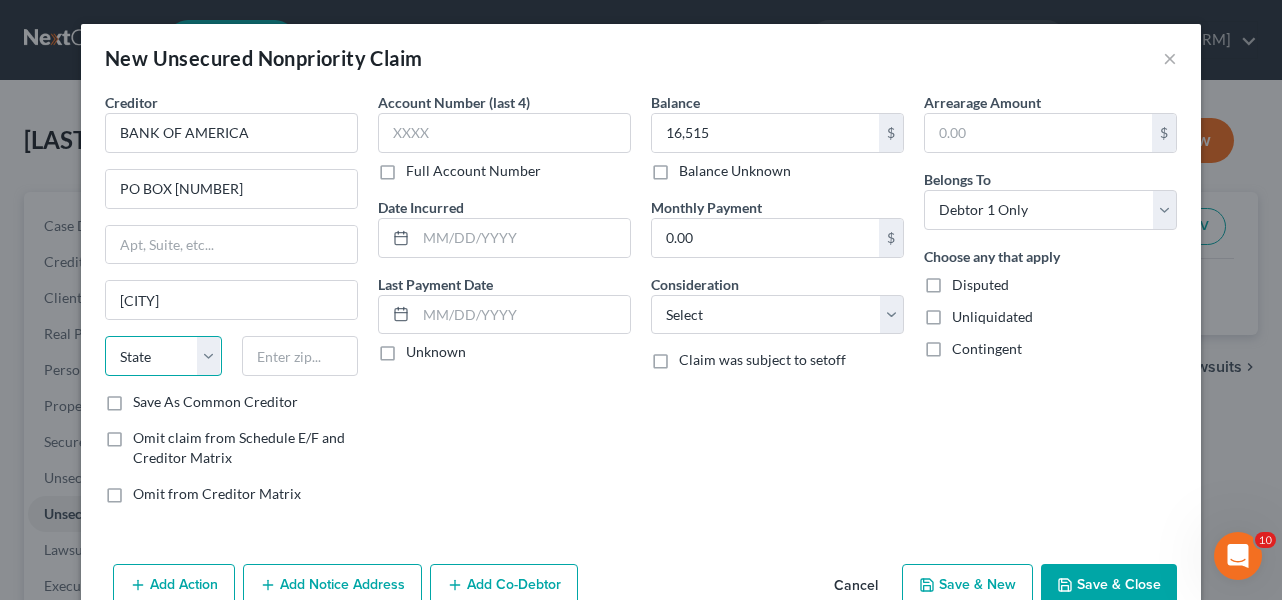 select on "45" 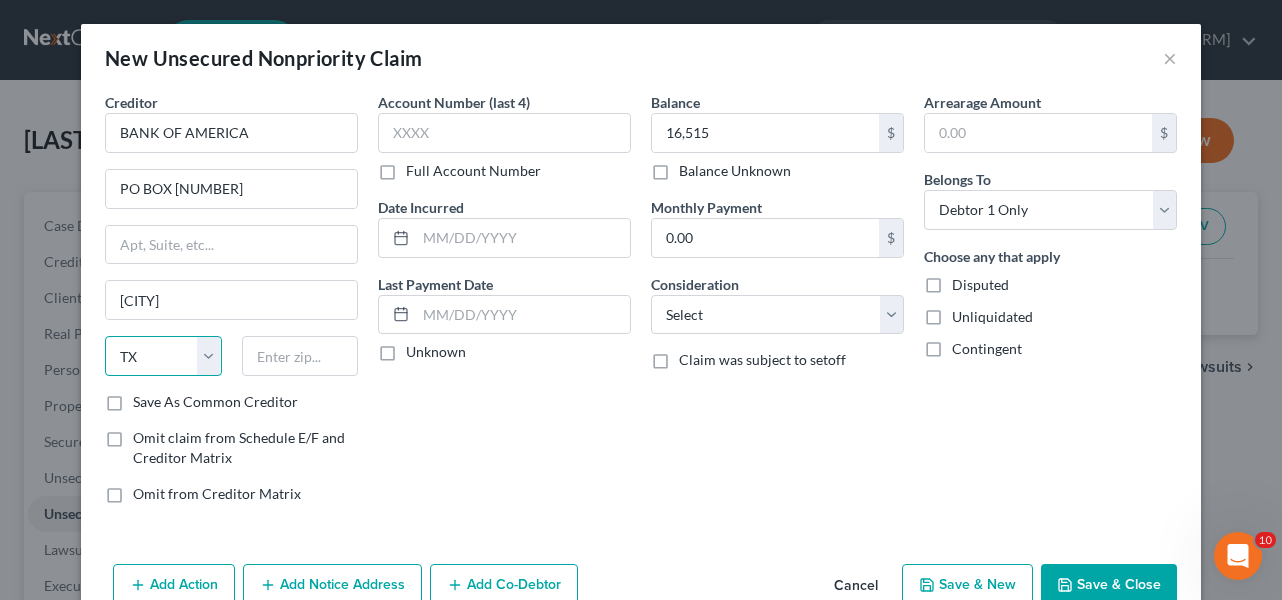 click on "State AL AK AR AZ CA CO CT DE DC FL GA GU HI ID IL IN IA KS KY LA ME MD MA MI MN MS MO MT NC ND NE NV NH NJ NM NY OH OK OR PA PR RI SC SD TN TX UT VI VA VT WA WV WI WY" at bounding box center [163, 356] 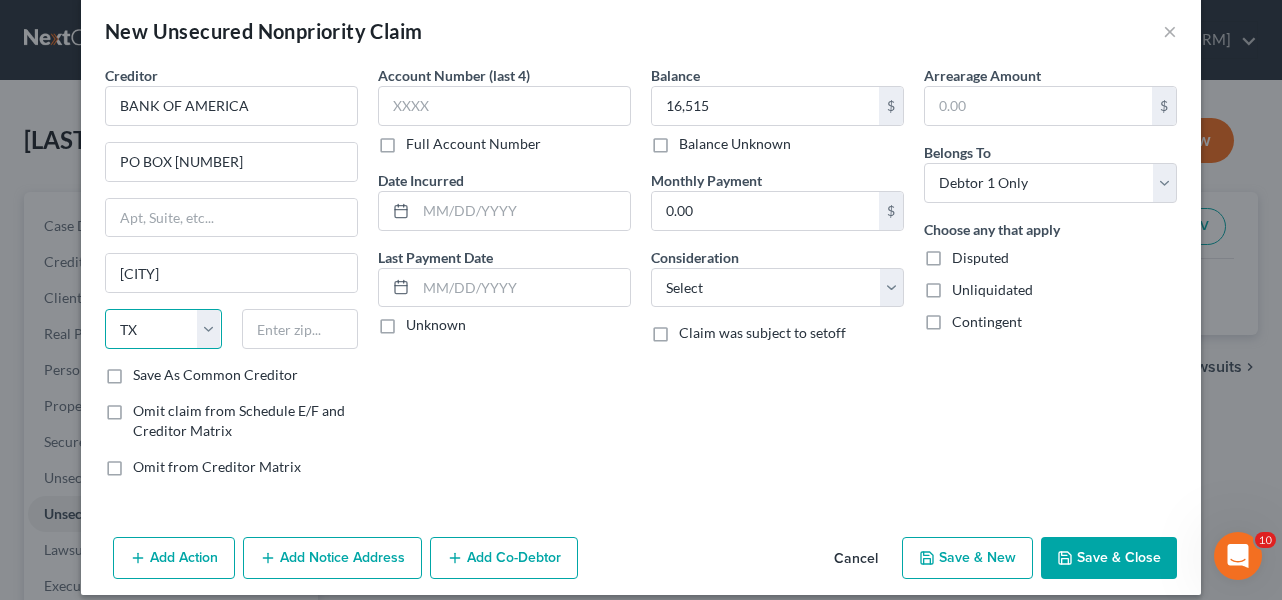 scroll, scrollTop: 42, scrollLeft: 0, axis: vertical 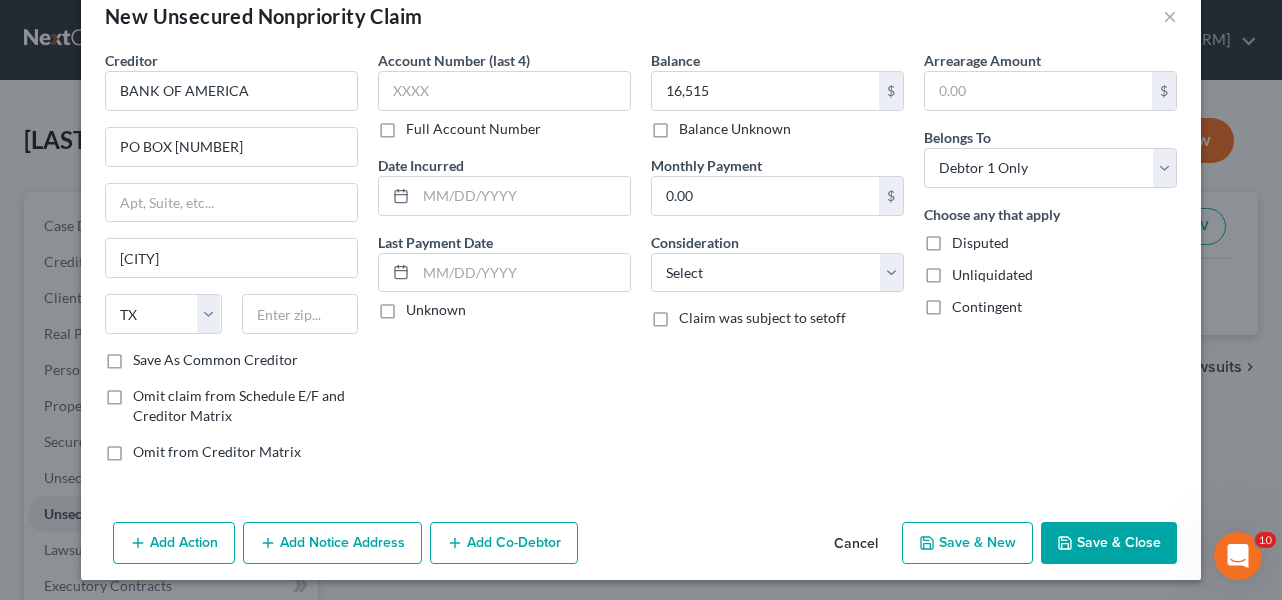 click on "Save As Common Creditor" at bounding box center (215, 360) 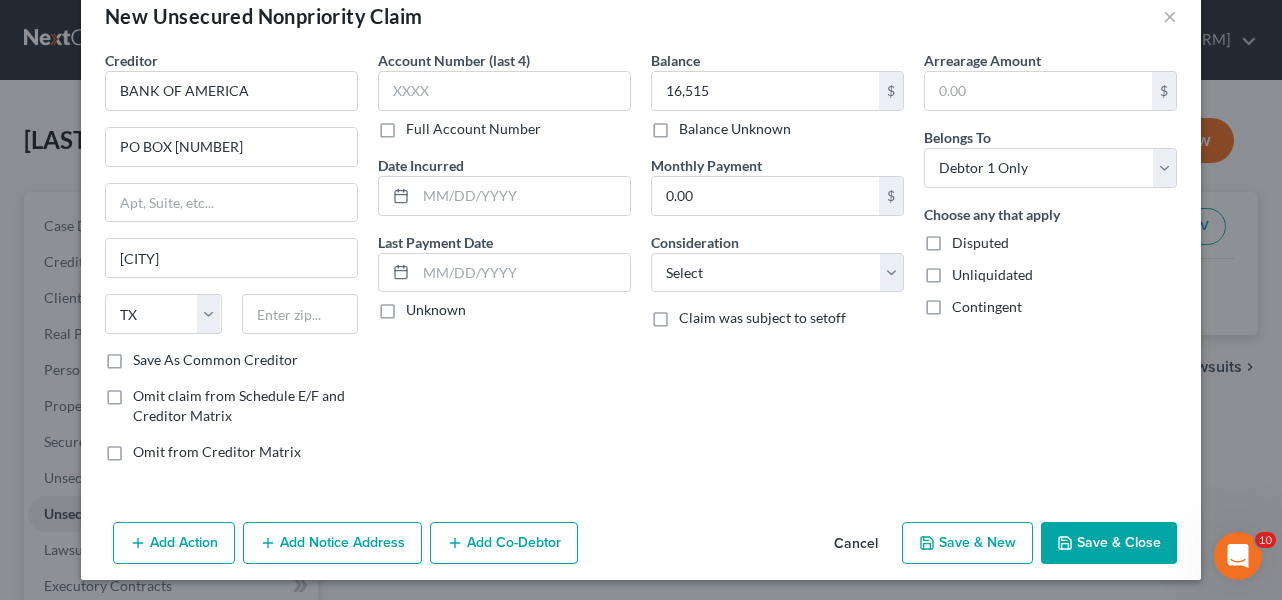 click on "Save As Common Creditor" at bounding box center [147, 356] 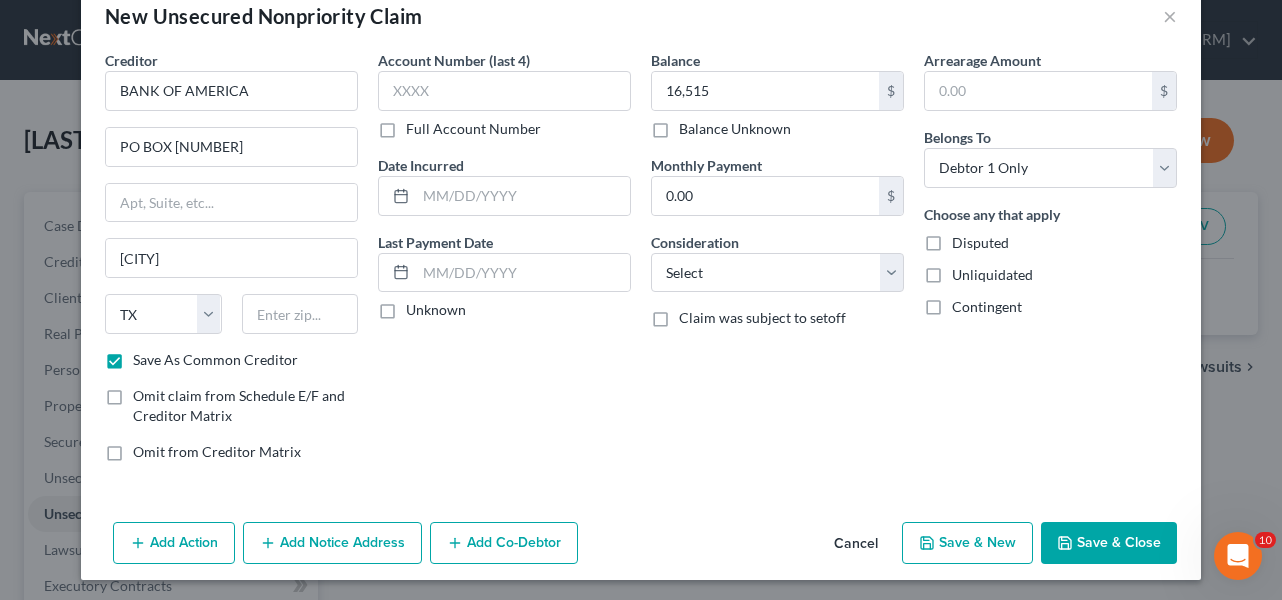 click on "Save & New" at bounding box center [967, 543] 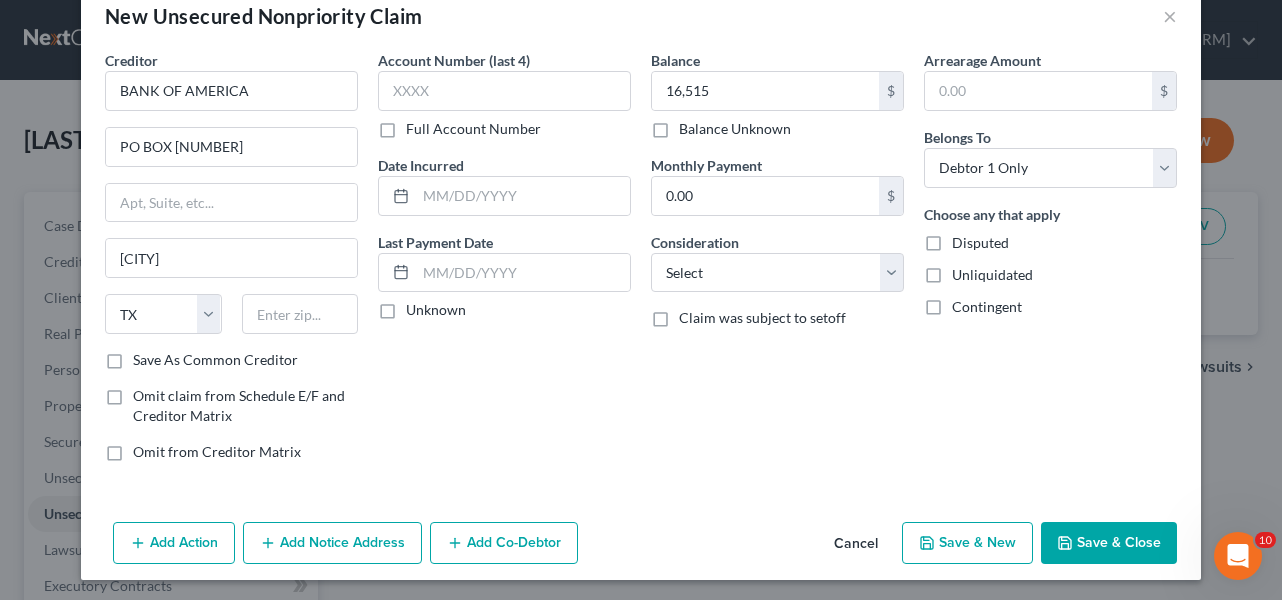 checkbox on "false" 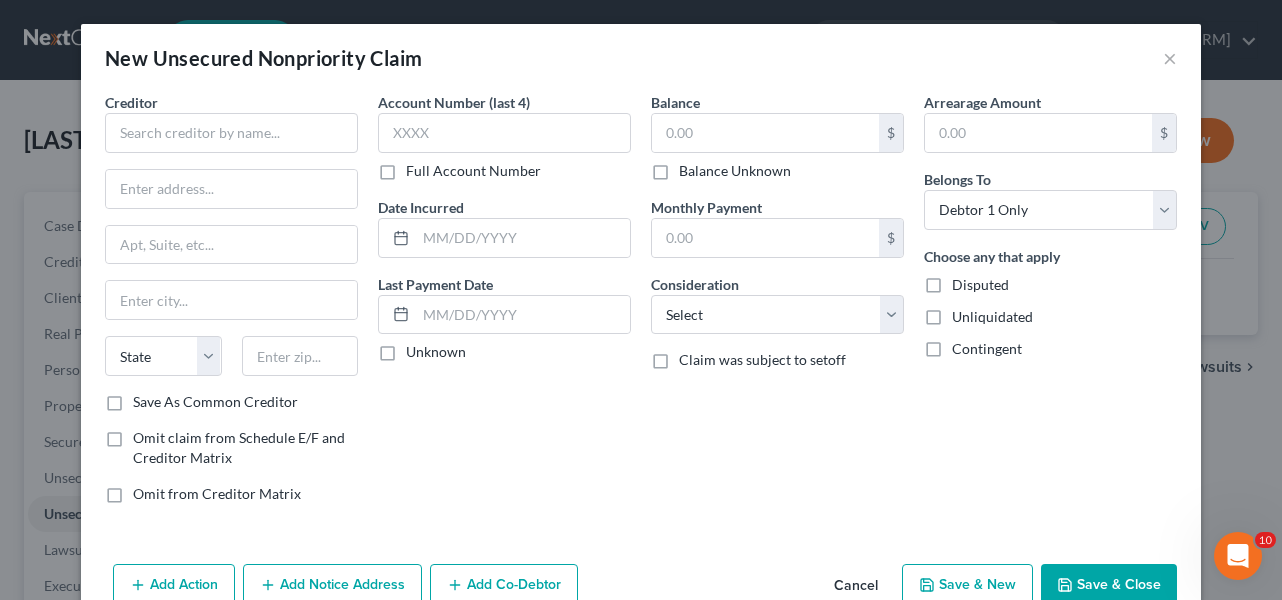 type on "16,515.00" 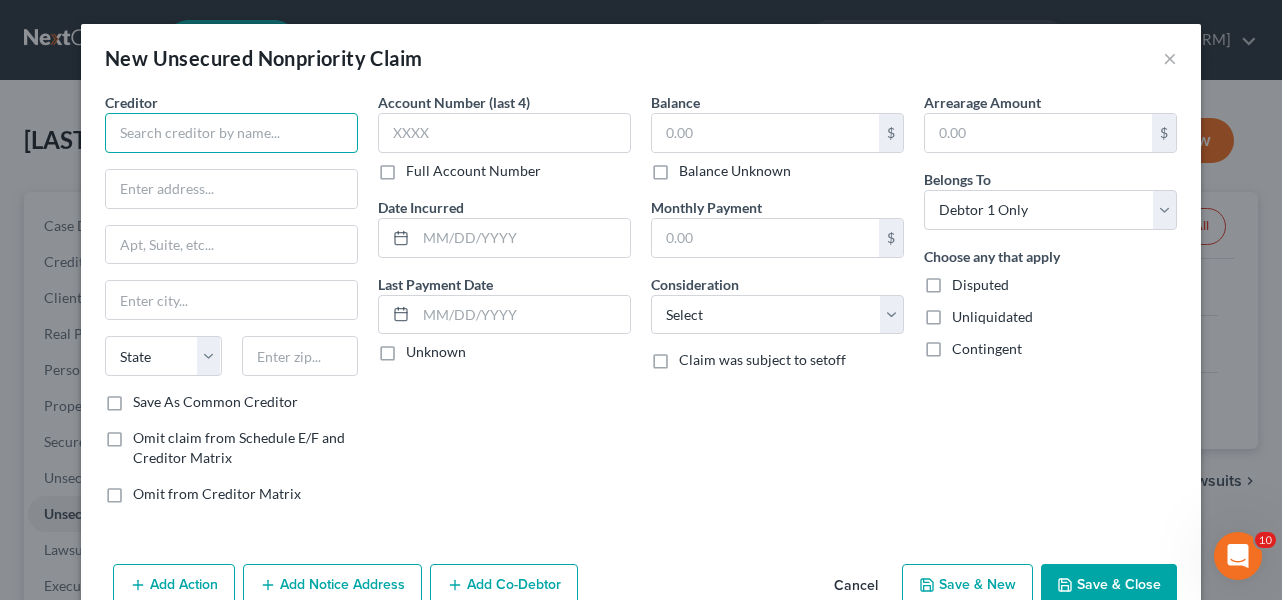 click at bounding box center [231, 133] 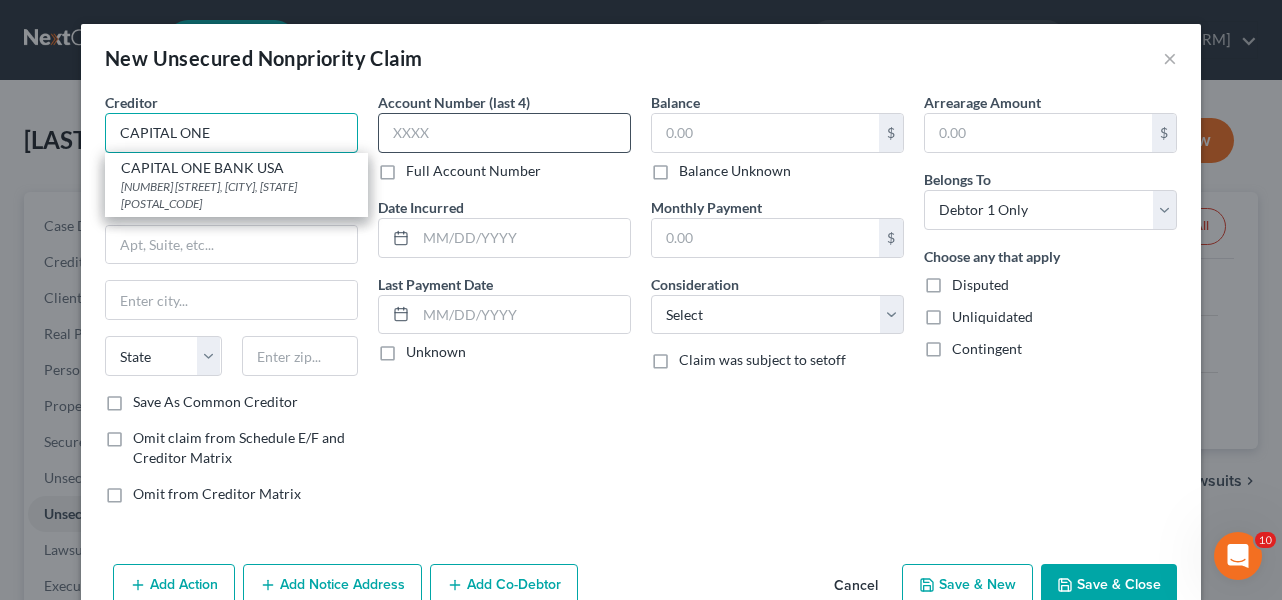 type on "CAPITAL ONE" 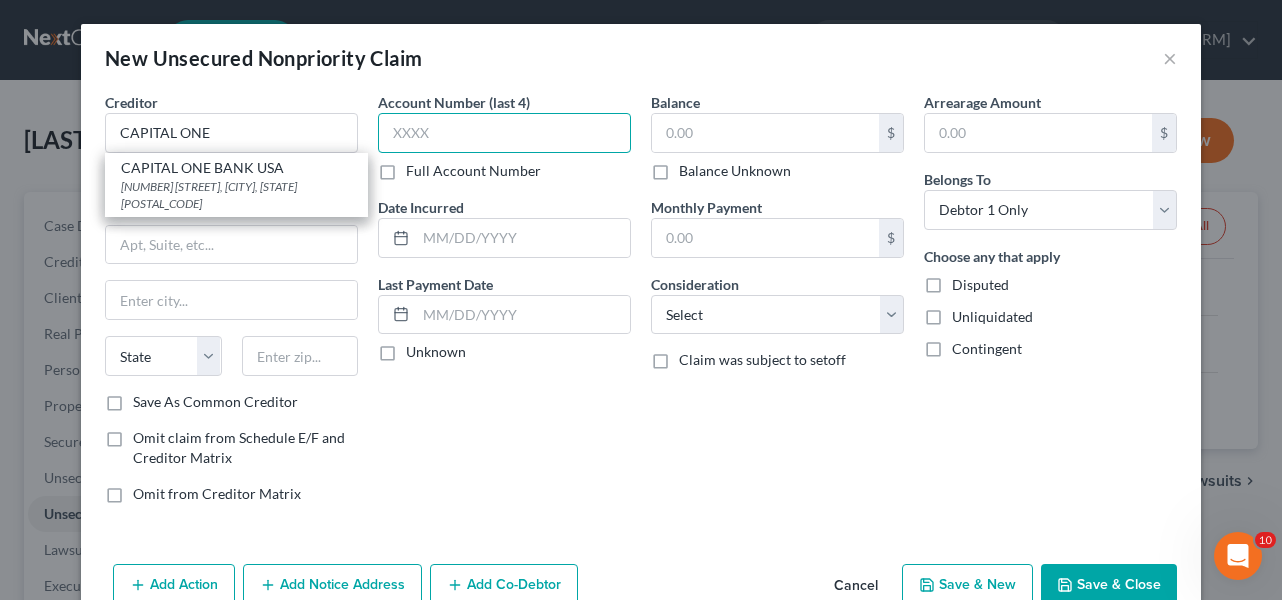 click at bounding box center [504, 133] 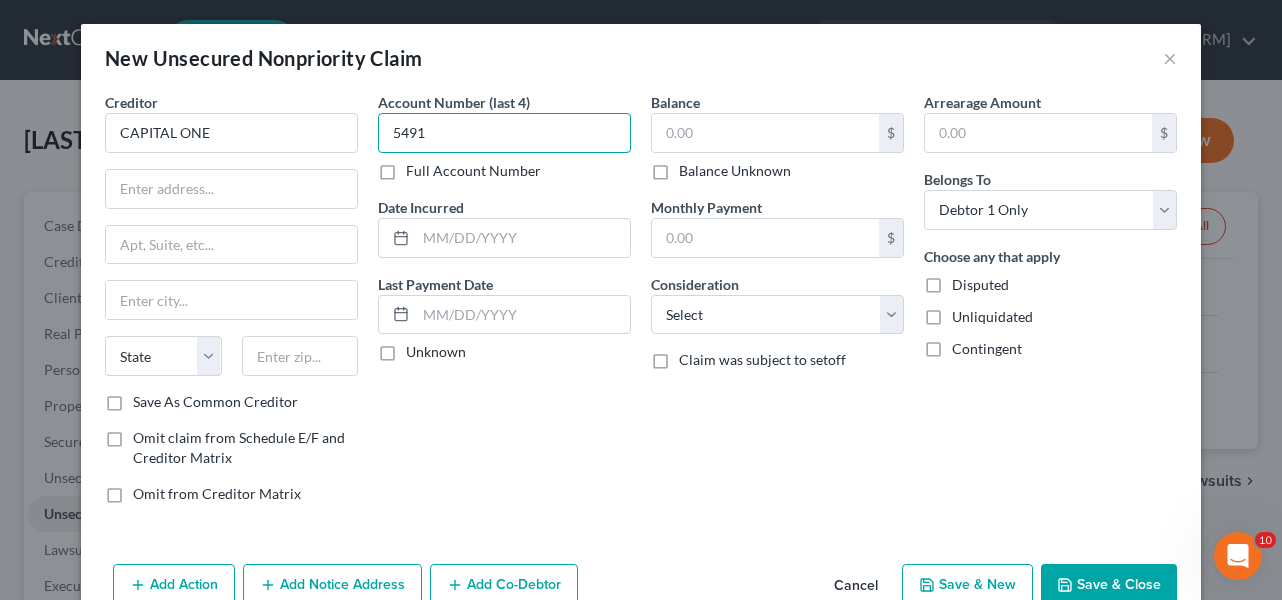 type on "5491" 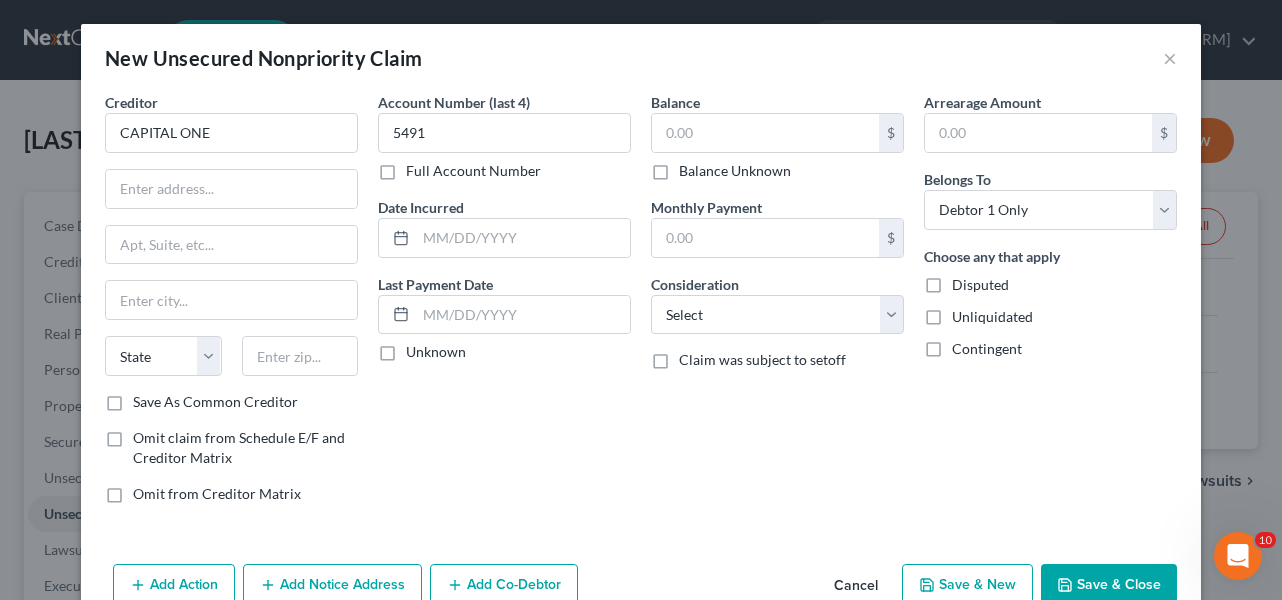 click on "Full Account Number" at bounding box center [473, 171] 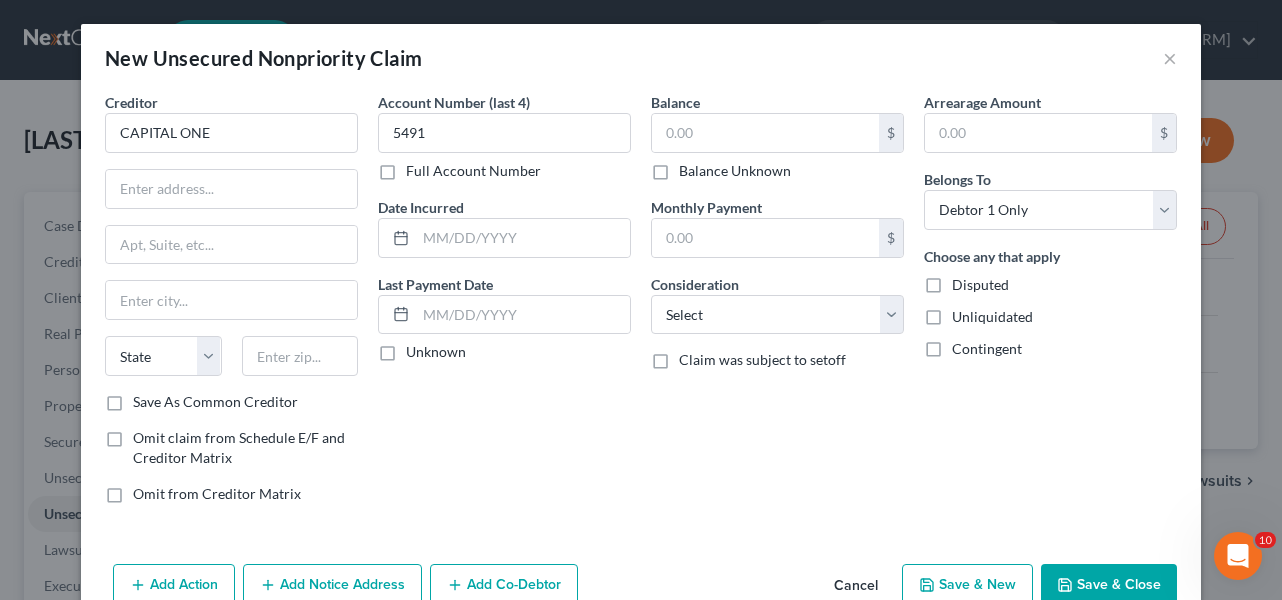 click on "Full Account Number" at bounding box center (420, 167) 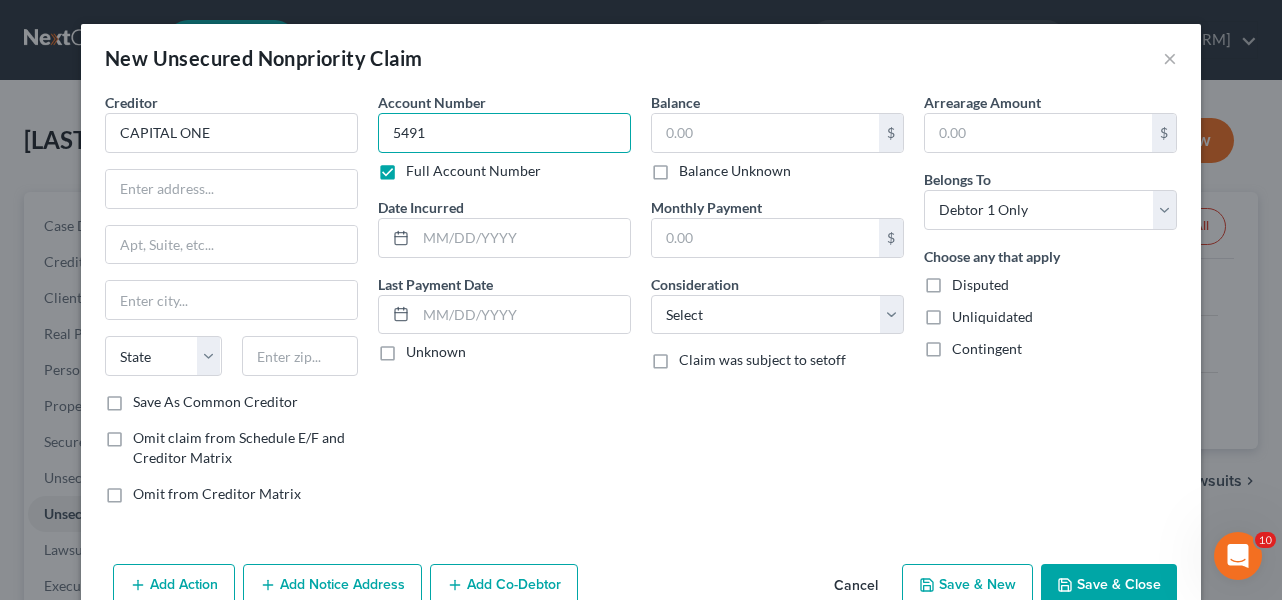click on "5491" at bounding box center (504, 133) 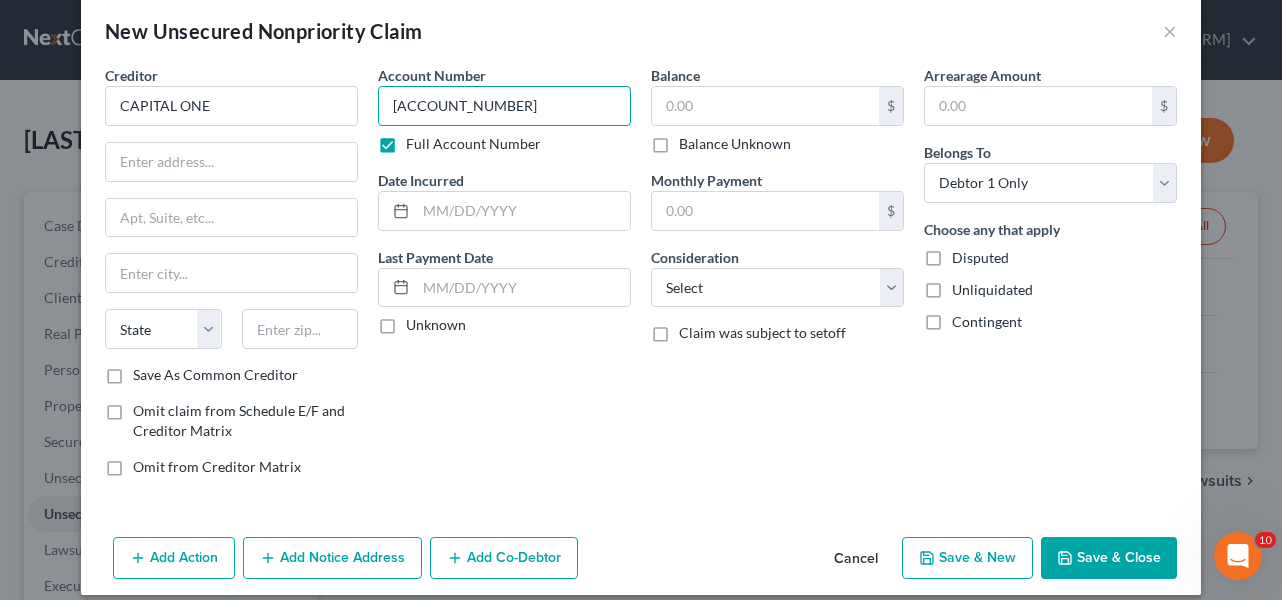 scroll, scrollTop: 42, scrollLeft: 0, axis: vertical 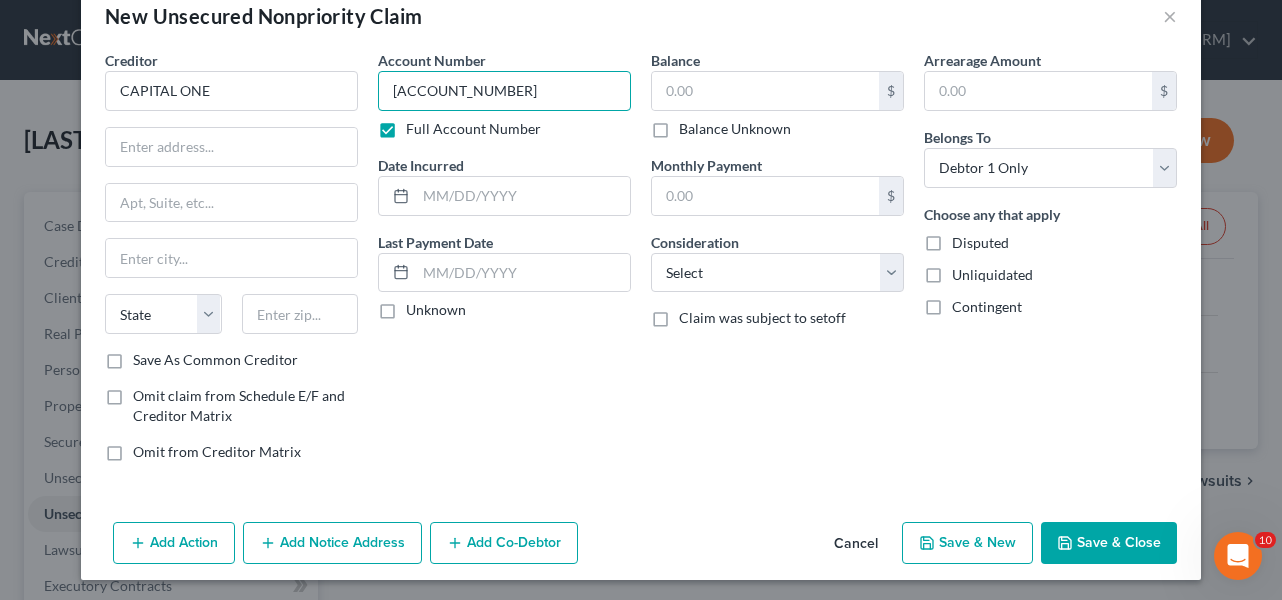 type on "[ACCOUNT_NUMBER]" 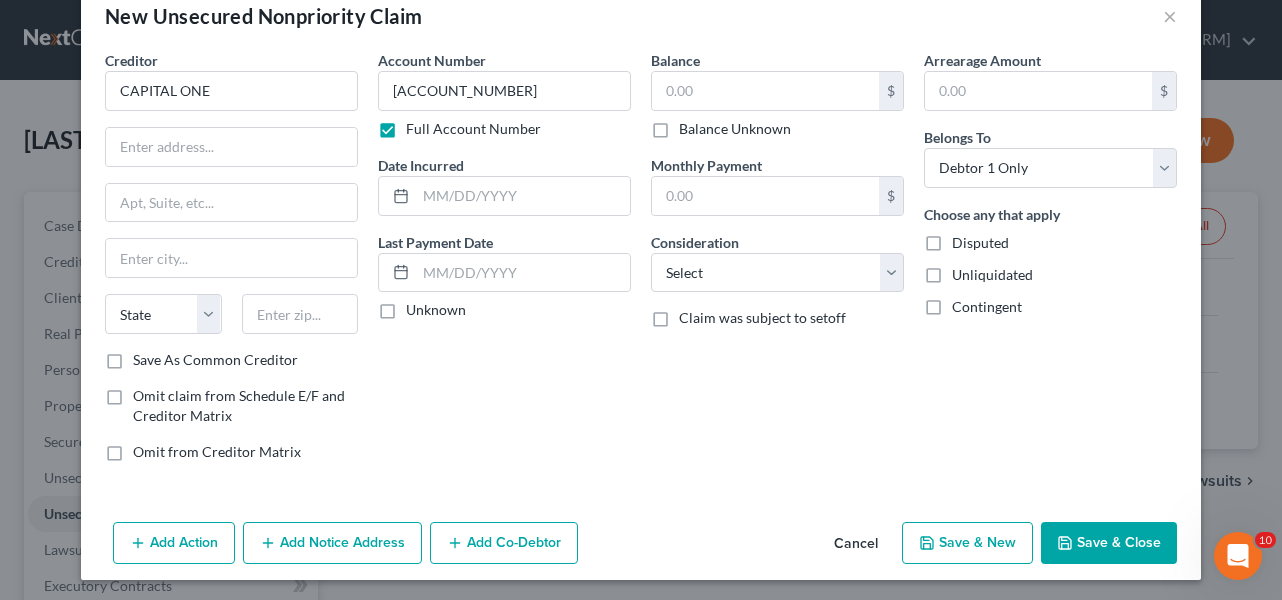 click on "Balance Unknown" at bounding box center (735, 129) 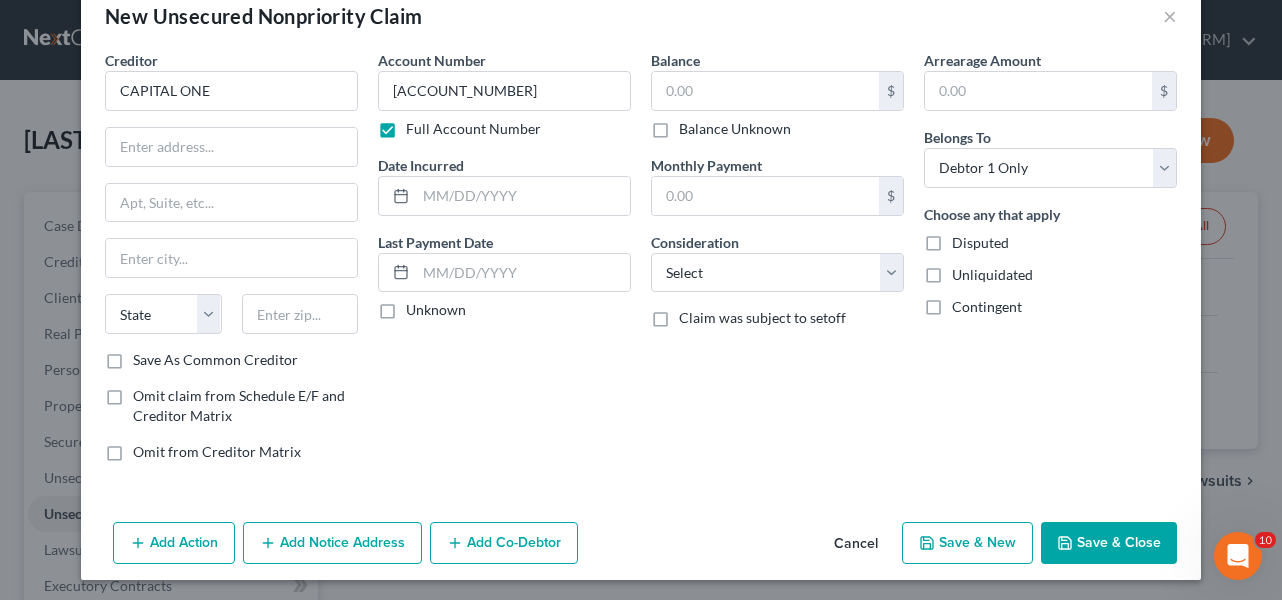 click on "Balance Unknown" at bounding box center (693, 125) 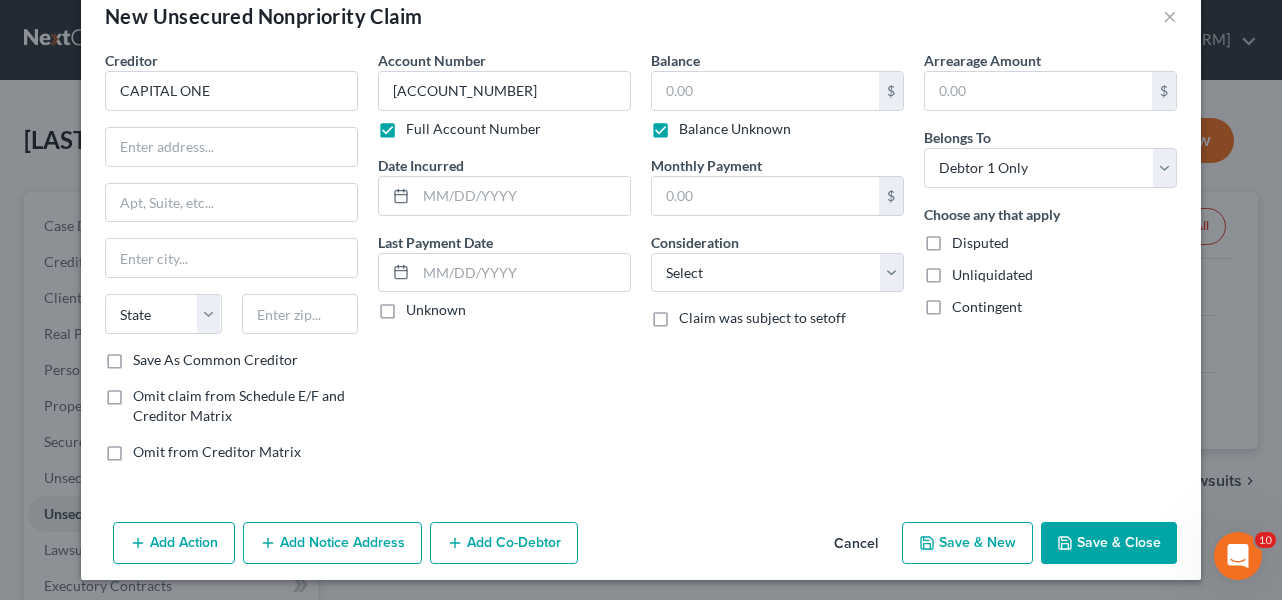 type on "0.00" 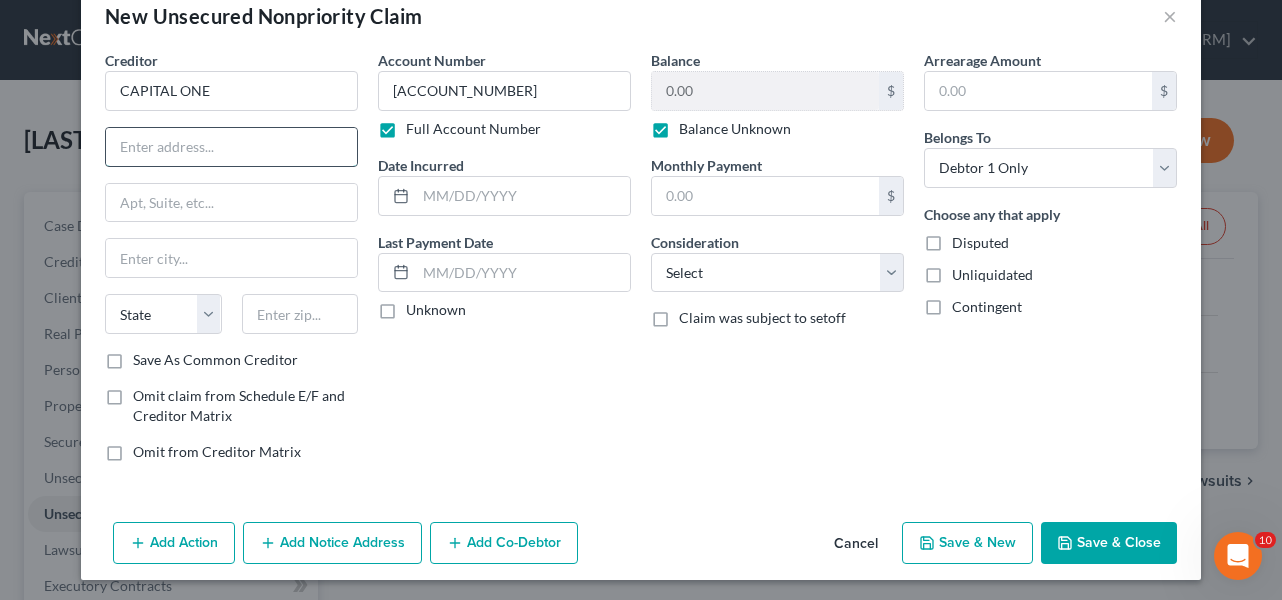 click at bounding box center [231, 147] 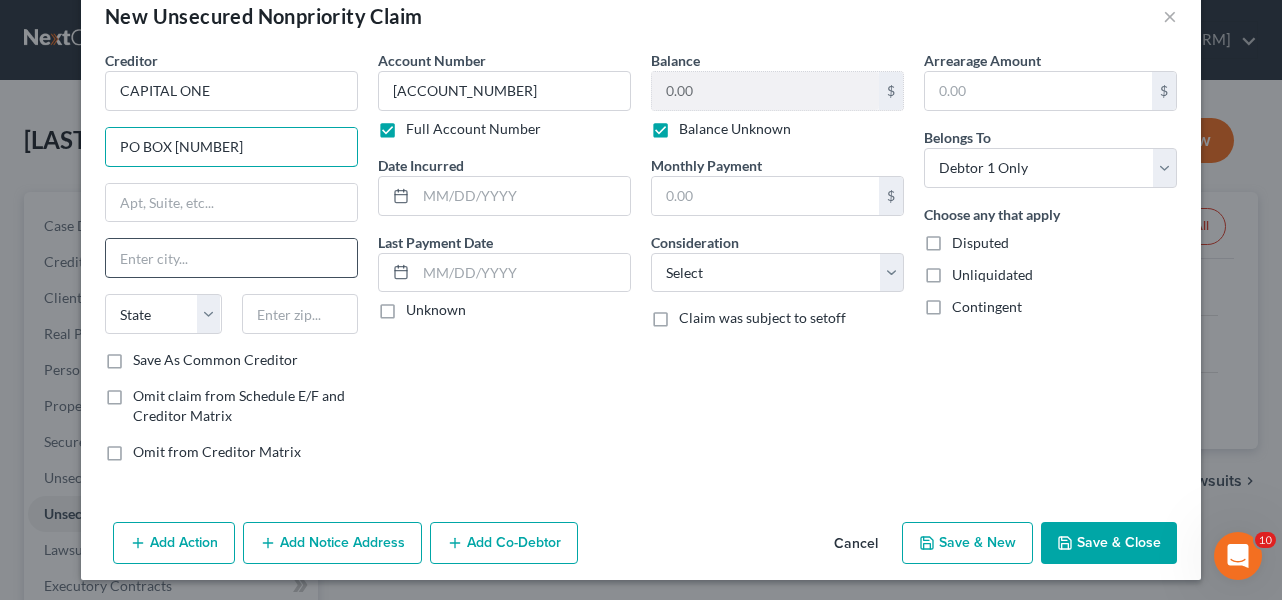 type on "PO BOX [NUMBER]" 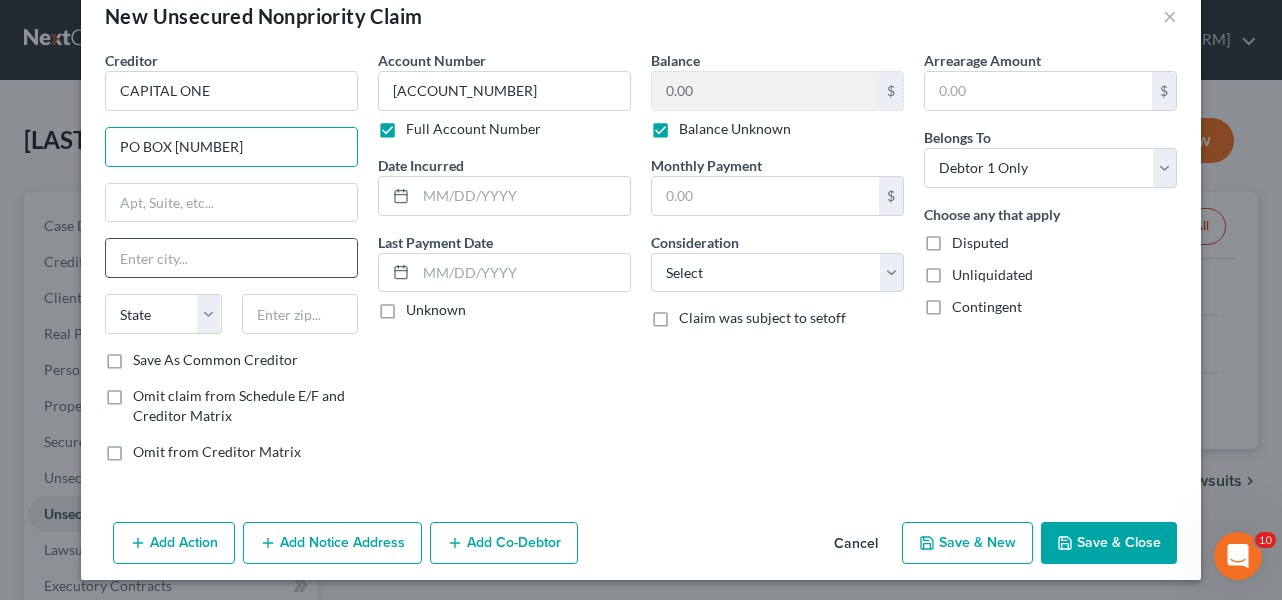click at bounding box center [231, 258] 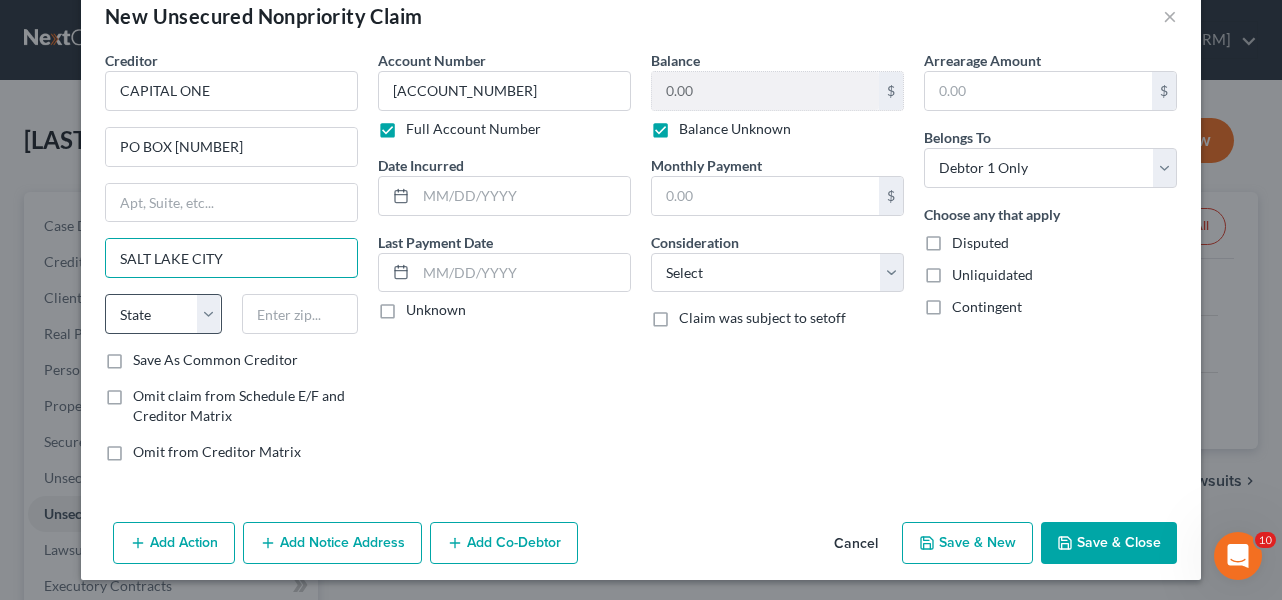 type on "SALT LAKE CITY" 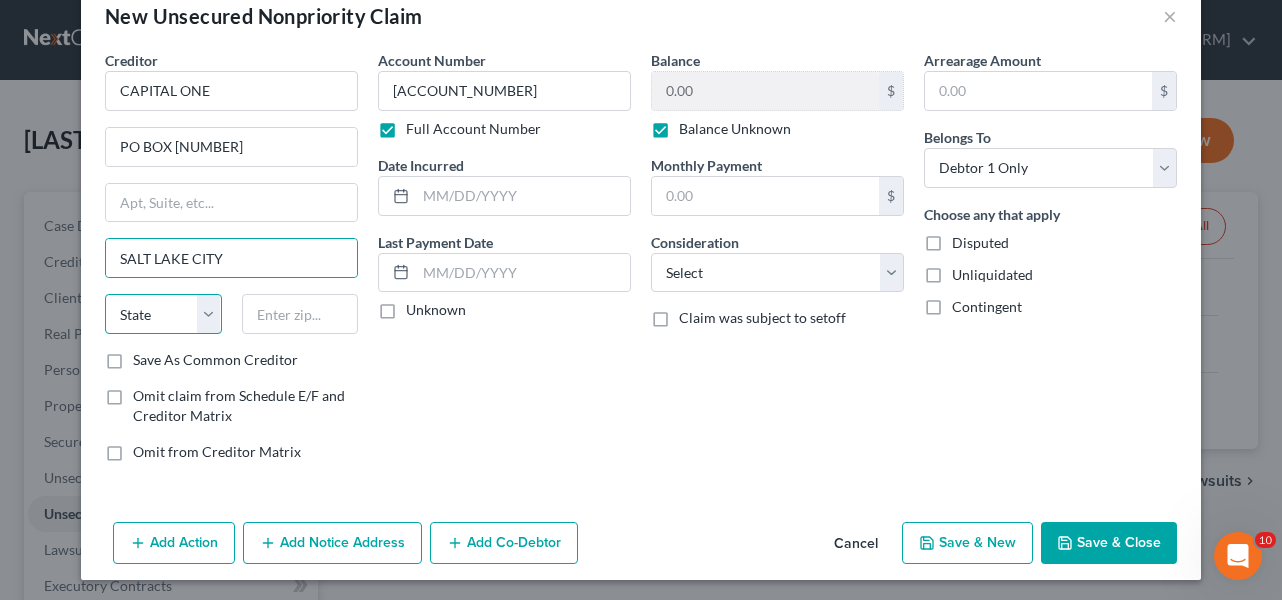 click on "State AL AK AR AZ CA CO CT DE DC FL GA GU HI ID IL IN IA KS KY LA ME MD MA MI MN MS MO MT NC ND NE NV NH NJ NM NY OH OK OR PA PR RI SC SD TN TX UT VI VA VT WA WV WI WY" at bounding box center (163, 314) 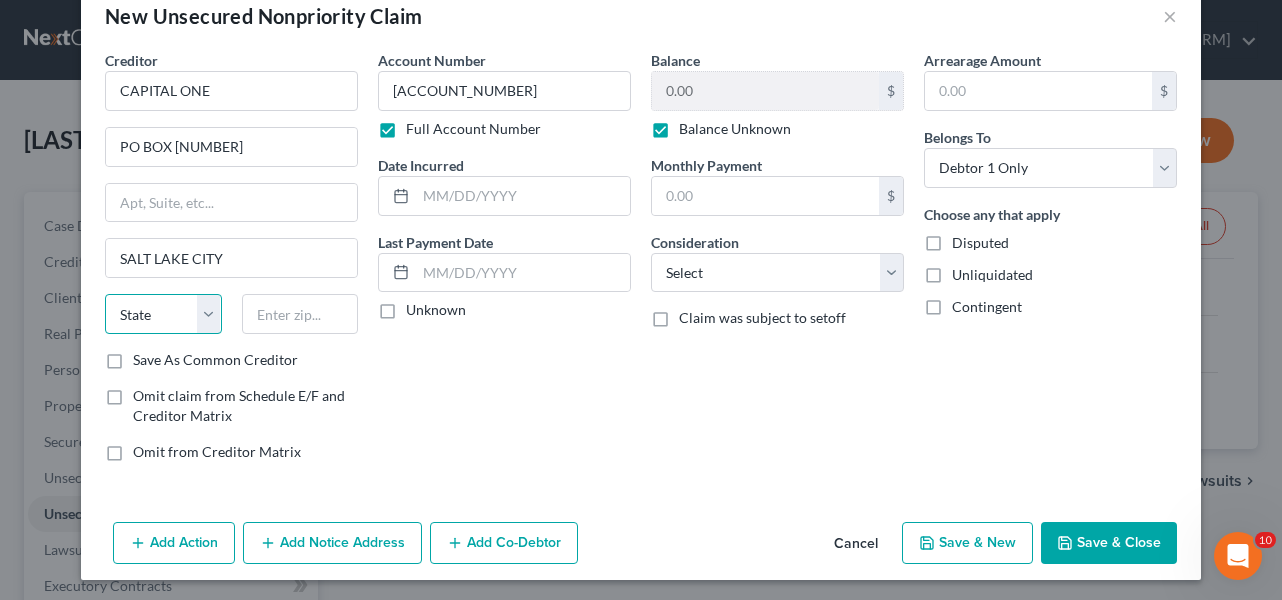 click on "State AL AK AR AZ CA CO CT DE DC FL GA GU HI ID IL IN IA KS KY LA ME MD MA MI MN MS MO MT NC ND NE NV NH NJ NM NY OH OK OR PA PR RI SC SD TN TX UT VI VA VT WA WV WI WY" at bounding box center (163, 314) 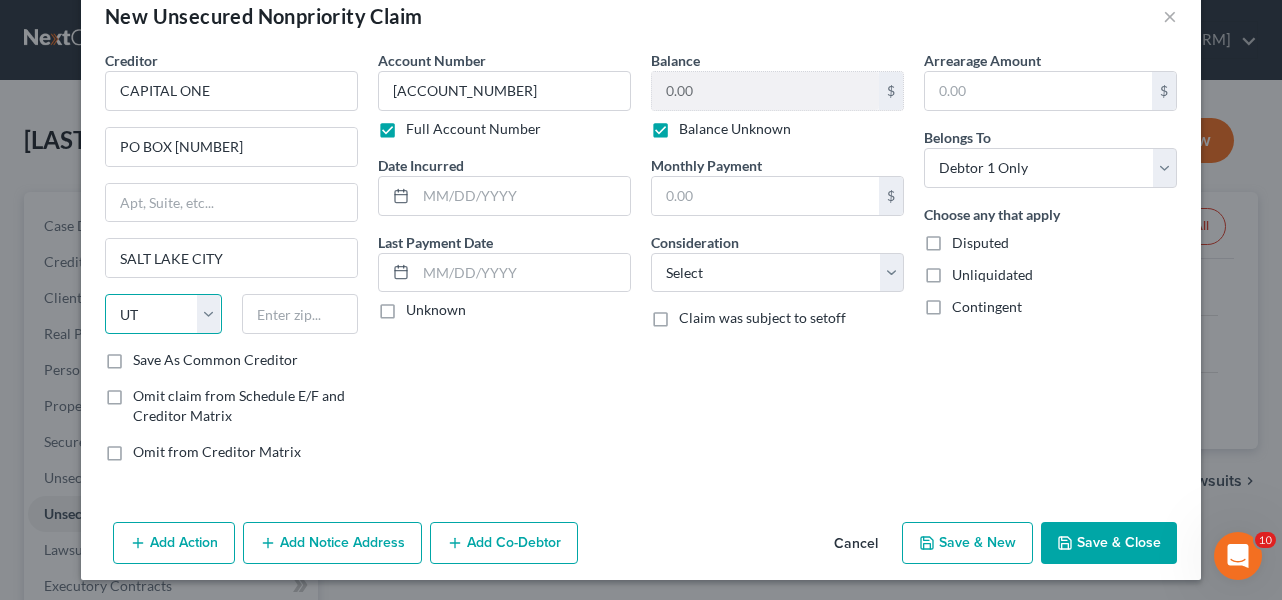 click on "State AL AK AR AZ CA CO CT DE DC FL GA GU HI ID IL IN IA KS KY LA ME MD MA MI MN MS MO MT NC ND NE NV NH NJ NM NY OH OK OR PA PR RI SC SD TN TX UT VI VA VT WA WV WI WY" at bounding box center [163, 314] 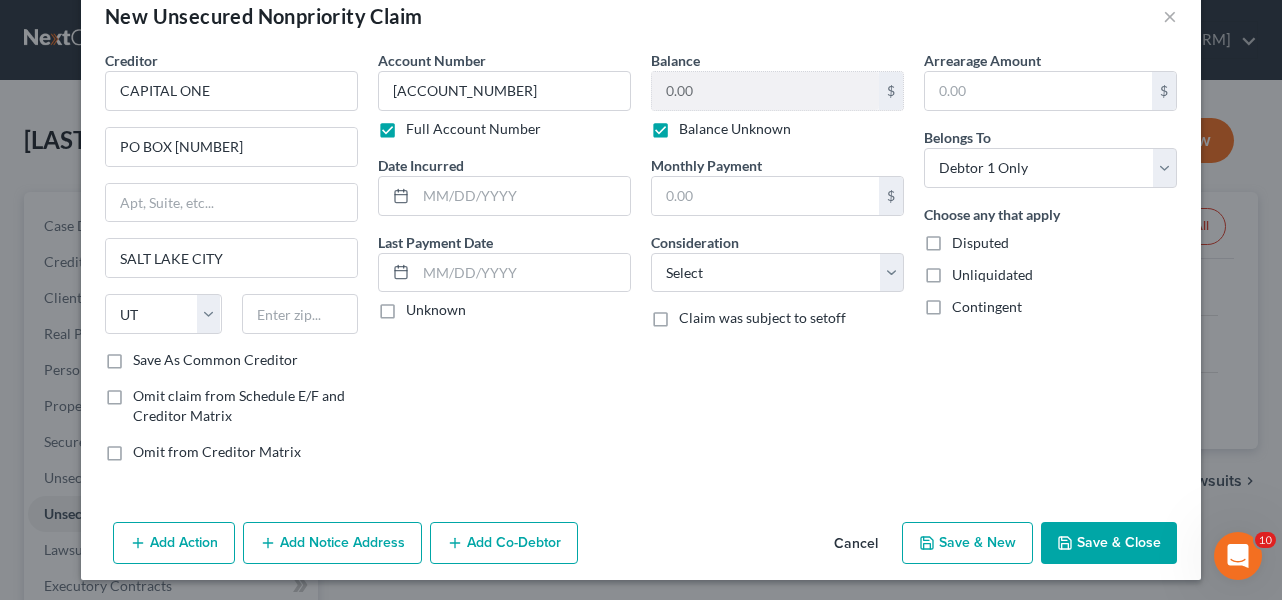 click on "Save As Common Creditor" at bounding box center (215, 360) 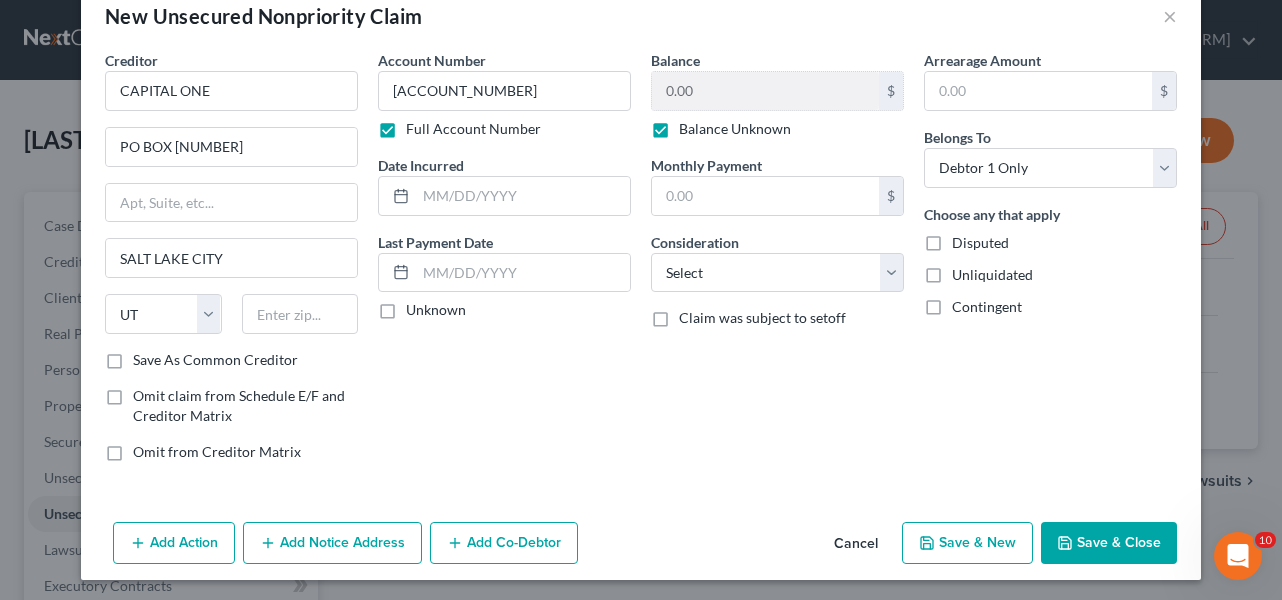 click on "Save As Common Creditor" at bounding box center [147, 356] 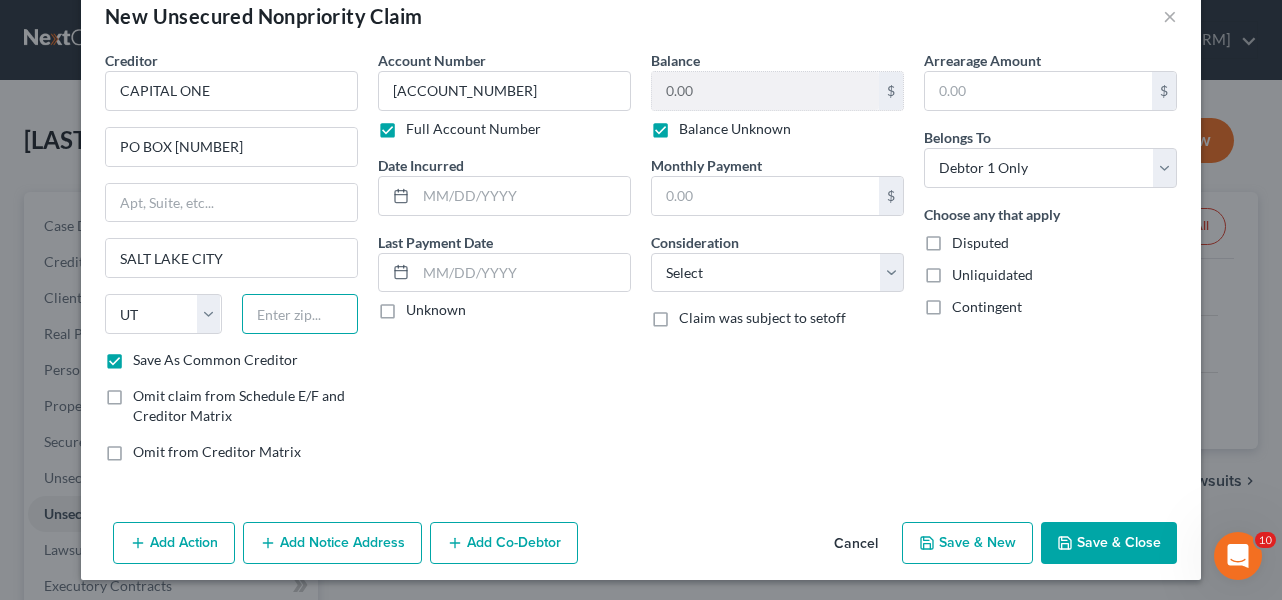 click at bounding box center (300, 314) 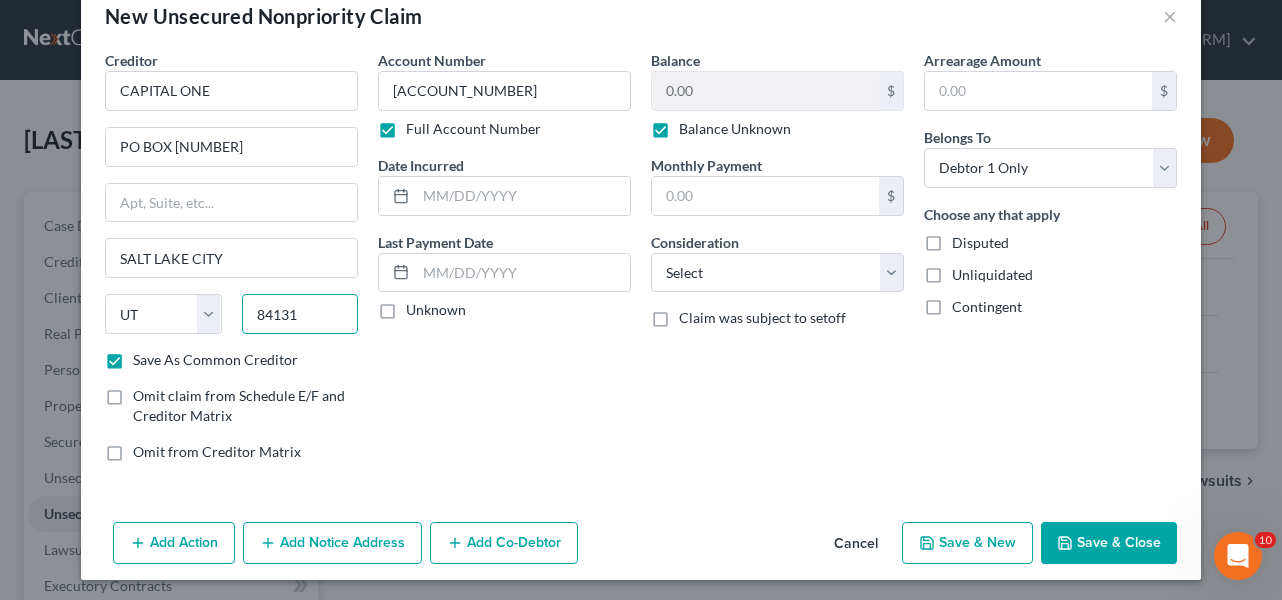 type on "84131" 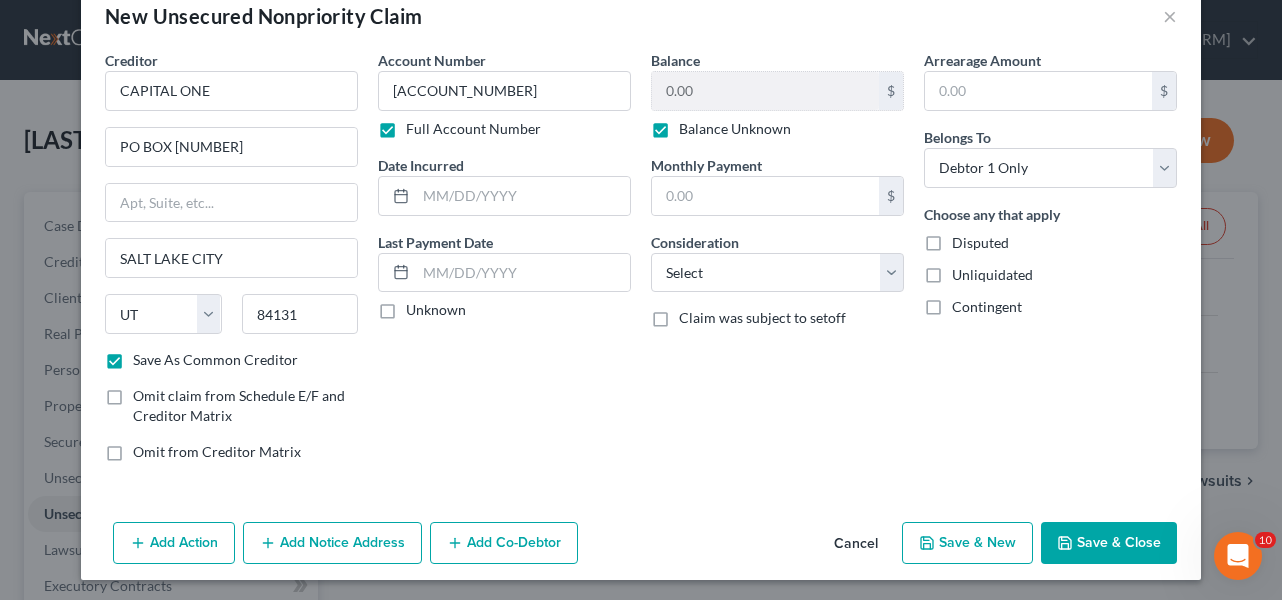 click on "Save & New" at bounding box center [967, 543] 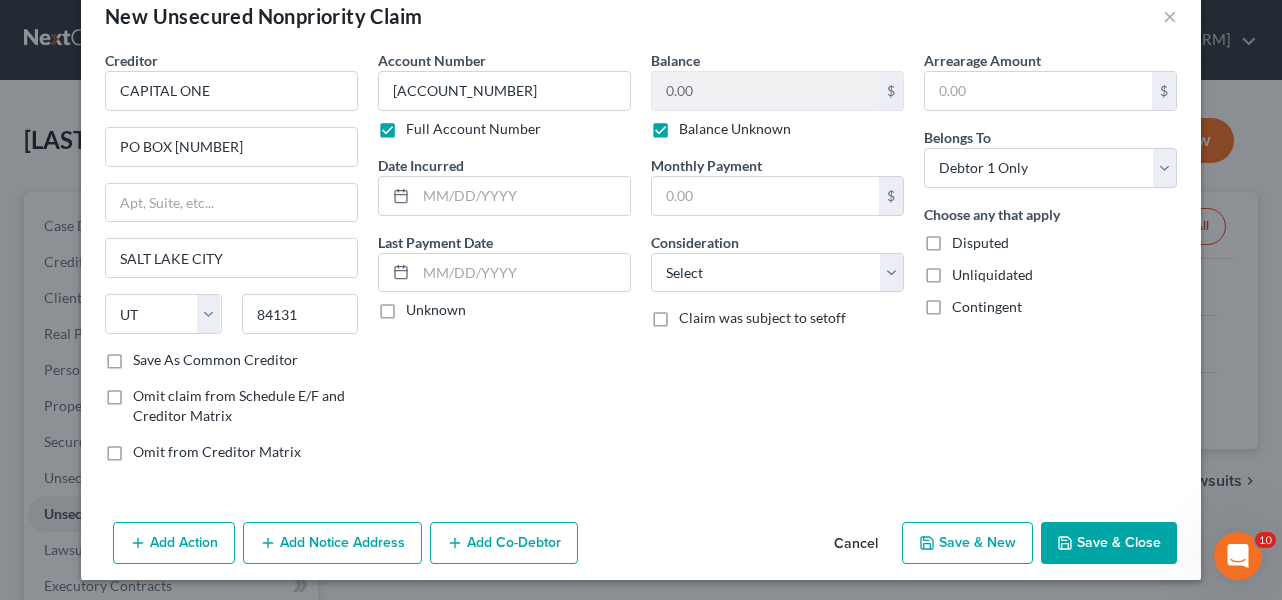 checkbox on "false" 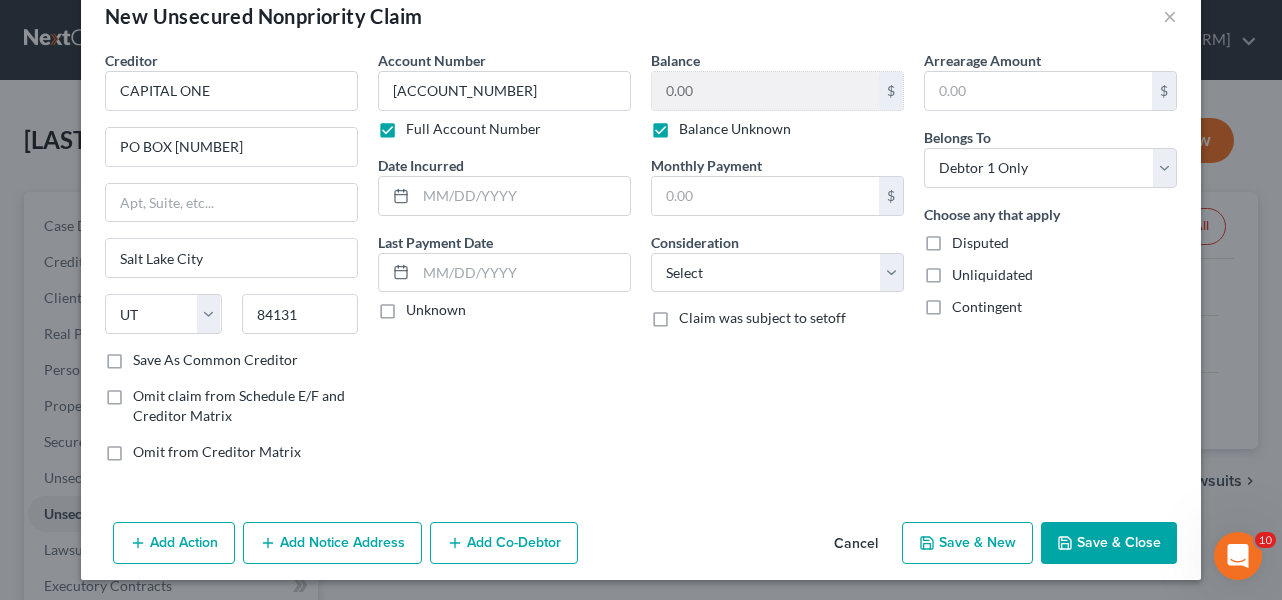 type on "SALT LAKE CITY" 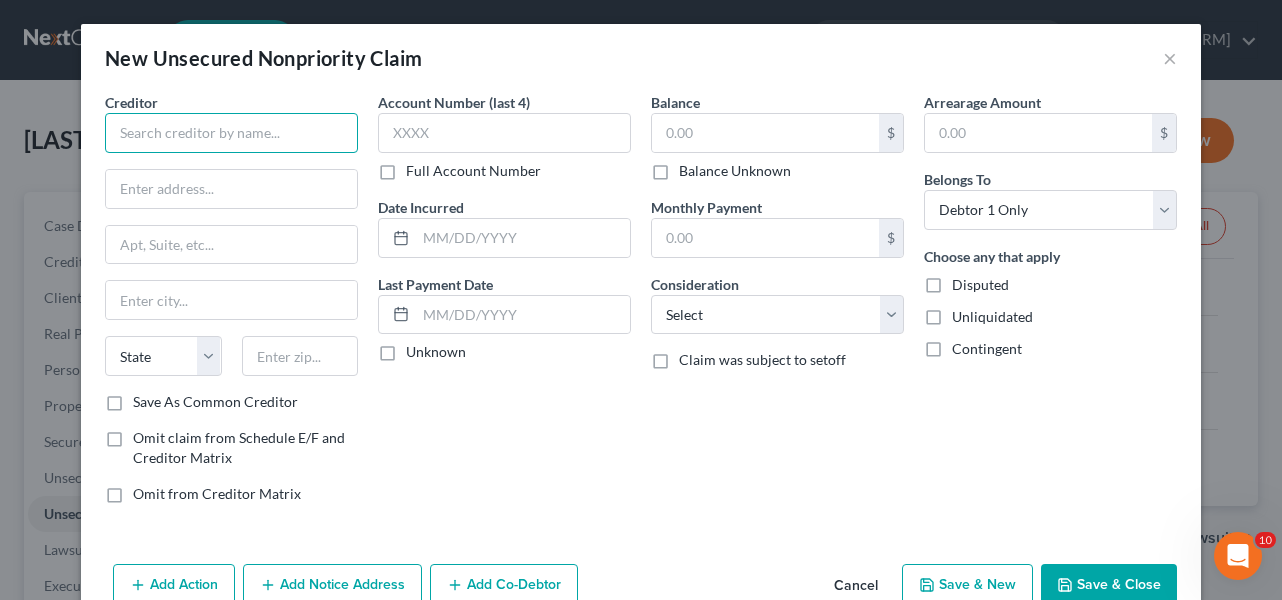 click at bounding box center (231, 133) 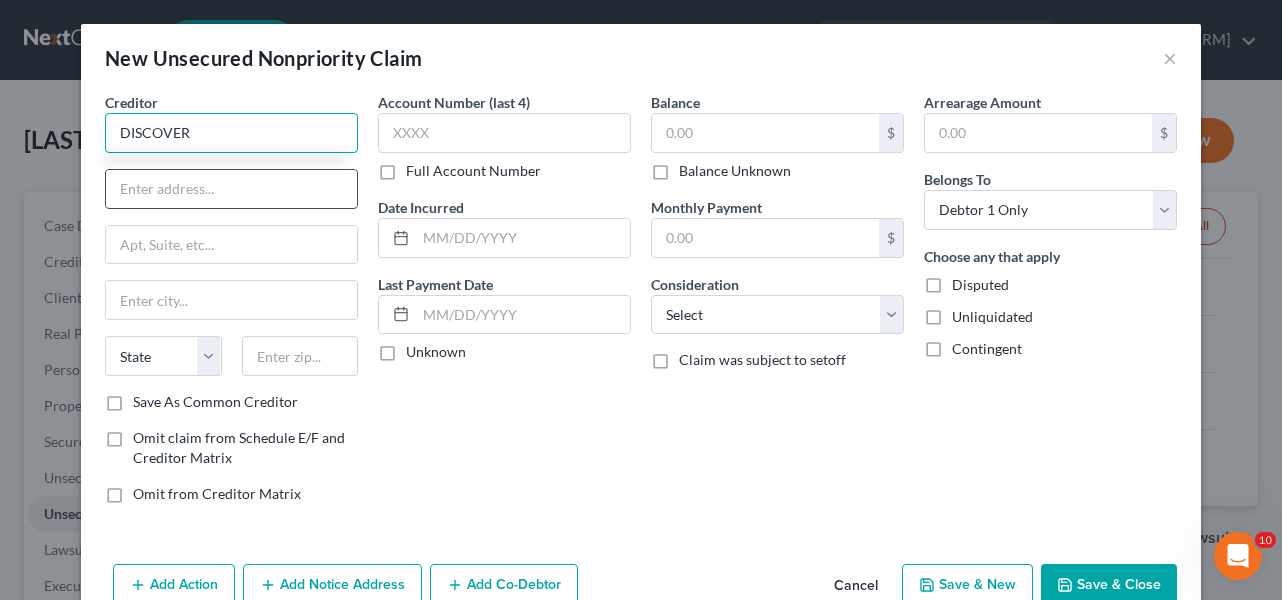 type on "DISCOVER" 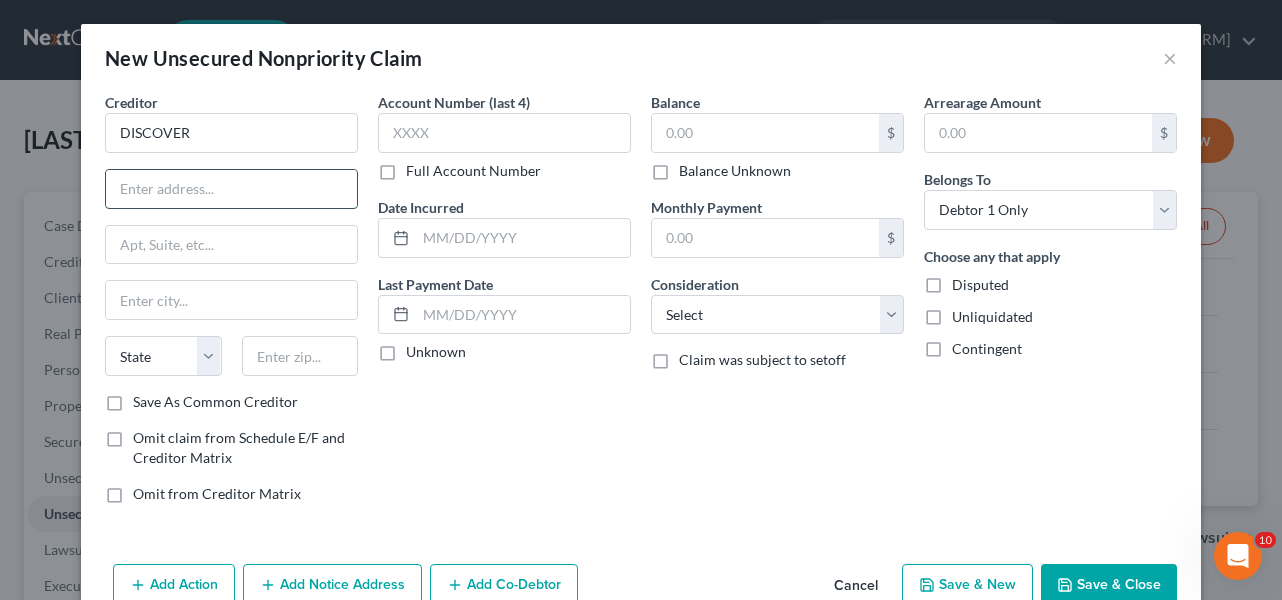 click at bounding box center [231, 189] 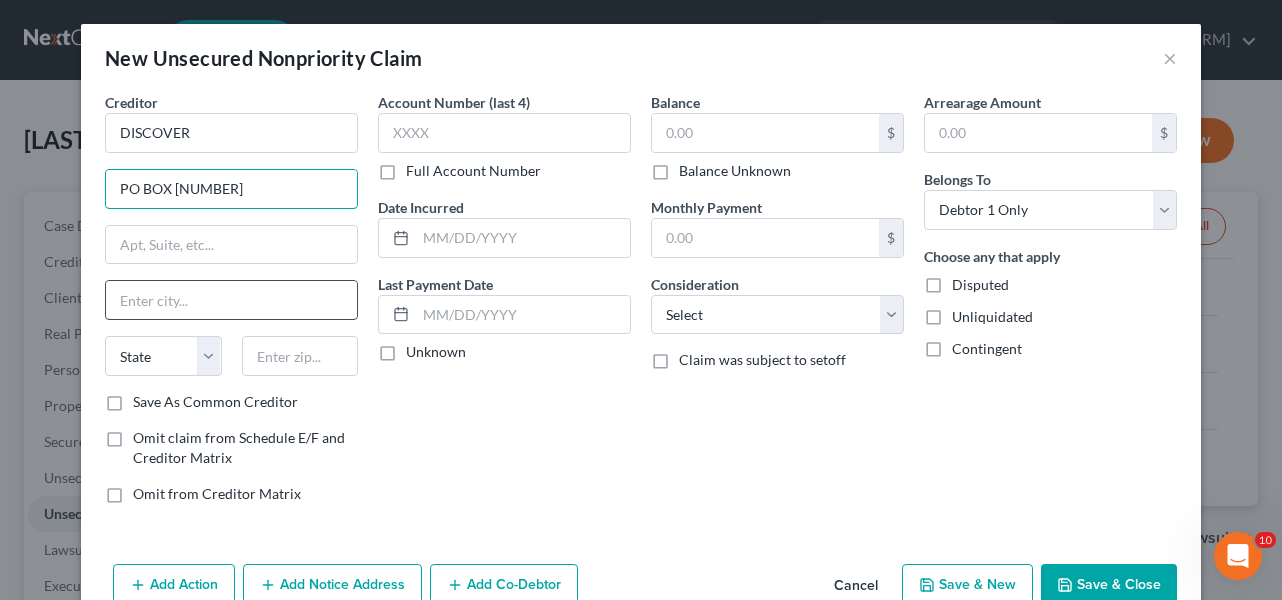 type on "PO BOX [NUMBER]" 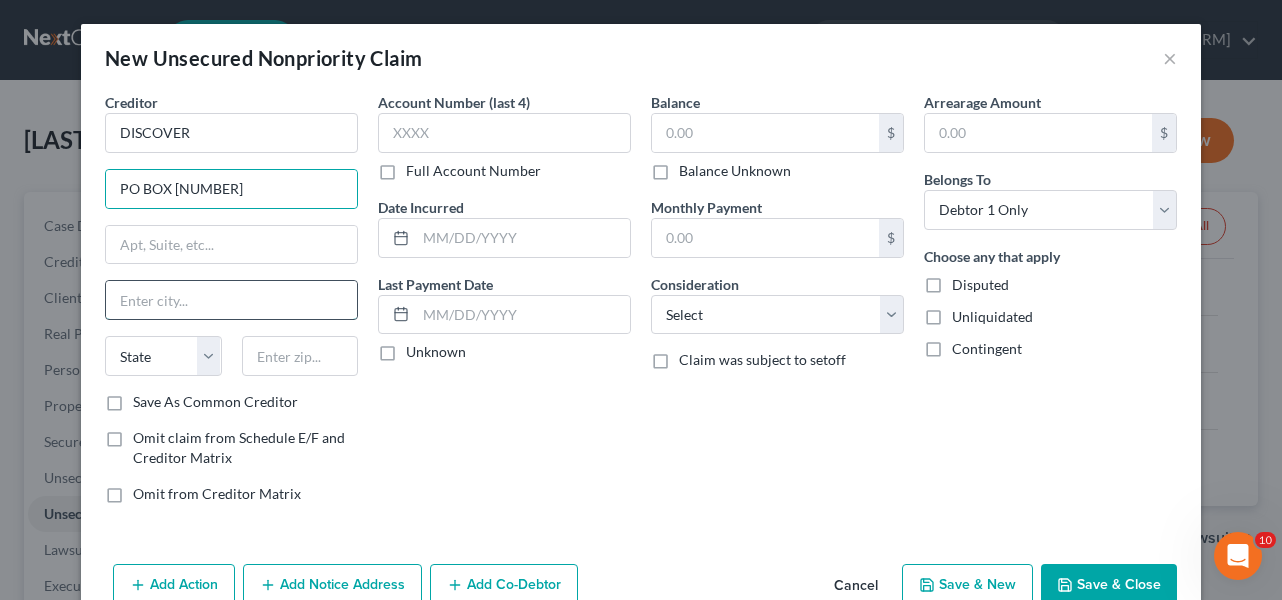 click at bounding box center [231, 300] 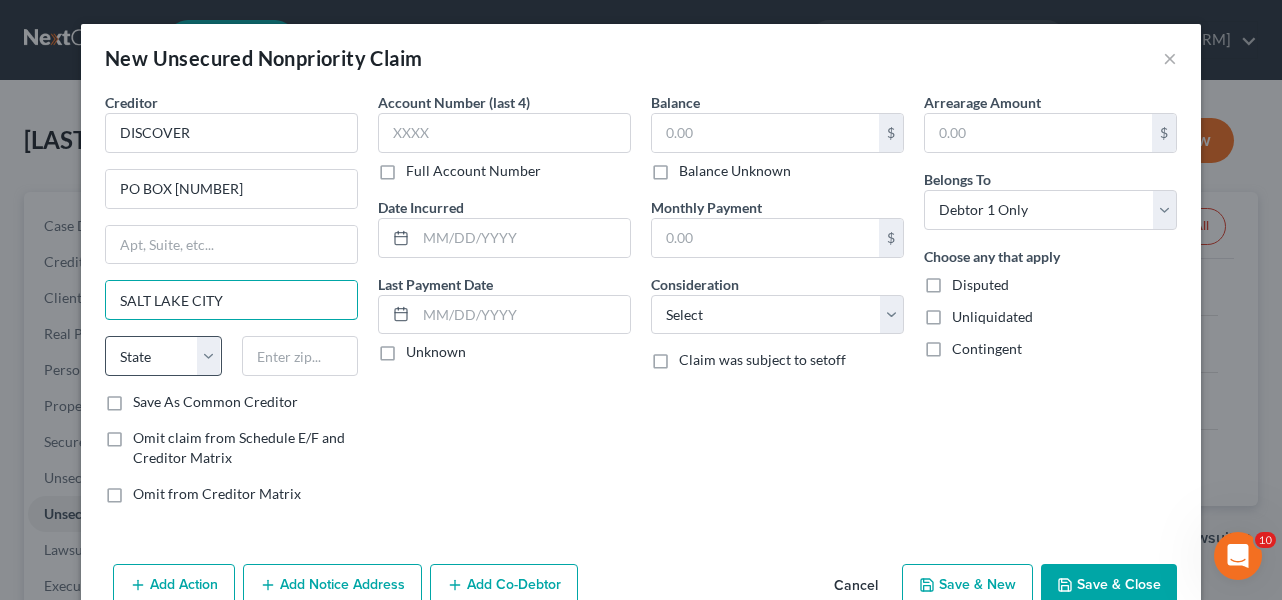 type on "SALT LAKE CITY" 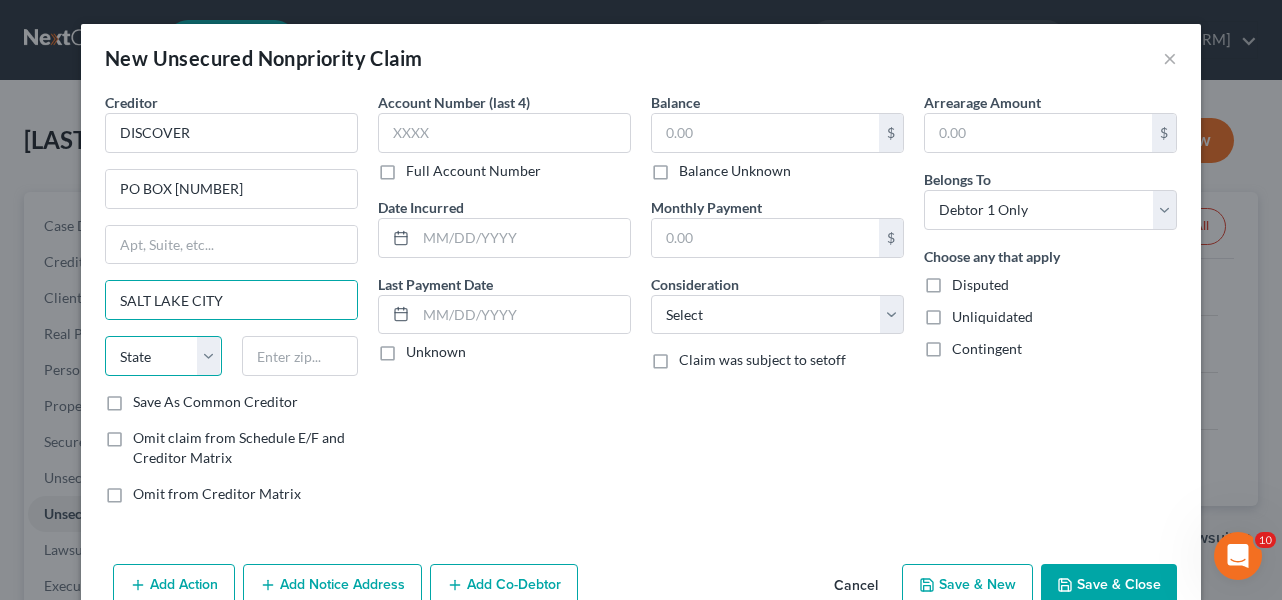 click on "State AL AK AR AZ CA CO CT DE DC FL GA GU HI ID IL IN IA KS KY LA ME MD MA MI MN MS MO MT NC ND NE NV NH NJ NM NY OH OK OR PA PR RI SC SD TN TX UT VI VA VT WA WV WI WY" at bounding box center (163, 356) 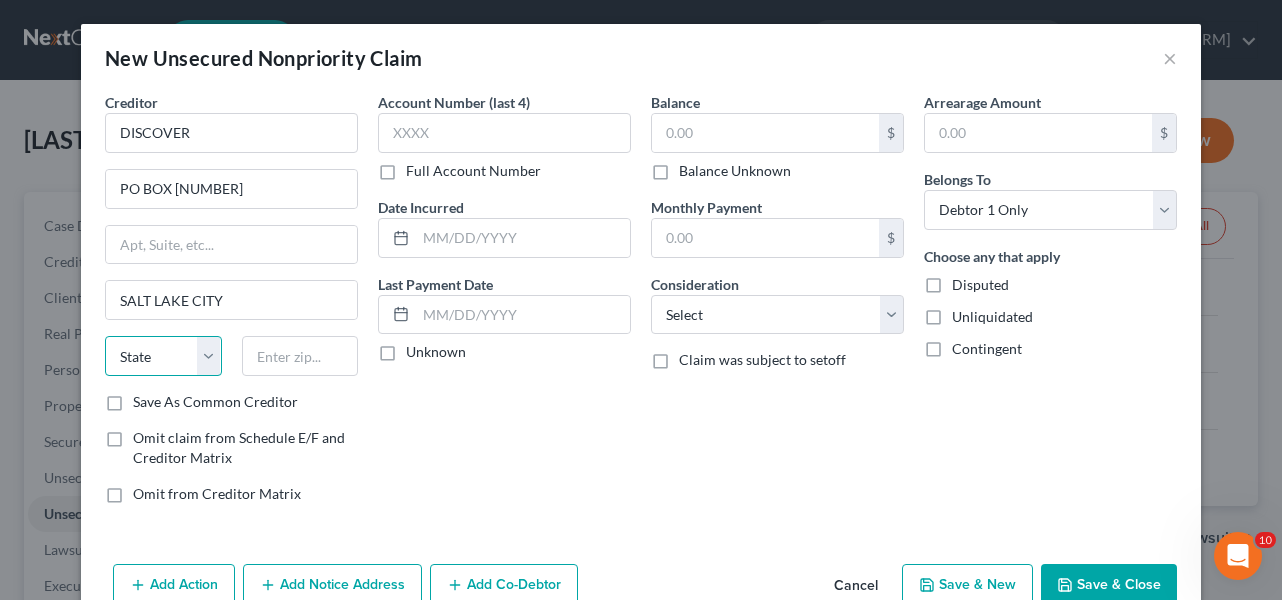 select on "46" 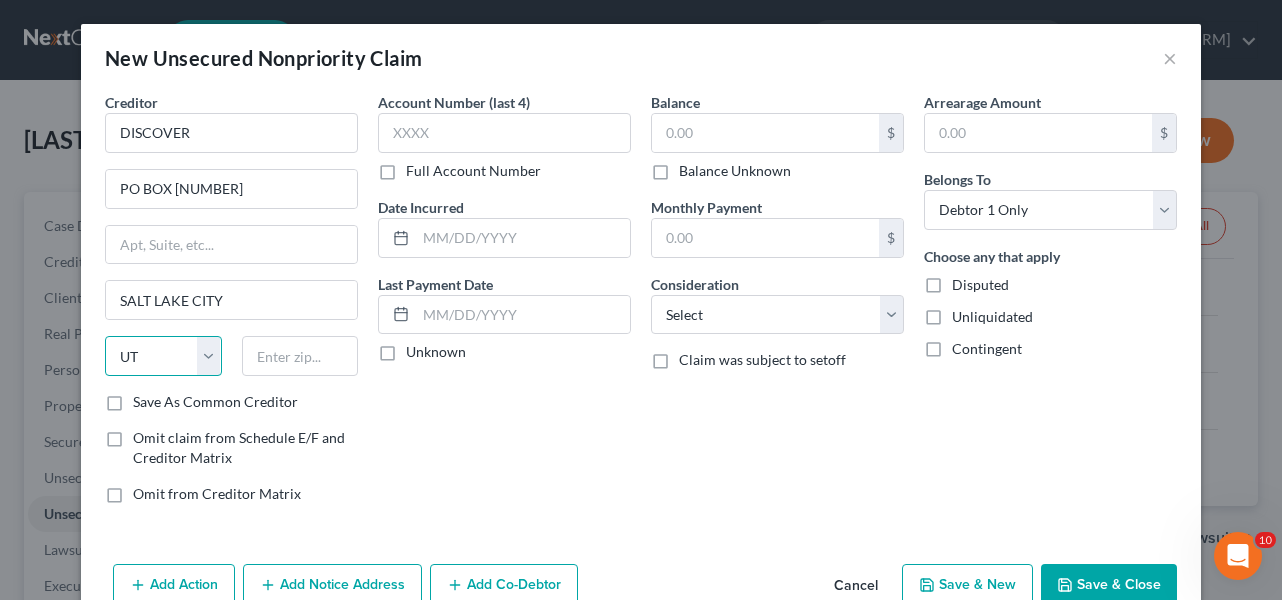 click on "State AL AK AR AZ CA CO CT DE DC FL GA GU HI ID IL IN IA KS KY LA ME MD MA MI MN MS MO MT NC ND NE NV NH NJ NM NY OH OK OR PA PR RI SC SD TN TX UT VI VA VT WA WV WI WY" at bounding box center [163, 356] 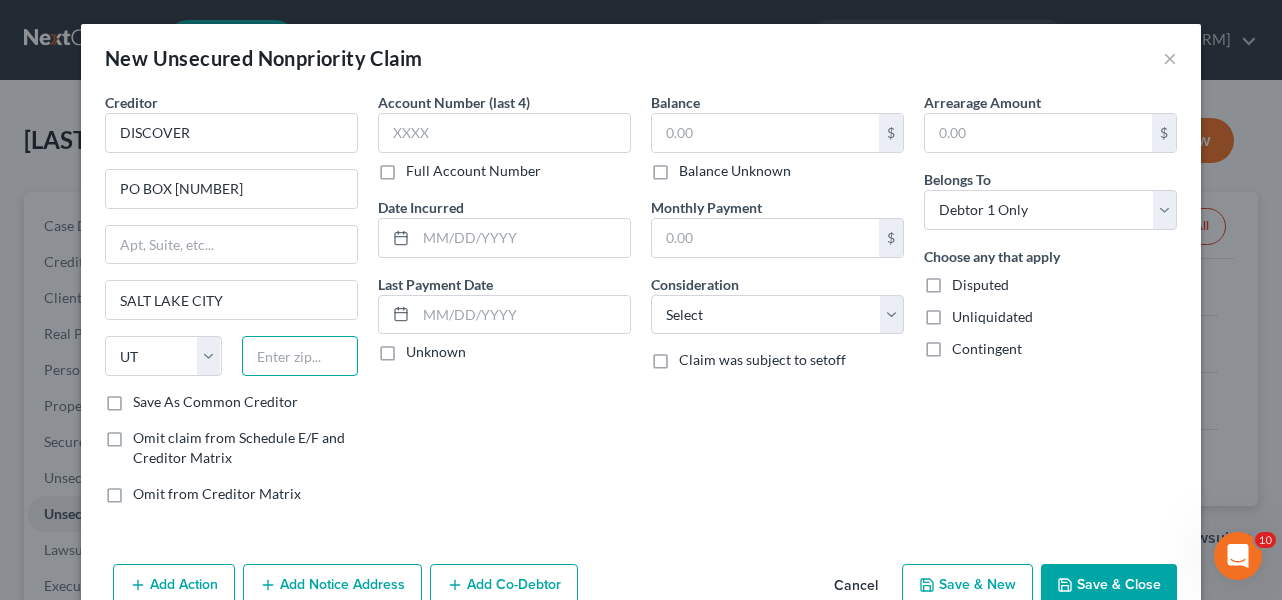 click at bounding box center [300, 356] 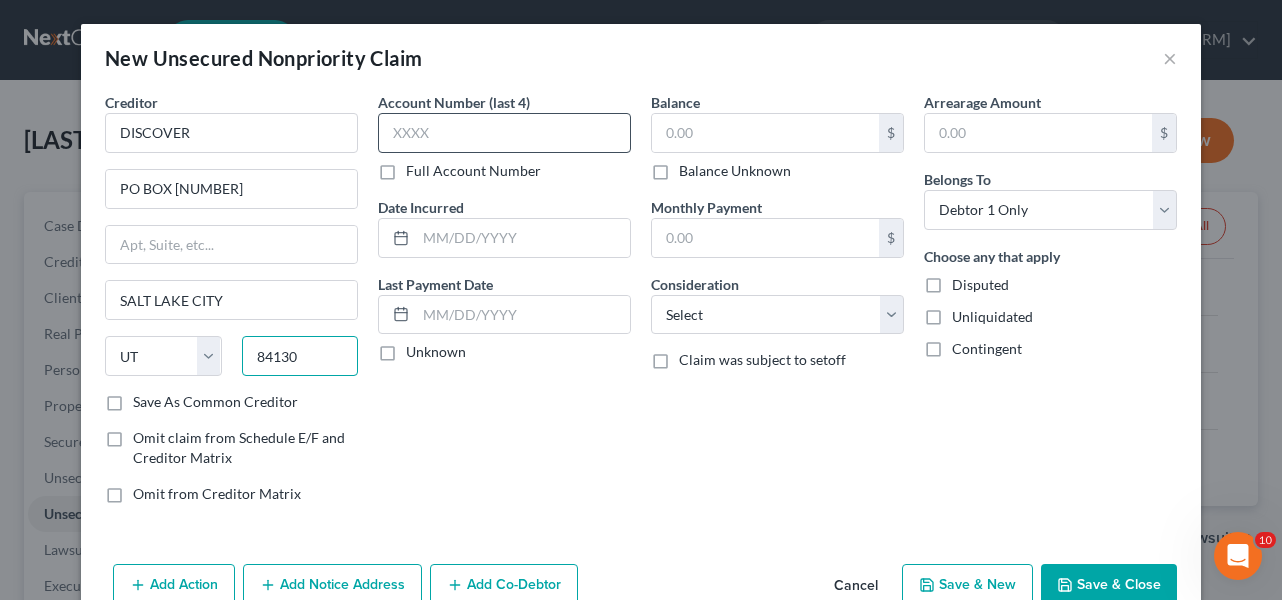 type on "84130" 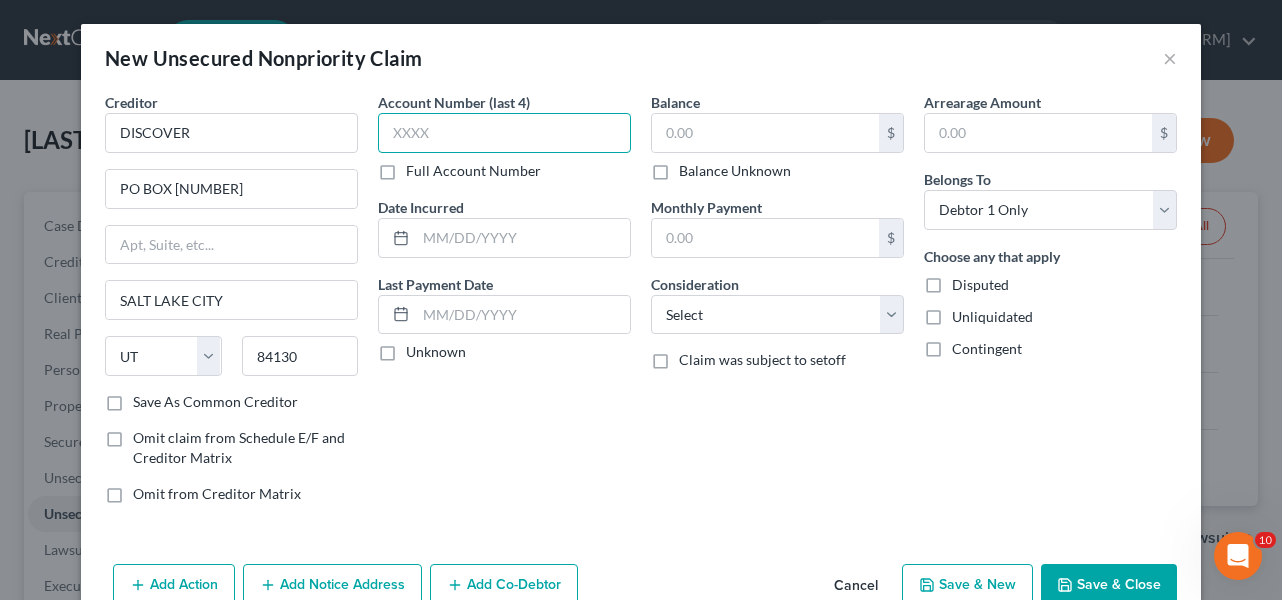type on "Salt Lake City" 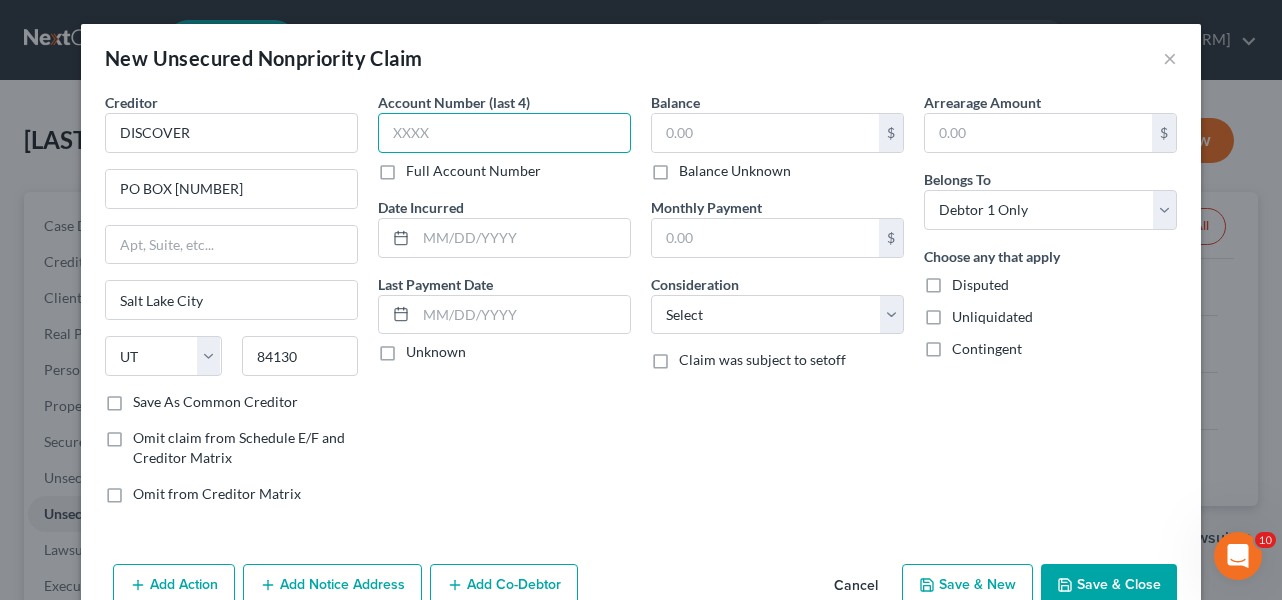 click at bounding box center (504, 133) 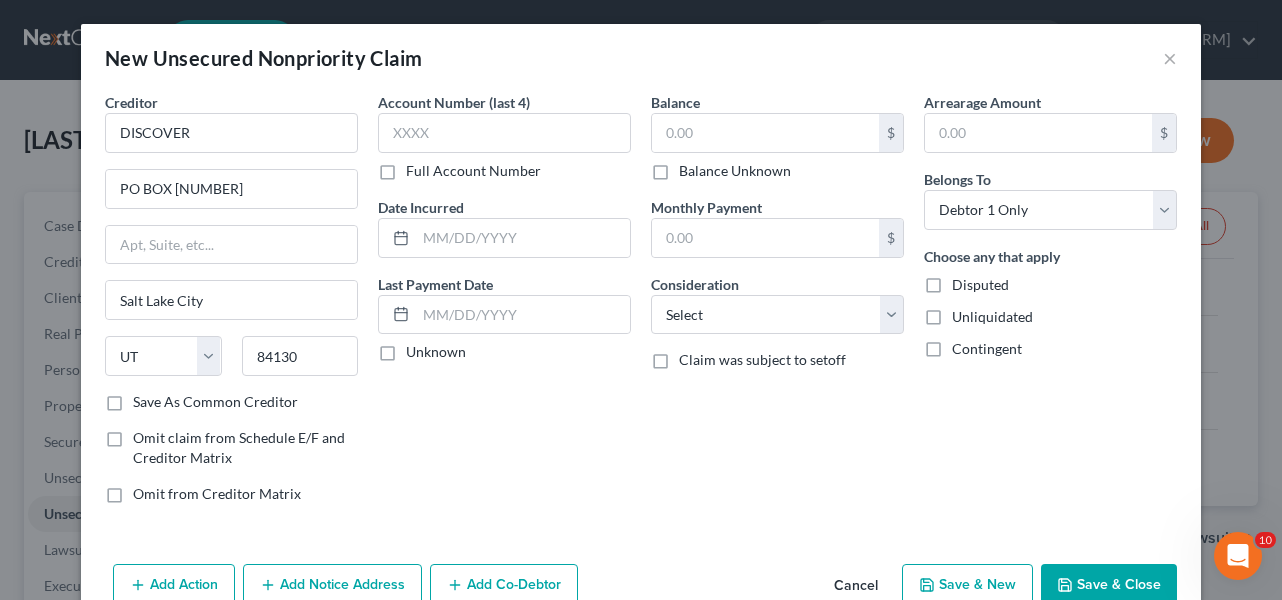 click on "Full Account Number" at bounding box center [473, 171] 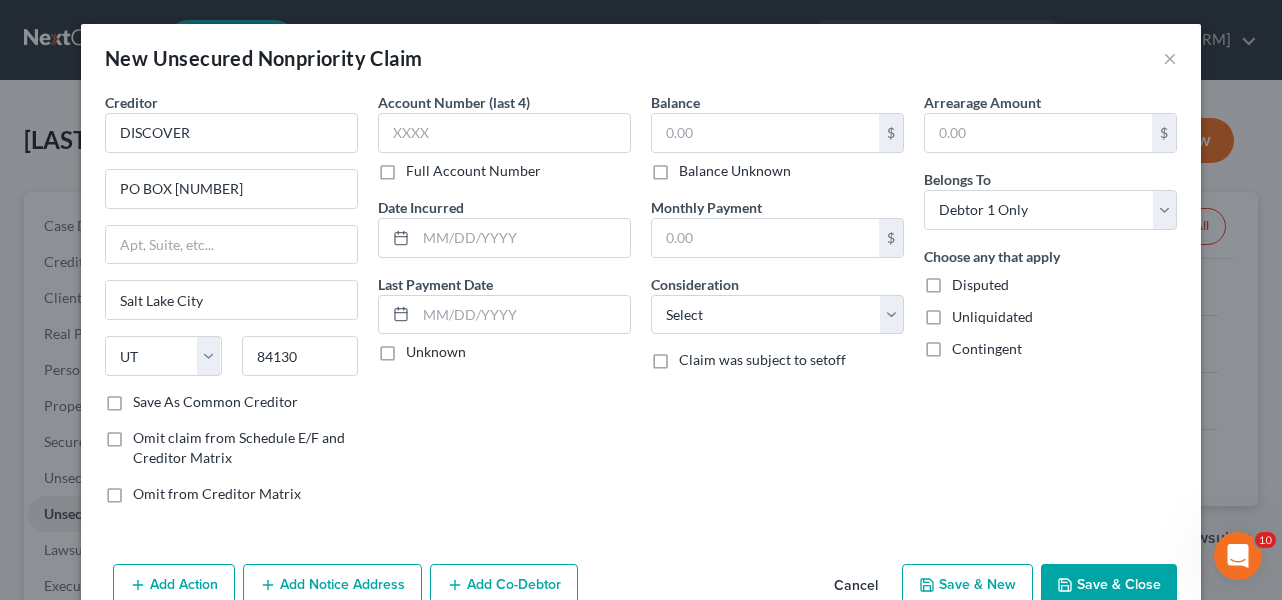 click on "Full Account Number" at bounding box center [420, 167] 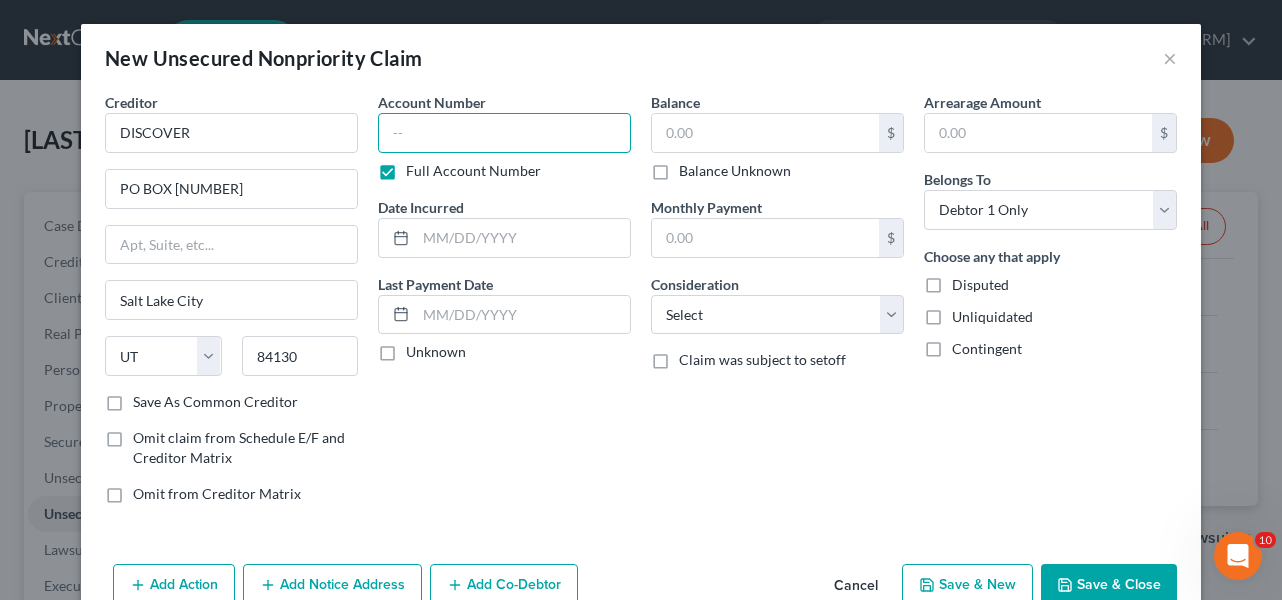 click at bounding box center (504, 133) 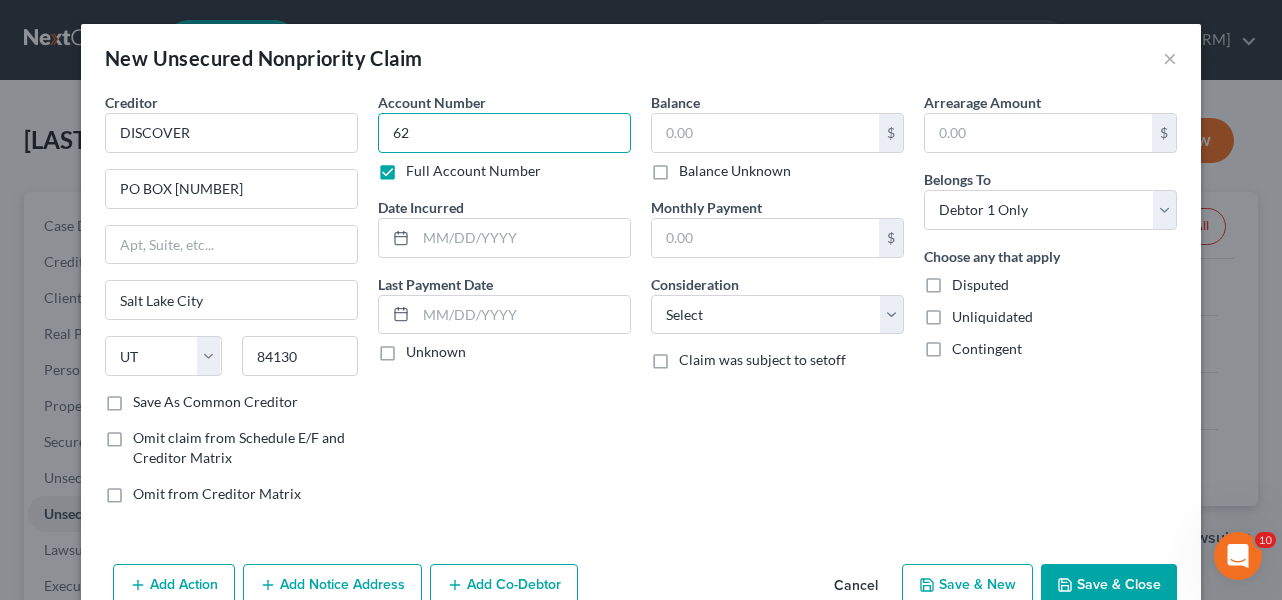 type on "6" 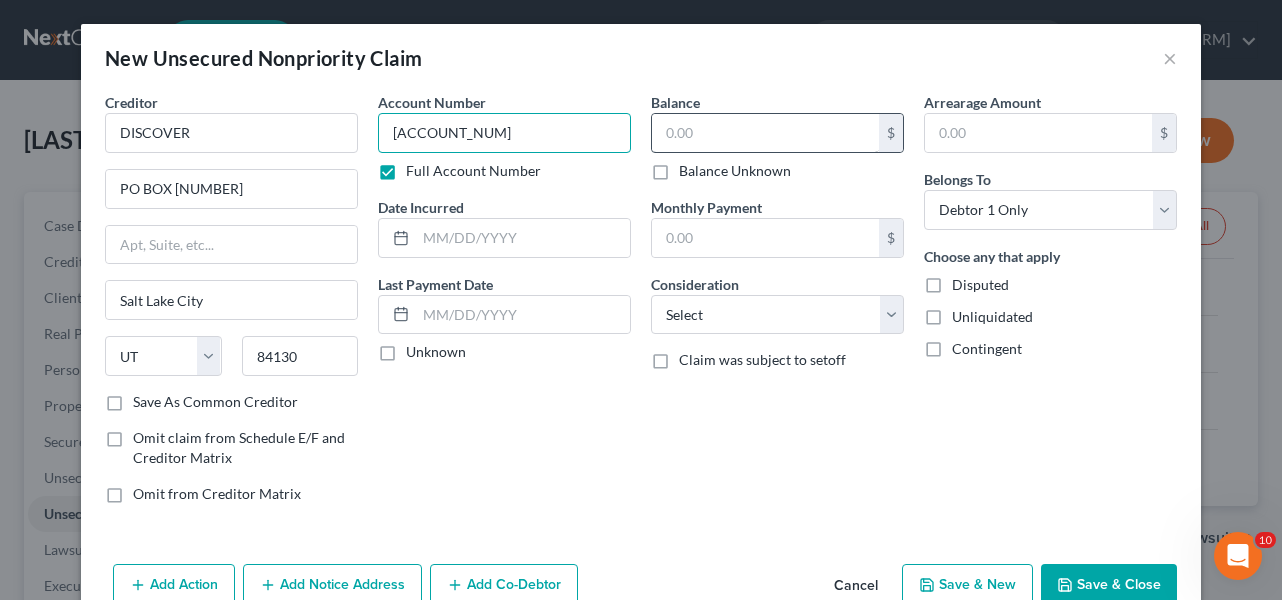 type on "[ACCOUNT_NUM]" 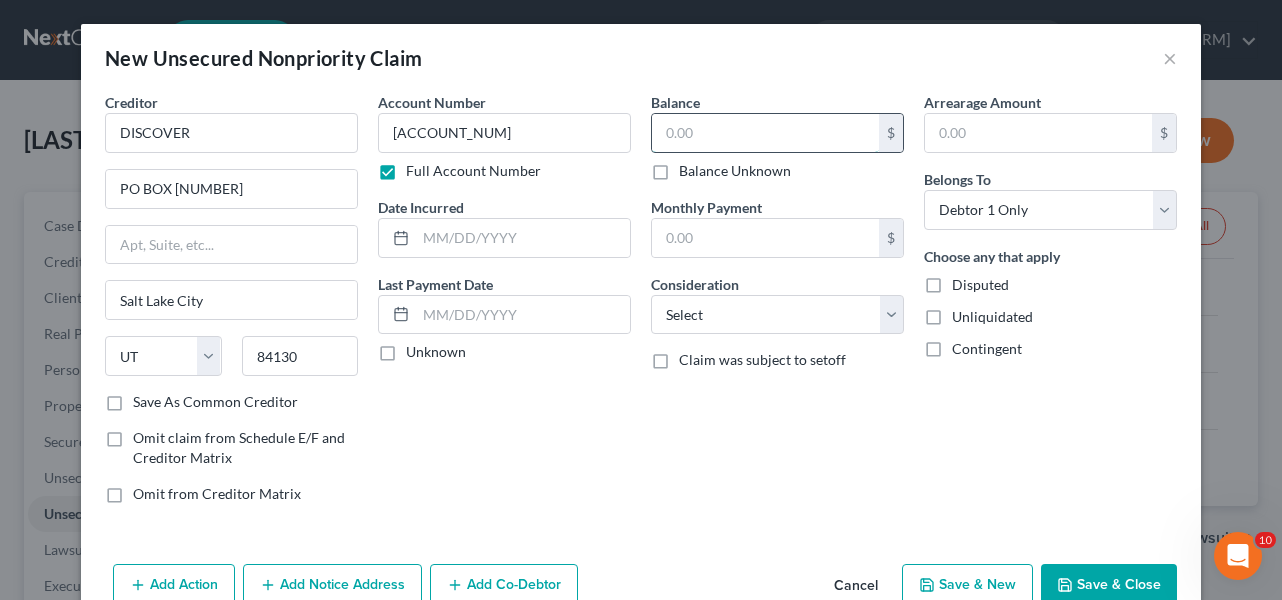 click at bounding box center [765, 133] 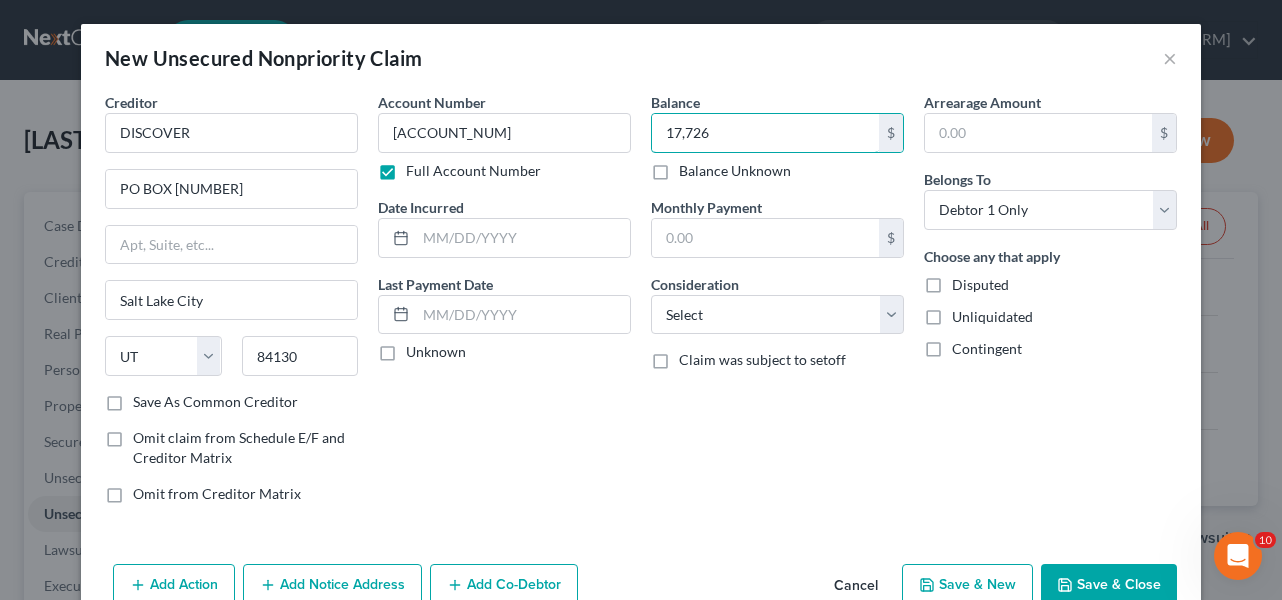 scroll, scrollTop: 42, scrollLeft: 0, axis: vertical 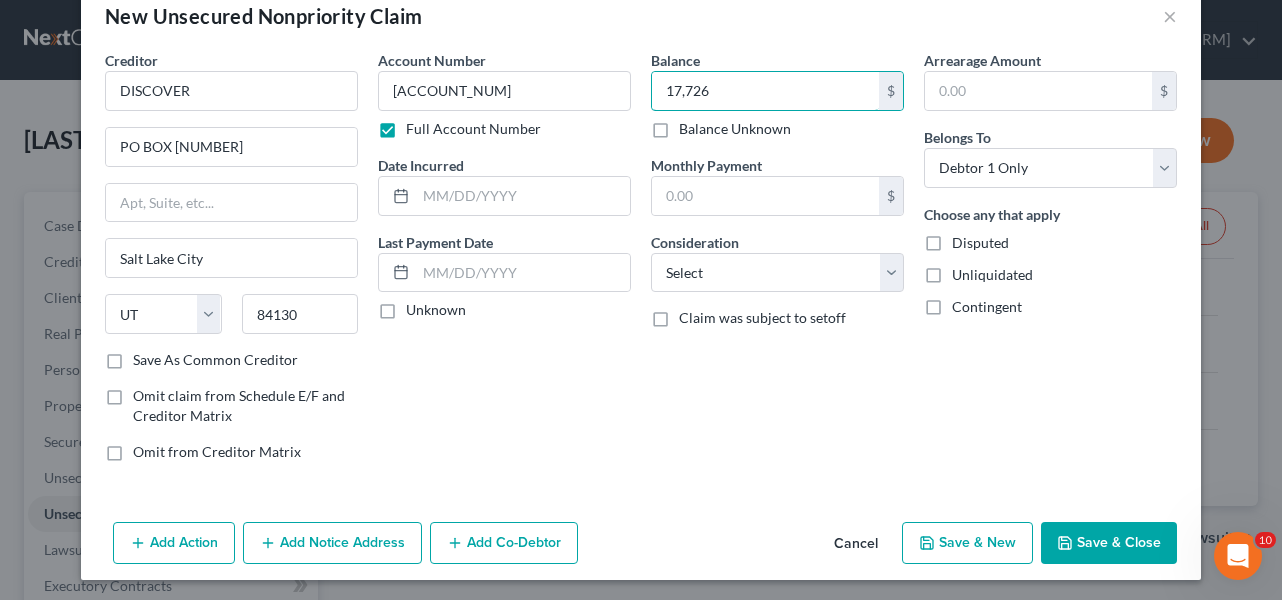 type on "17,726" 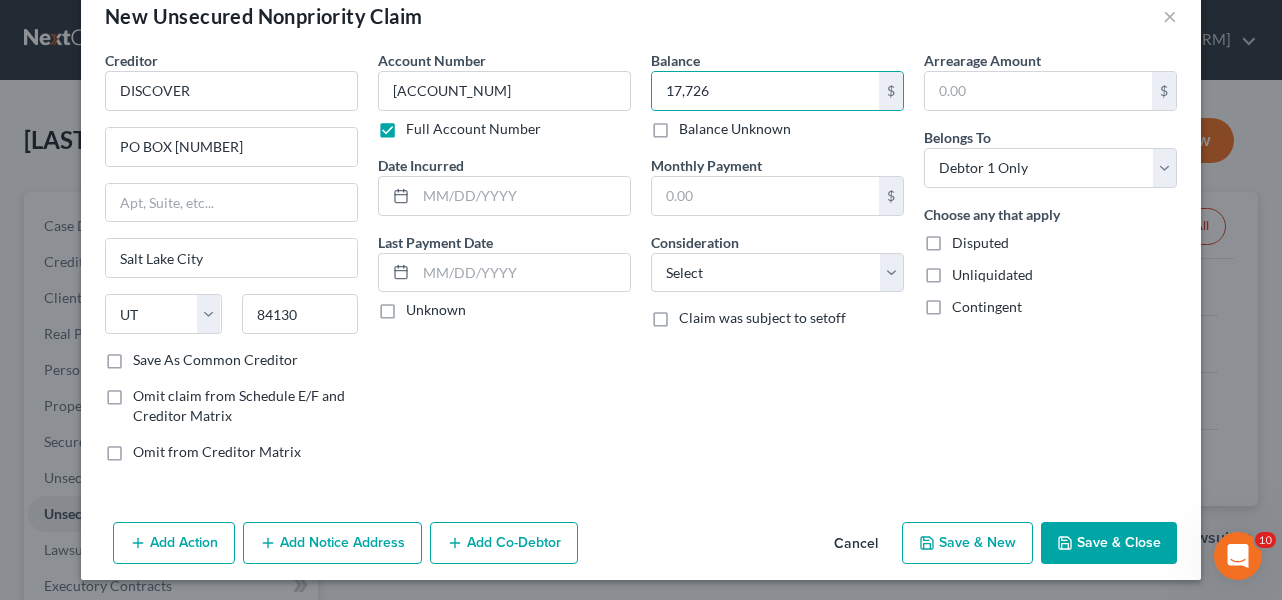 click on "Save & New" at bounding box center [967, 543] 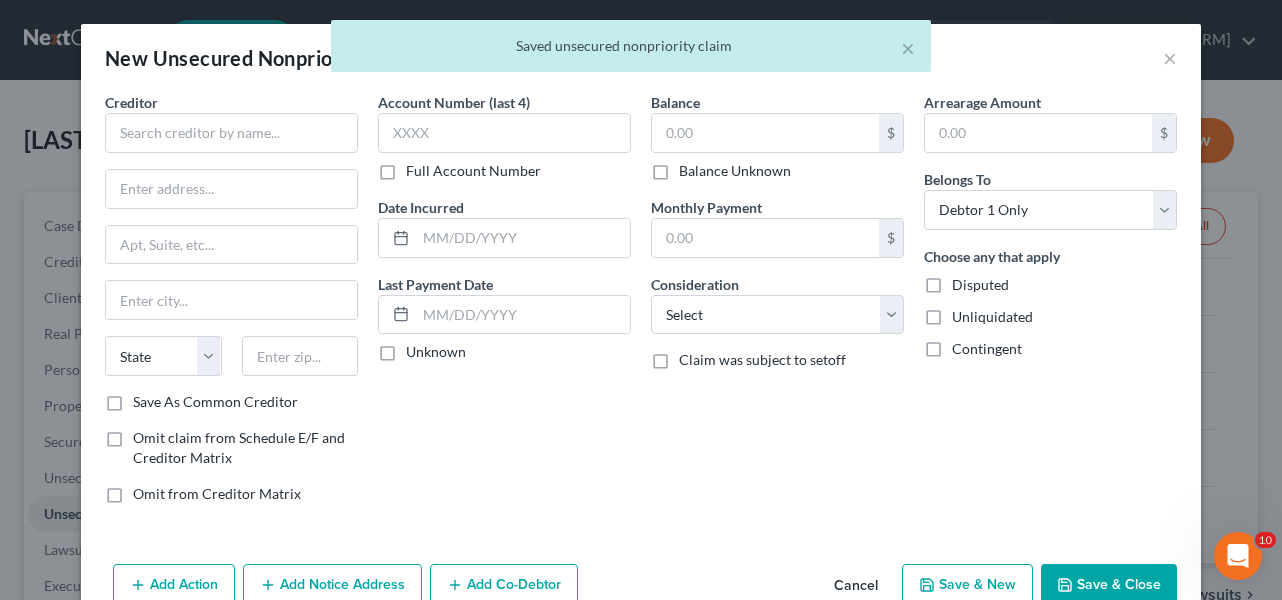 type on "[NUMBER]" 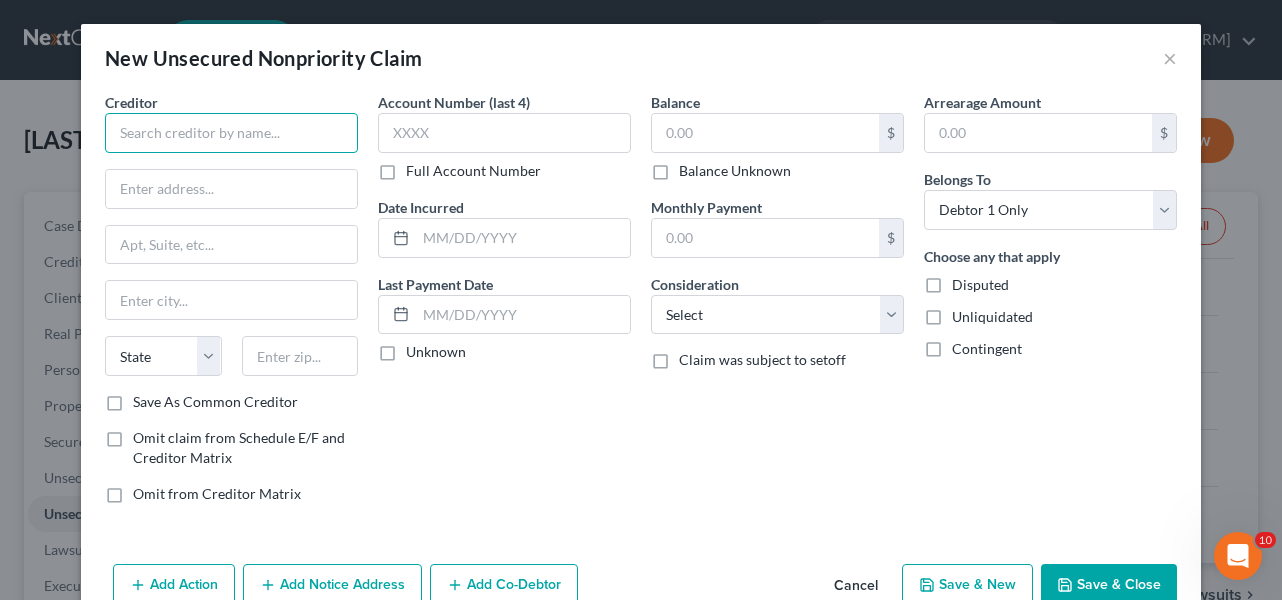 click at bounding box center [231, 133] 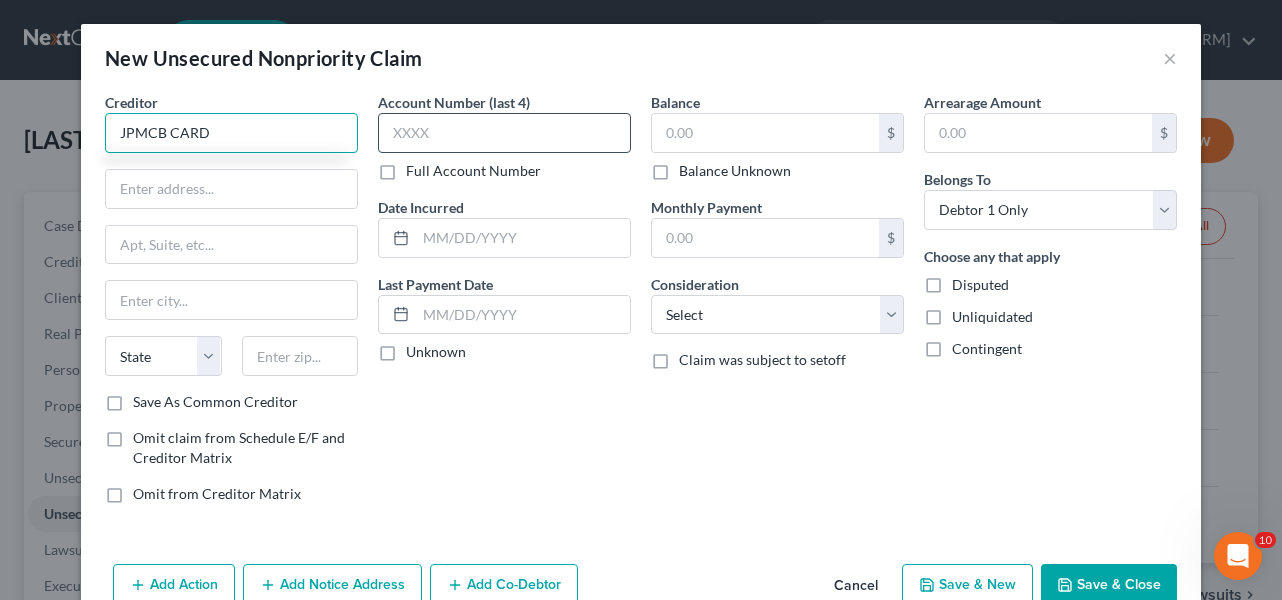 type on "JPMCB CARD" 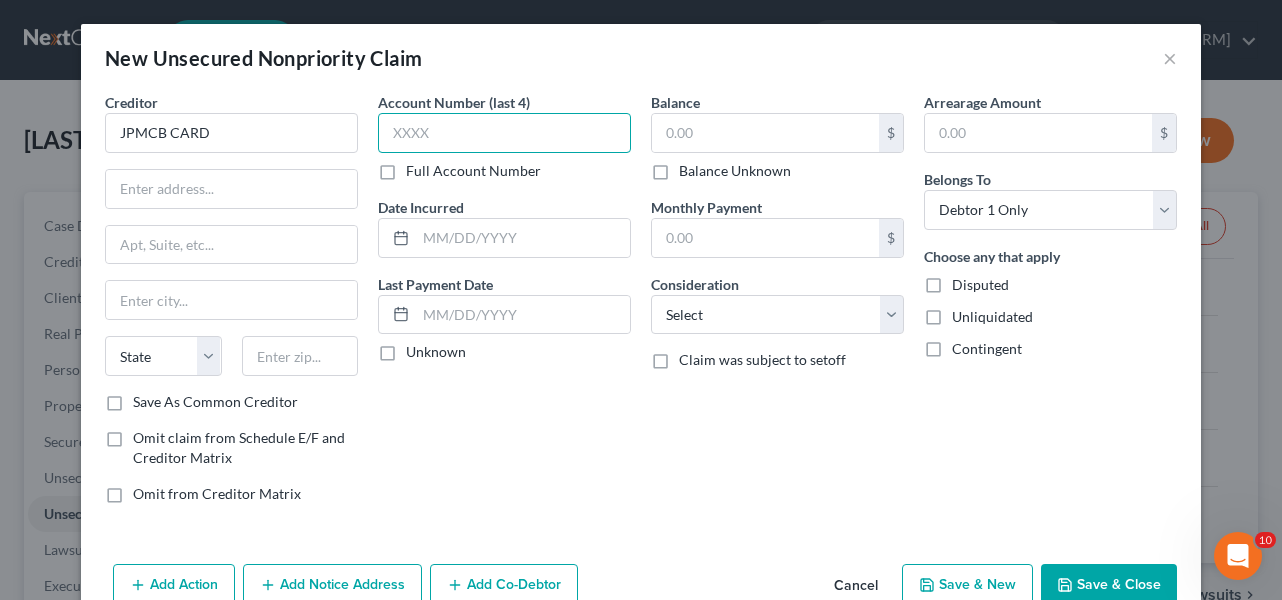 click at bounding box center (504, 133) 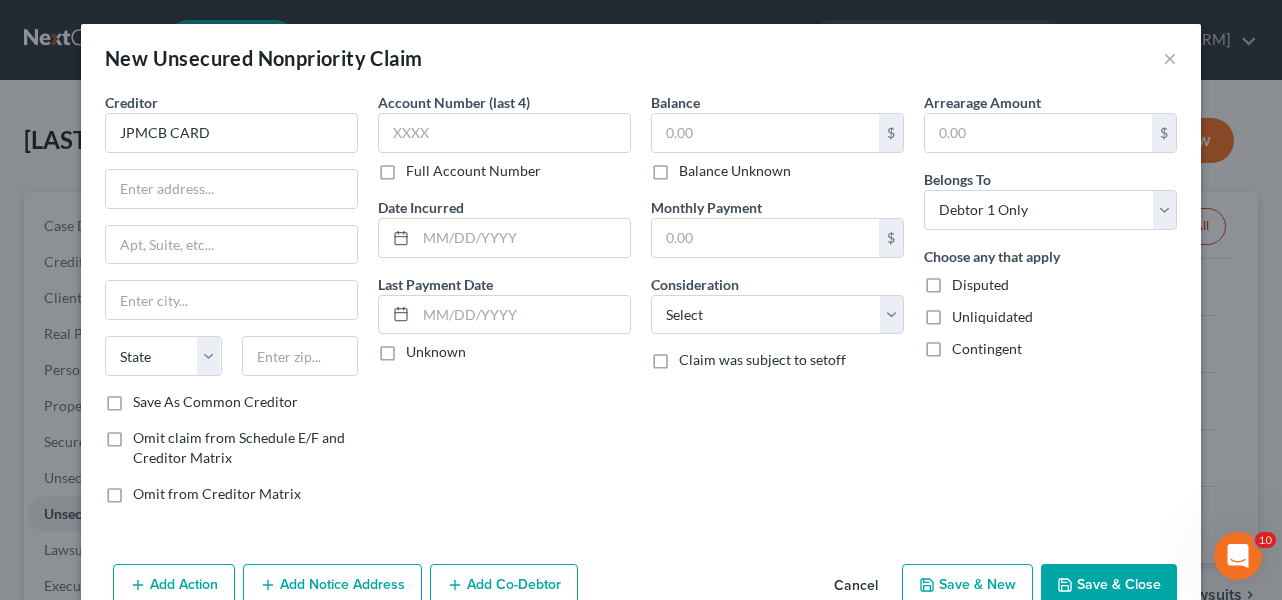 click on "Full Account Number" at bounding box center [473, 171] 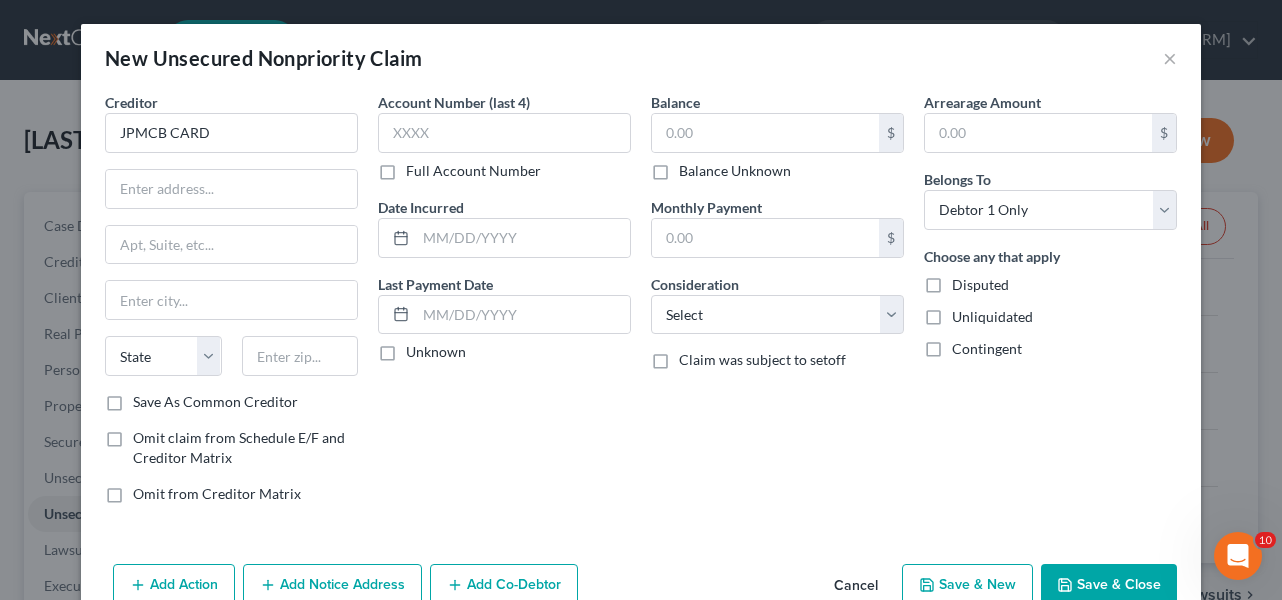click on "Full Account Number" at bounding box center [420, 167] 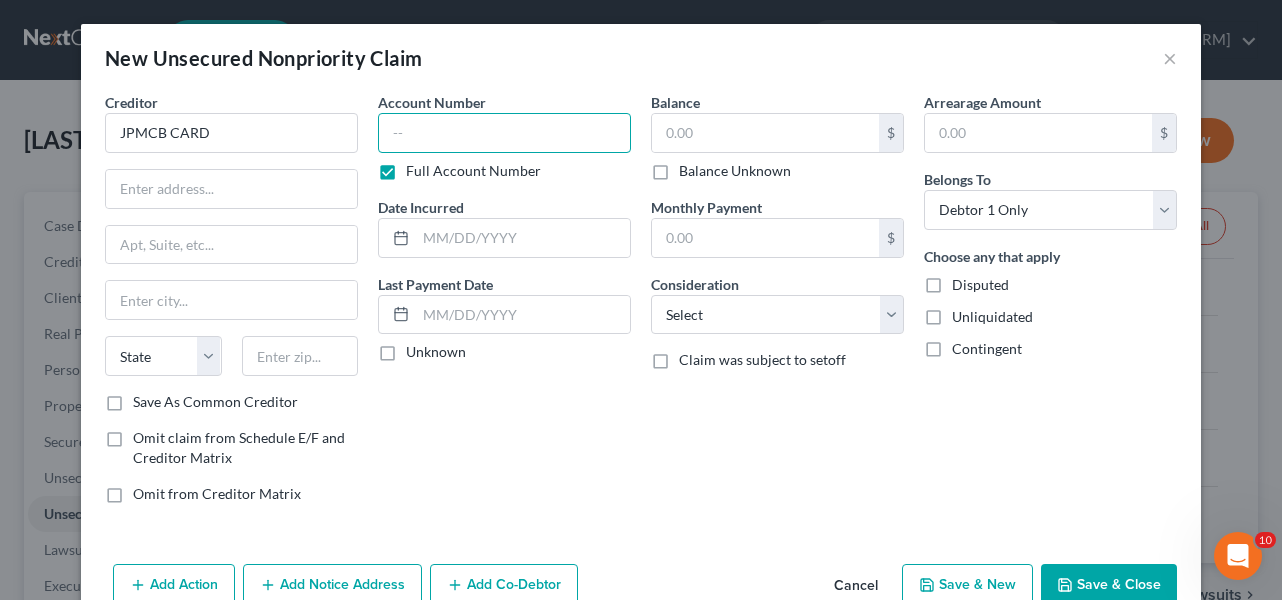drag, startPoint x: 395, startPoint y: 145, endPoint x: 400, endPoint y: 131, distance: 14.866069 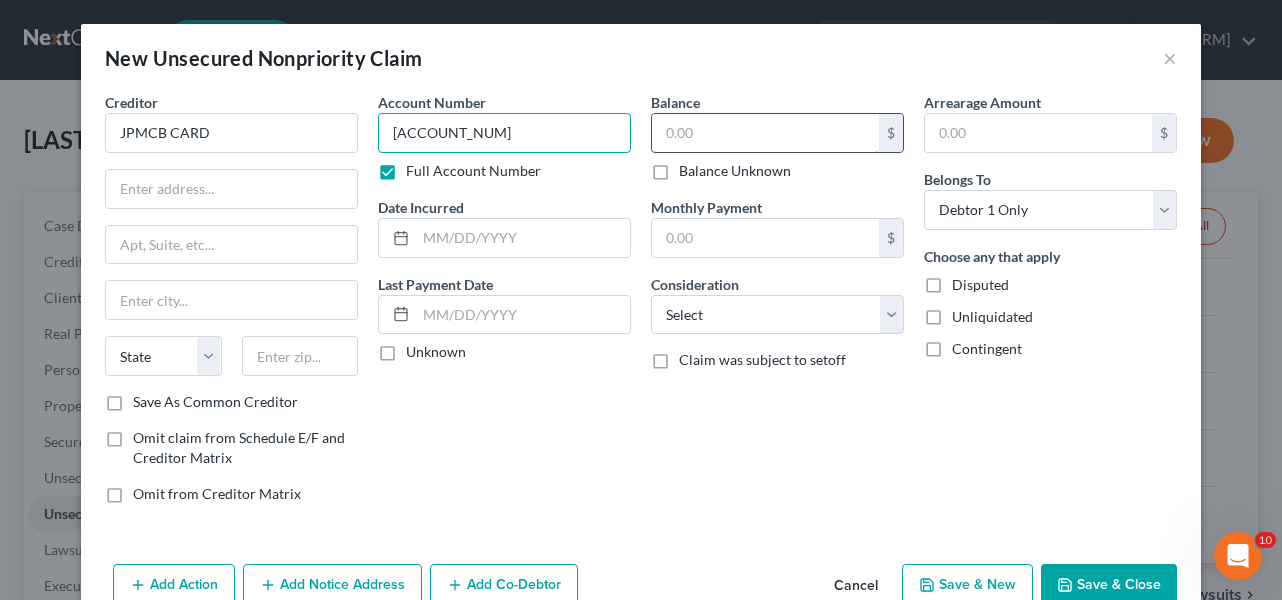 type on "[ACCOUNT_NUM]" 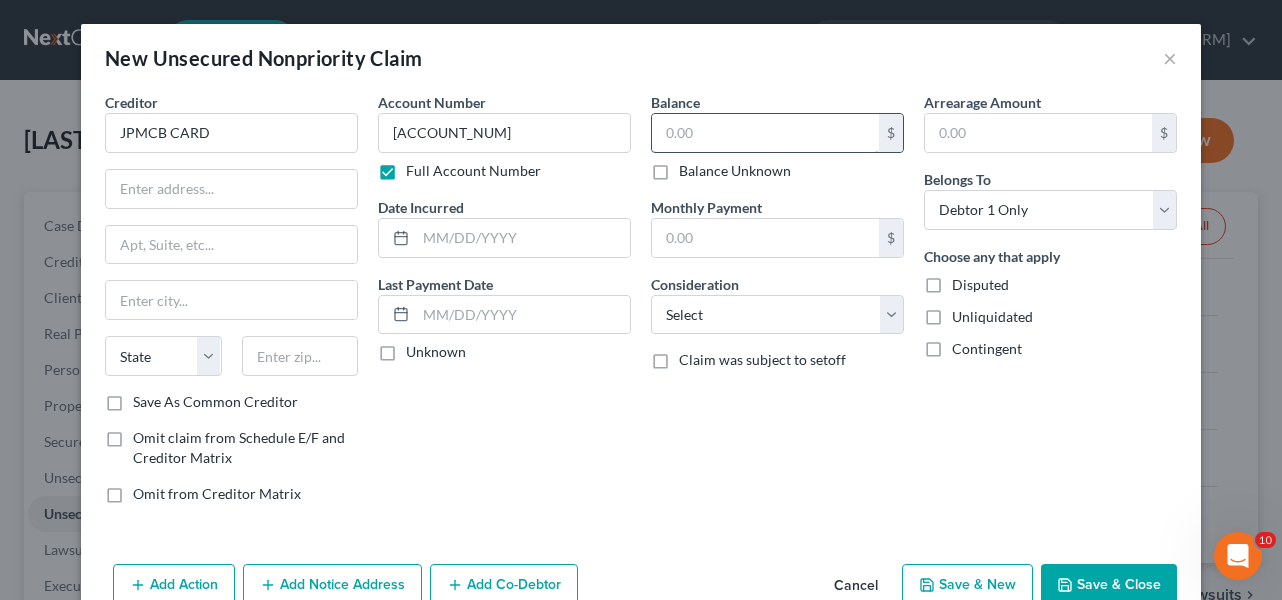 click at bounding box center [765, 133] 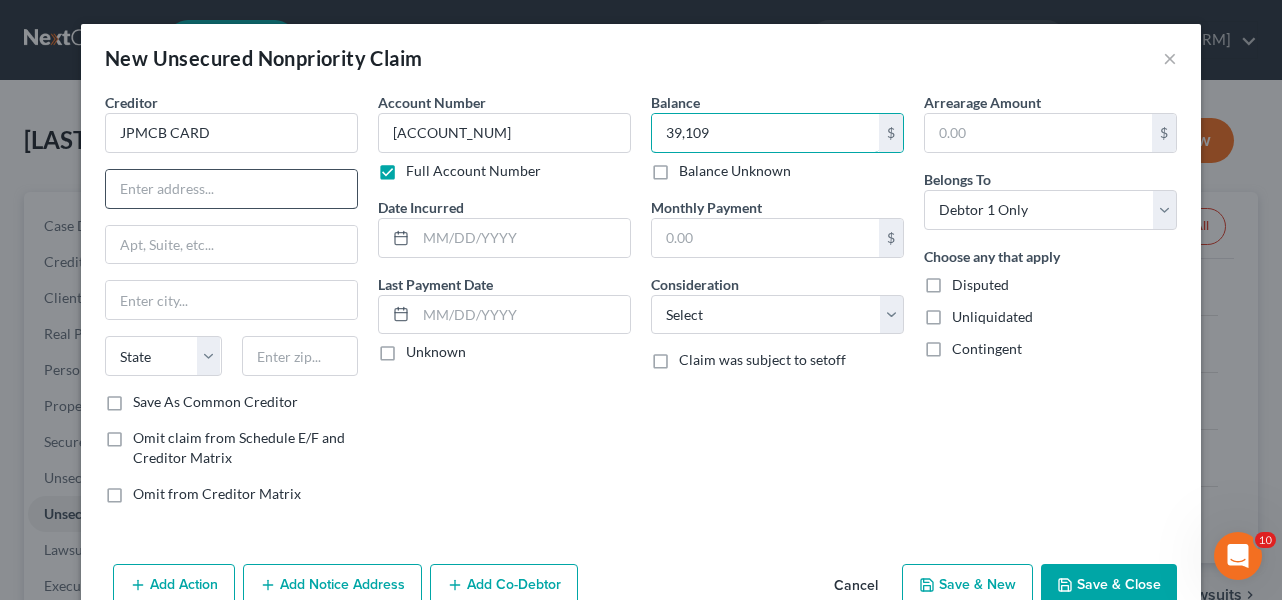 type on "39,109" 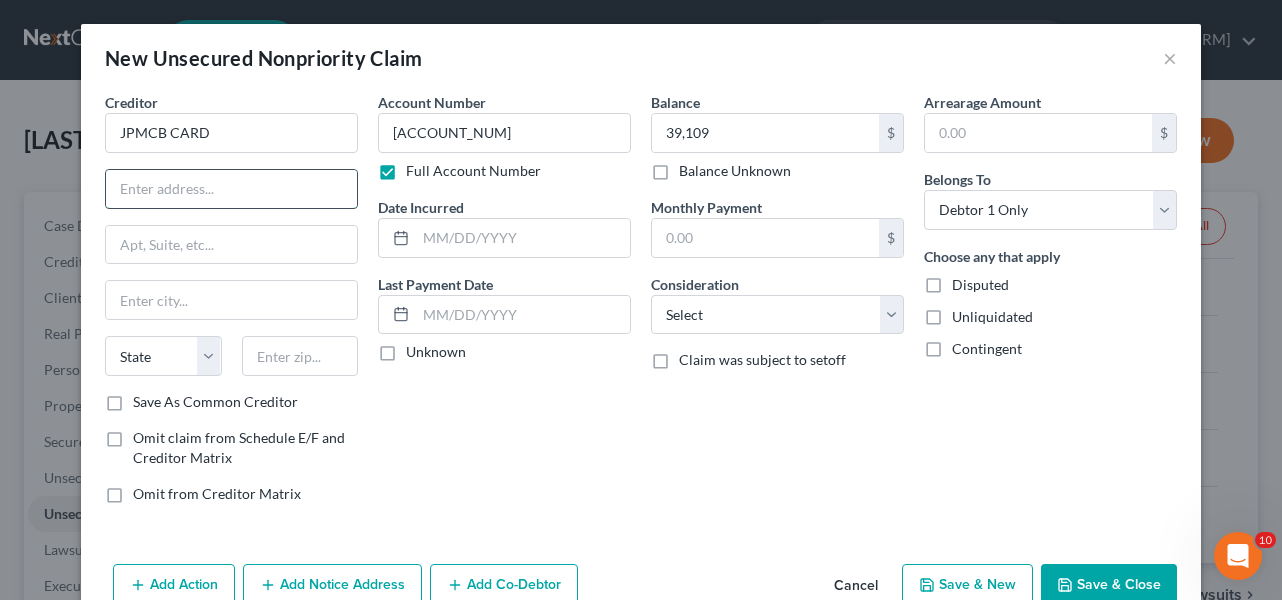 click at bounding box center (231, 189) 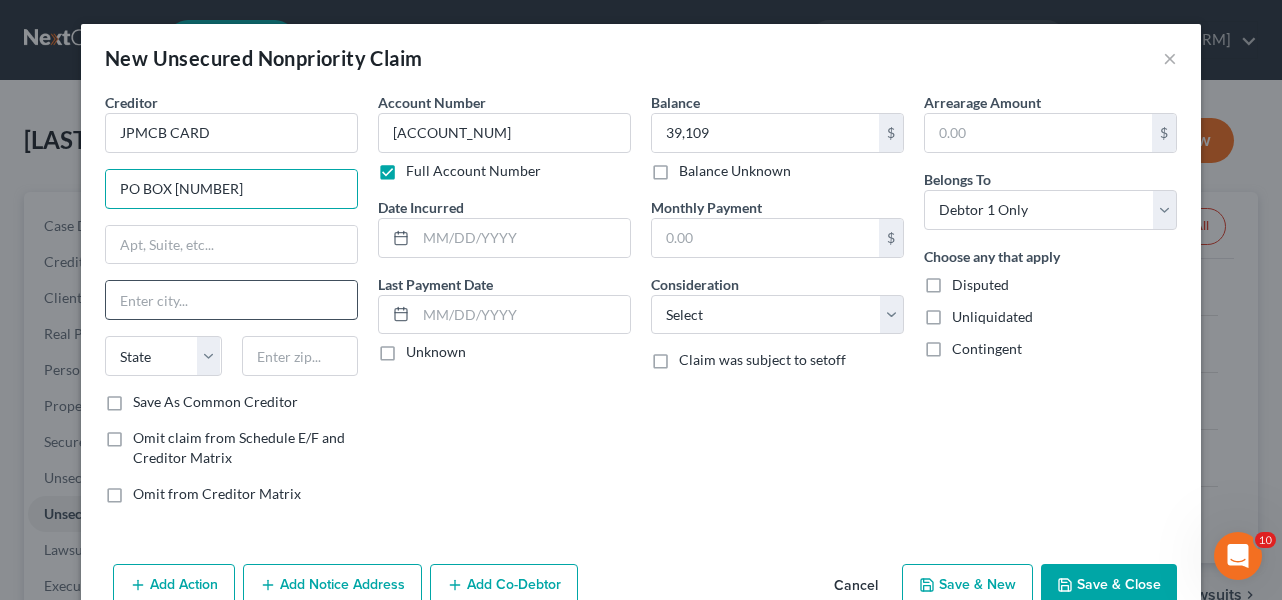 type on "PO BOX [NUMBER]" 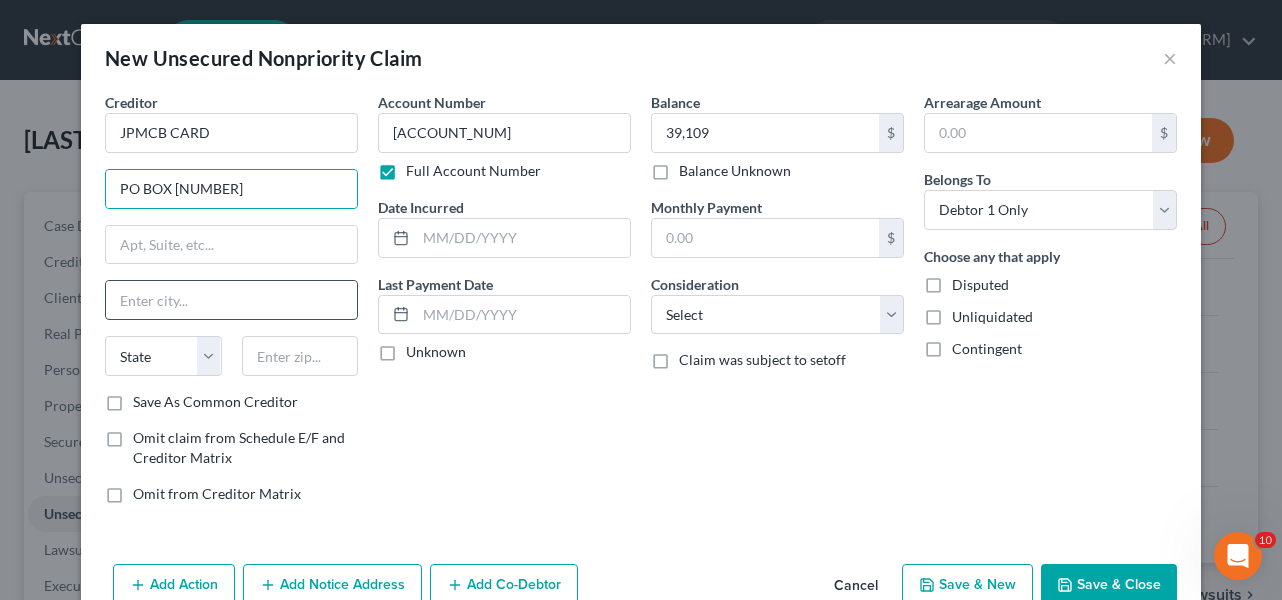 click at bounding box center [231, 300] 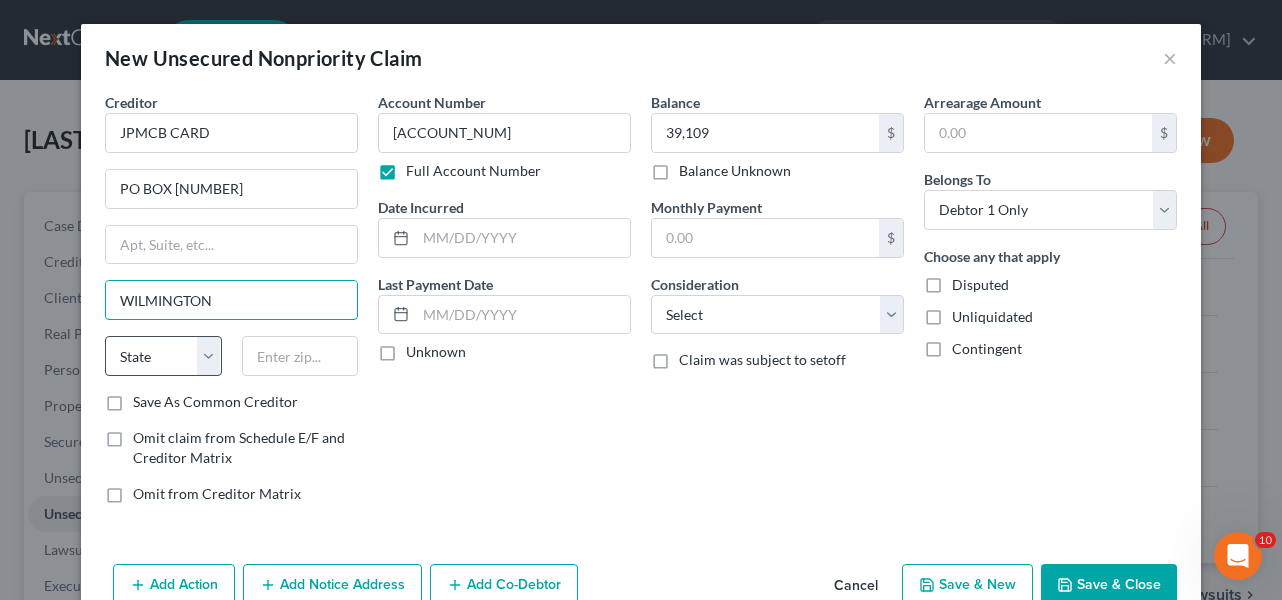 type on "WILMINGTON" 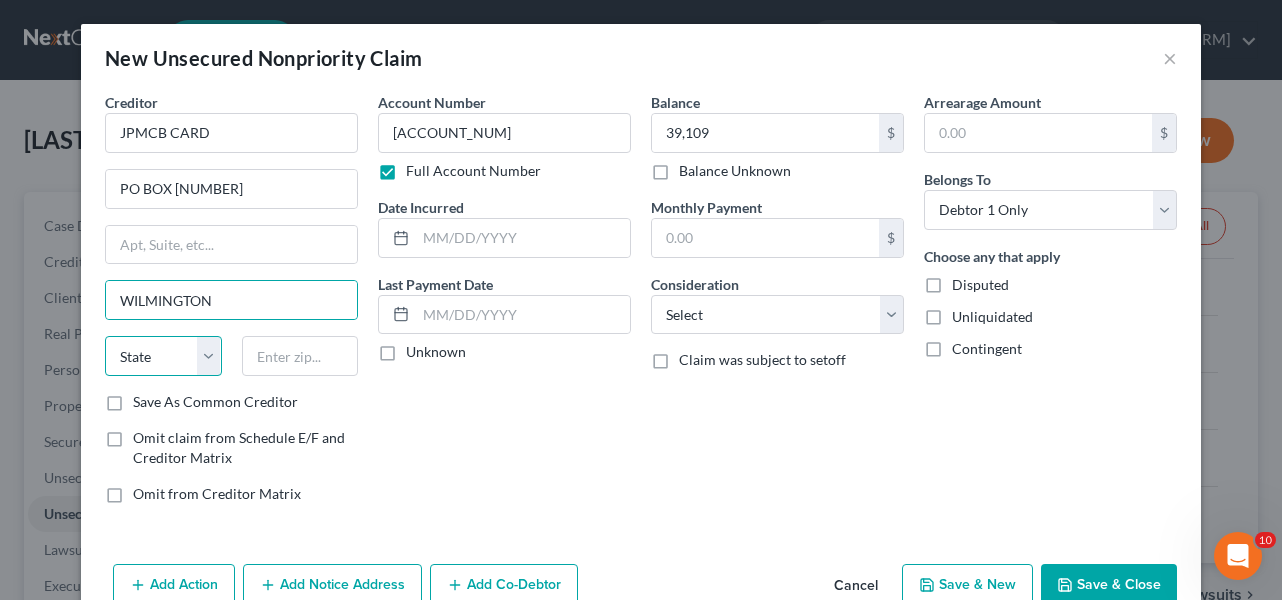 click on "State AL AK AR AZ CA CO CT DE DC FL GA GU HI ID IL IN IA KS KY LA ME MD MA MI MN MS MO MT NC ND NE NV NH NJ NM NY OH OK OR PA PR RI SC SD TN TX UT VI VA VT WA WV WI WY" at bounding box center [163, 356] 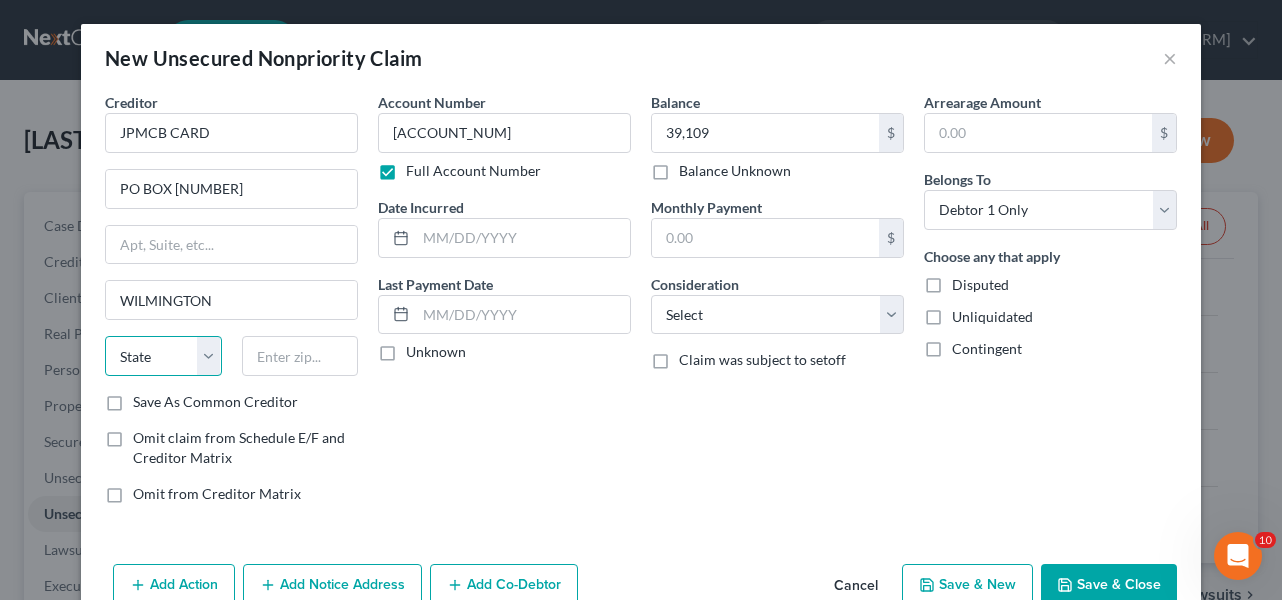 select on "7" 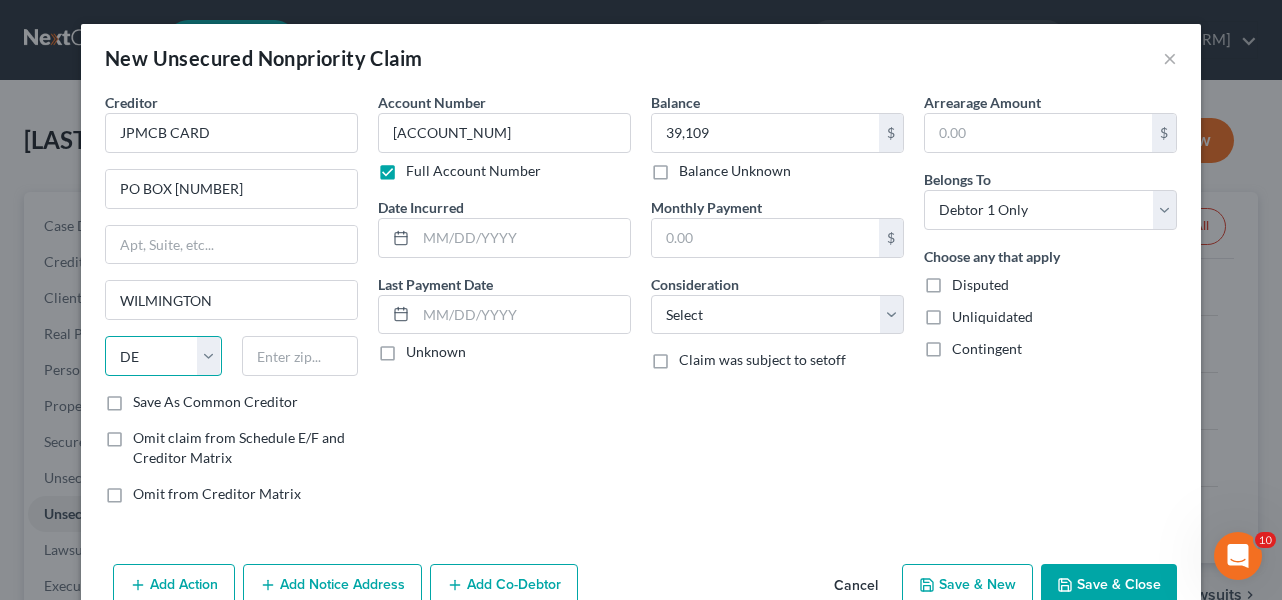 click on "State AL AK AR AZ CA CO CT DE DC FL GA GU HI ID IL IN IA KS KY LA ME MD MA MI MN MS MO MT NC ND NE NV NH NJ NM NY OH OK OR PA PR RI SC SD TN TX UT VI VA VT WA WV WI WY" at bounding box center [163, 356] 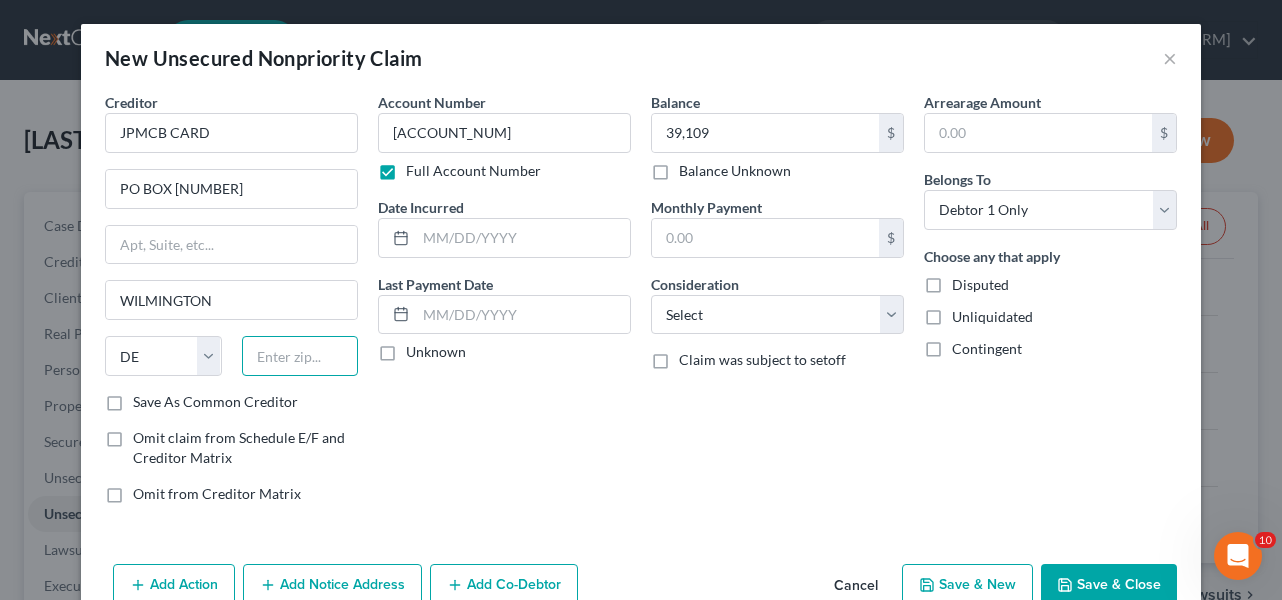 click at bounding box center [300, 356] 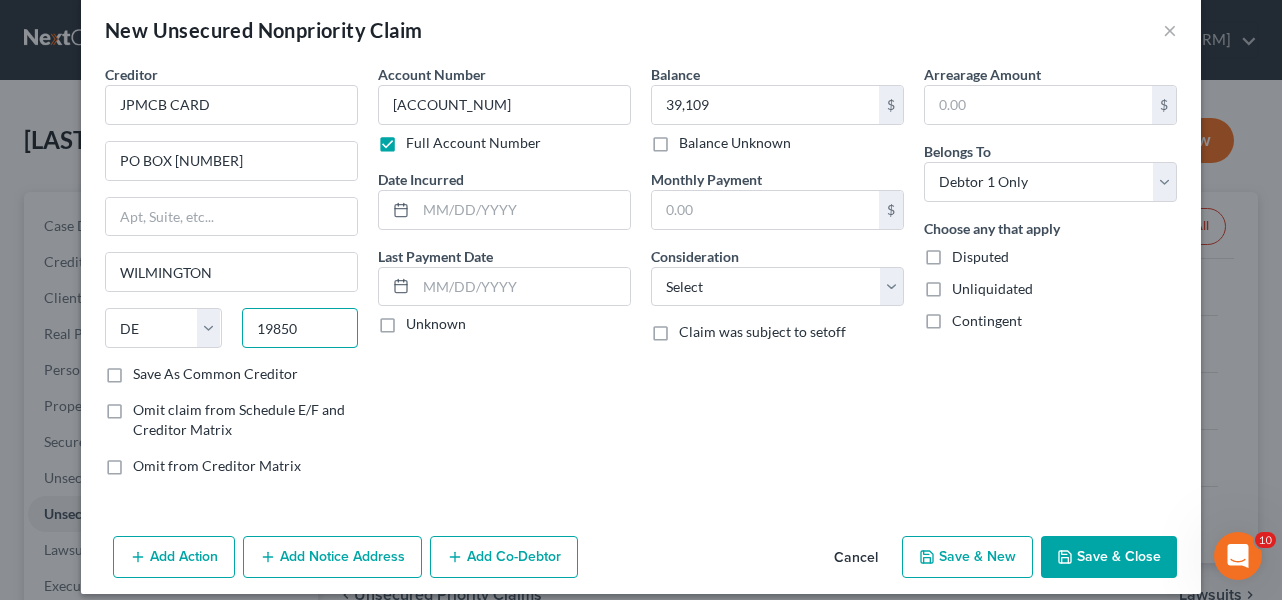 scroll, scrollTop: 42, scrollLeft: 0, axis: vertical 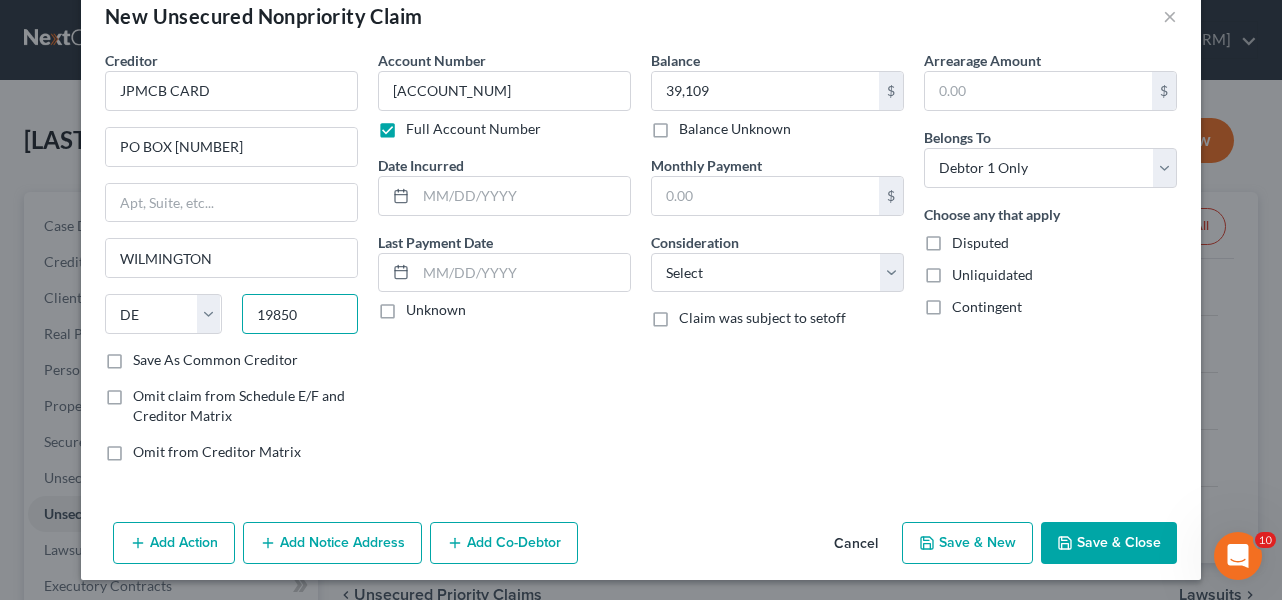 type on "19850" 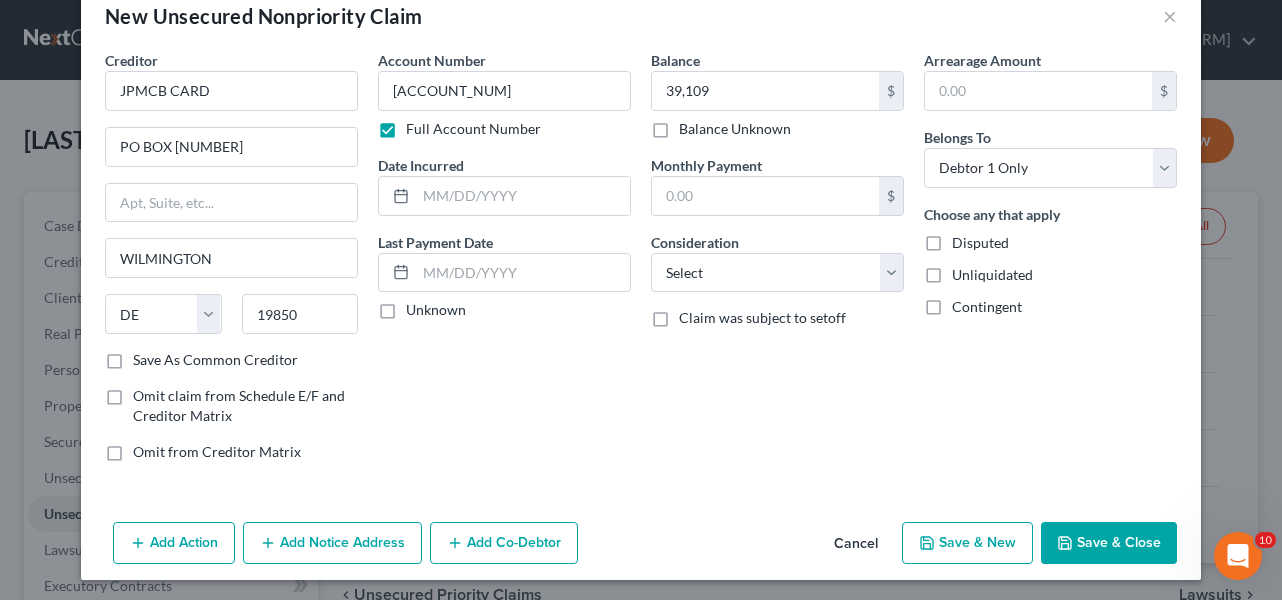 click on "Save & New" at bounding box center [967, 543] 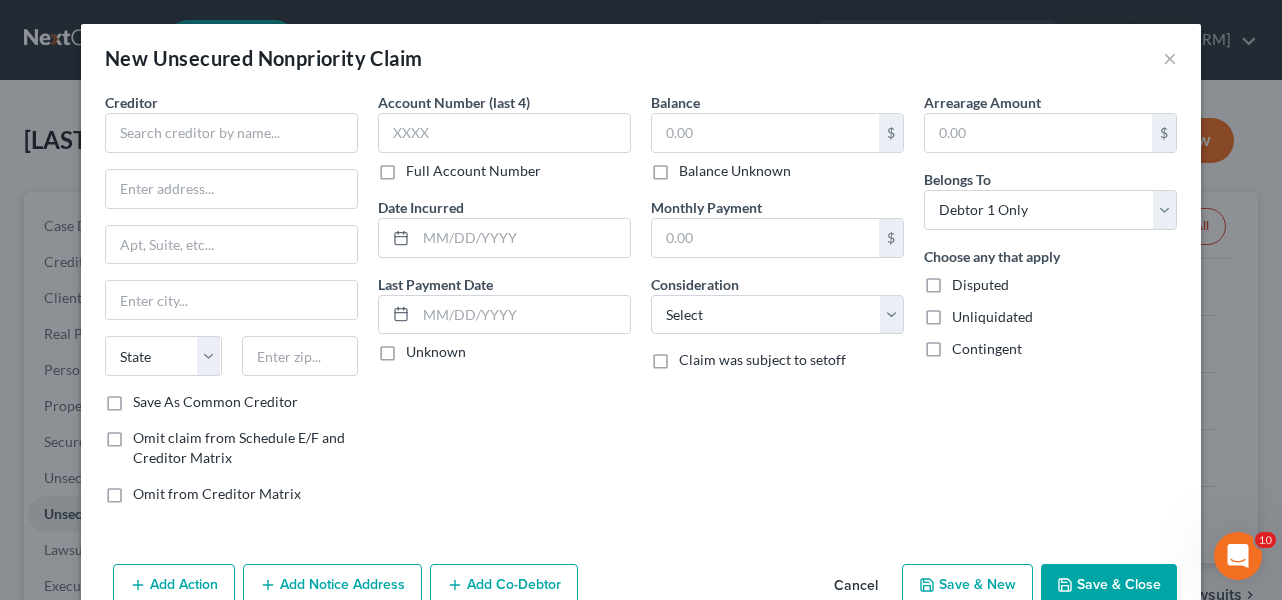 type on "WILMINGTON" 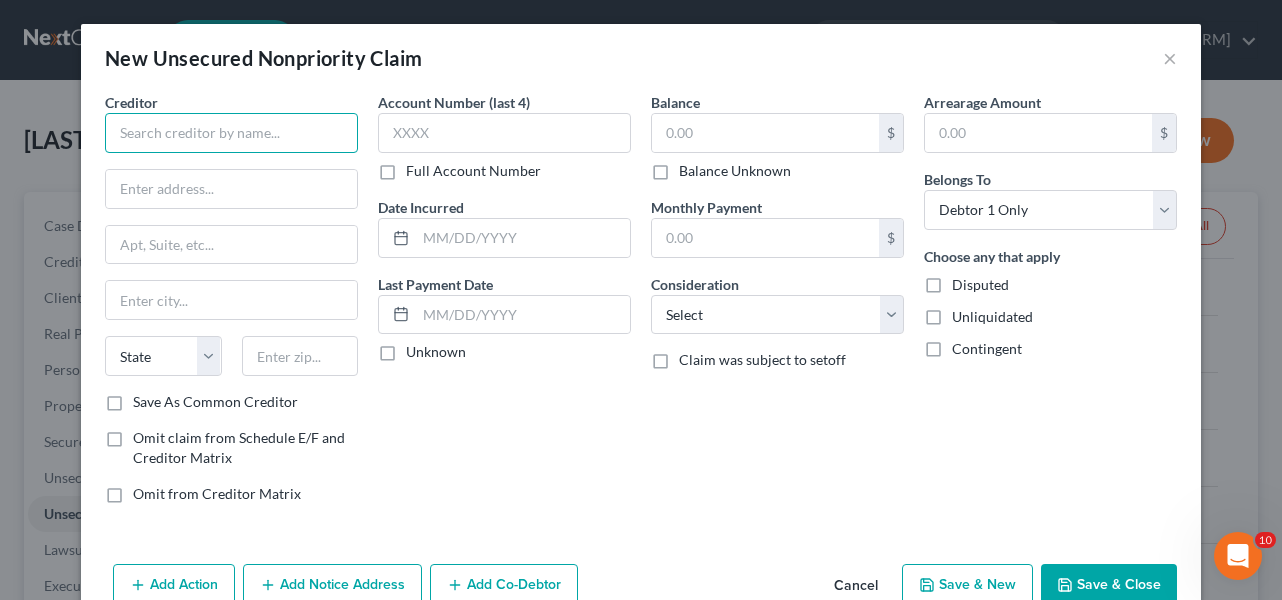 click at bounding box center (231, 133) 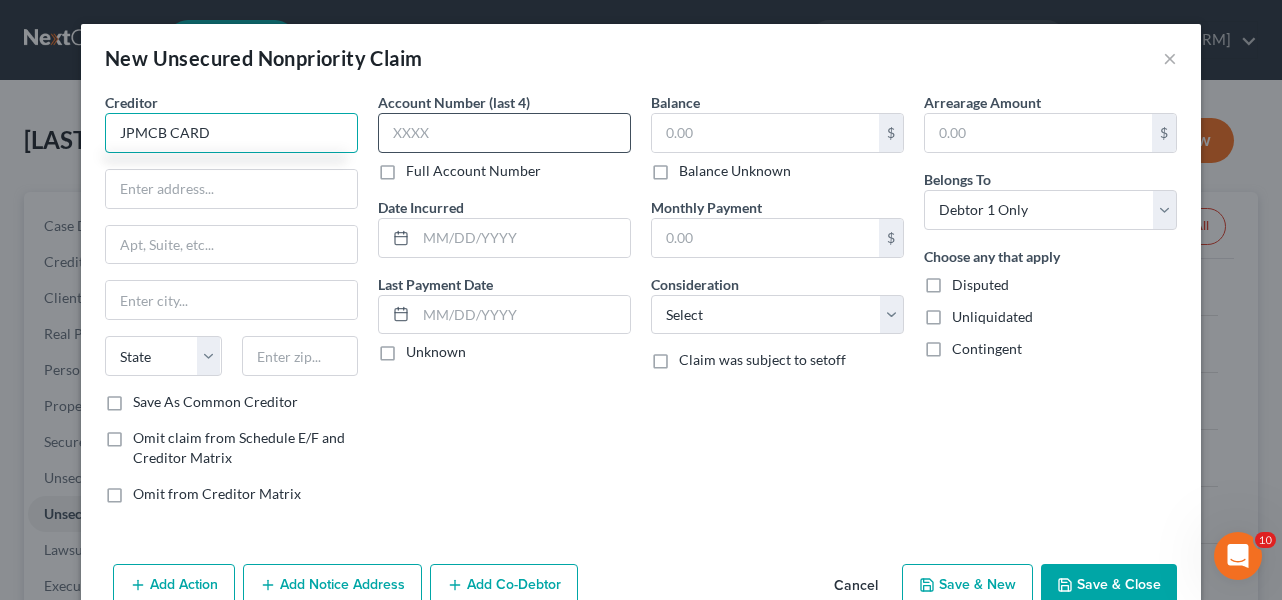 type on "JPMCB CARD" 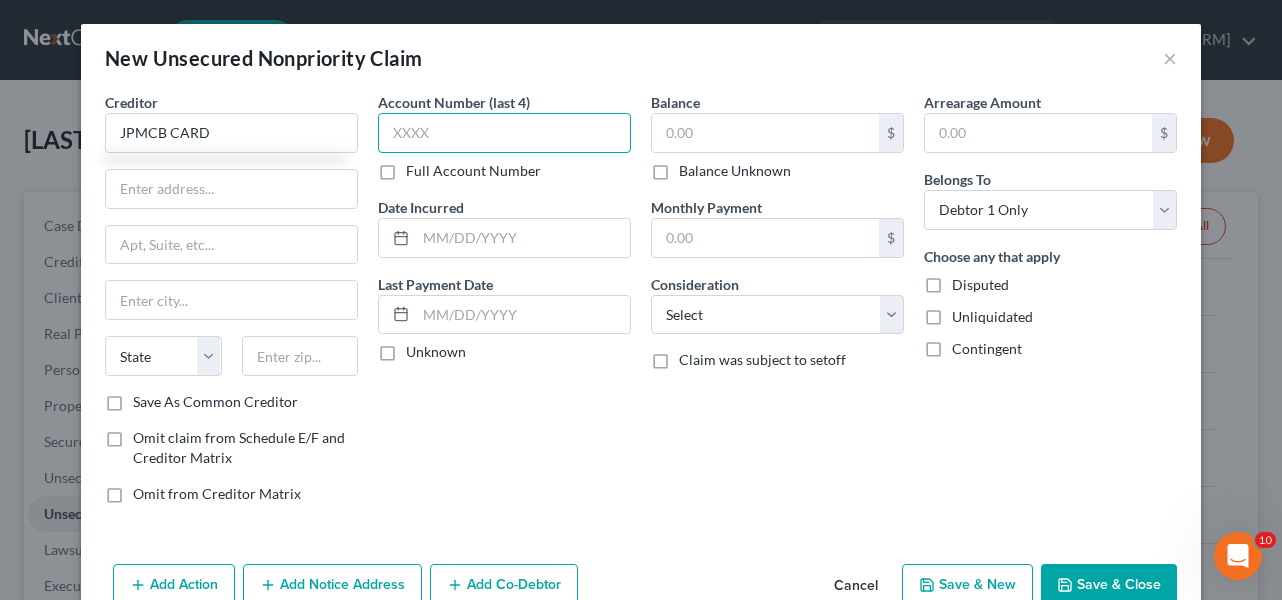 click at bounding box center (504, 133) 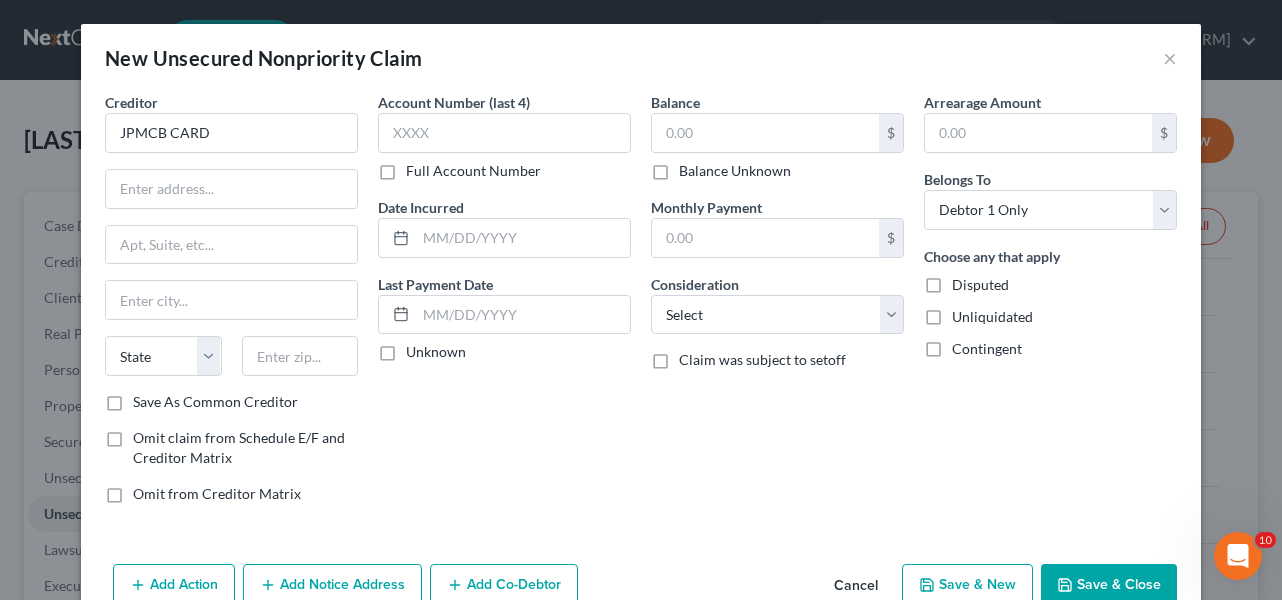 click on "Full Account Number" at bounding box center [473, 171] 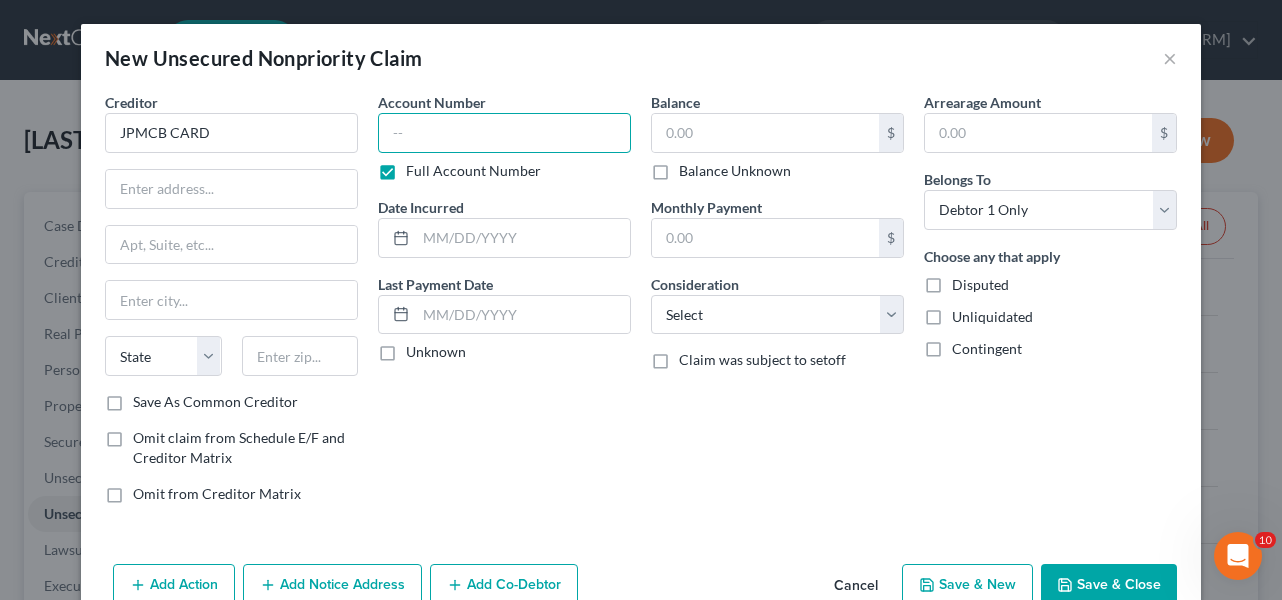 click at bounding box center (504, 133) 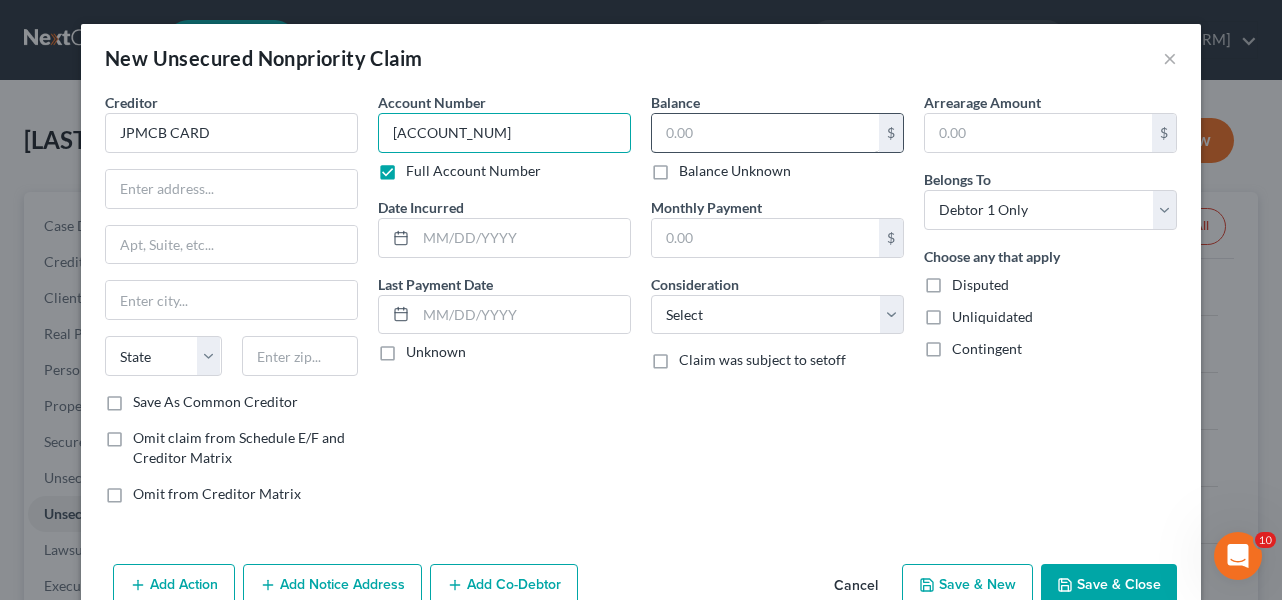 type on "[ACCOUNT_NUM]" 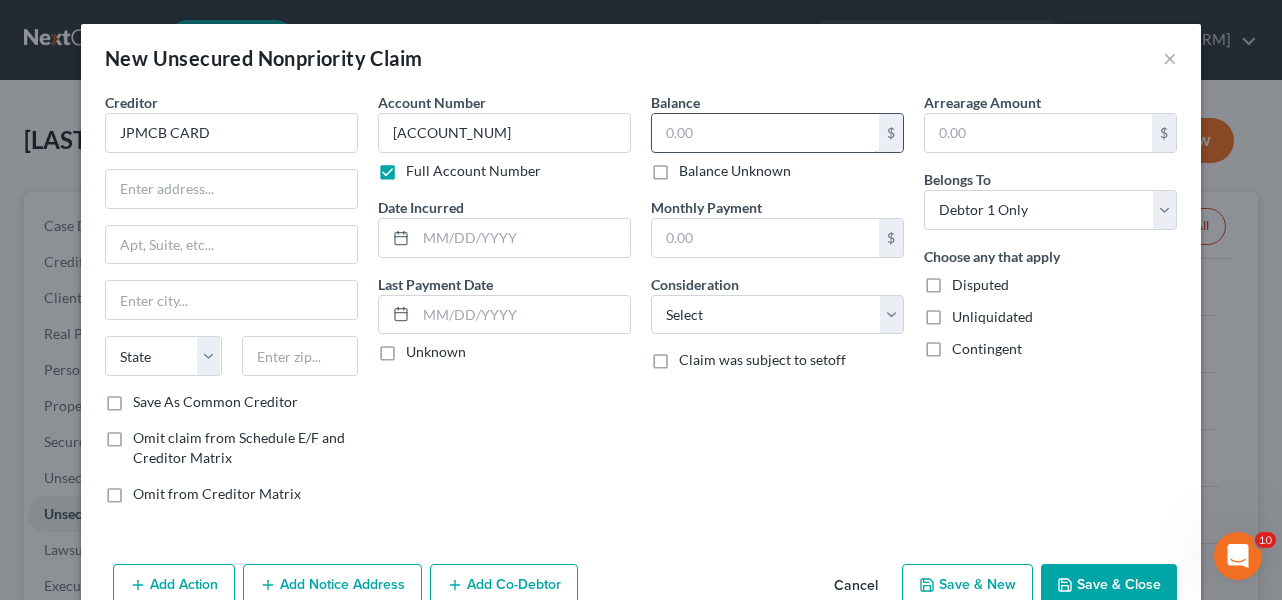 click at bounding box center (765, 133) 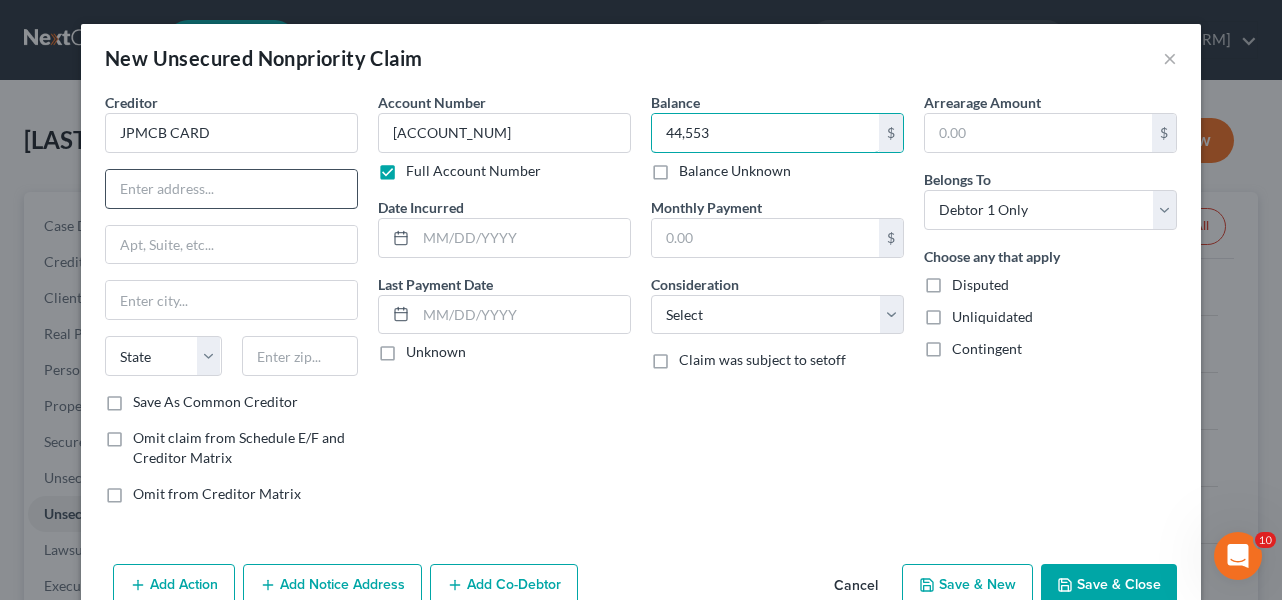 type on "44,553" 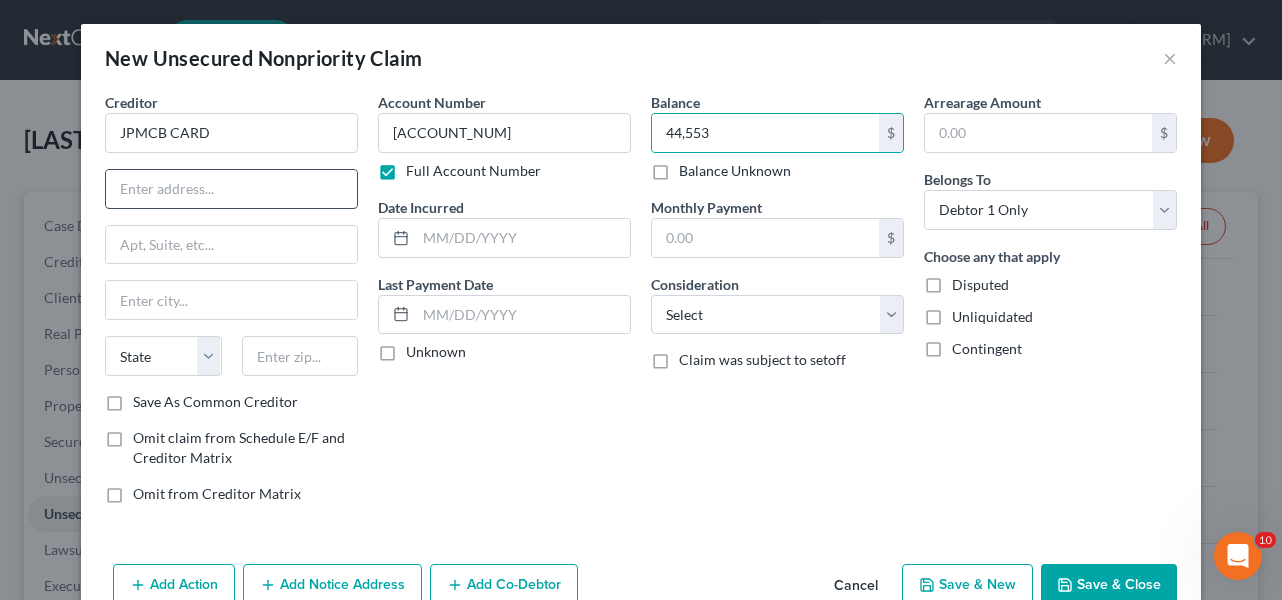 click at bounding box center [231, 189] 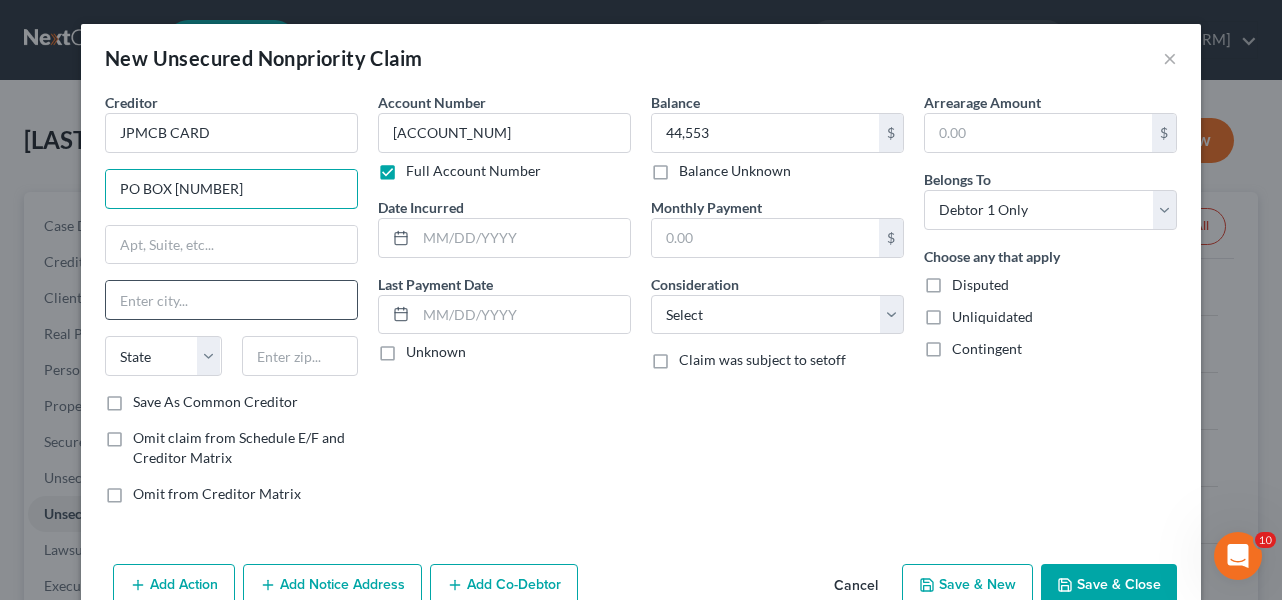 type on "PO BOX [NUMBER]" 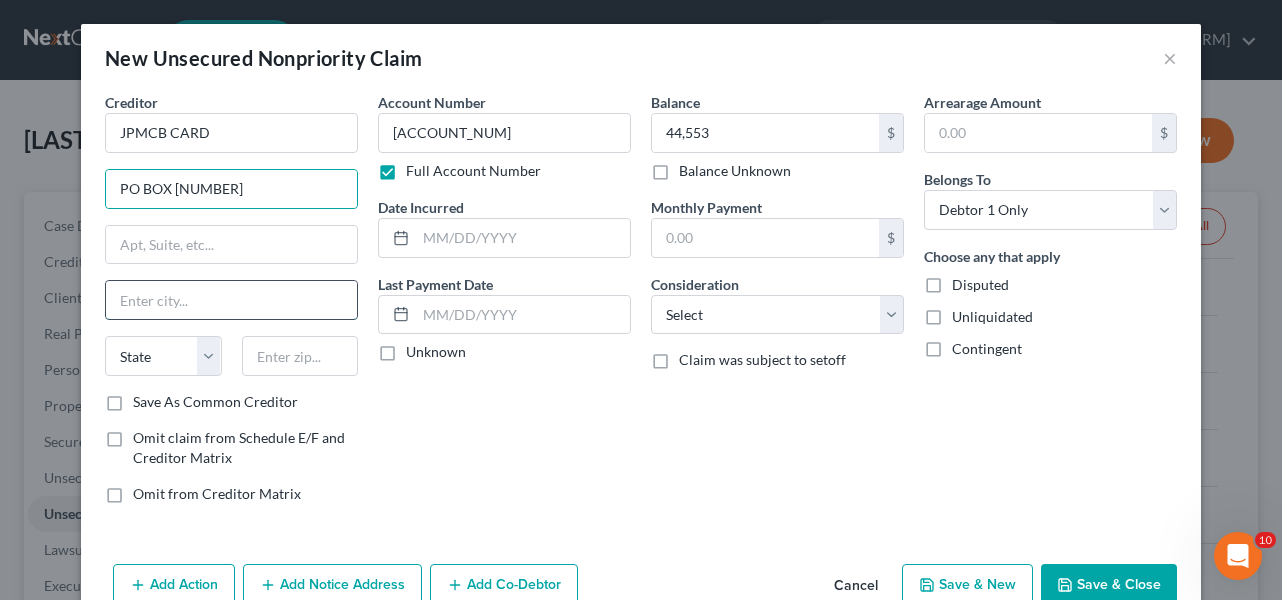 click at bounding box center (231, 300) 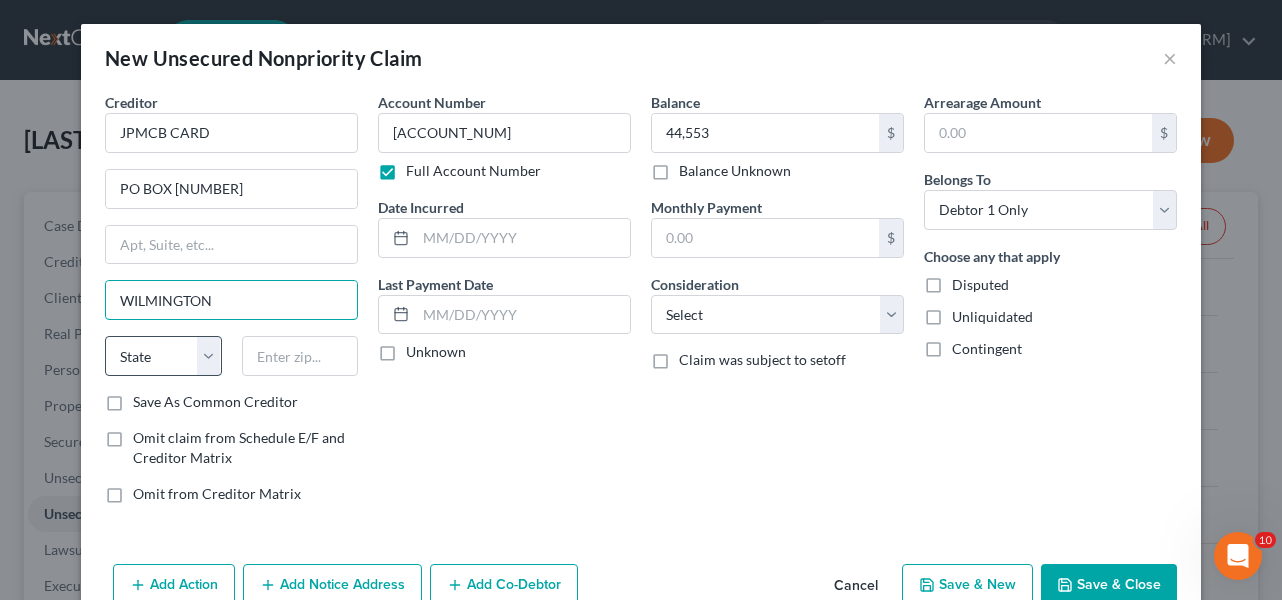 type on "WILMINGTON" 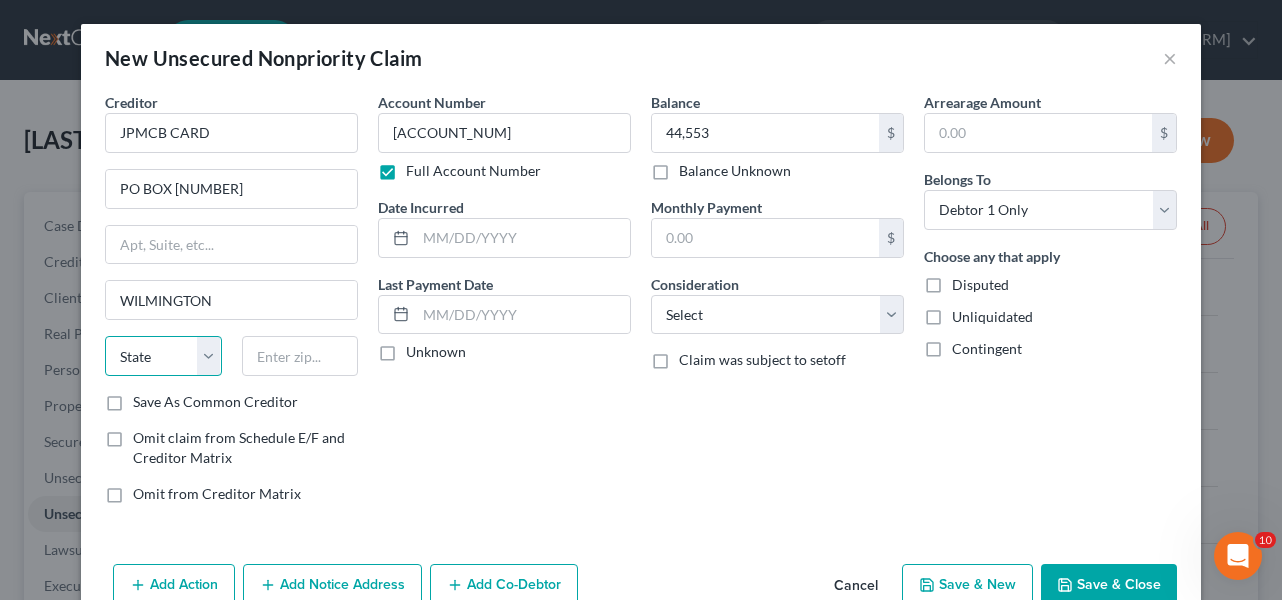 click on "State AL AK AR AZ CA CO CT DE DC FL GA GU HI ID IL IN IA KS KY LA ME MD MA MI MN MS MO MT NC ND NE NV NH NJ NM NY OH OK OR PA PR RI SC SD TN TX UT VI VA VT WA WV WI WY" at bounding box center (163, 356) 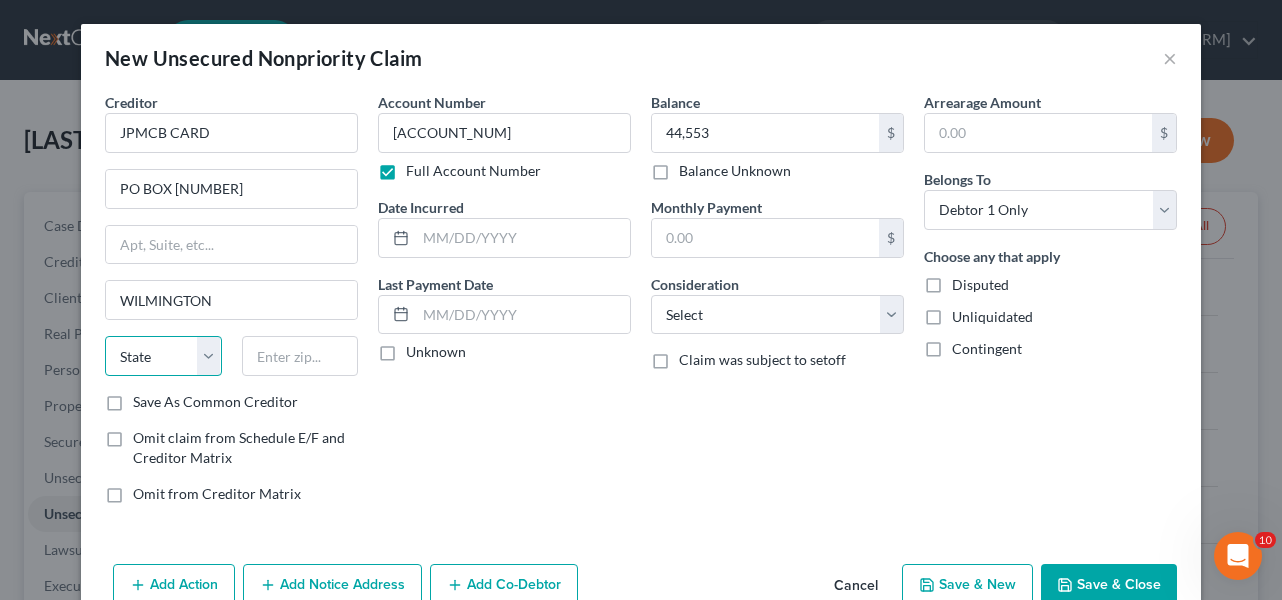 select on "7" 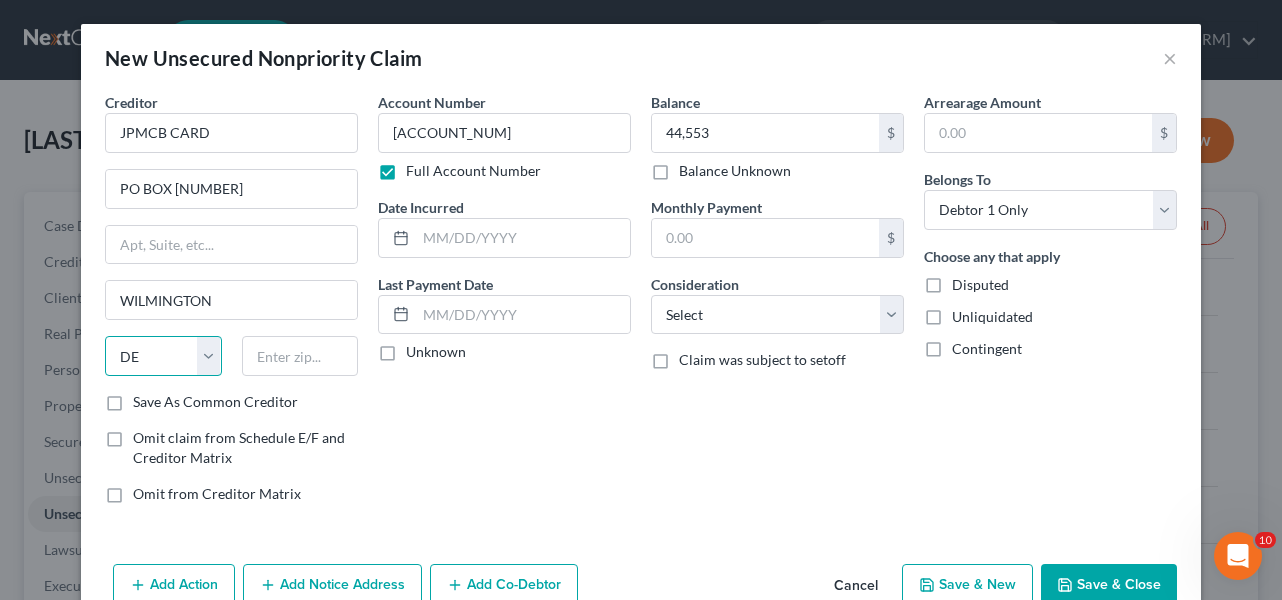 click on "State AL AK AR AZ CA CO CT DE DC FL GA GU HI ID IL IN IA KS KY LA ME MD MA MI MN MS MO MT NC ND NE NV NH NJ NM NY OH OK OR PA PR RI SC SD TN TX UT VI VA VT WA WV WI WY" at bounding box center (163, 356) 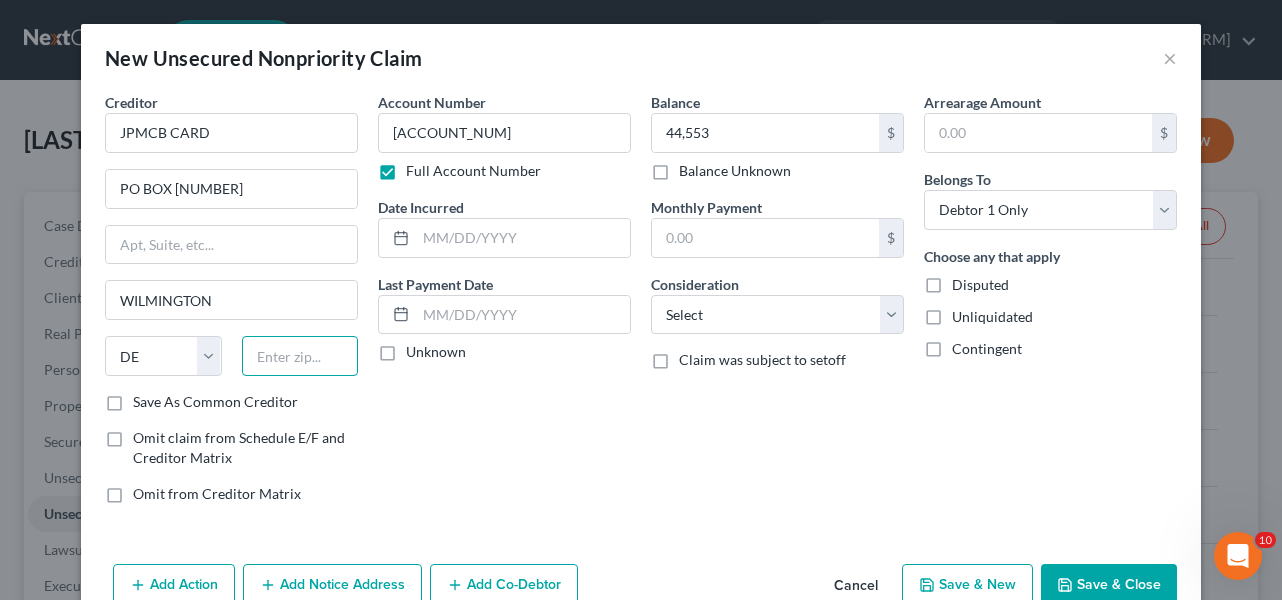 click at bounding box center [300, 356] 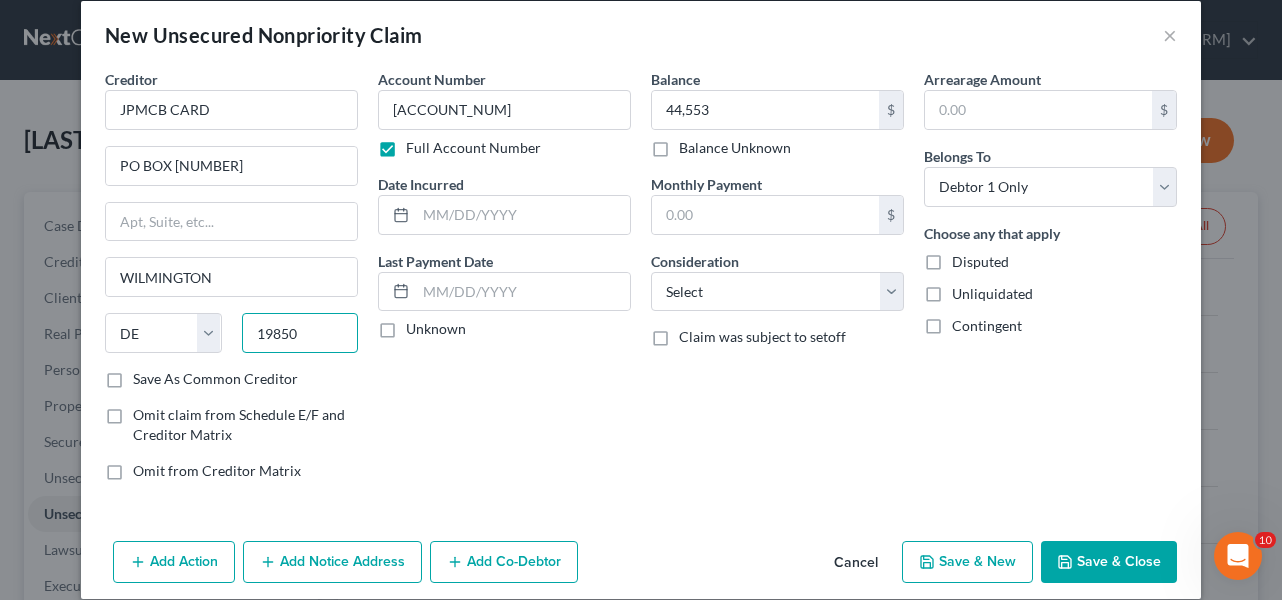 scroll, scrollTop: 42, scrollLeft: 0, axis: vertical 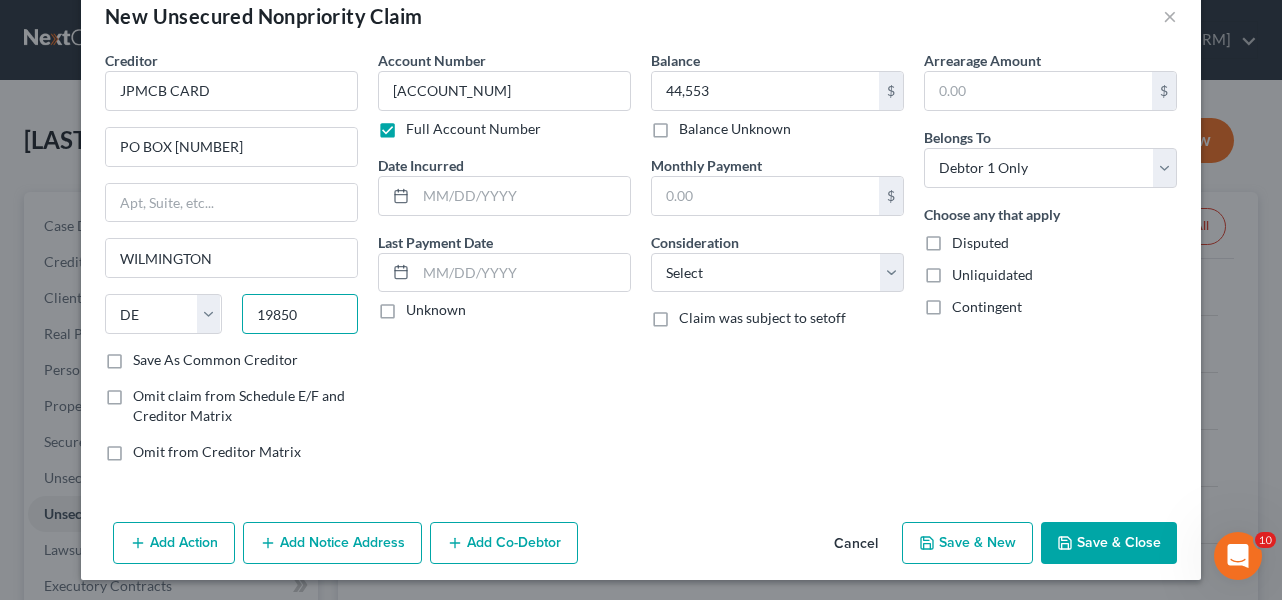 type on "19850" 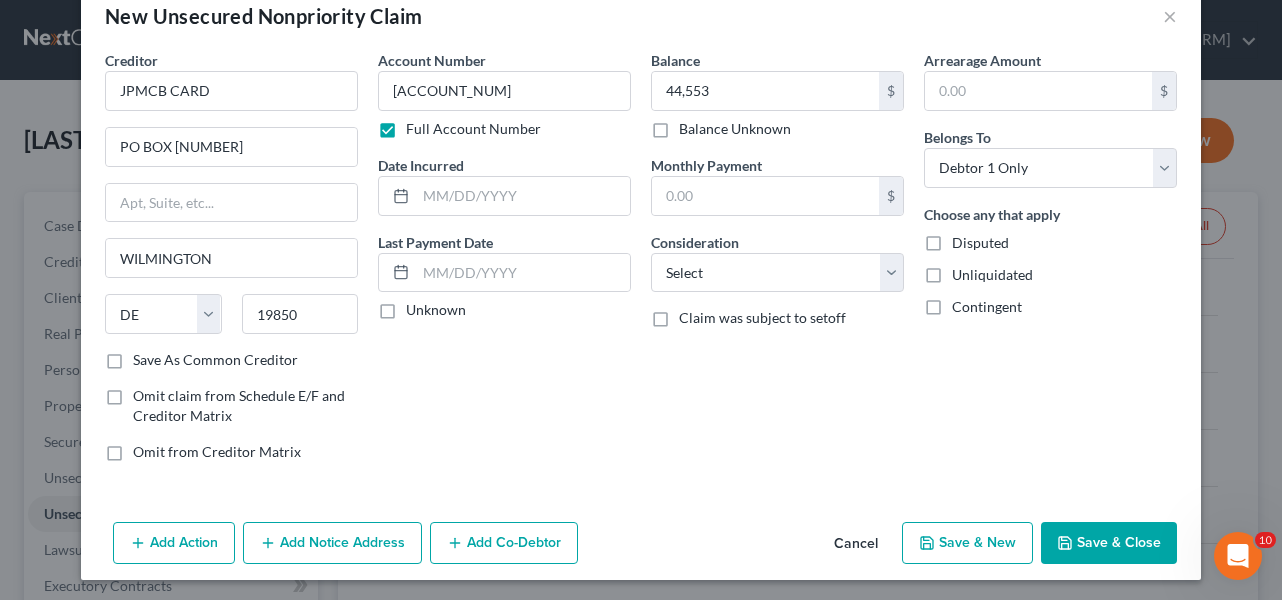 click on "Save & New" at bounding box center (967, 543) 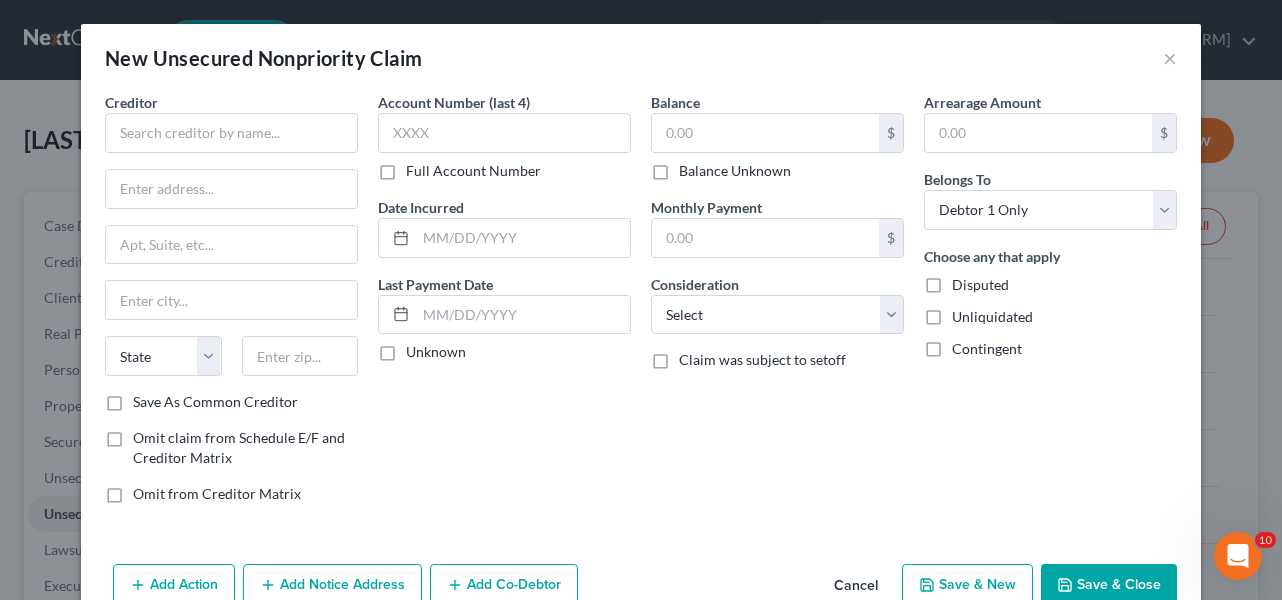 type on "Wilmington" 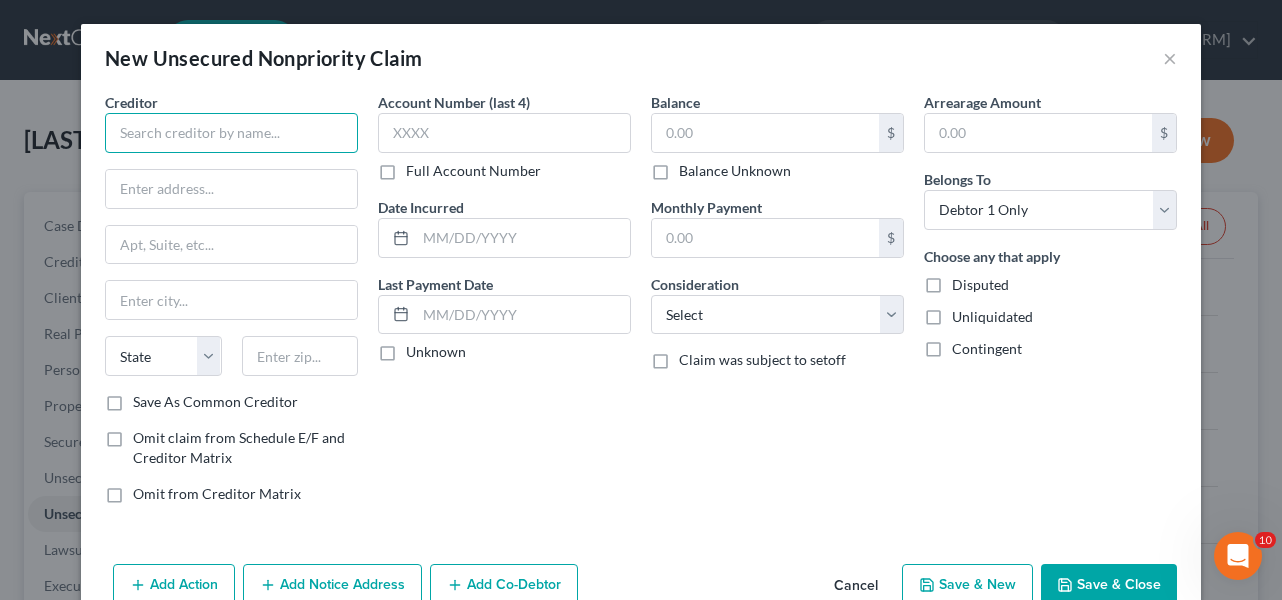 click at bounding box center (231, 133) 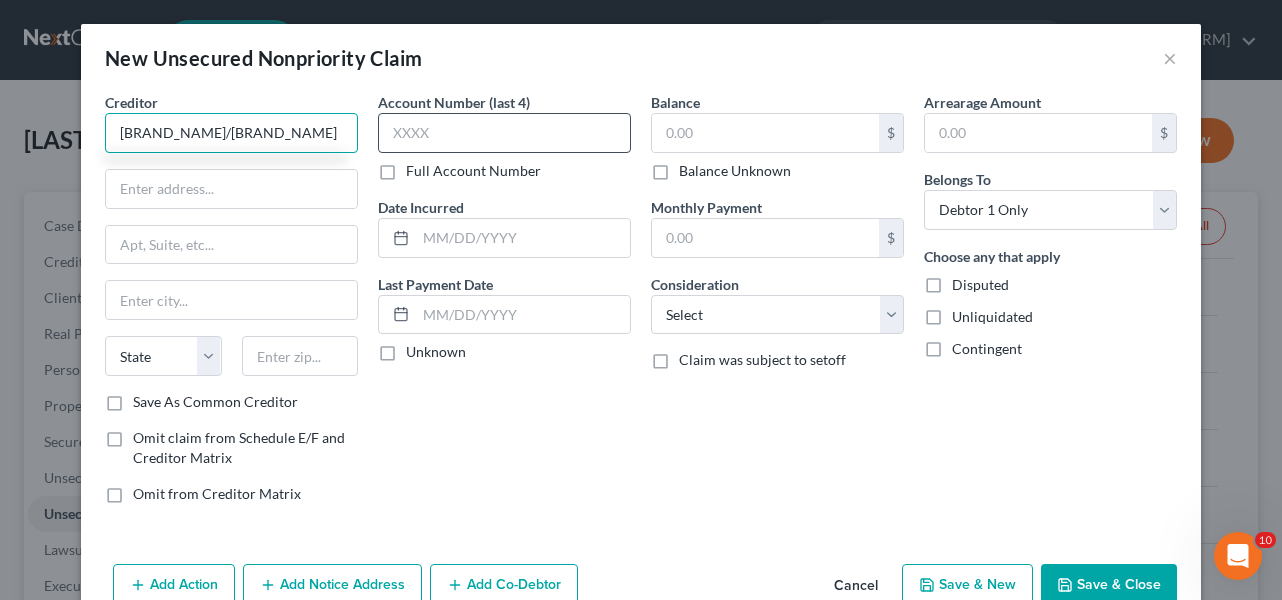 type on "[BRAND_NAME]/[BRAND_NAME]" 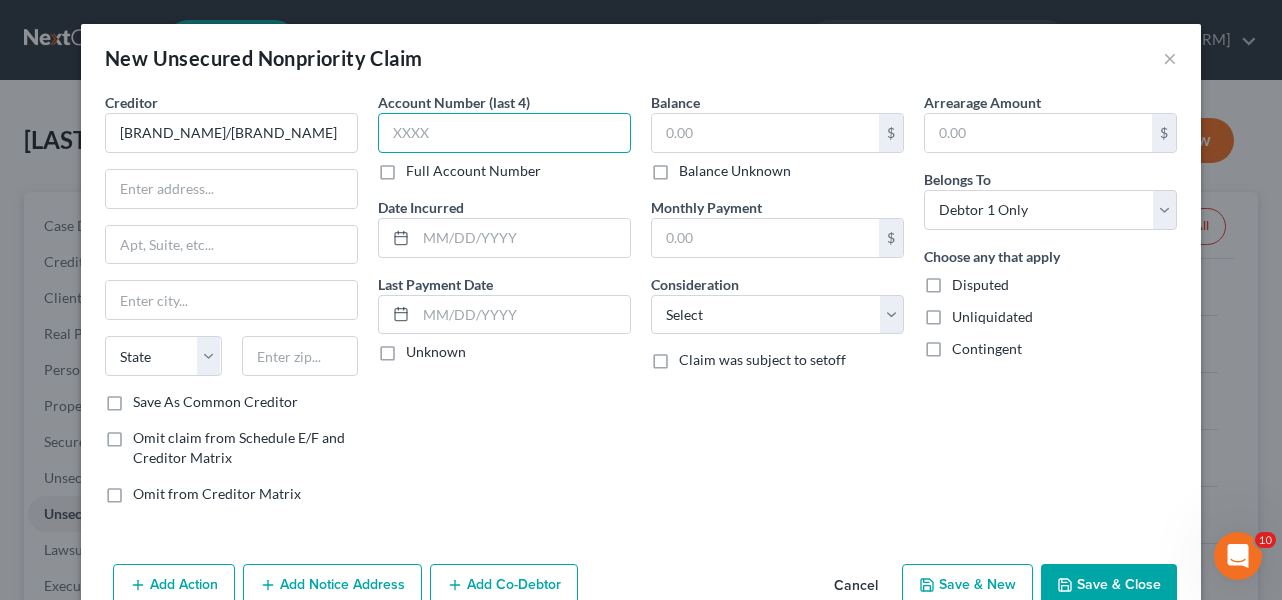 click at bounding box center (504, 133) 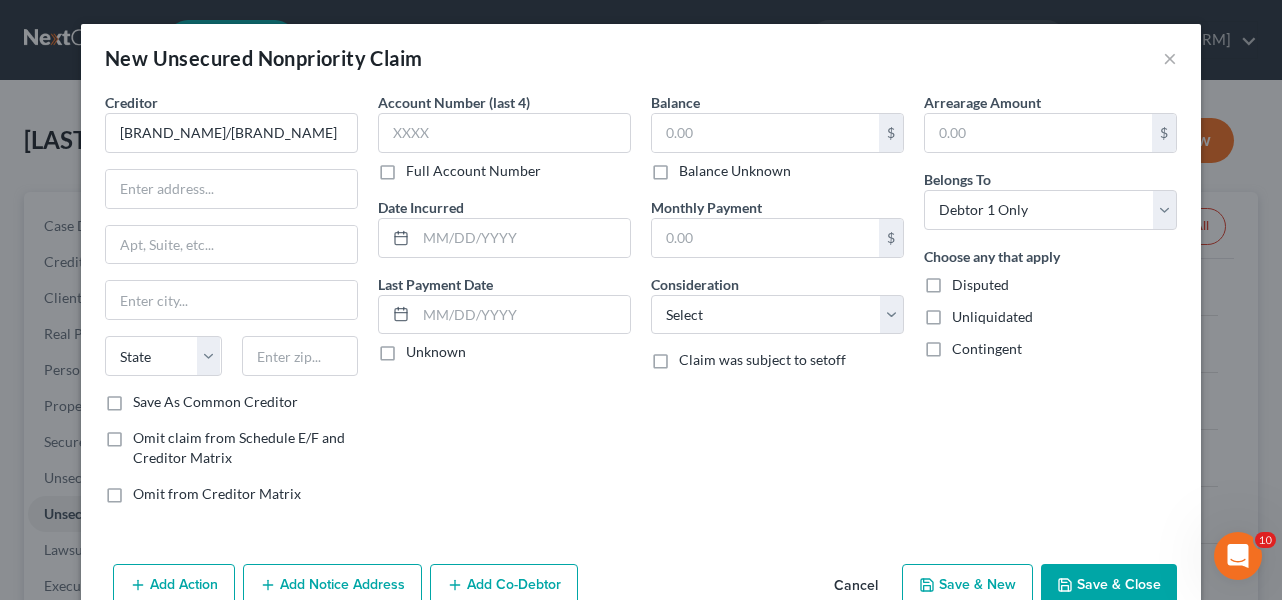 click on "Full Account Number" at bounding box center (473, 171) 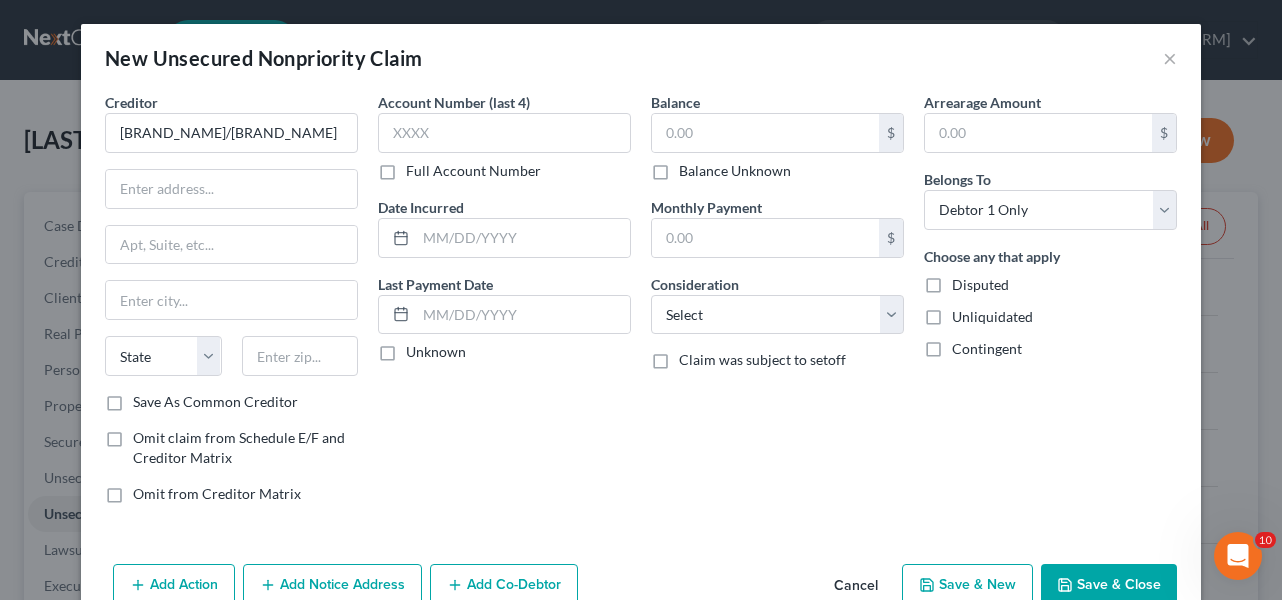 click on "Full Account Number" at bounding box center [420, 167] 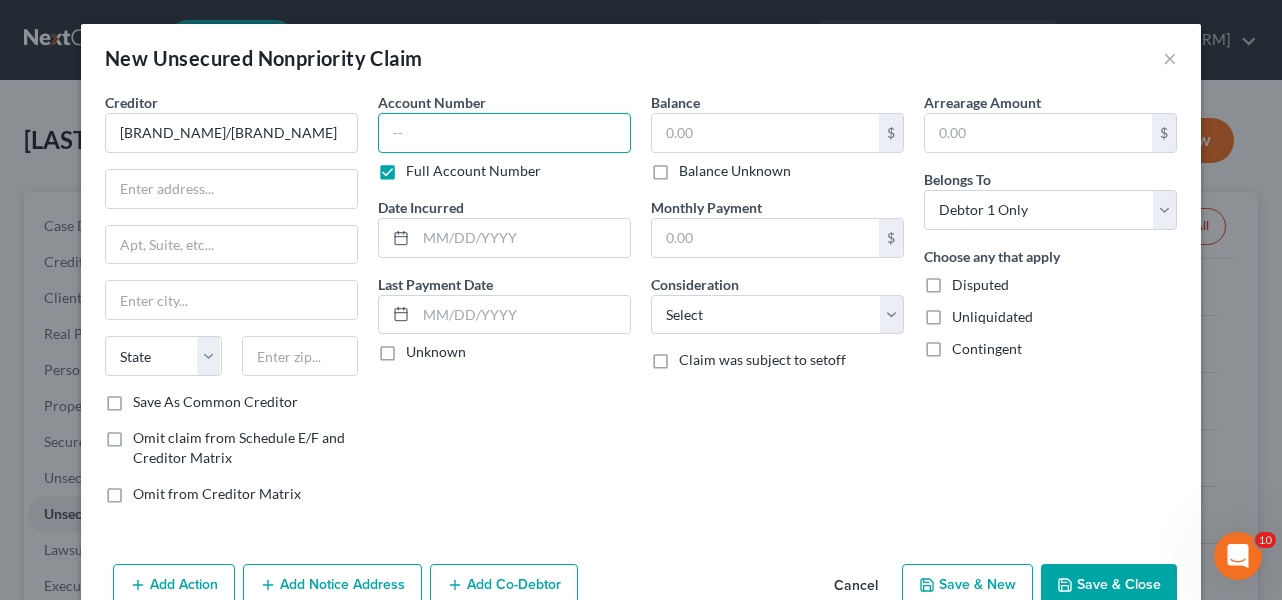 click at bounding box center [504, 133] 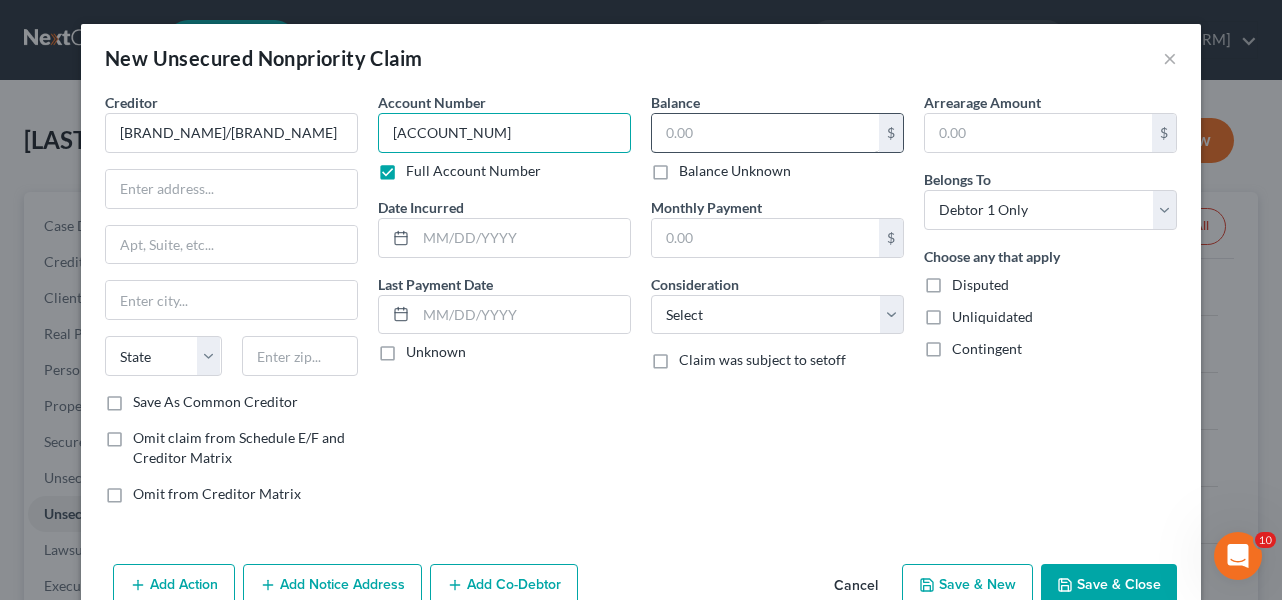 type on "[ACCOUNT_NUM]" 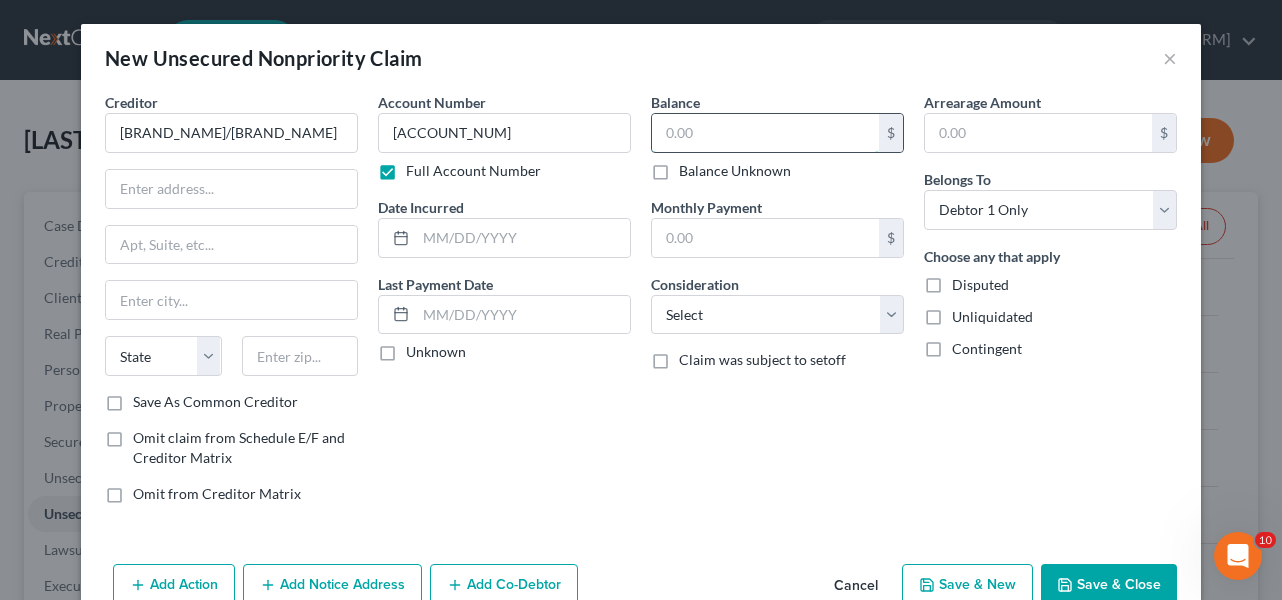 click at bounding box center [765, 133] 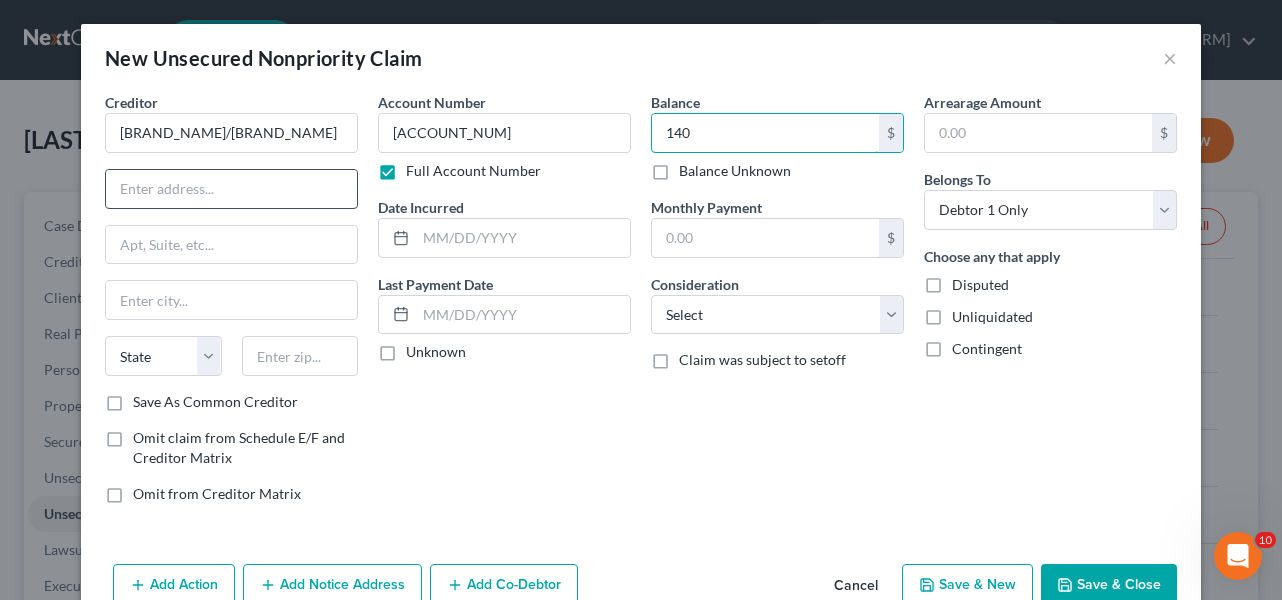 type on "140" 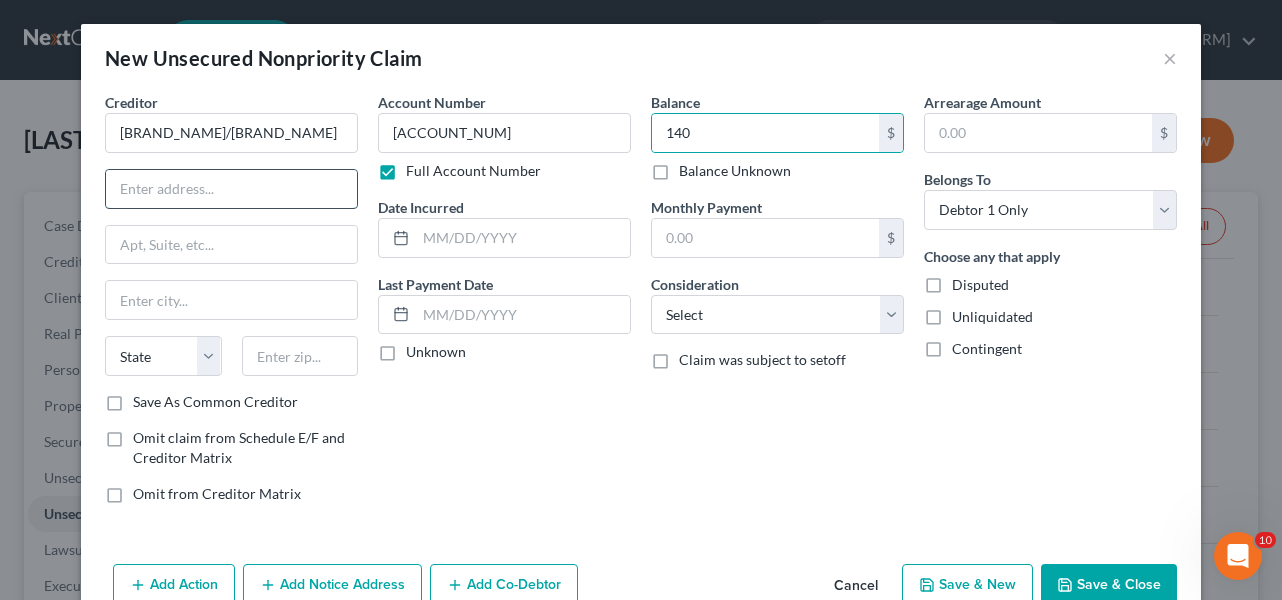 click at bounding box center [231, 189] 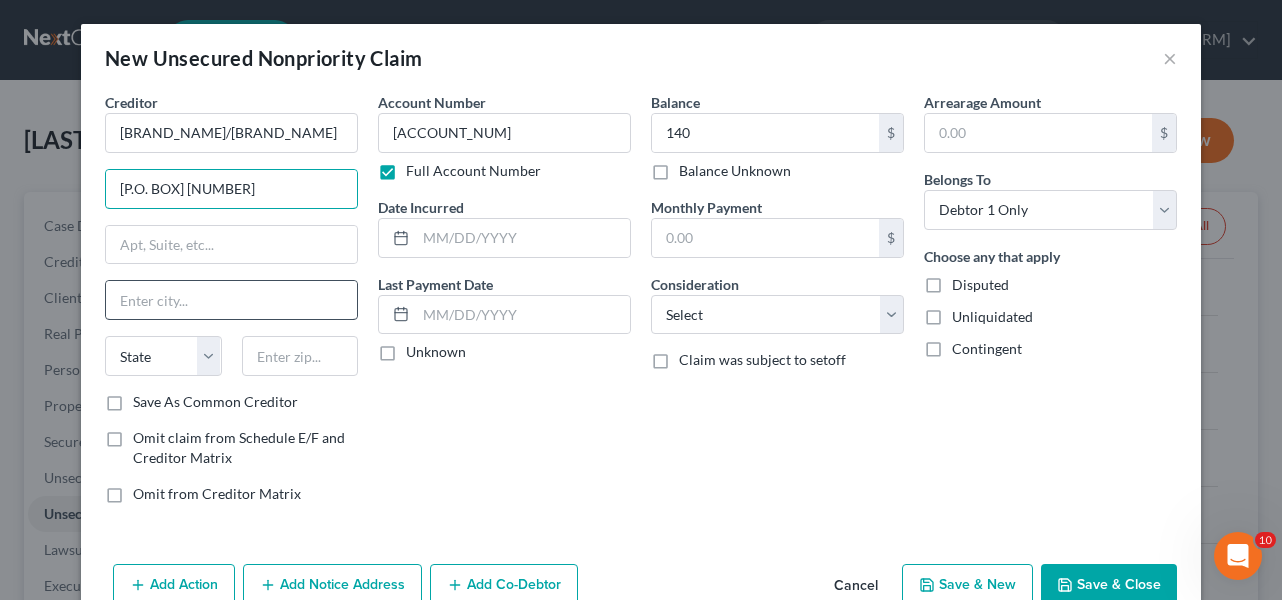 type on "[P.O. BOX] [NUMBER]" 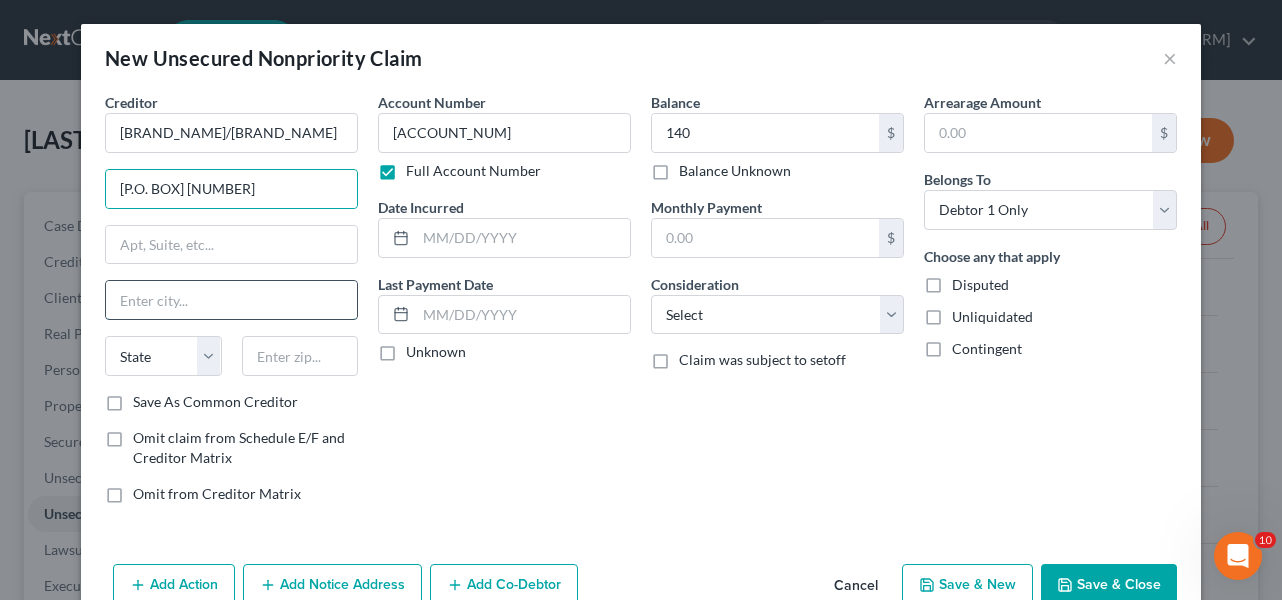click at bounding box center (231, 300) 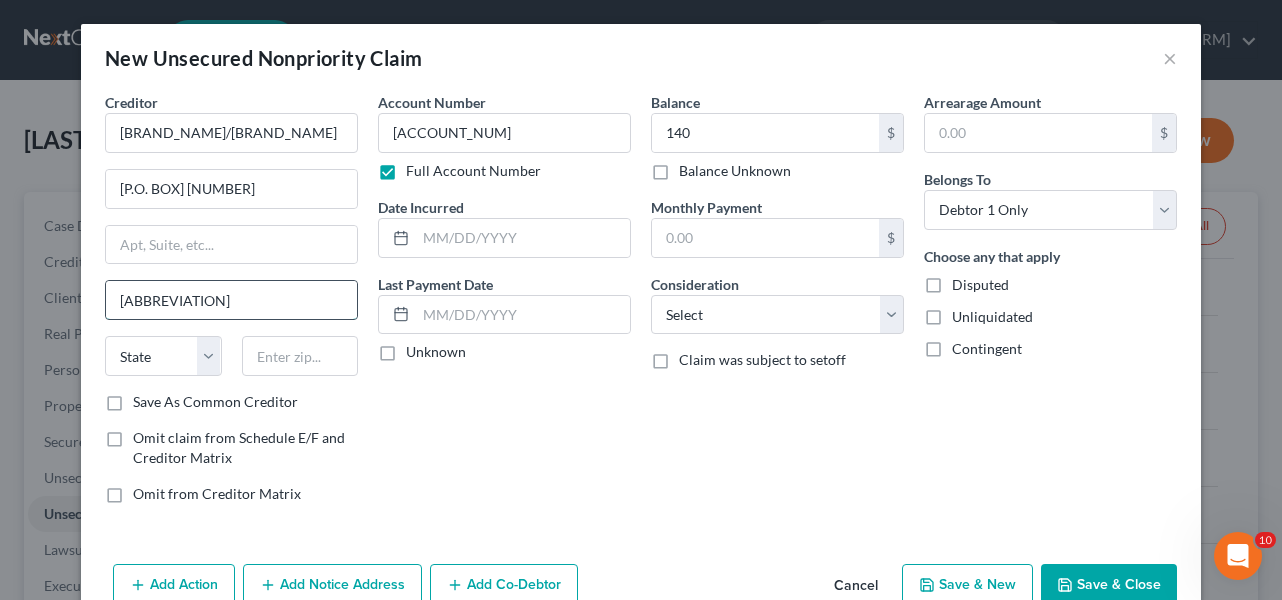 click on "[ABBREVIATION]" at bounding box center (231, 300) 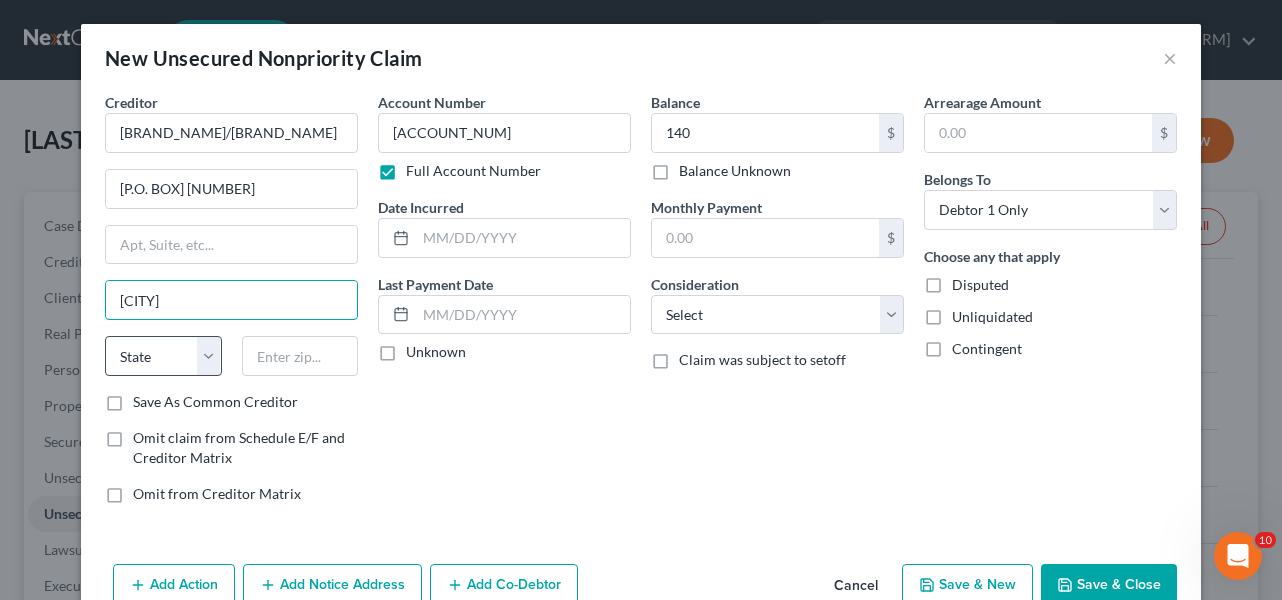 type on "[CITY]" 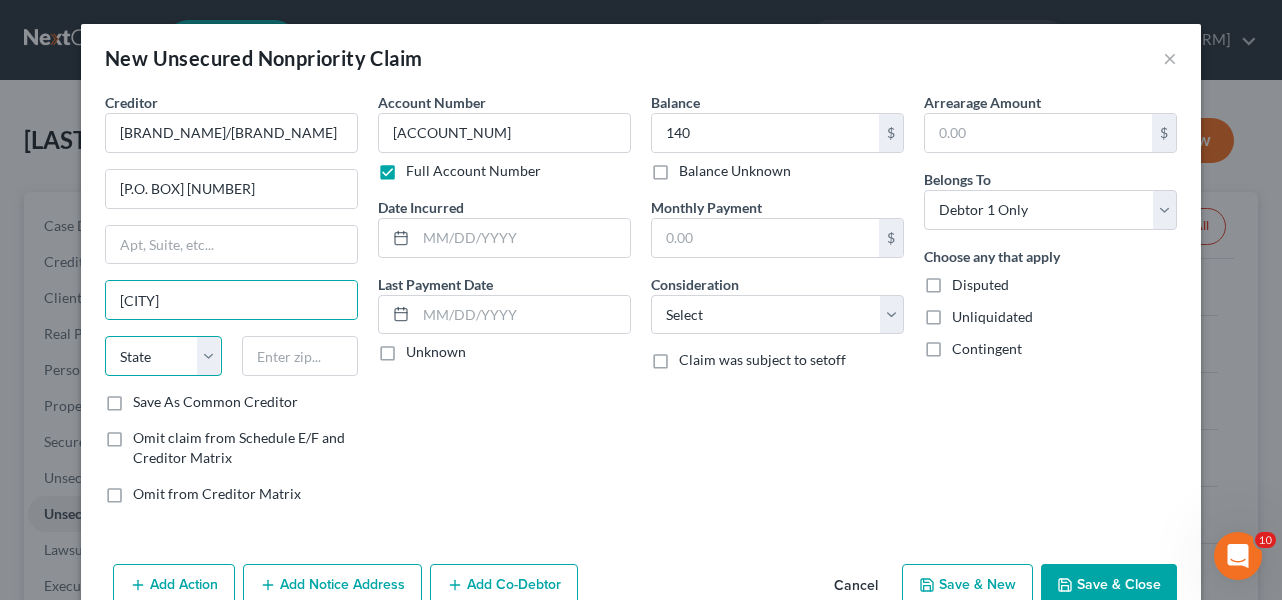 click on "State AL AK AR AZ CA CO CT DE DC FL GA GU HI ID IL IN IA KS KY LA ME MD MA MI MN MS MO MT NC ND NE NV NH NJ NM NY OH OK OR PA PR RI SC SD TN TX UT VI VA VT WA WV WI WY" at bounding box center (163, 356) 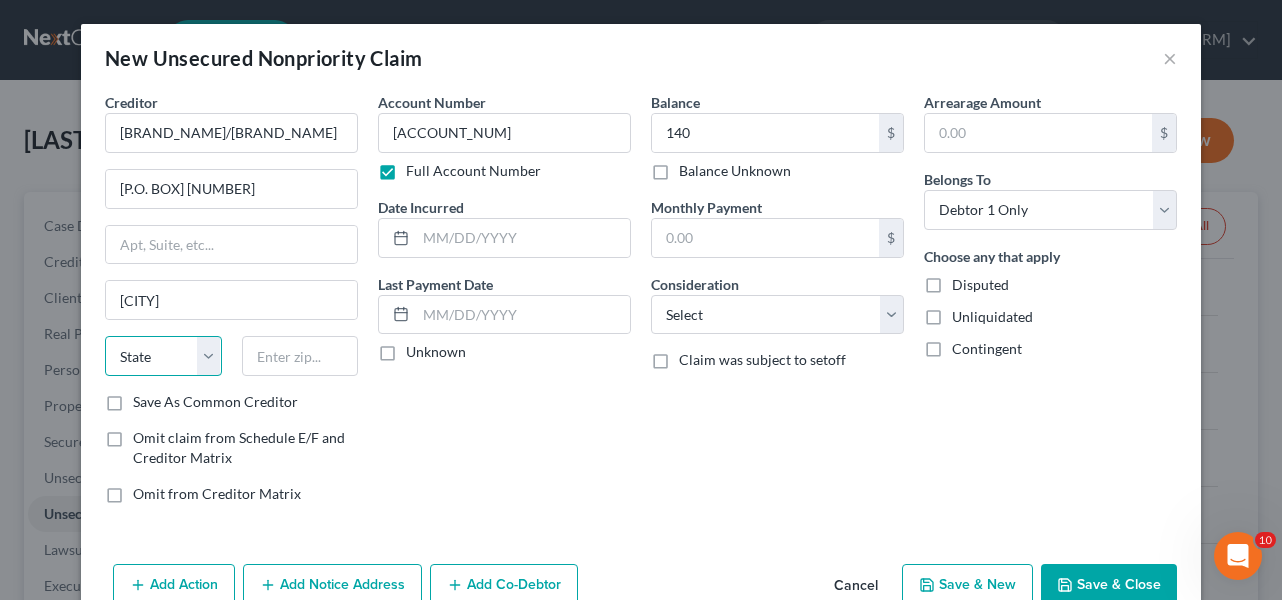 select on "36" 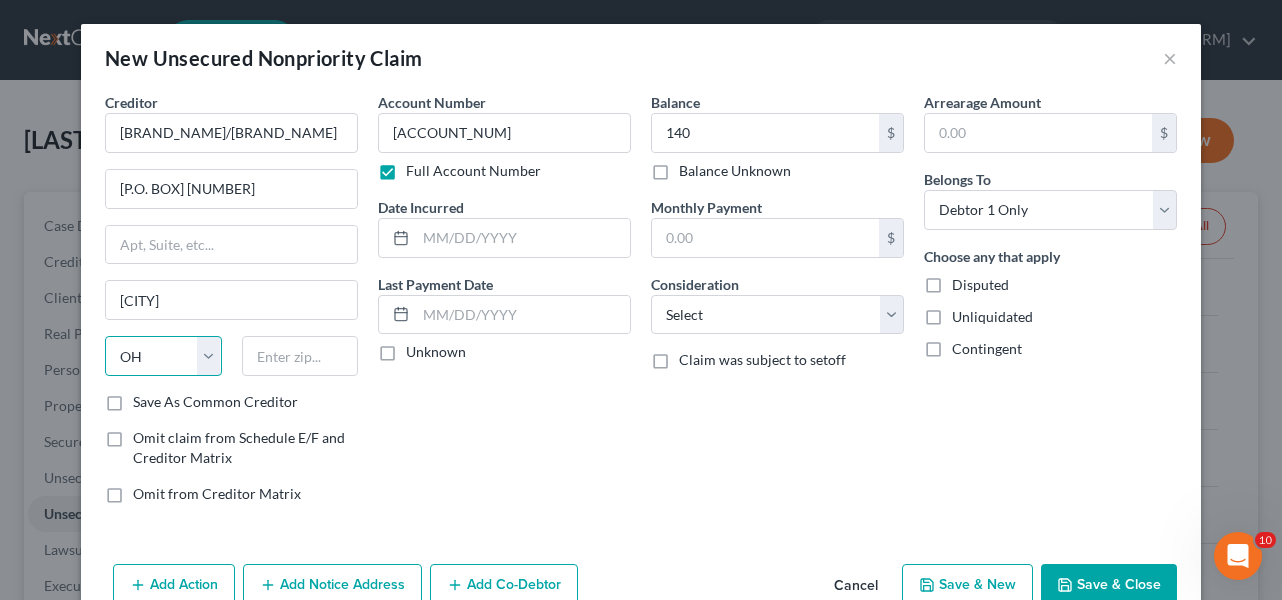 click on "State AL AK AR AZ CA CO CT DE DC FL GA GU HI ID IL IN IA KS KY LA ME MD MA MI MN MS MO MT NC ND NE NV NH NJ NM NY OH OK OR PA PR RI SC SD TN TX UT VI VA VT WA WV WI WY" at bounding box center (163, 356) 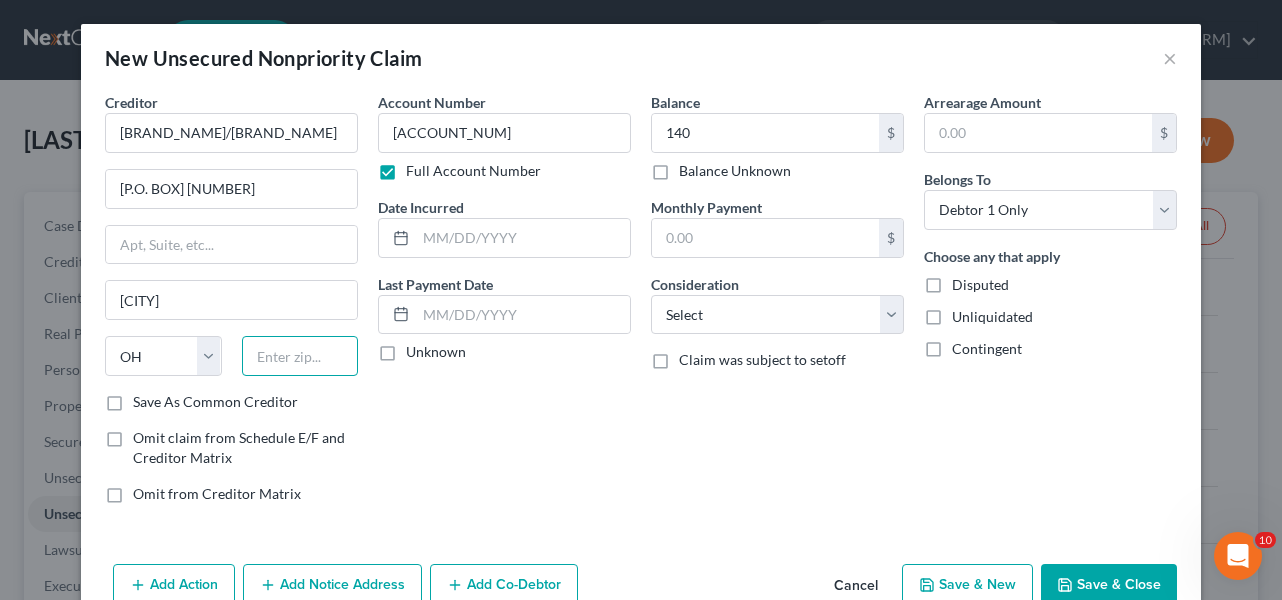 click at bounding box center [300, 356] 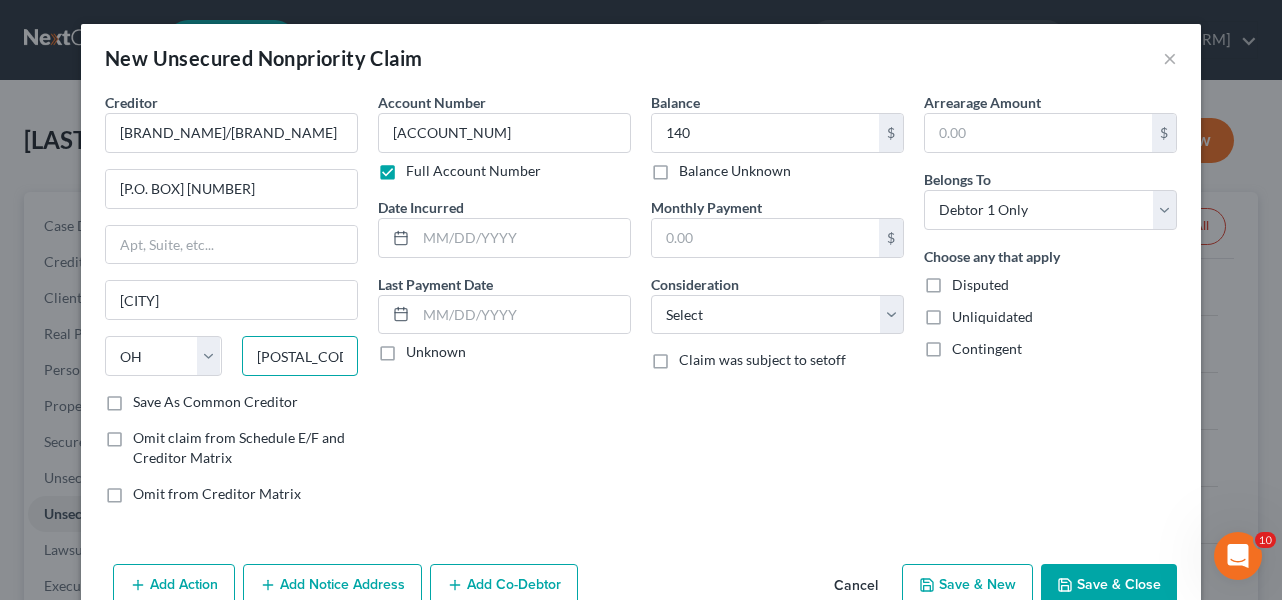 type on "[POSTAL_CODE]" 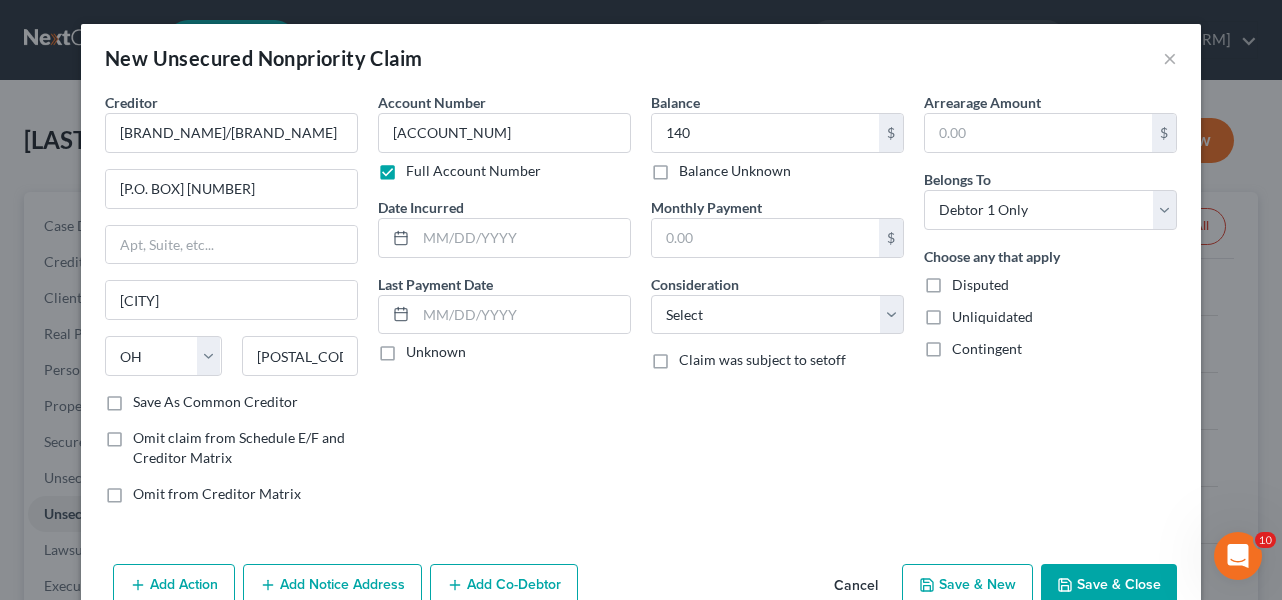click on "Save & New" at bounding box center (967, 585) 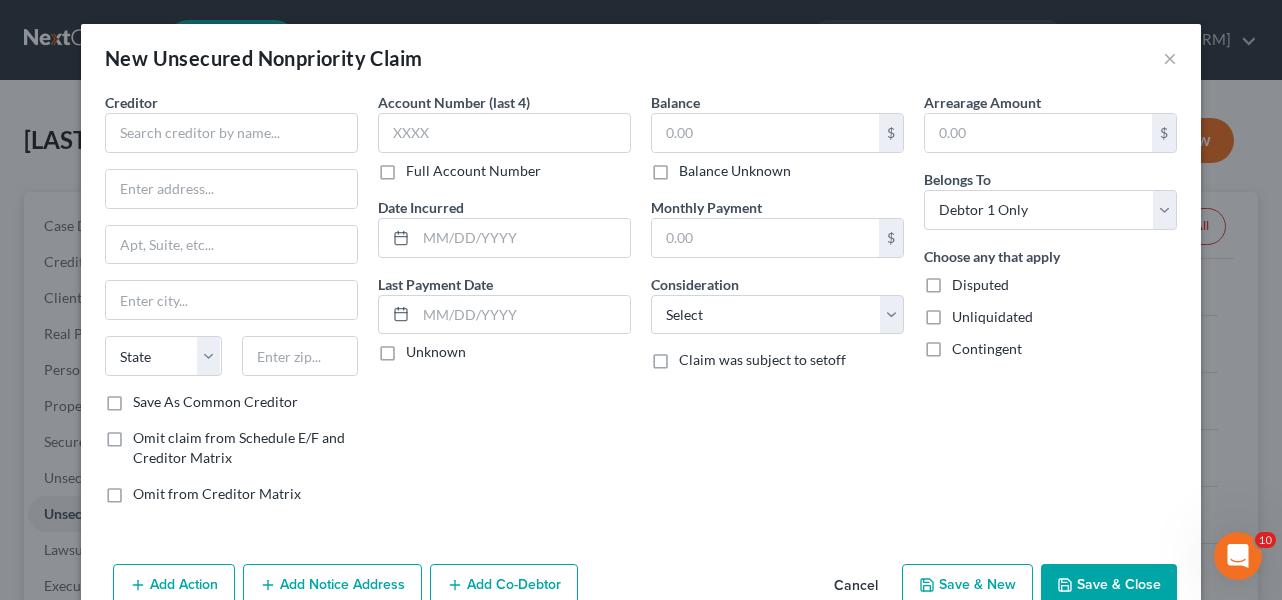 type on "[CITY]" 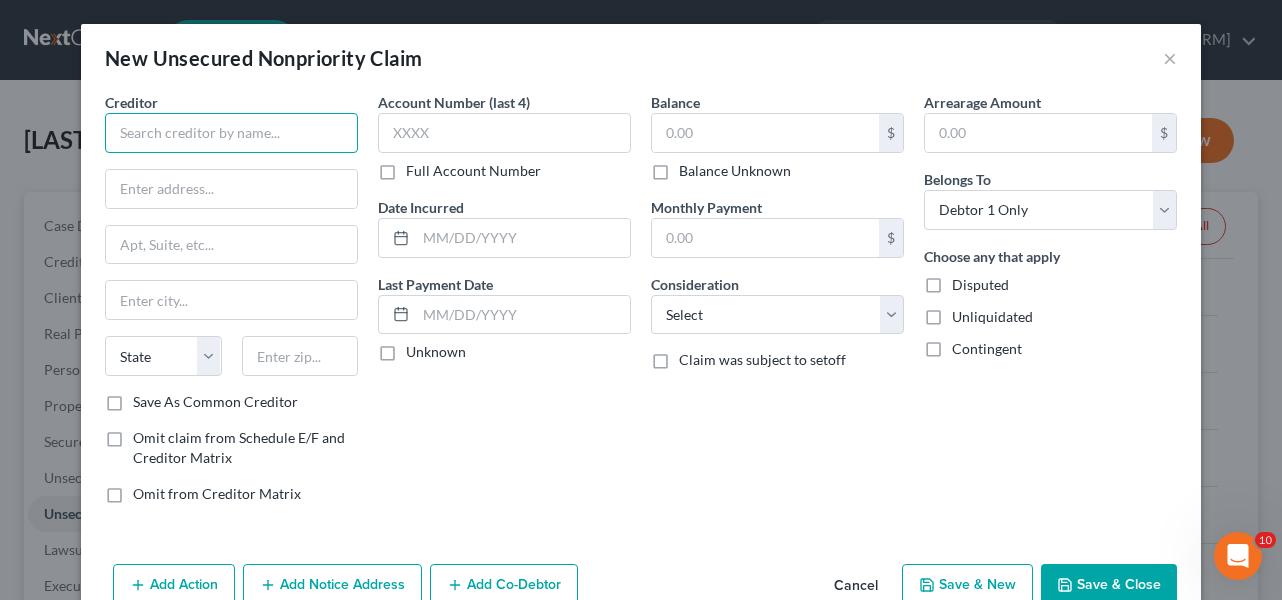 click at bounding box center (231, 133) 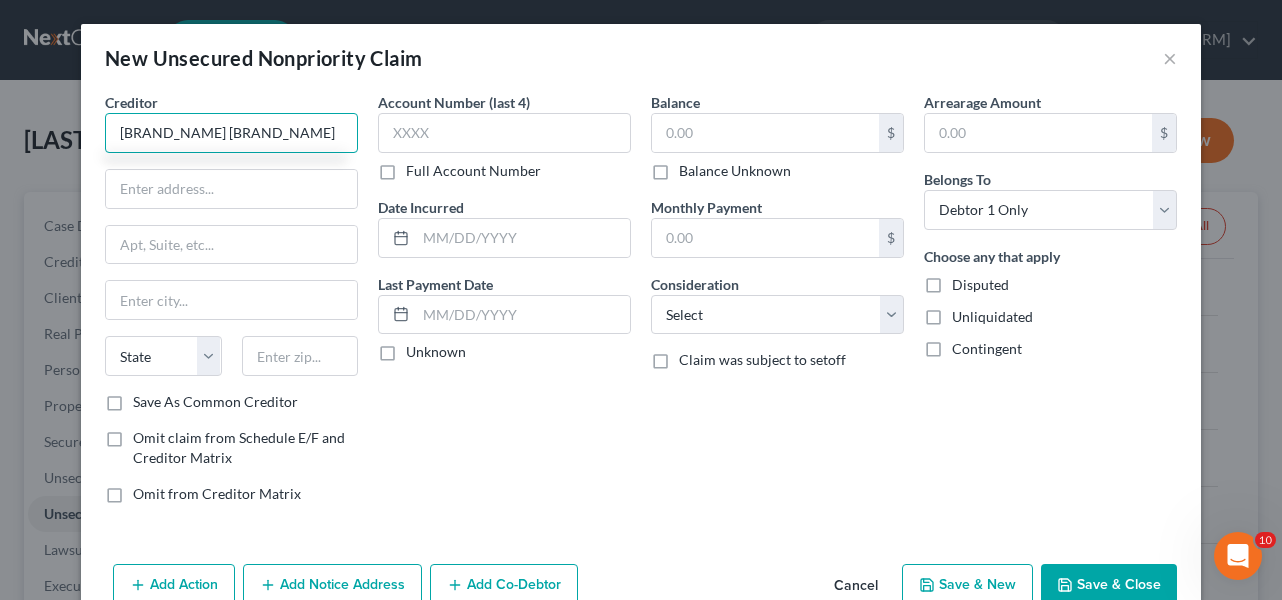 type on "[BRAND_NAME] [BRAND_NAME]" 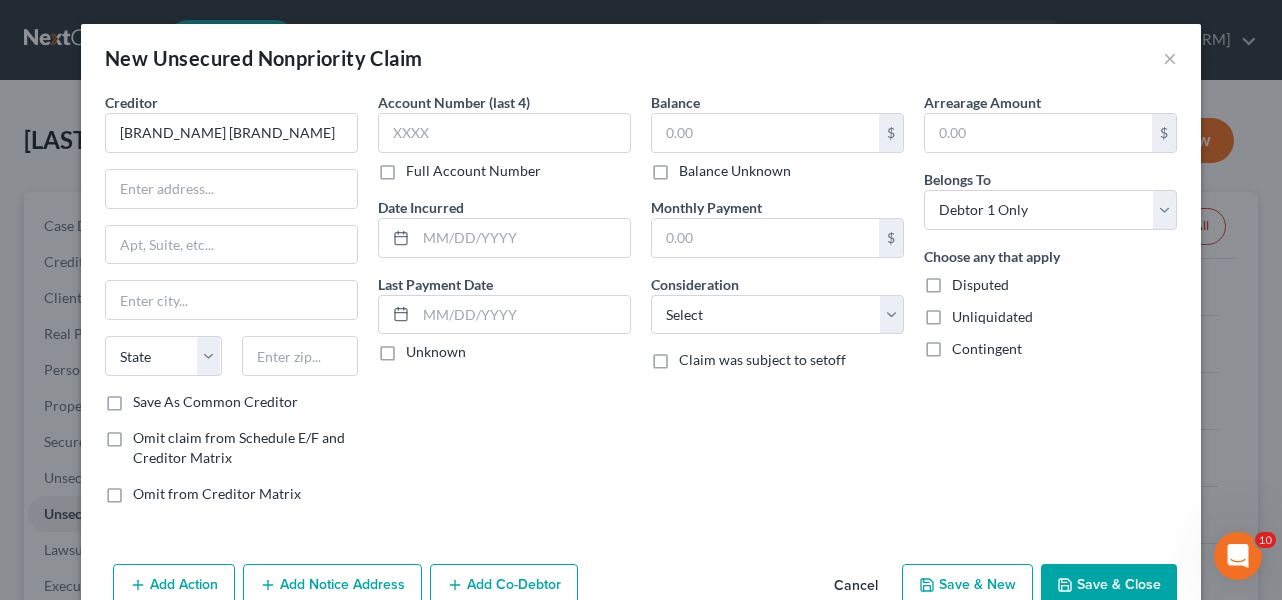 click on "Full Account Number" at bounding box center [473, 171] 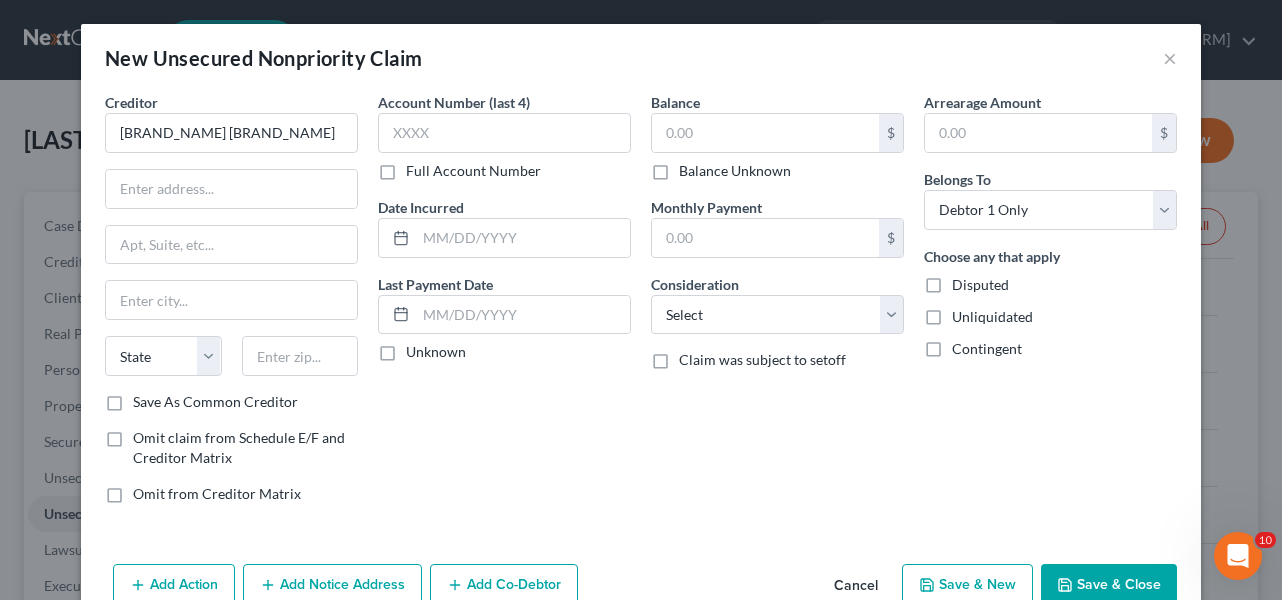 click on "Full Account Number" at bounding box center (420, 167) 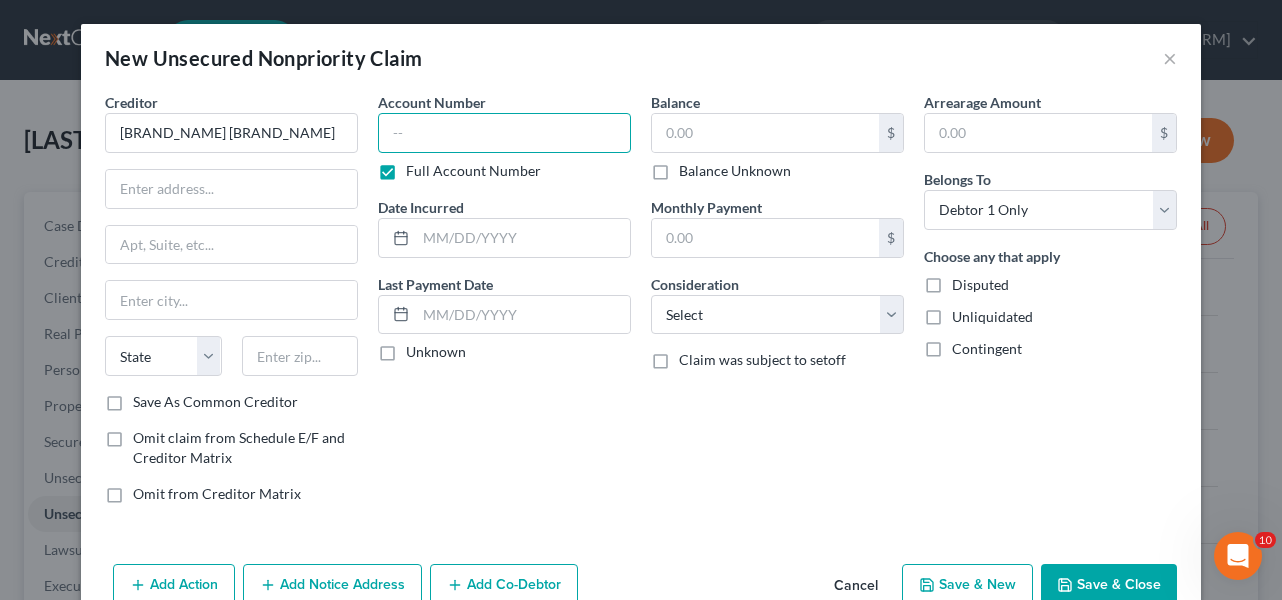 click at bounding box center (504, 133) 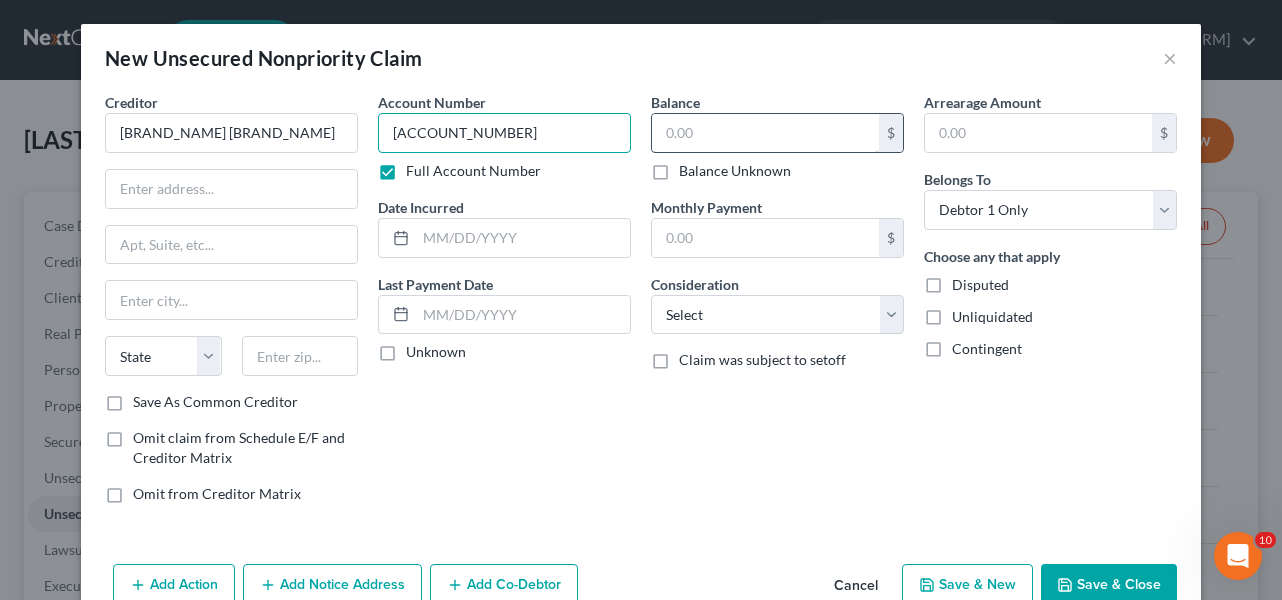 type on "[ACCOUNT_NUMBER]" 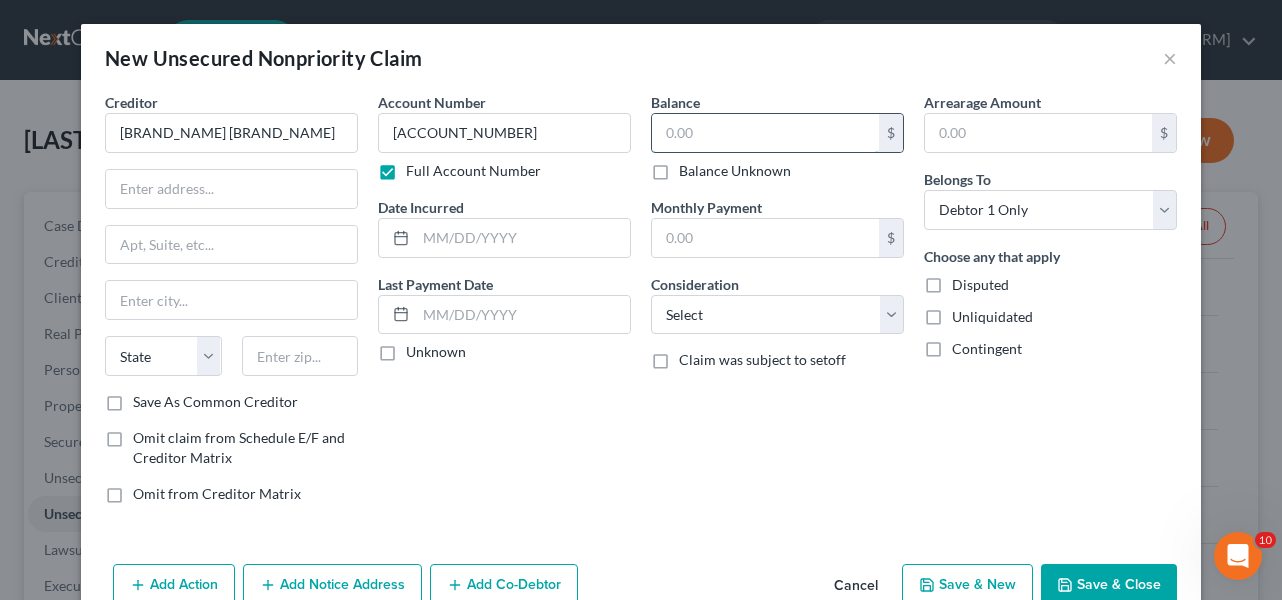 click at bounding box center [765, 133] 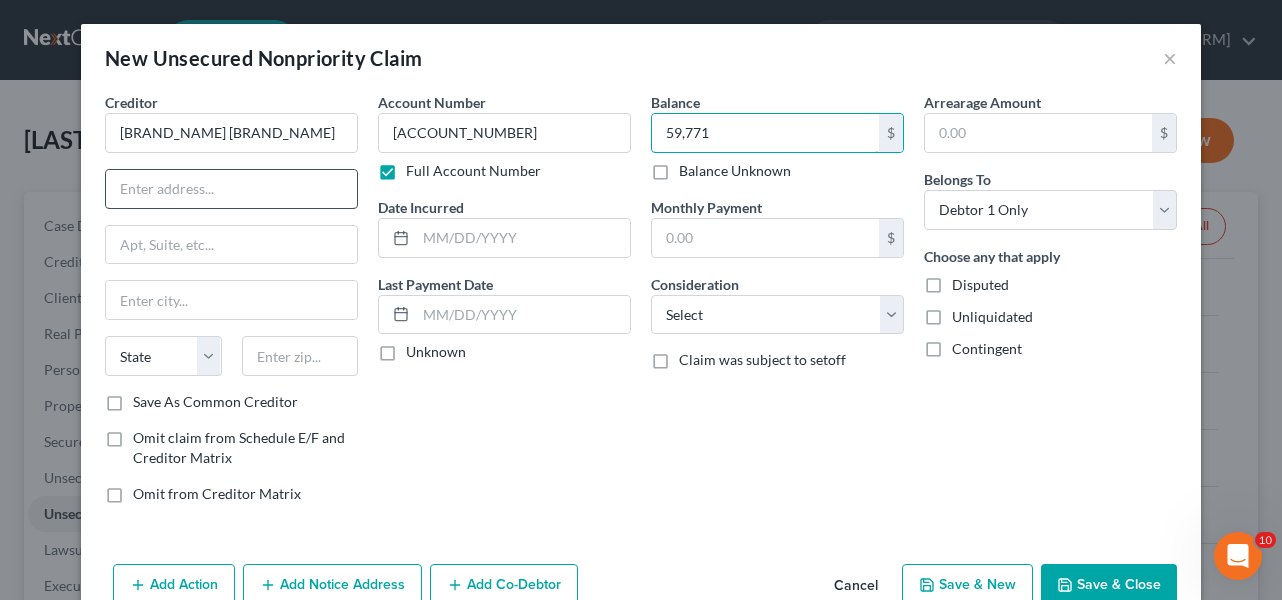 type on "59,771" 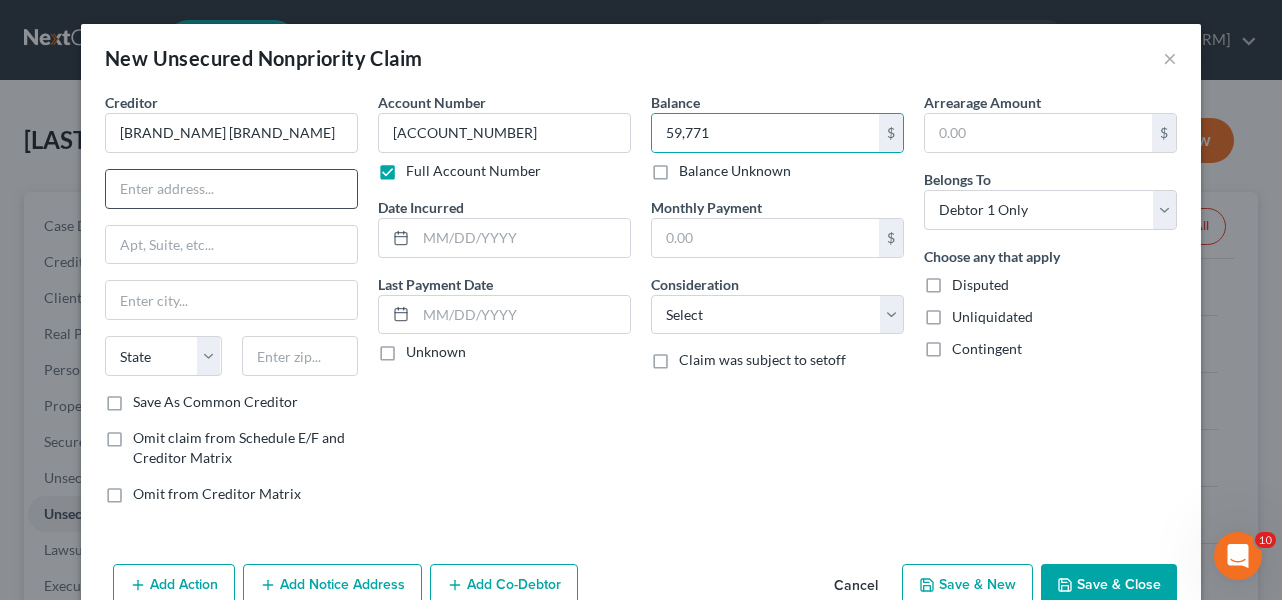 click at bounding box center (231, 189) 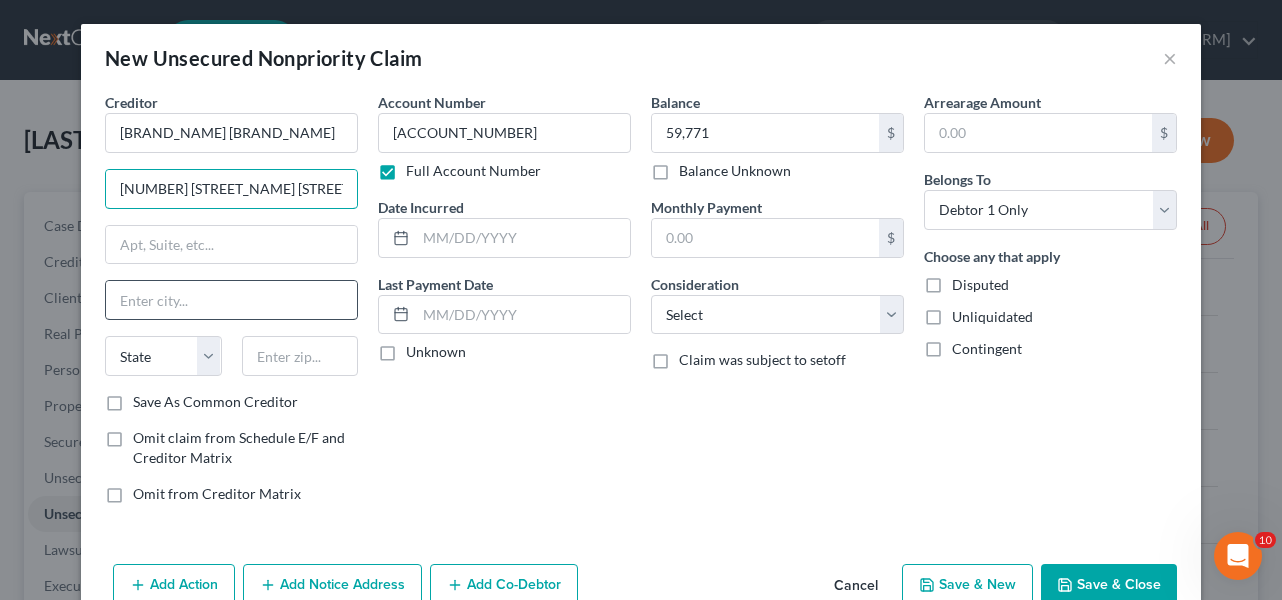 type on "[NUMBER] [STREET_NAME] [STREET_NAME]" 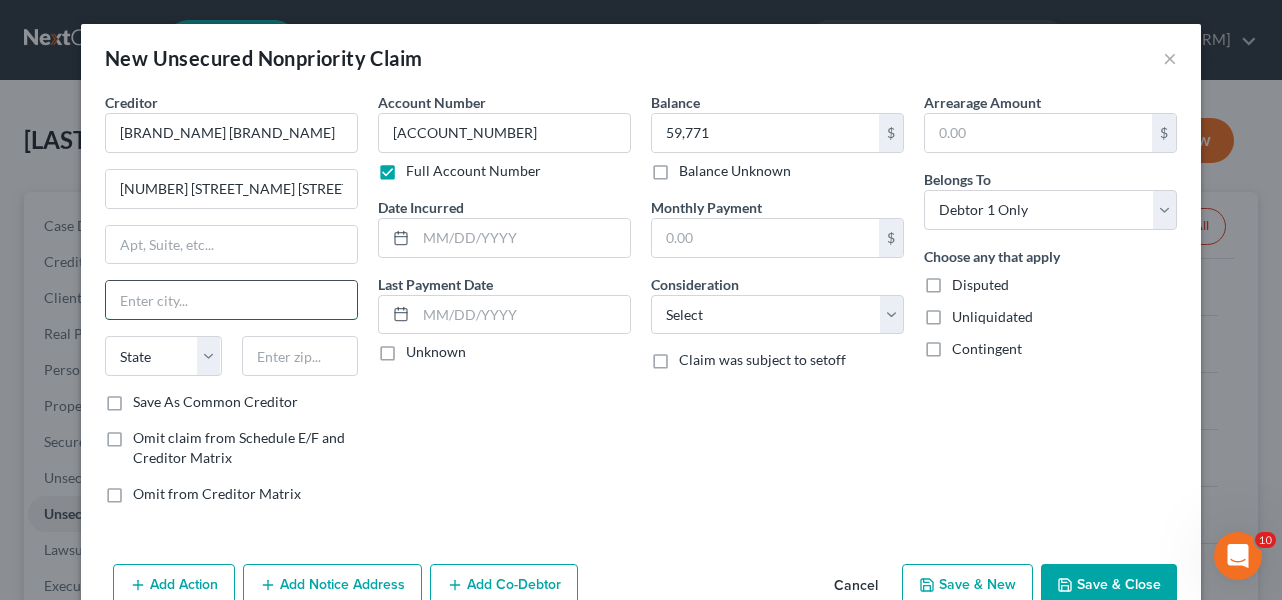 click at bounding box center (231, 300) 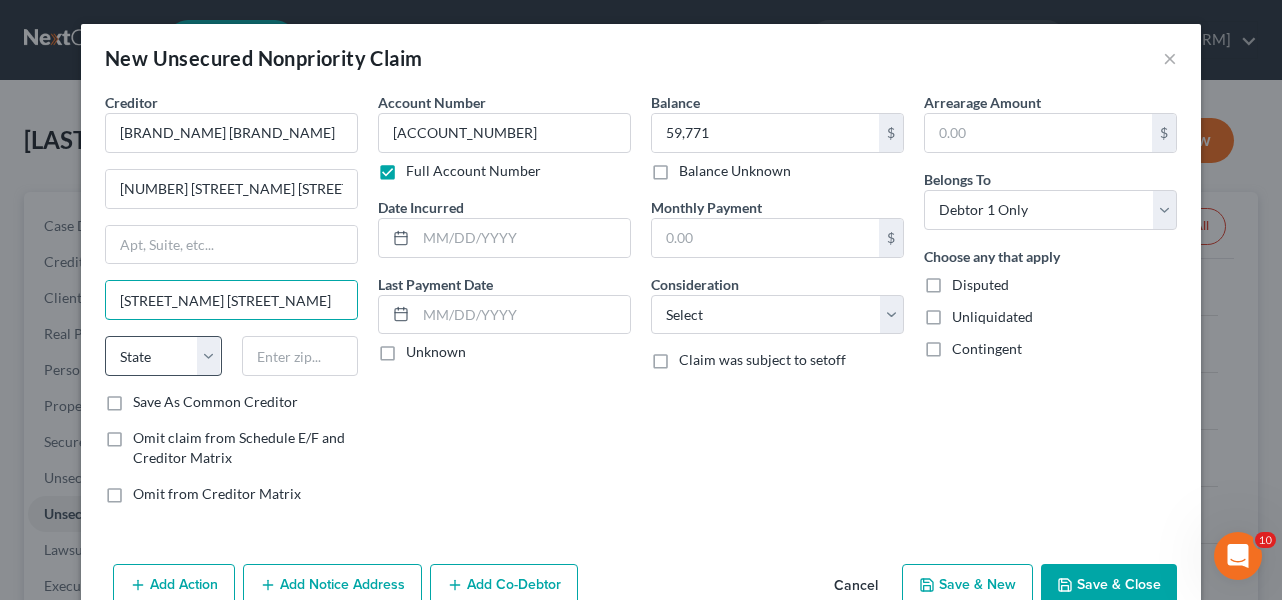 type on "[STREET_NAME] [STREET_NAME]" 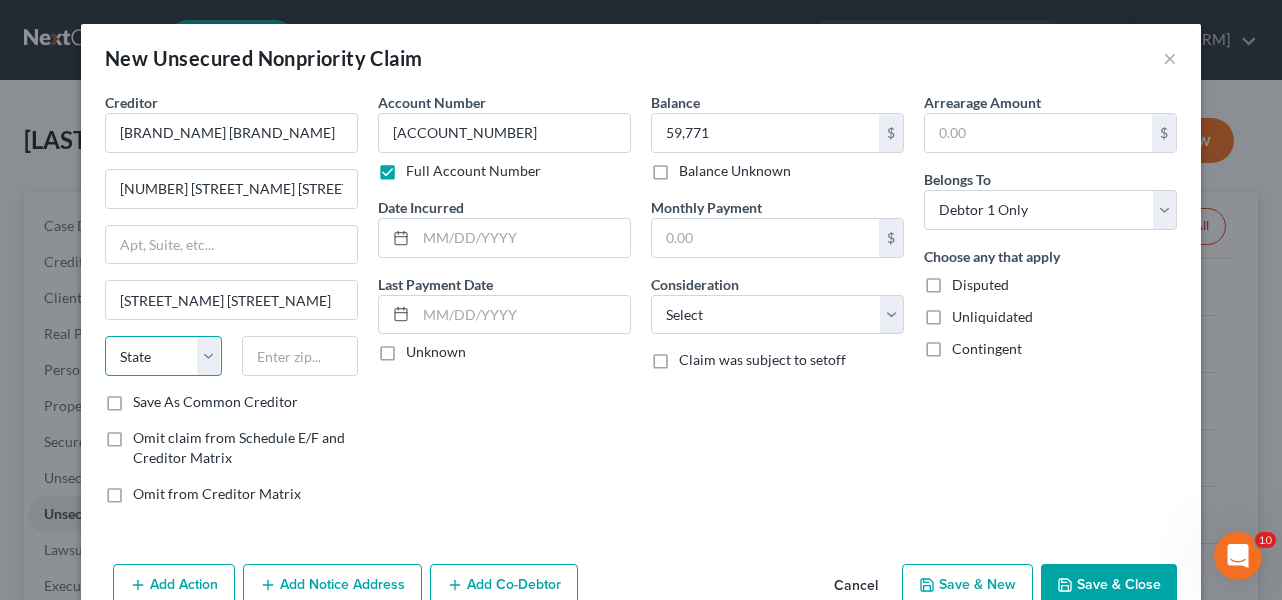 click on "State AL AK AR AZ CA CO CT DE DC FL GA GU HI ID IL IN IA KS KY LA ME MD MA MI MN MS MO MT NC ND NE NV NH NJ NM NY OH OK OR PA PR RI SC SD TN TX UT VI VA VT WA WV WI WY" at bounding box center [163, 356] 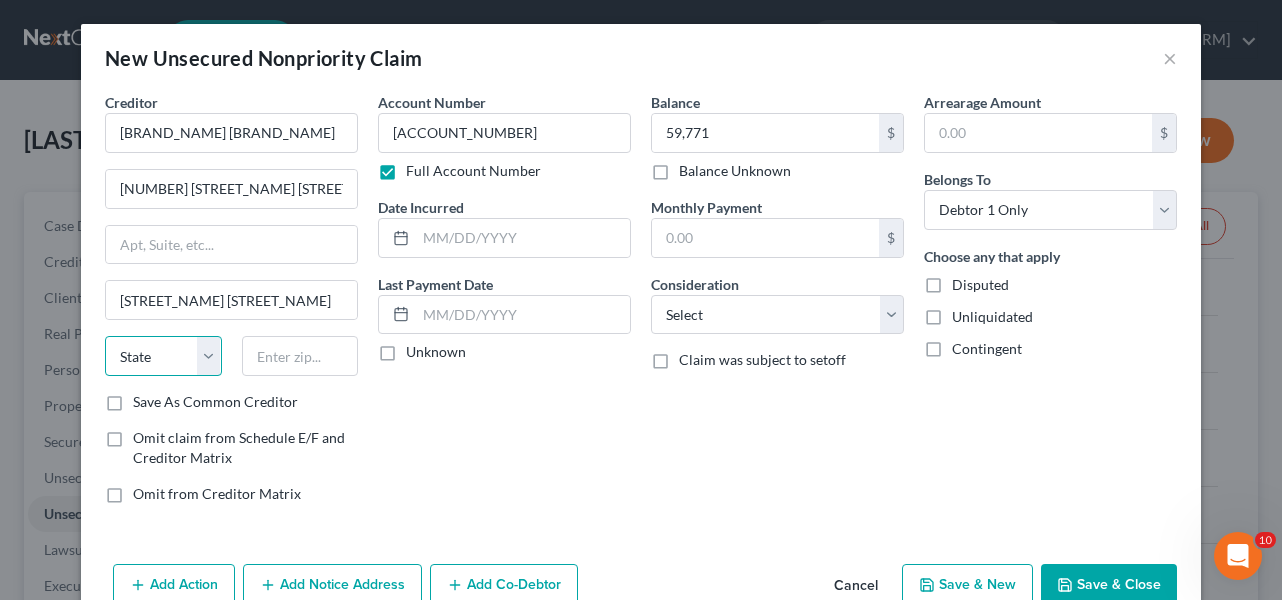select on "46" 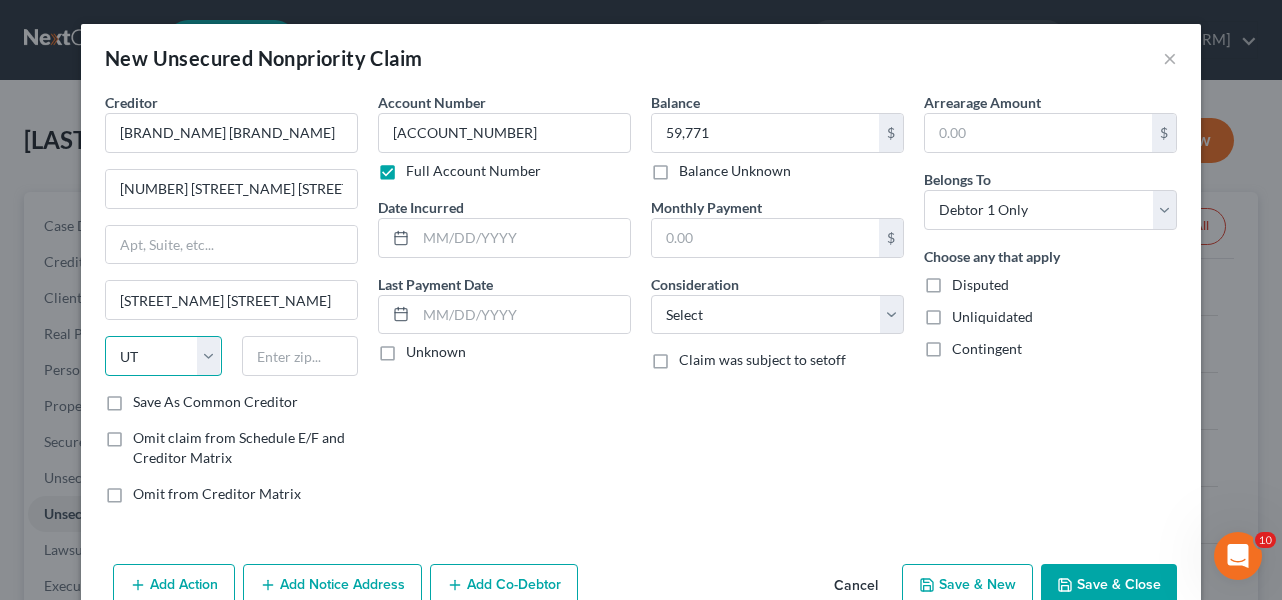 click on "State AL AK AR AZ CA CO CT DE DC FL GA GU HI ID IL IN IA KS KY LA ME MD MA MI MN MS MO MT NC ND NE NV NH NJ NM NY OH OK OR PA PR RI SC SD TN TX UT VI VA VT WA WV WI WY" at bounding box center (163, 356) 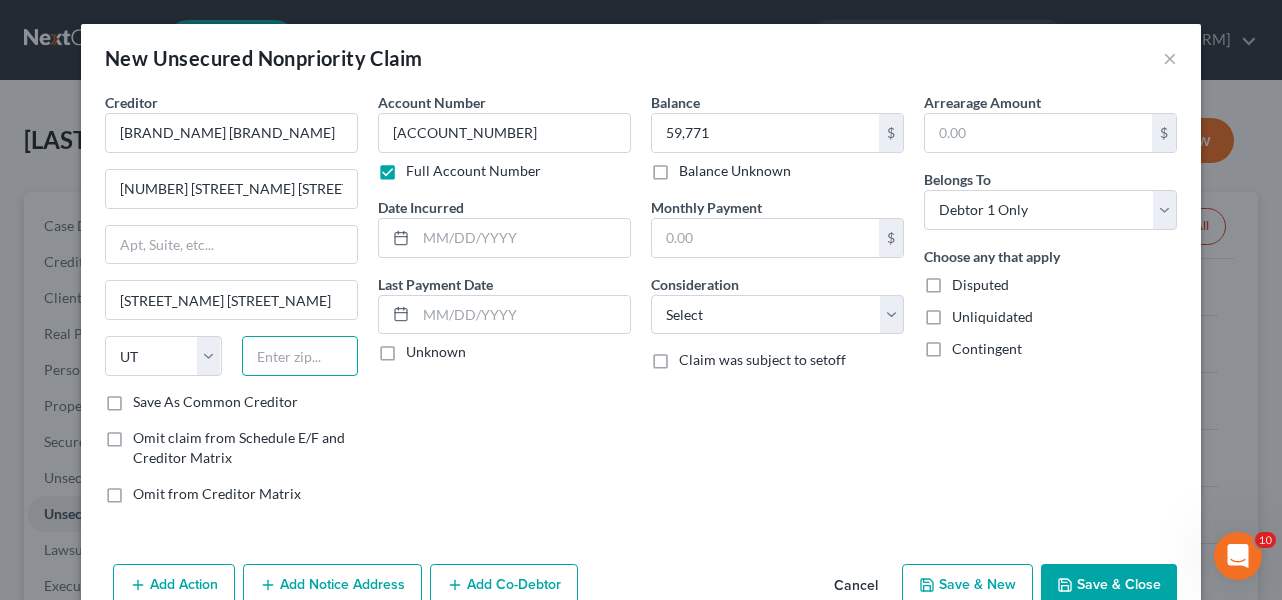 click at bounding box center (300, 356) 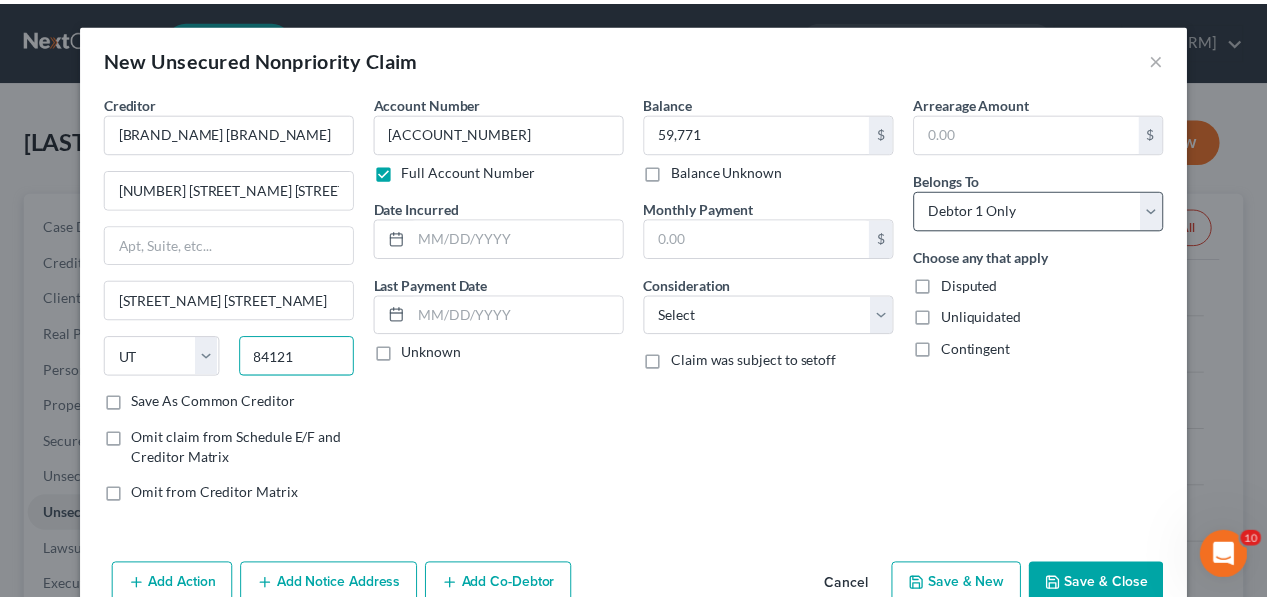 scroll, scrollTop: 42, scrollLeft: 0, axis: vertical 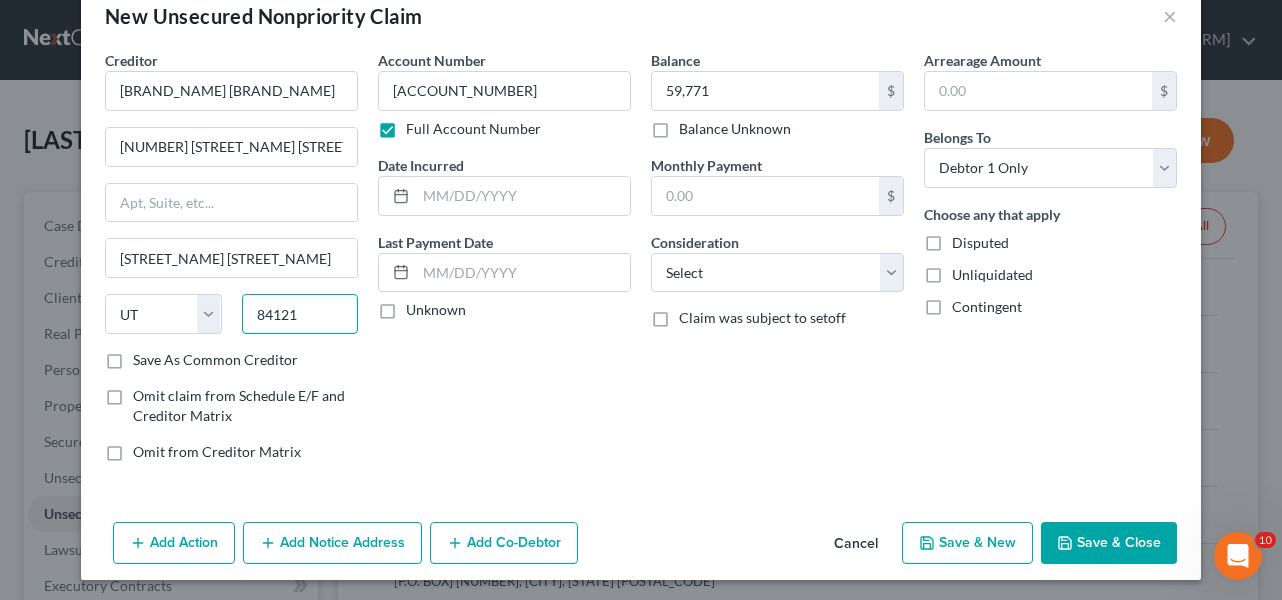 type on "84121" 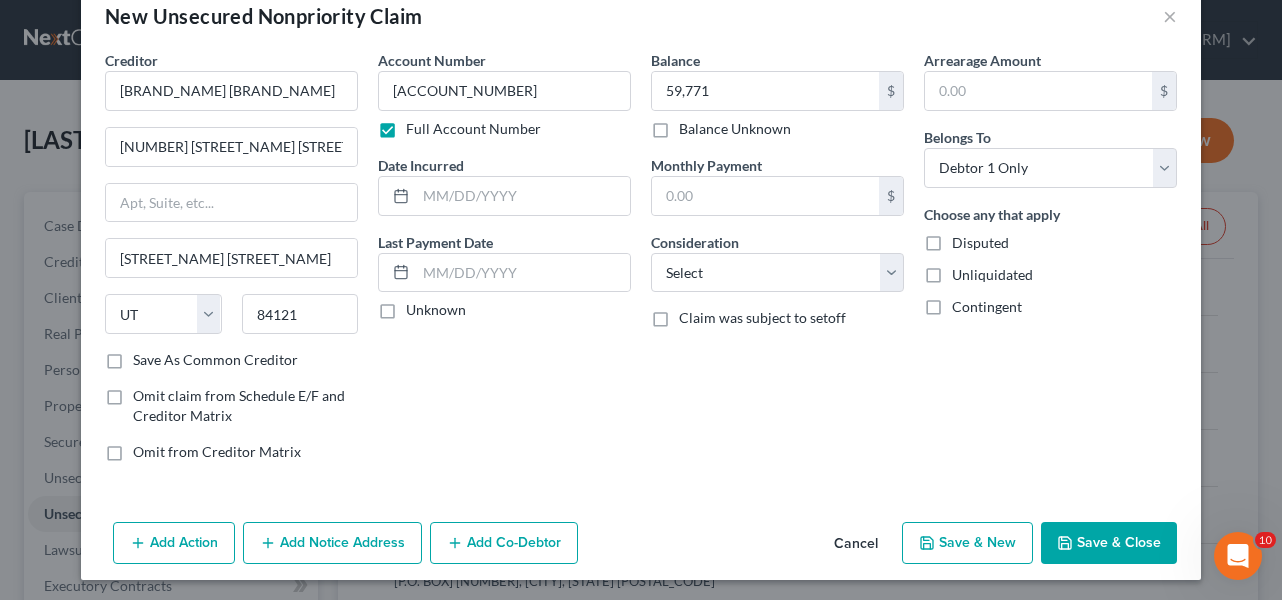 click on "Save & Close" at bounding box center (1109, 543) 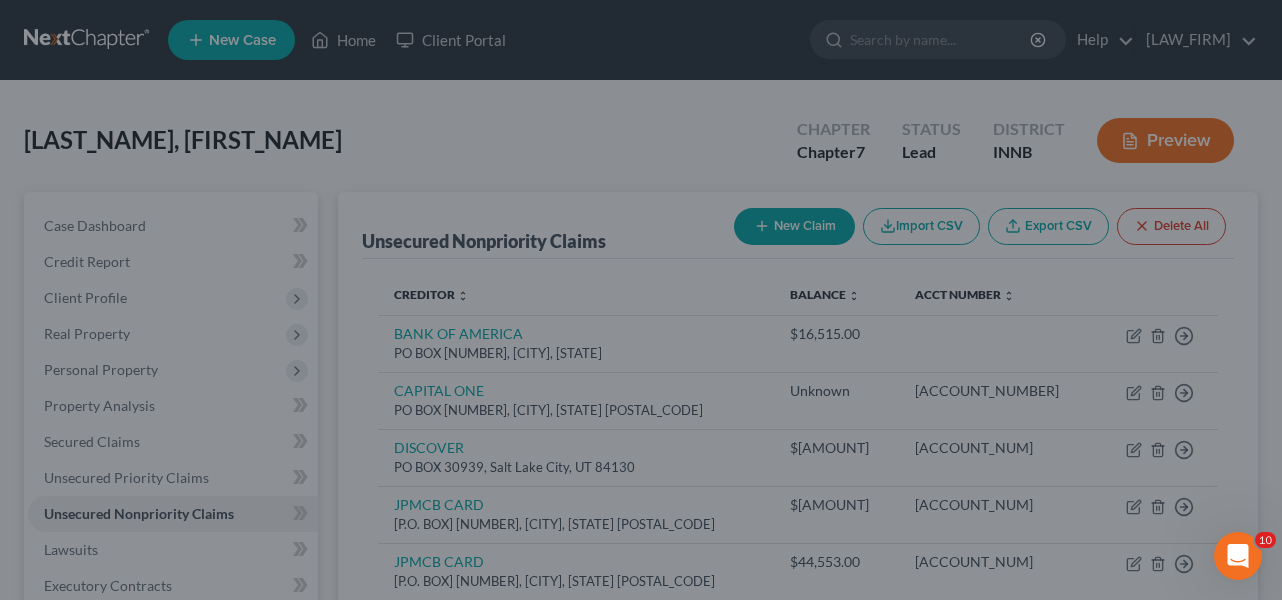 type on "[STREET_NAME] [STREET_NAME]" 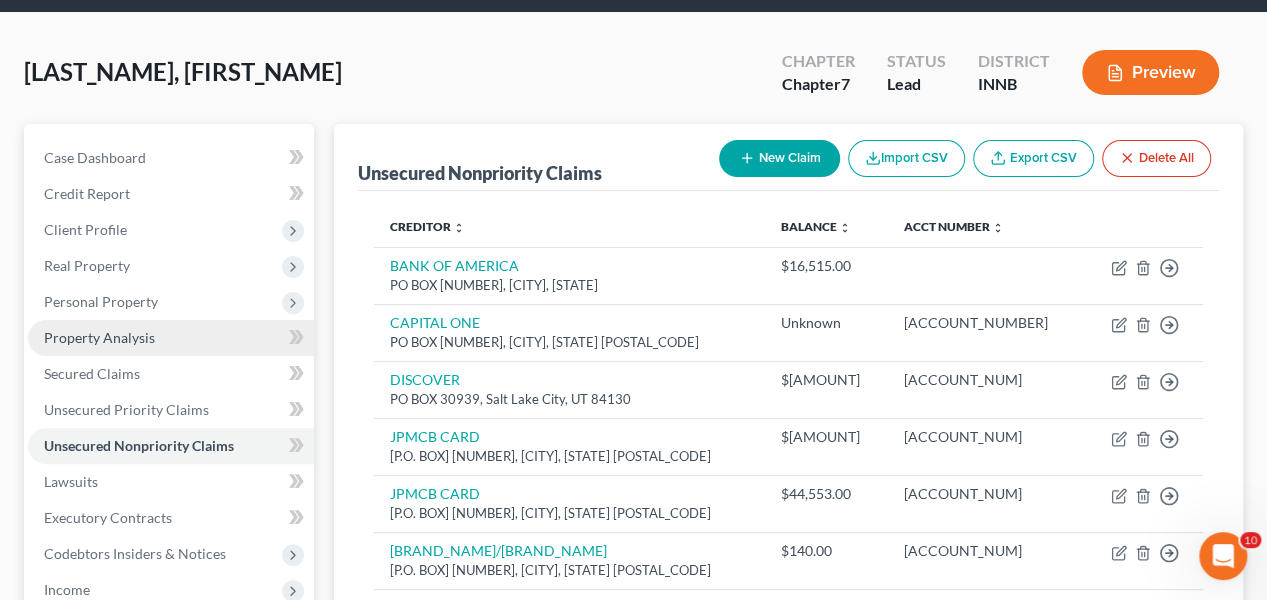 scroll, scrollTop: 100, scrollLeft: 0, axis: vertical 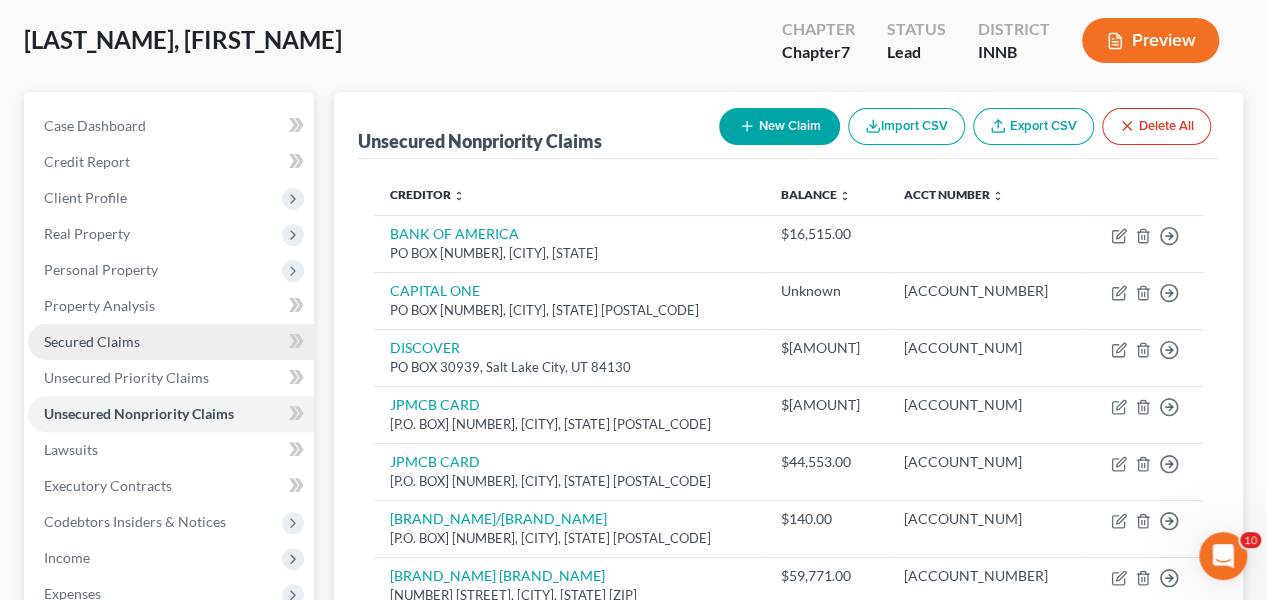 click on "Secured Claims" at bounding box center [92, 341] 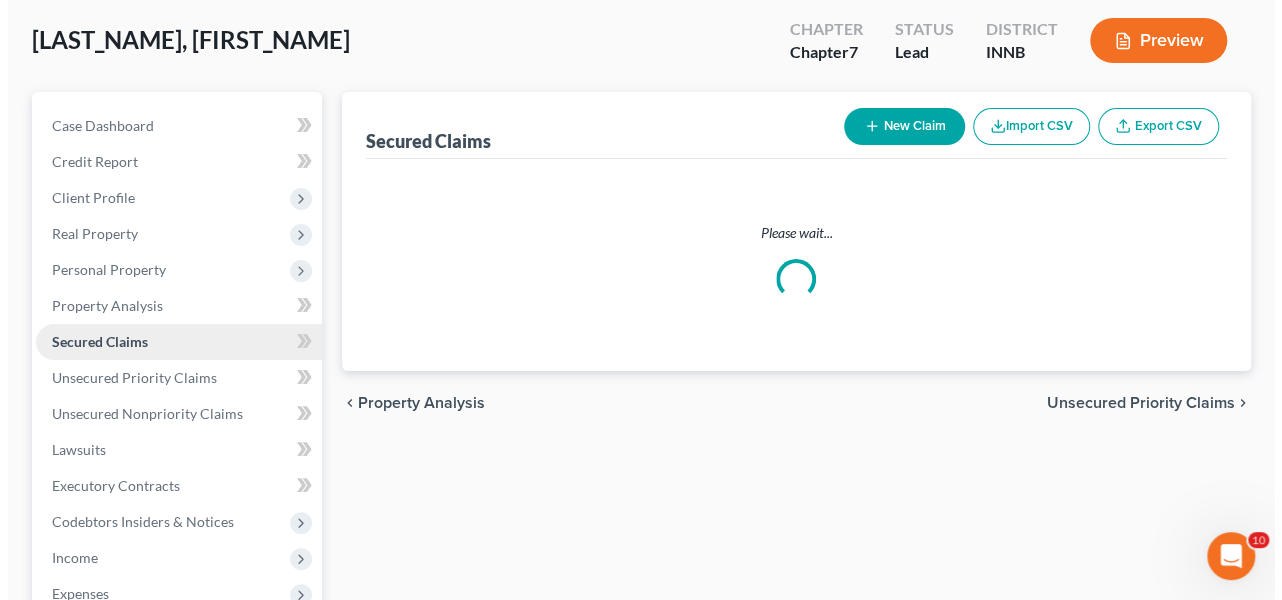 scroll, scrollTop: 0, scrollLeft: 0, axis: both 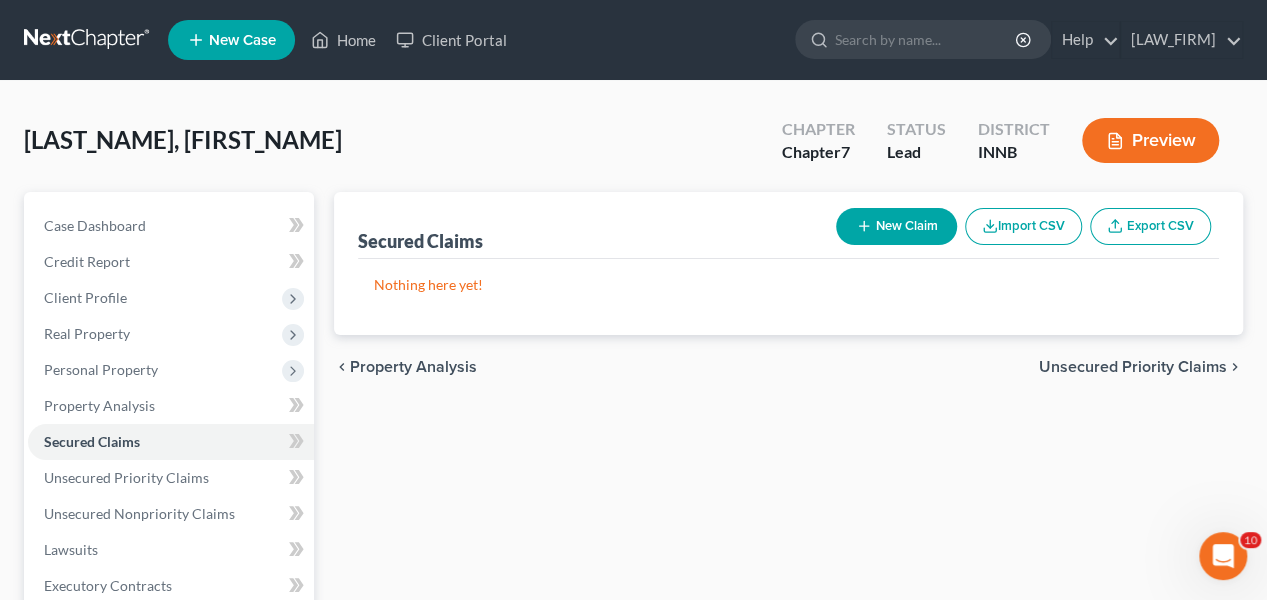 click on "New Claim" at bounding box center [896, 226] 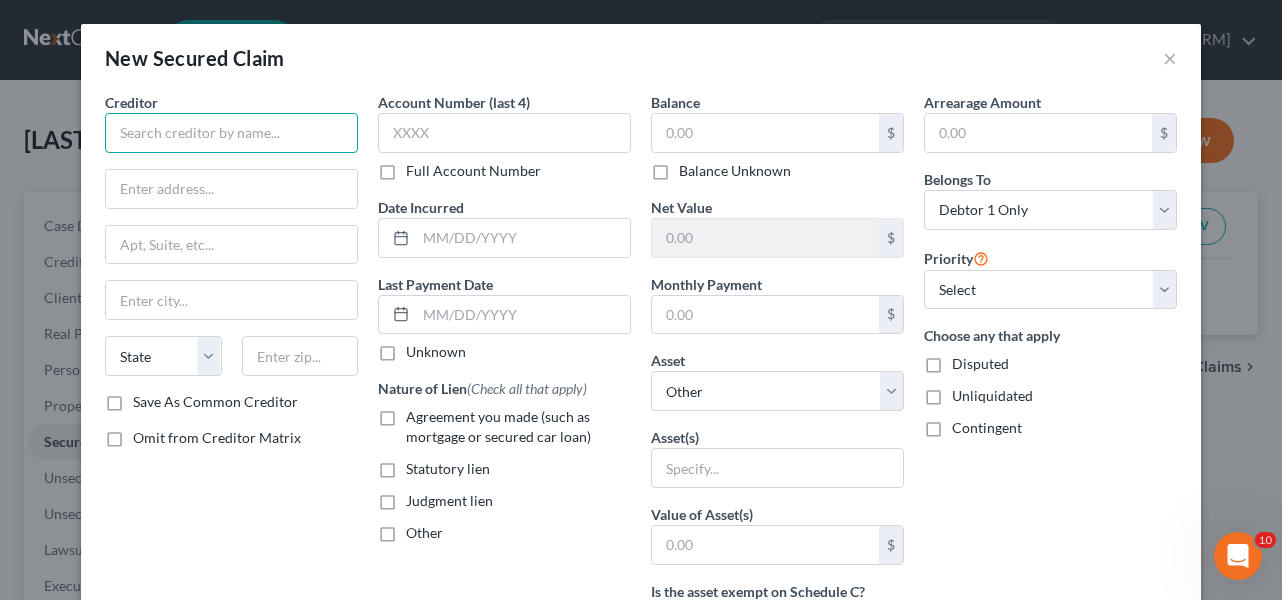 click at bounding box center (231, 133) 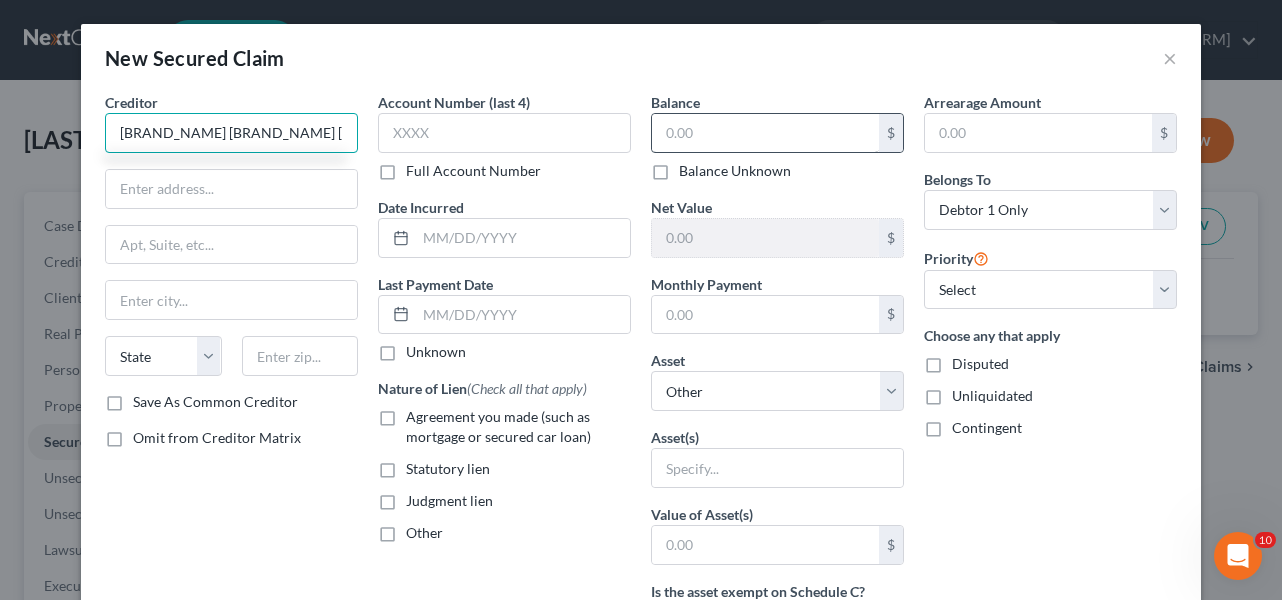 type on "[BRAND_NAME] [BRAND_NAME] [BRAND_NAME]" 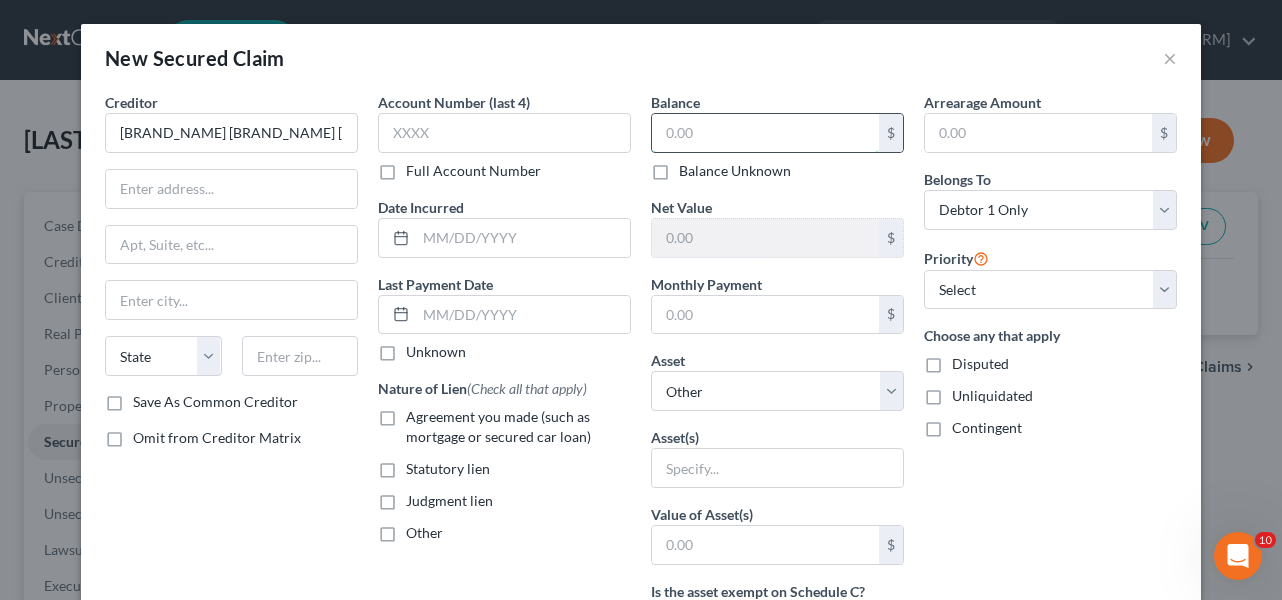 click at bounding box center (765, 133) 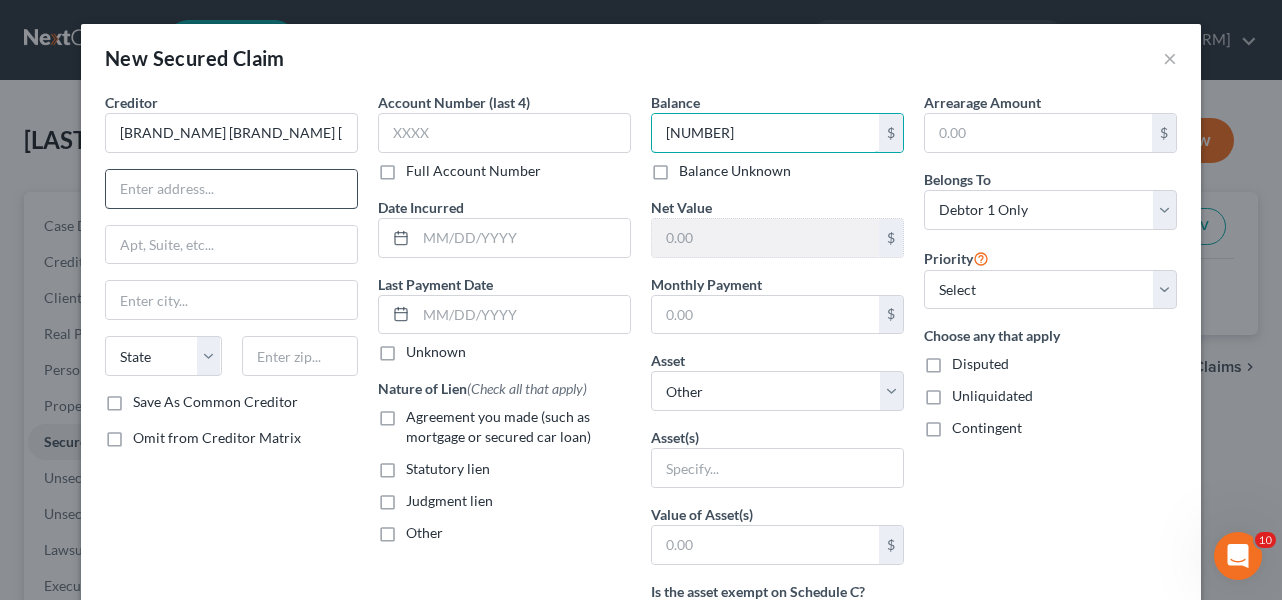 type on "[NUMBER]" 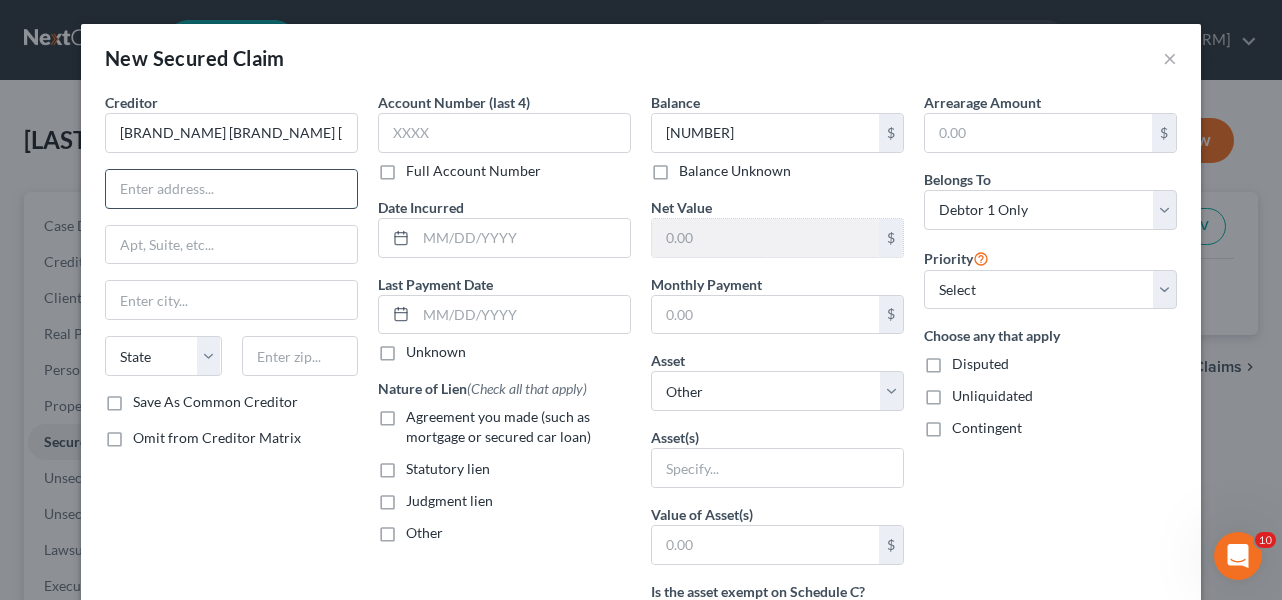 click at bounding box center (231, 189) 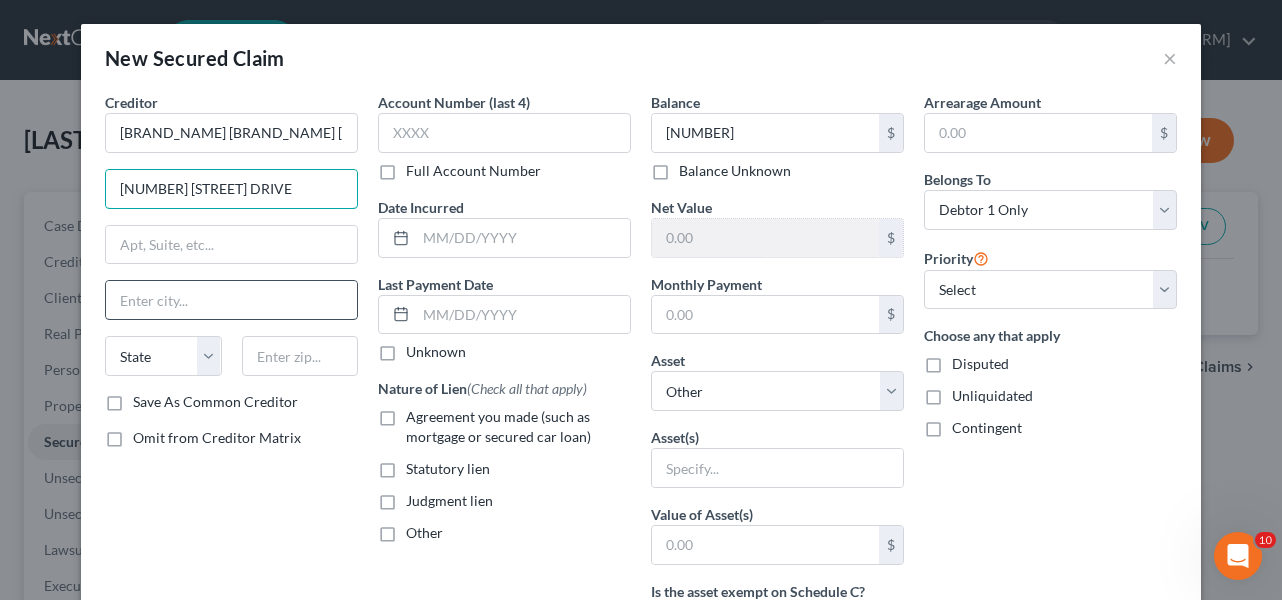 type on "[NUMBER] [STREET] DRIVE" 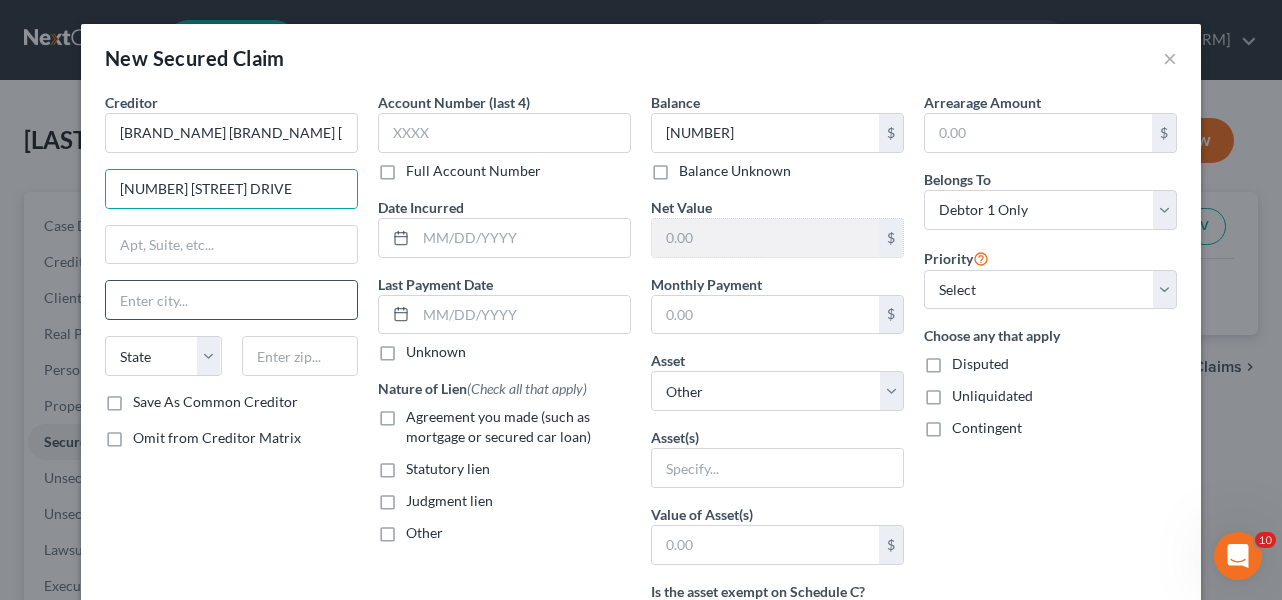 click at bounding box center [231, 300] 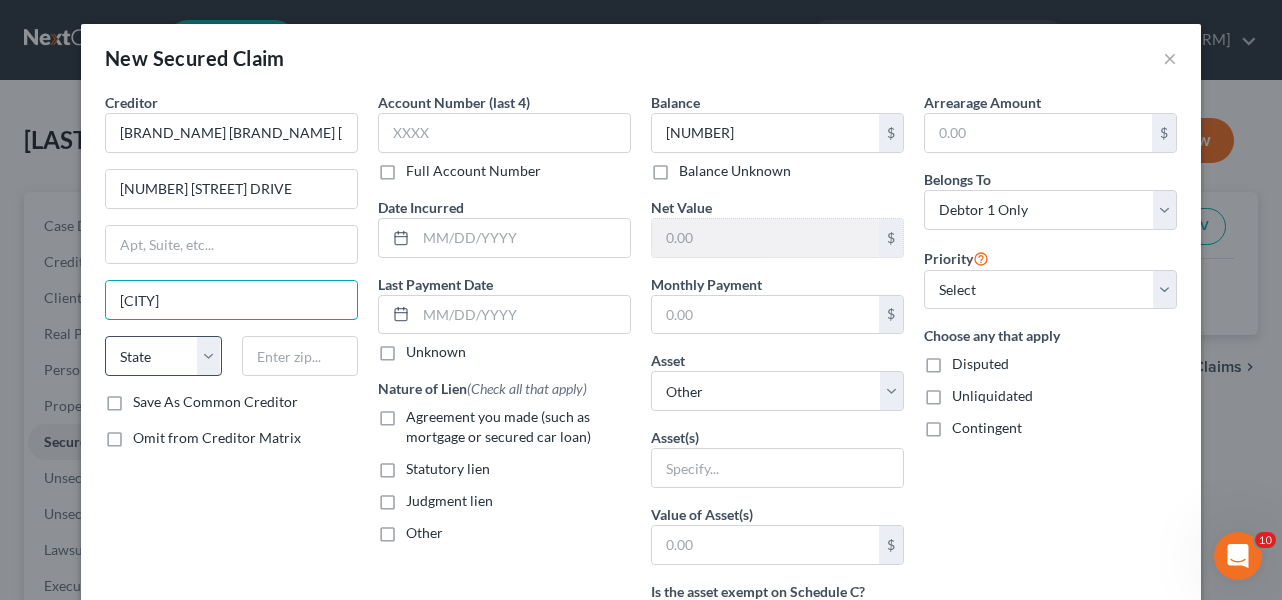 type on "[CITY]" 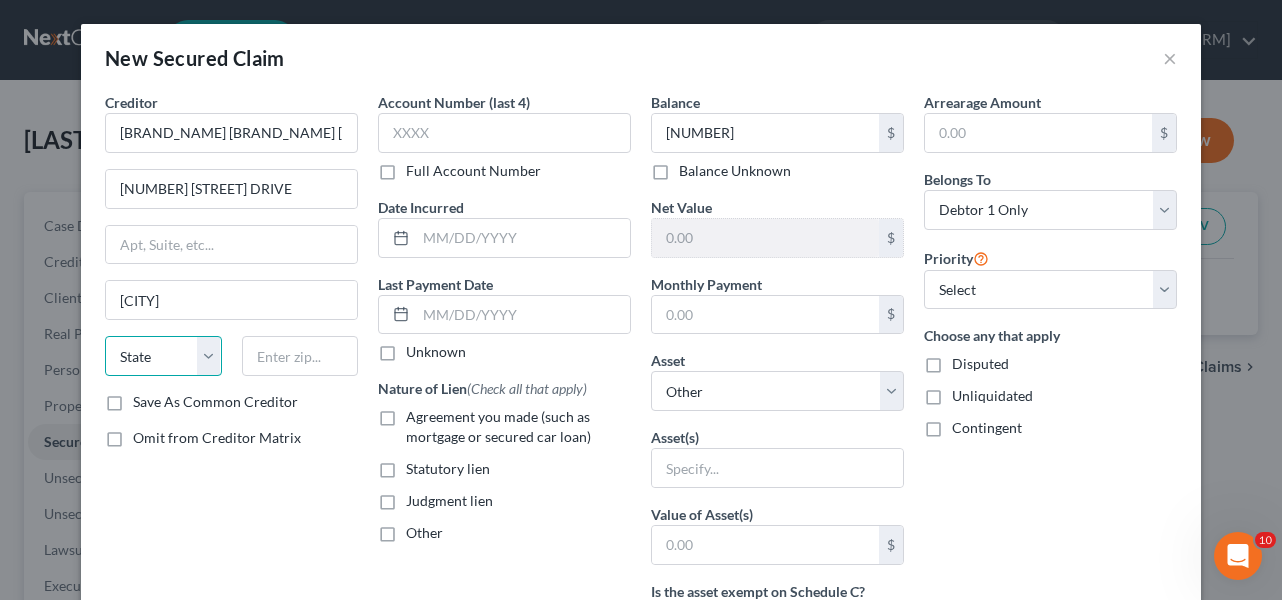 click on "State AL AK AR AZ CA CO CT DE DC FL GA GU HI ID IL IN IA KS KY LA ME MD MA MI MN MS MO MT NC ND NE NV NH NJ NM NY OH OK OR PA PR RI SC SD TN TX UT VI VA VT WA WV WI WY" at bounding box center (163, 356) 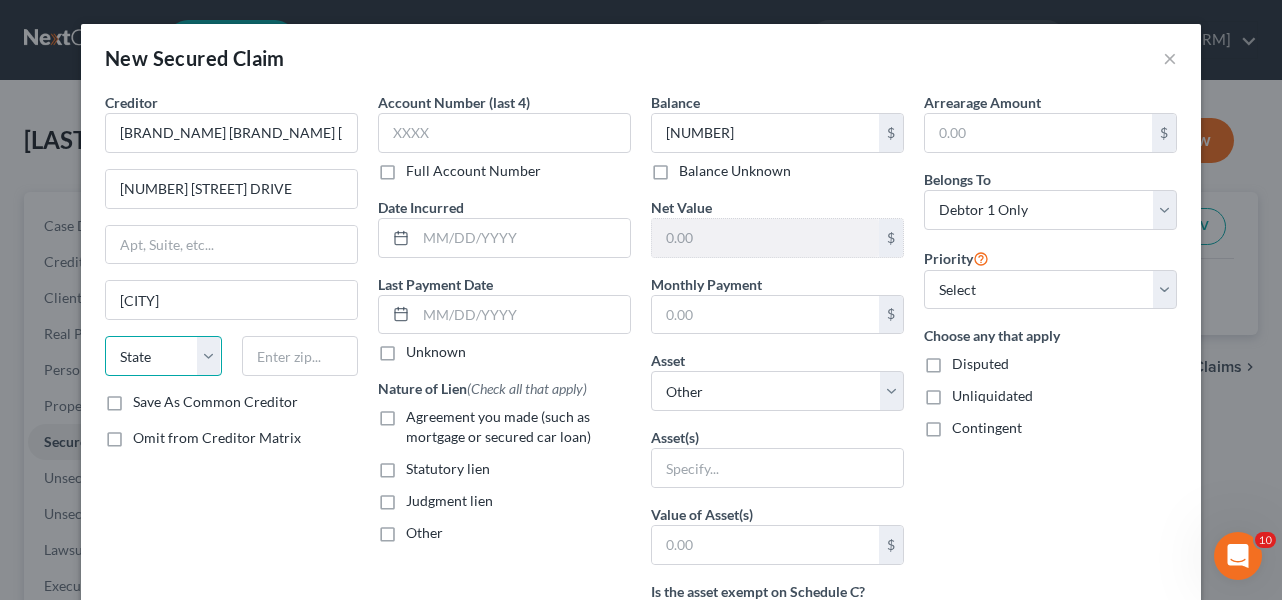 select on "52" 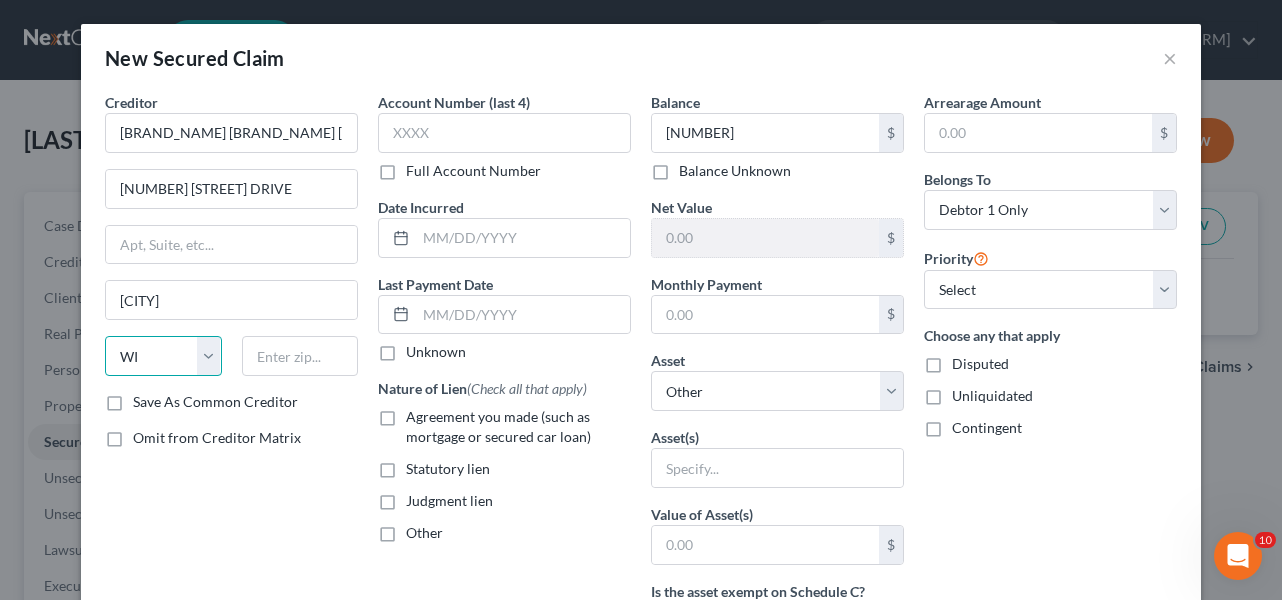 click on "State AL AK AR AZ CA CO CT DE DC FL GA GU HI ID IL IN IA KS KY LA ME MD MA MI MN MS MO MT NC ND NE NV NH NJ NM NY OH OK OR PA PR RI SC SD TN TX UT VI VA VT WA WV WI WY" at bounding box center (163, 356) 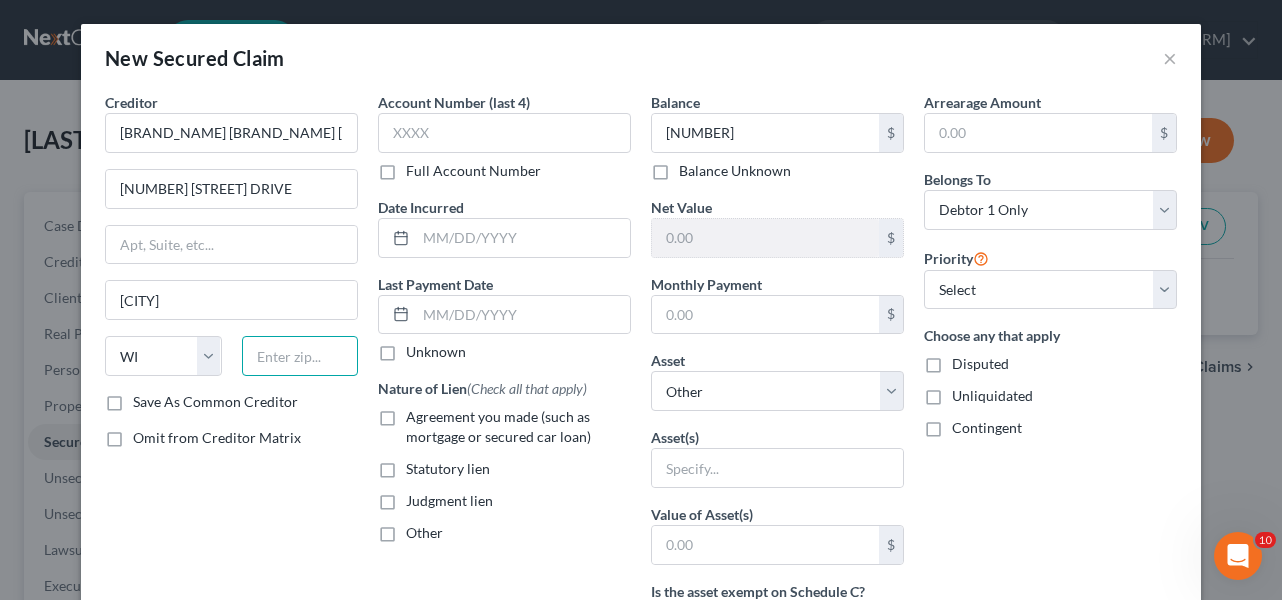 click at bounding box center (300, 356) 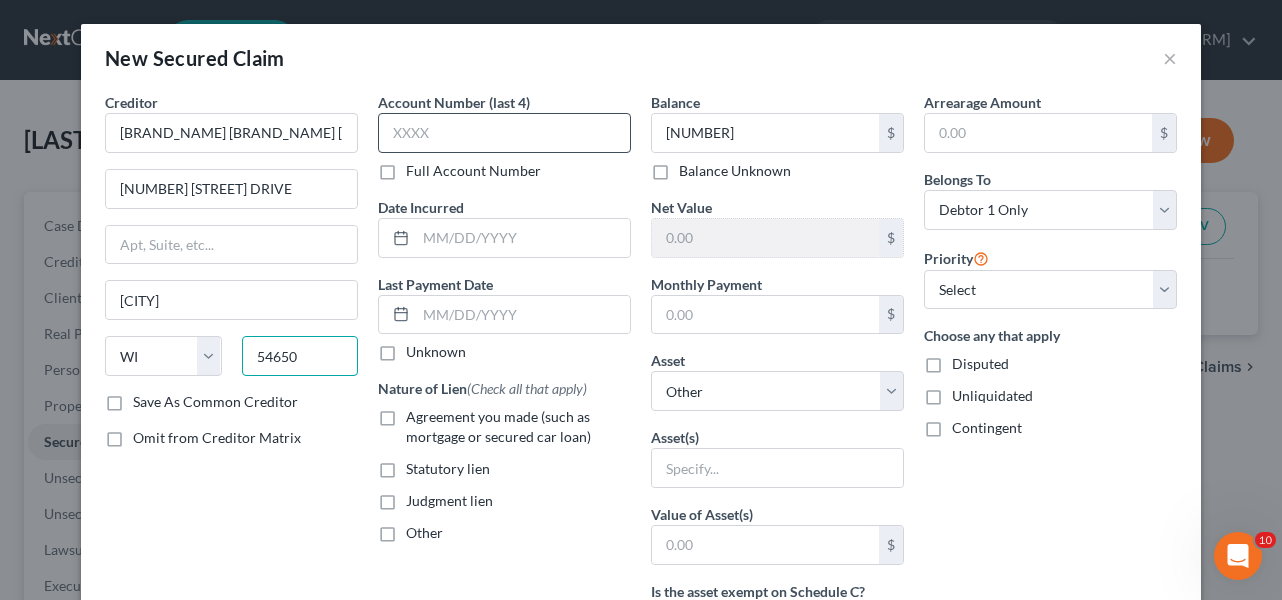 type on "54650" 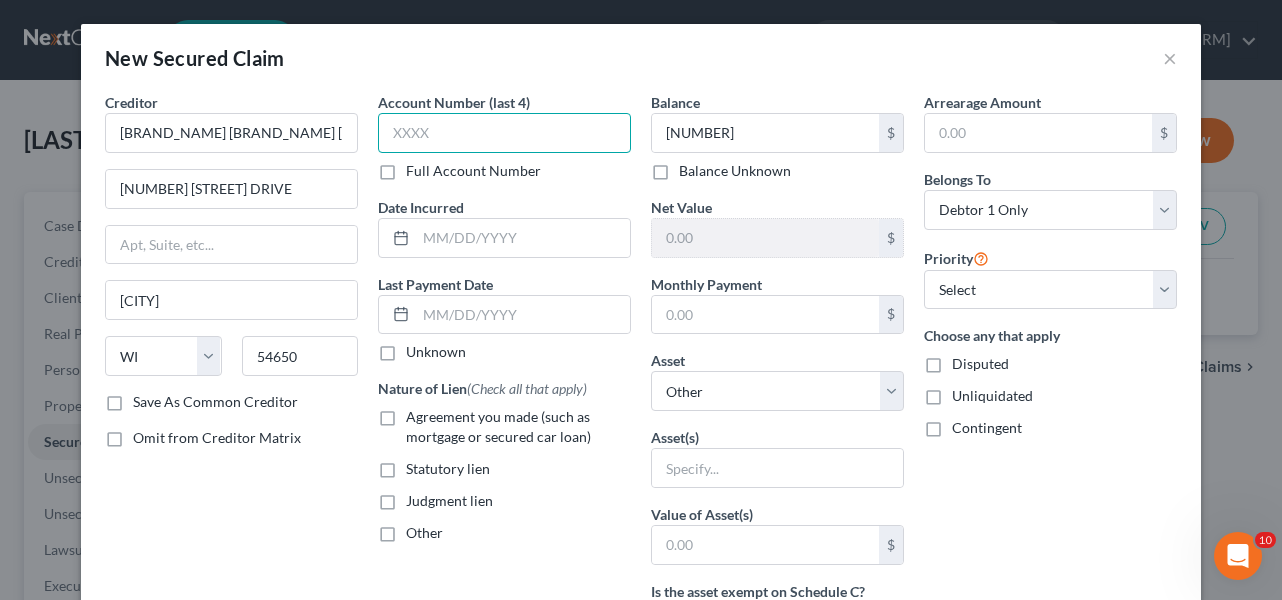 type on "[CITY]" 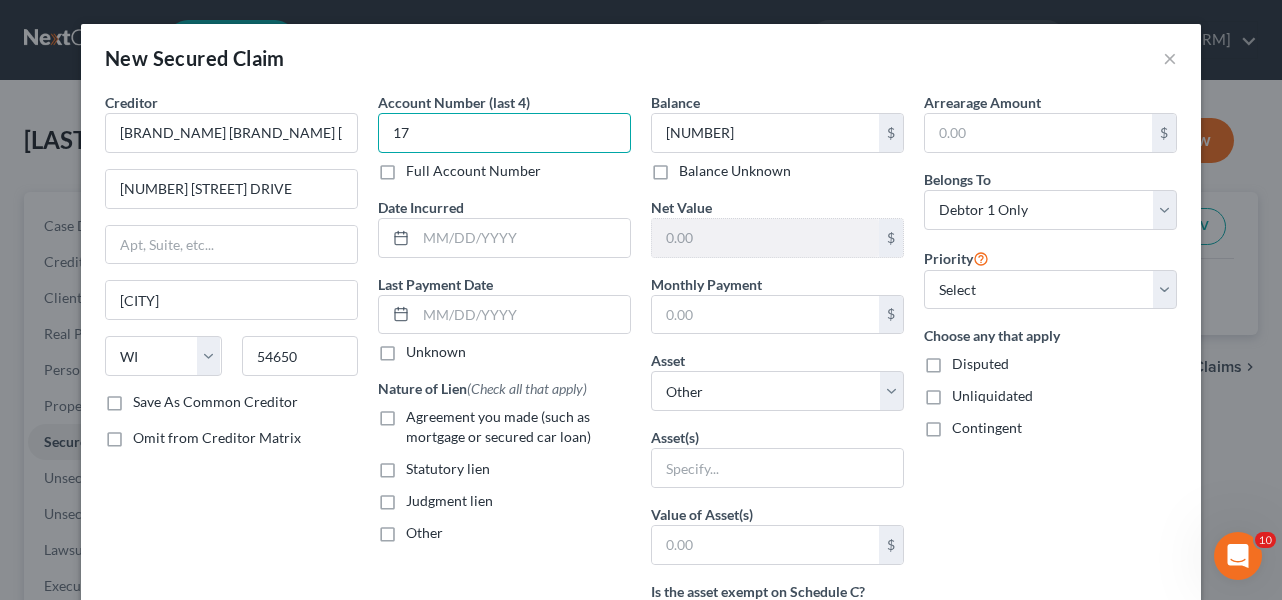 type on "17" 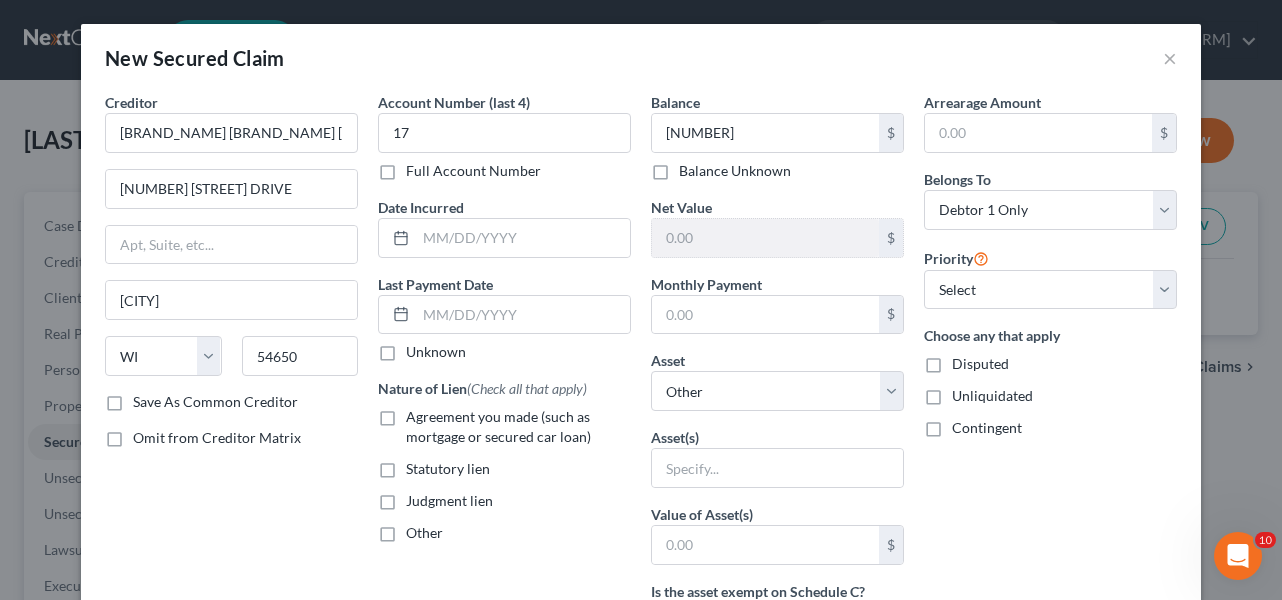 click on "Full Account Number" at bounding box center (473, 171) 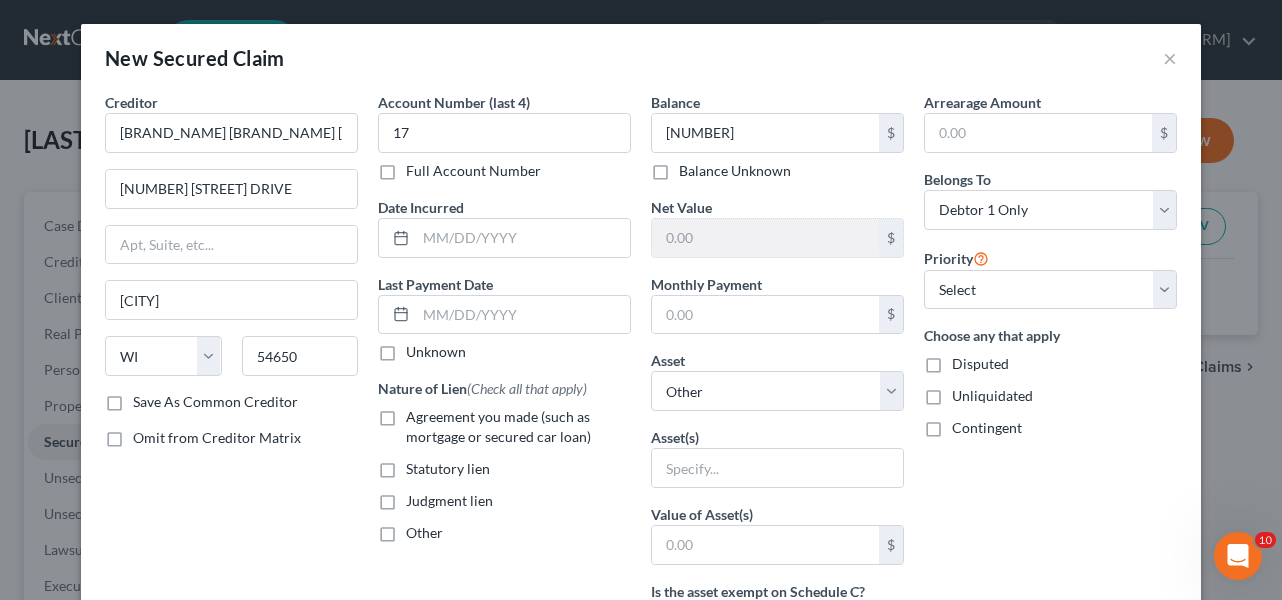 click on "Full Account Number" at bounding box center (420, 167) 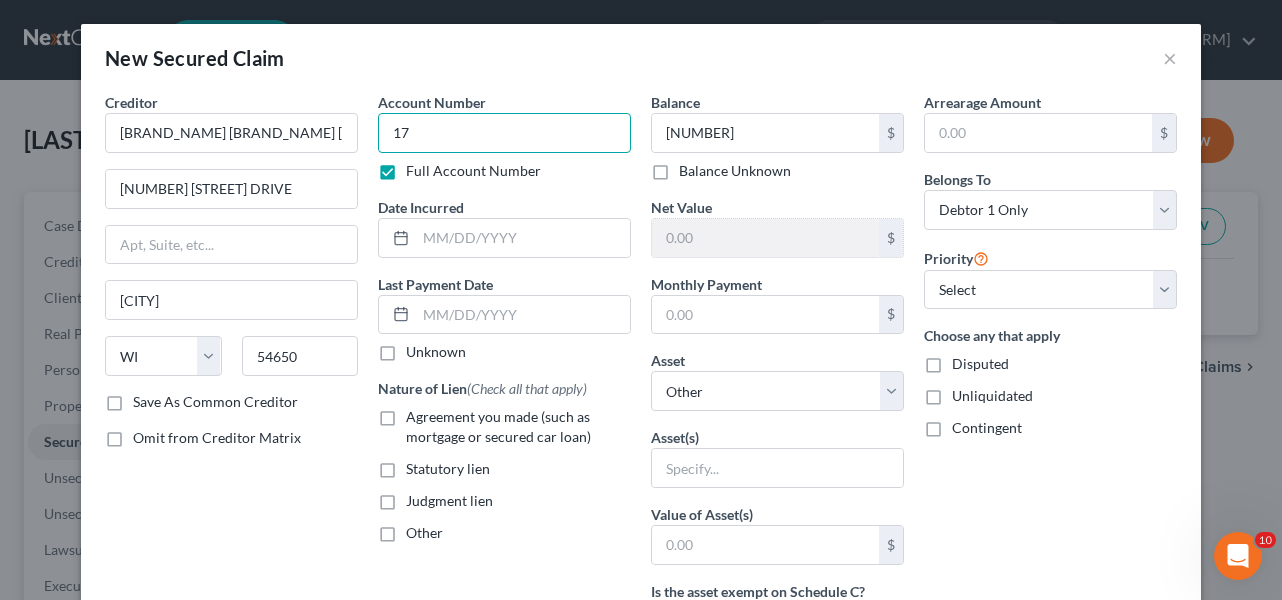 click on "17" at bounding box center [504, 133] 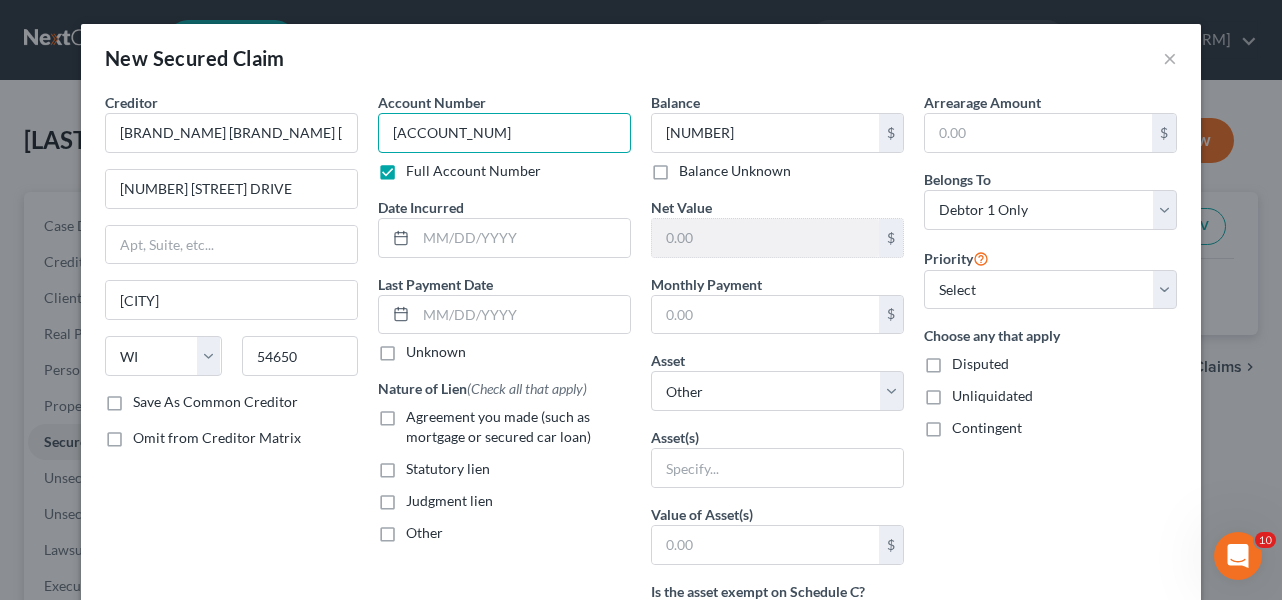type on "[ACCOUNT_NUM]" 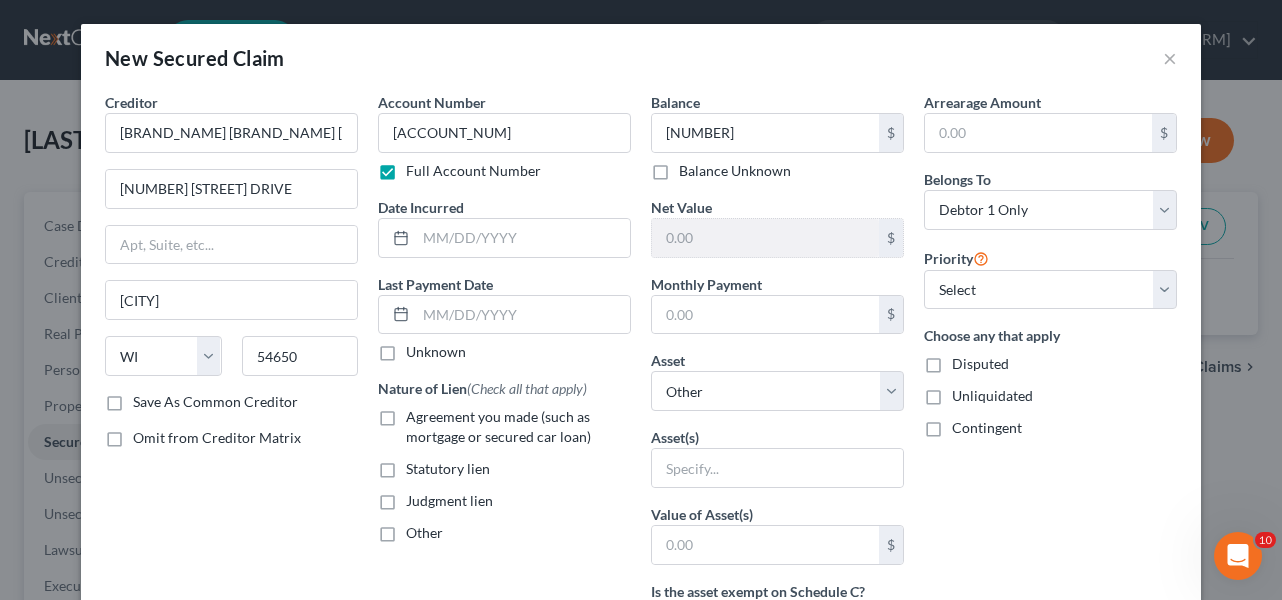 click on "Agreement you made (such as mortgage or secured car loan)" at bounding box center (518, 427) 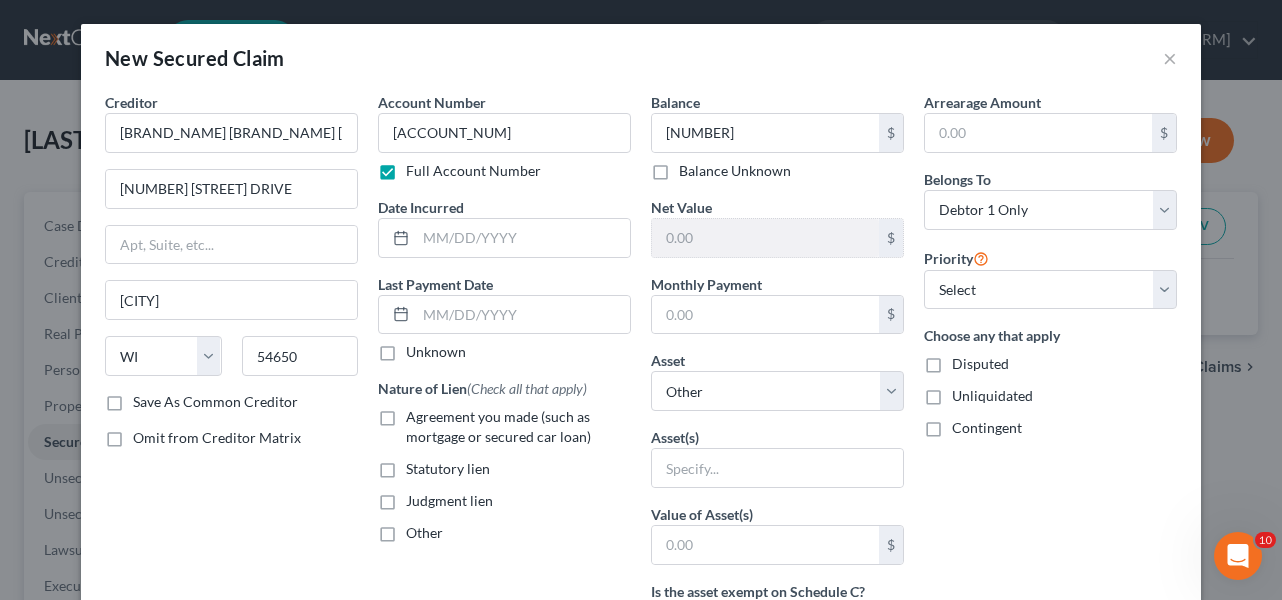 click on "Agreement you made (such as mortgage or secured car loan)" at bounding box center (420, 413) 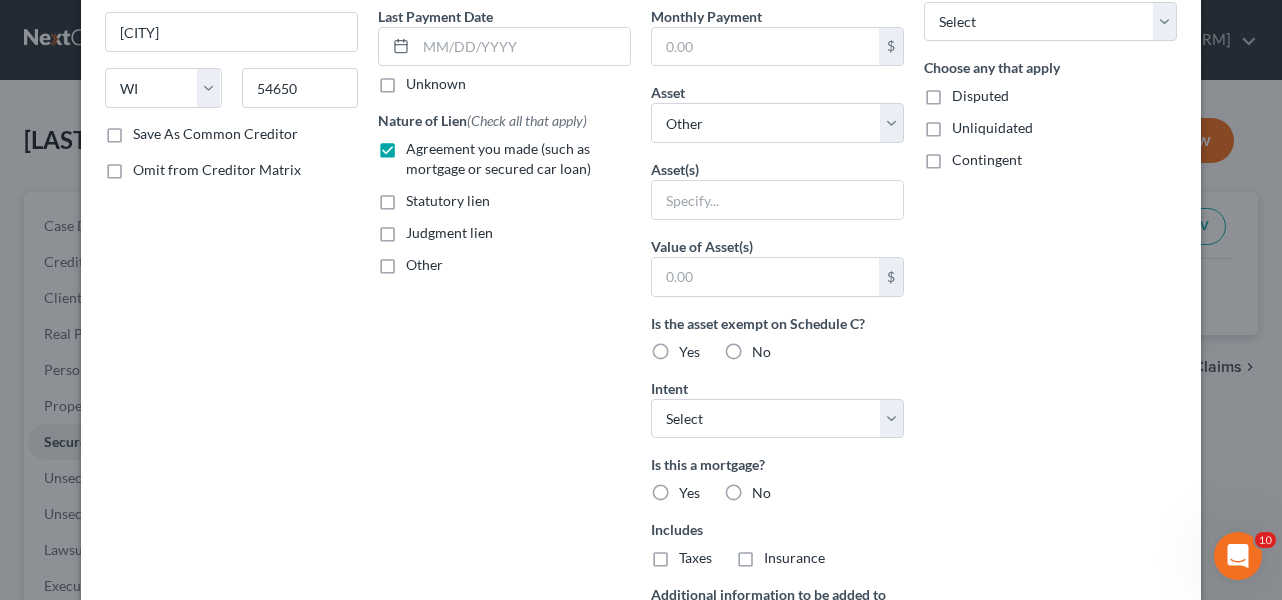 scroll, scrollTop: 300, scrollLeft: 0, axis: vertical 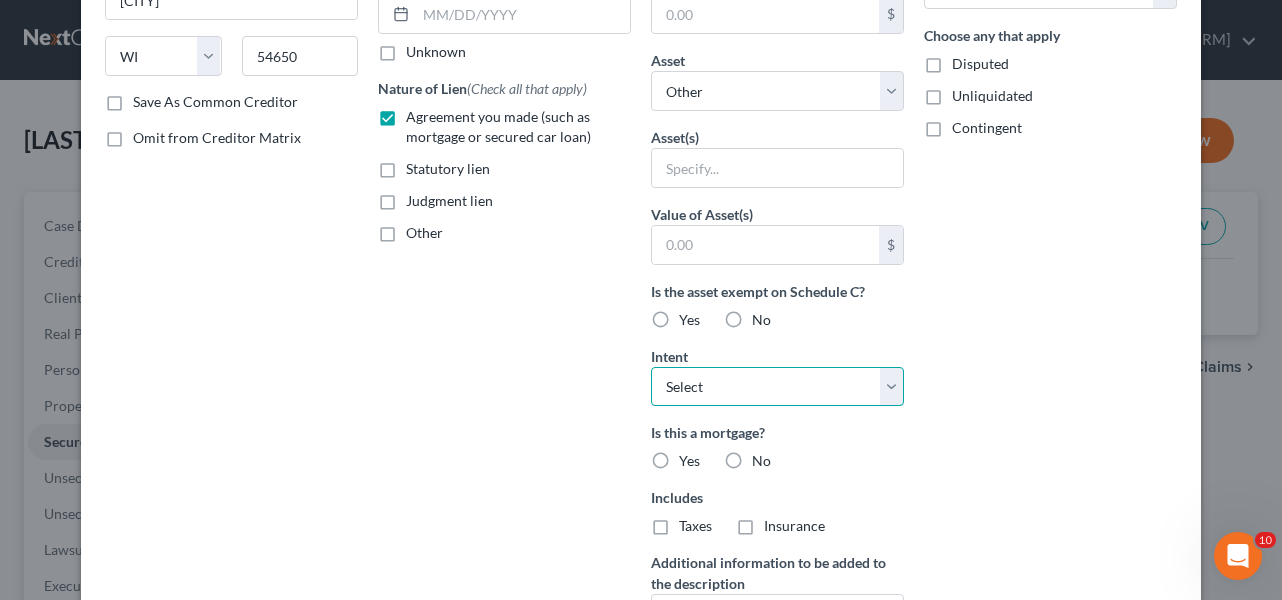 click on "Select Surrender Redeem Reaffirm Avoid Other" at bounding box center (777, 387) 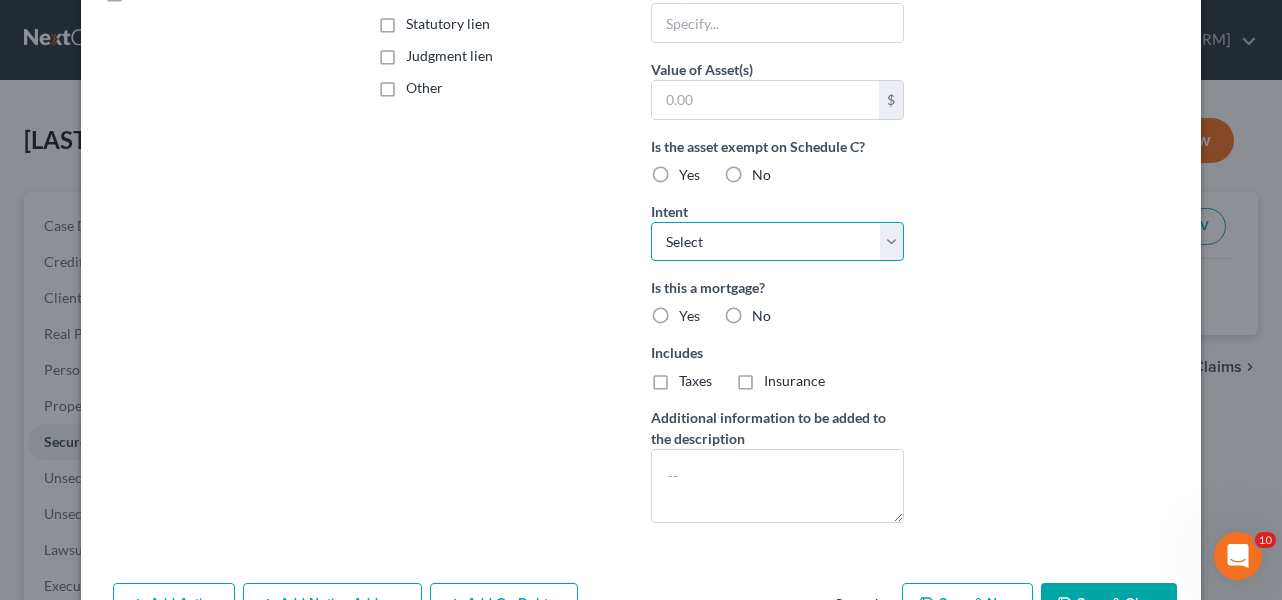 scroll, scrollTop: 400, scrollLeft: 0, axis: vertical 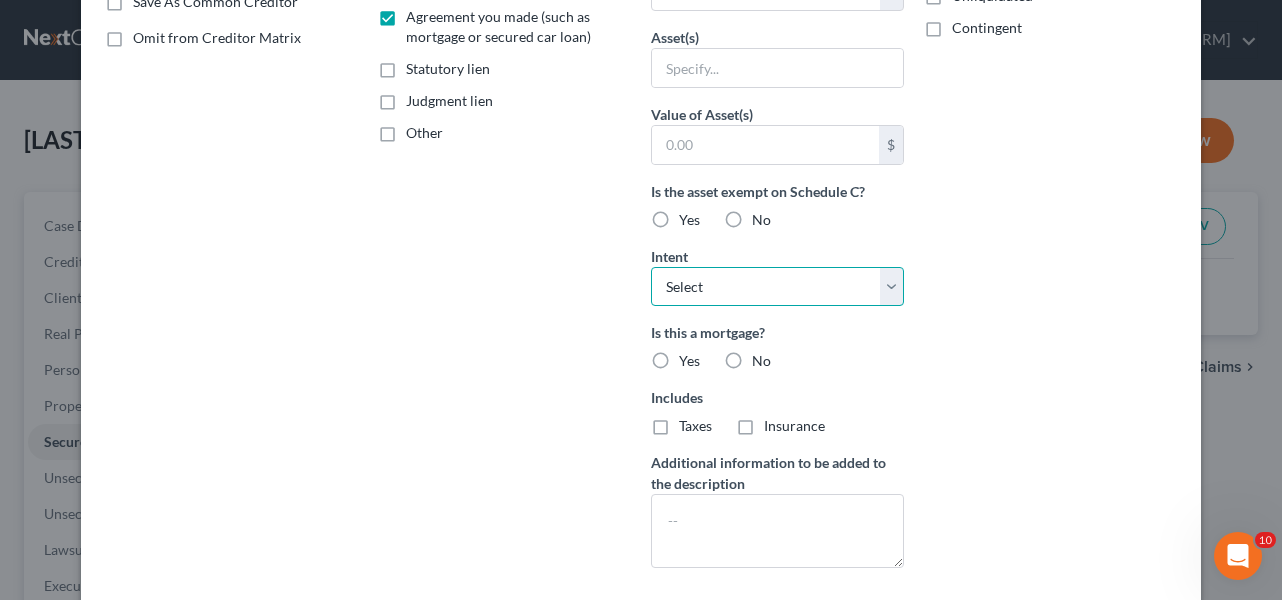 click on "Select Surrender Redeem Reaffirm Avoid Other" at bounding box center [777, 287] 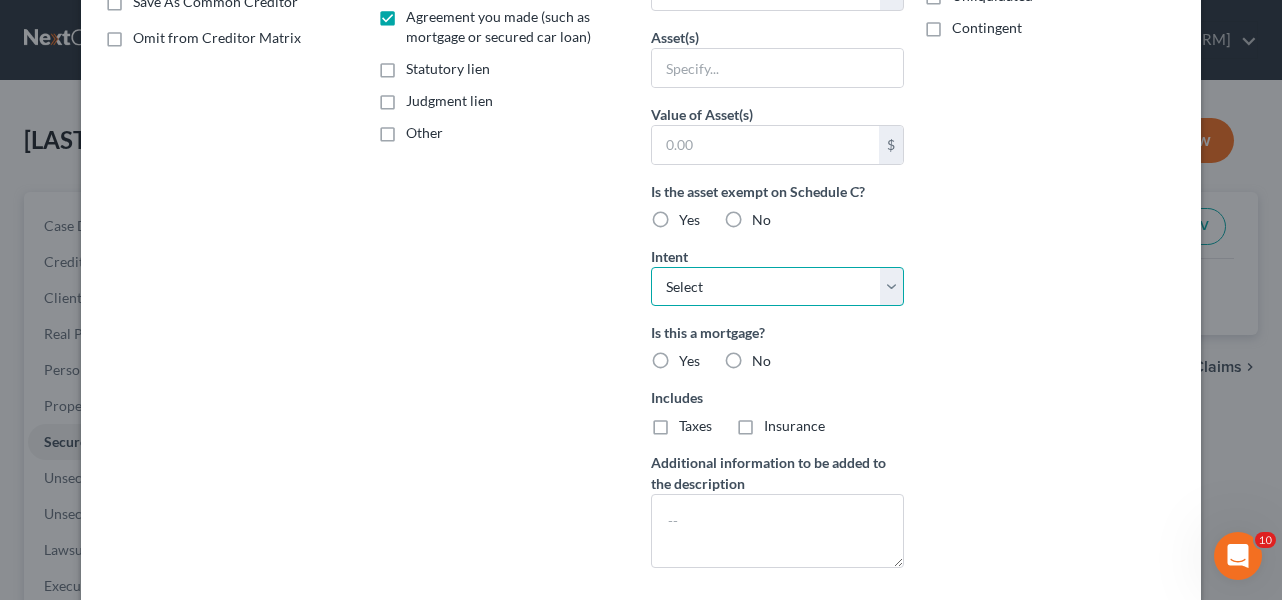 select on "0" 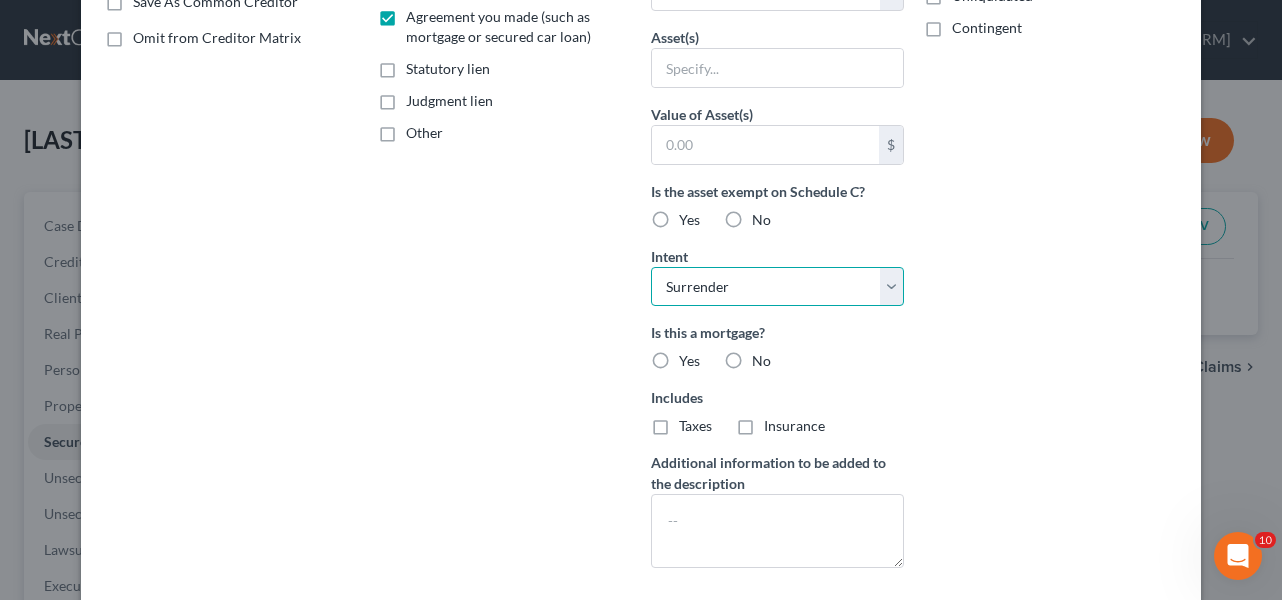 click on "Select Surrender Redeem Reaffirm Avoid Other" at bounding box center (777, 287) 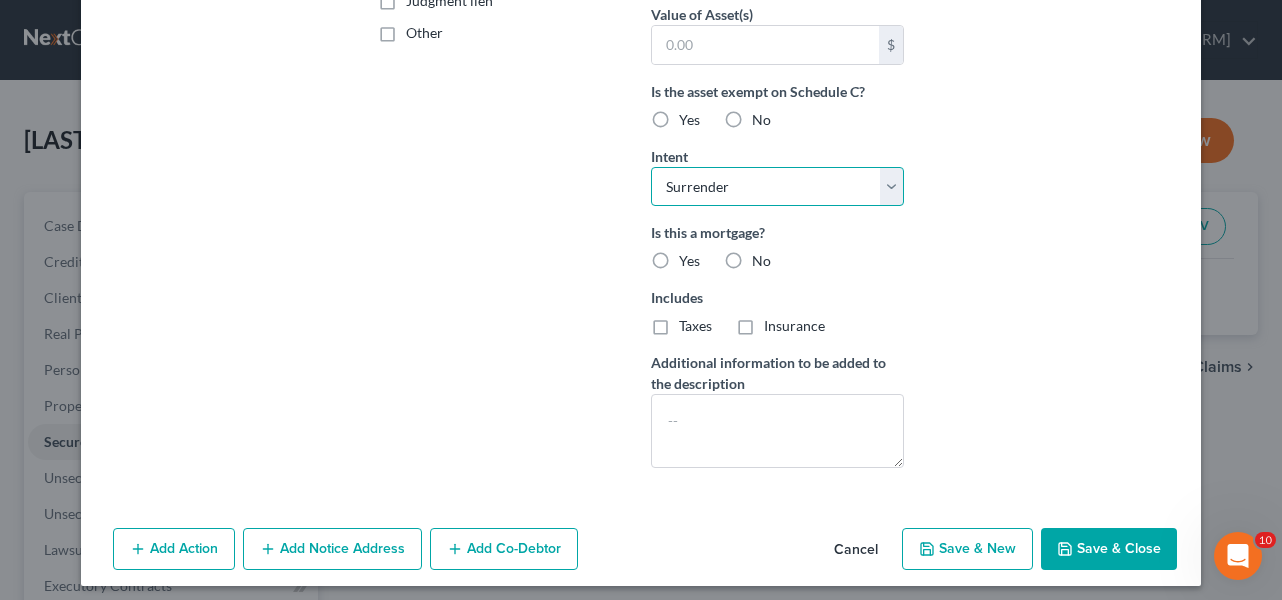 scroll, scrollTop: 504, scrollLeft: 0, axis: vertical 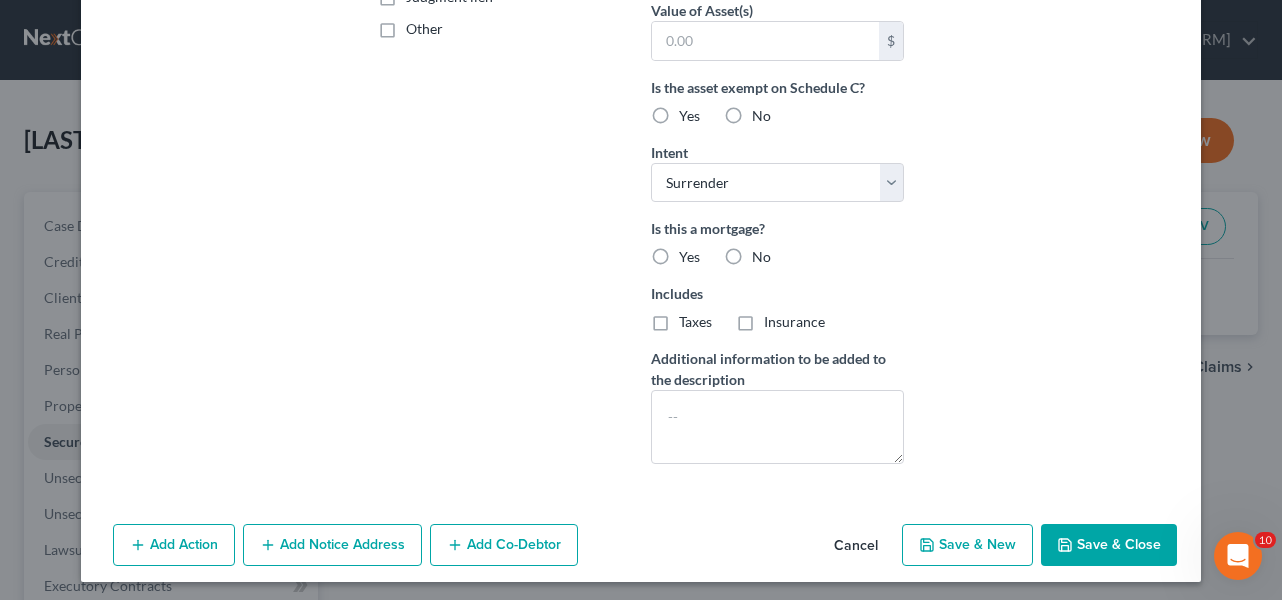 click on "Save & Close" at bounding box center [1109, 545] 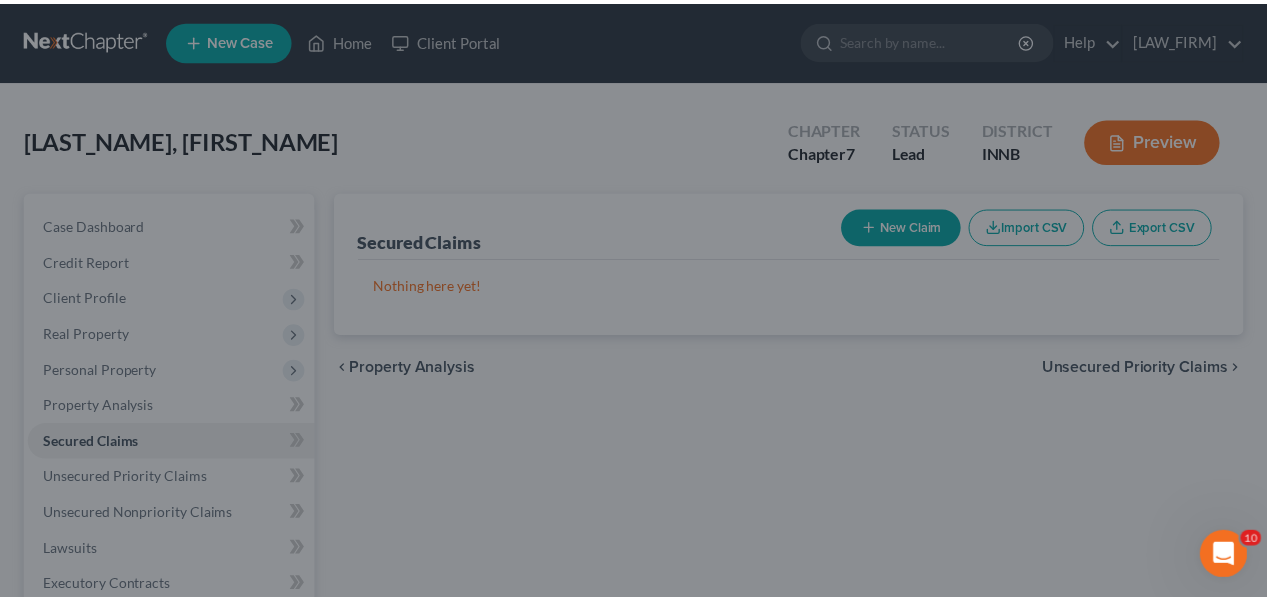 scroll, scrollTop: 287, scrollLeft: 0, axis: vertical 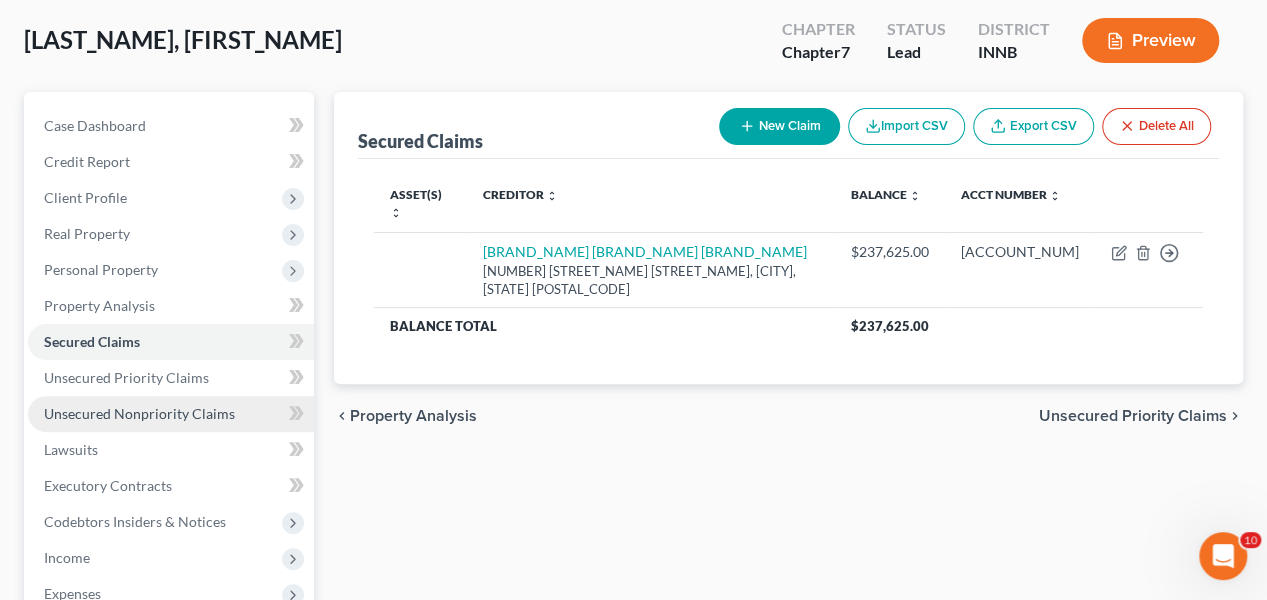 click on "Unsecured Nonpriority Claims" at bounding box center (139, 413) 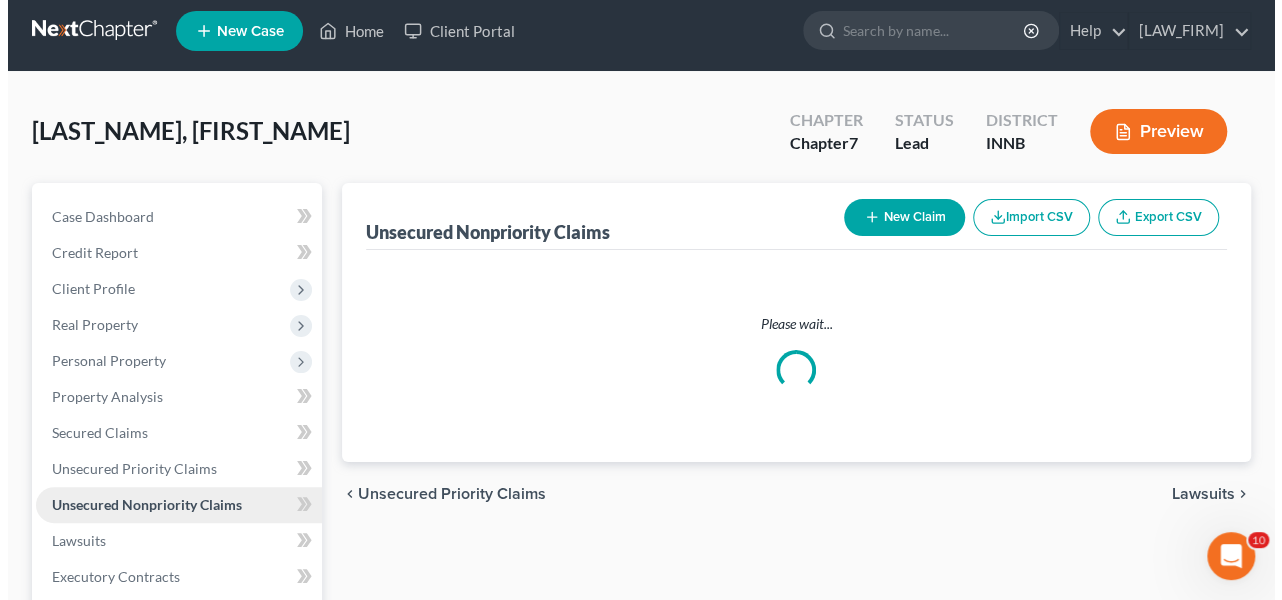 scroll, scrollTop: 0, scrollLeft: 0, axis: both 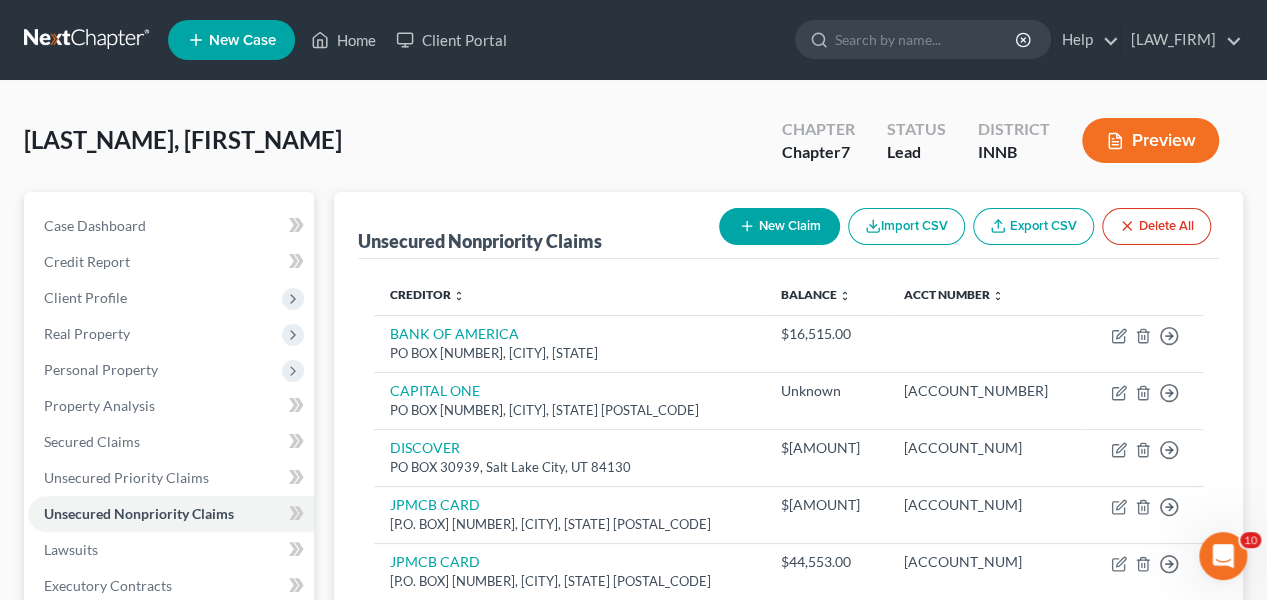 click on "New Claim" at bounding box center [779, 226] 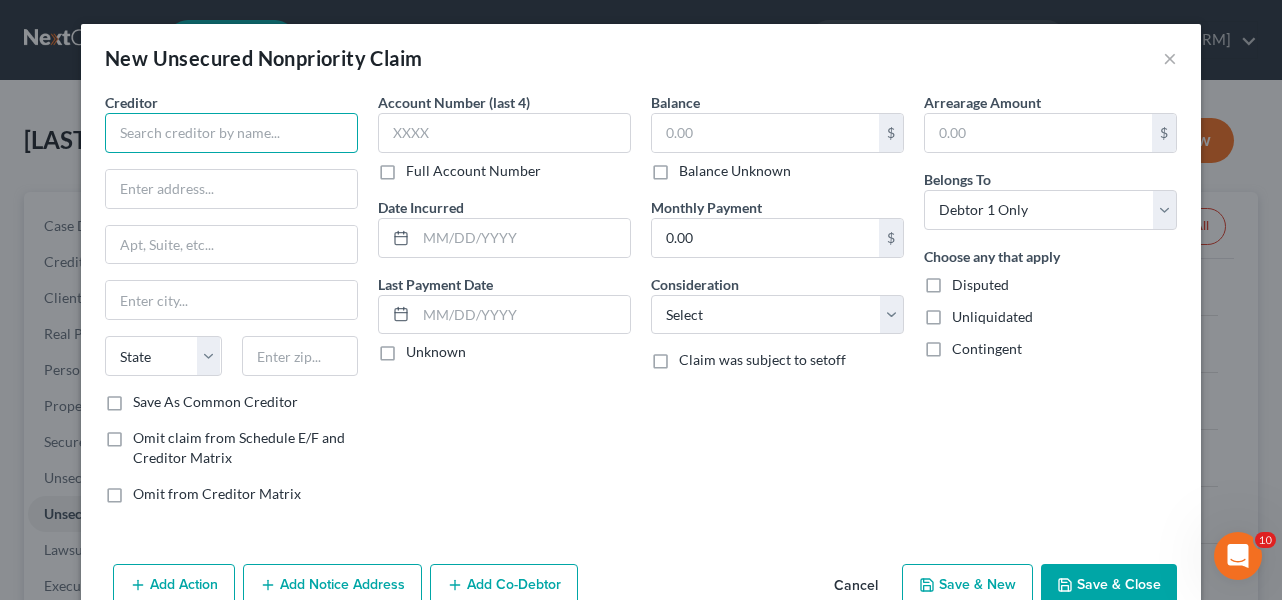 click at bounding box center (231, 133) 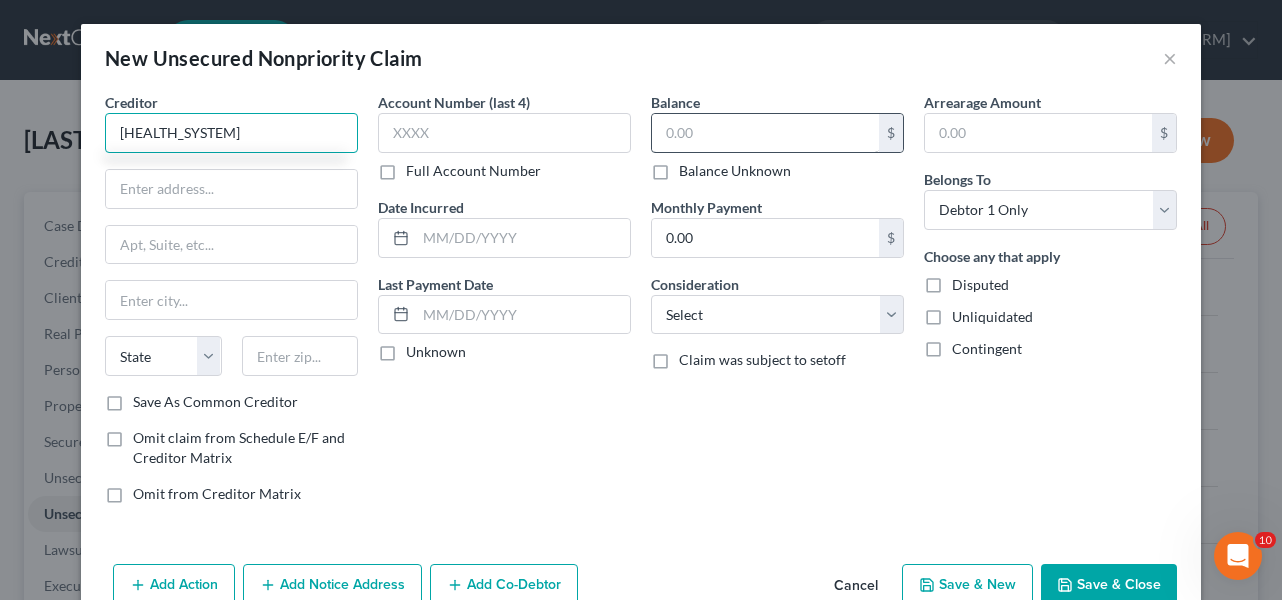 type on "[HEALTH_SYSTEM]" 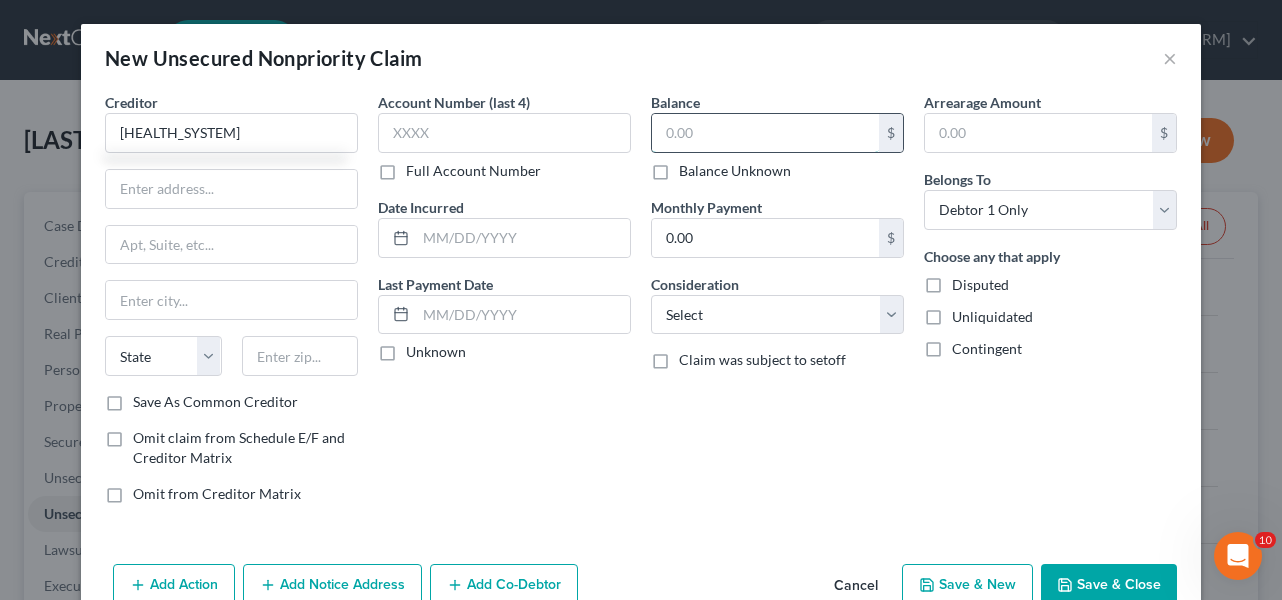 click at bounding box center [765, 133] 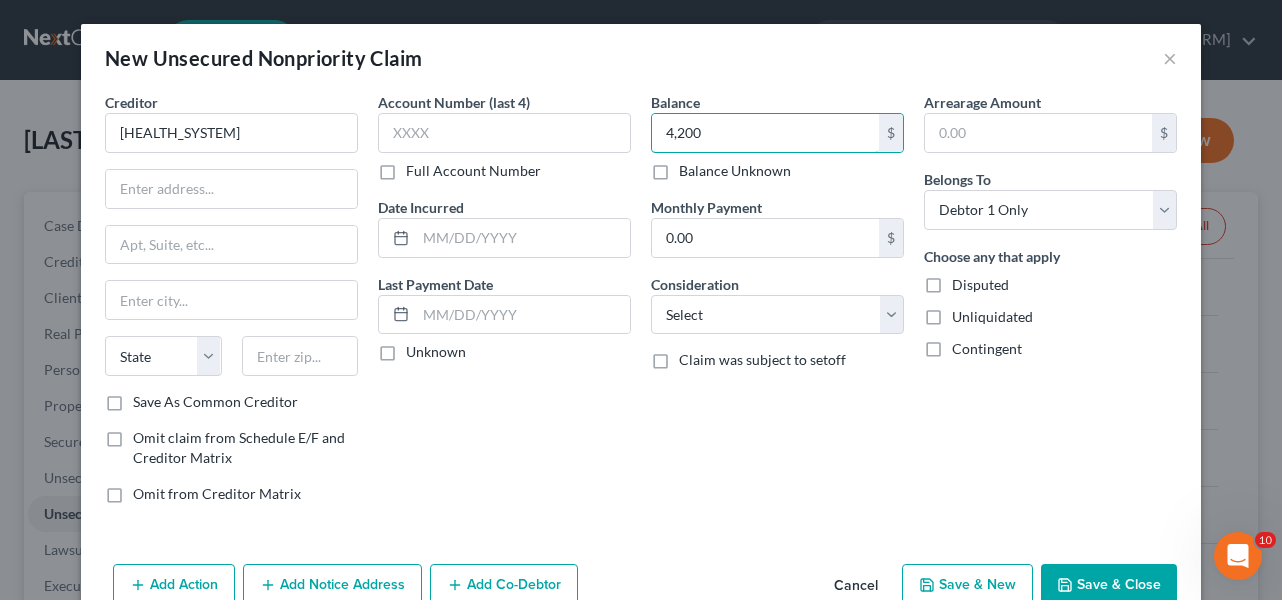 type on "4,200" 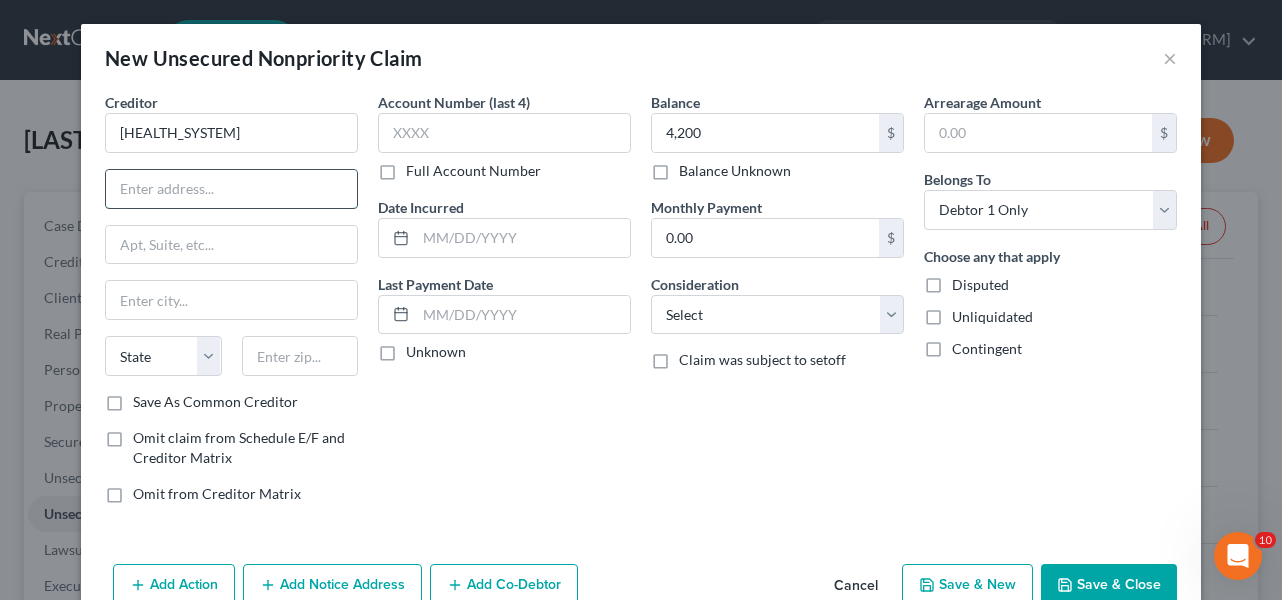 click at bounding box center [231, 189] 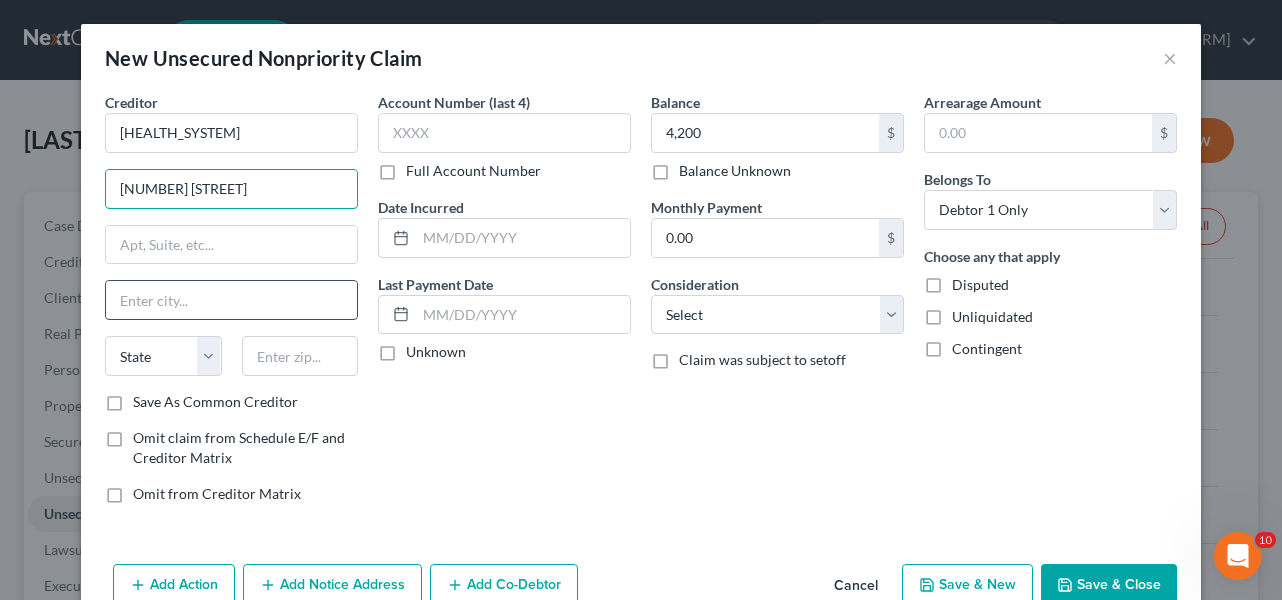 type on "[NUMBER] [STREET]" 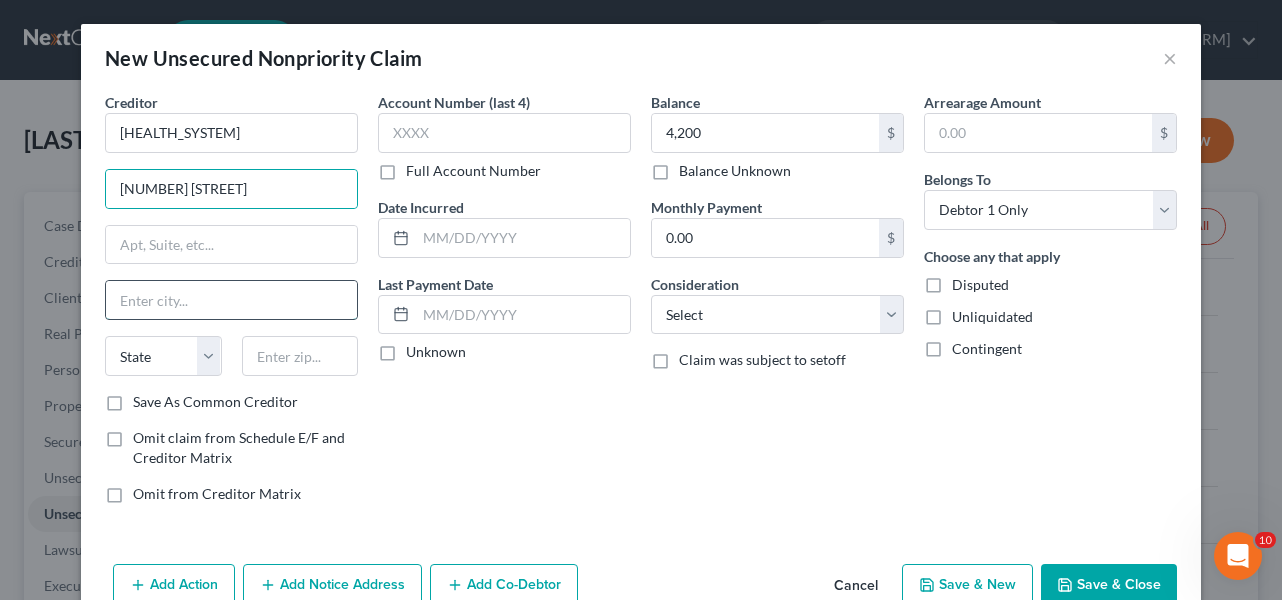 click at bounding box center (231, 300) 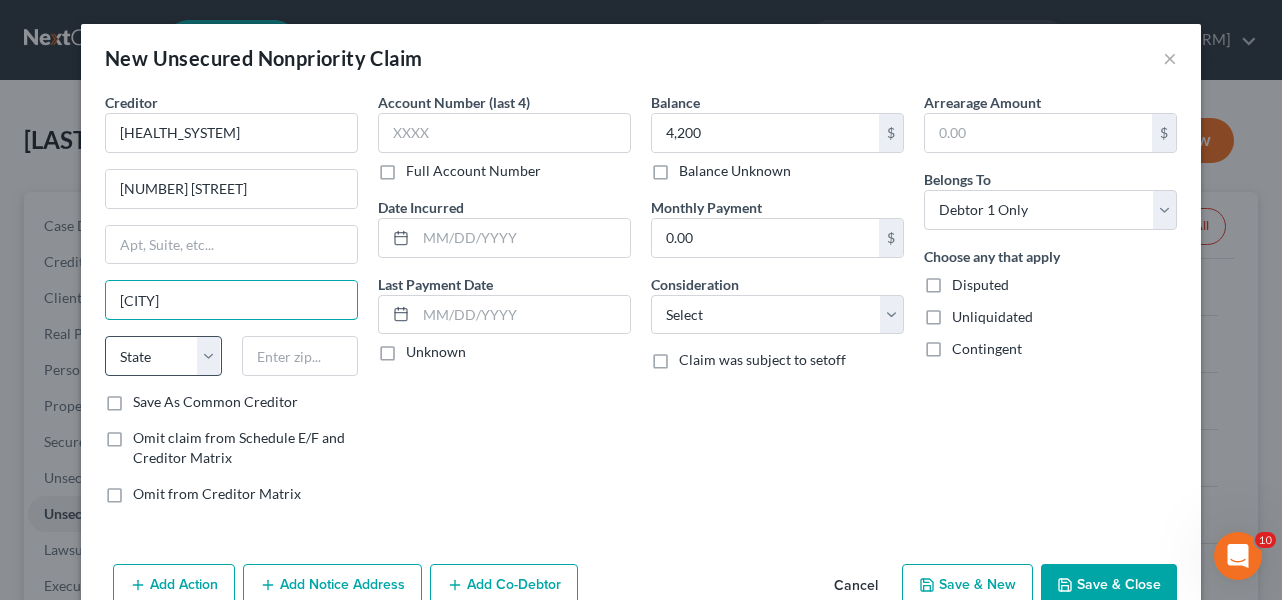 type on "[CITY]" 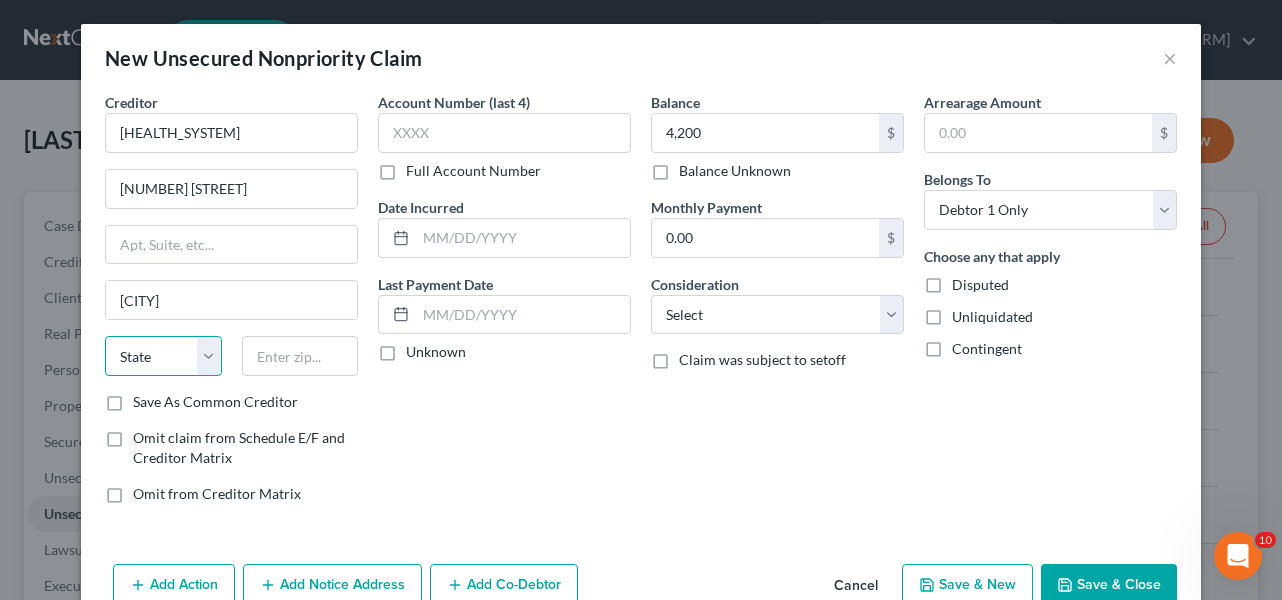 click on "State AL AK AR AZ CA CO CT DE DC FL GA GU HI ID IL IN IA KS KY LA ME MD MA MI MN MS MO MT NC ND NE NV NH NJ NM NY OH OK OR PA PR RI SC SD TN TX UT VI VA VT WA WV WI WY" at bounding box center (163, 356) 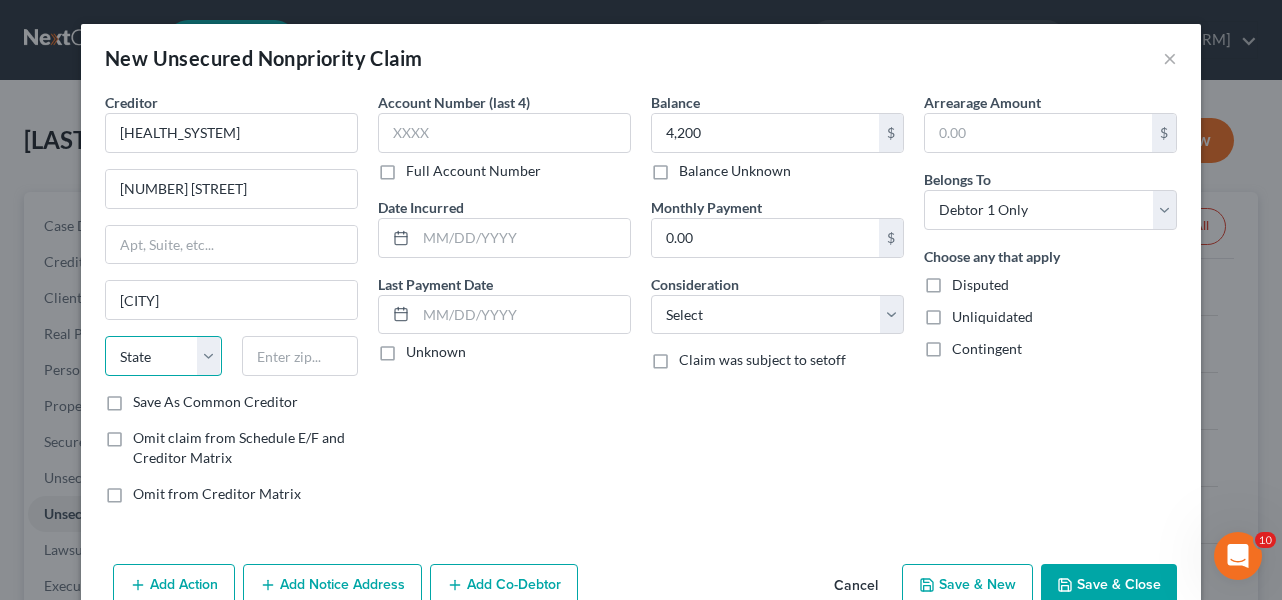 select on "15" 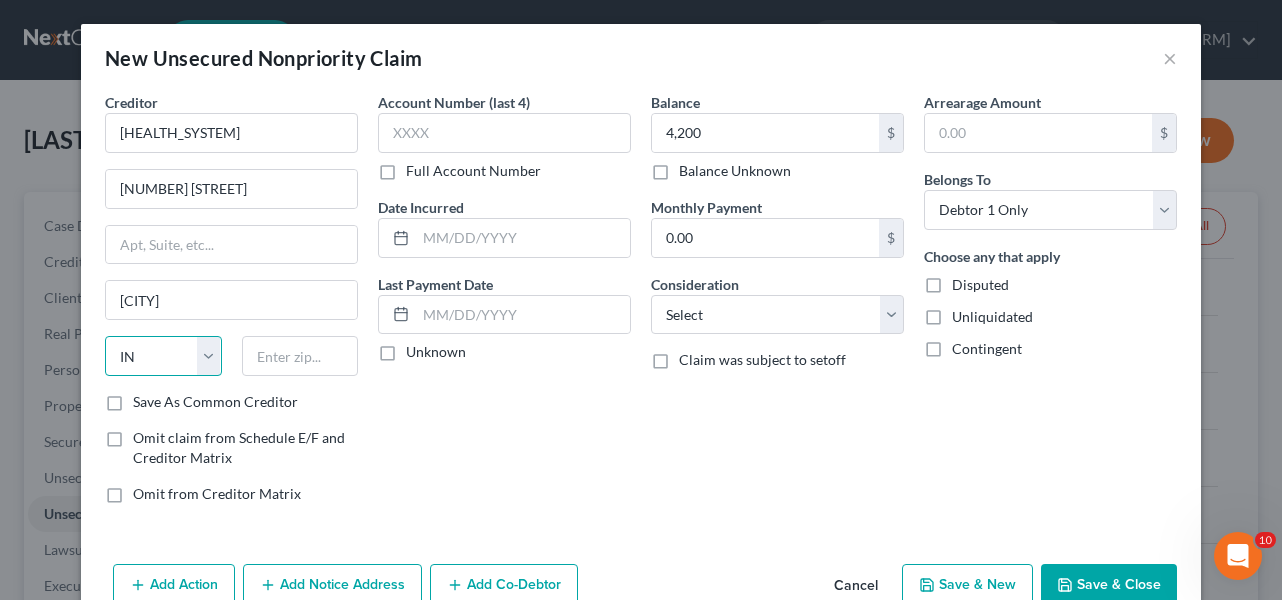 click on "State AL AK AR AZ CA CO CT DE DC FL GA GU HI ID IL IN IA KS KY LA ME MD MA MI MN MS MO MT NC ND NE NV NH NJ NM NY OH OK OR PA PR RI SC SD TN TX UT VI VA VT WA WV WI WY" at bounding box center [163, 356] 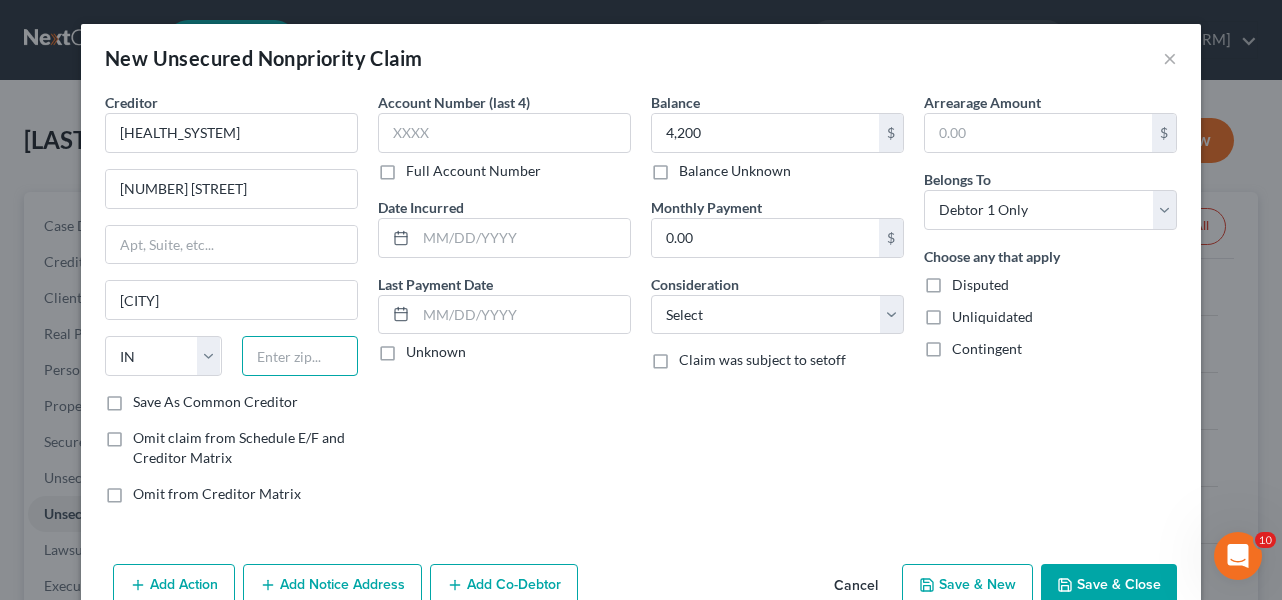 click at bounding box center [300, 356] 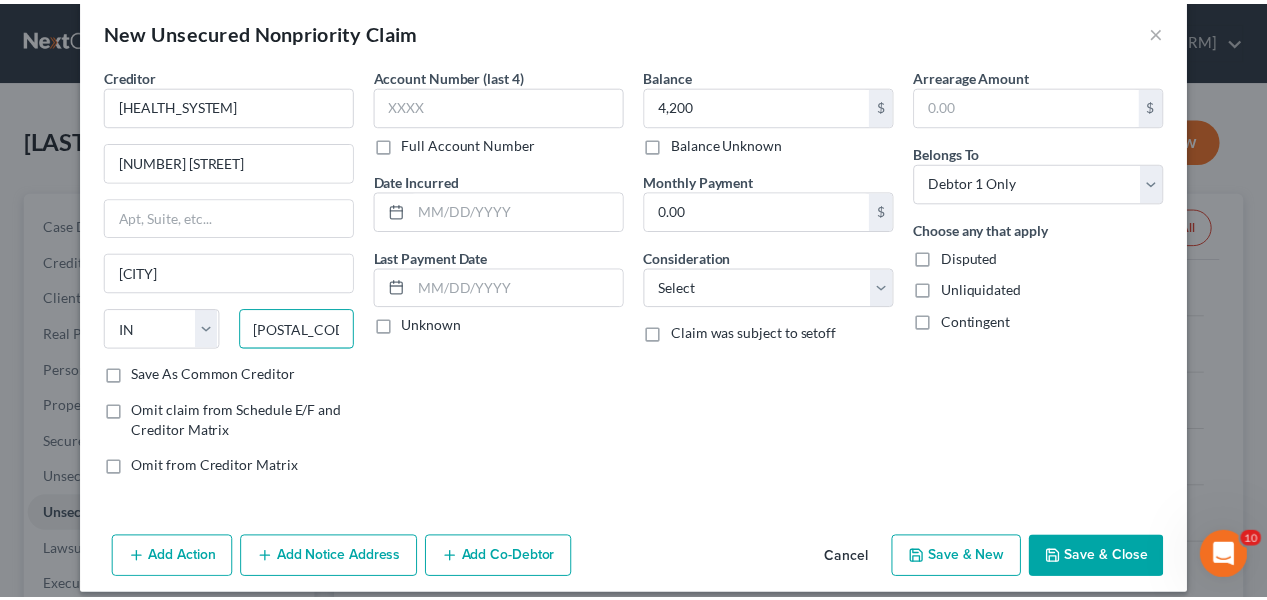 scroll, scrollTop: 42, scrollLeft: 0, axis: vertical 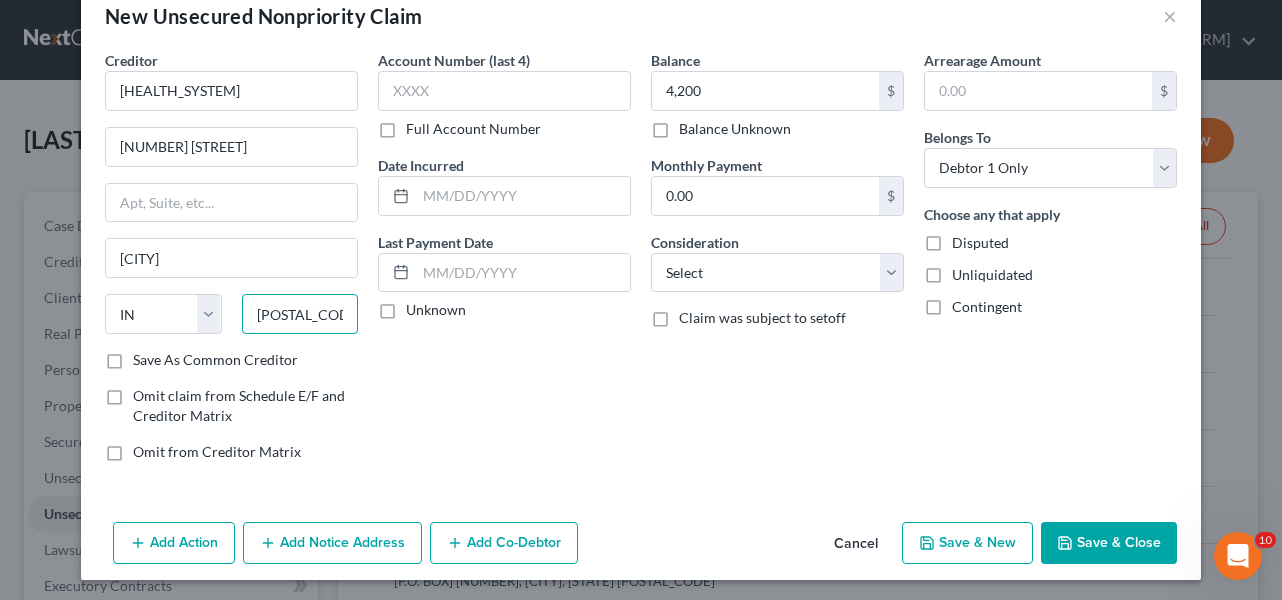 type on "[POSTAL_CODE]" 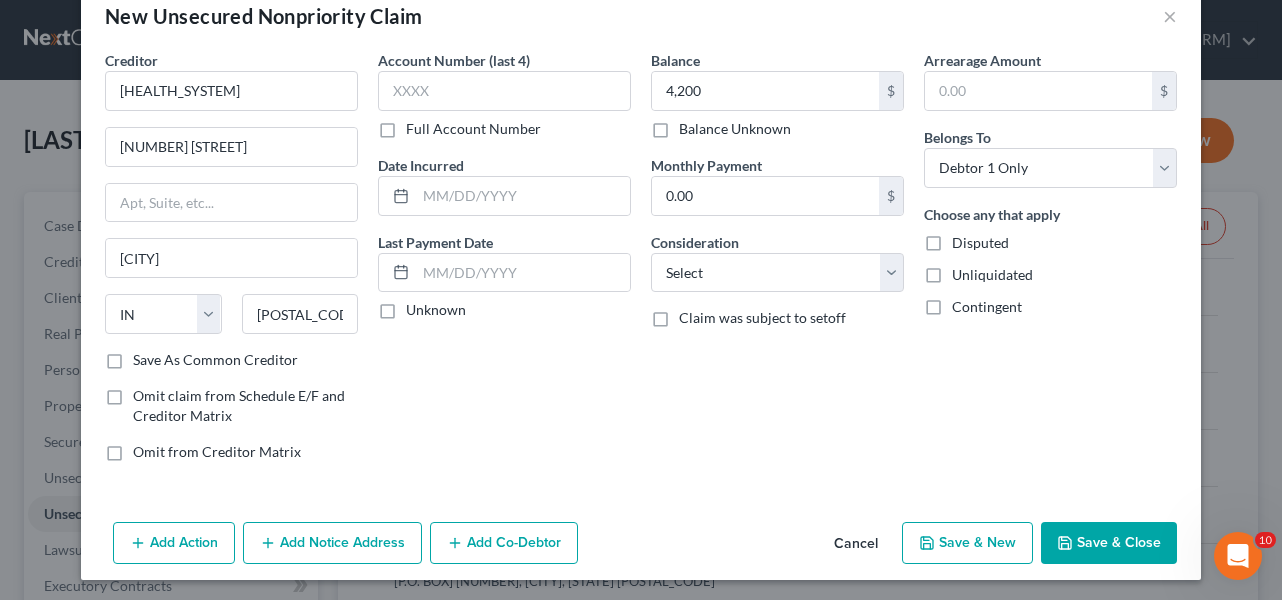 type on "[CITY]" 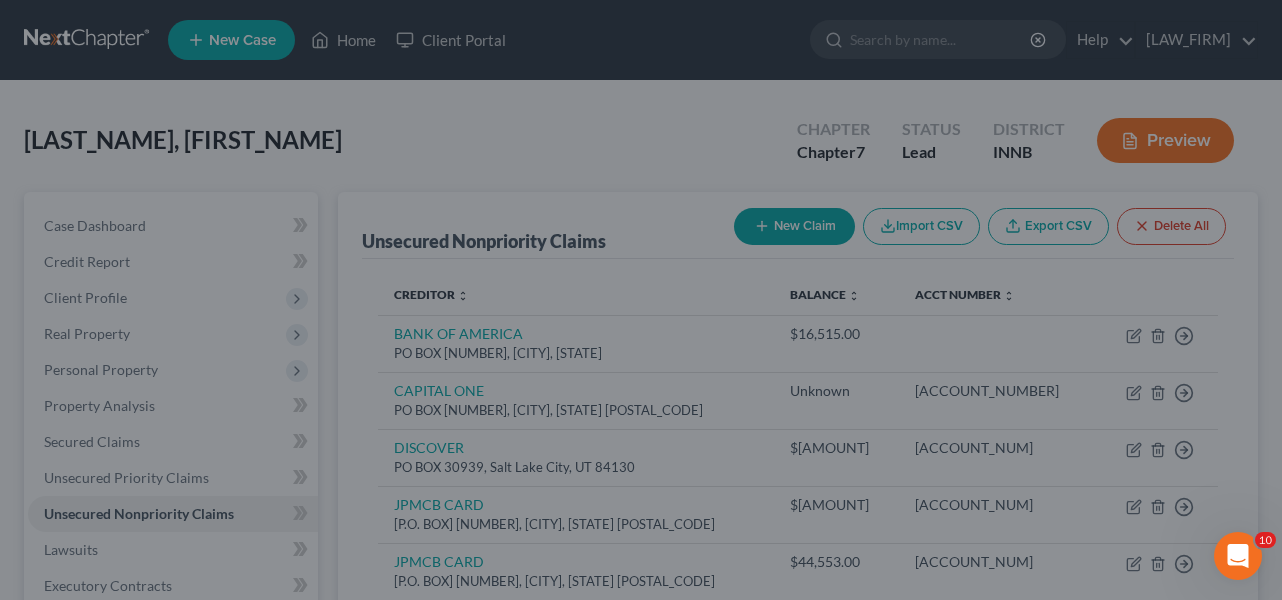 type on "4,200.00" 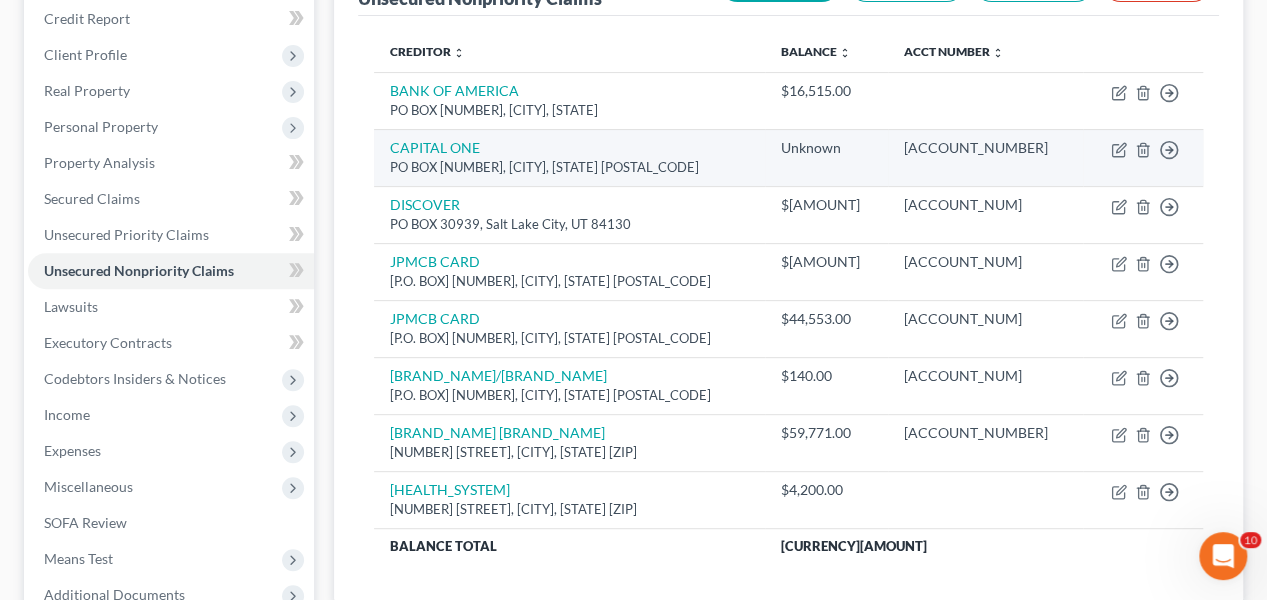 scroll, scrollTop: 200, scrollLeft: 0, axis: vertical 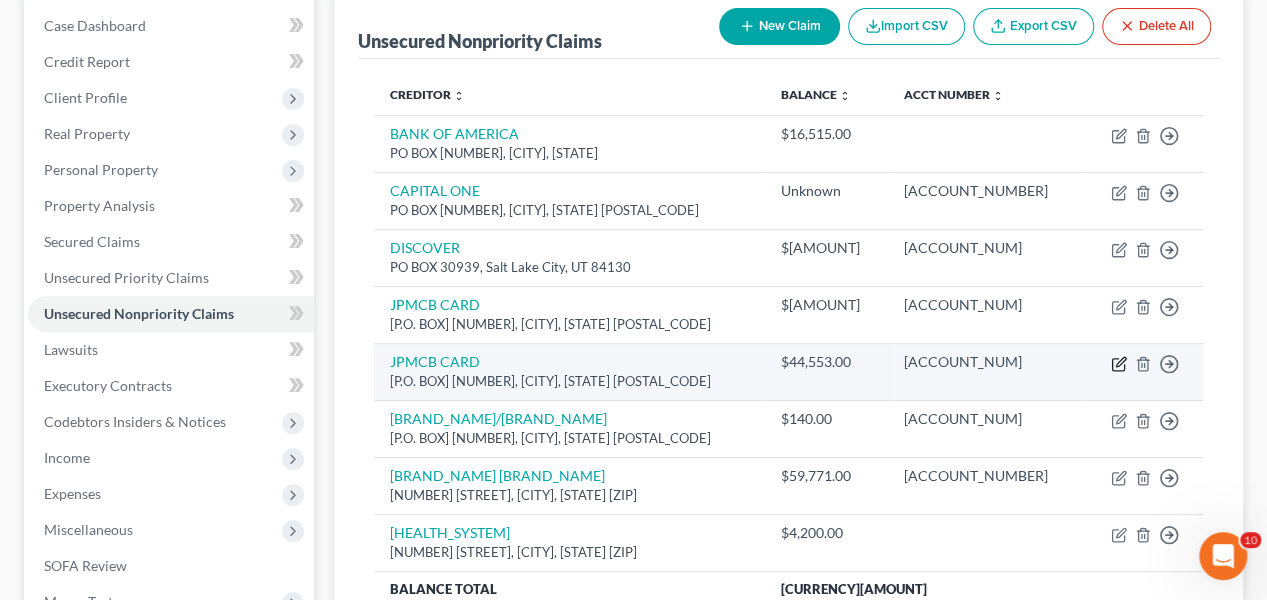 click 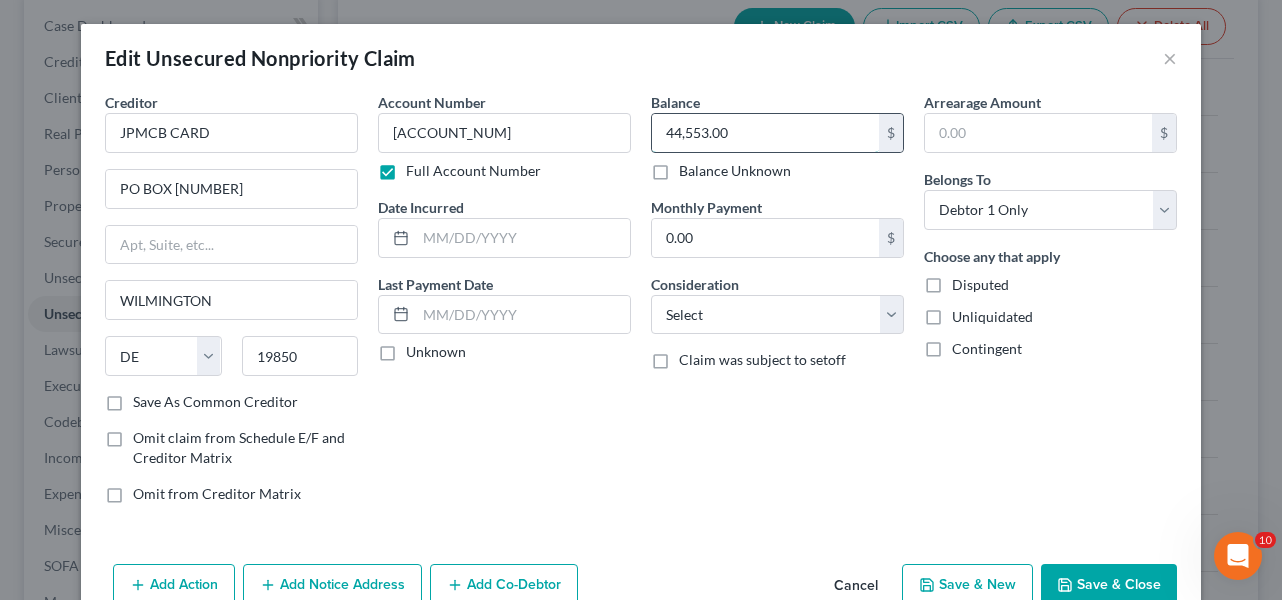 click on "44,553.00" at bounding box center (765, 133) 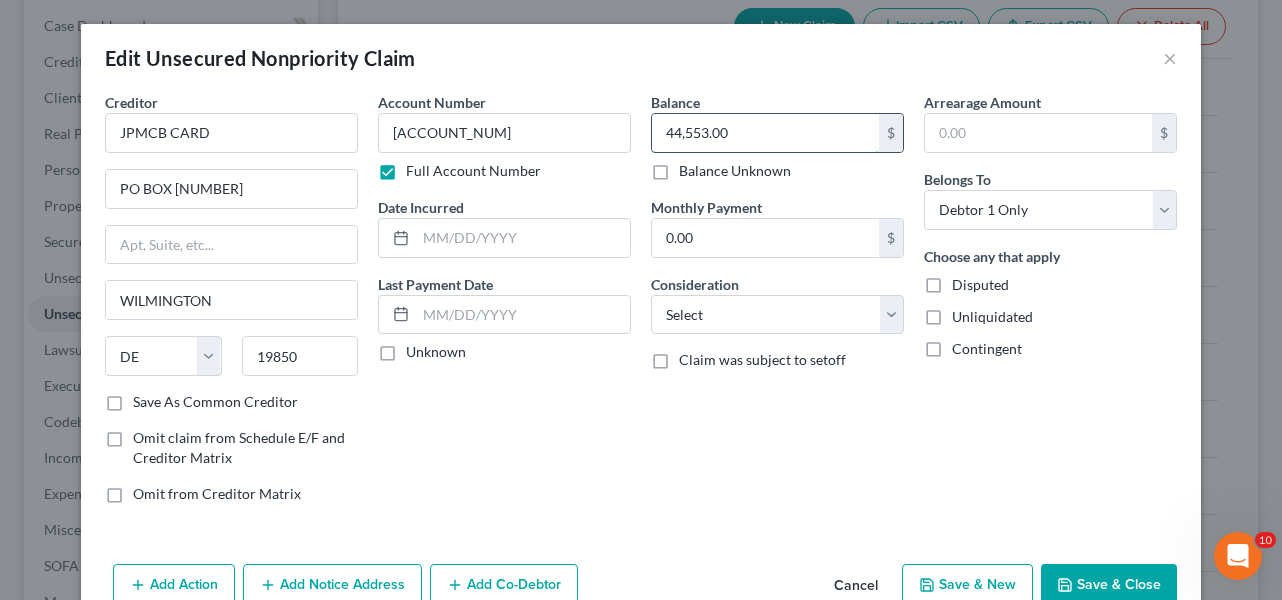click on "44,553.00" at bounding box center (765, 133) 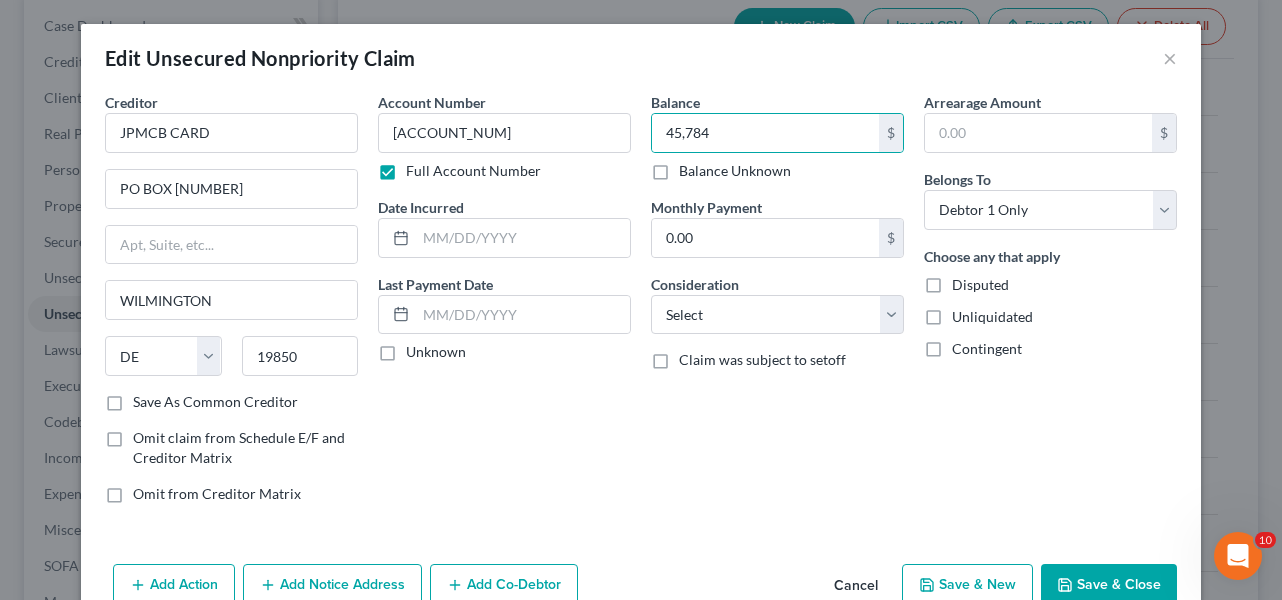 click 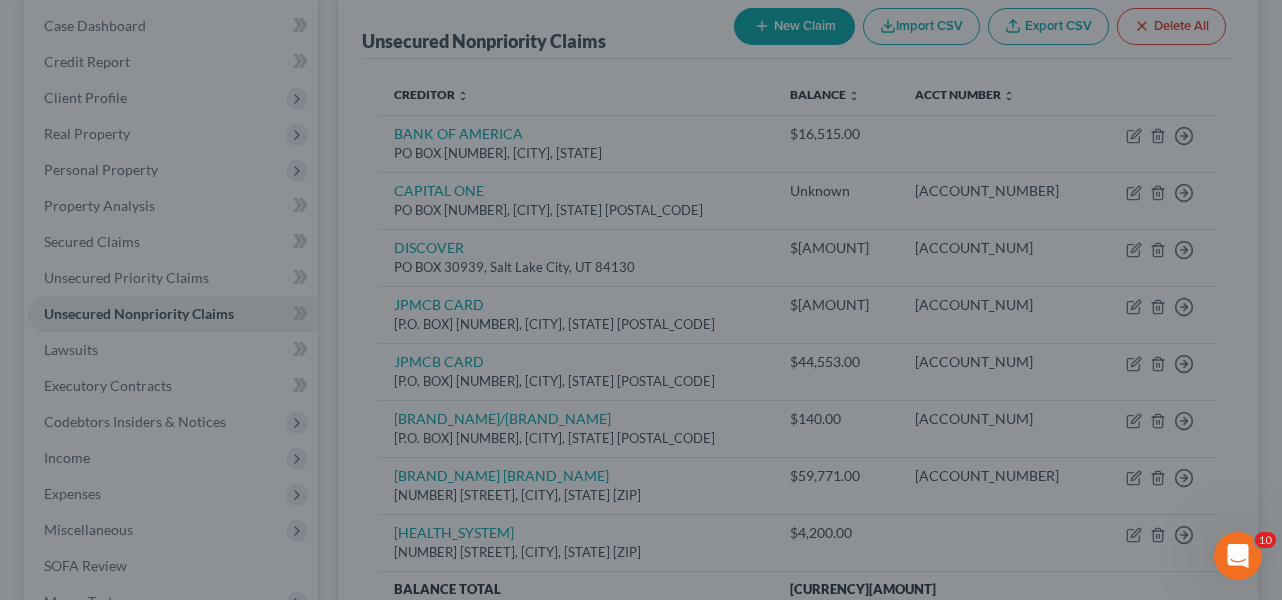 type on "45,784.00" 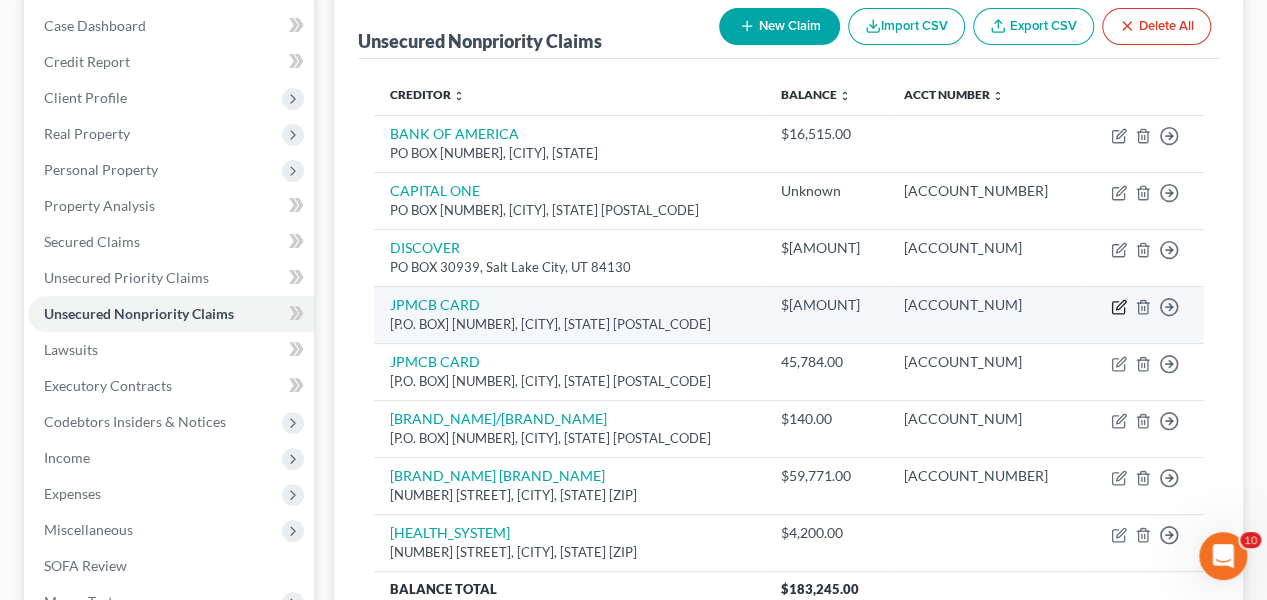 click 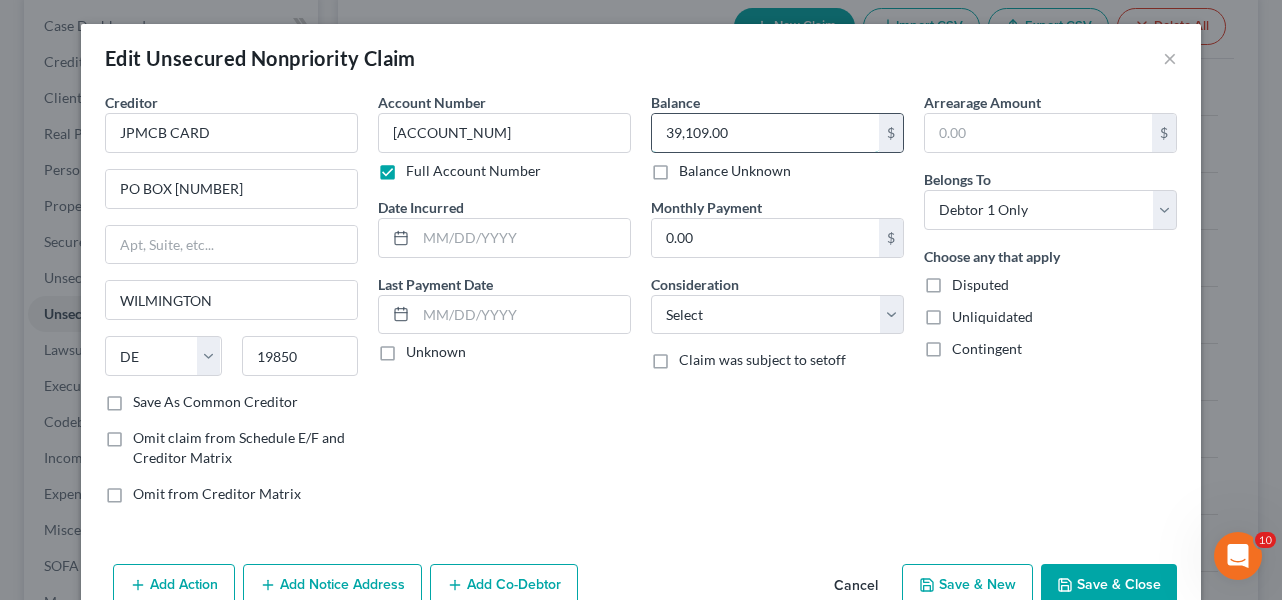 click on "39,109.00" at bounding box center [765, 133] 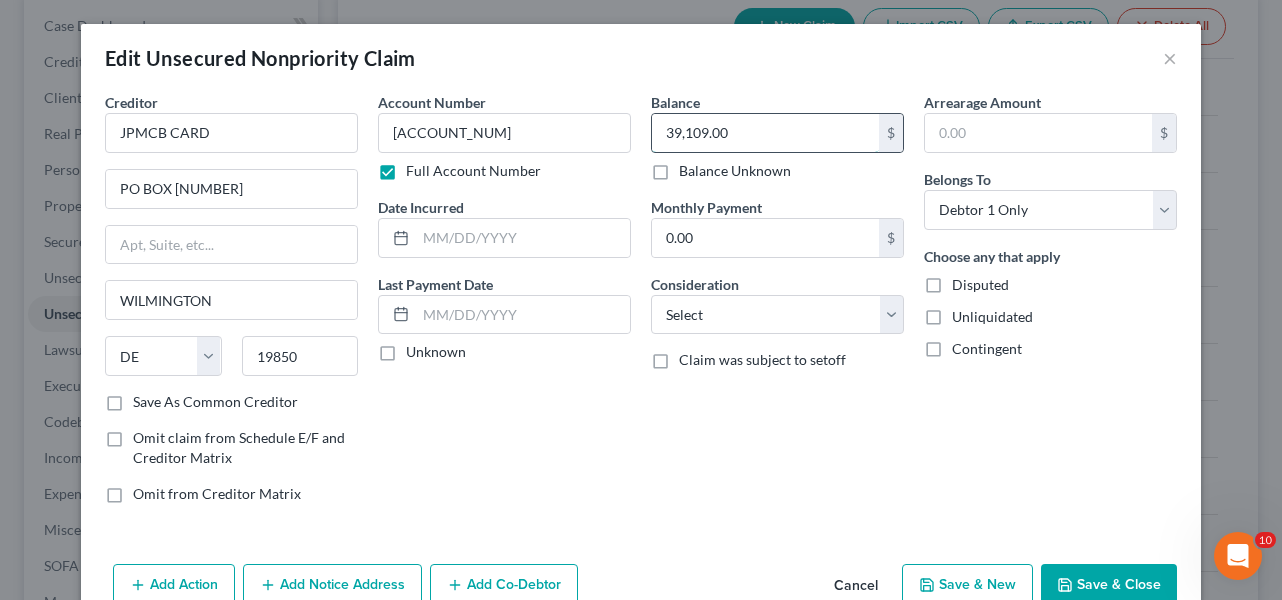 click on "39,109.00" at bounding box center (765, 133) 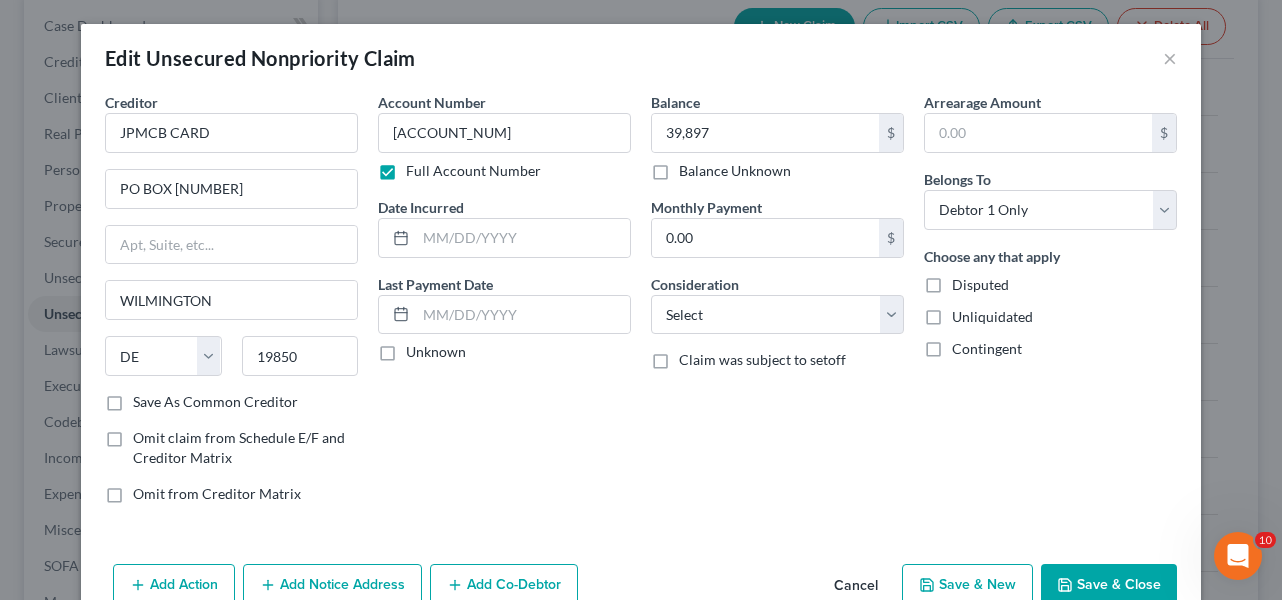 click on "Save & Close" at bounding box center [1109, 585] 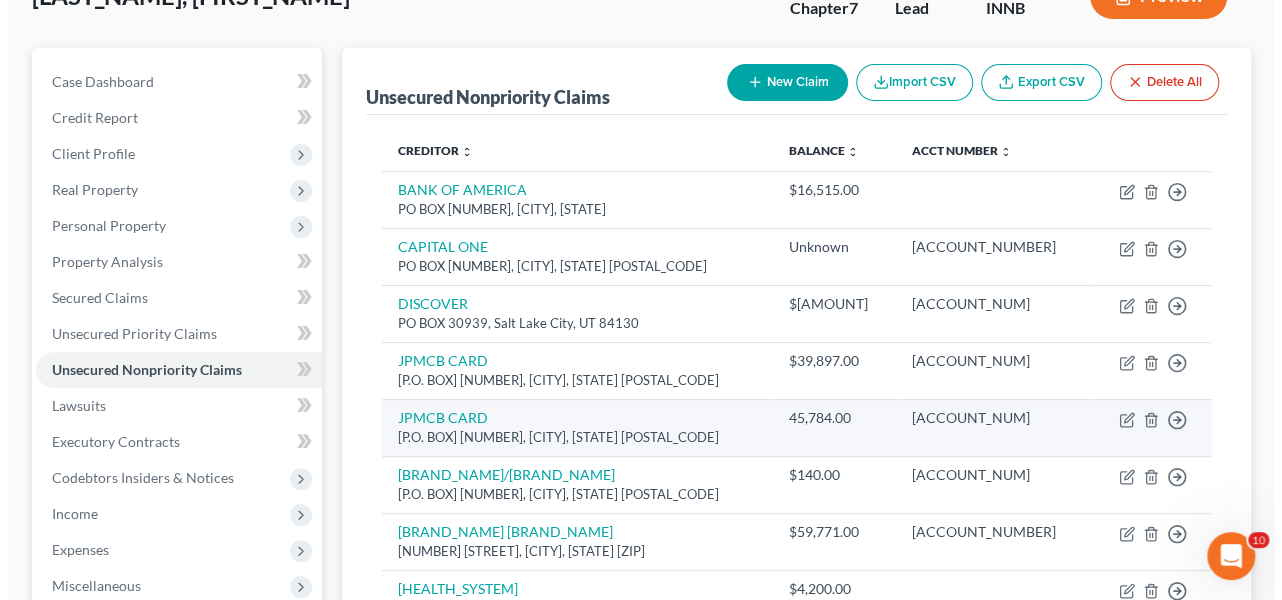 scroll, scrollTop: 0, scrollLeft: 0, axis: both 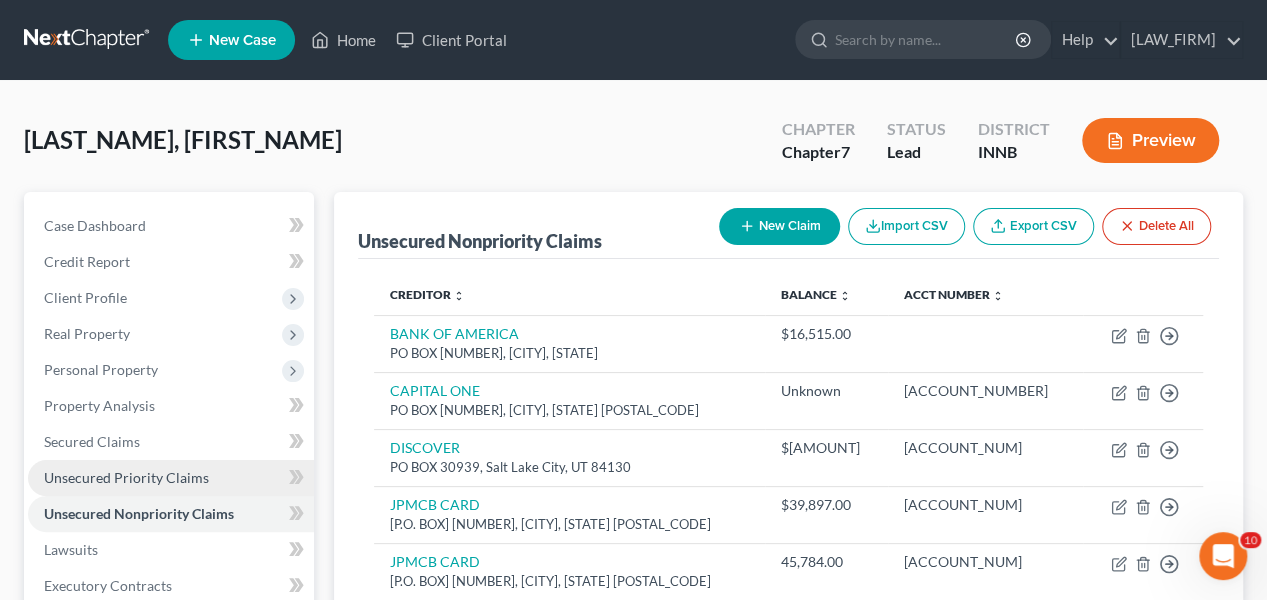 click on "Unsecured Priority Claims" at bounding box center [126, 477] 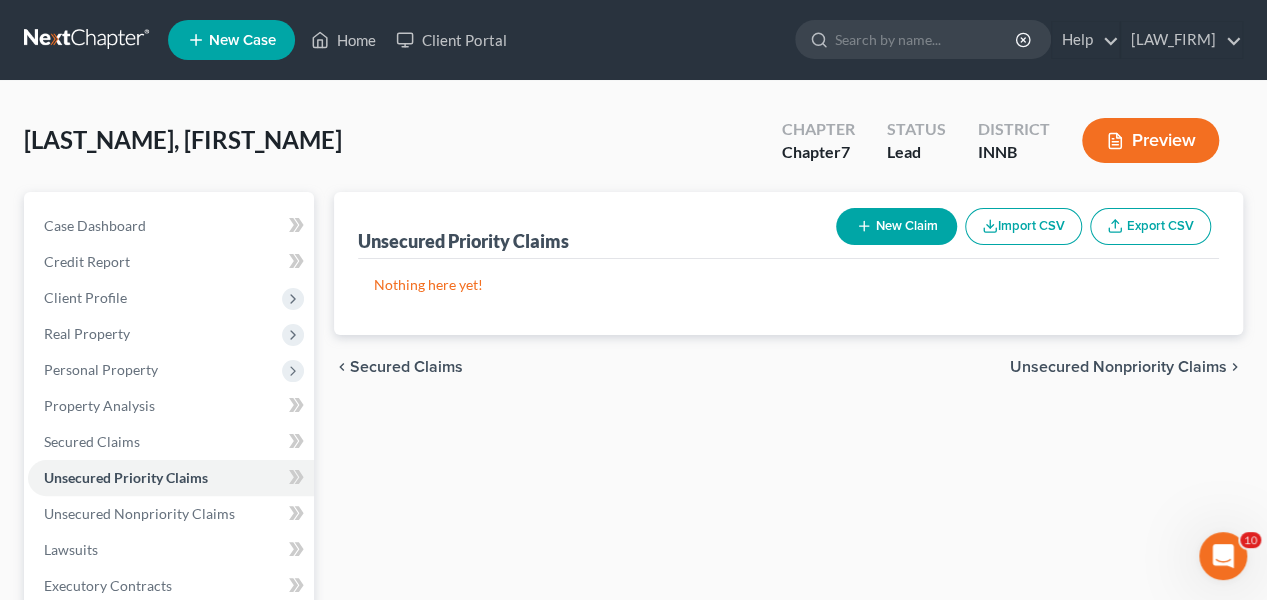 click on "New Claim" at bounding box center [896, 226] 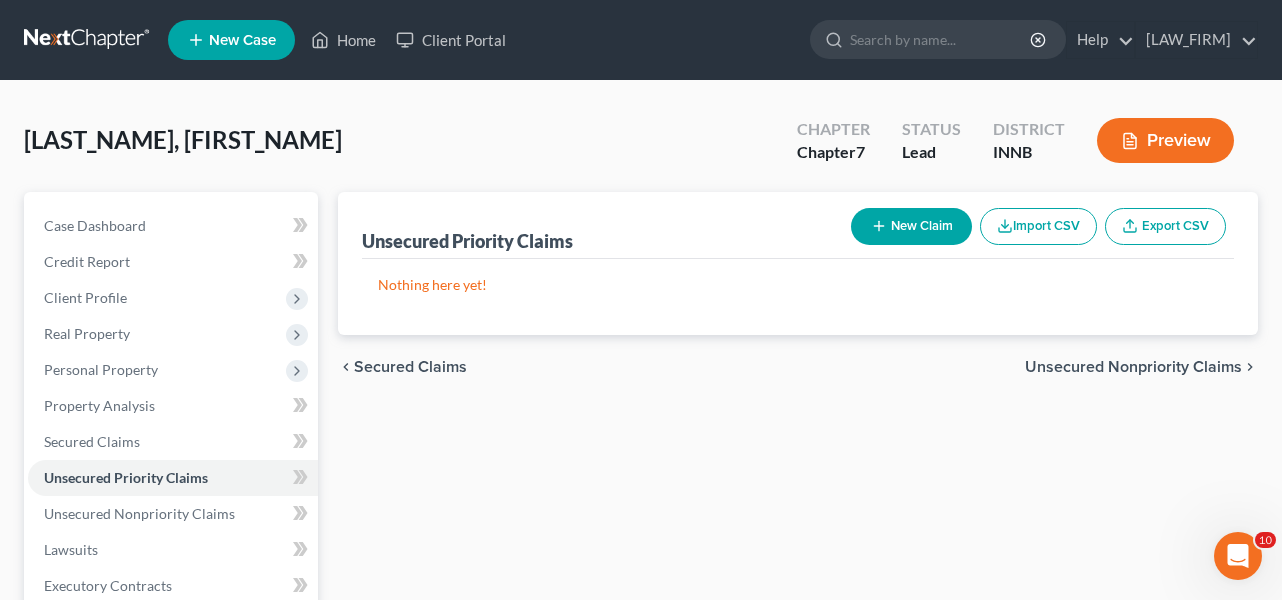 select on "0" 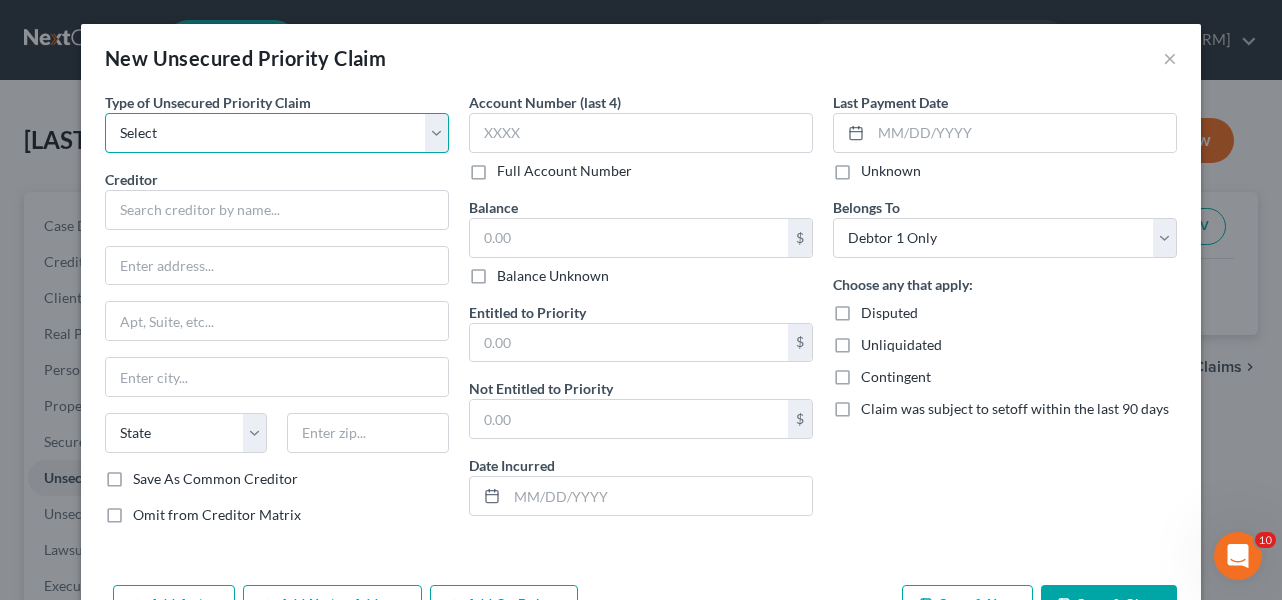 click on "Select Taxes & Other Government Units Domestic Support Obligations Extensions of credit in an involuntary case Wages, Salaries, Commissions Contributions to employee benefits Certain farmers and fisherman Deposits by individuals Commitments to maintain capitals Claims for death or injury while intoxicated Other" at bounding box center (277, 133) 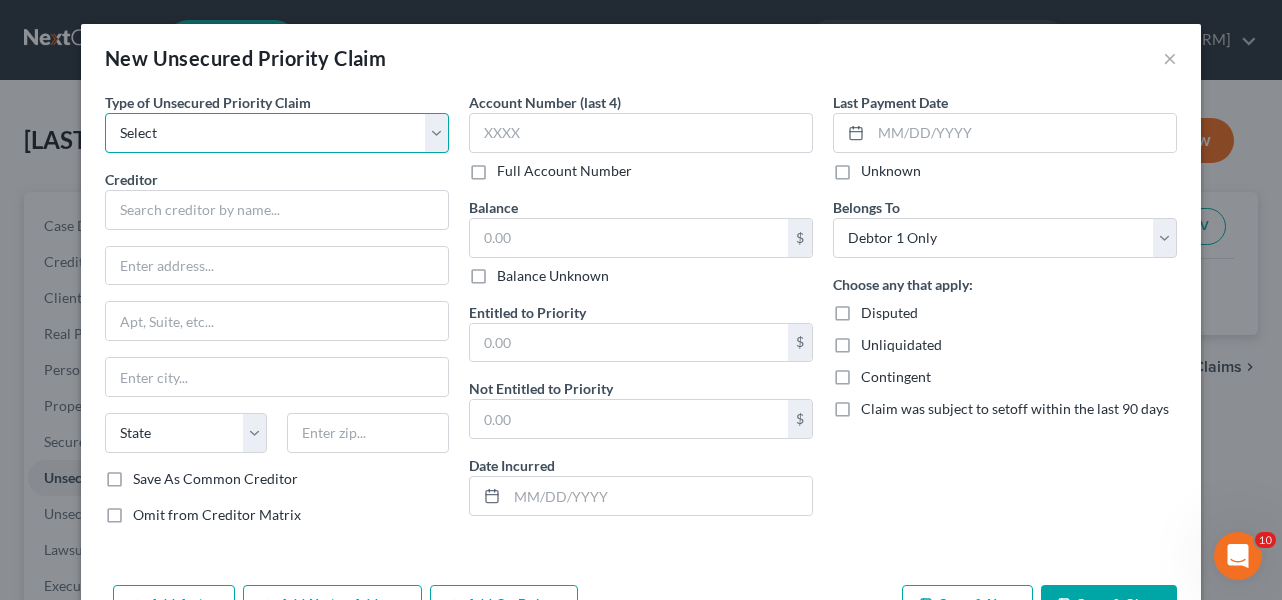 select on "0" 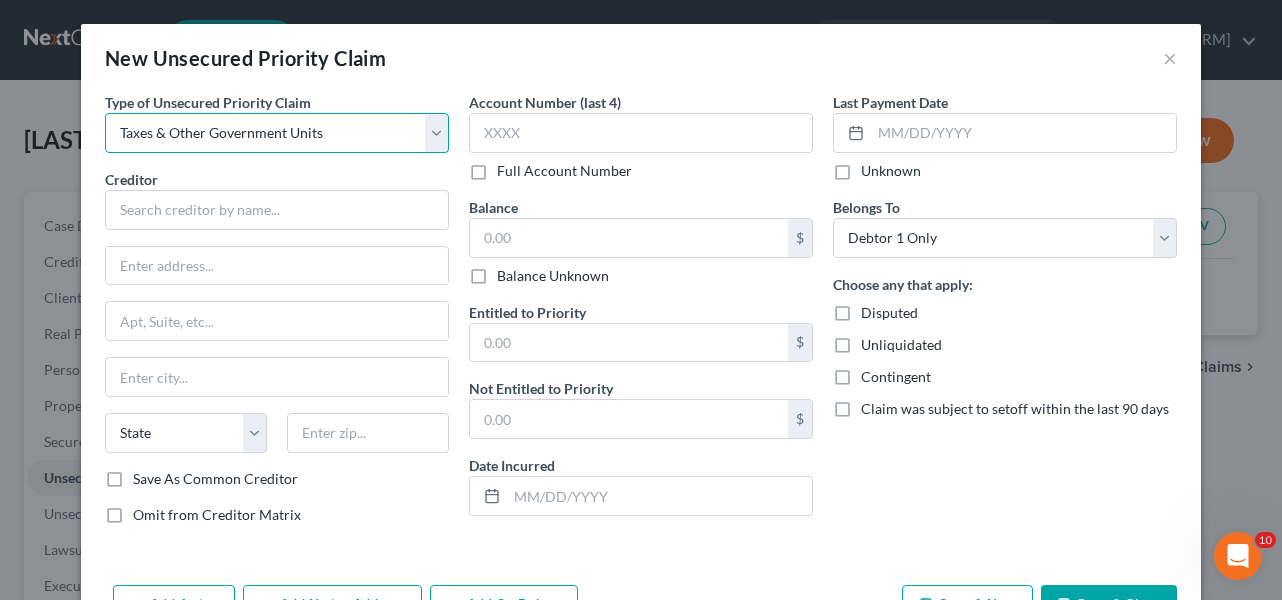 click on "Select Taxes & Other Government Units Domestic Support Obligations Extensions of credit in an involuntary case Wages, Salaries, Commissions Contributions to employee benefits Certain farmers and fisherman Deposits by individuals Commitments to maintain capitals Claims for death or injury while intoxicated Other" at bounding box center [277, 133] 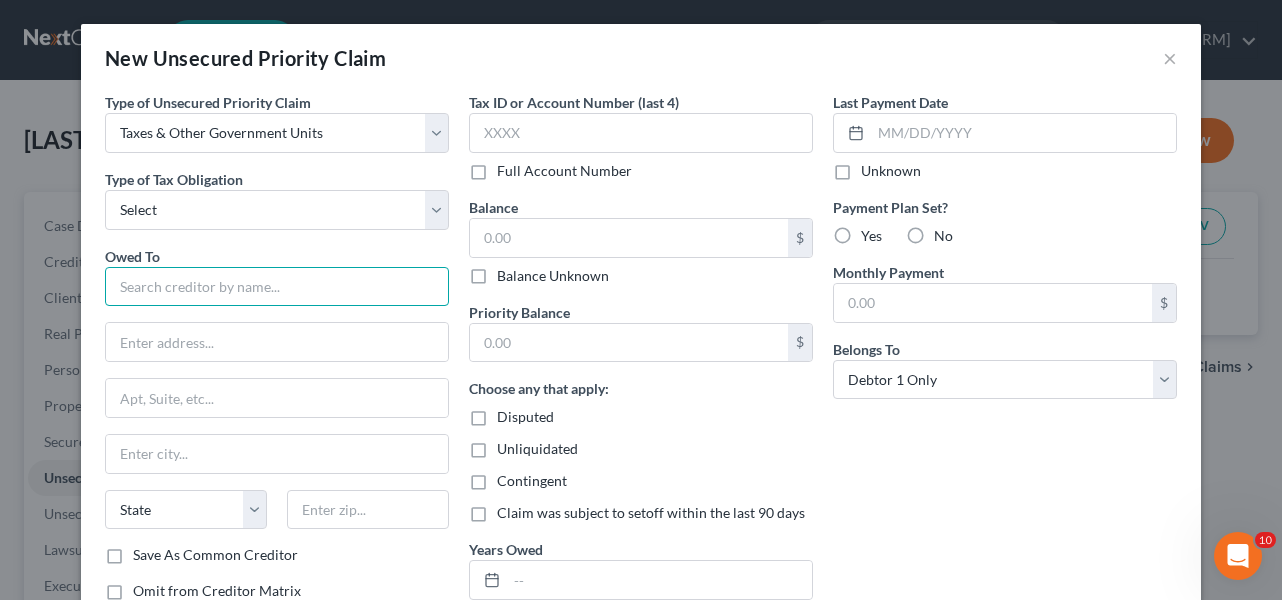 click at bounding box center (277, 287) 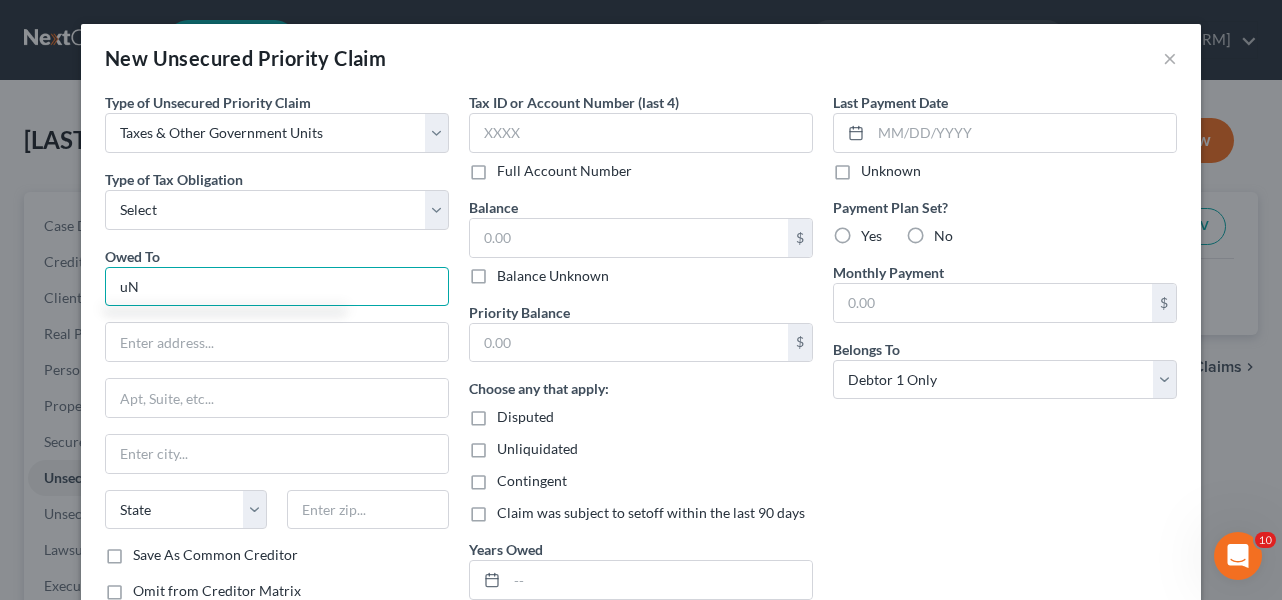 type on "u" 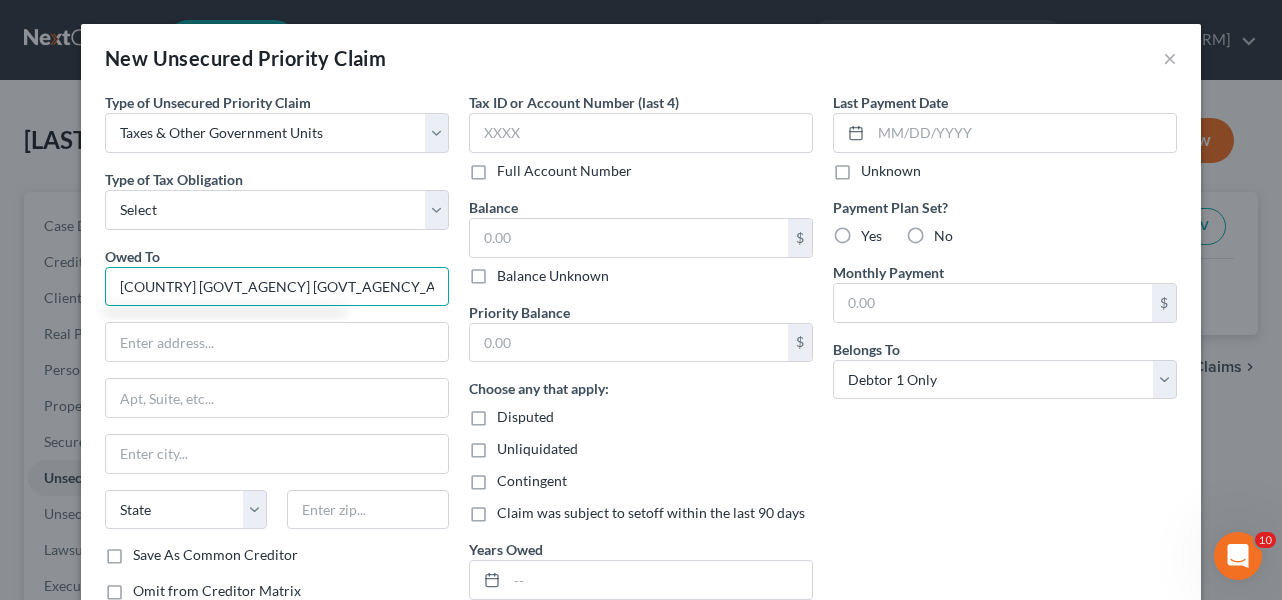type on "[COUNTRY] [GOVT_AGENCY] [GOVT_AGENCY_ABBR]" 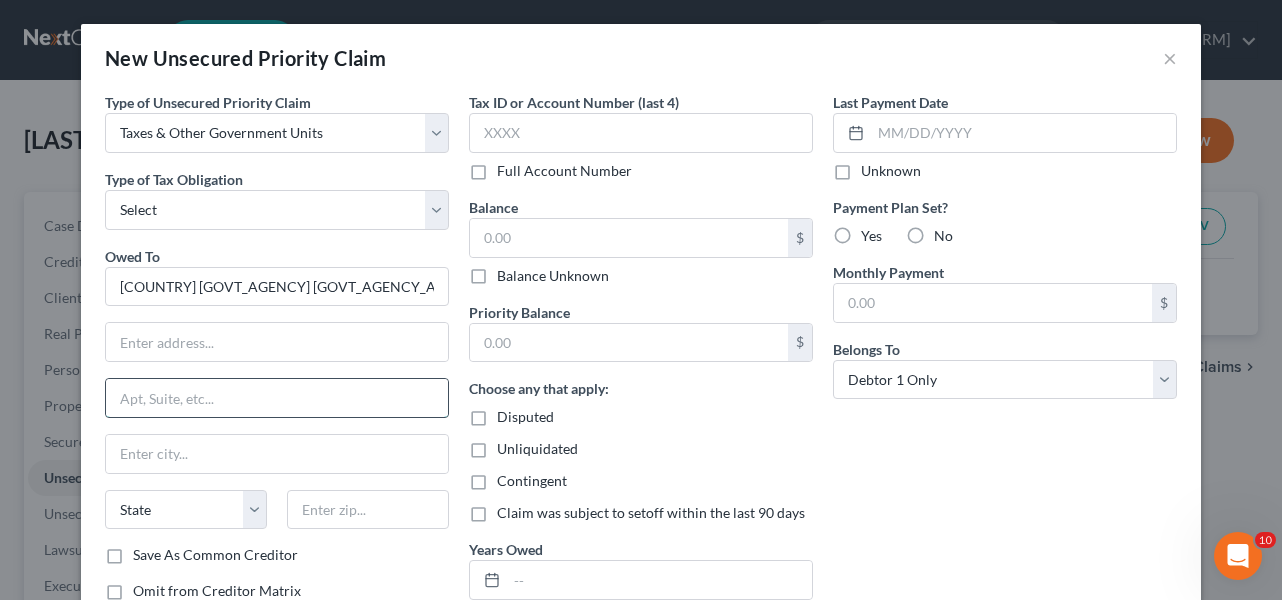 paste on "P.O. Box 7346" 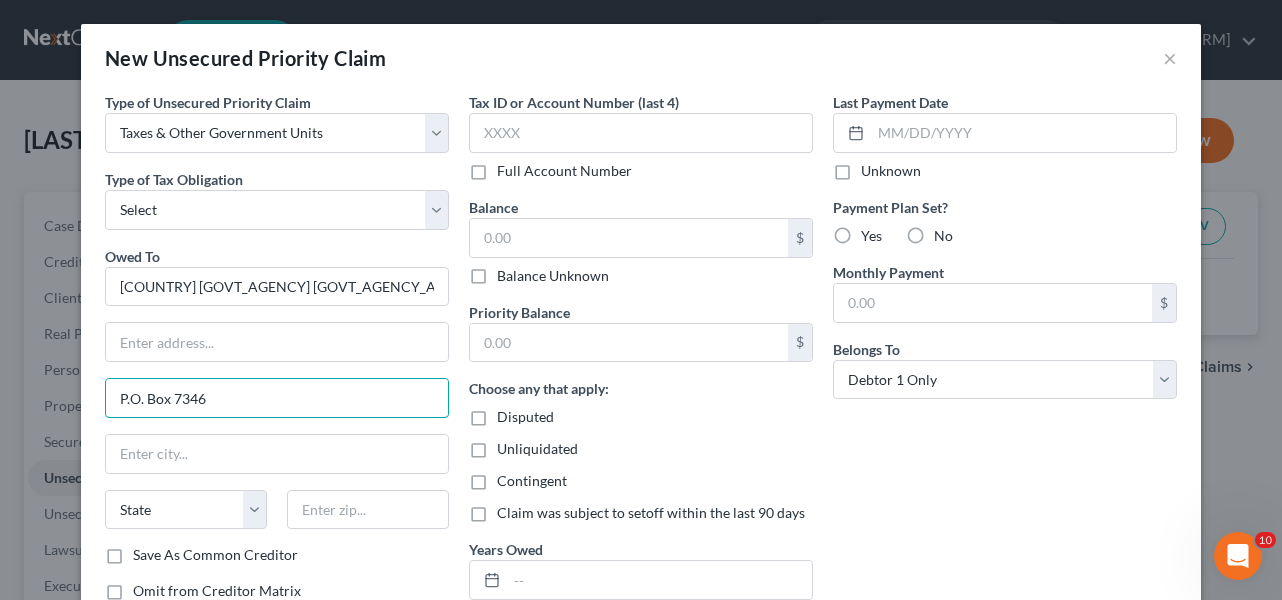 drag, startPoint x: 160, startPoint y: 394, endPoint x: 159, endPoint y: 368, distance: 26.019224 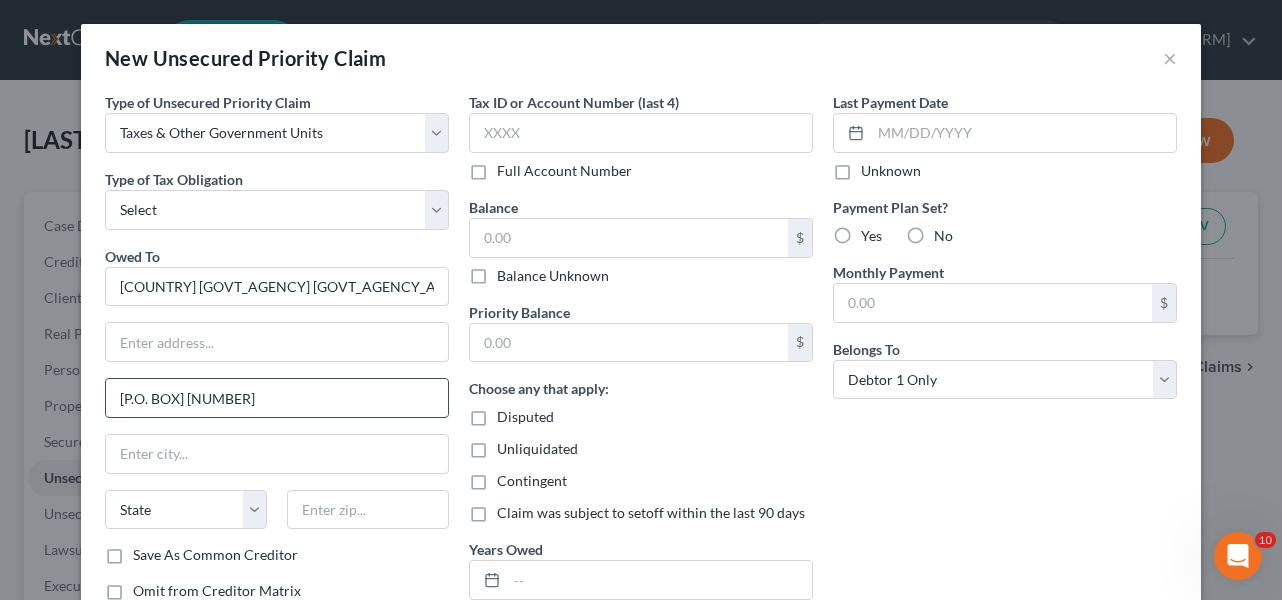 click on "[P.O. BOX] [NUMBER]" at bounding box center [277, 398] 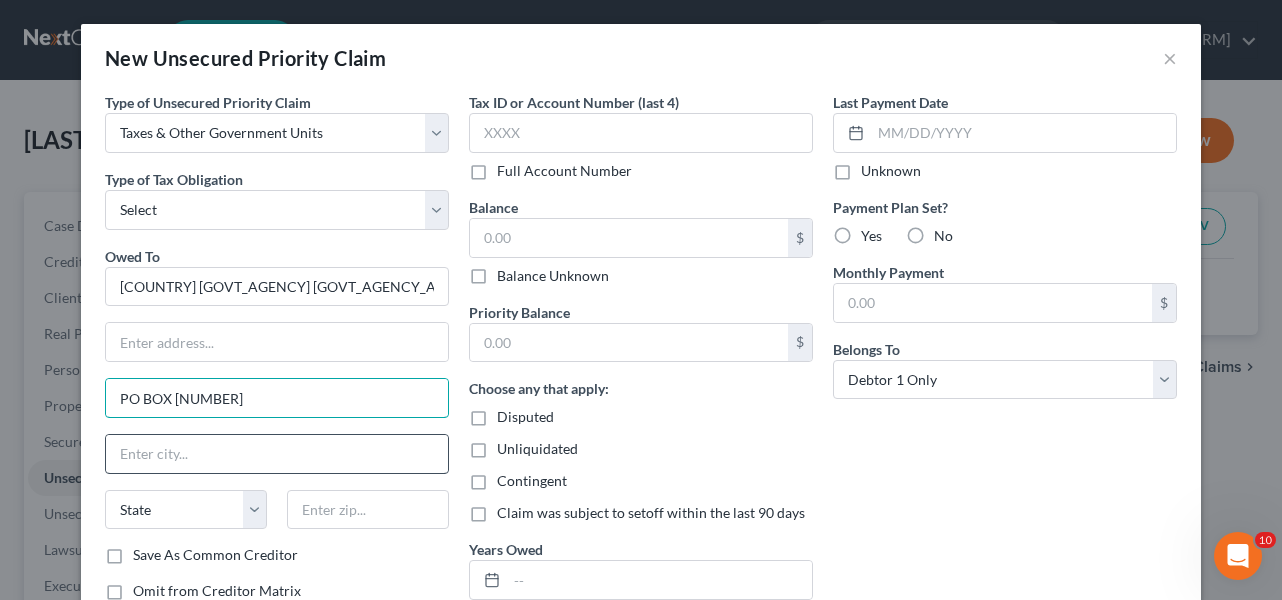 type on "PO BOX [NUMBER]" 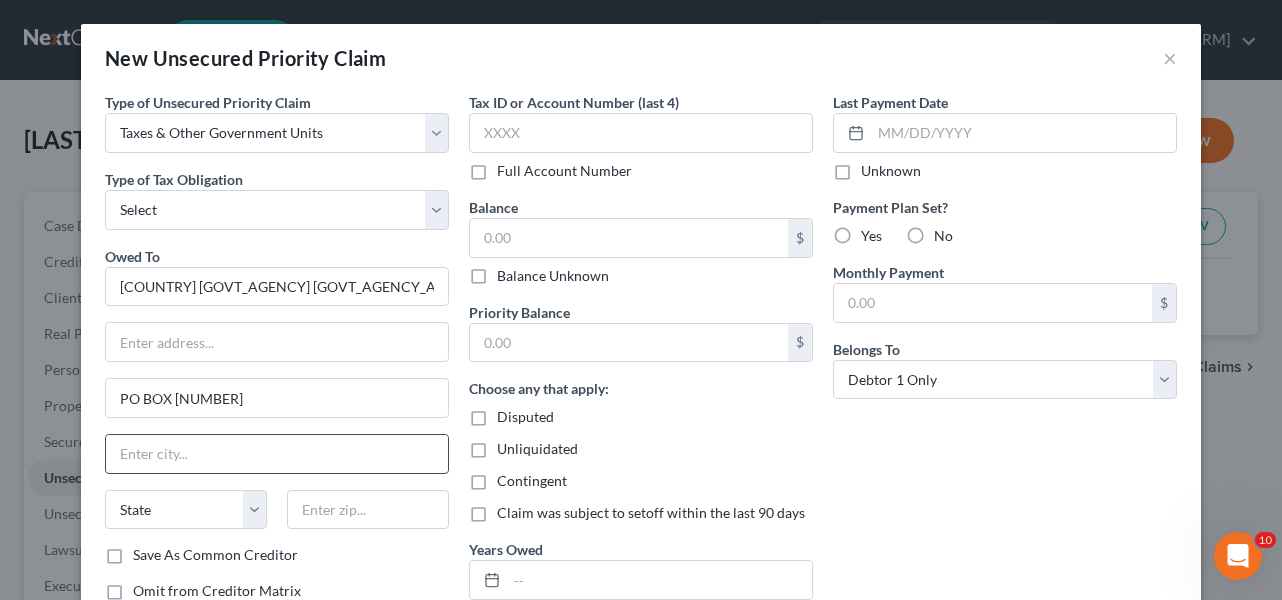 click at bounding box center [277, 454] 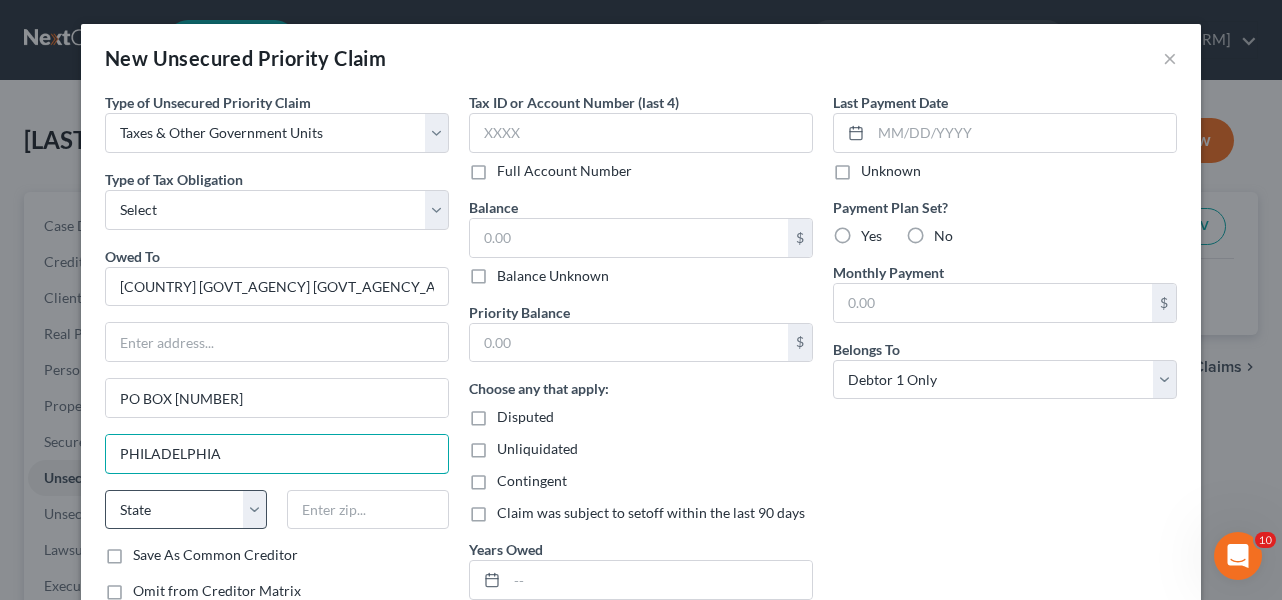 type on "PHILADELPHIA" 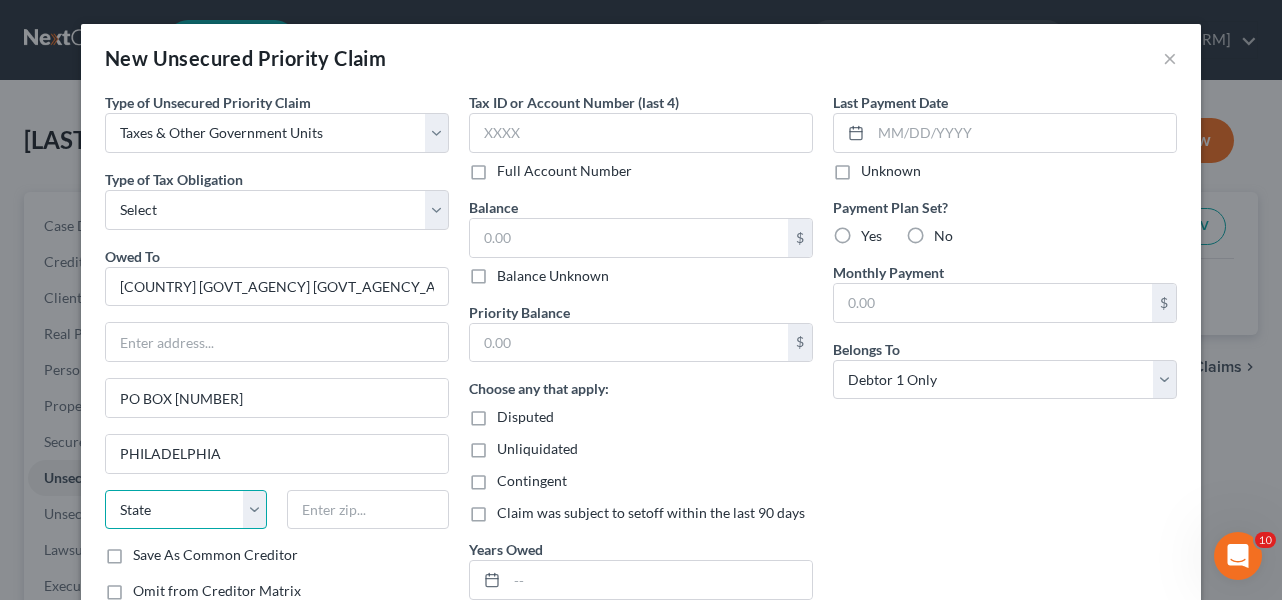 click on "State AL AK AR AZ CA CO CT DE DC FL GA GU HI ID IL IN IA KS KY LA ME MD MA MI MN MS MO MT NC ND NE NV NH NJ NM NY OH OK OR PA PR RI SC SD TN TX UT VI VA VT WA WV WI WY" at bounding box center (186, 510) 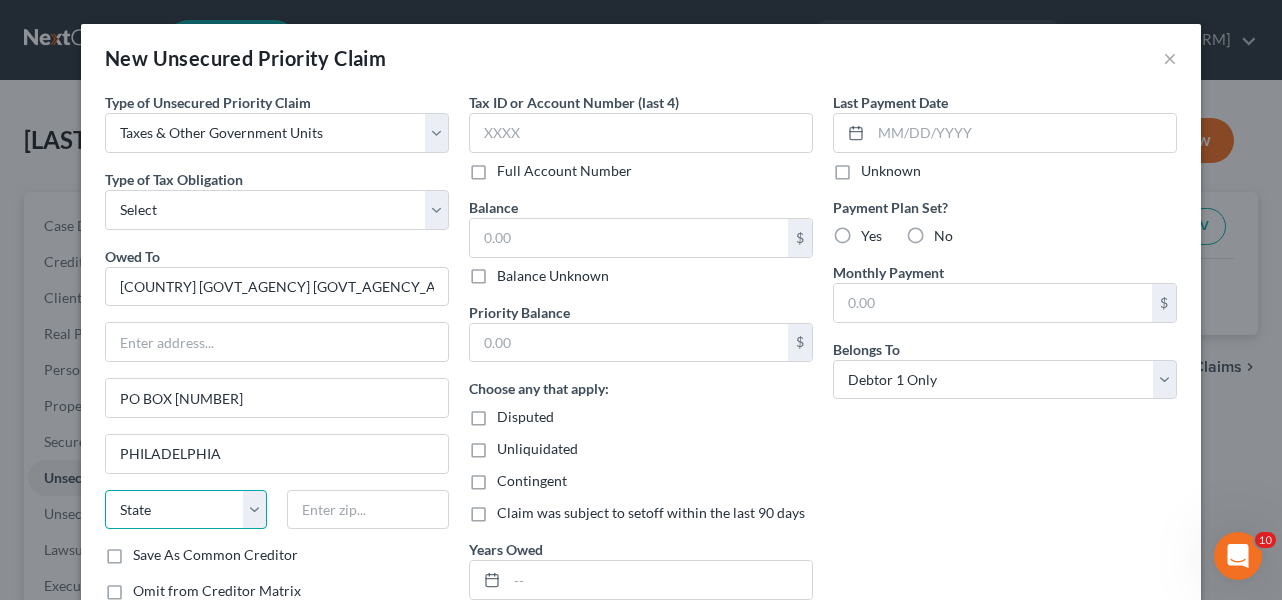 select on "39" 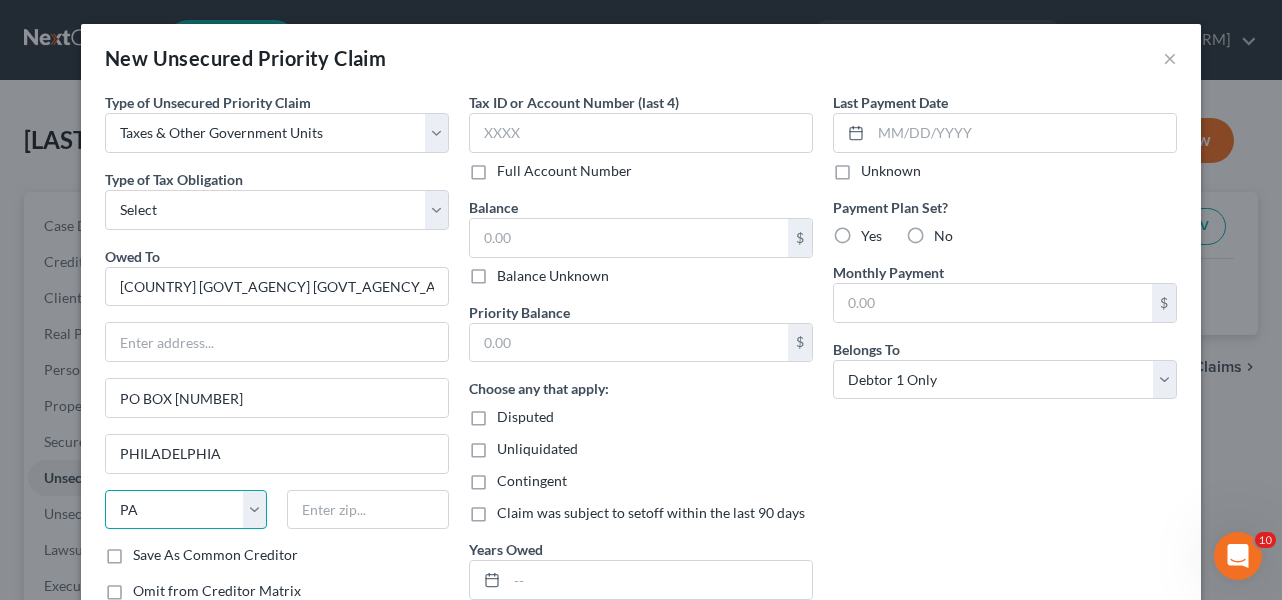 click on "State AL AK AR AZ CA CO CT DE DC FL GA GU HI ID IL IN IA KS KY LA ME MD MA MI MN MS MO MT NC ND NE NV NH NJ NM NY OH OK OR PA PR RI SC SD TN TX UT VI VA VT WA WV WI WY" at bounding box center [186, 510] 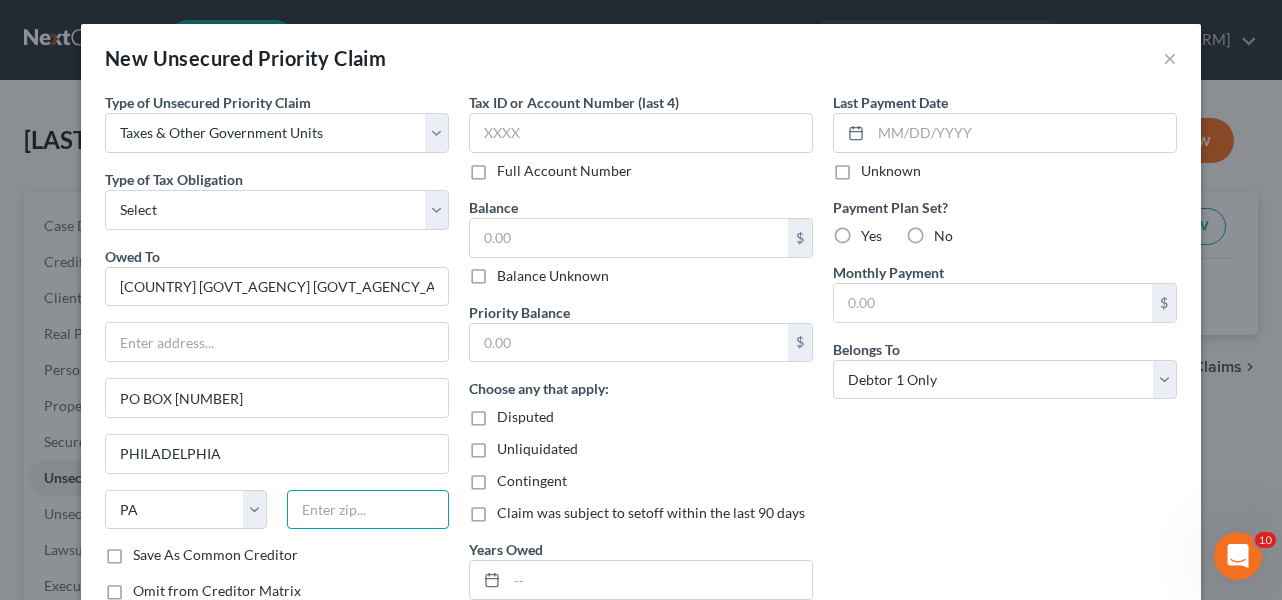 paste on "19101" 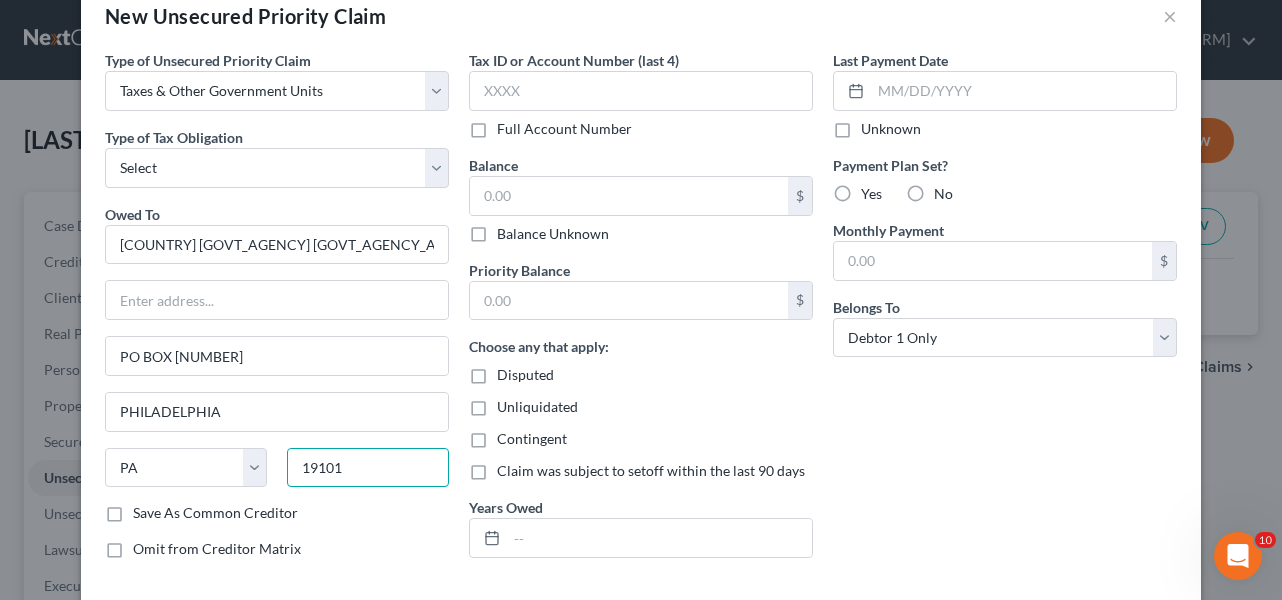 scroll, scrollTop: 0, scrollLeft: 0, axis: both 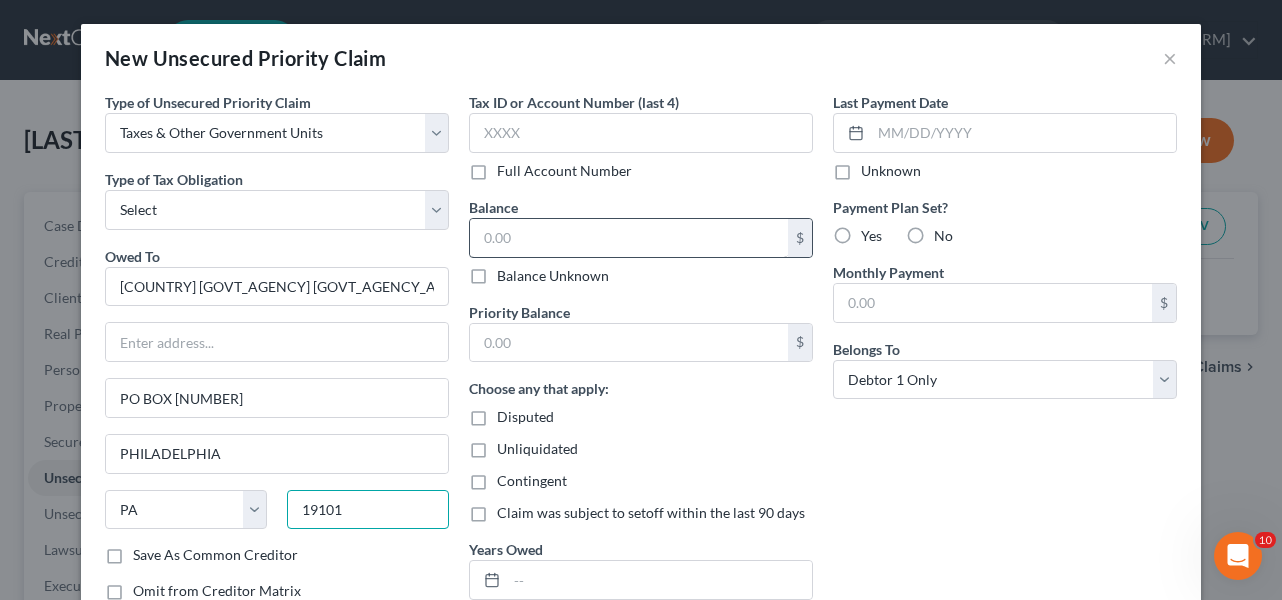 type on "19101" 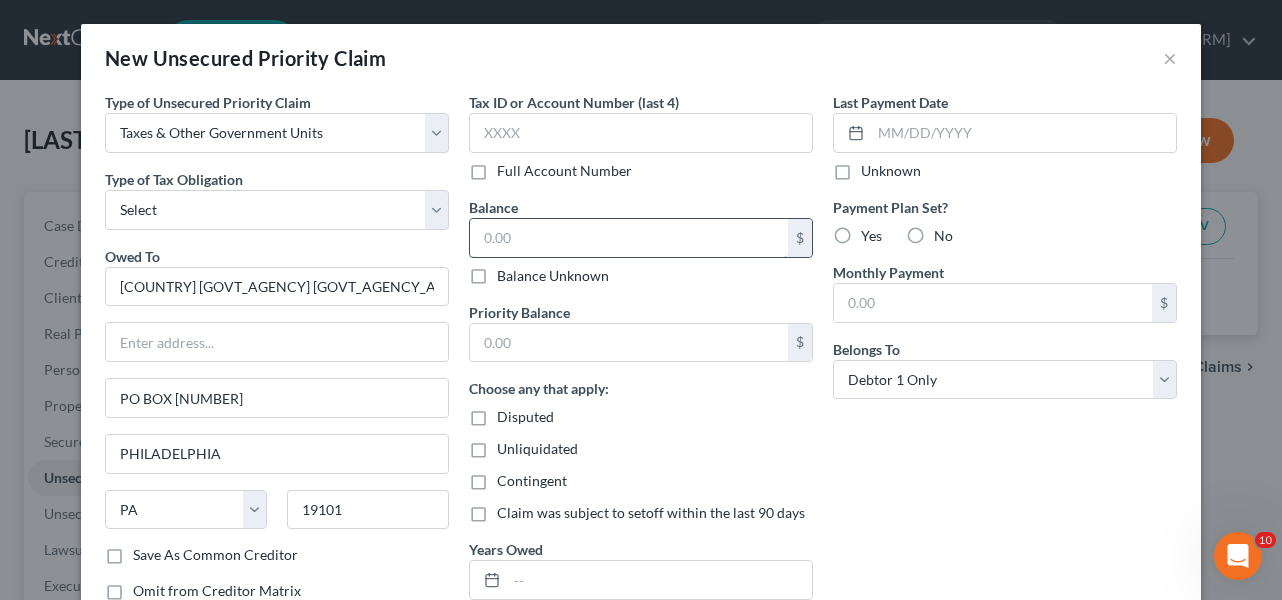 click at bounding box center (629, 238) 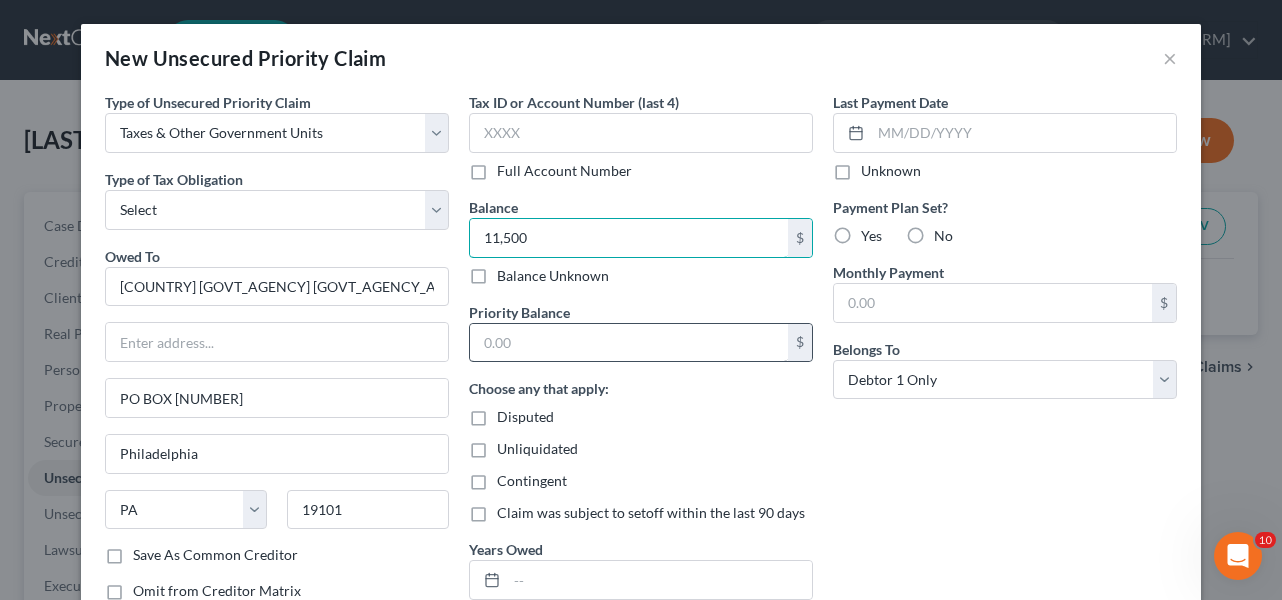 type on "11,500" 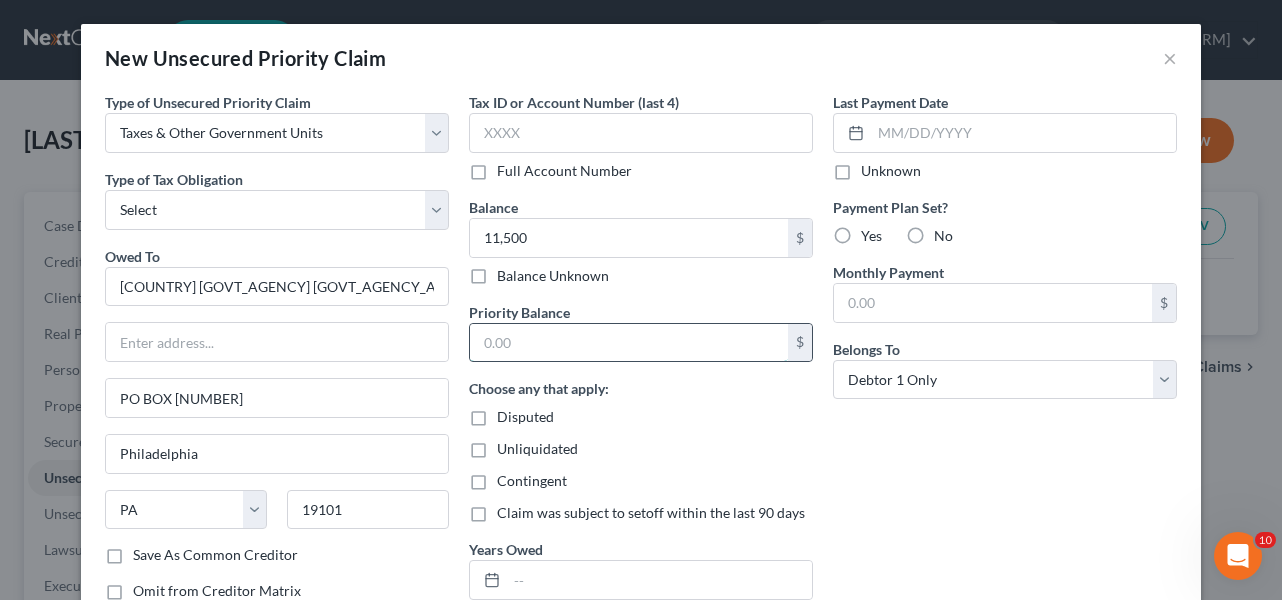 click at bounding box center [629, 343] 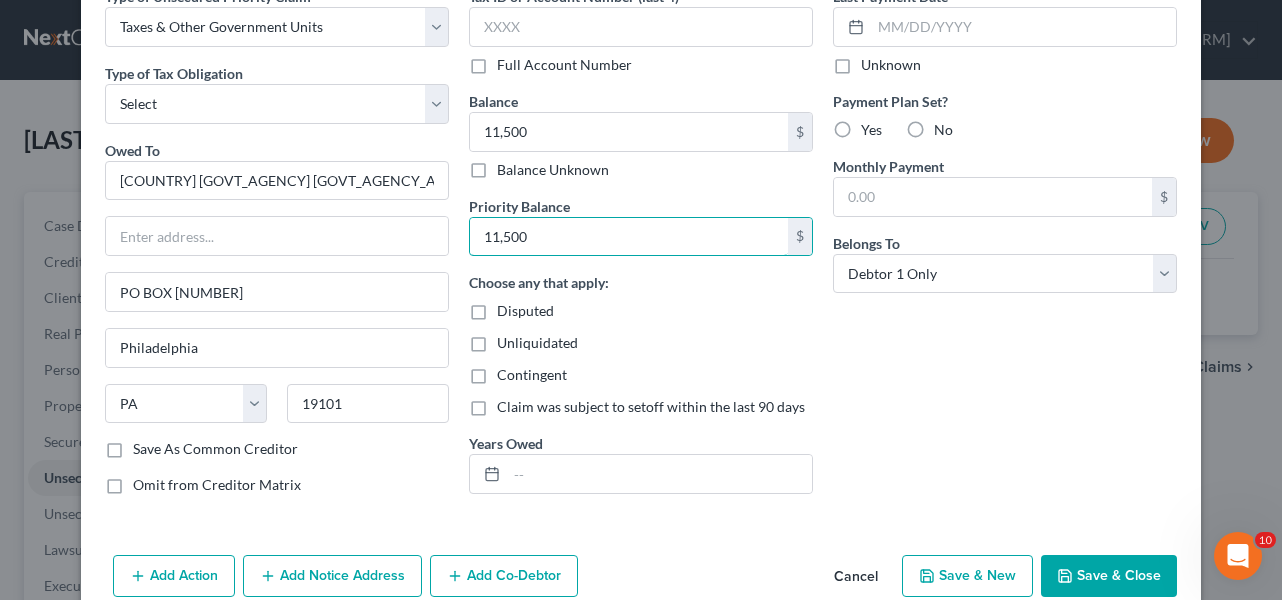 scroll, scrollTop: 139, scrollLeft: 0, axis: vertical 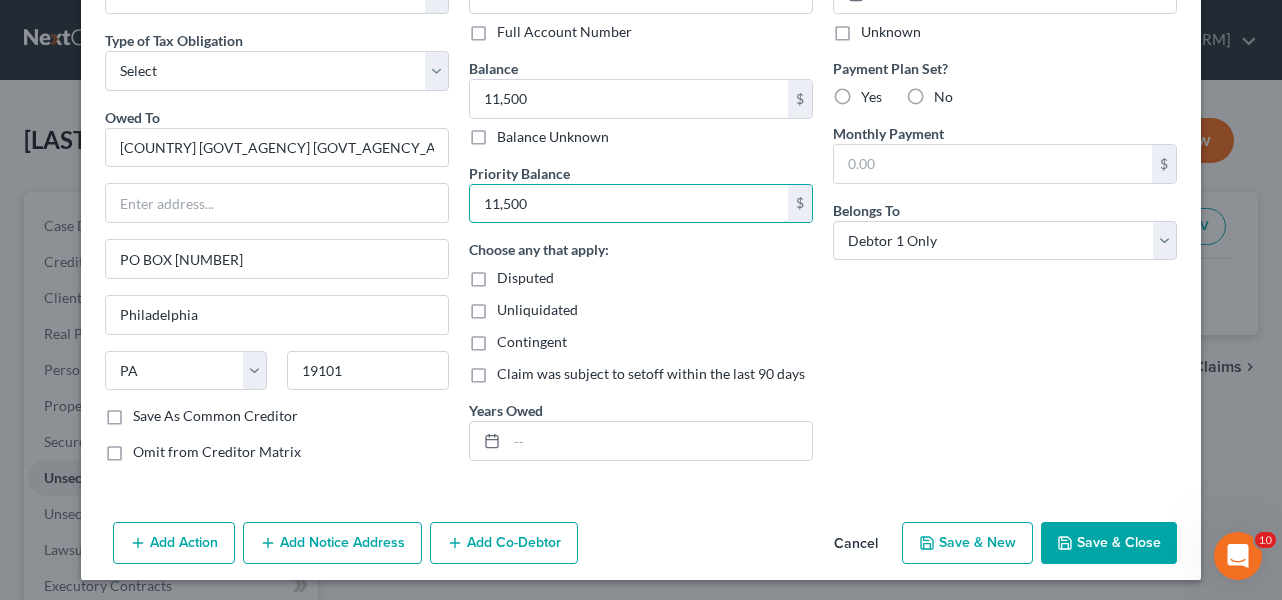 type on "11,500" 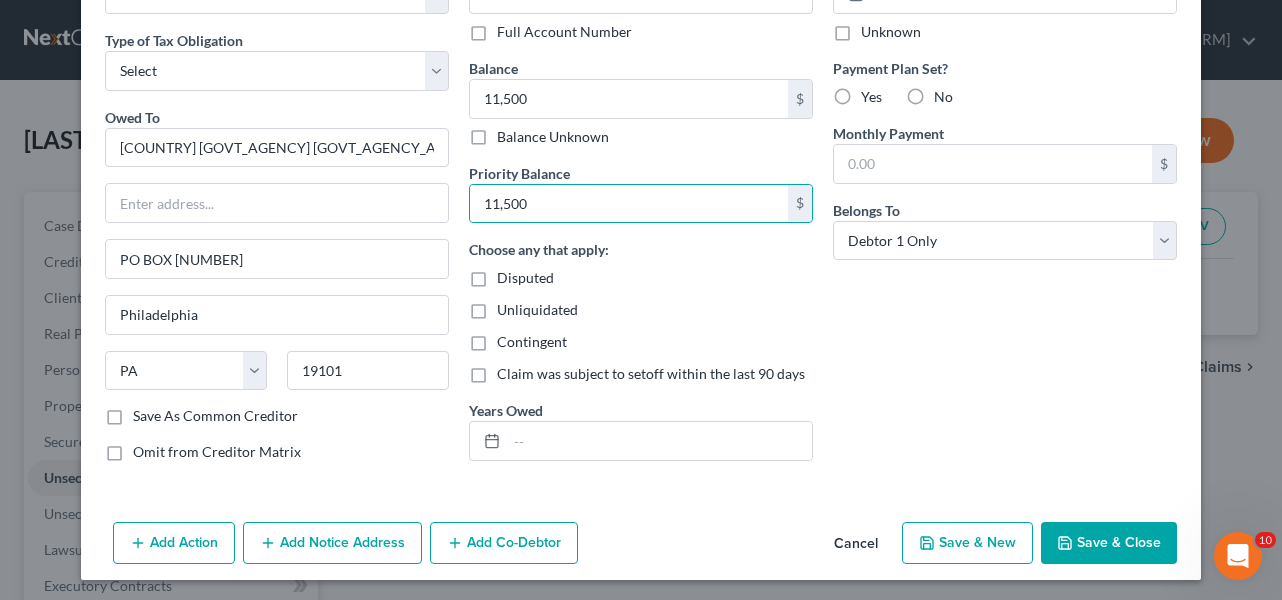 click 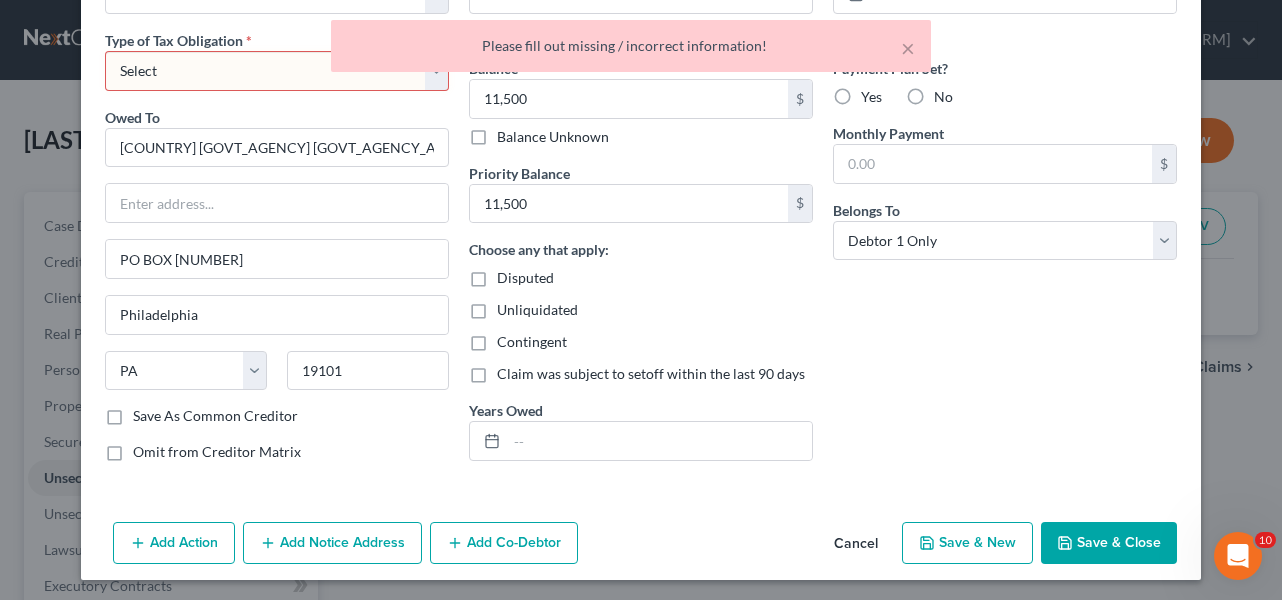 scroll, scrollTop: 39, scrollLeft: 0, axis: vertical 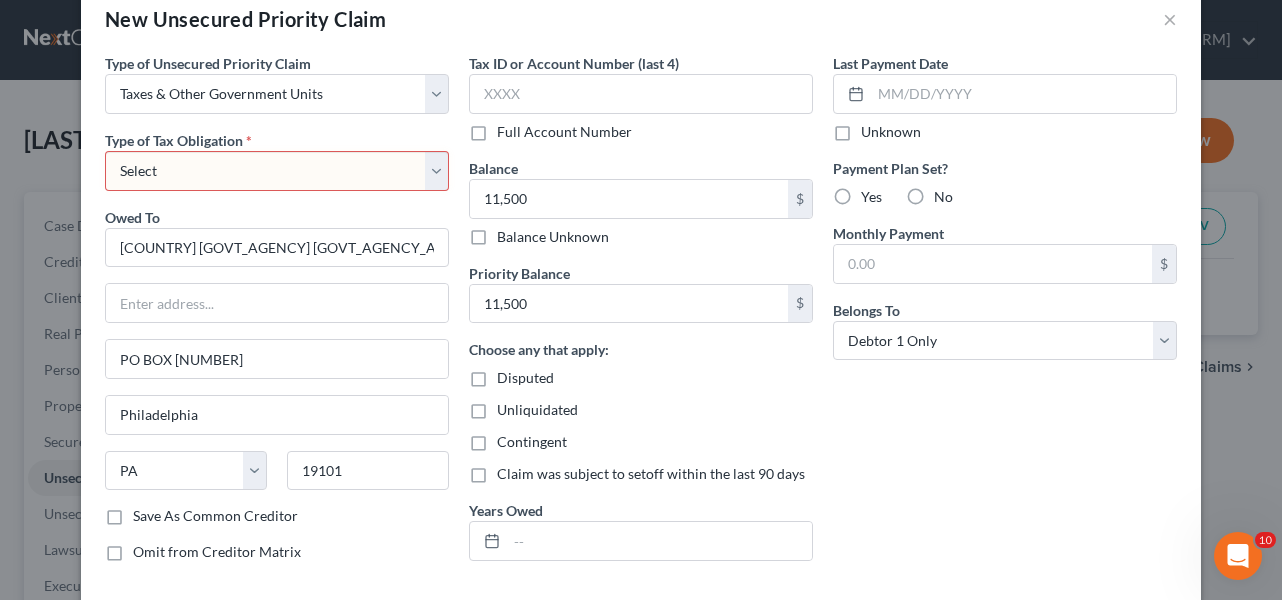 click on "Select Federal City State Franchise Tax Board Other" at bounding box center (277, 171) 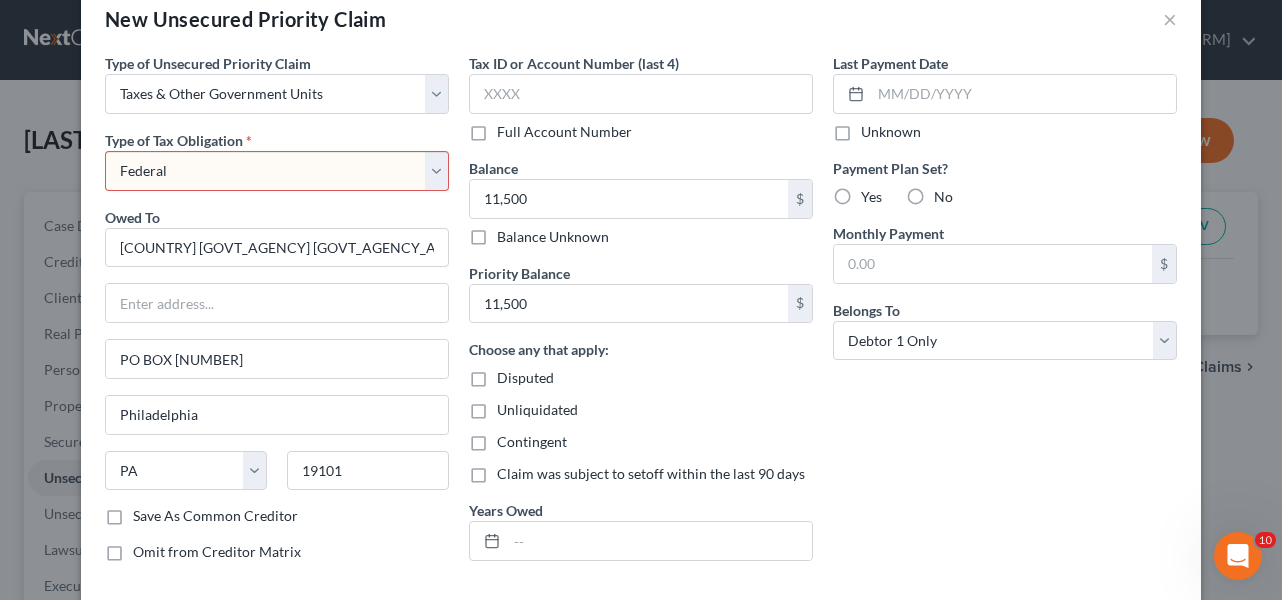 click on "Select Federal City State Franchise Tax Board Other" at bounding box center (277, 171) 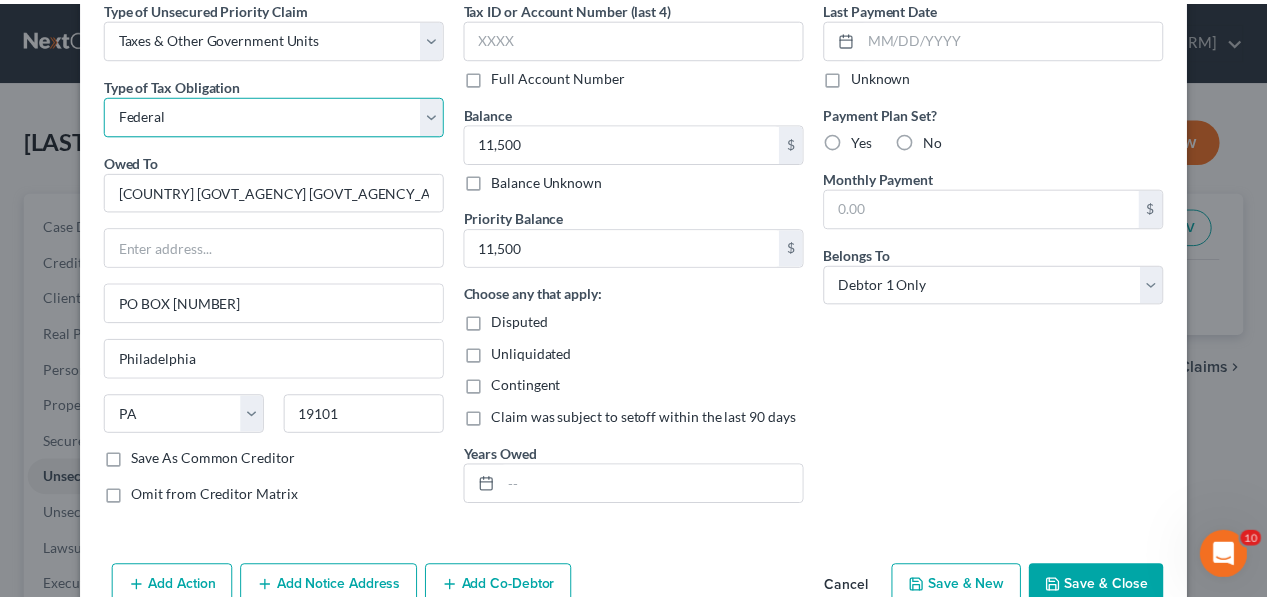 scroll, scrollTop: 139, scrollLeft: 0, axis: vertical 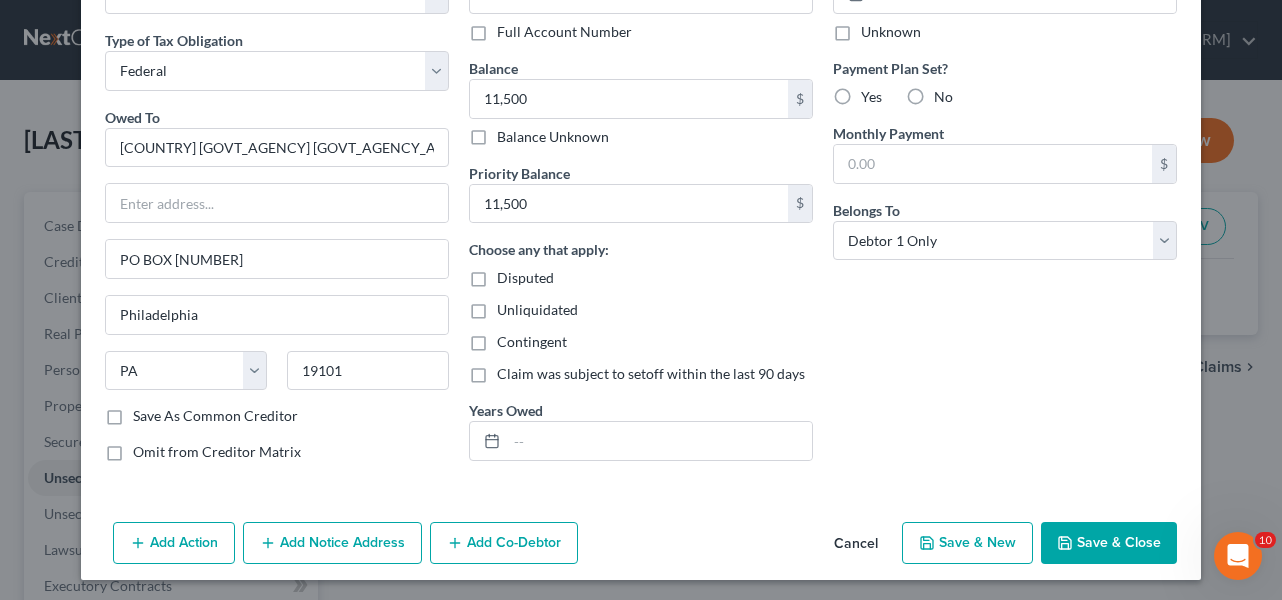 click on "Save & Close" at bounding box center (1109, 543) 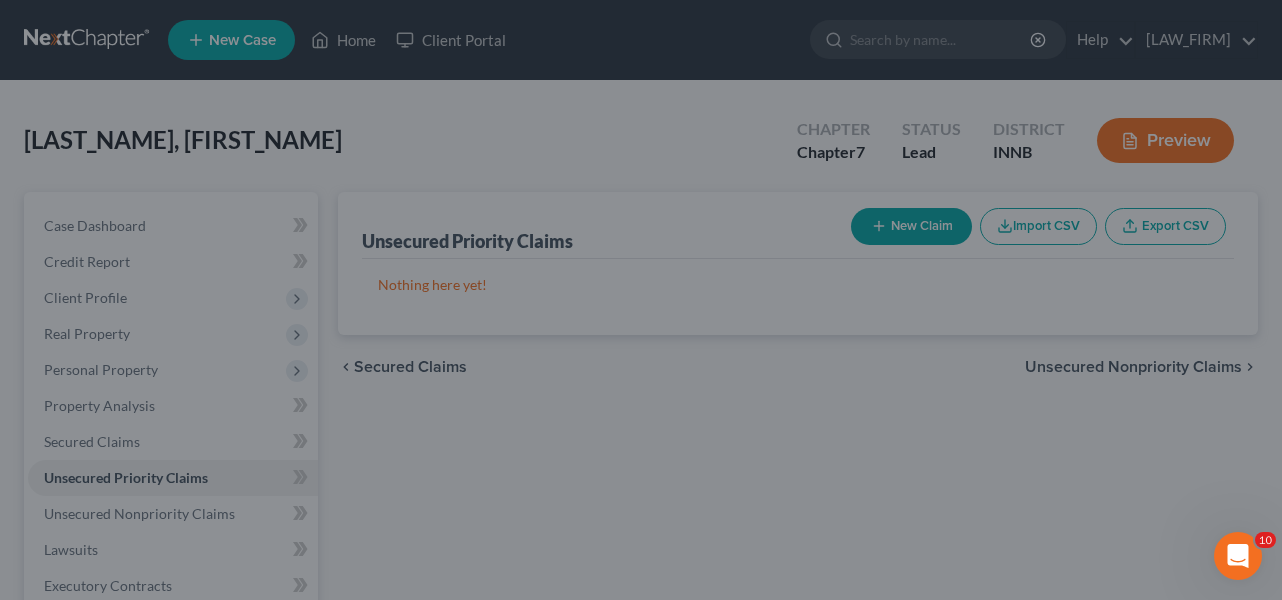 type on "11,500.00" 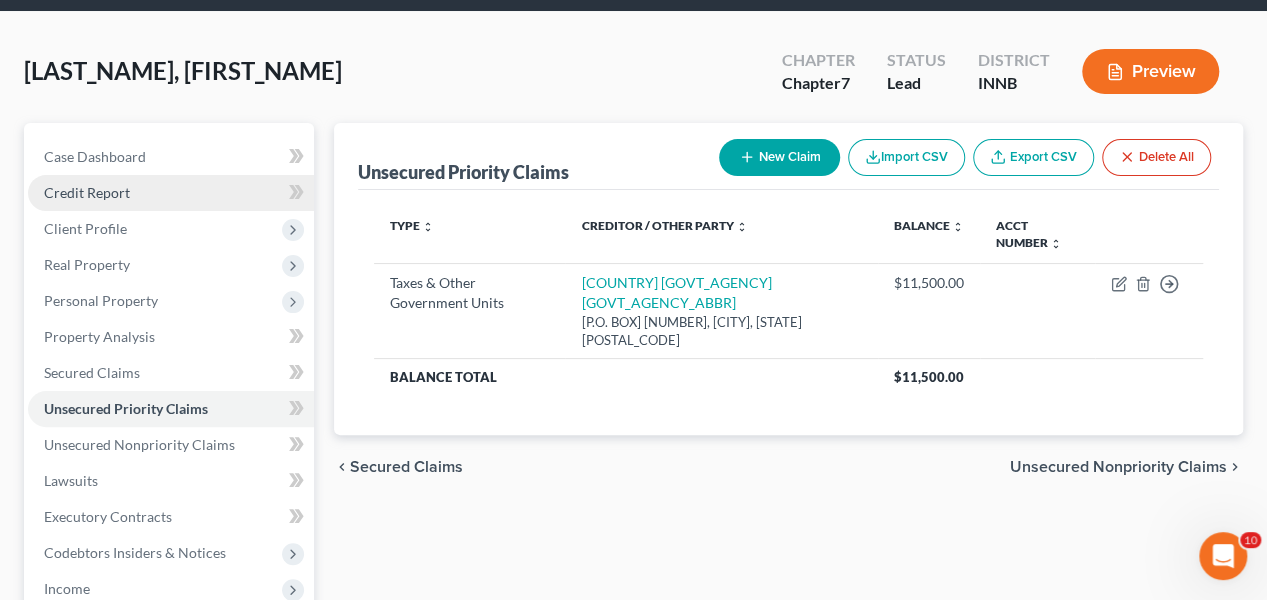 scroll, scrollTop: 100, scrollLeft: 0, axis: vertical 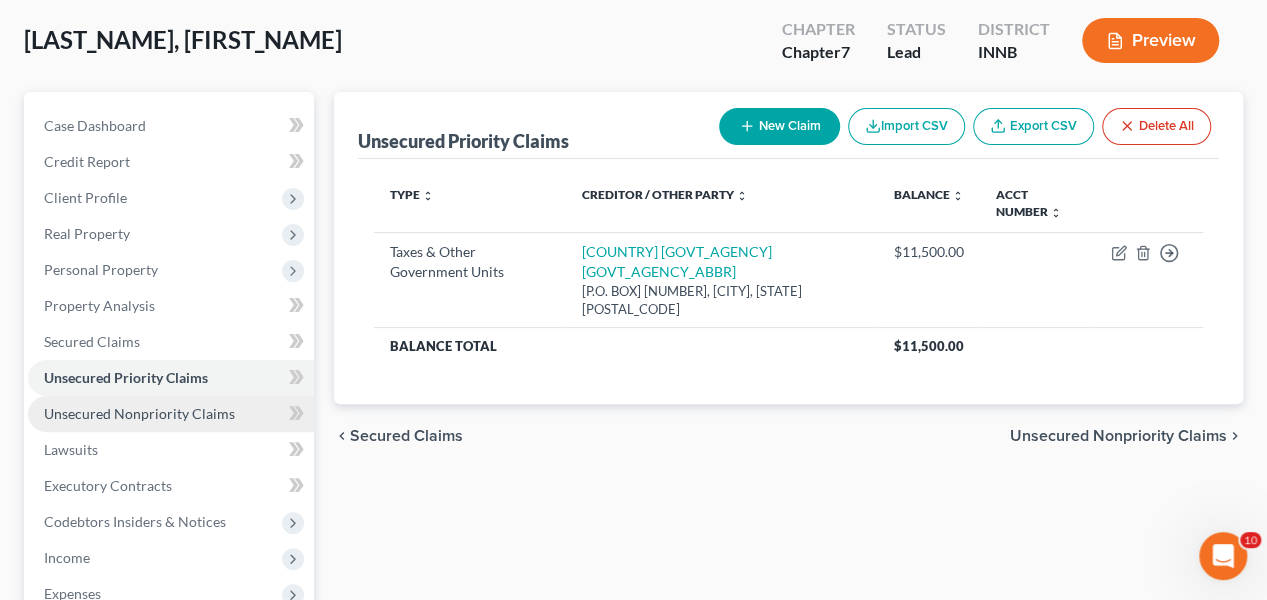 click on "Unsecured Nonpriority Claims" at bounding box center [139, 413] 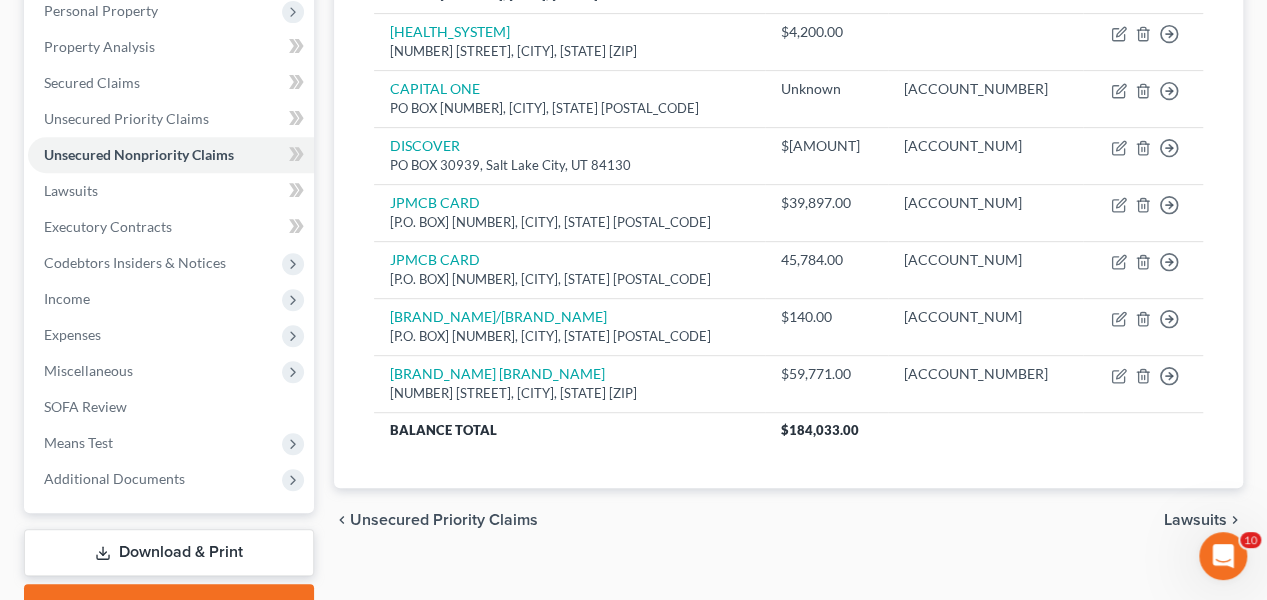 scroll, scrollTop: 400, scrollLeft: 0, axis: vertical 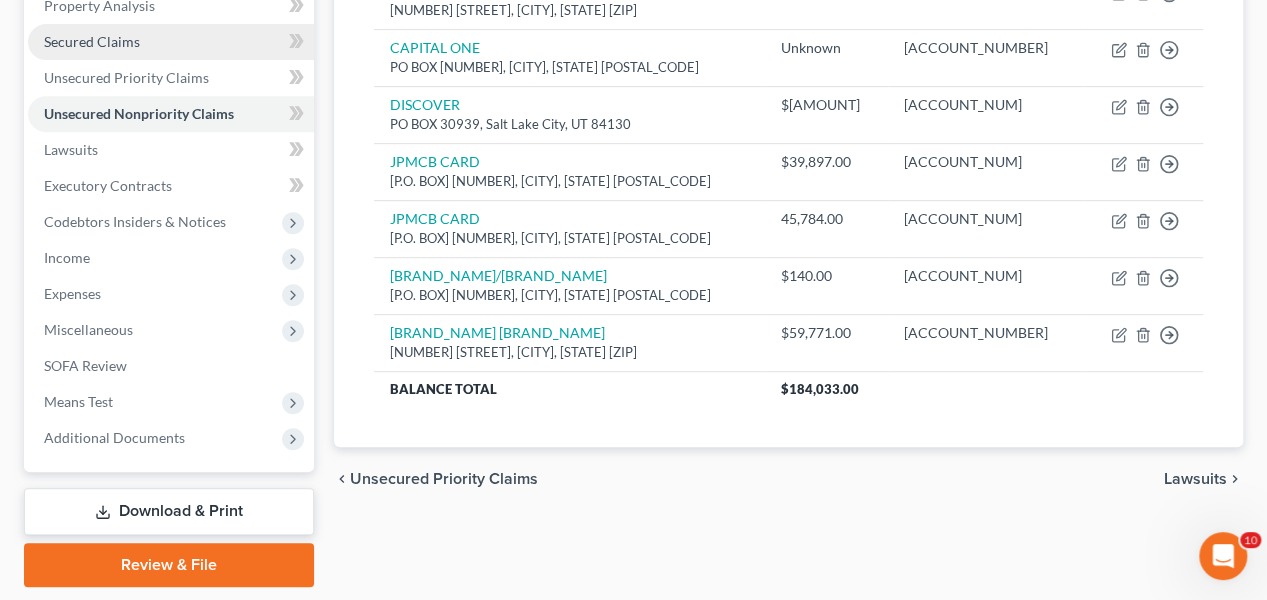 click on "Secured Claims" at bounding box center (92, 41) 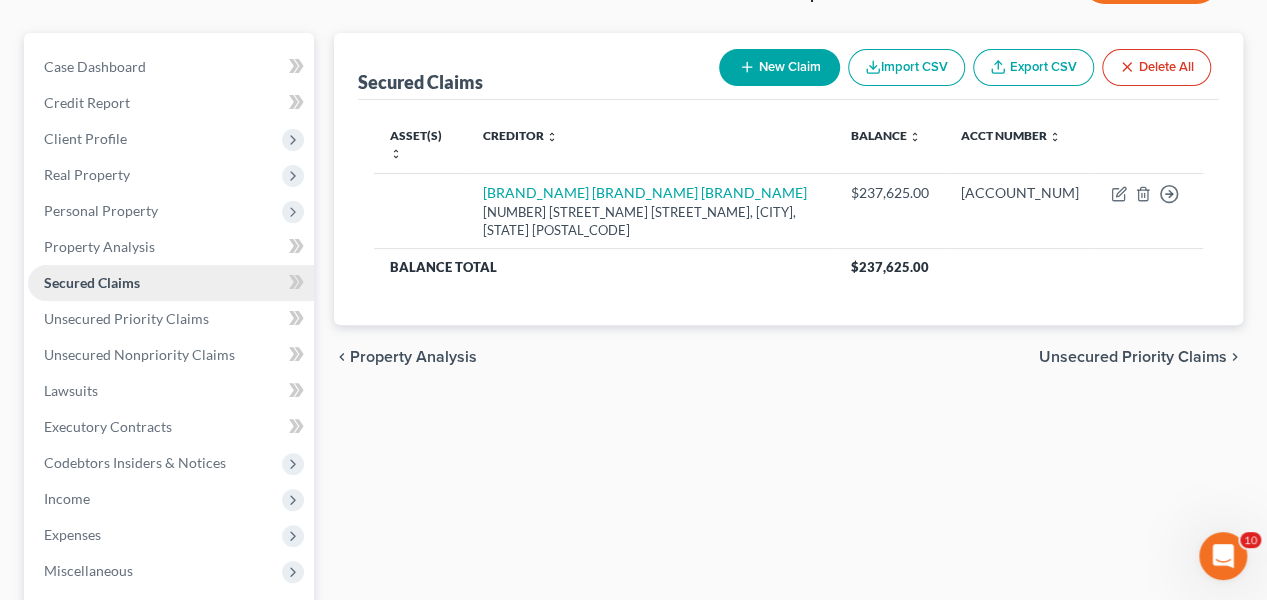 scroll, scrollTop: 200, scrollLeft: 0, axis: vertical 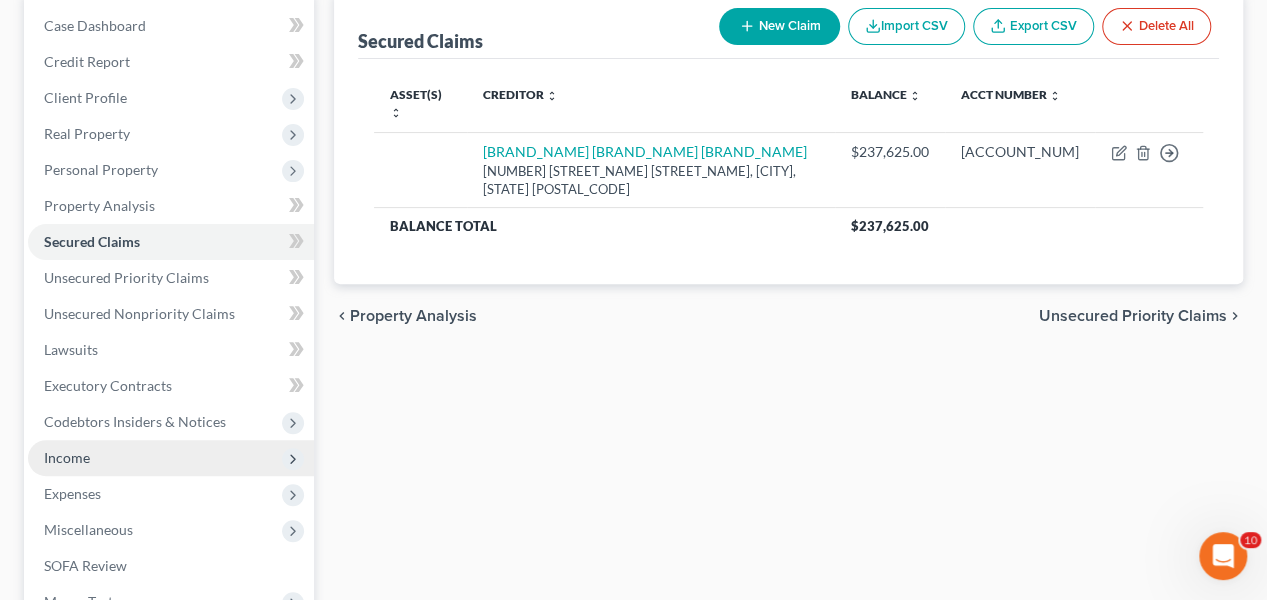 click on "Income" at bounding box center (171, 458) 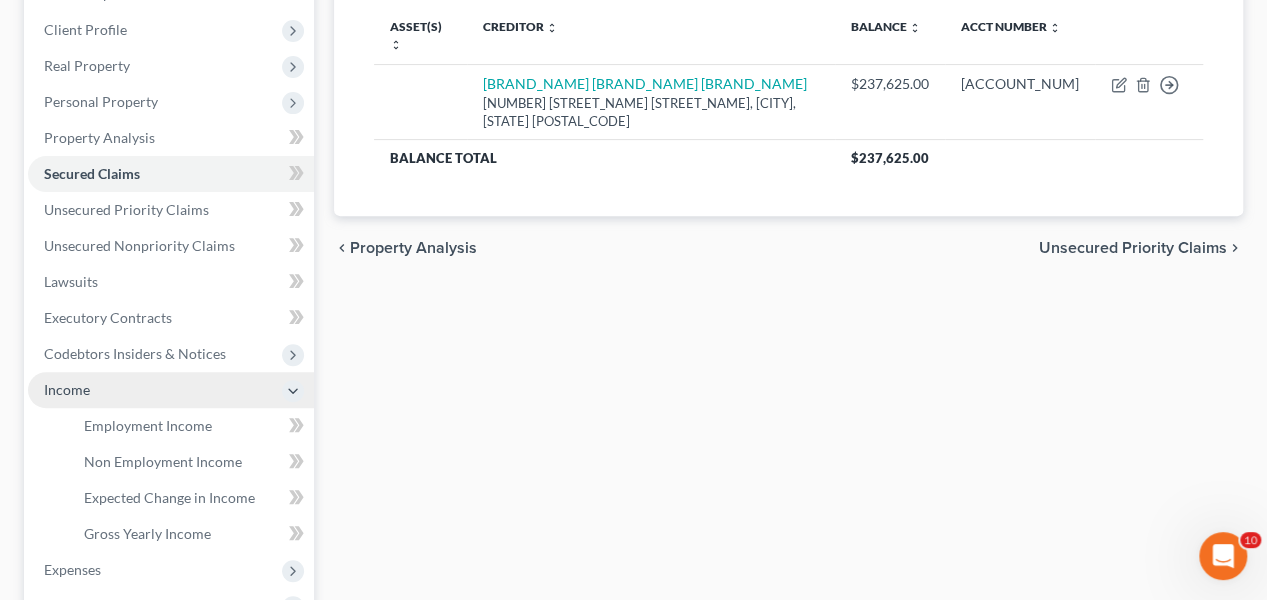 scroll, scrollTop: 300, scrollLeft: 0, axis: vertical 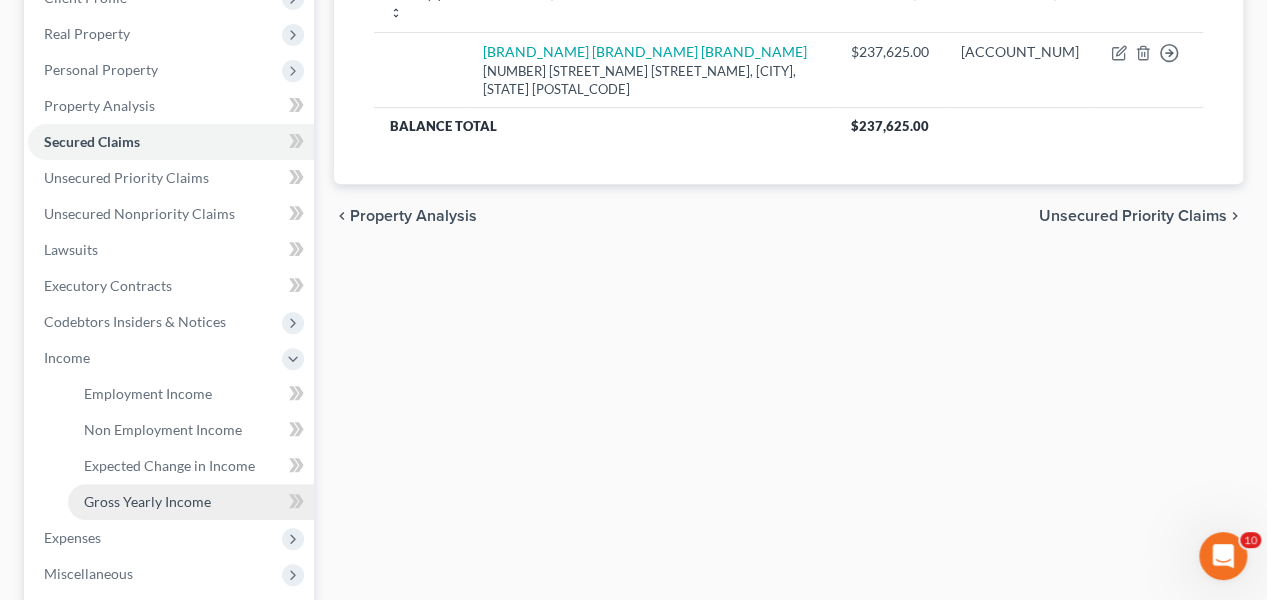 click on "Gross Yearly Income" at bounding box center [147, 501] 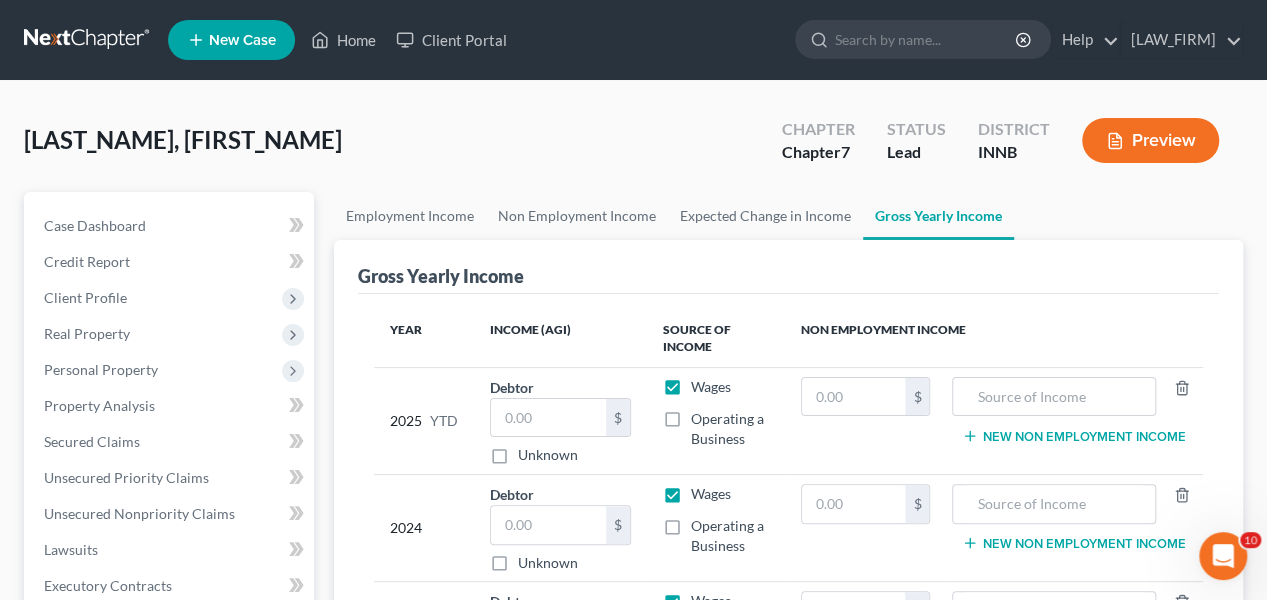 scroll, scrollTop: 100, scrollLeft: 0, axis: vertical 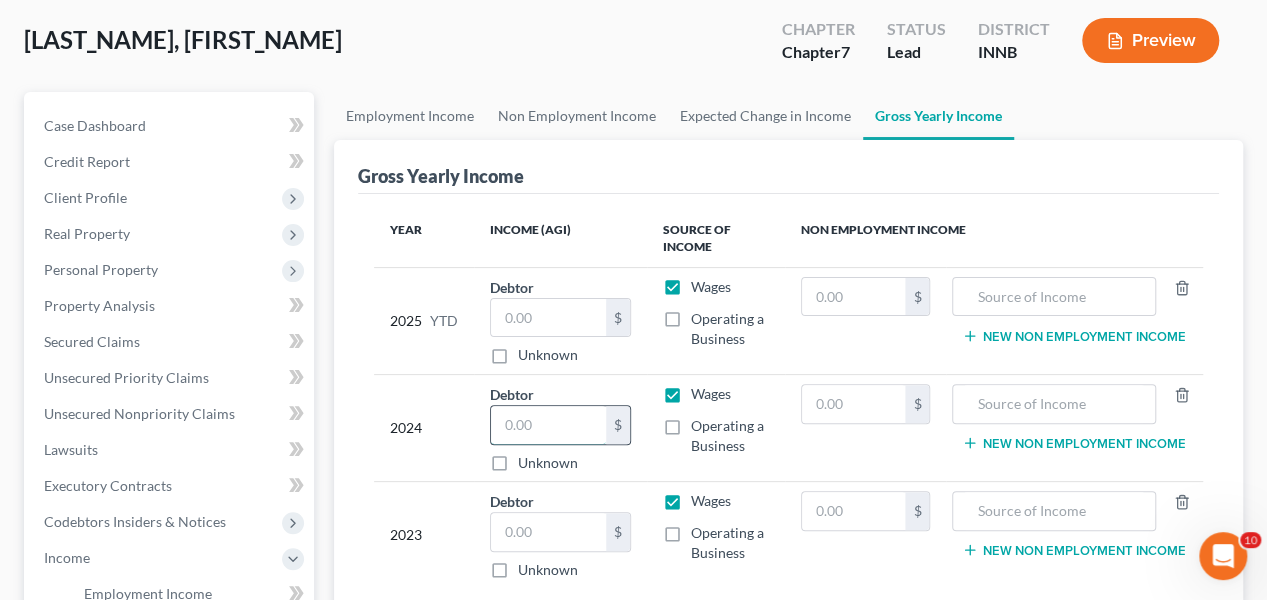 click at bounding box center [548, 425] 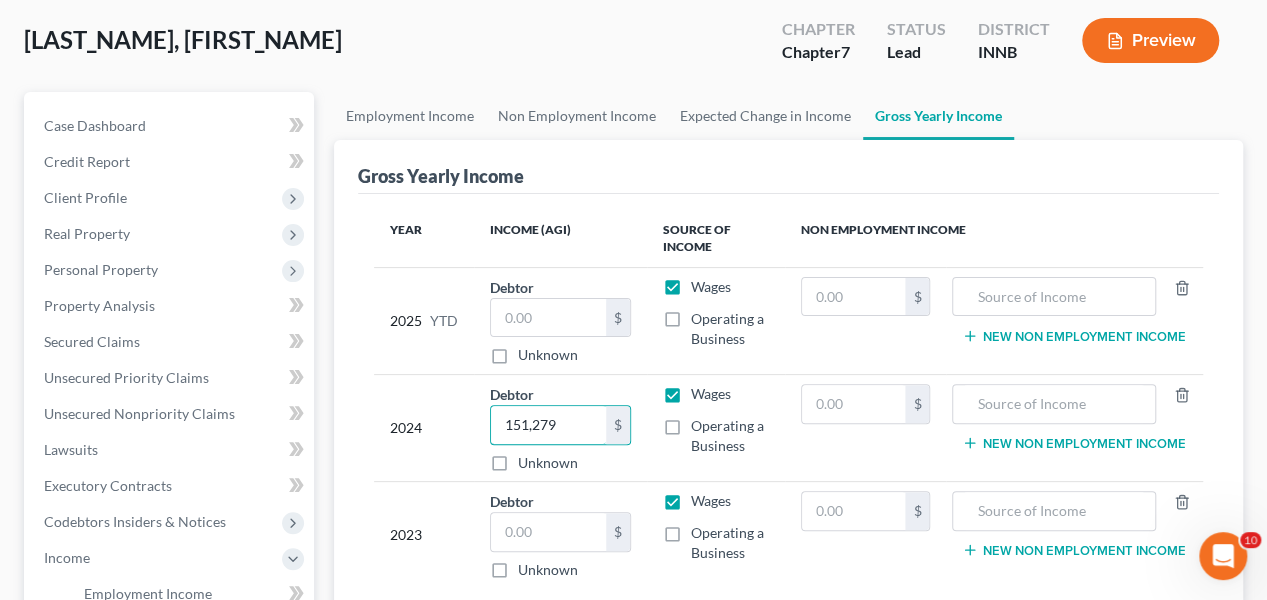 type on "151,279" 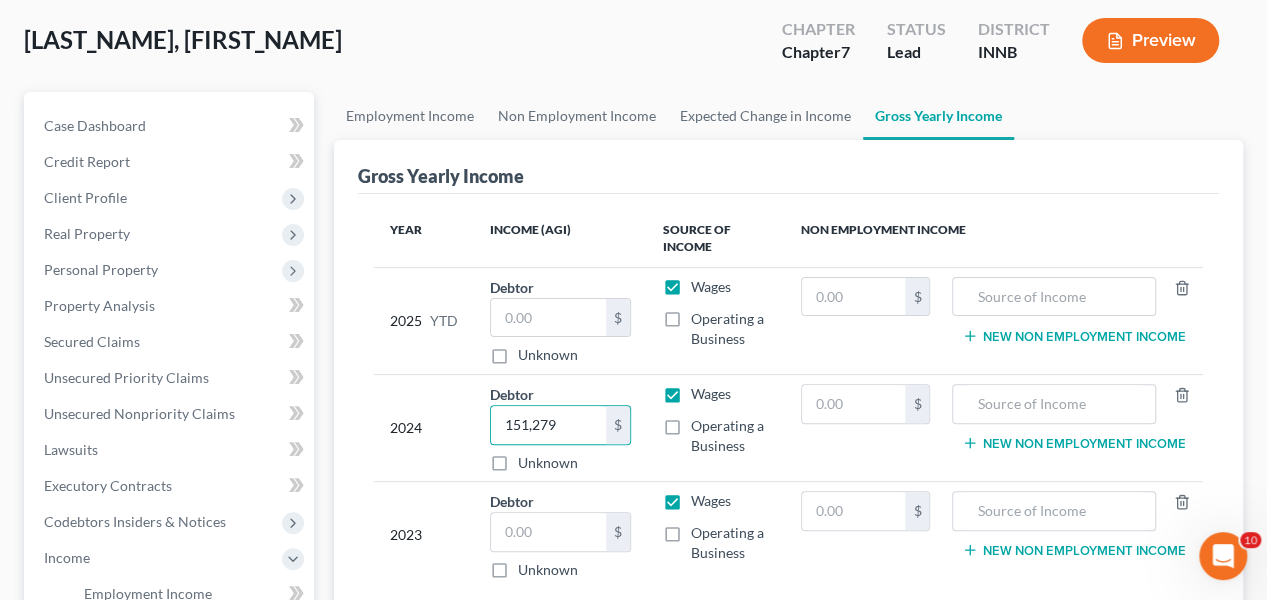 click on "Operating a Business" at bounding box center (730, 436) 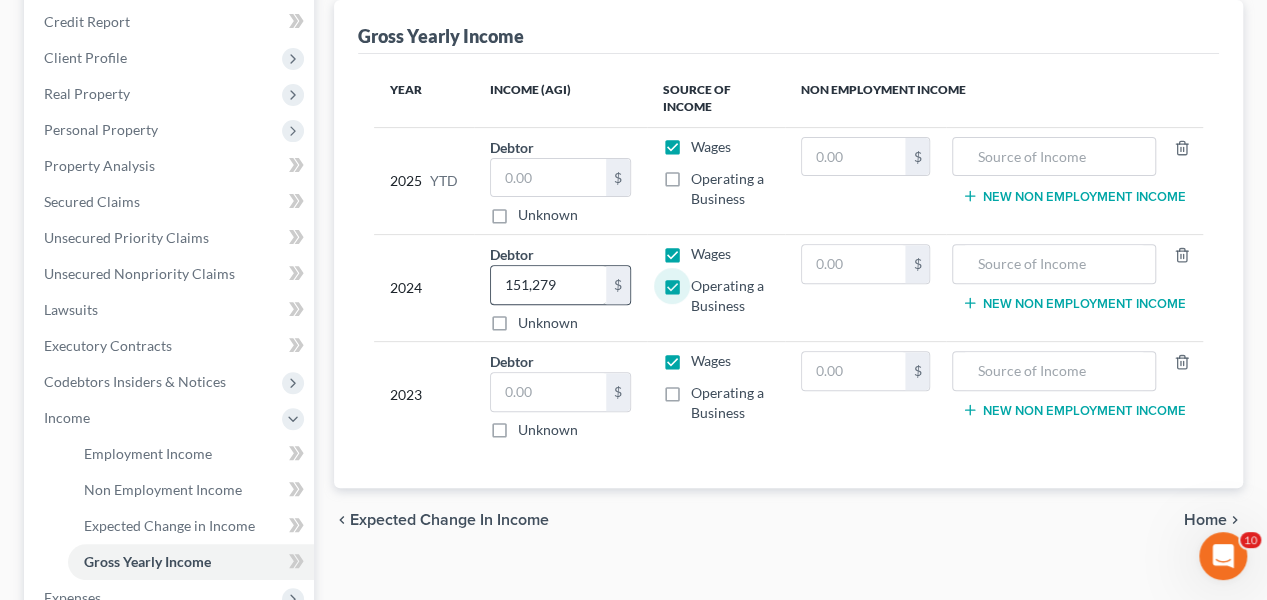 scroll, scrollTop: 200, scrollLeft: 0, axis: vertical 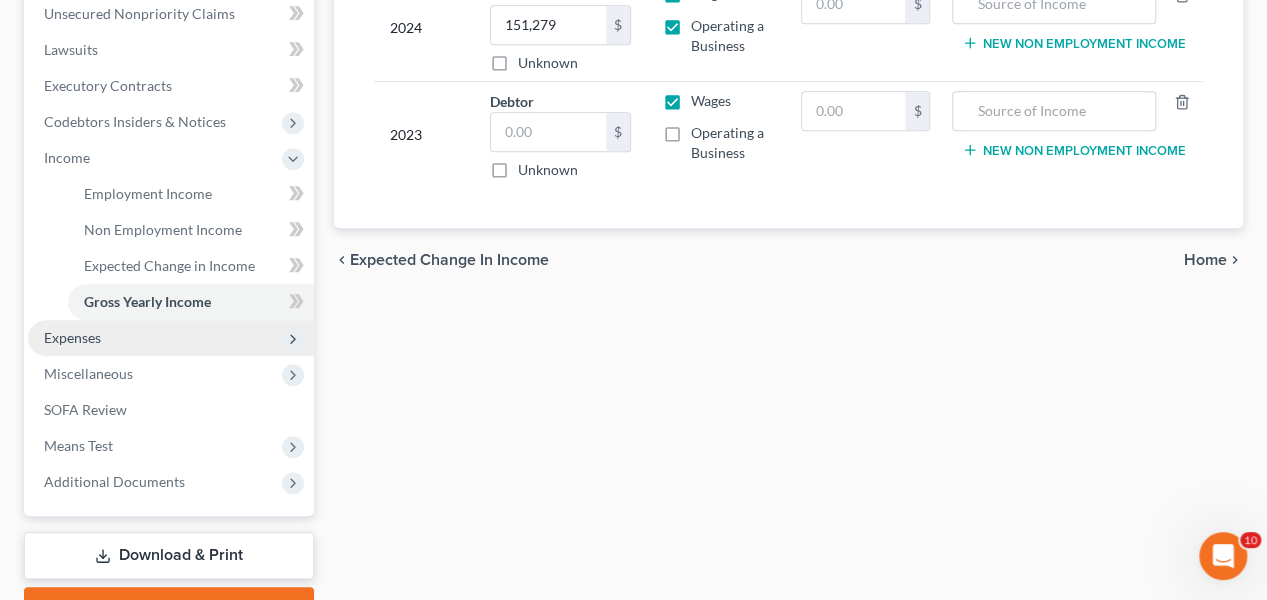 click 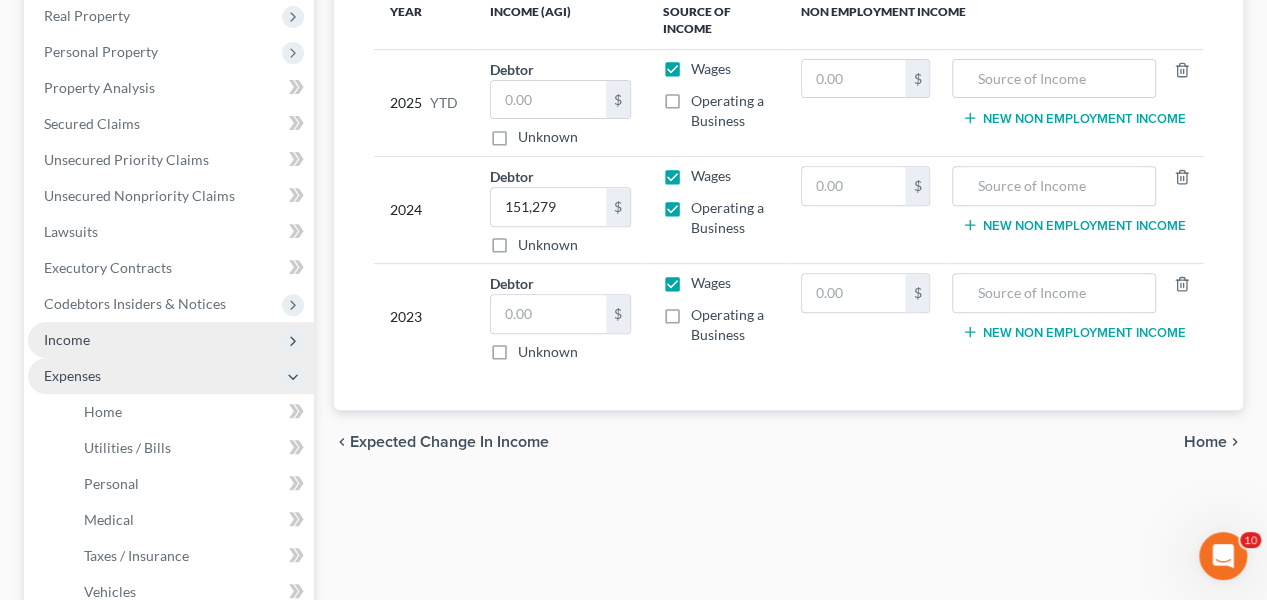 scroll, scrollTop: 300, scrollLeft: 0, axis: vertical 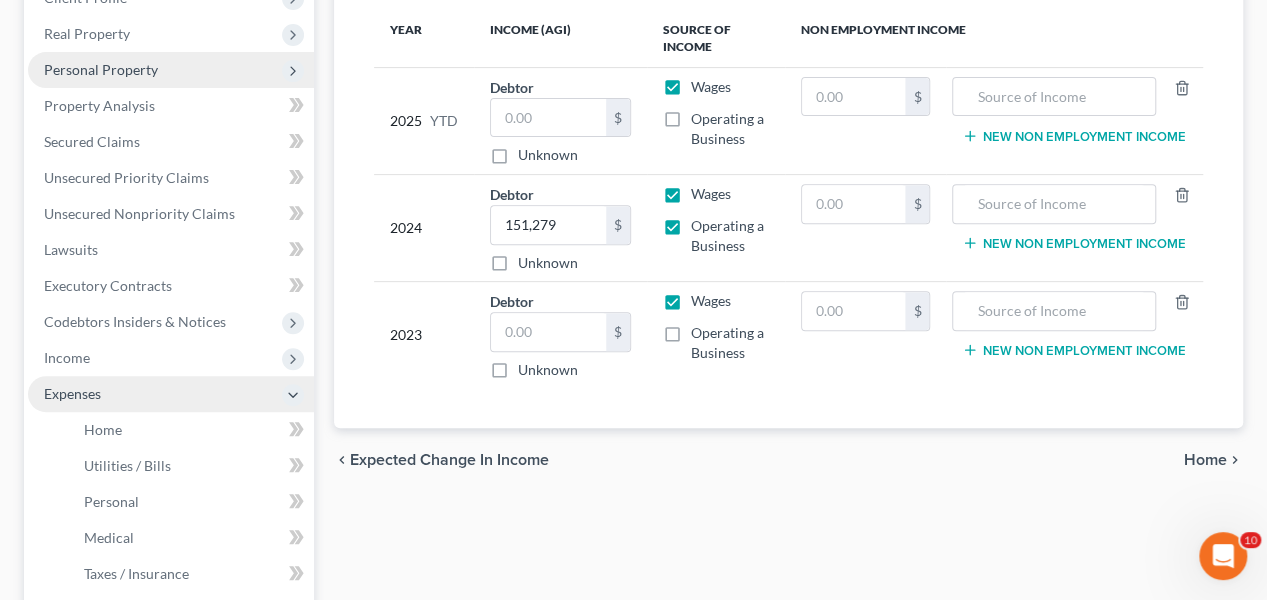 click on "Personal Property" at bounding box center [101, 69] 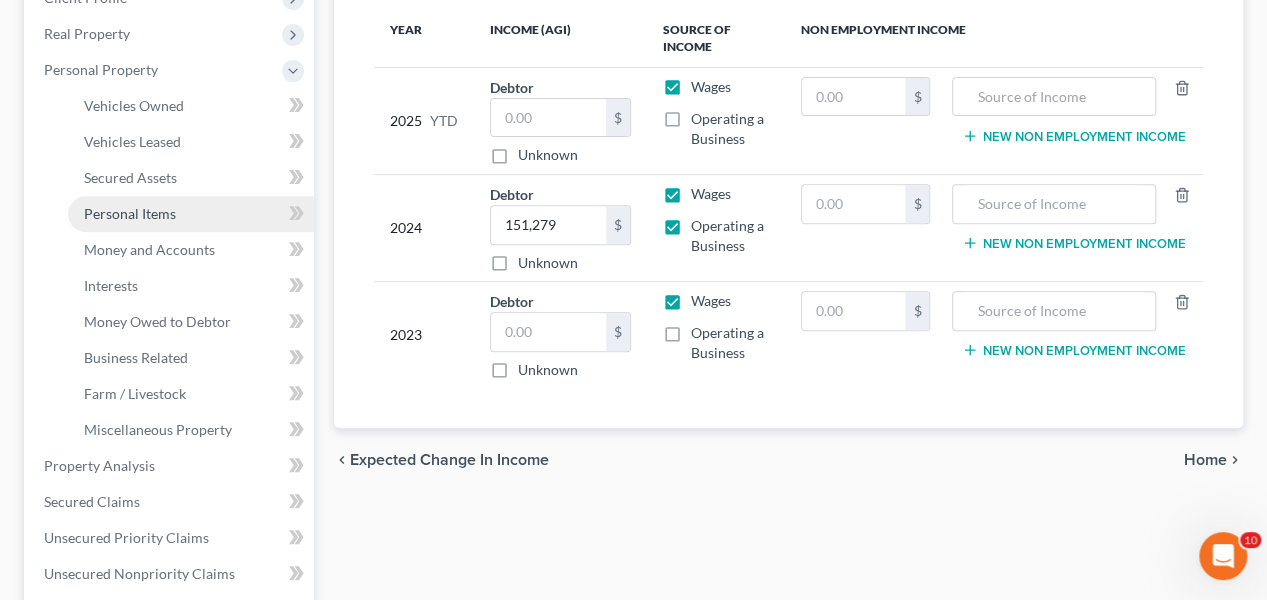 click on "Personal Items" at bounding box center [191, 214] 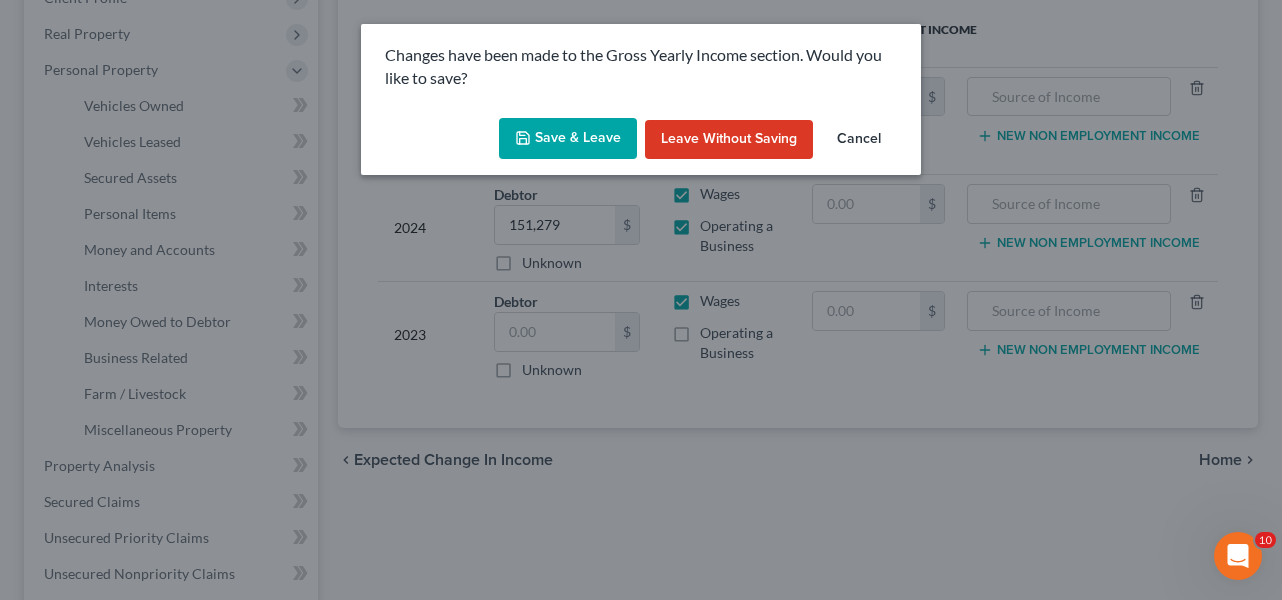 click on "Save & Leave" at bounding box center (568, 139) 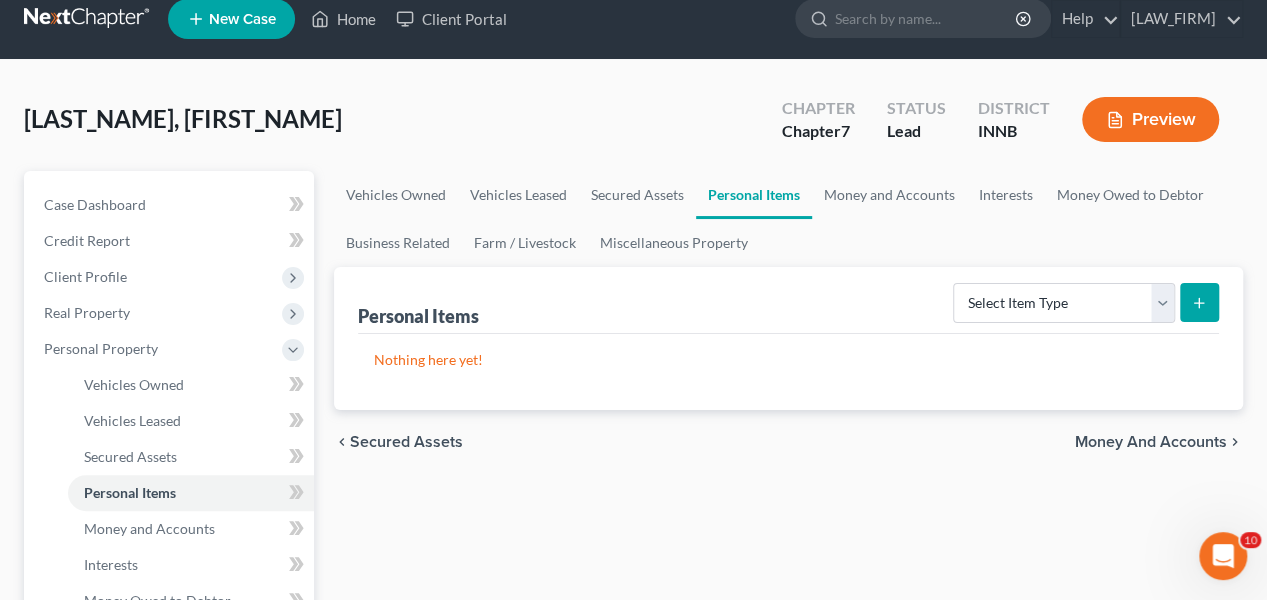 scroll, scrollTop: 0, scrollLeft: 0, axis: both 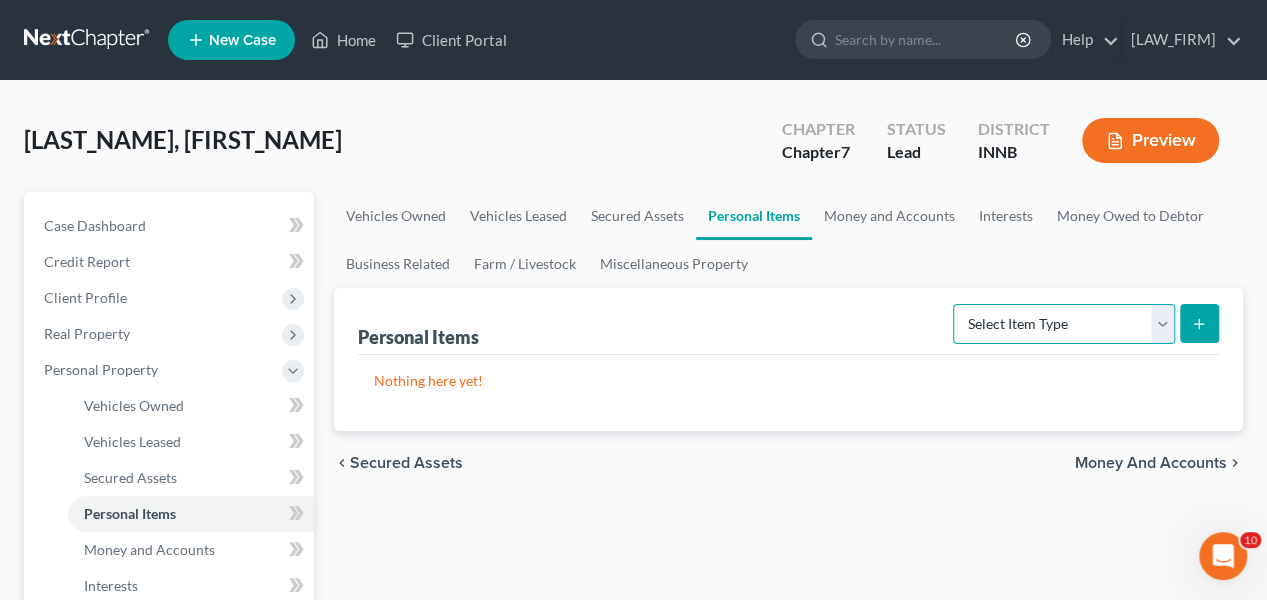 click on "Select Item Type Clothing Collectibles Of Value Electronics Firearms Household Goods Jewelry Other Pet(s) Sports & Hobby Equipment" at bounding box center [1064, 324] 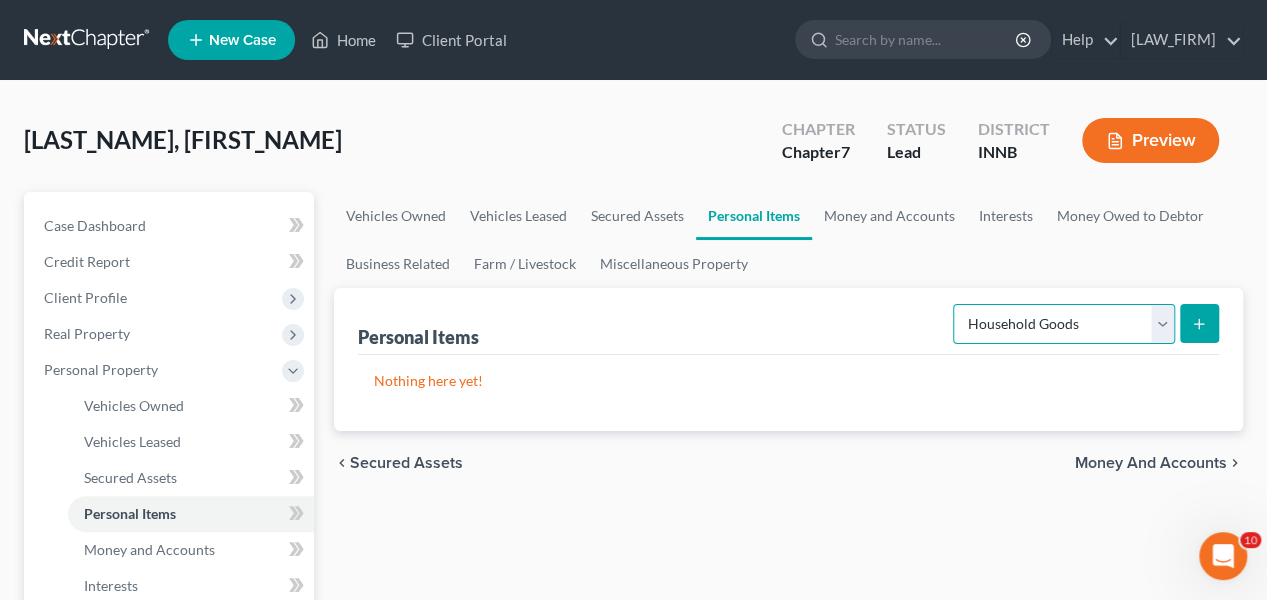 click on "Select Item Type Clothing Collectibles Of Value Electronics Firearms Household Goods Jewelry Other Pet(s) Sports & Hobby Equipment" at bounding box center [1064, 324] 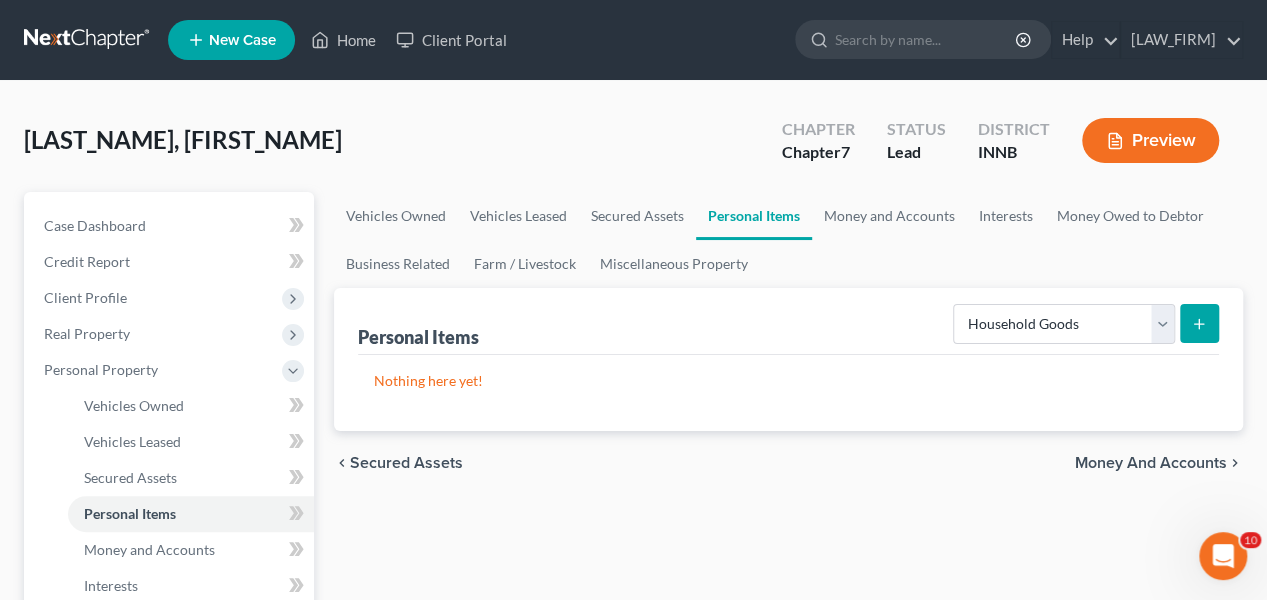 click 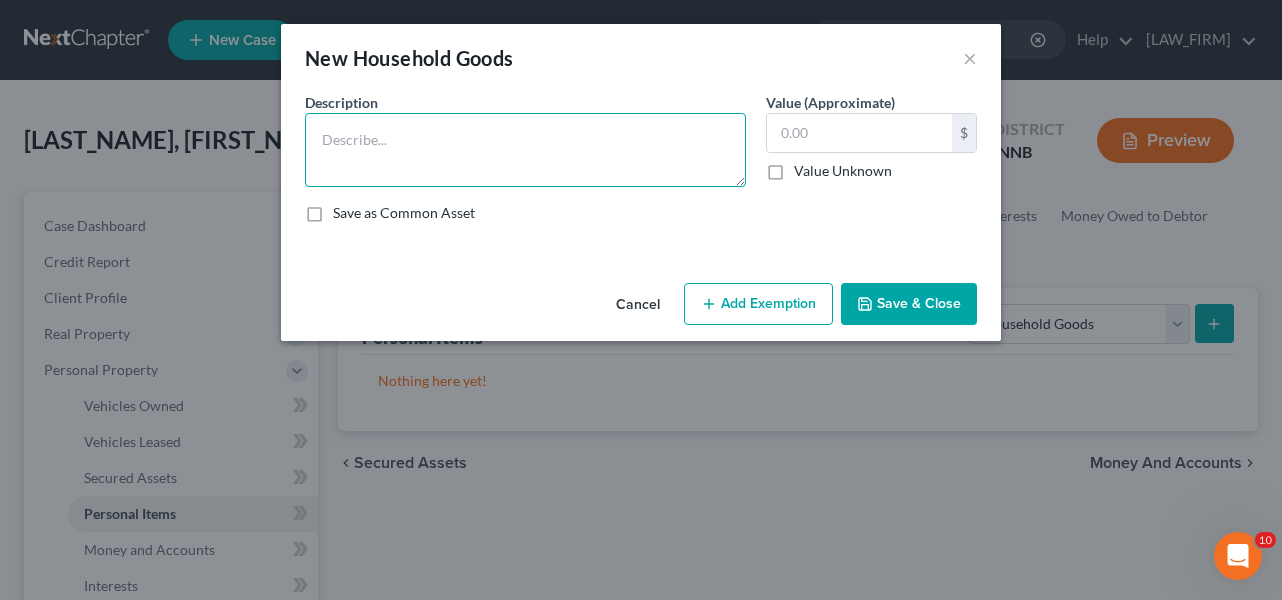 click at bounding box center [525, 150] 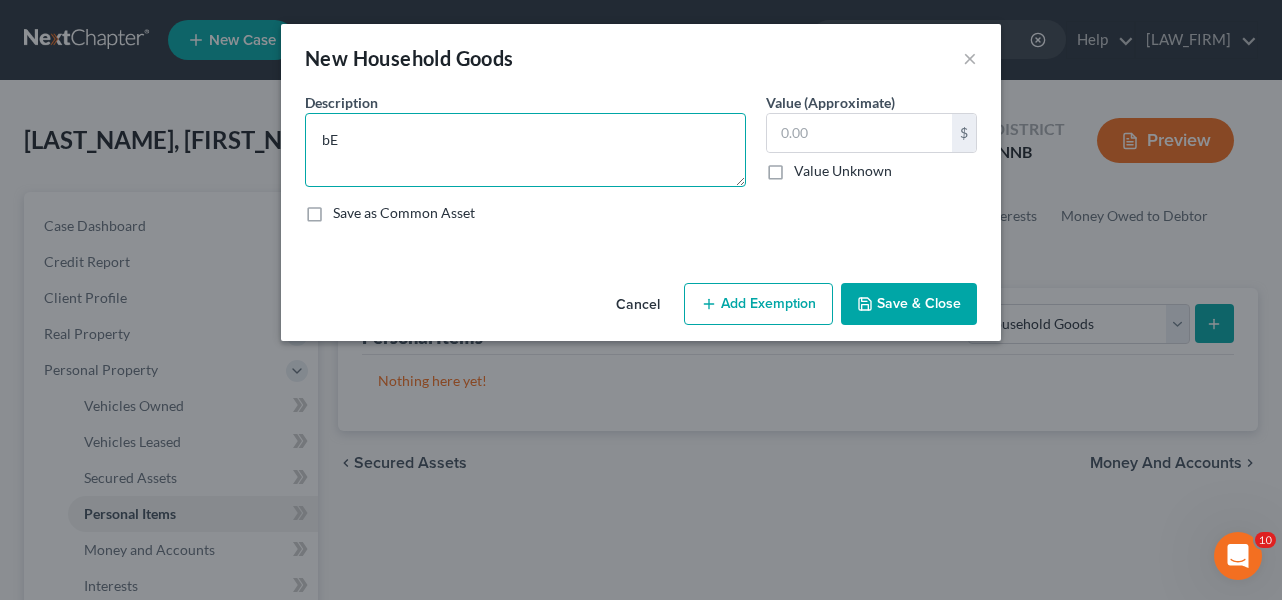 type on "b" 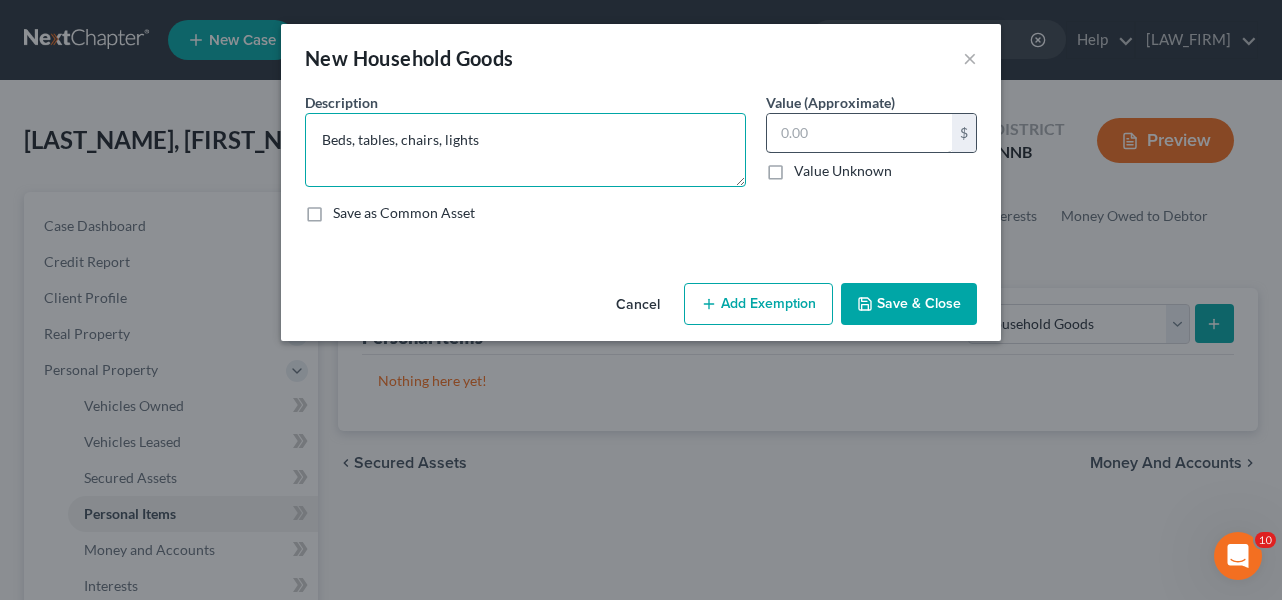 type on "Beds, tables, chairs, lights" 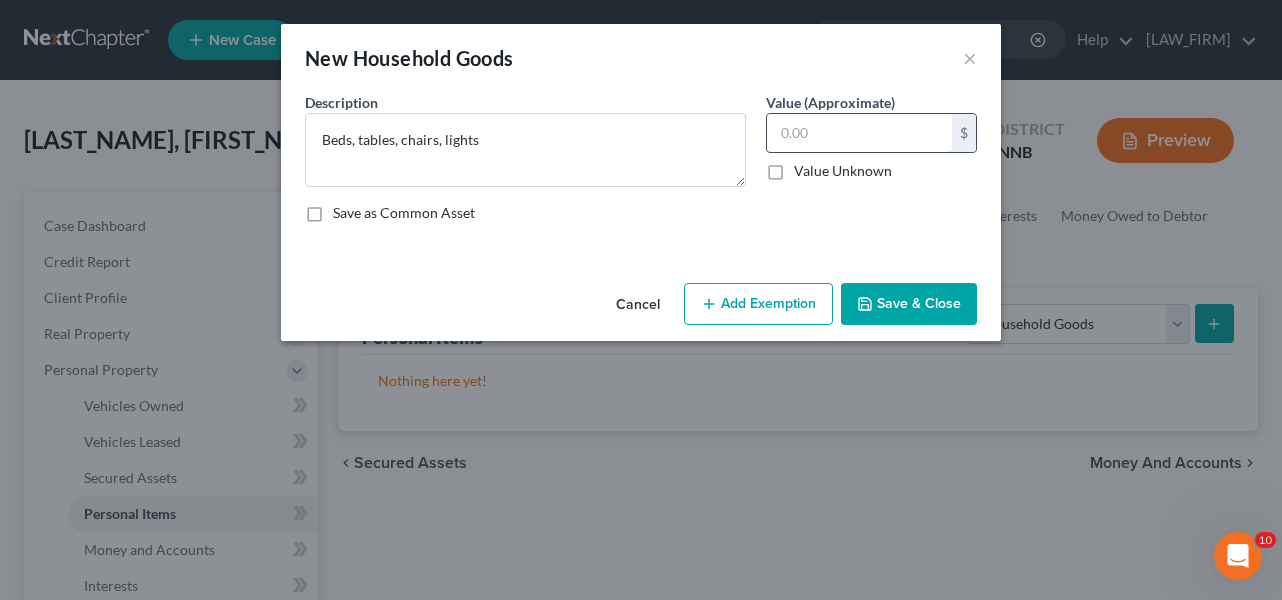 click at bounding box center [859, 133] 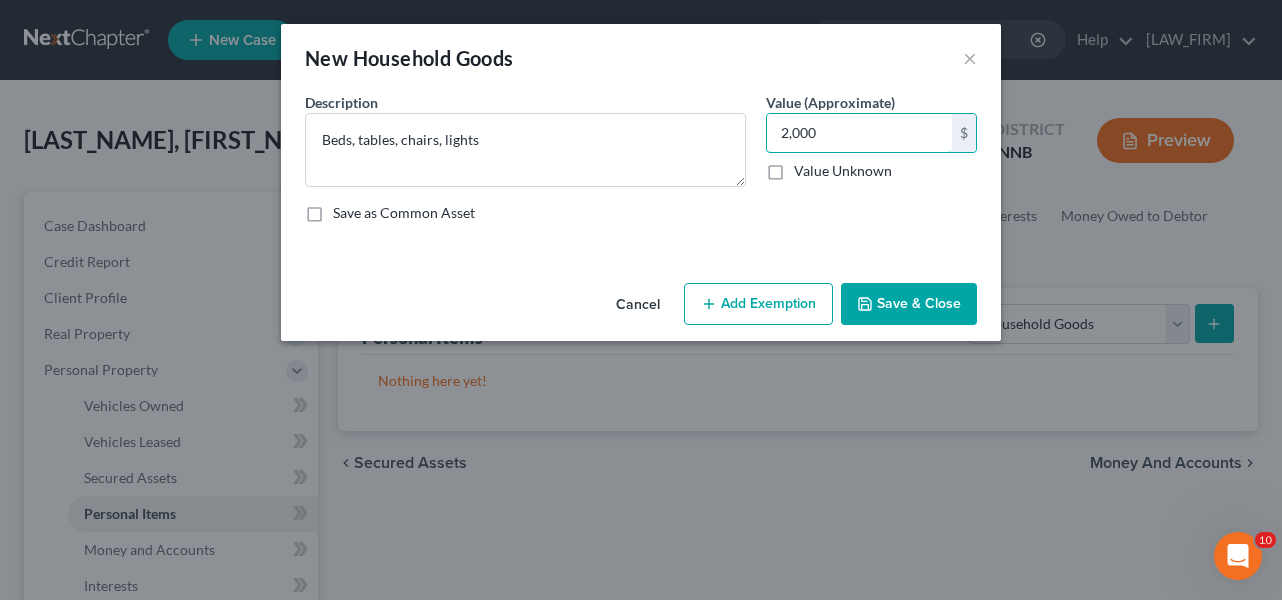 type on "2,000" 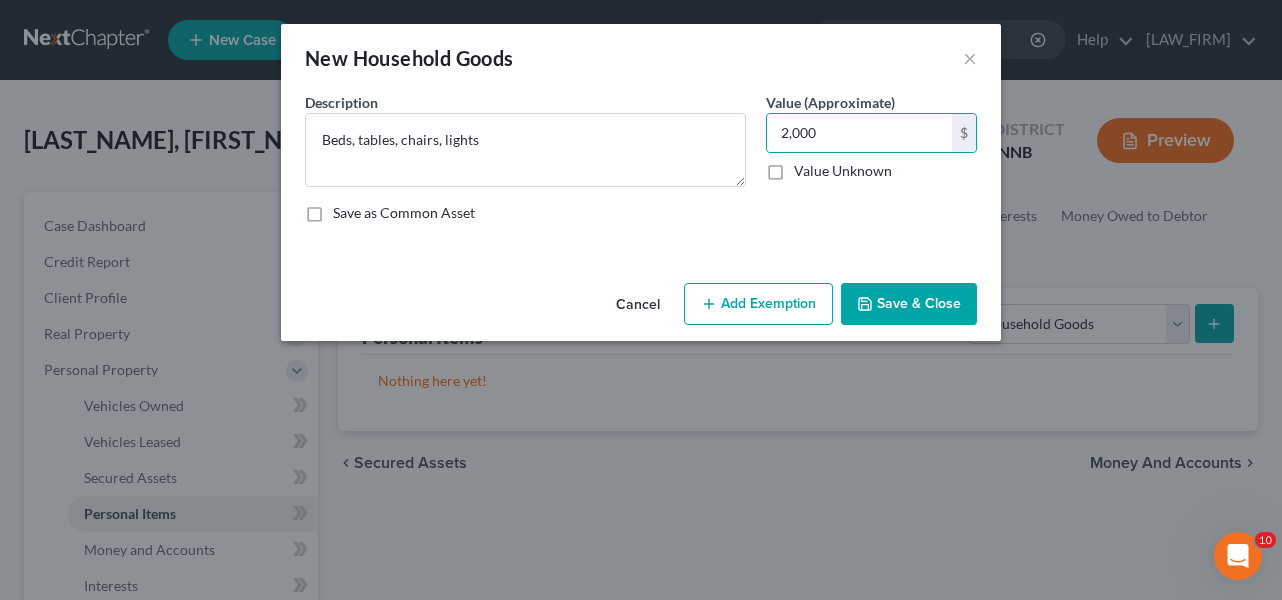click on "Save & Close" at bounding box center (909, 304) 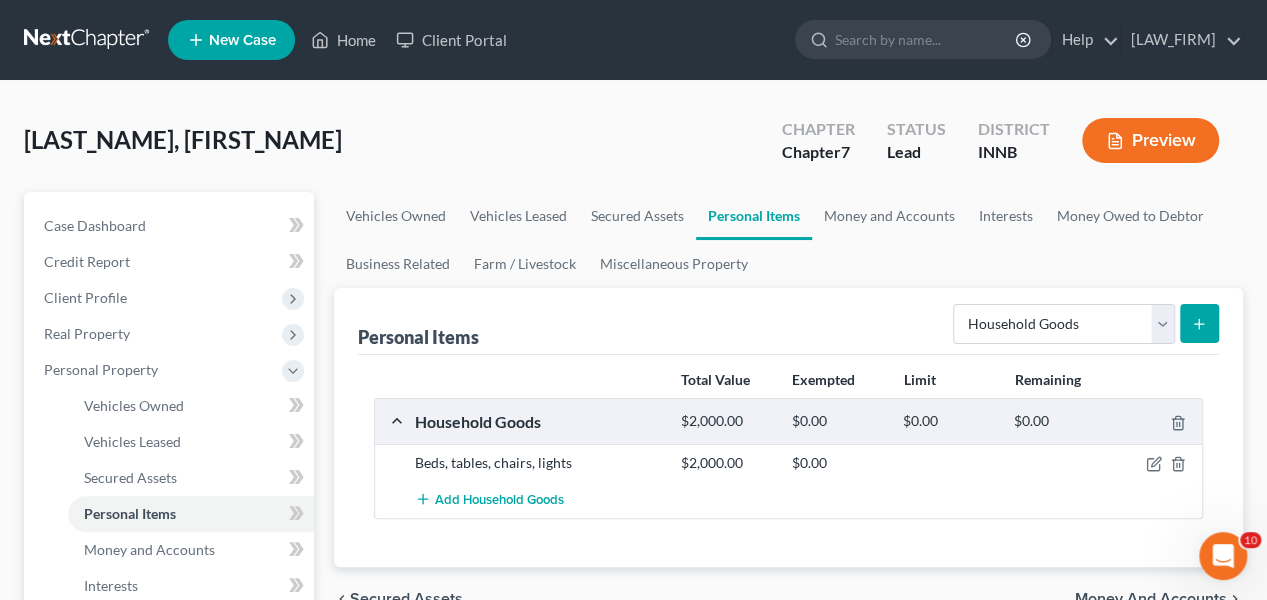 click 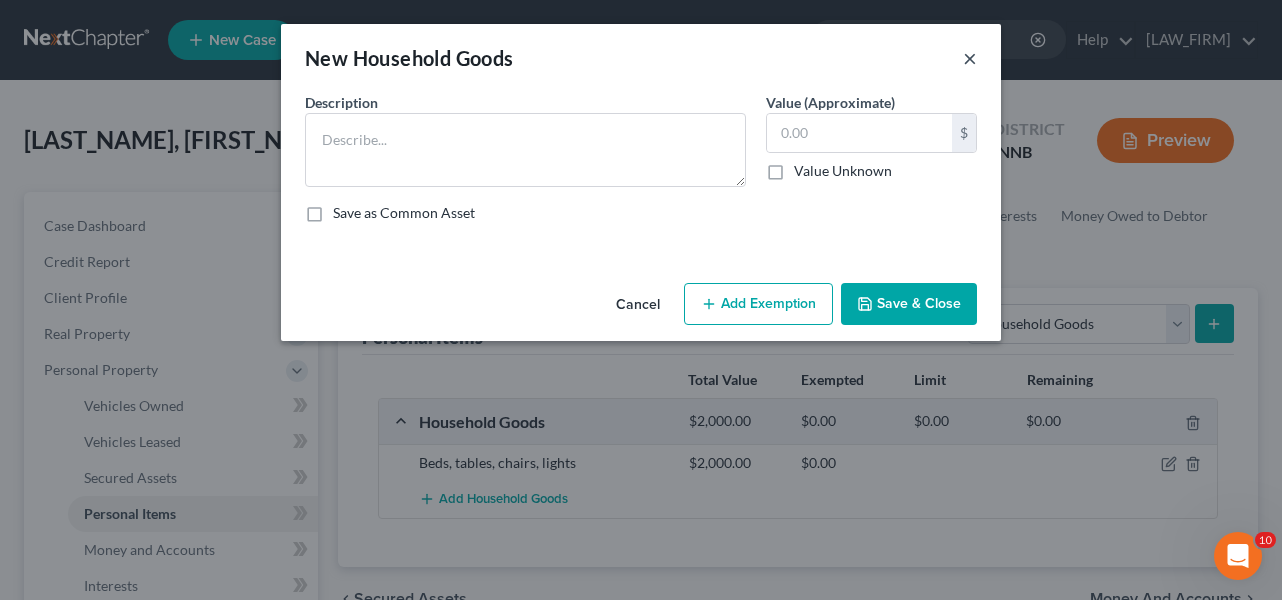 click on "×" at bounding box center [970, 58] 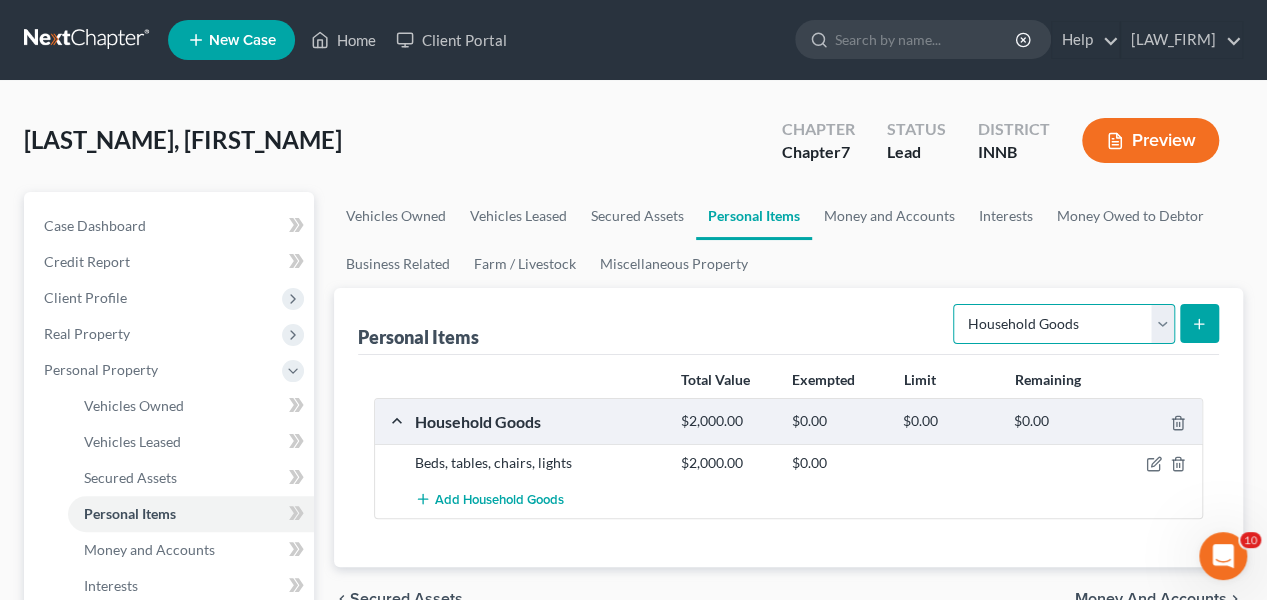 click on "Select Item Type Clothing Collectibles Of Value Electronics Firearms Household Goods Jewelry Other Pet(s) Sports & Hobby Equipment" at bounding box center (1064, 324) 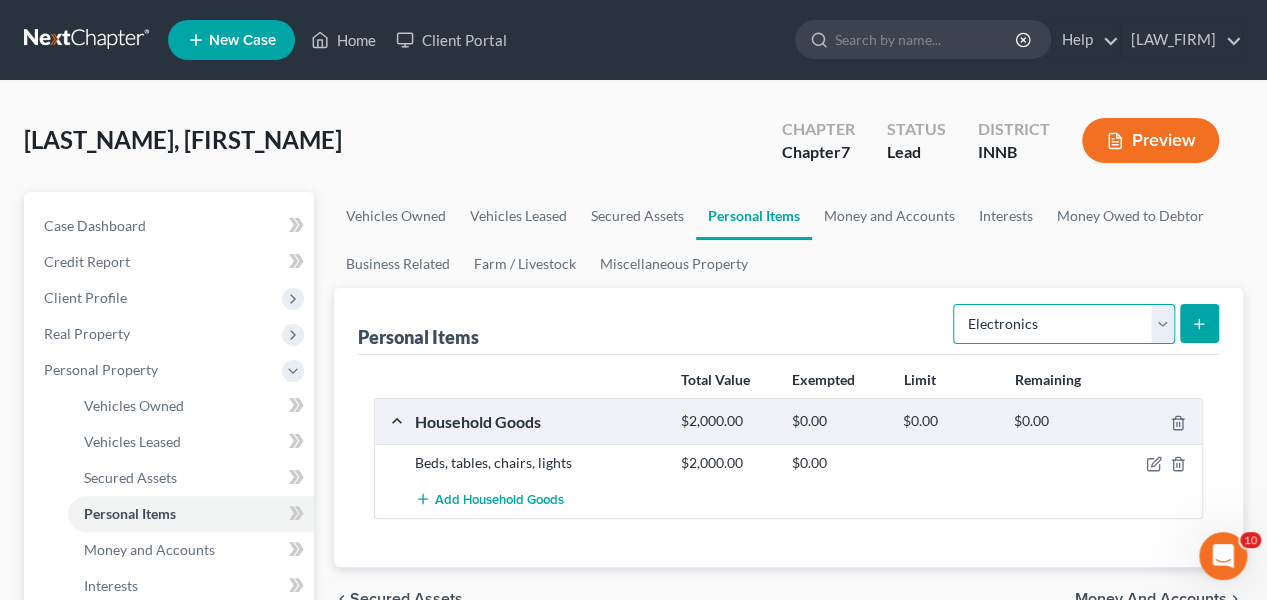 click on "Select Item Type Clothing Collectibles Of Value Electronics Firearms Household Goods Jewelry Other Pet(s) Sports & Hobby Equipment" at bounding box center [1064, 324] 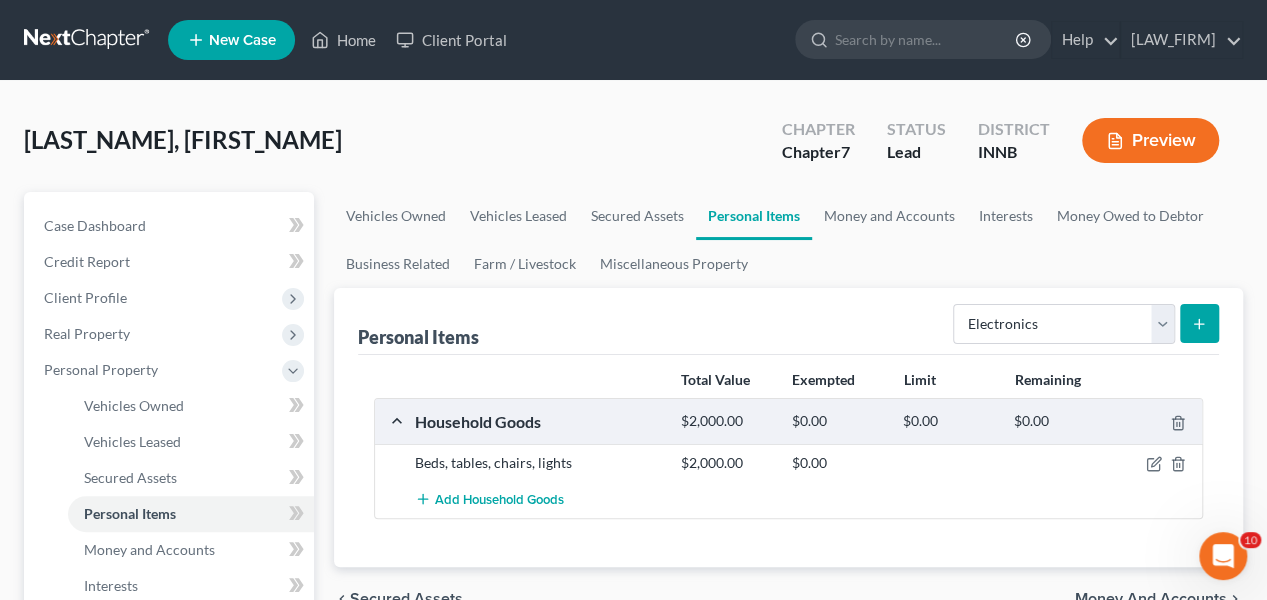 click 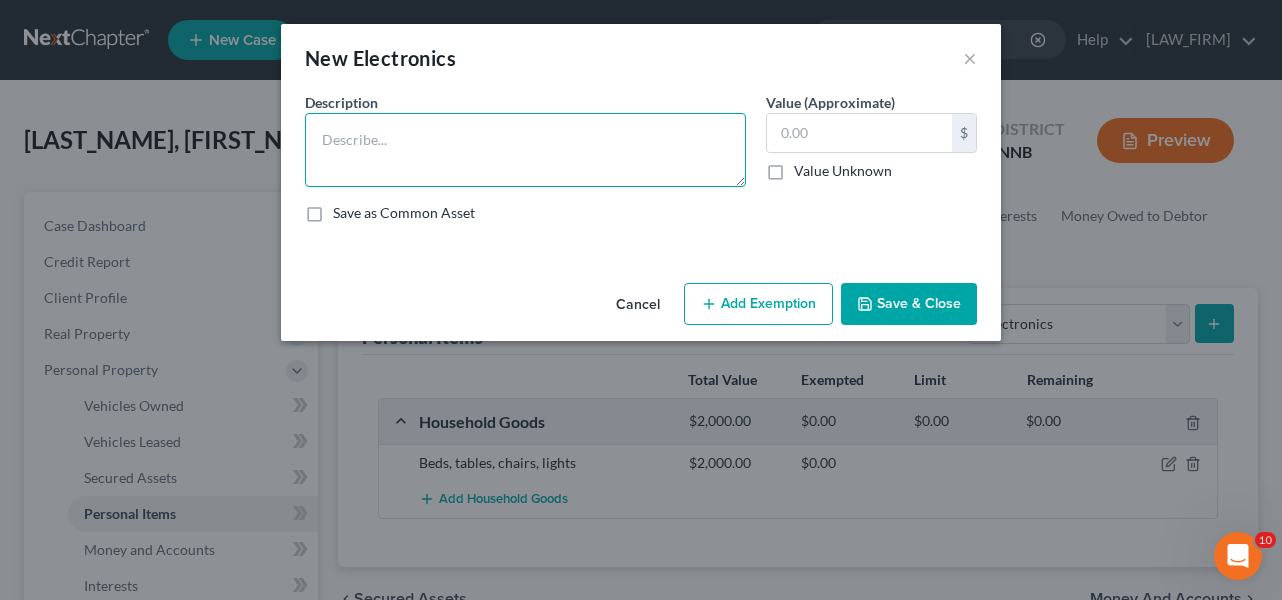 click at bounding box center [525, 150] 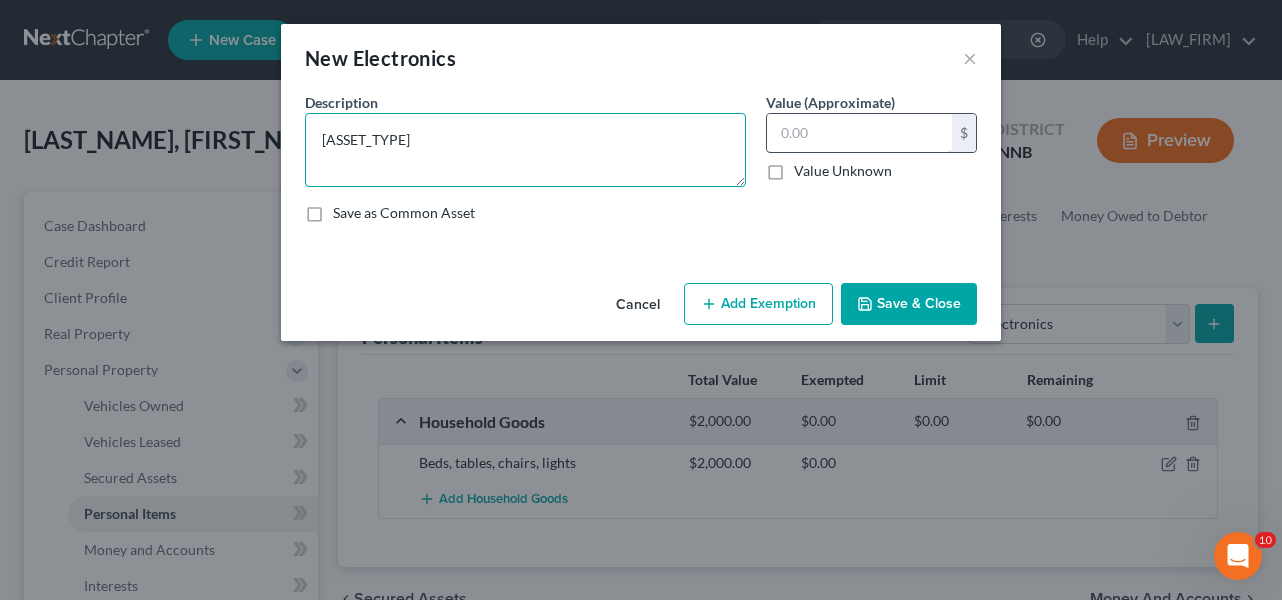 type on "[ASSET_TYPE]" 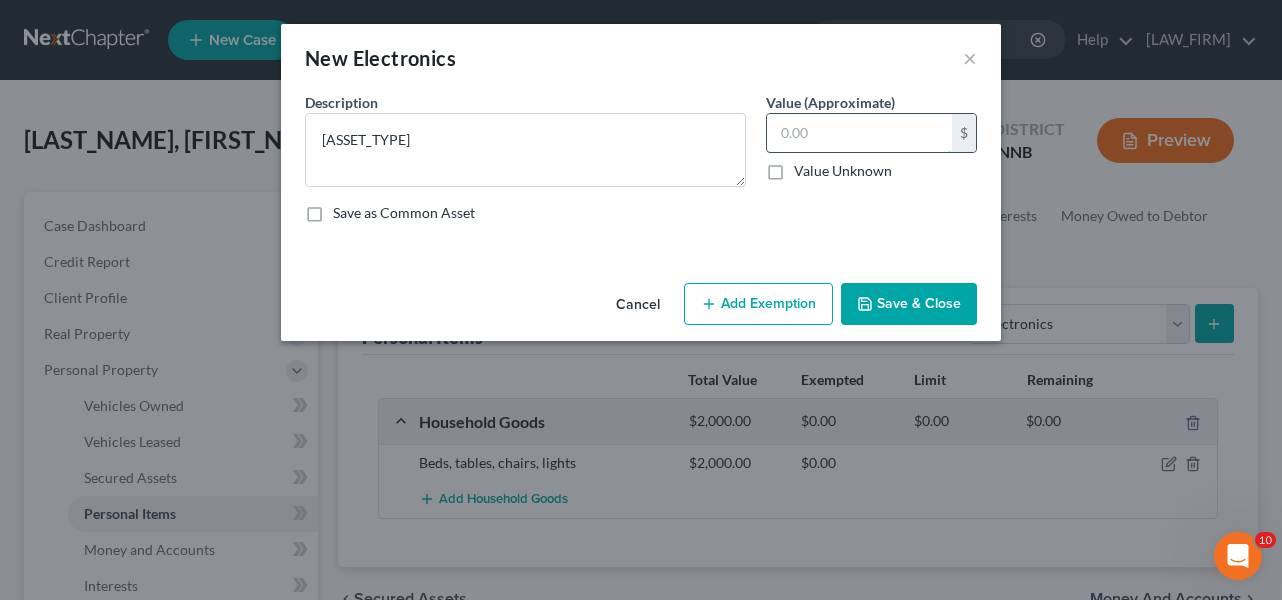 click at bounding box center (859, 133) 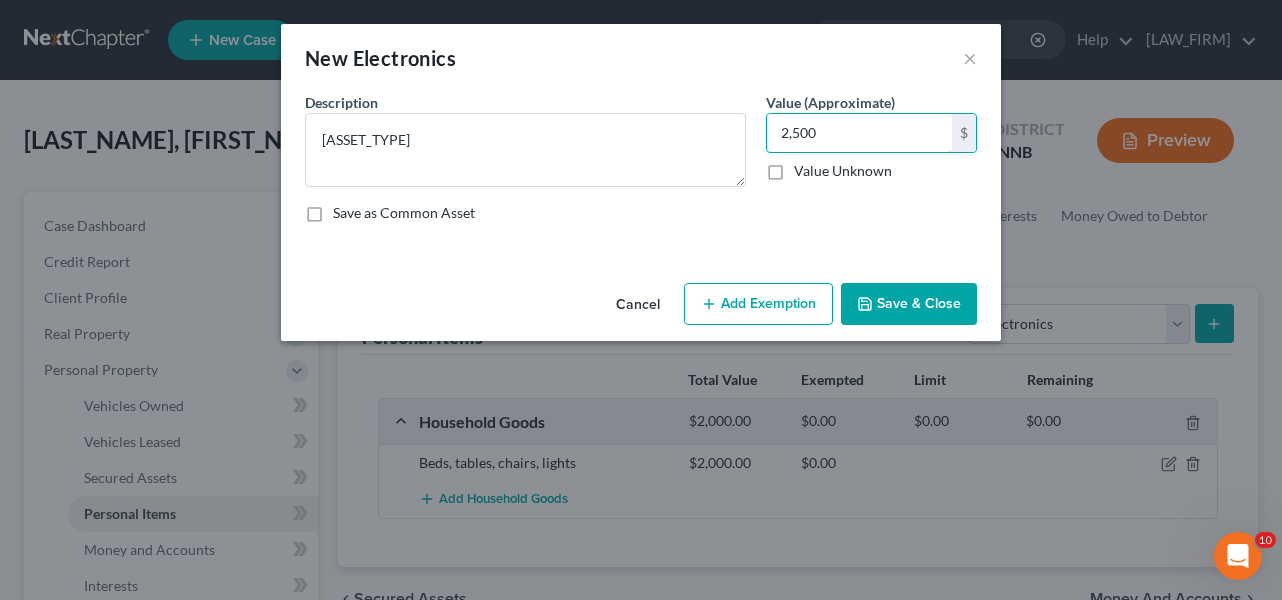 type on "2,500" 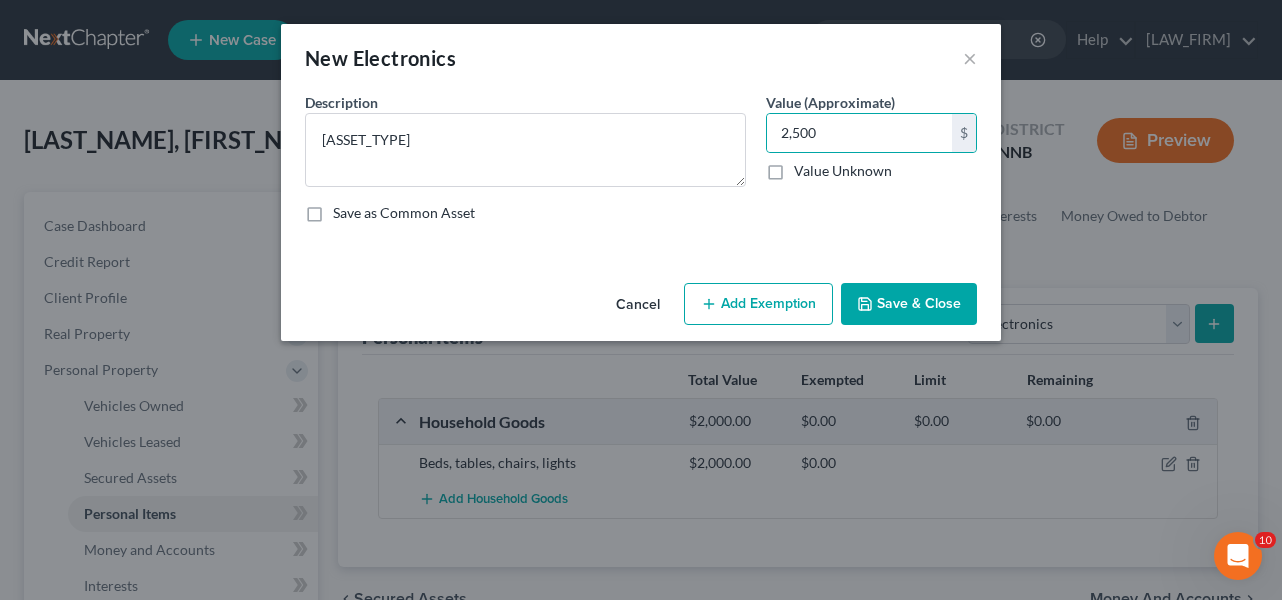 click on "Save & Close" at bounding box center (909, 304) 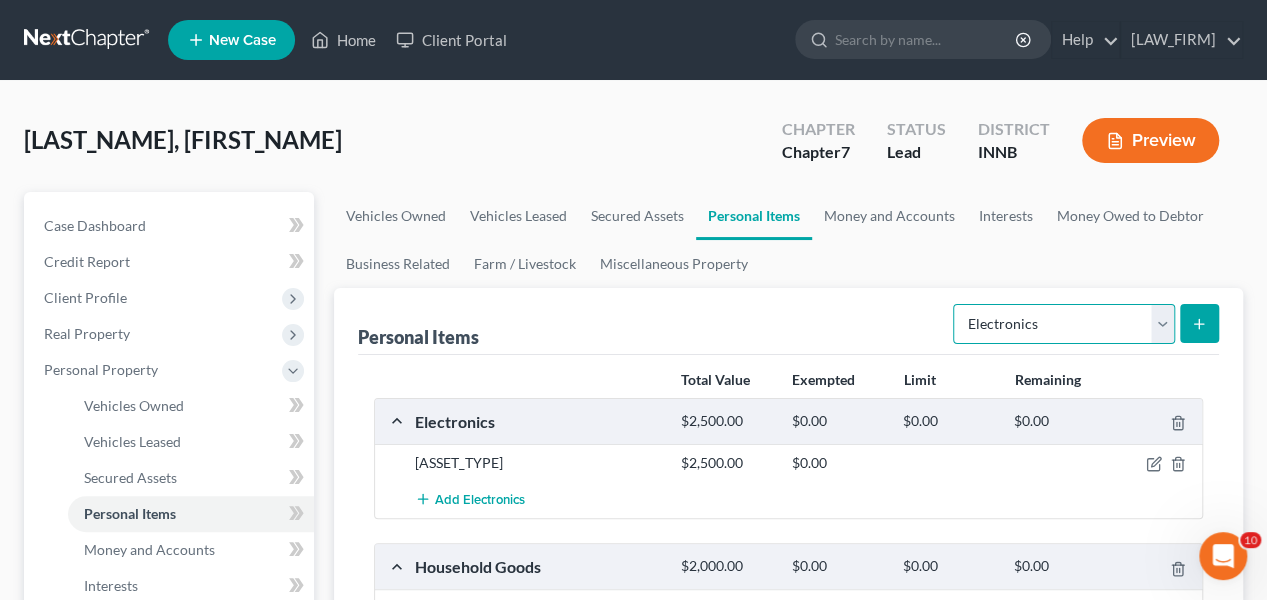 click on "Select Item Type Clothing Collectibles Of Value Electronics Firearms Household Goods Jewelry Other Pet(s) Sports & Hobby Equipment" at bounding box center (1064, 324) 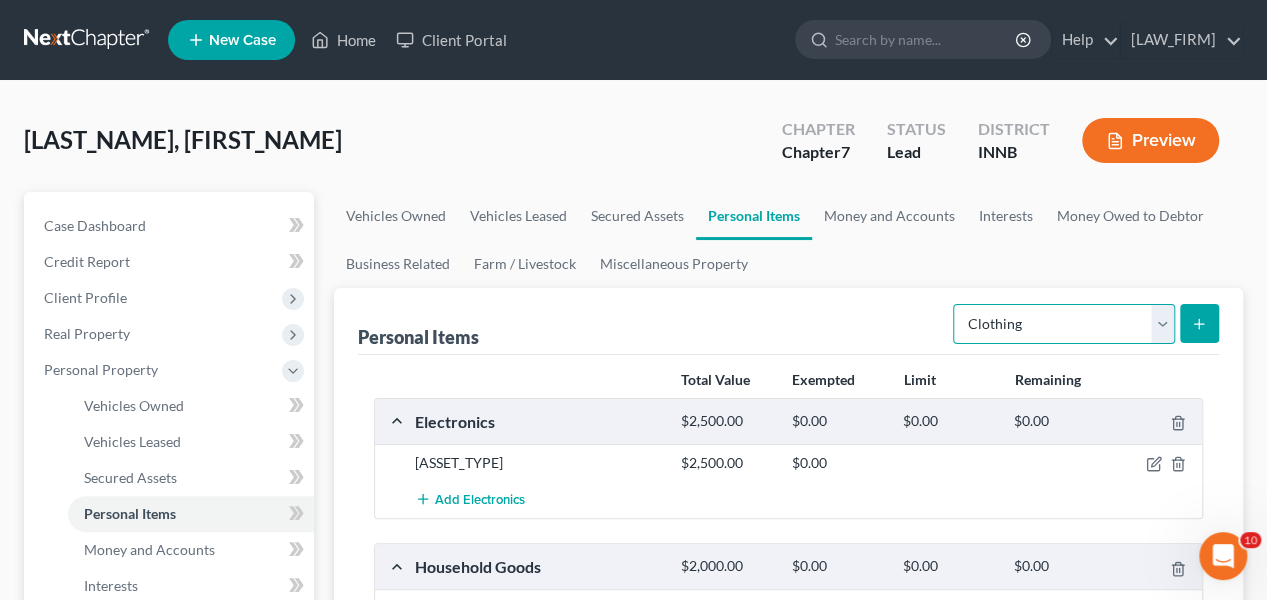 click on "Select Item Type Clothing Collectibles Of Value Electronics Firearms Household Goods Jewelry Other Pet(s) Sports & Hobby Equipment" at bounding box center (1064, 324) 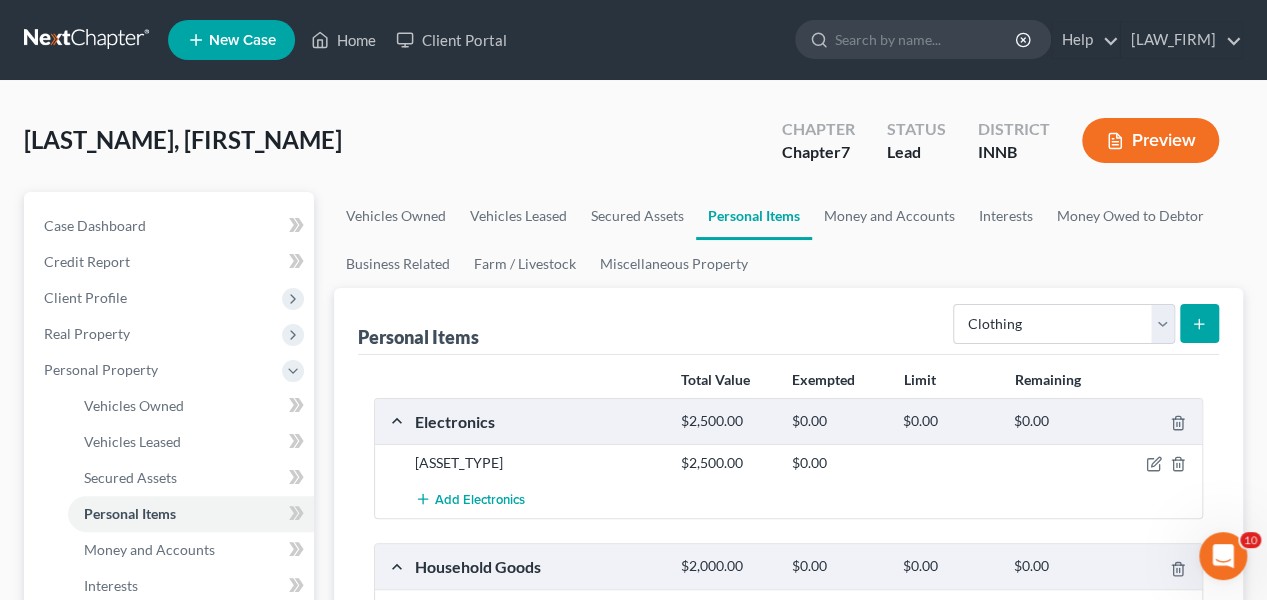 click 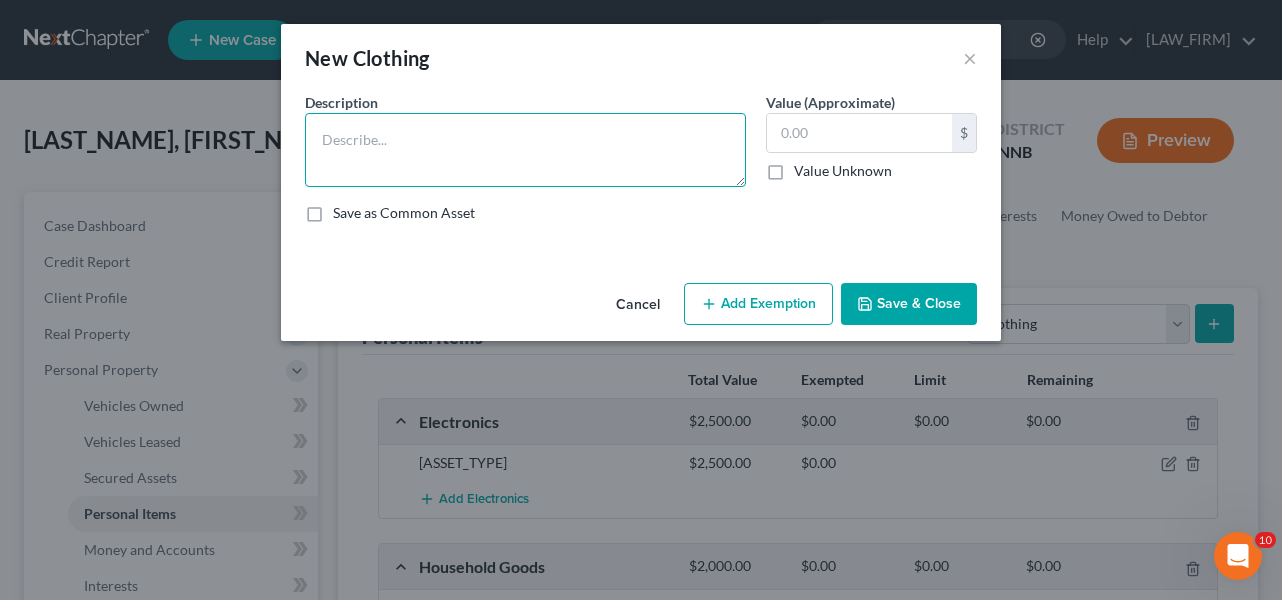 click at bounding box center [525, 150] 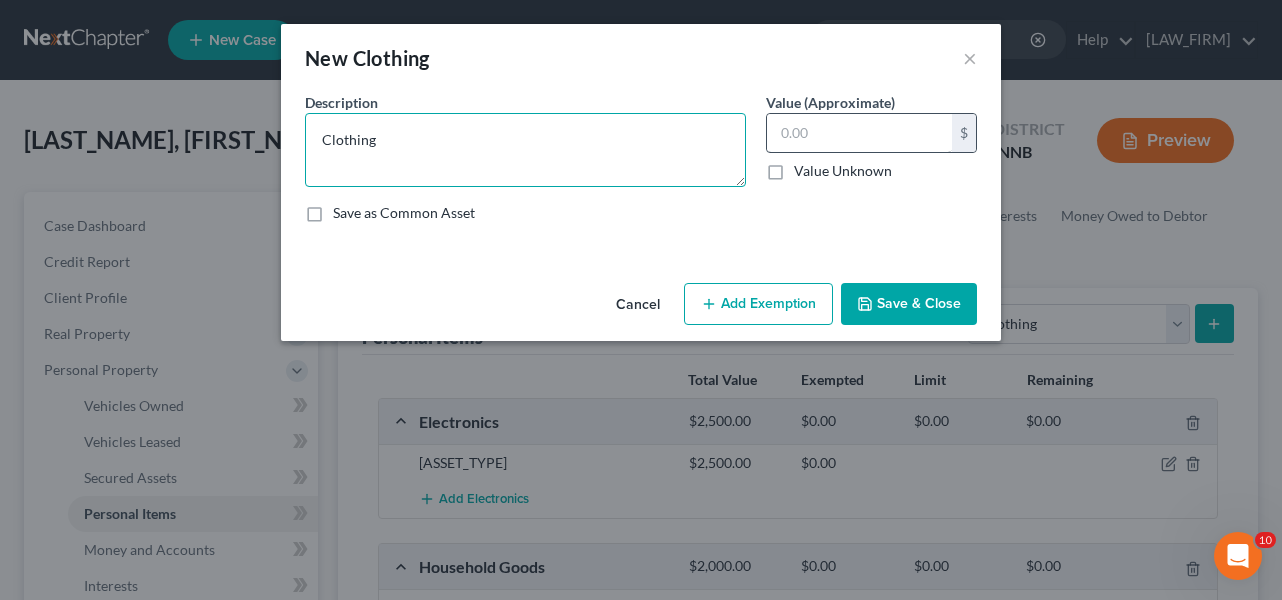 type on "Clothing" 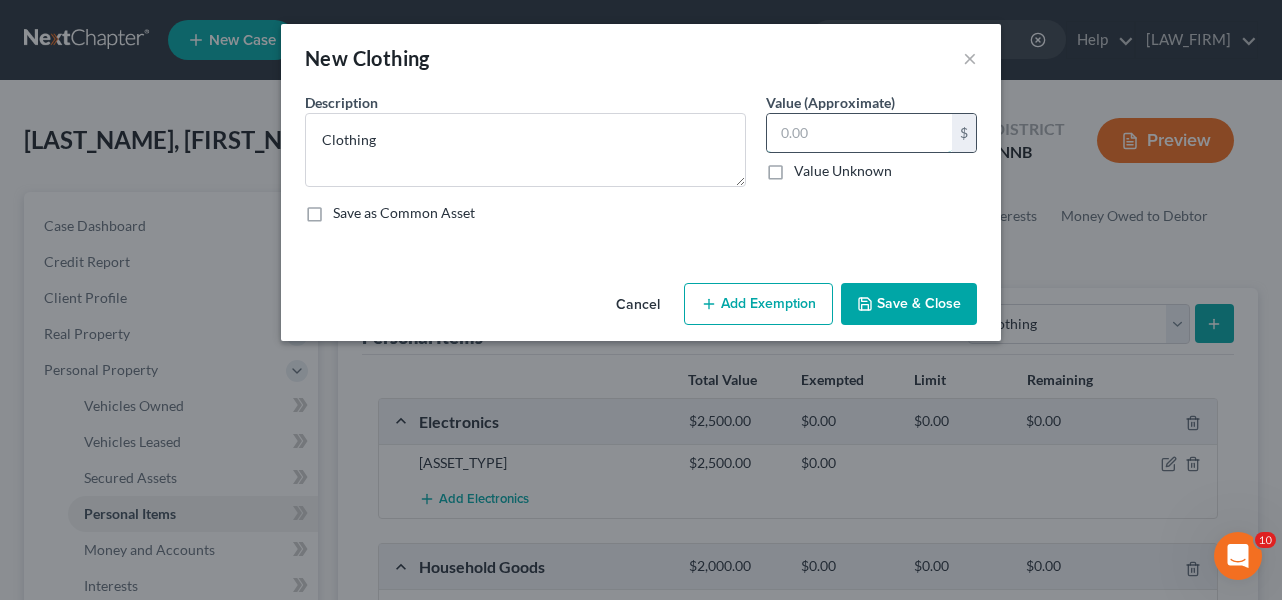 click at bounding box center [859, 133] 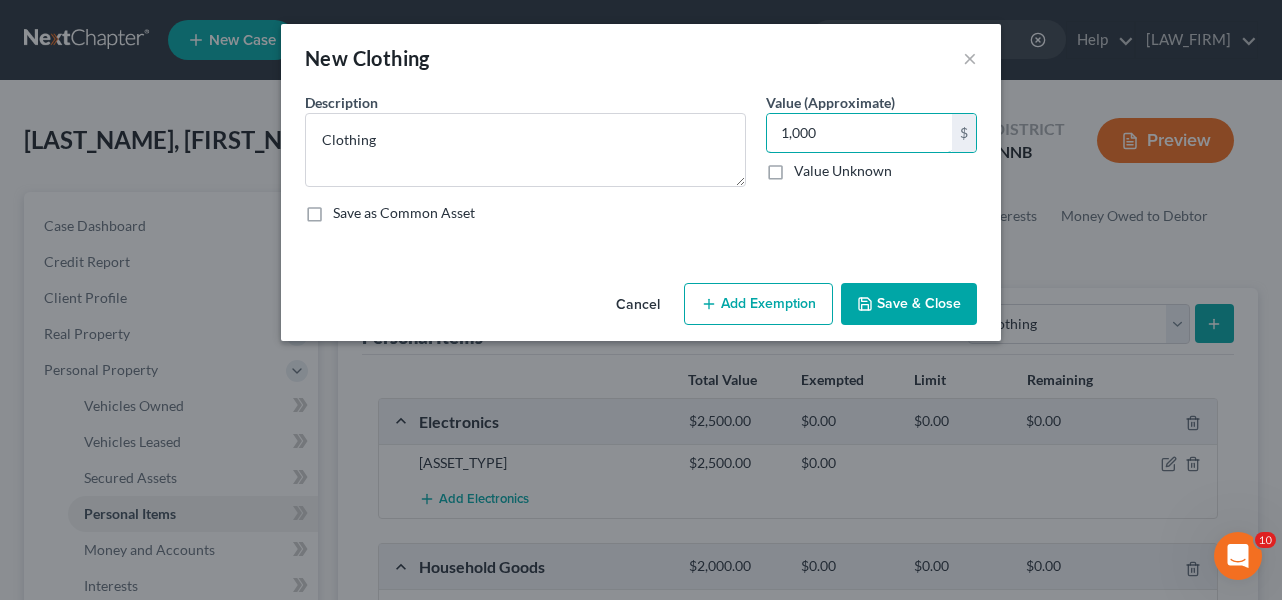 type on "1,000" 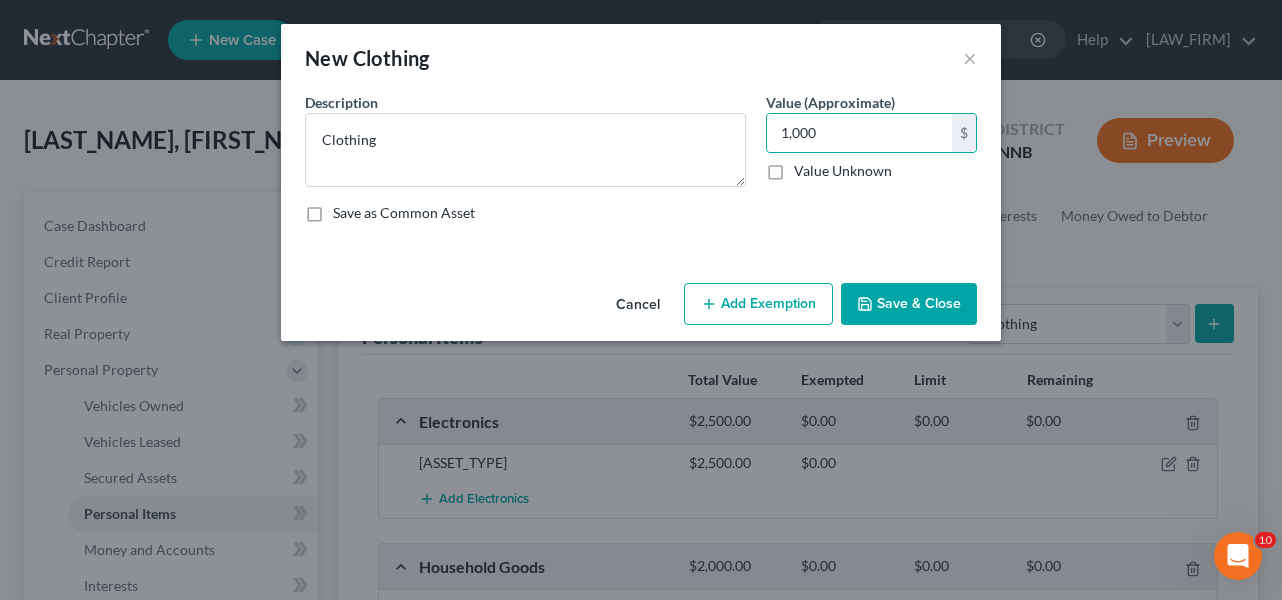 click on "Save & Close" at bounding box center [909, 304] 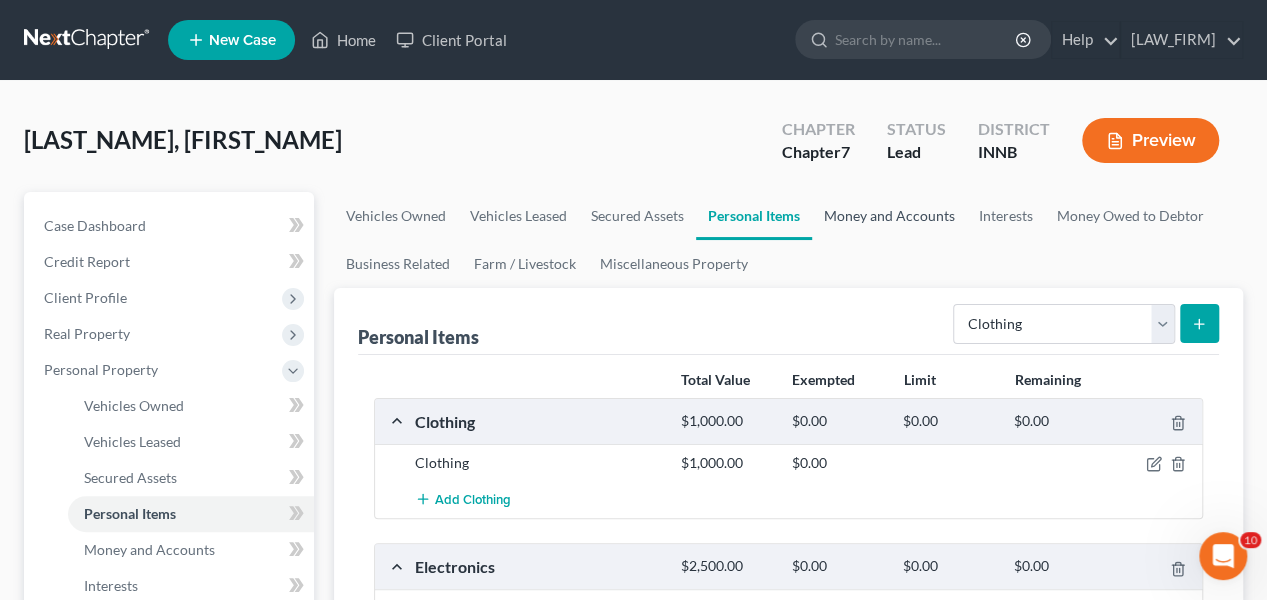 click on "Money and Accounts" at bounding box center (889, 216) 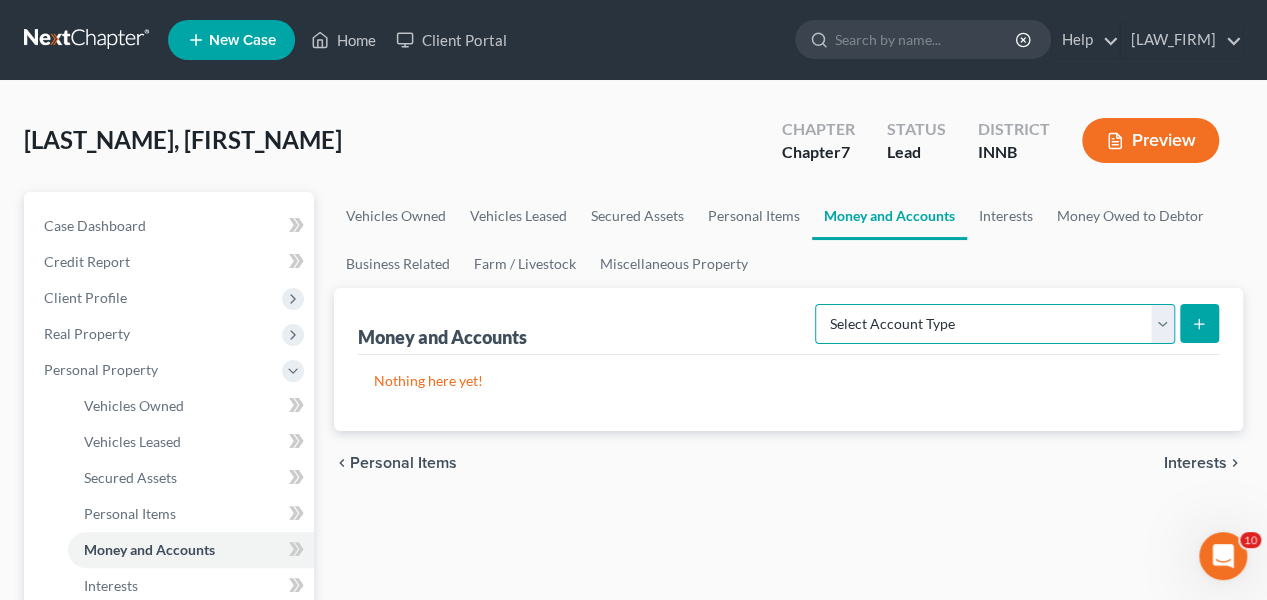 click on "Select Account Type Brokerage Cash on Hand Certificates of Deposit Checking Account Money Market Other (Credit Union, Health Savings Account, etc) Safe Deposit Box Savings Account Security Deposits or Prepayments" at bounding box center [995, 324] 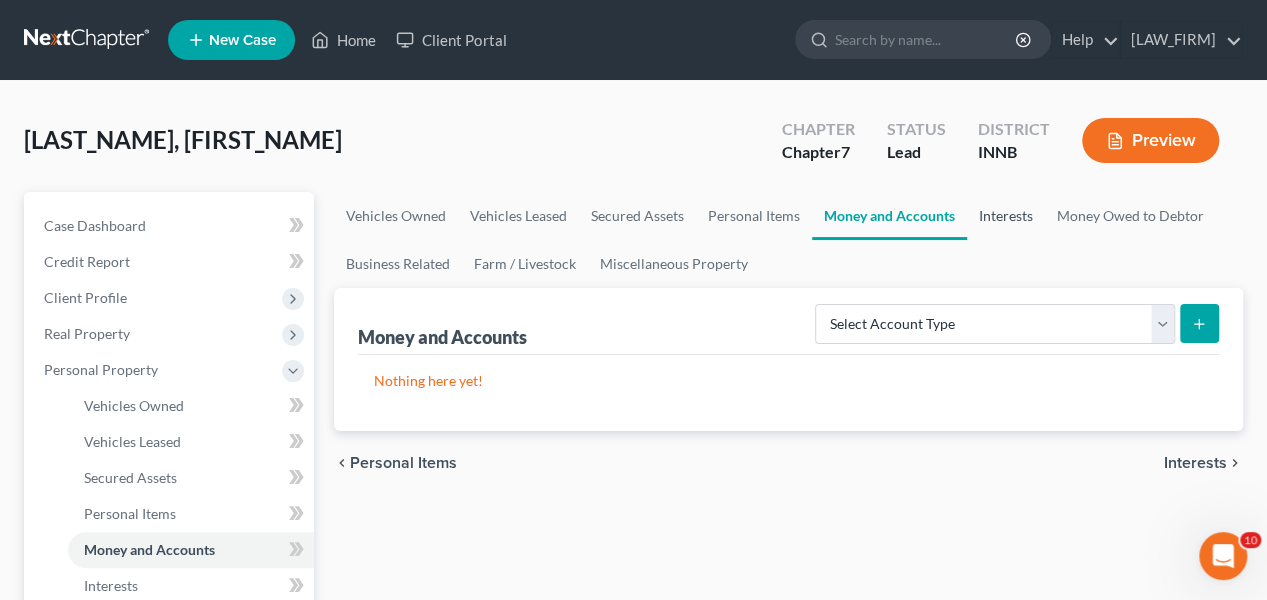 click on "Interests" at bounding box center (1006, 216) 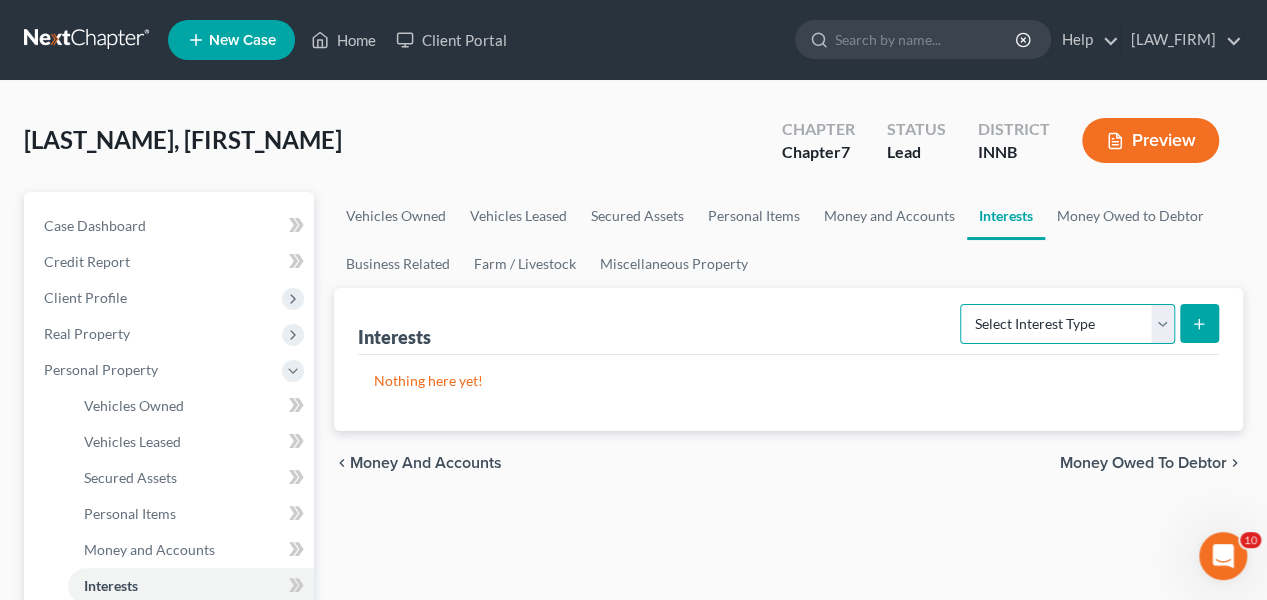 click on "Select Interest Type 401K Annuity Bond Education IRA Government Bond Government Pension Plan Incorporated Business IRA Joint Venture (Active) Joint Venture (Inactive) Keogh Mutual Fund Other Retirement Plan Partnership (Active) Partnership (Inactive) Pension Plan Stock Term Life Insurance Unincorporated Business Whole Life Insurance" at bounding box center [1067, 324] 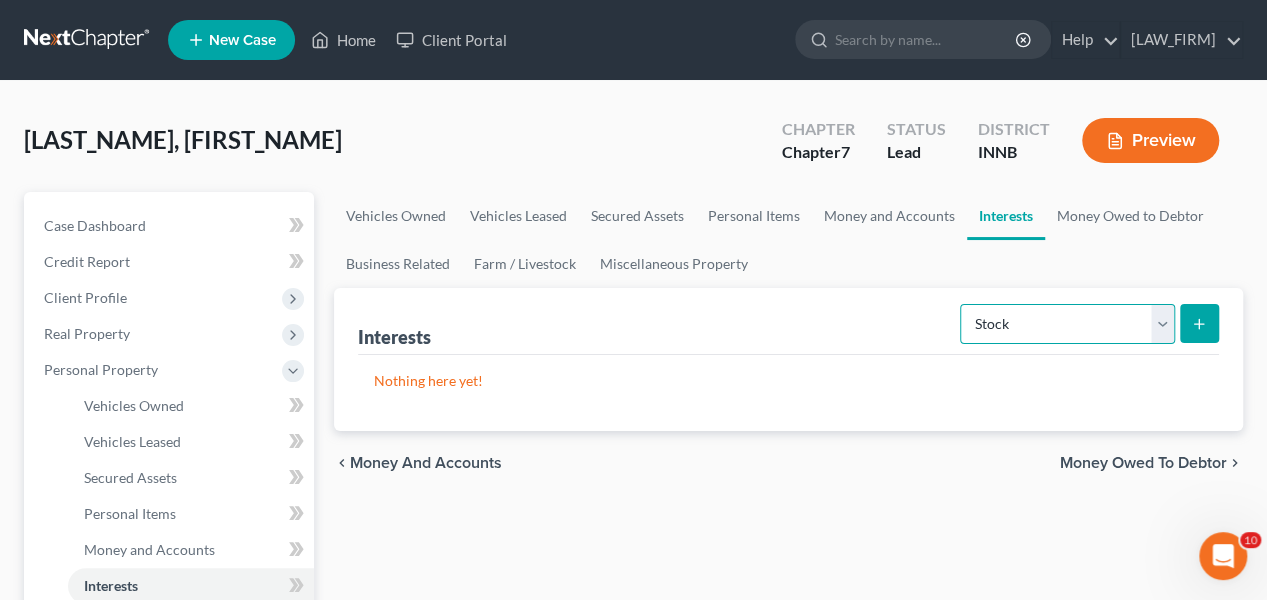 click on "Select Interest Type 401K Annuity Bond Education IRA Government Bond Government Pension Plan Incorporated Business IRA Joint Venture (Active) Joint Venture (Inactive) Keogh Mutual Fund Other Retirement Plan Partnership (Active) Partnership (Inactive) Pension Plan Stock Term Life Insurance Unincorporated Business Whole Life Insurance" at bounding box center (1067, 324) 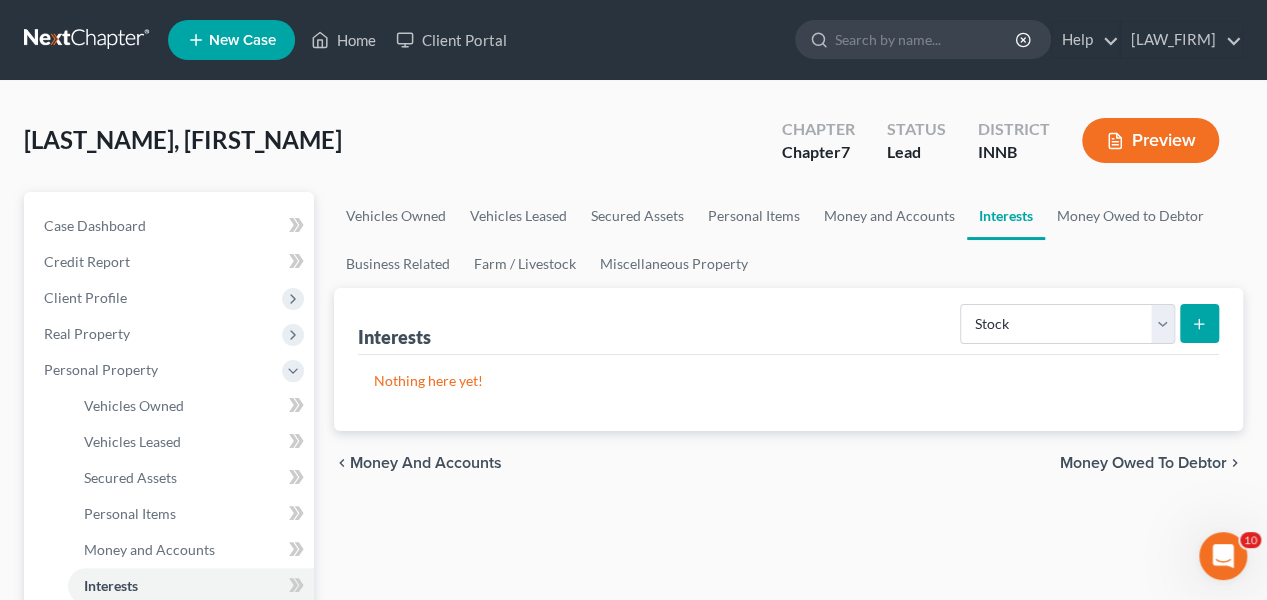 click 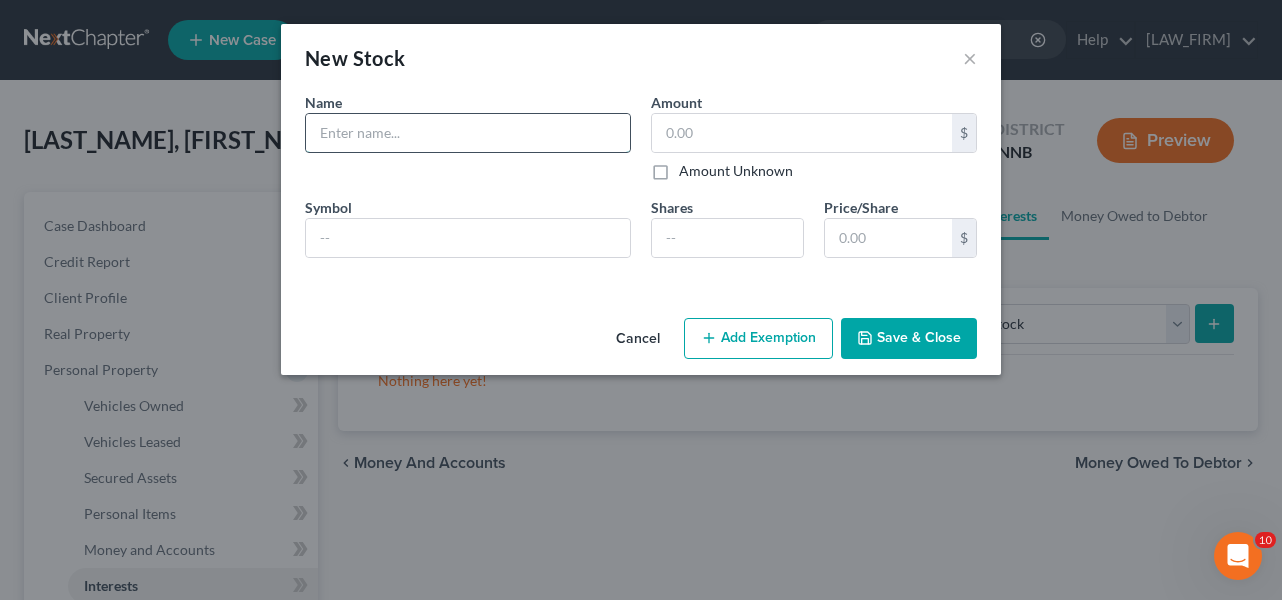 click at bounding box center (468, 133) 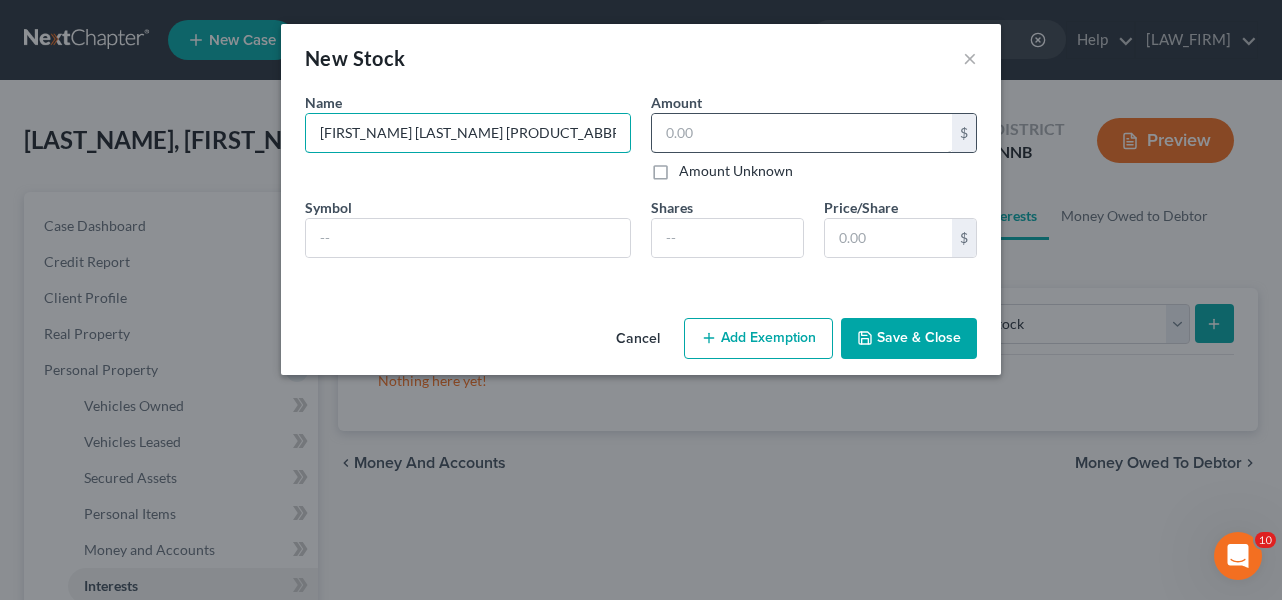 type on "[FIRST_NAME] [LAST_NAME] [PRODUCT_ABBR]" 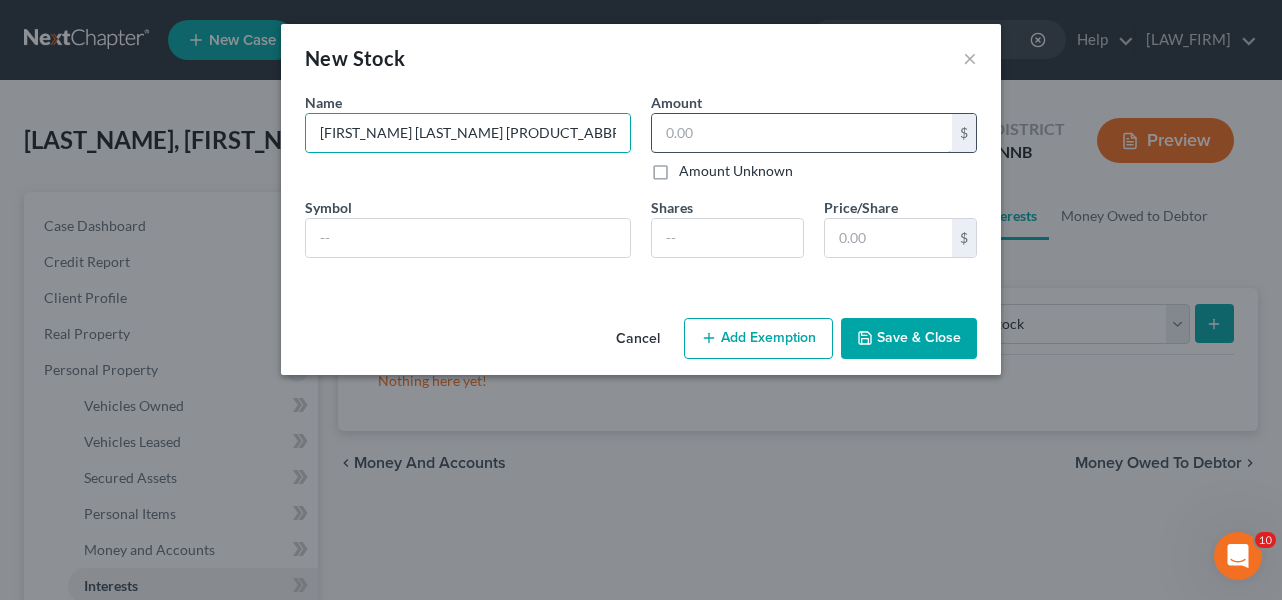 click at bounding box center (802, 133) 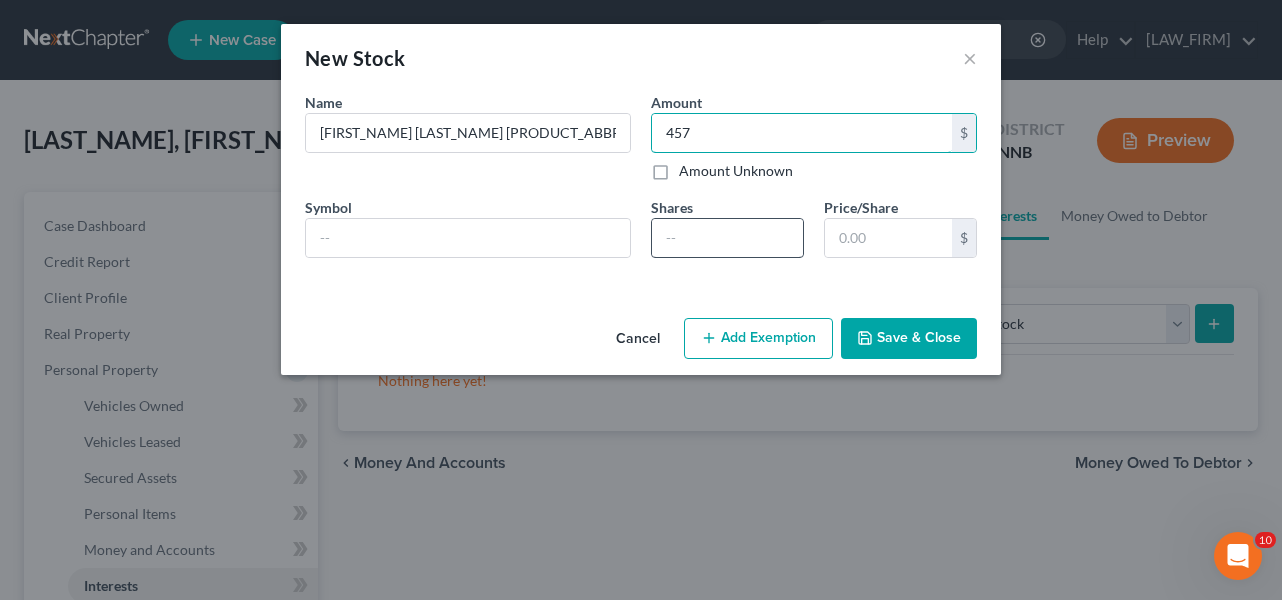 type on "457" 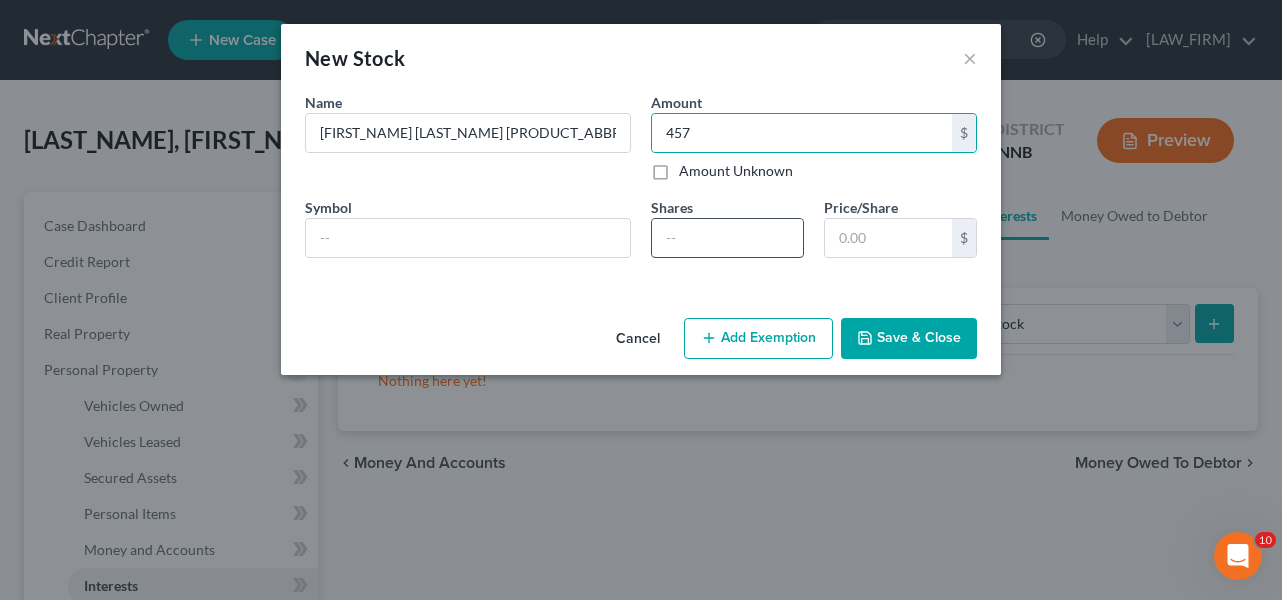 click at bounding box center (727, 238) 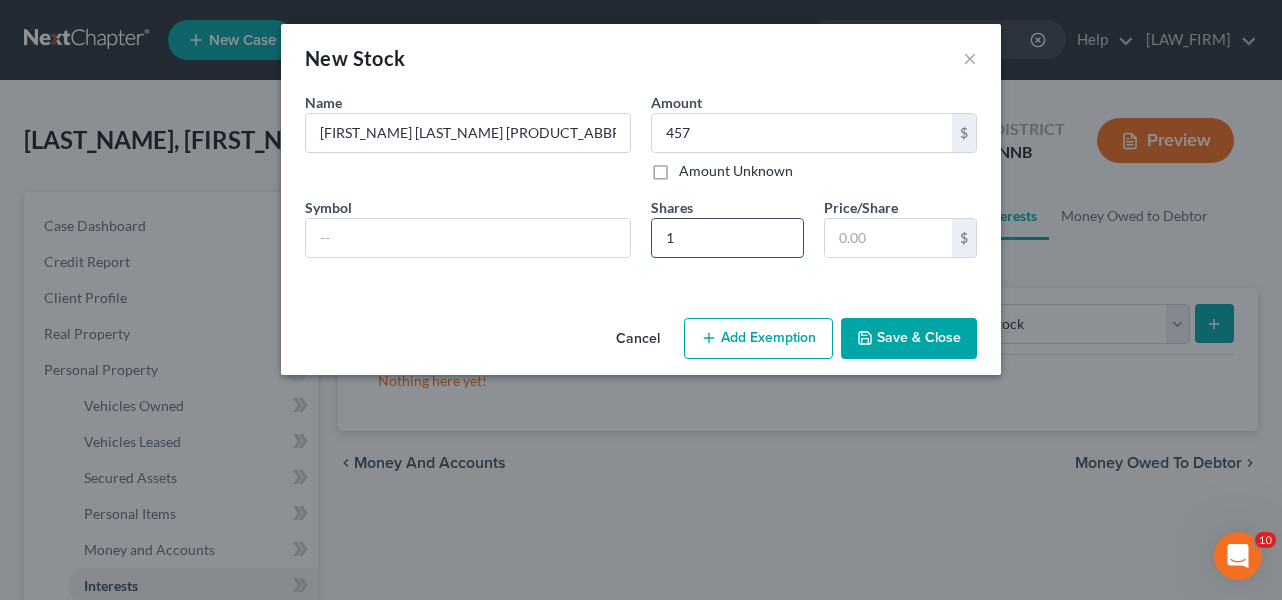 click on "1" at bounding box center [727, 238] 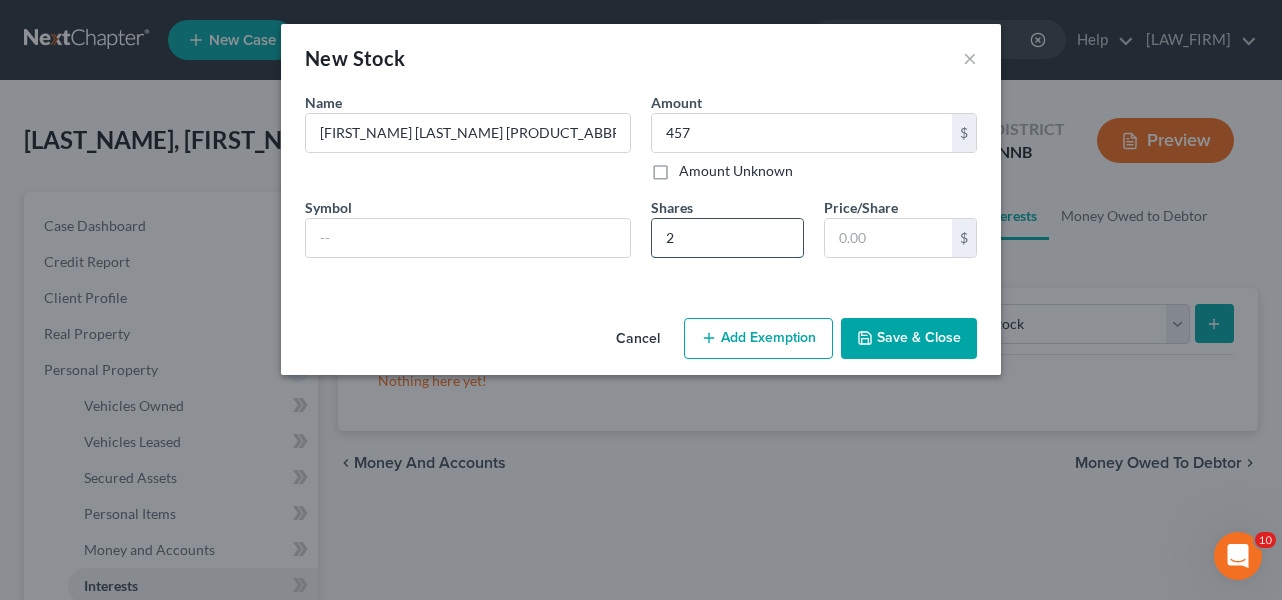 click on "2" at bounding box center (727, 238) 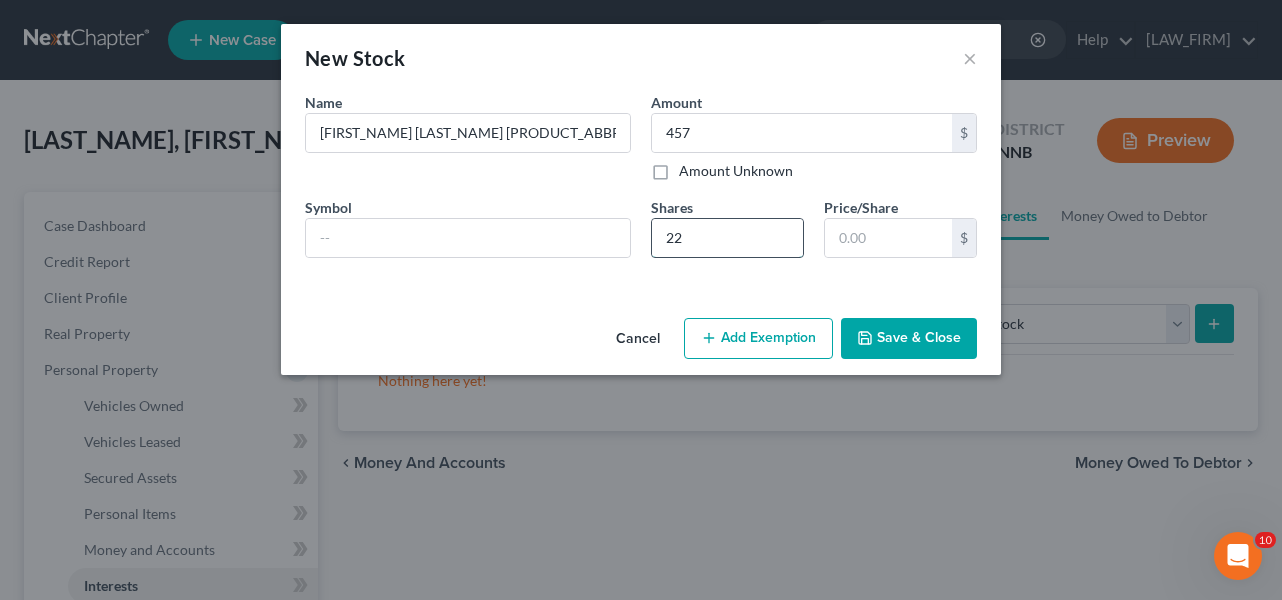 click on "22" at bounding box center [727, 238] 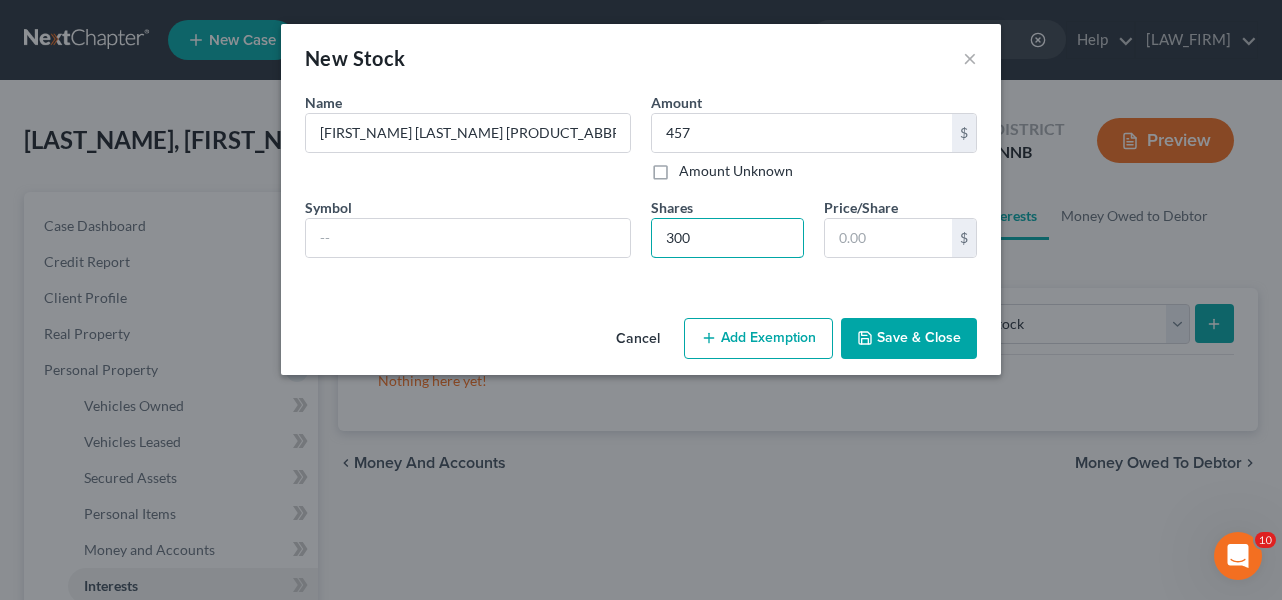 type on "300" 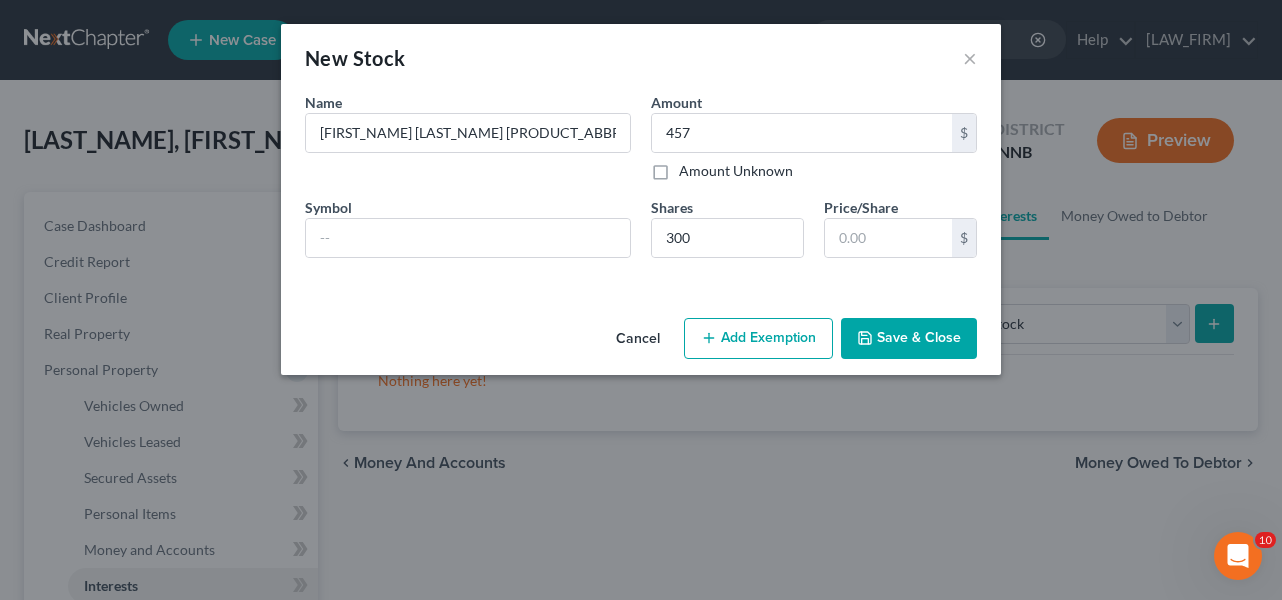 click on "Save & Close" at bounding box center (909, 339) 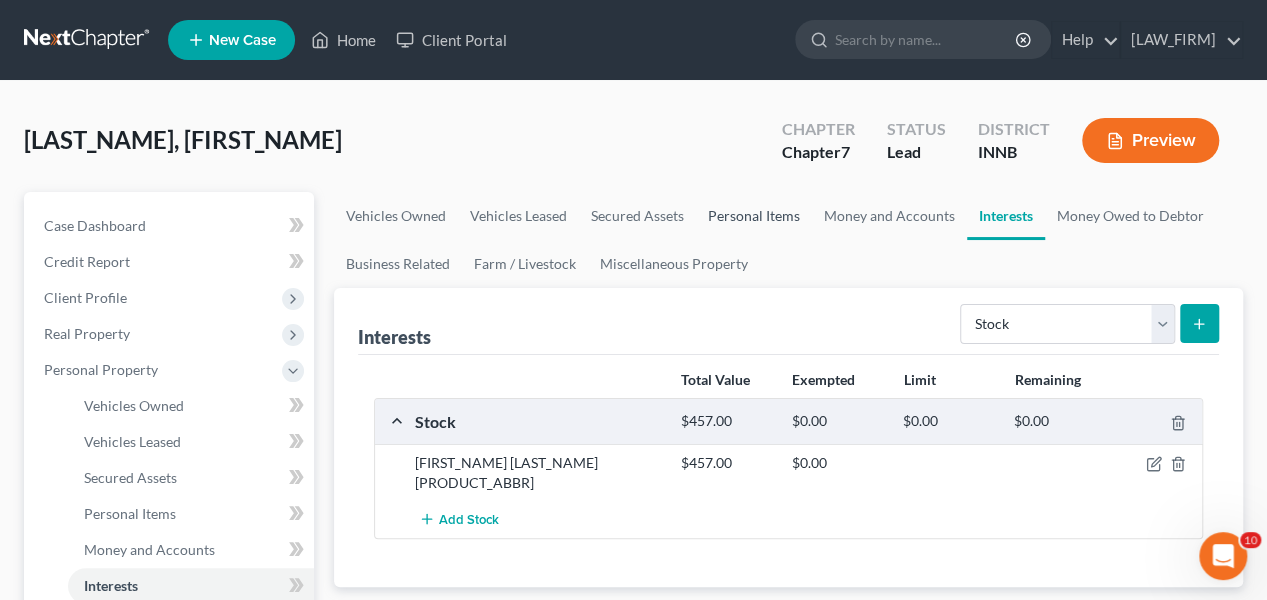 click on "Personal Items" at bounding box center (754, 216) 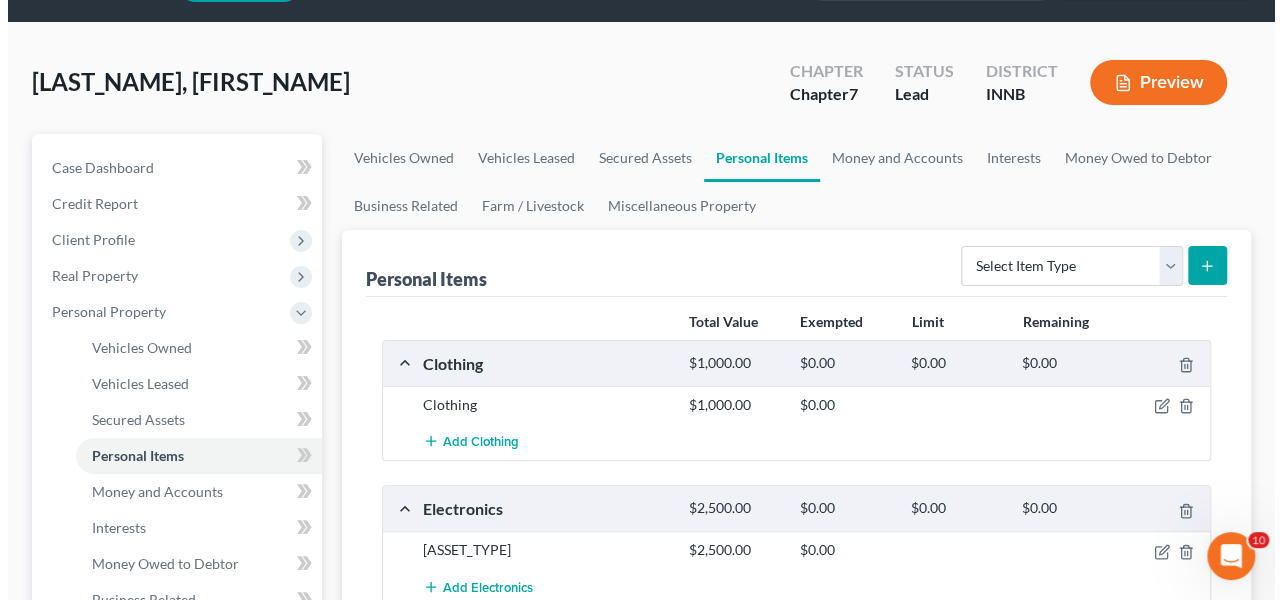 scroll, scrollTop: 100, scrollLeft: 0, axis: vertical 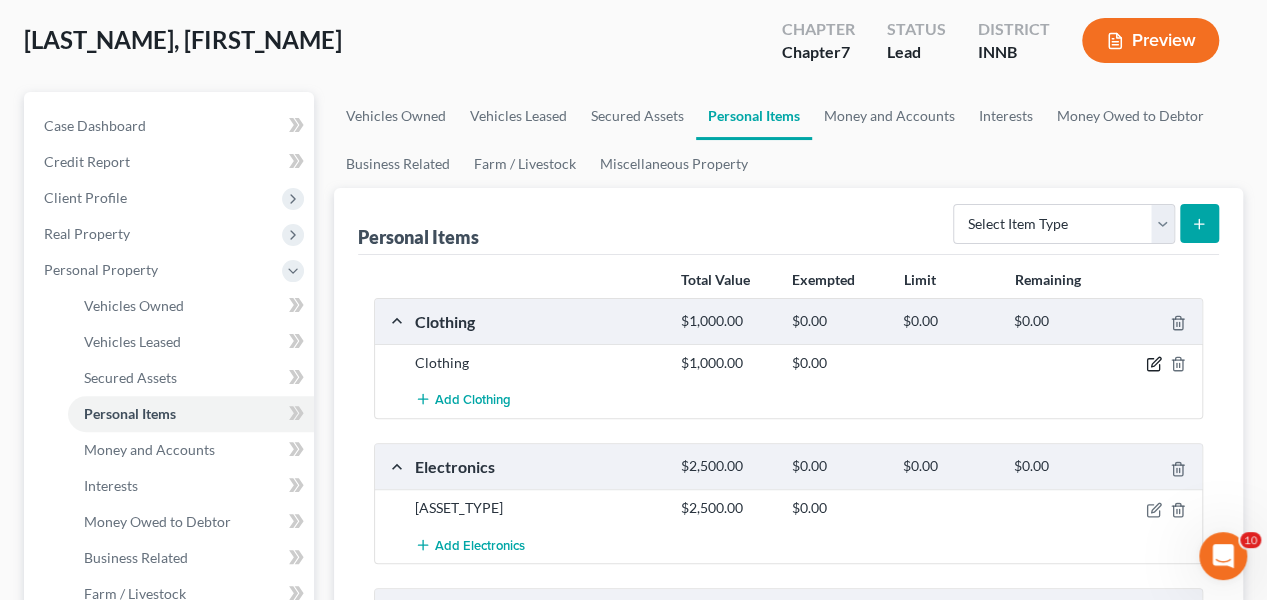 click 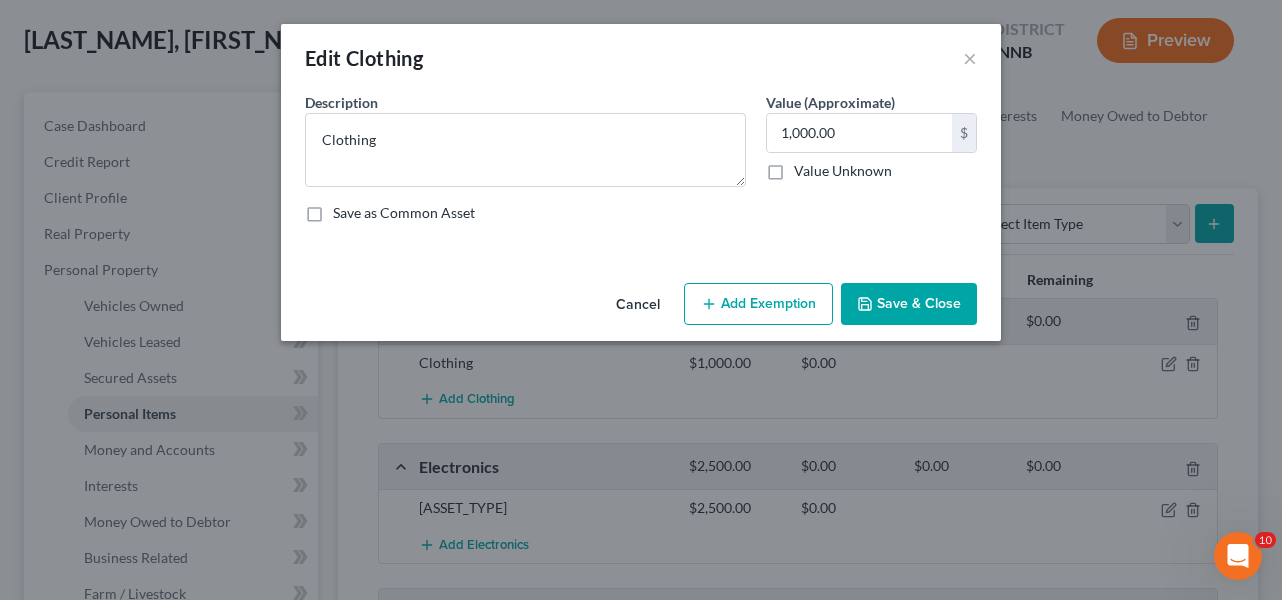 click on "Add Exemption" at bounding box center [758, 304] 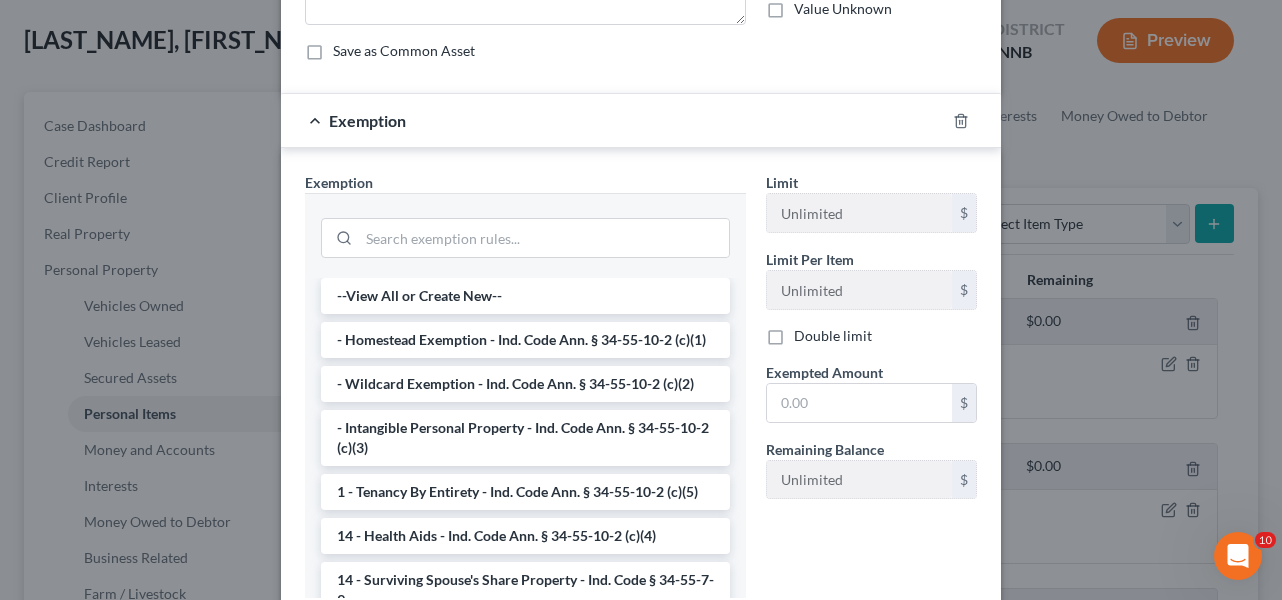 scroll, scrollTop: 200, scrollLeft: 0, axis: vertical 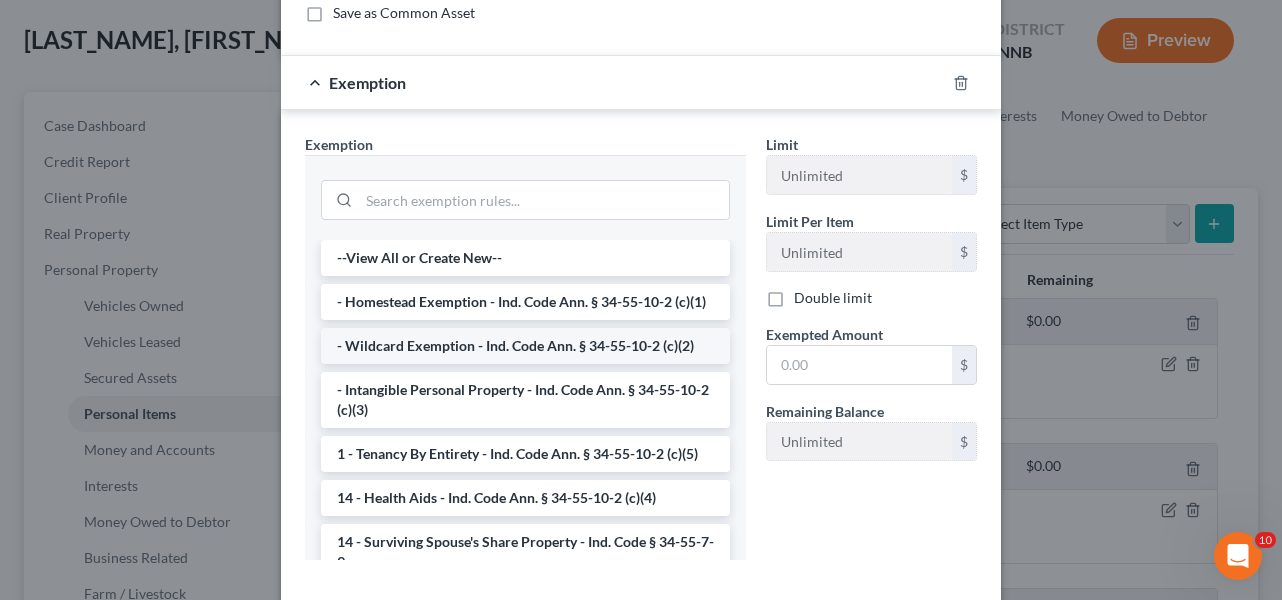 click on "- Wildcard Exemption - Ind. Code Ann. § 34-55-10-2 (c)(2)" at bounding box center (525, 346) 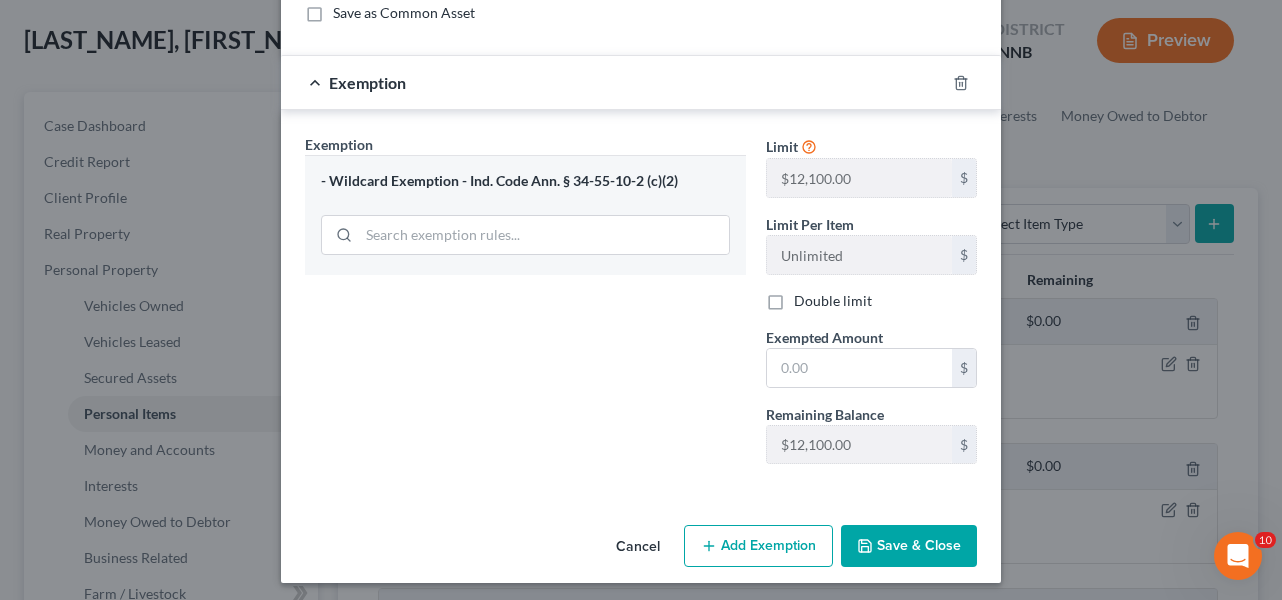 click on "Save & Close" at bounding box center [909, 546] 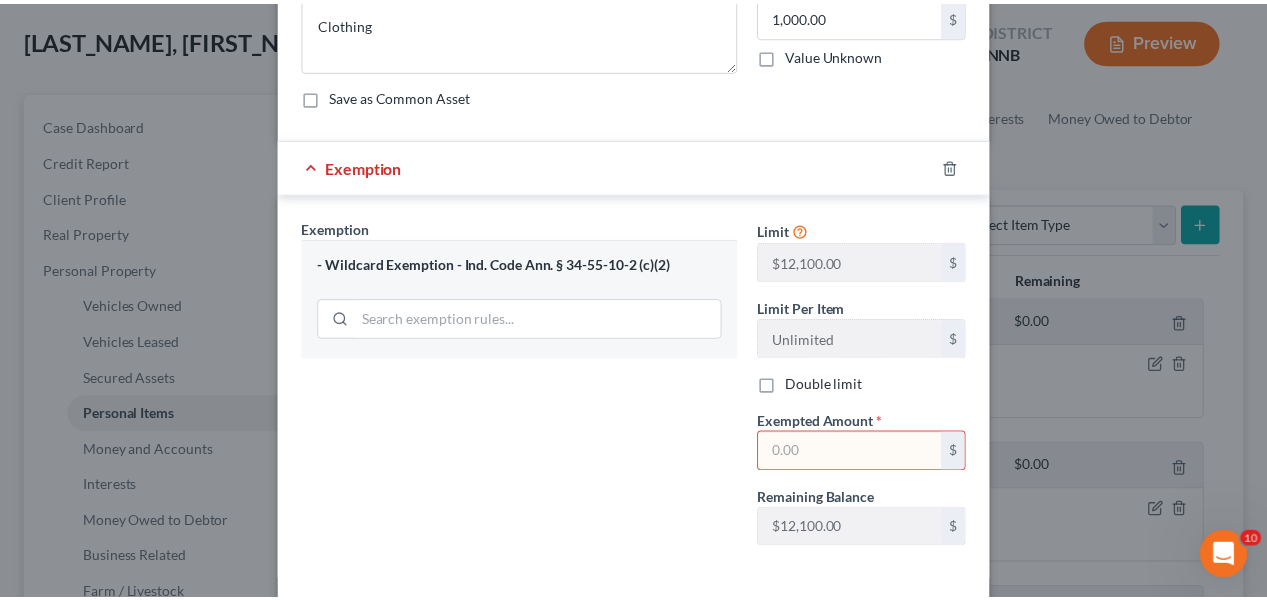 scroll, scrollTop: 200, scrollLeft: 0, axis: vertical 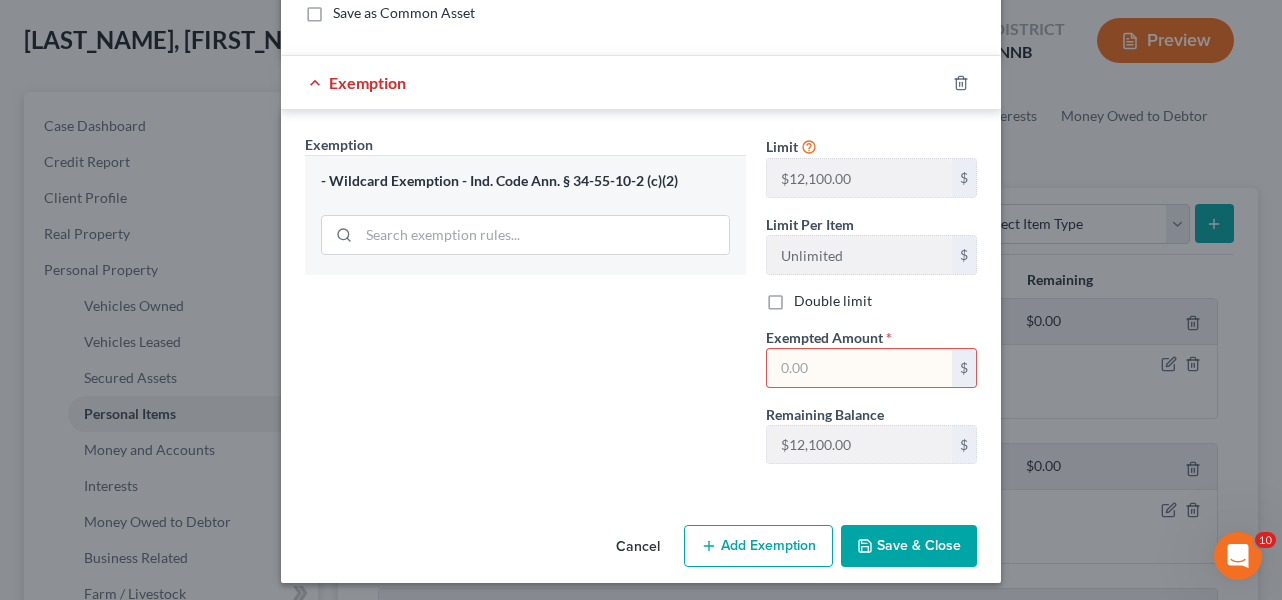 drag, startPoint x: 815, startPoint y: 364, endPoint x: 680, endPoint y: 357, distance: 135.18137 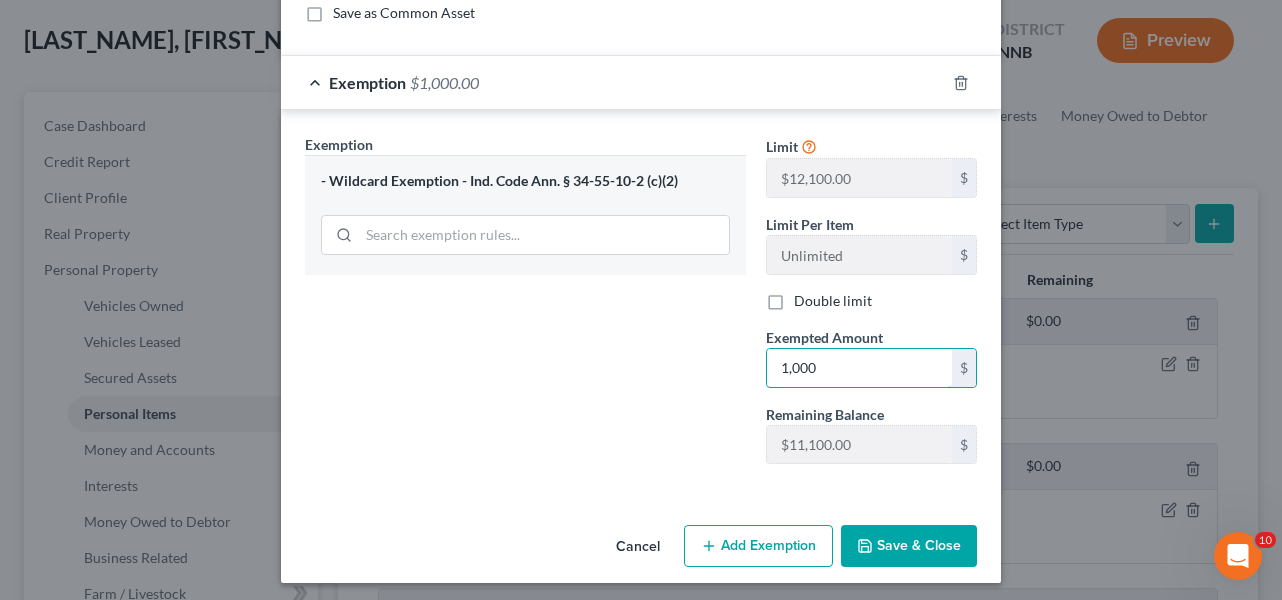 type on "1,000" 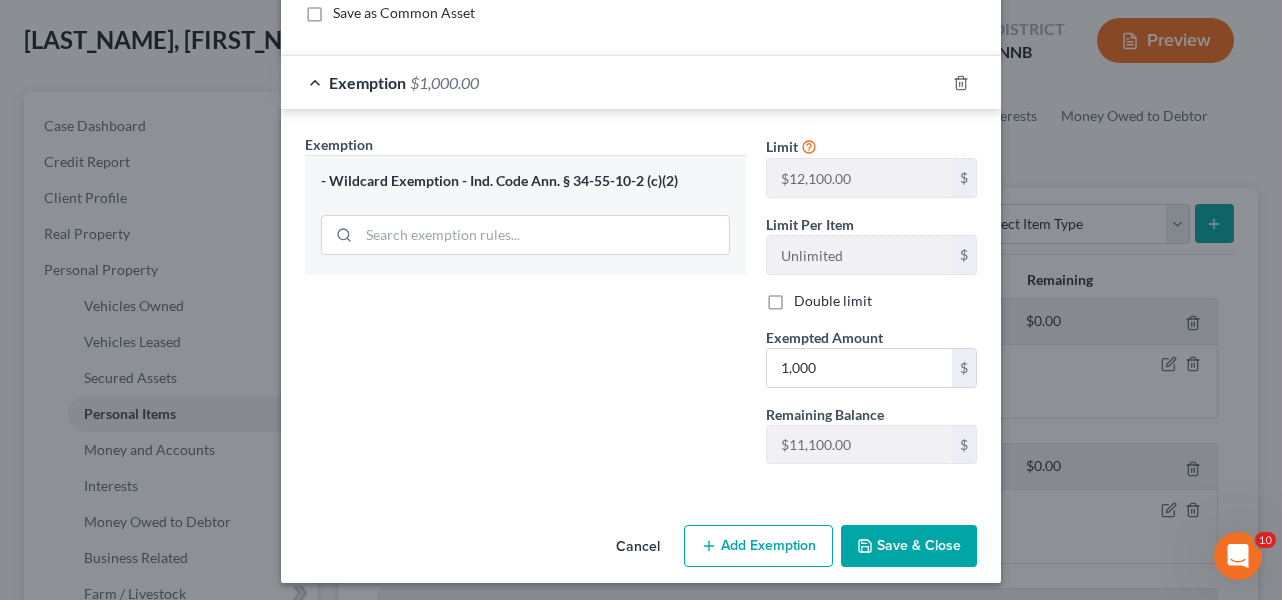 click on "Save & Close" at bounding box center [909, 546] 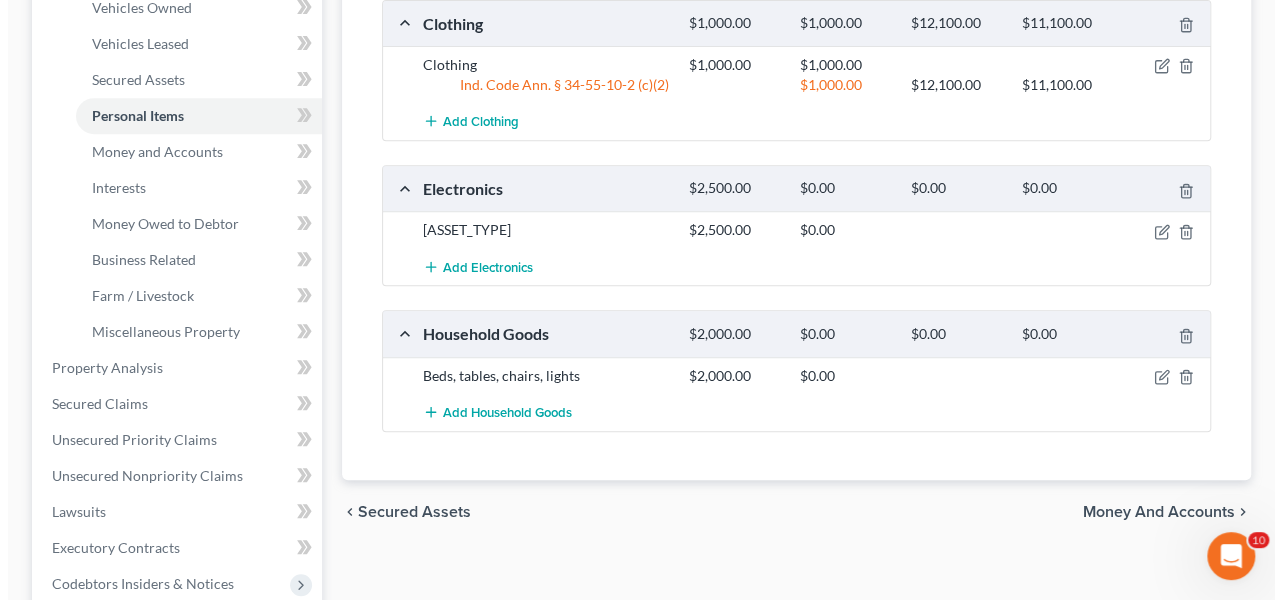 scroll, scrollTop: 400, scrollLeft: 0, axis: vertical 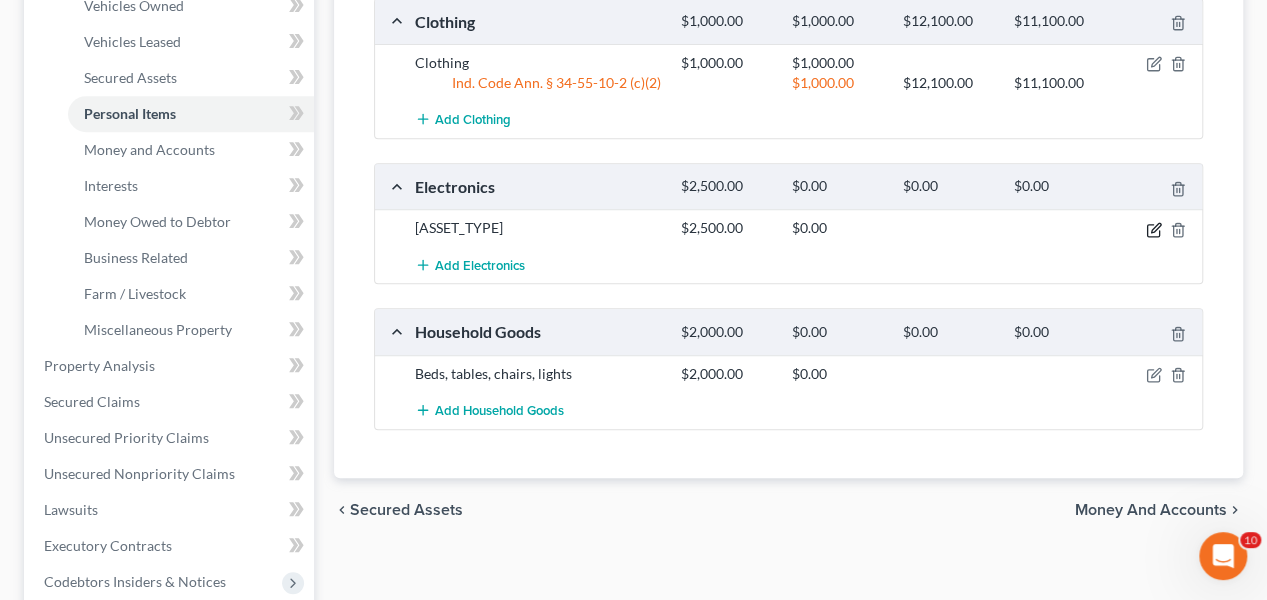 click 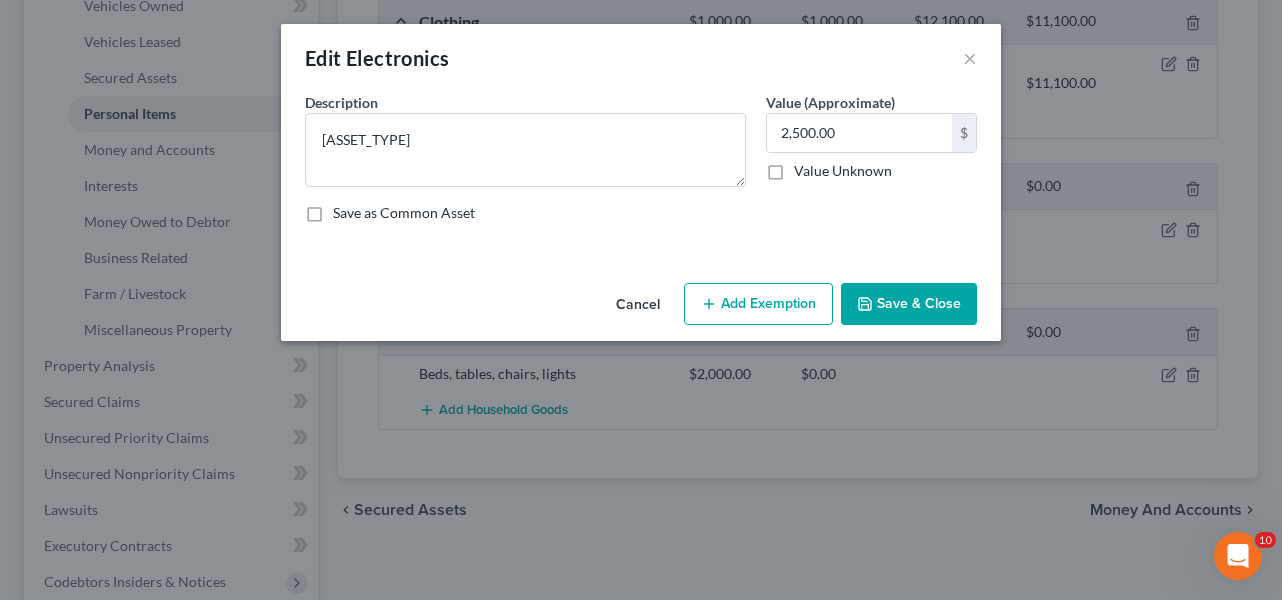 click on "Add Exemption" at bounding box center (758, 304) 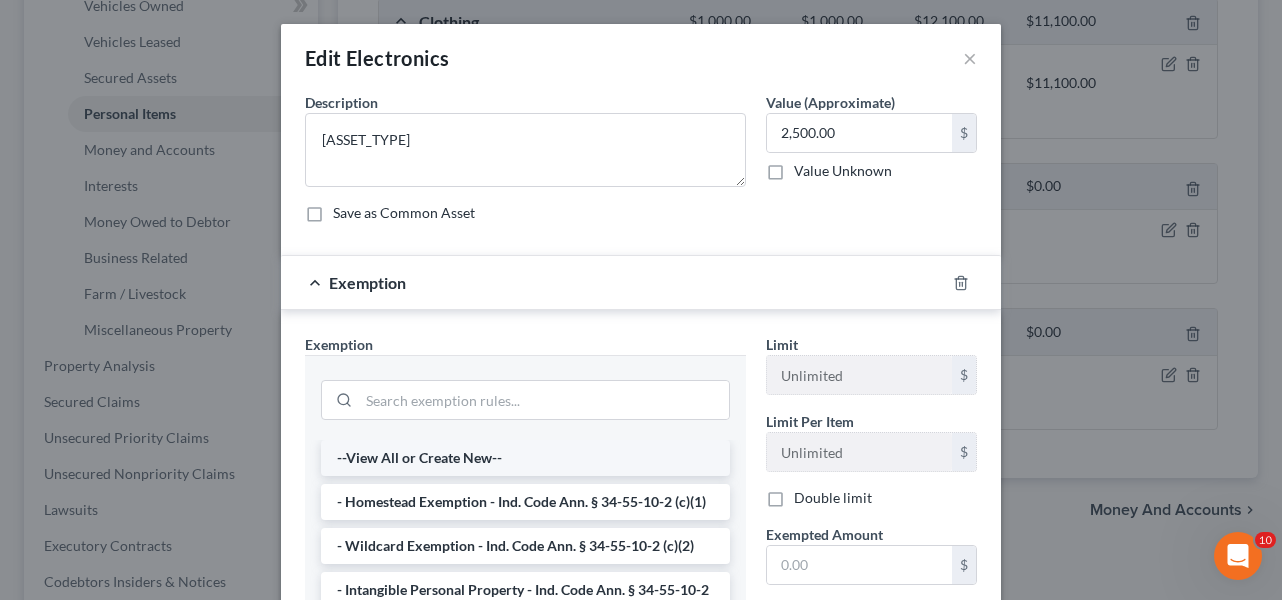 scroll, scrollTop: 100, scrollLeft: 0, axis: vertical 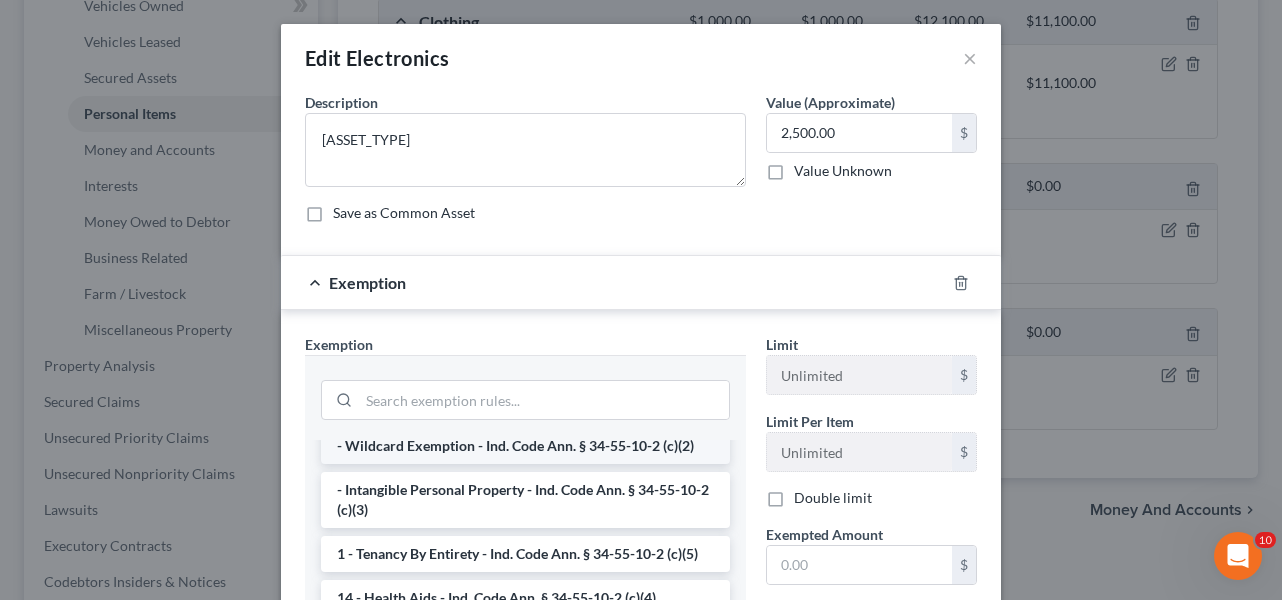 click on "- Wildcard Exemption - Ind. Code Ann. § 34-55-10-2 (c)(2)" at bounding box center [525, 446] 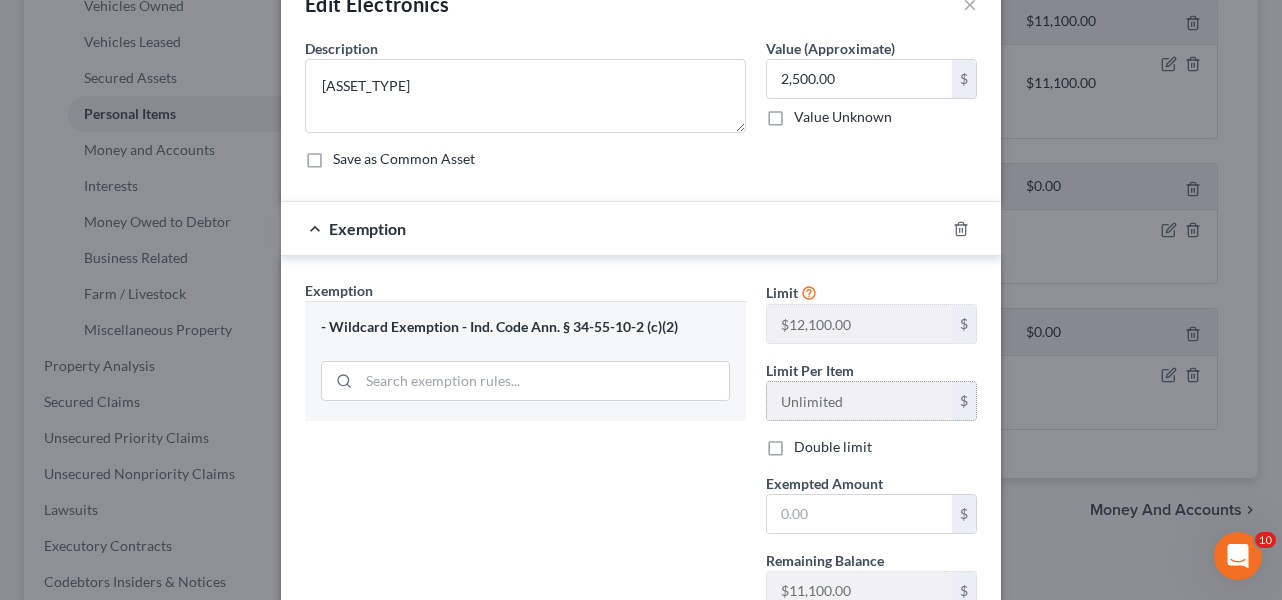 scroll, scrollTop: 100, scrollLeft: 0, axis: vertical 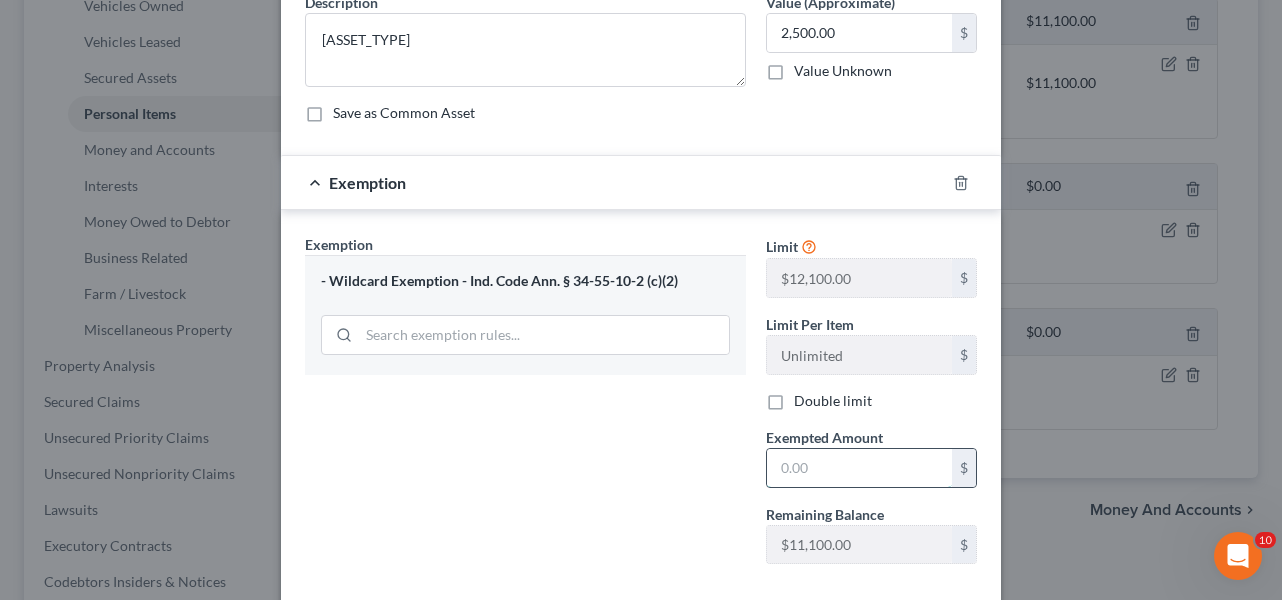 click at bounding box center [859, 468] 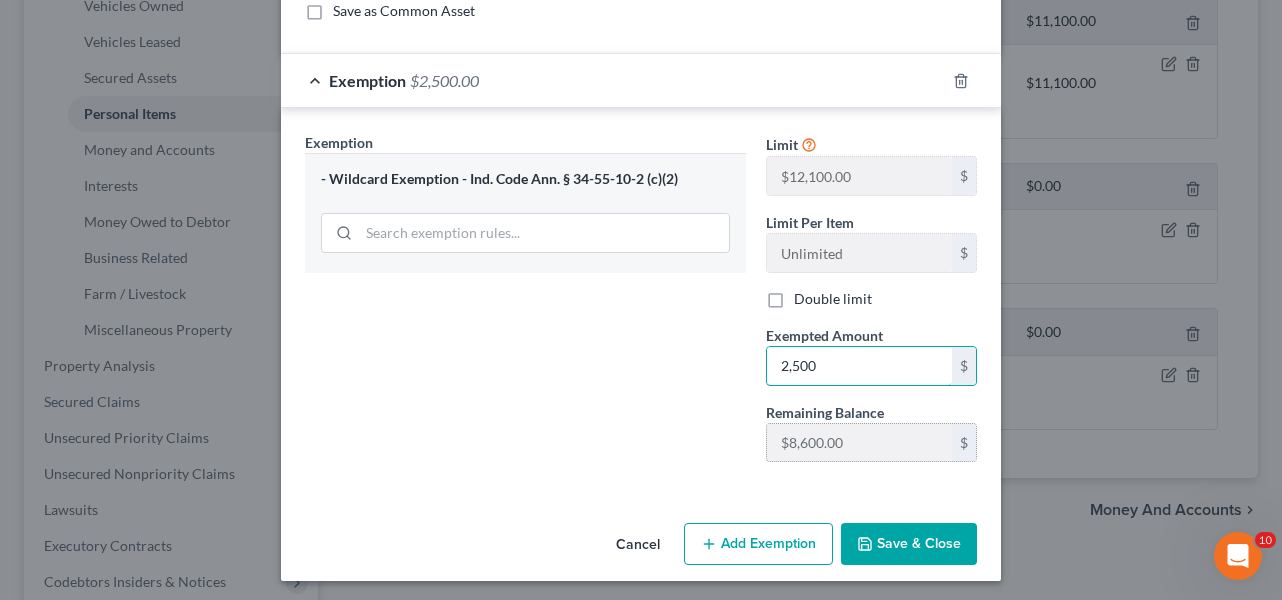 scroll, scrollTop: 203, scrollLeft: 0, axis: vertical 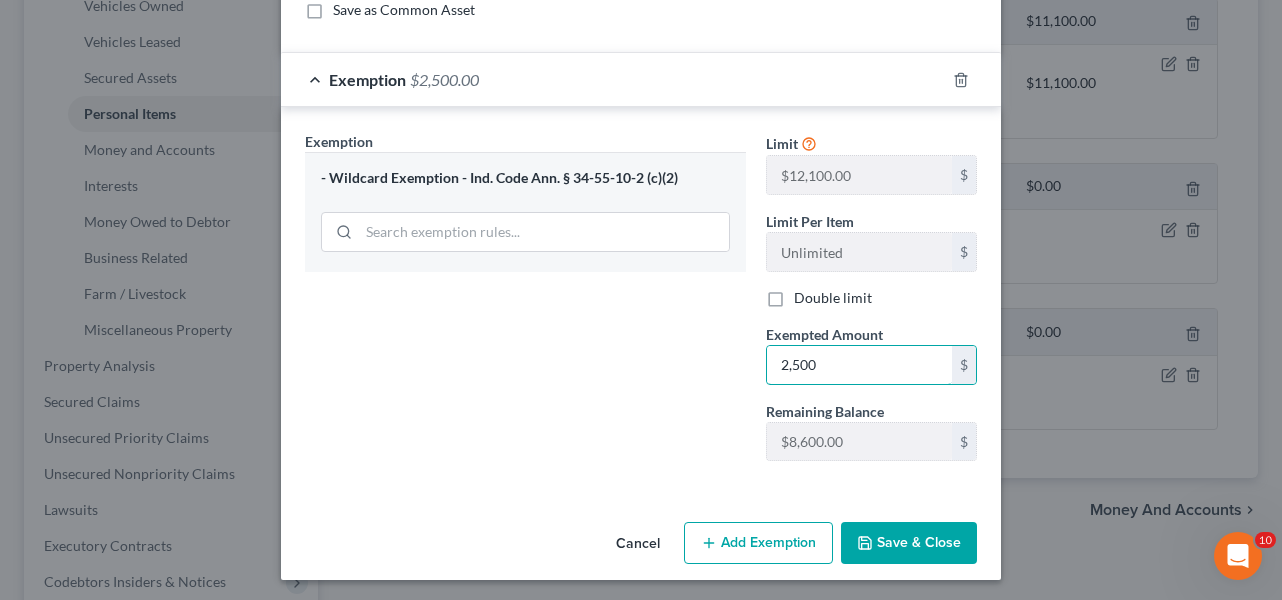 type on "2,500" 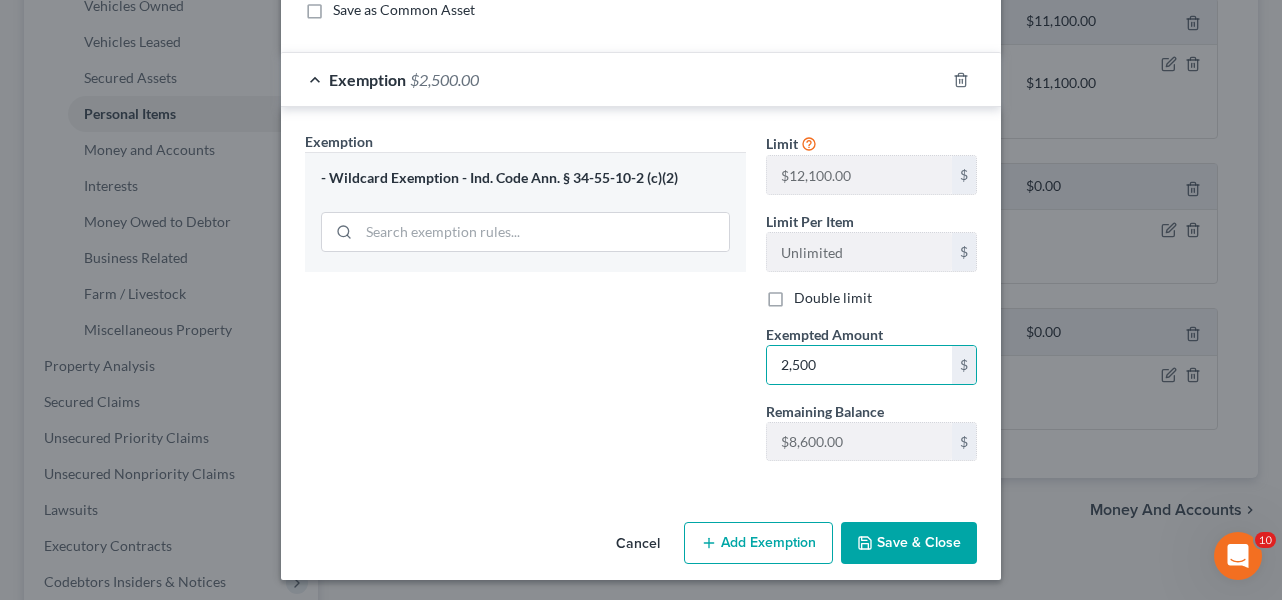 click on "Save & Close" at bounding box center [909, 543] 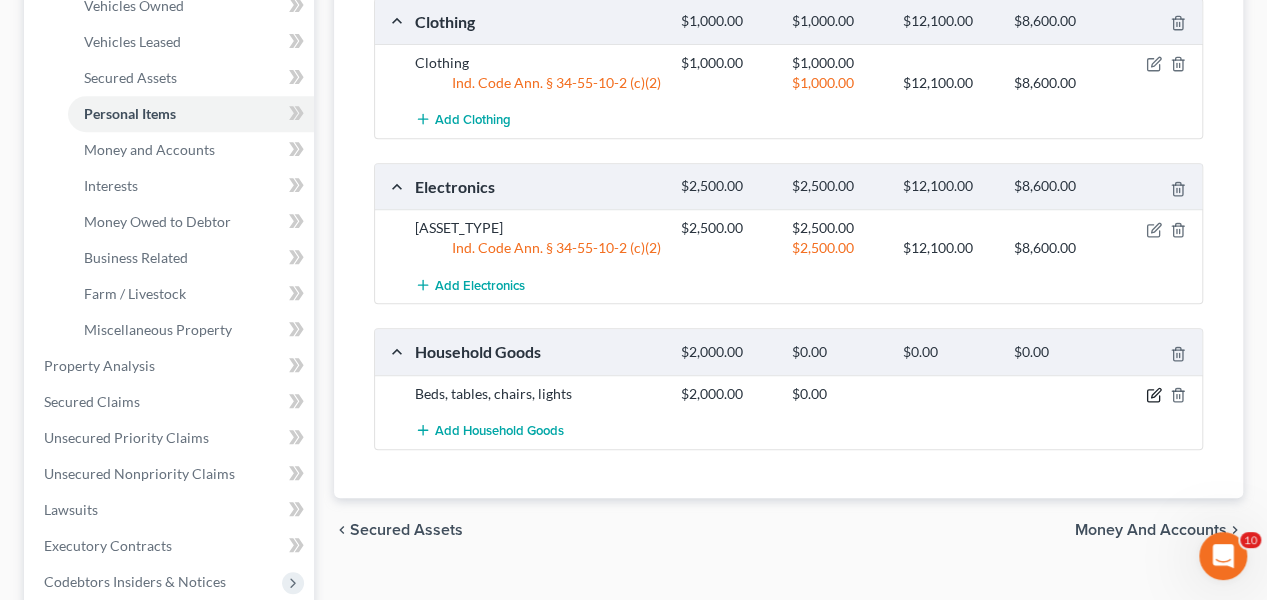 click 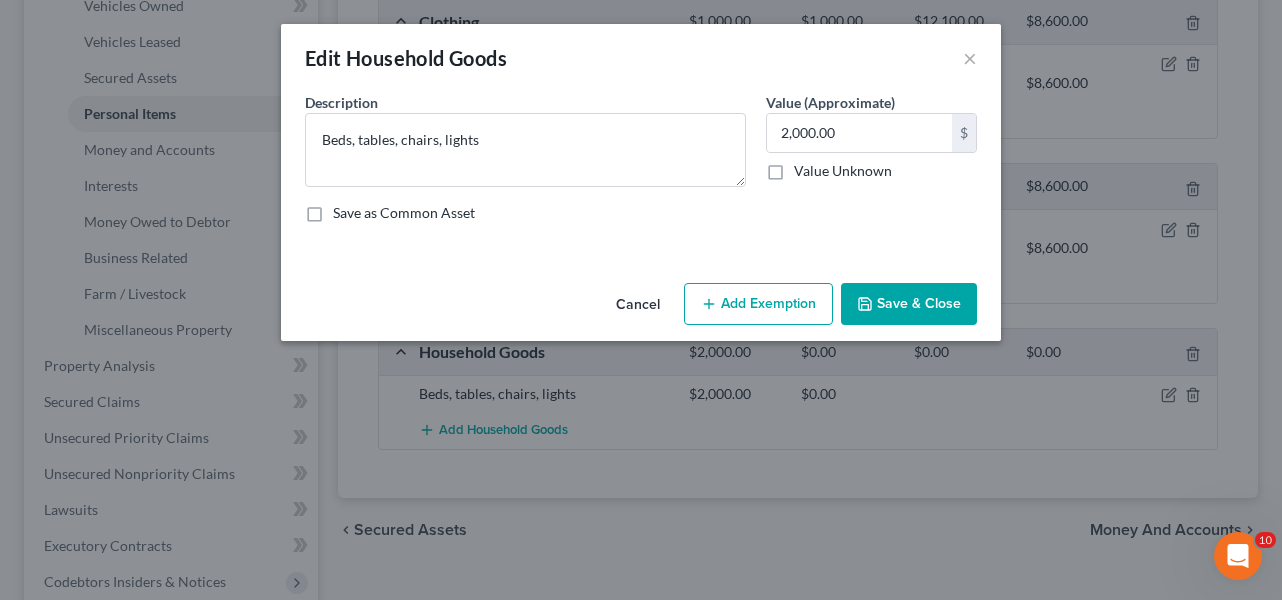 click on "Add Exemption" at bounding box center [758, 304] 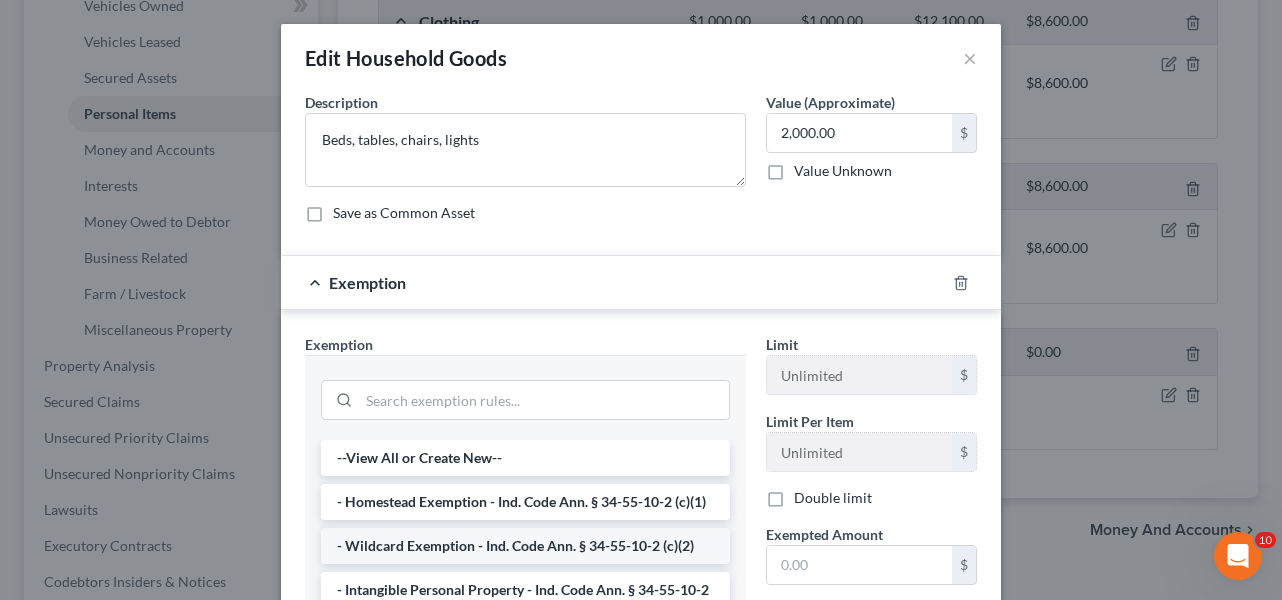 click on "- Wildcard Exemption - Ind. Code Ann. § 34-55-10-2 (c)(2)" at bounding box center (525, 546) 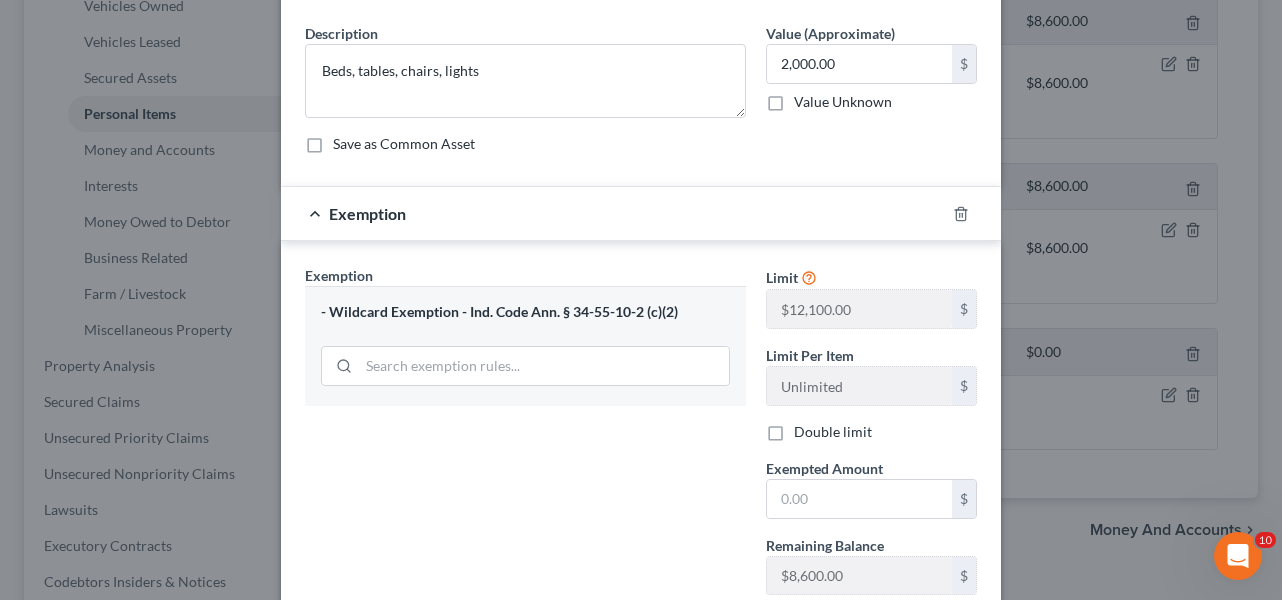 scroll, scrollTop: 100, scrollLeft: 0, axis: vertical 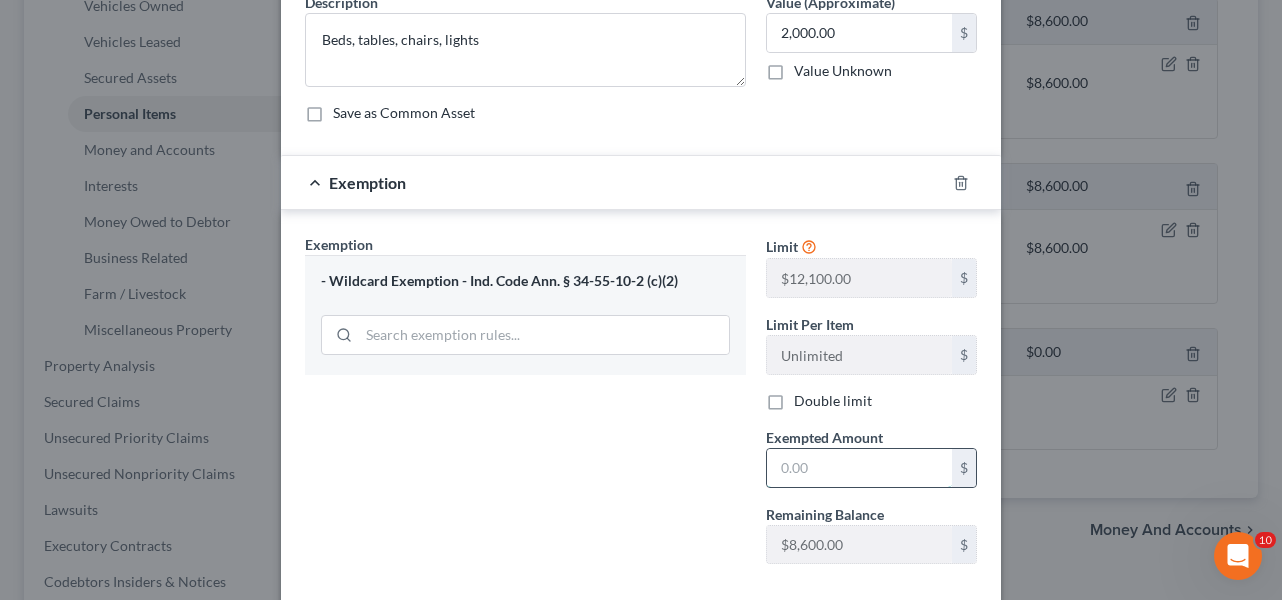 click at bounding box center (859, 468) 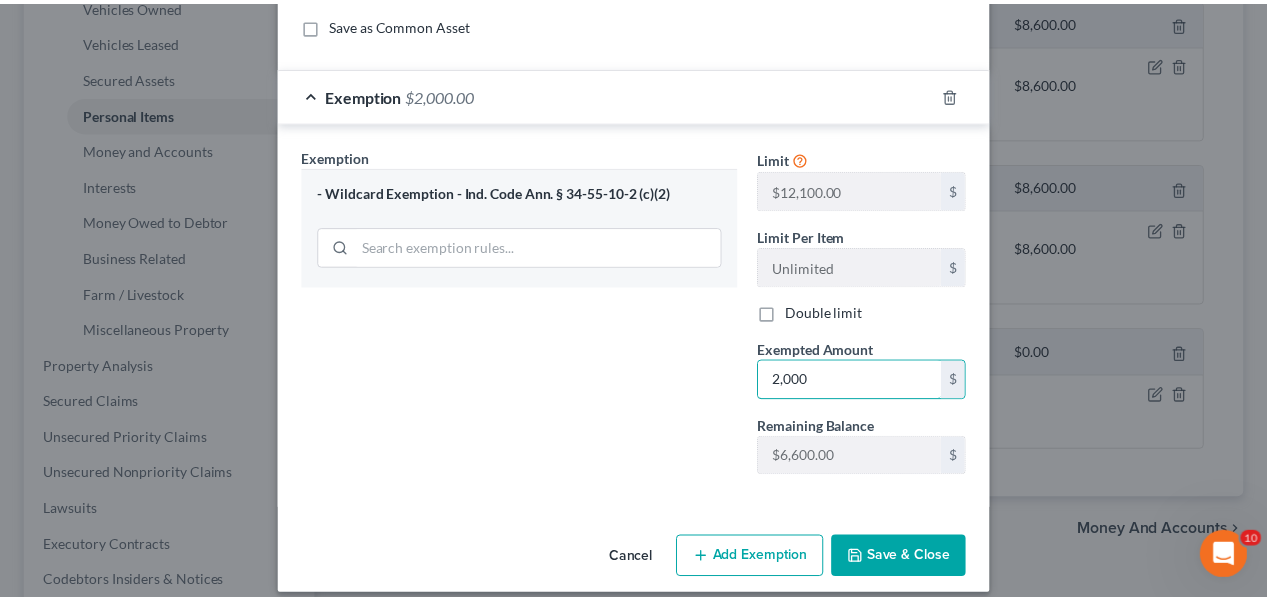 scroll, scrollTop: 203, scrollLeft: 0, axis: vertical 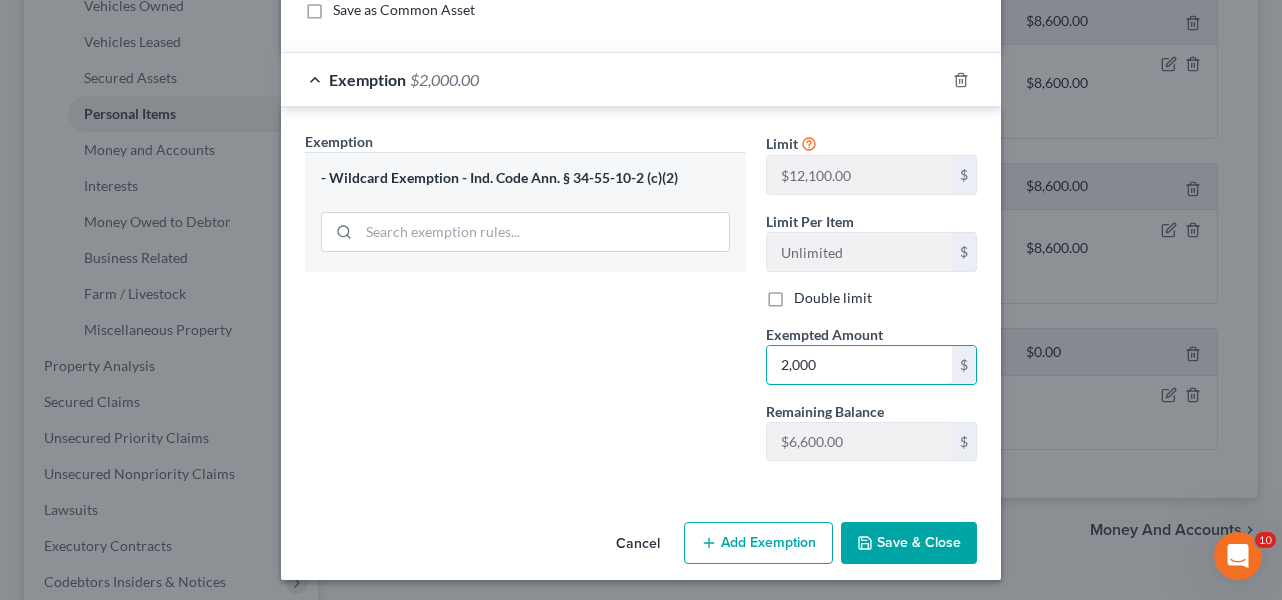 type on "2,000" 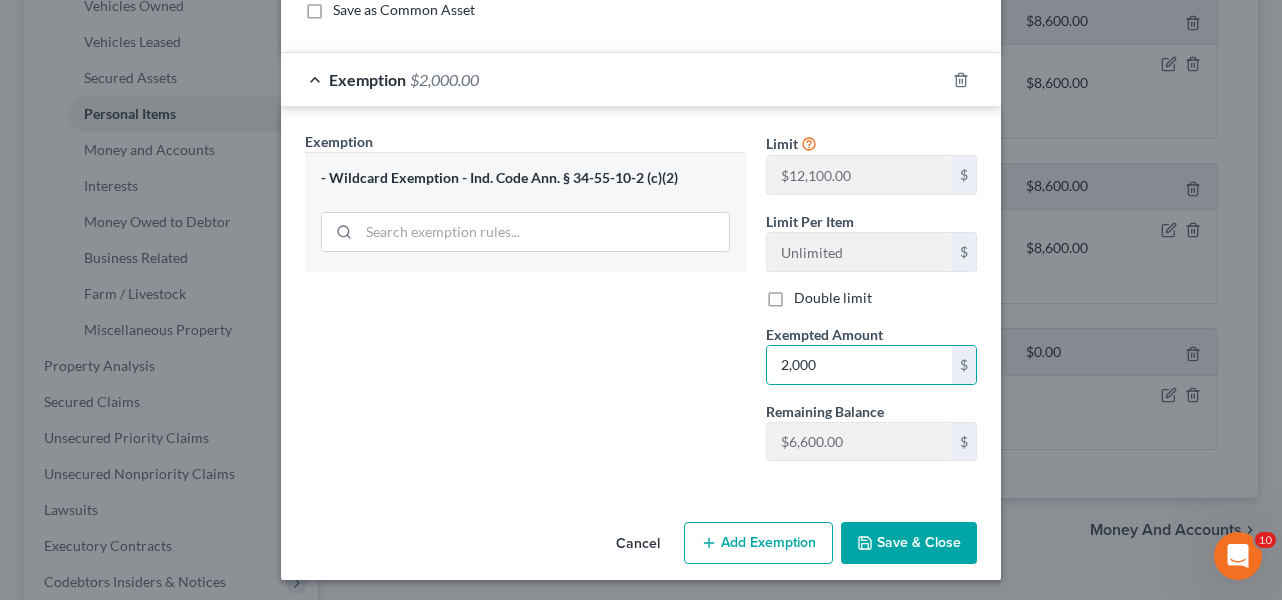 click on "Save & Close" at bounding box center [909, 543] 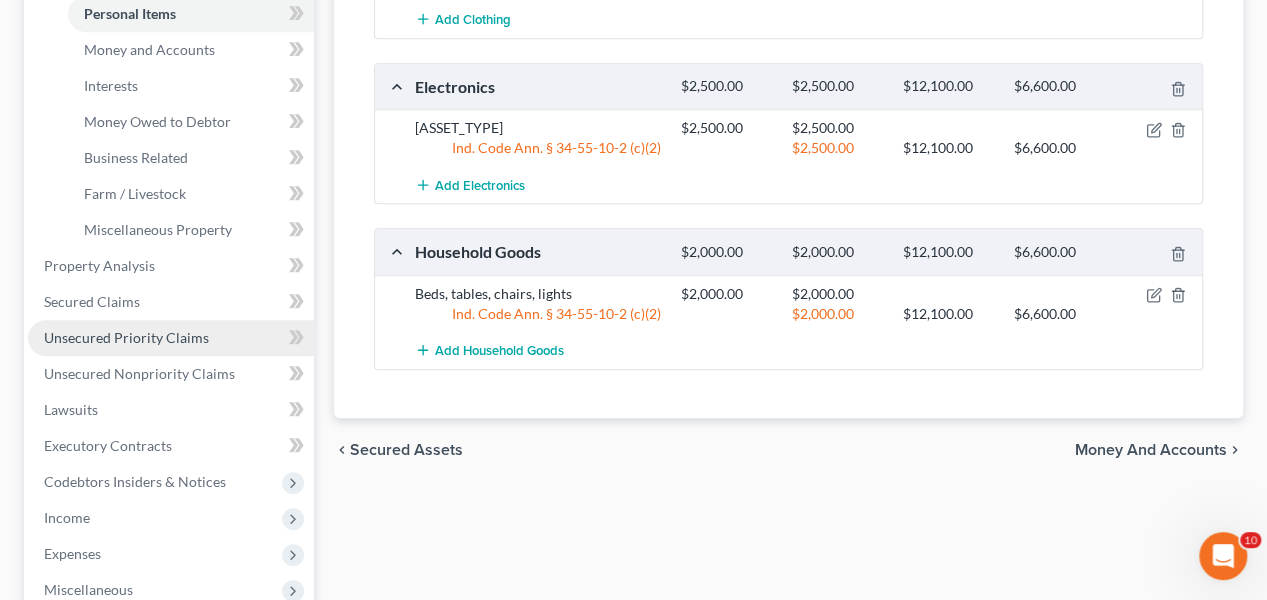 scroll, scrollTop: 600, scrollLeft: 0, axis: vertical 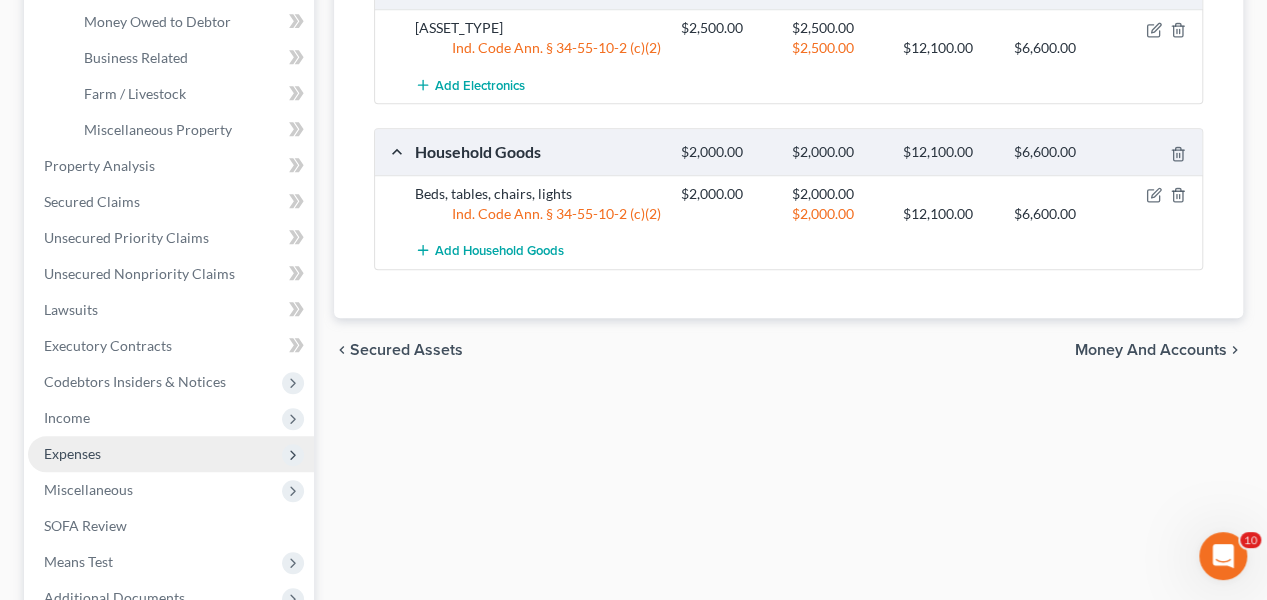 click on "Expenses" at bounding box center [171, 454] 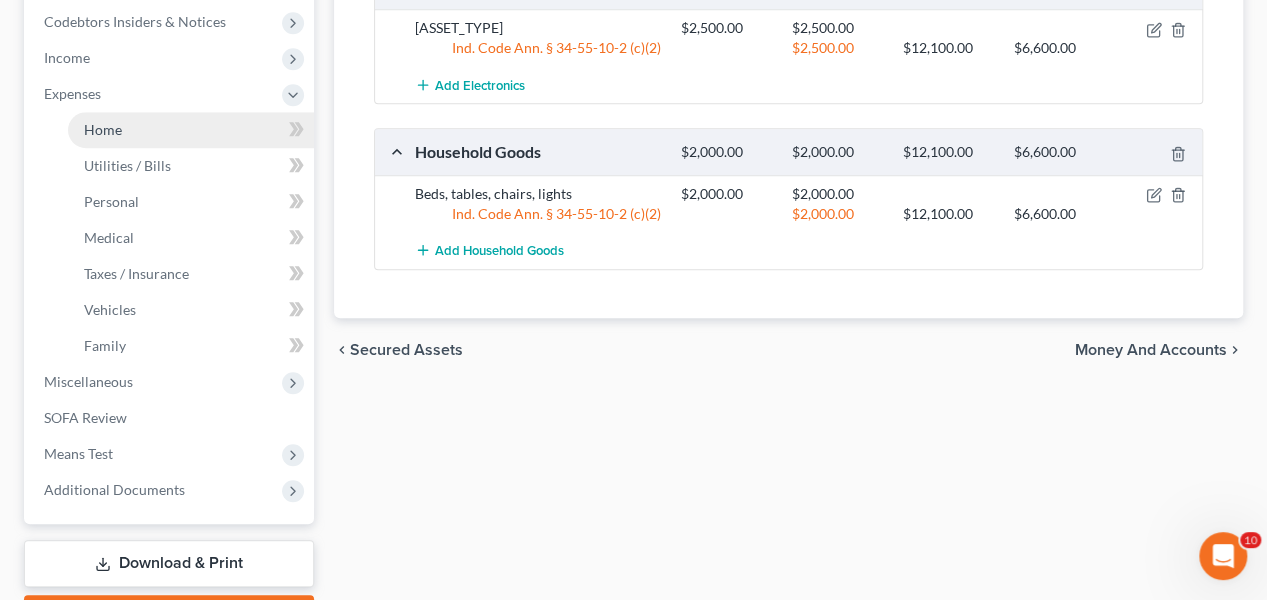 click on "Home" at bounding box center (191, 130) 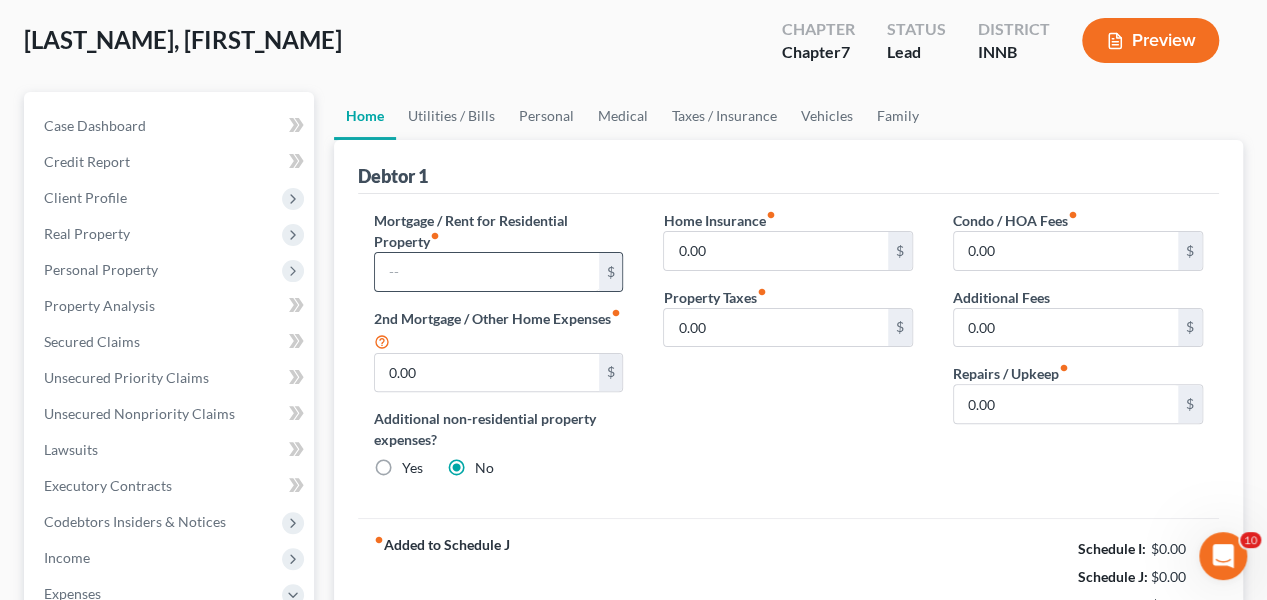 scroll, scrollTop: 200, scrollLeft: 0, axis: vertical 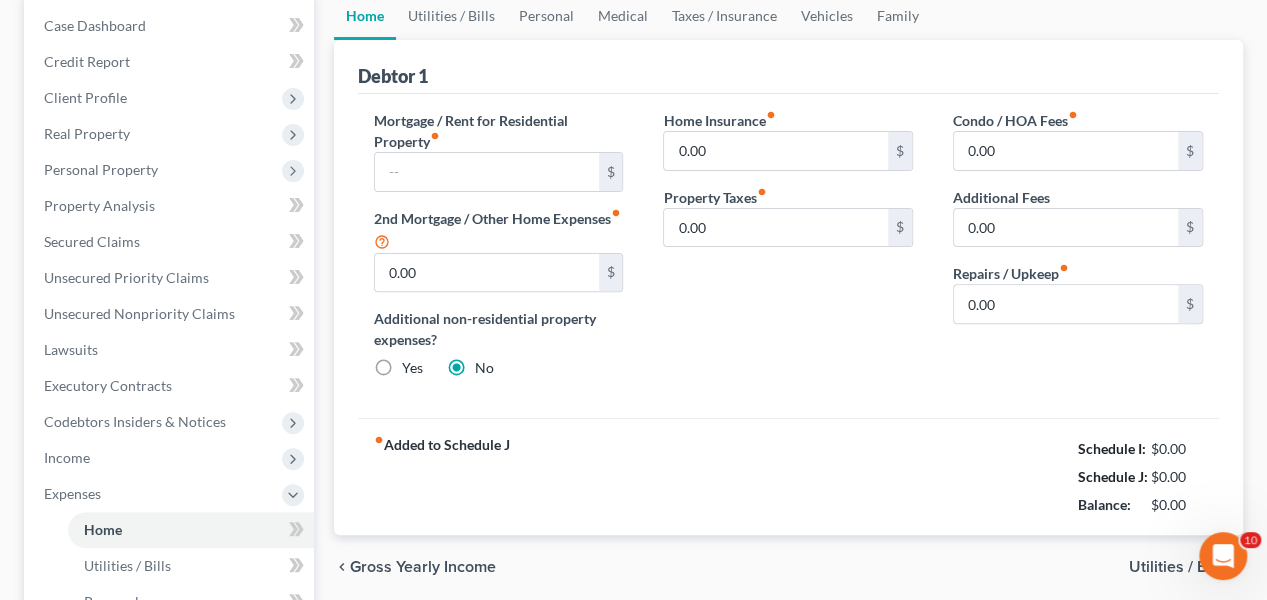 click on "Yes" at bounding box center [412, 368] 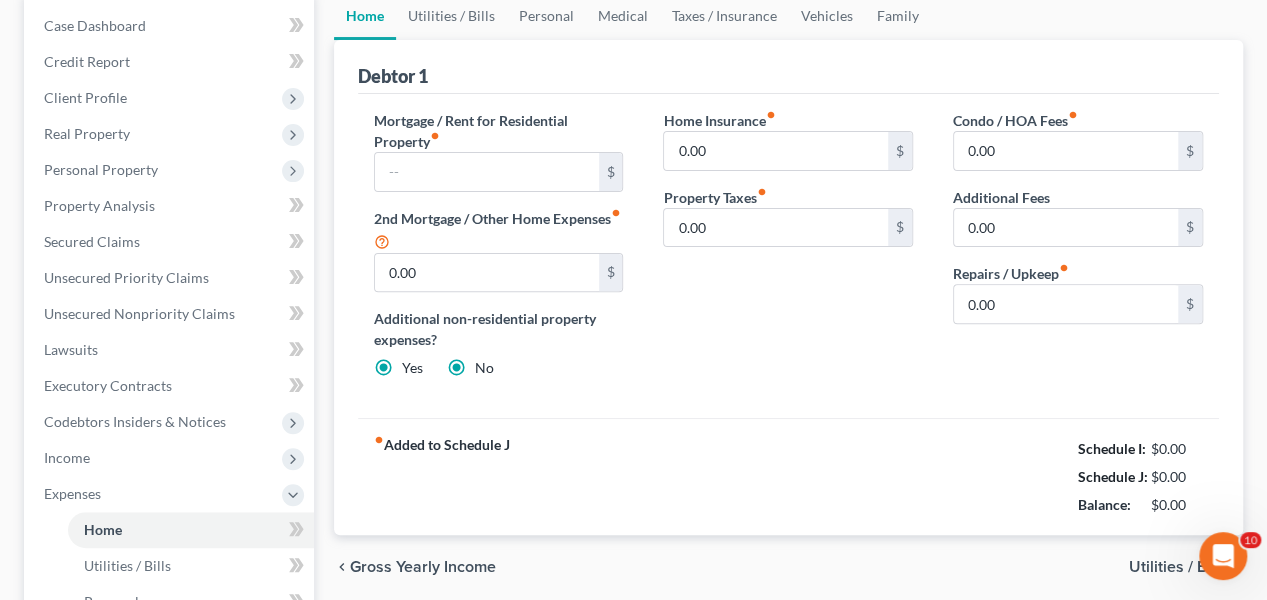 radio on "false" 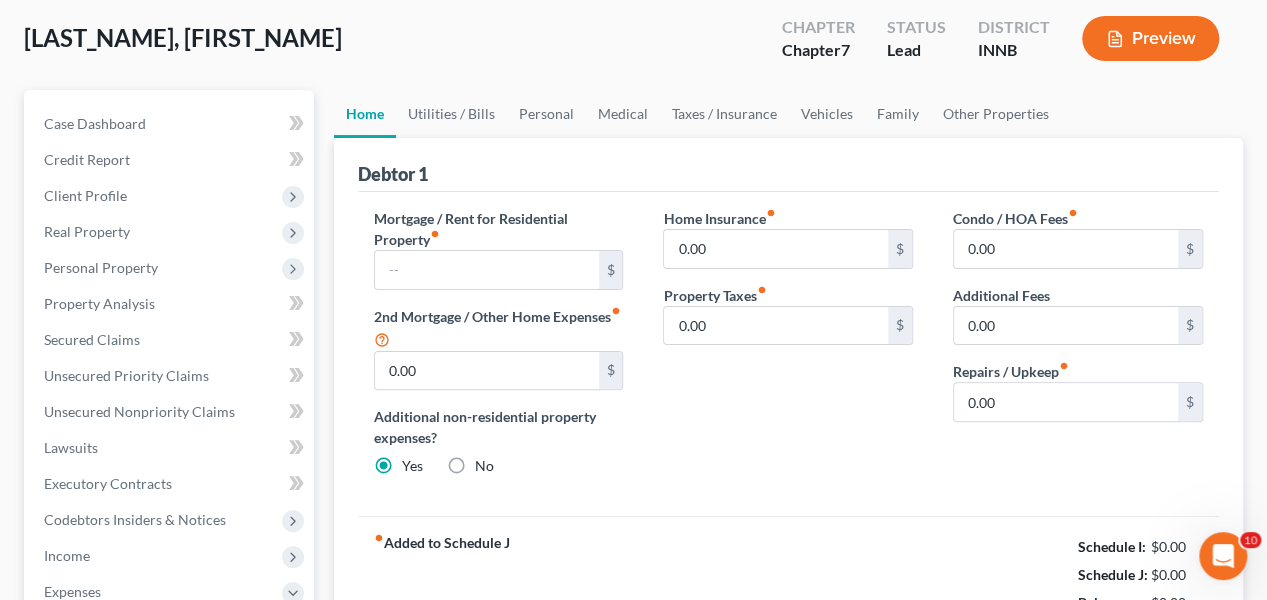 scroll, scrollTop: 100, scrollLeft: 0, axis: vertical 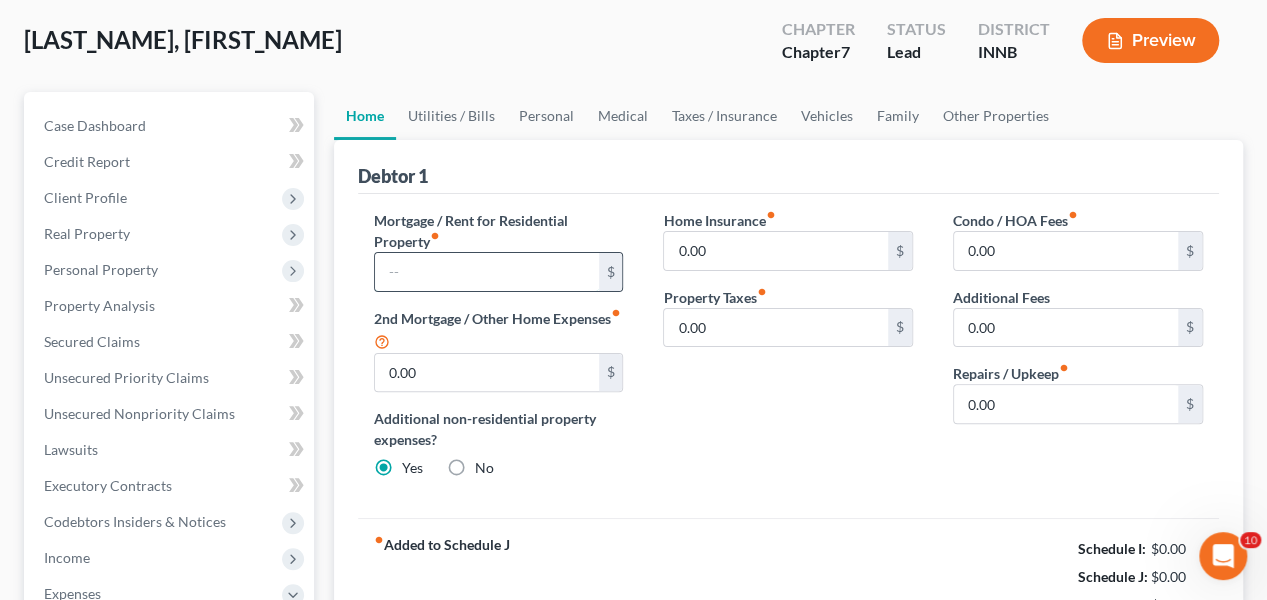 click at bounding box center (487, 272) 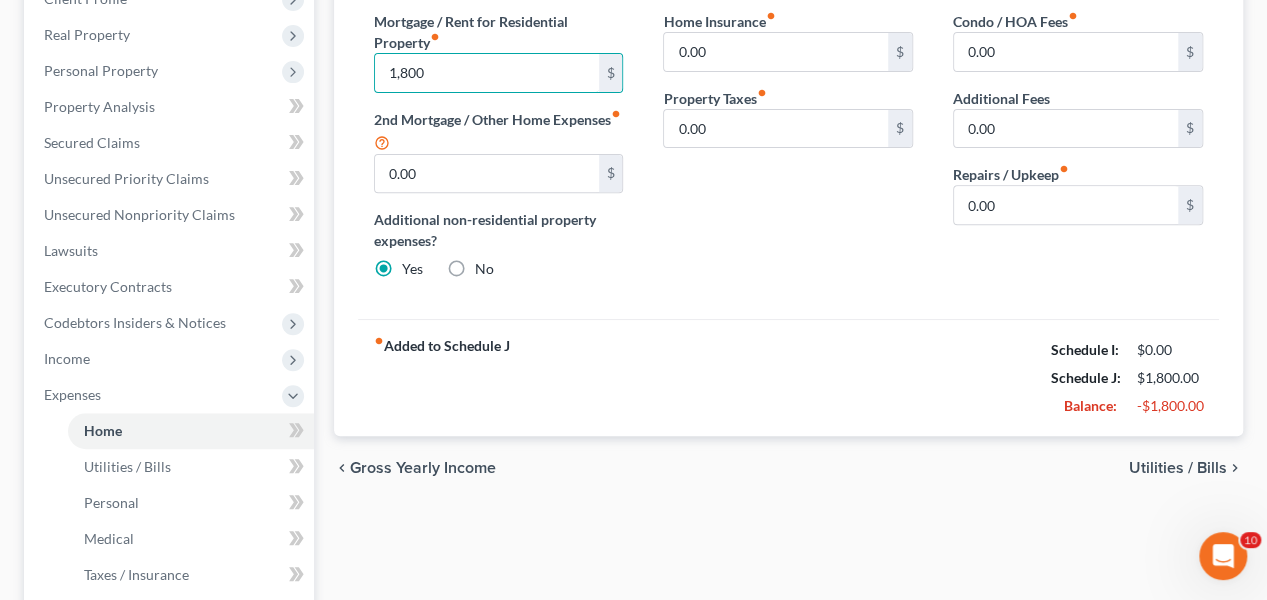 scroll, scrollTop: 300, scrollLeft: 0, axis: vertical 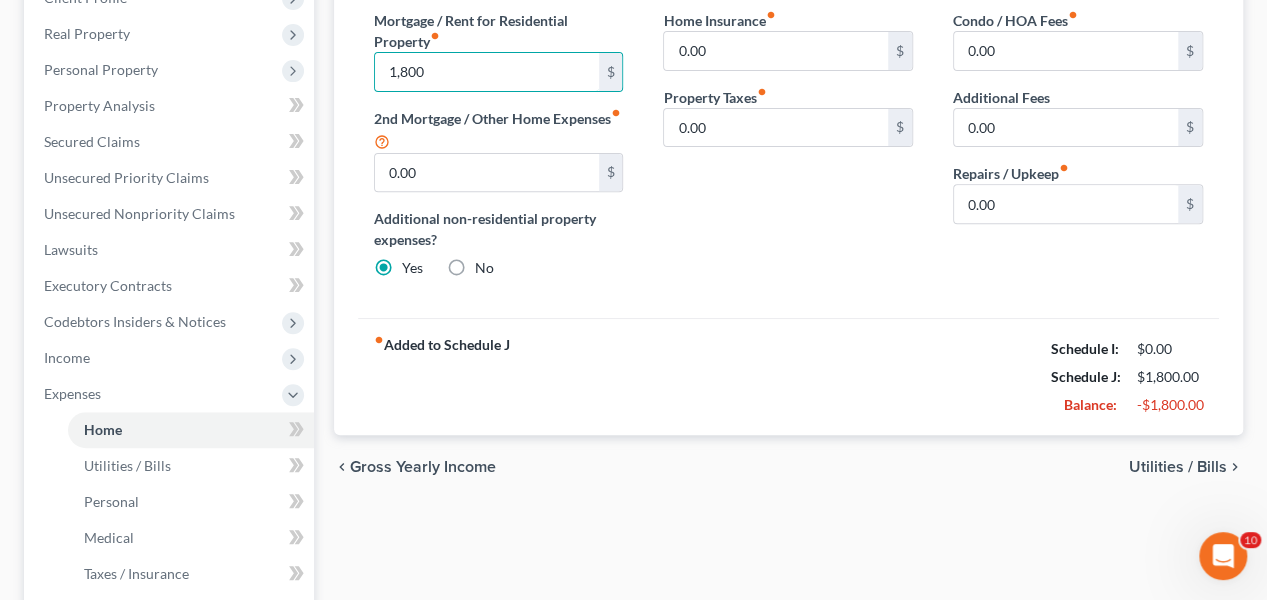 type on "1,800" 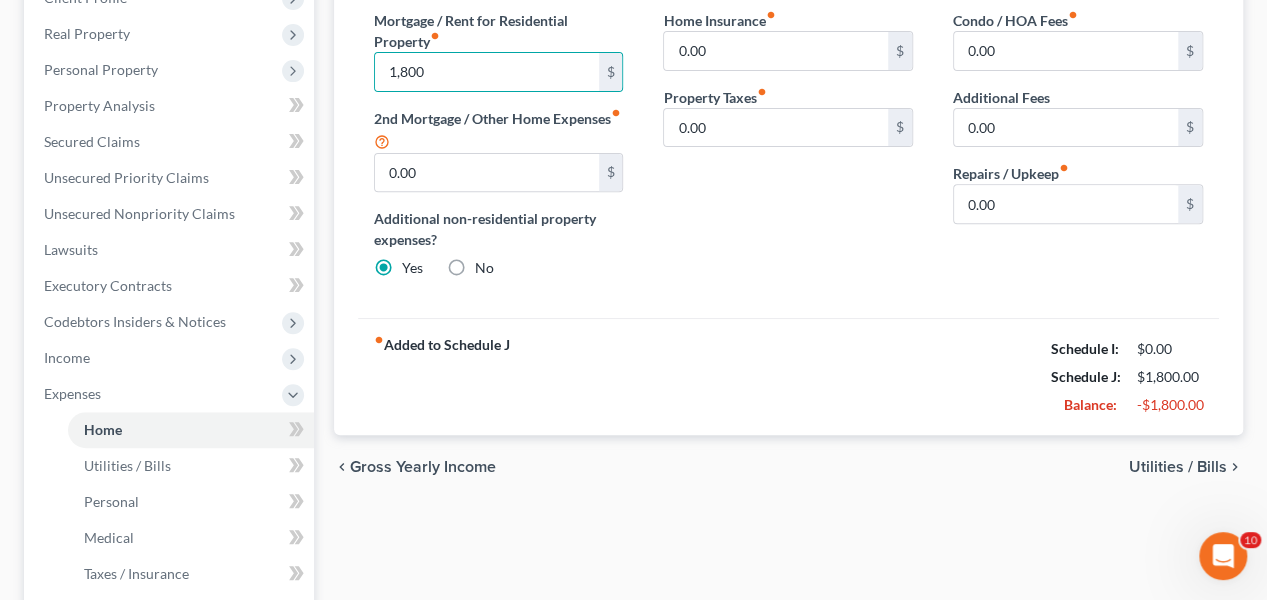 click on "Utilities / Bills" at bounding box center [1178, 467] 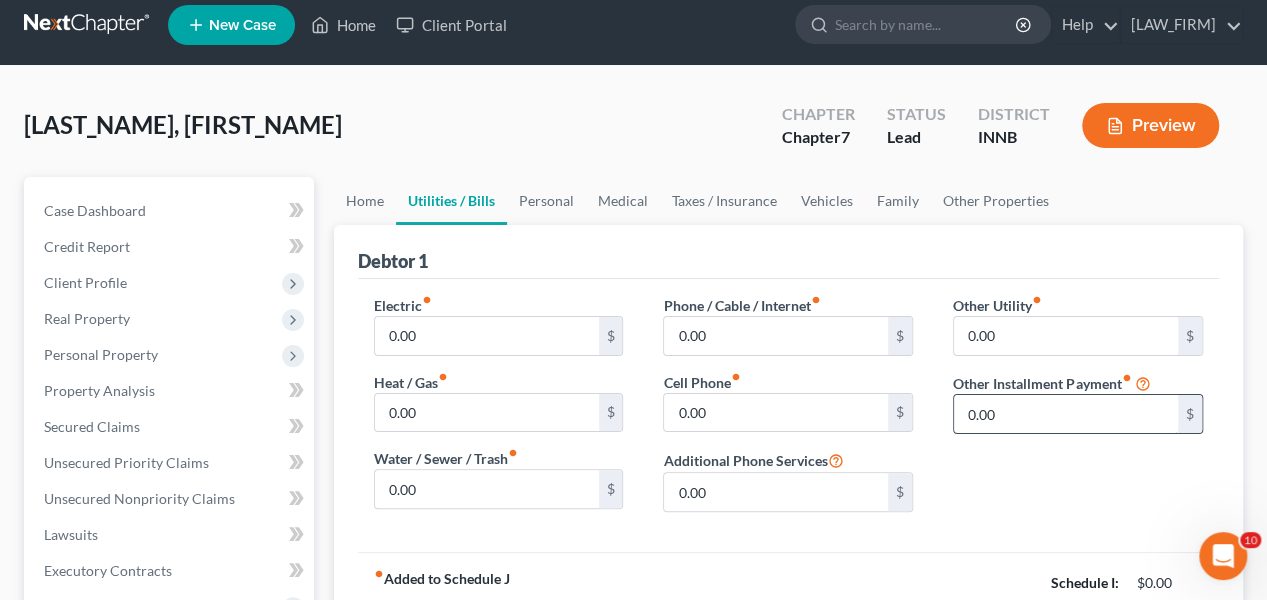 scroll, scrollTop: 0, scrollLeft: 0, axis: both 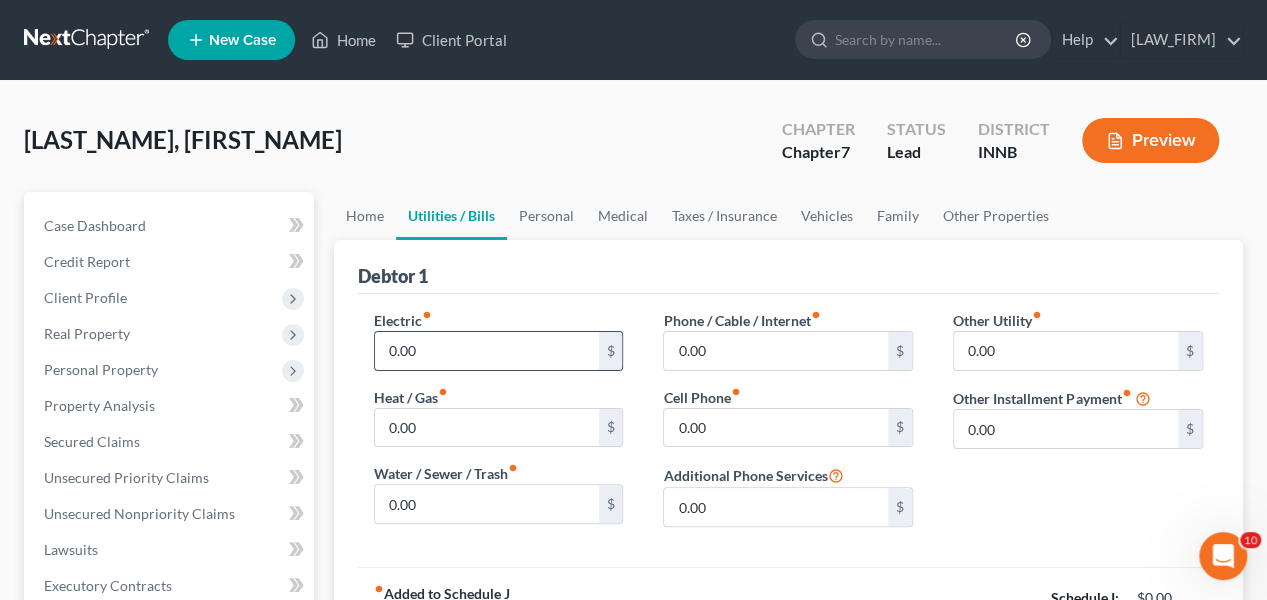 click on "0.00" at bounding box center [487, 351] 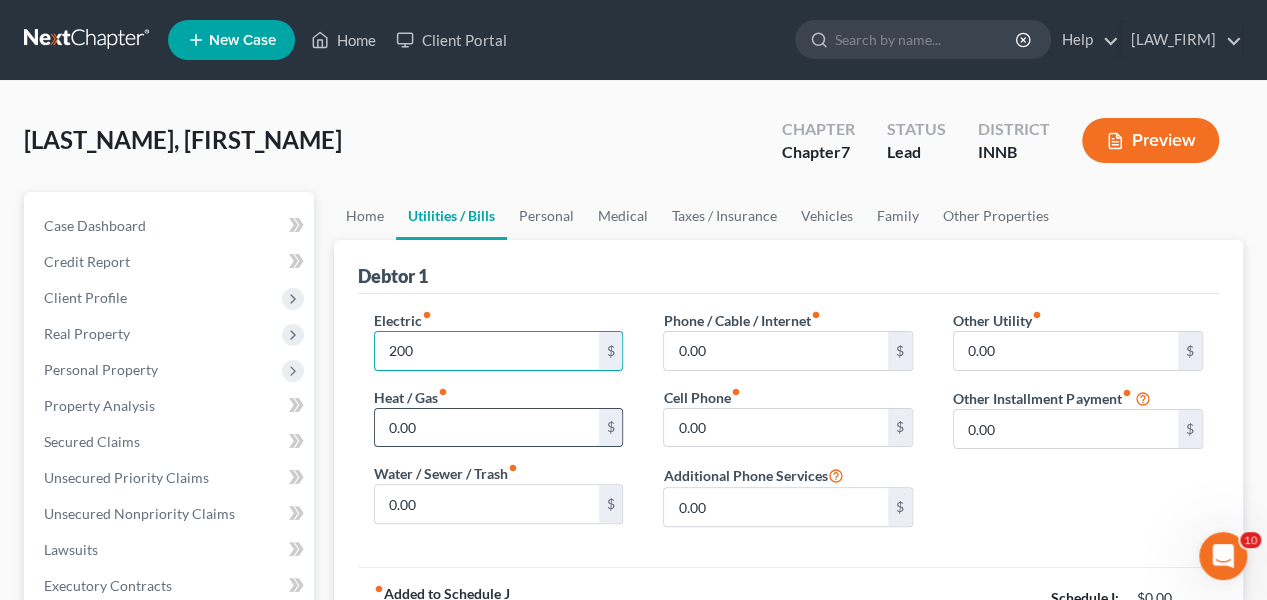 type on "200" 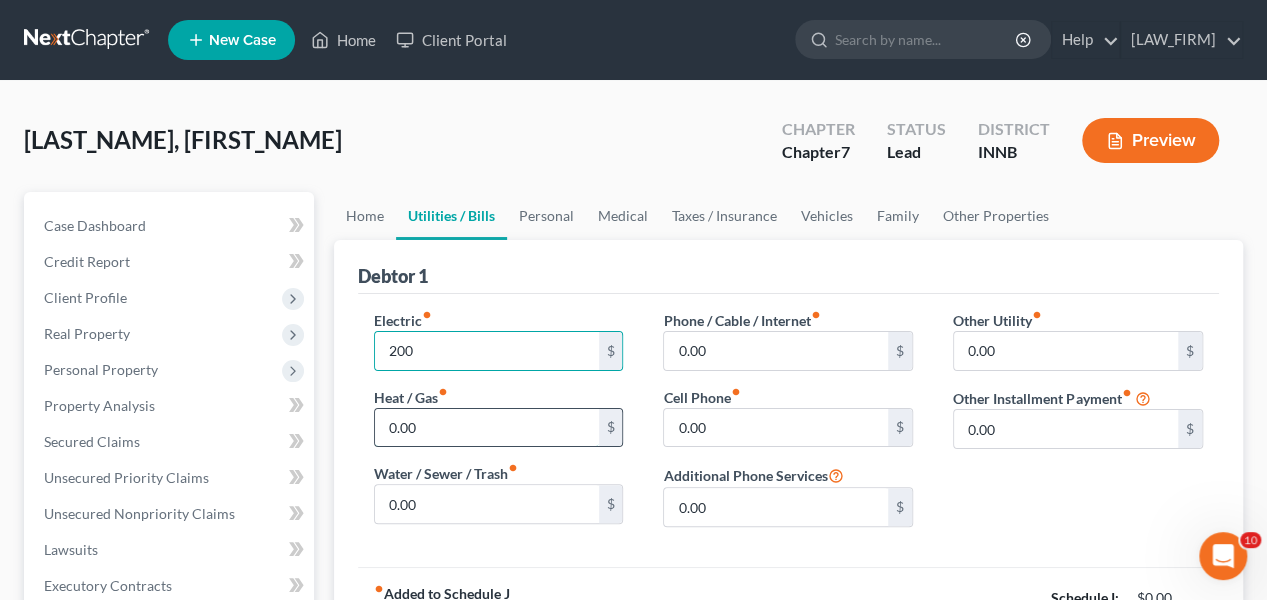 click on "0.00" at bounding box center [487, 428] 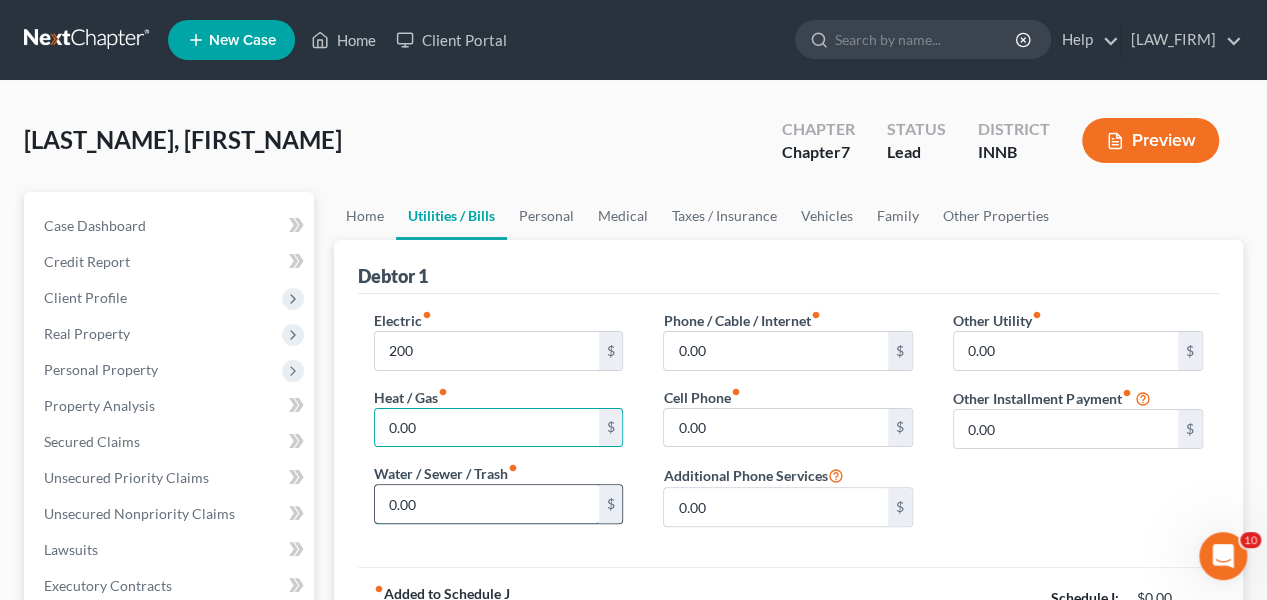click on "0.00" at bounding box center (487, 504) 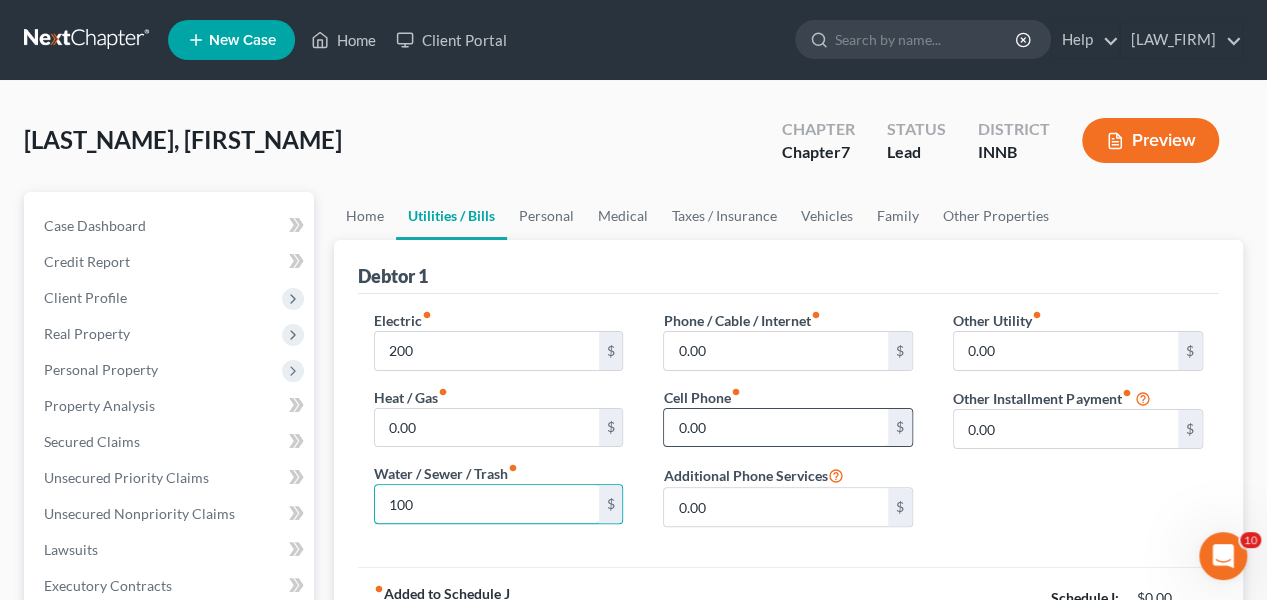 type on "100" 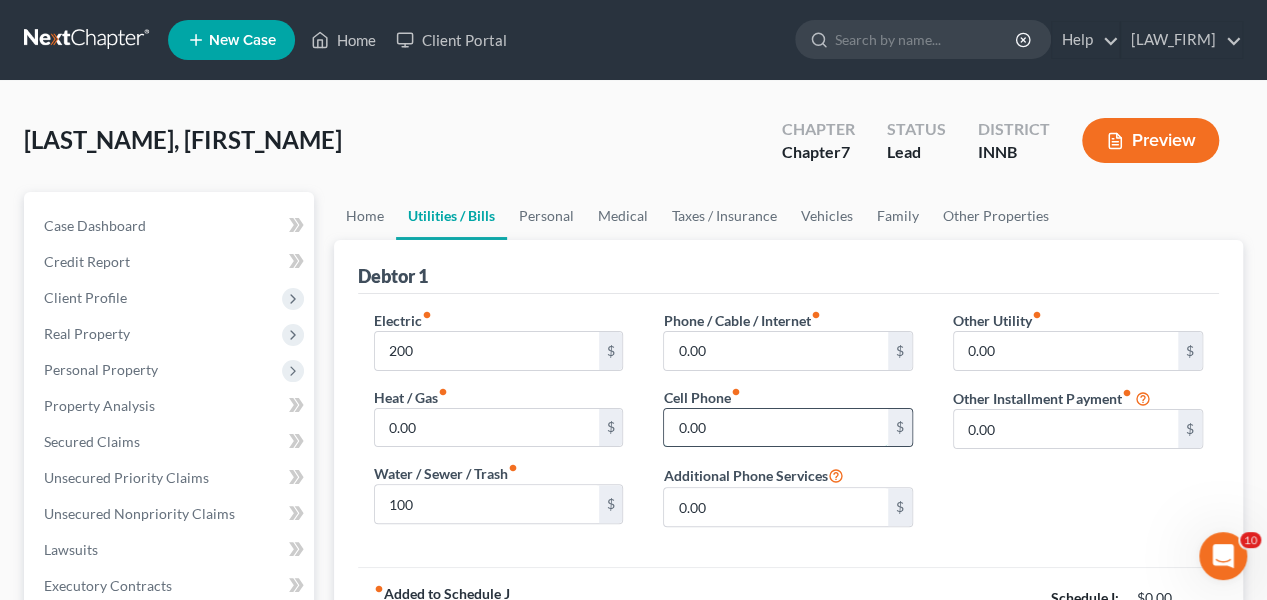 click on "0.00" at bounding box center [776, 428] 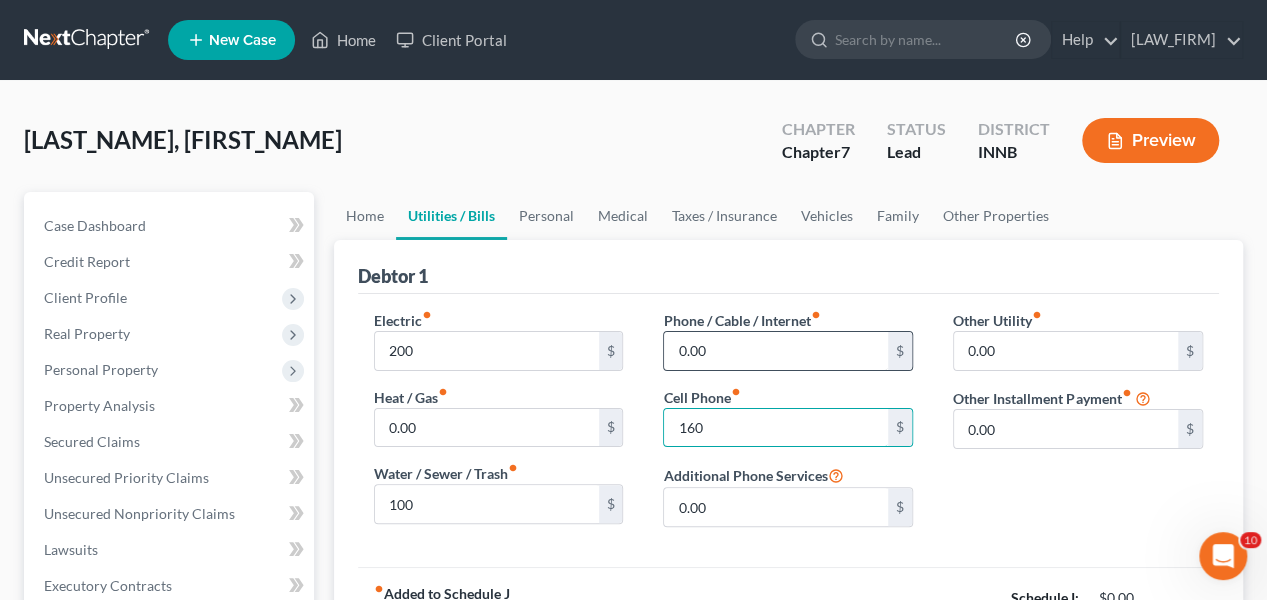 type on "160" 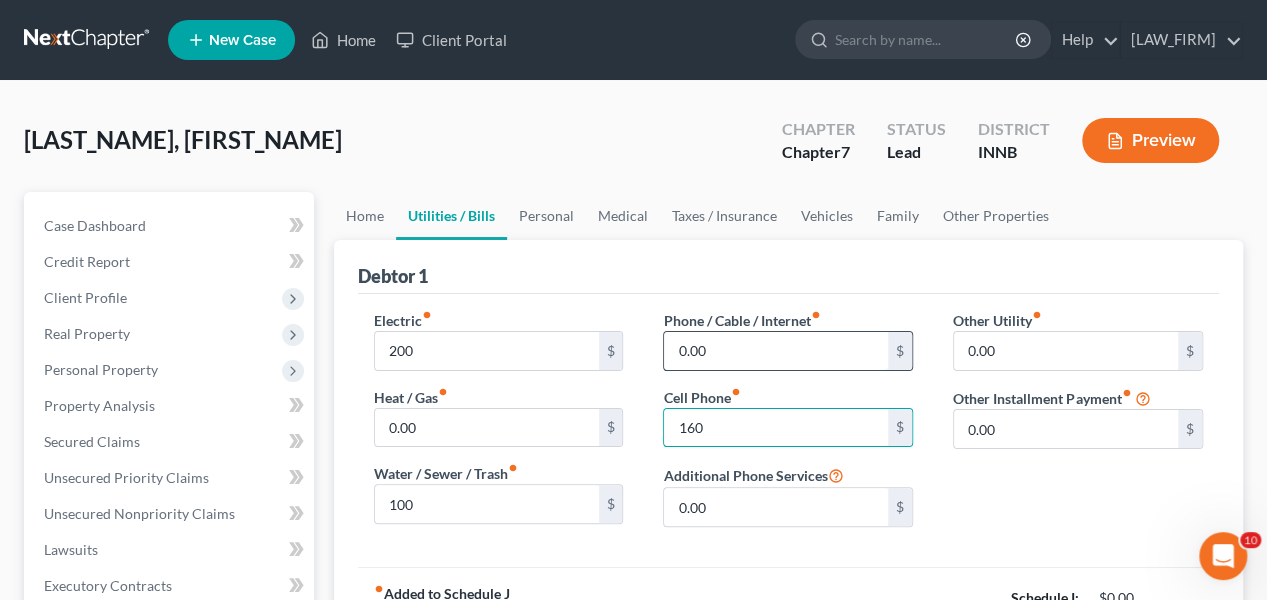 click on "0.00" at bounding box center (776, 351) 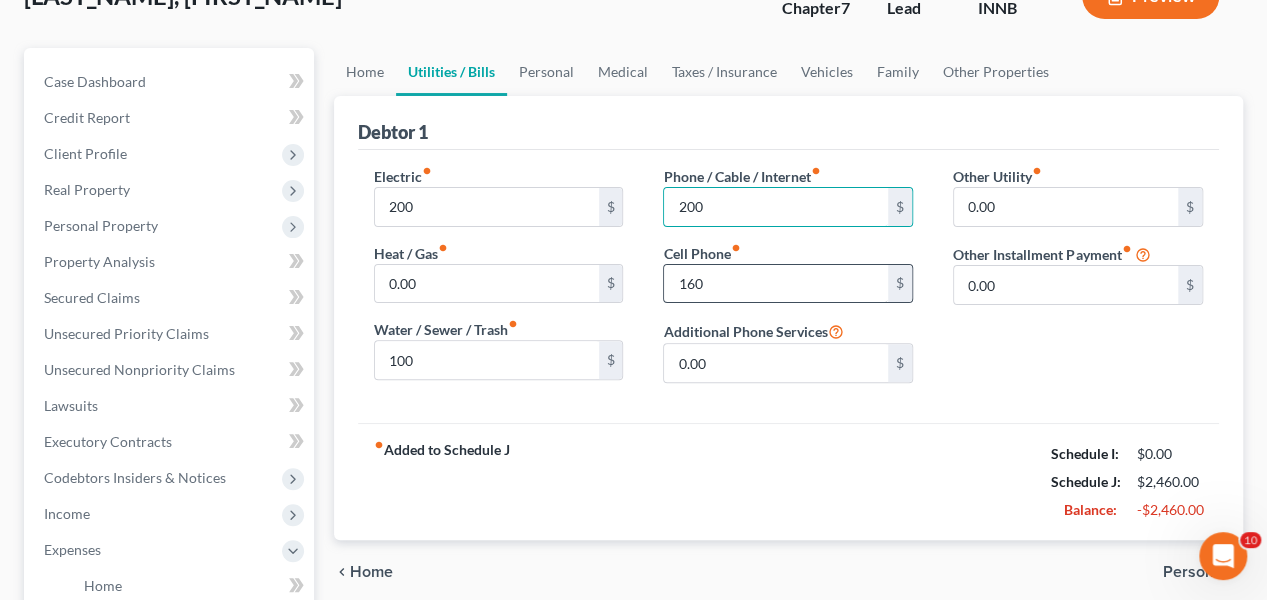 scroll, scrollTop: 100, scrollLeft: 0, axis: vertical 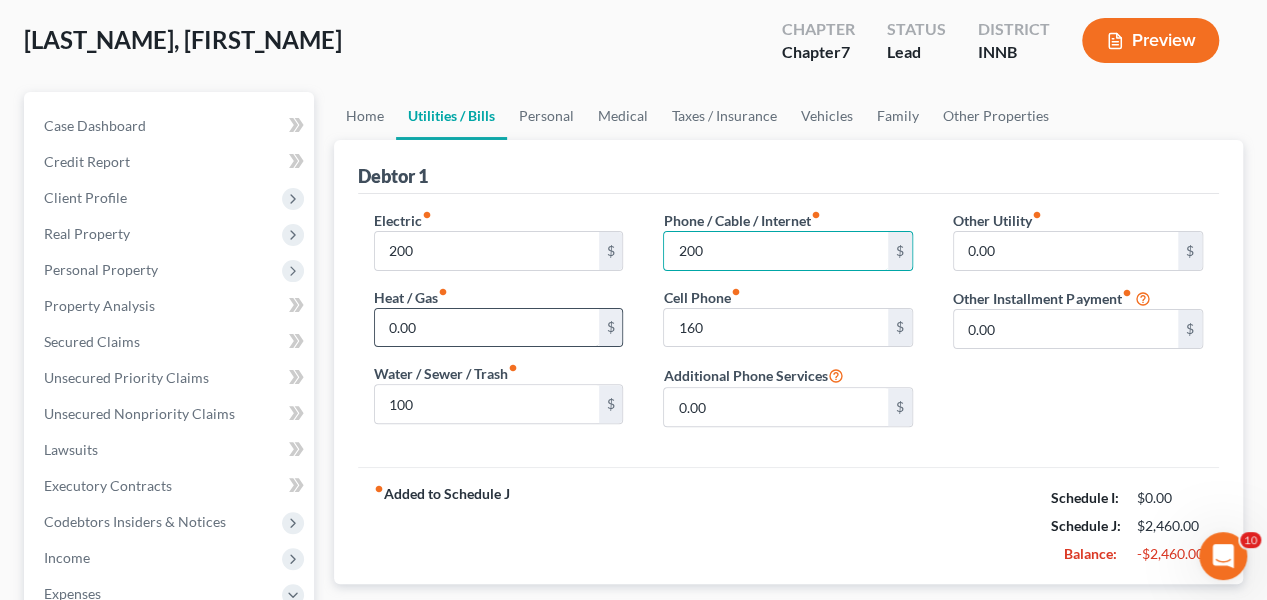 type on "200" 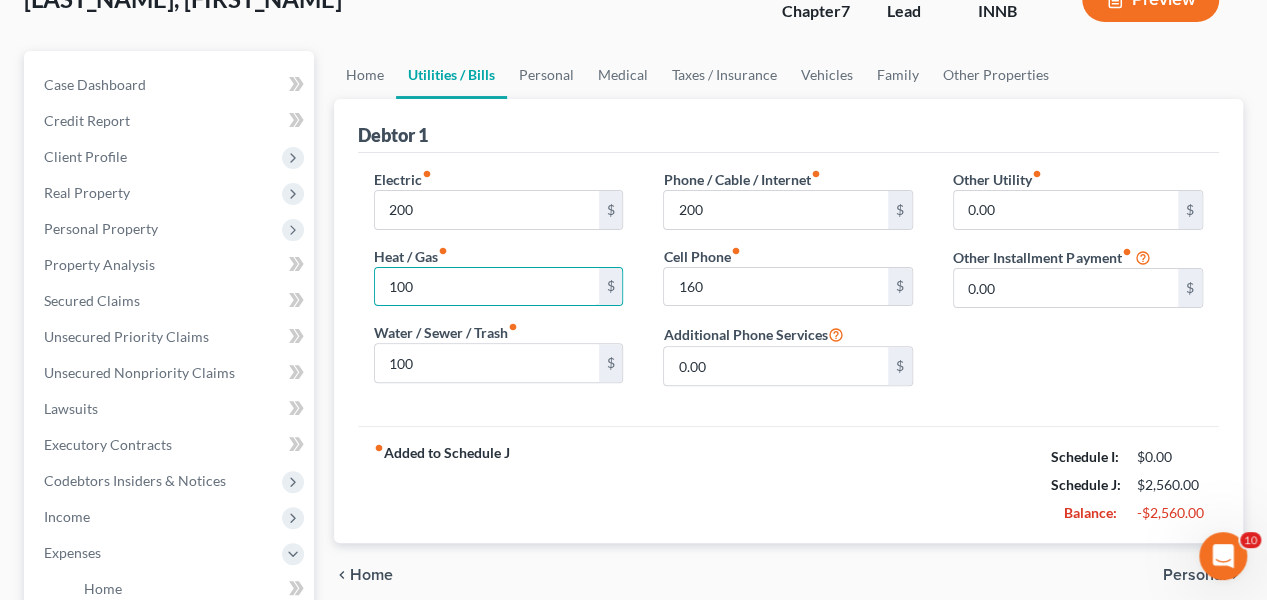 scroll, scrollTop: 100, scrollLeft: 0, axis: vertical 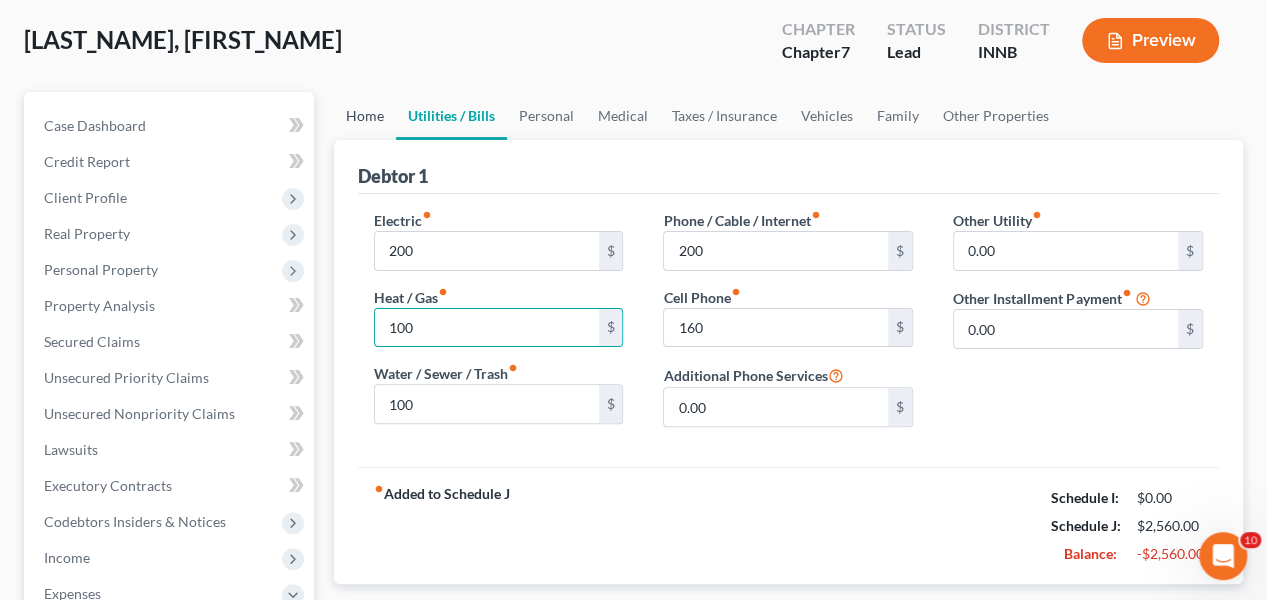 type on "100" 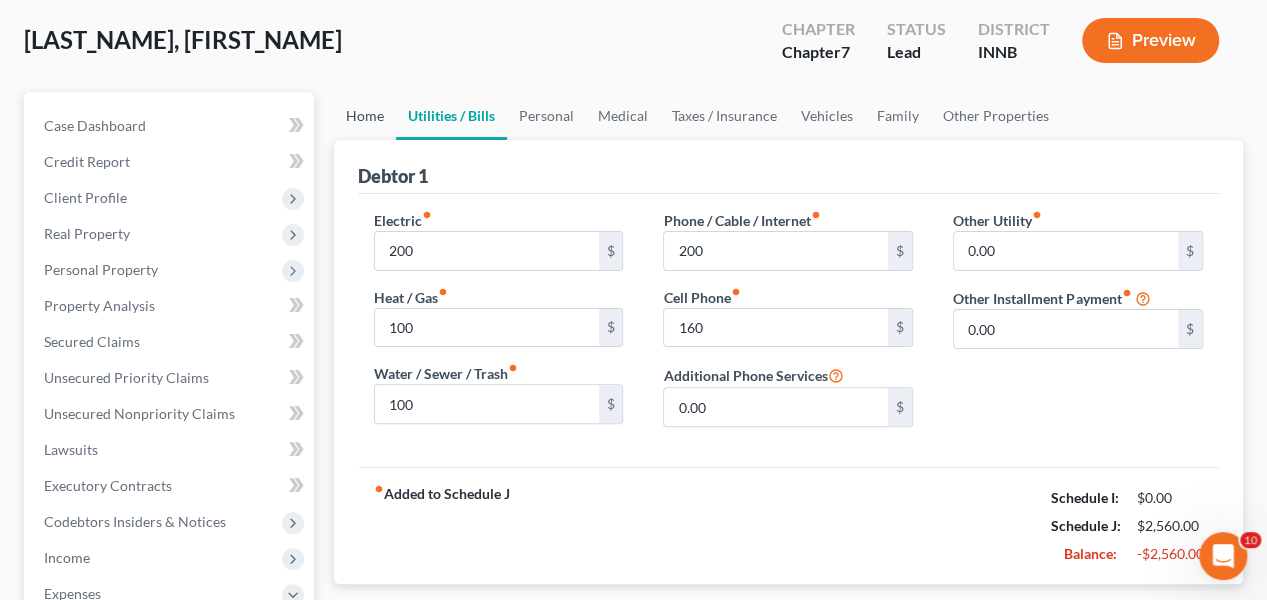 click on "Home" at bounding box center (365, 116) 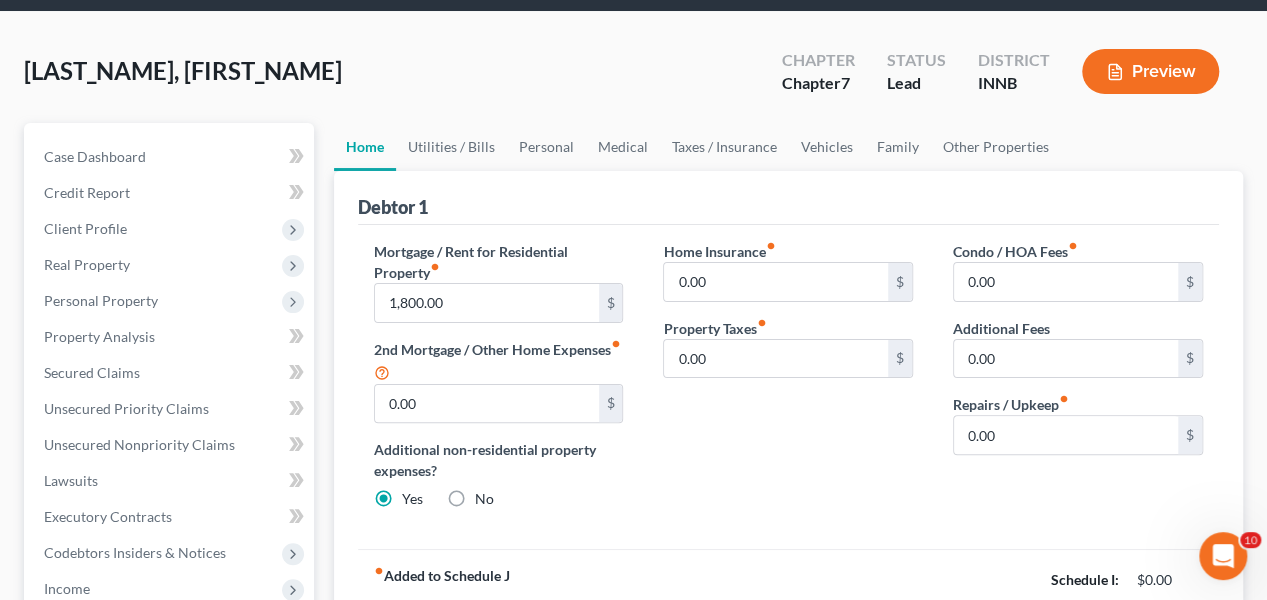 scroll, scrollTop: 100, scrollLeft: 0, axis: vertical 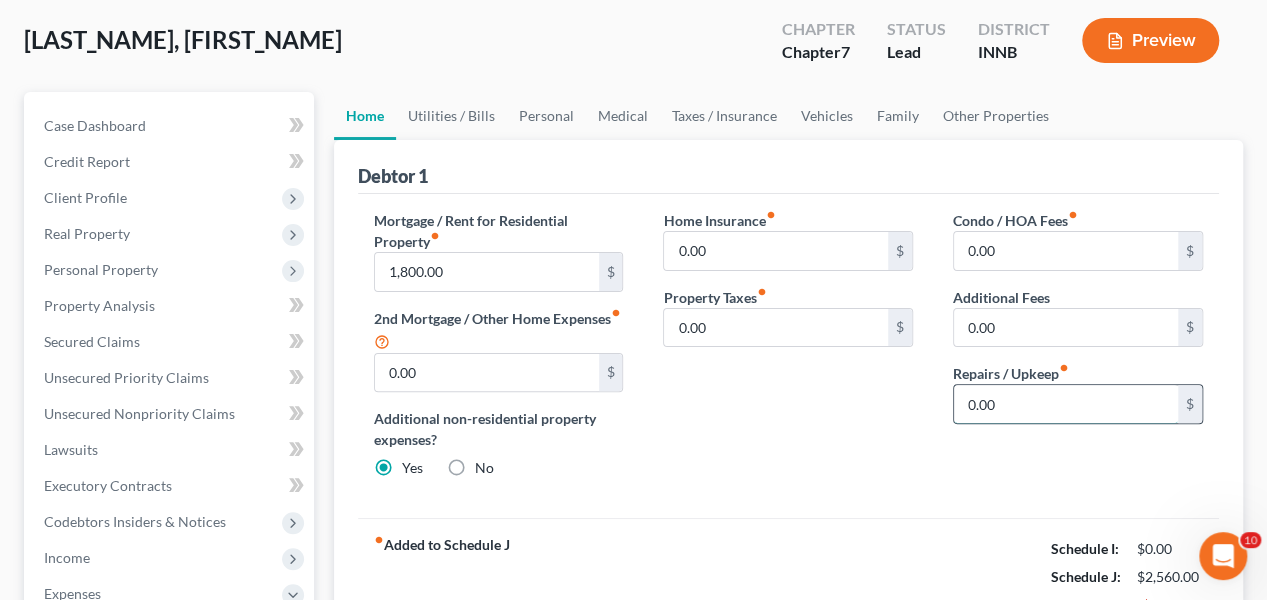 click on "0.00" at bounding box center (1066, 404) 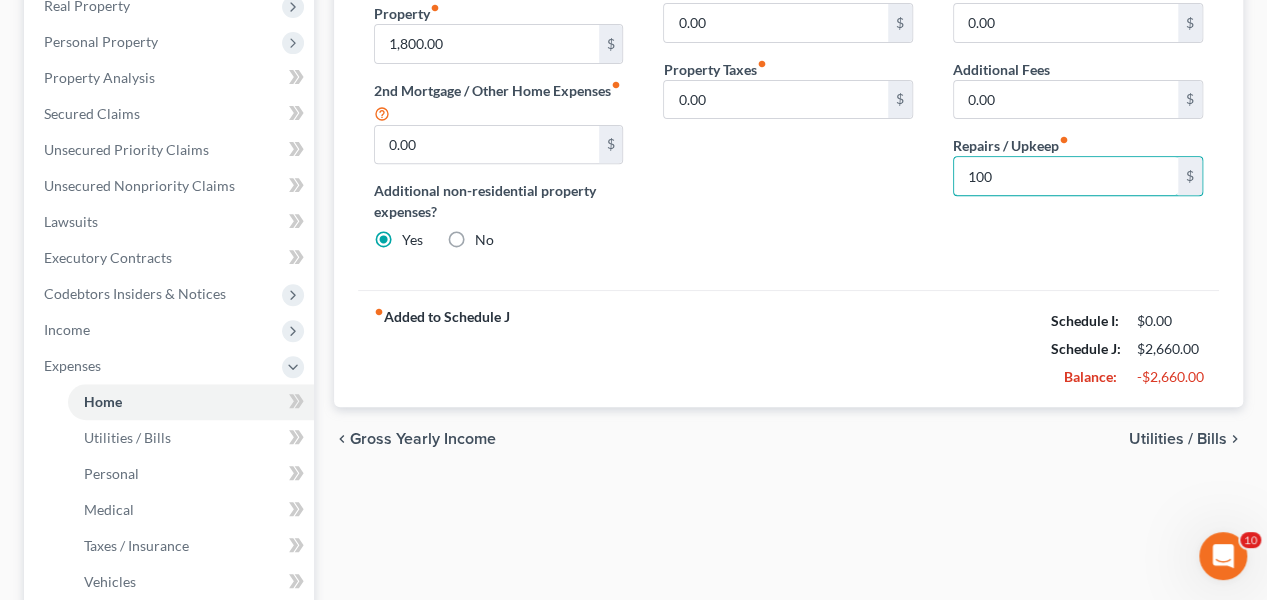 scroll, scrollTop: 400, scrollLeft: 0, axis: vertical 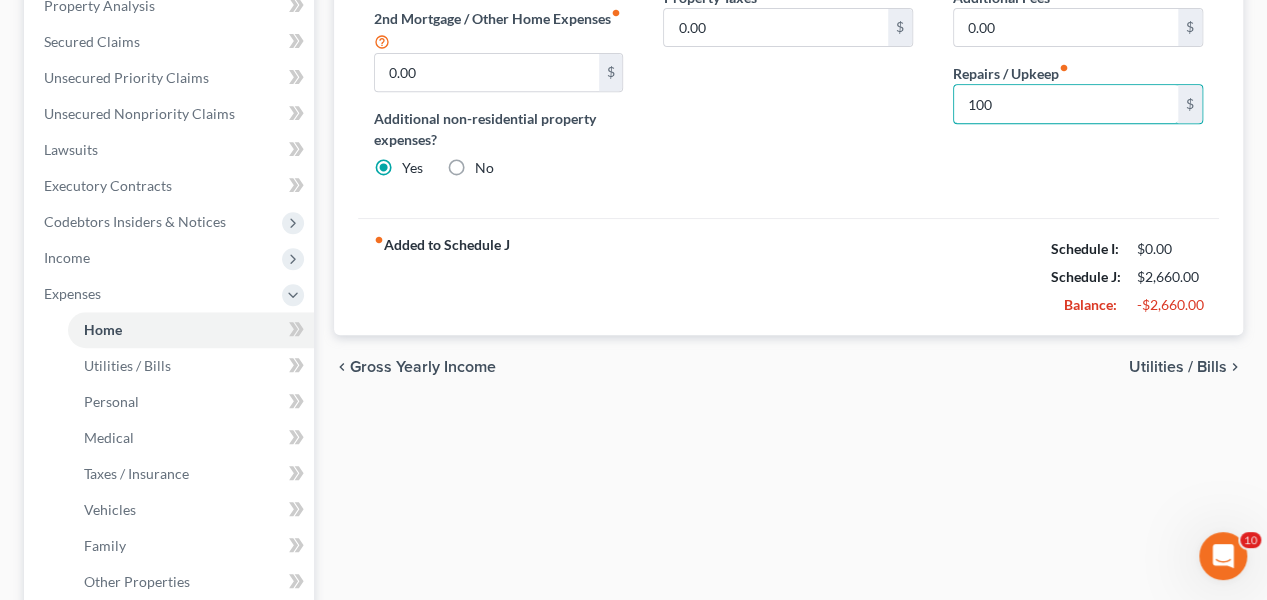 type on "100" 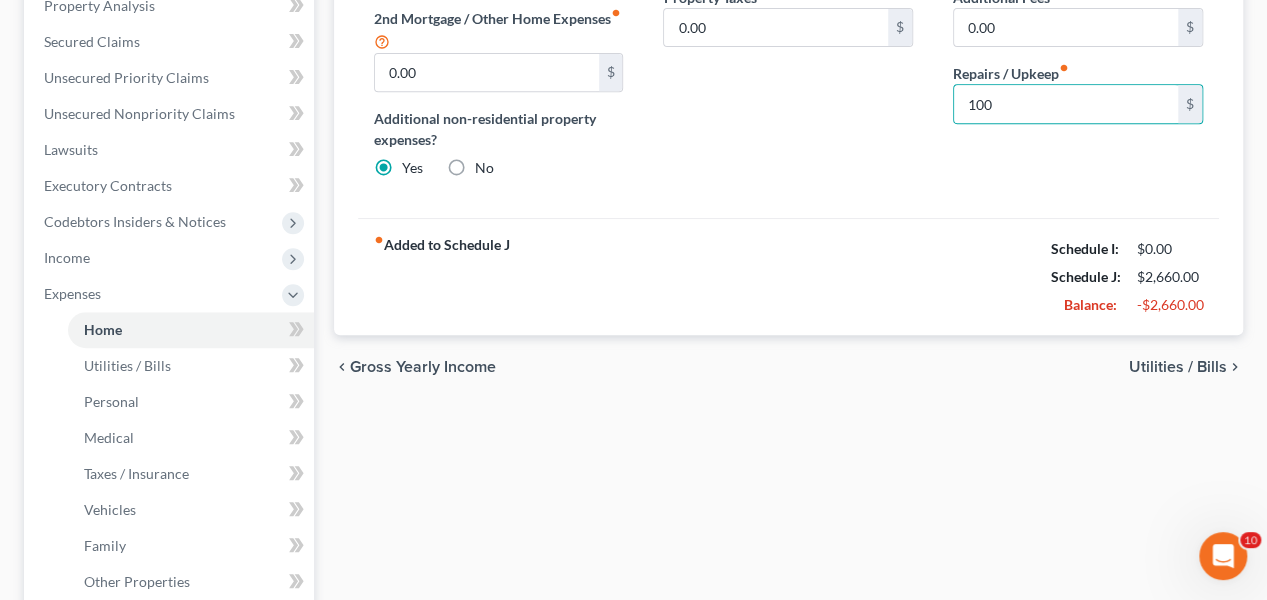 click on "Utilities / Bills" at bounding box center [1178, 367] 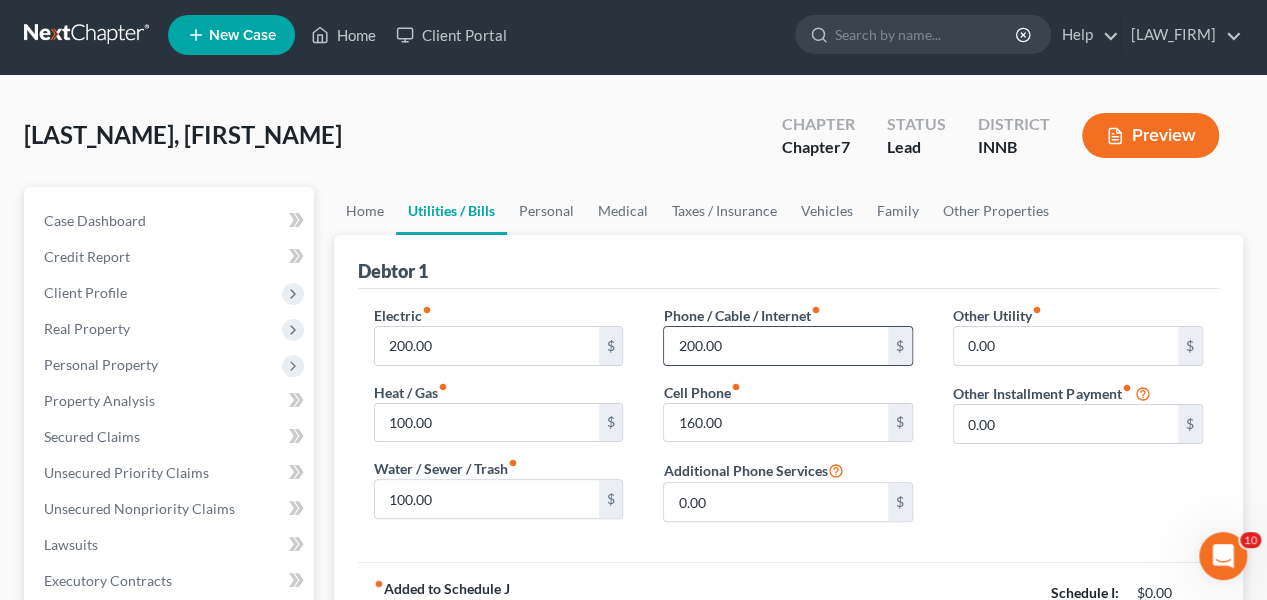 scroll, scrollTop: 0, scrollLeft: 0, axis: both 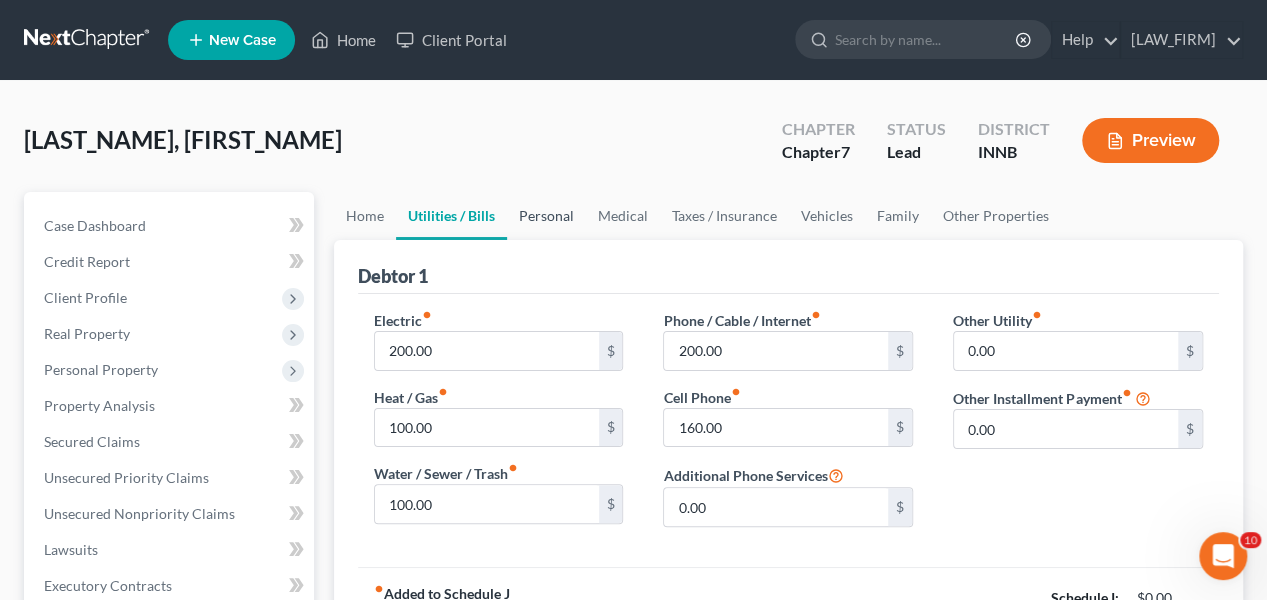 click on "Personal" at bounding box center [546, 216] 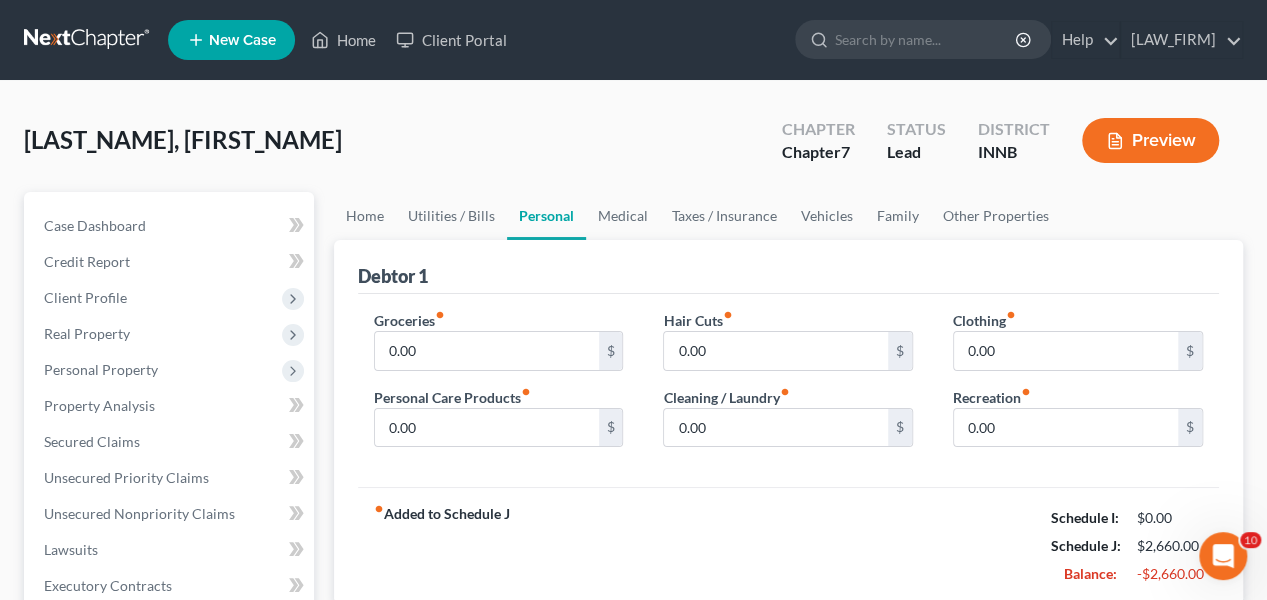 scroll, scrollTop: 100, scrollLeft: 0, axis: vertical 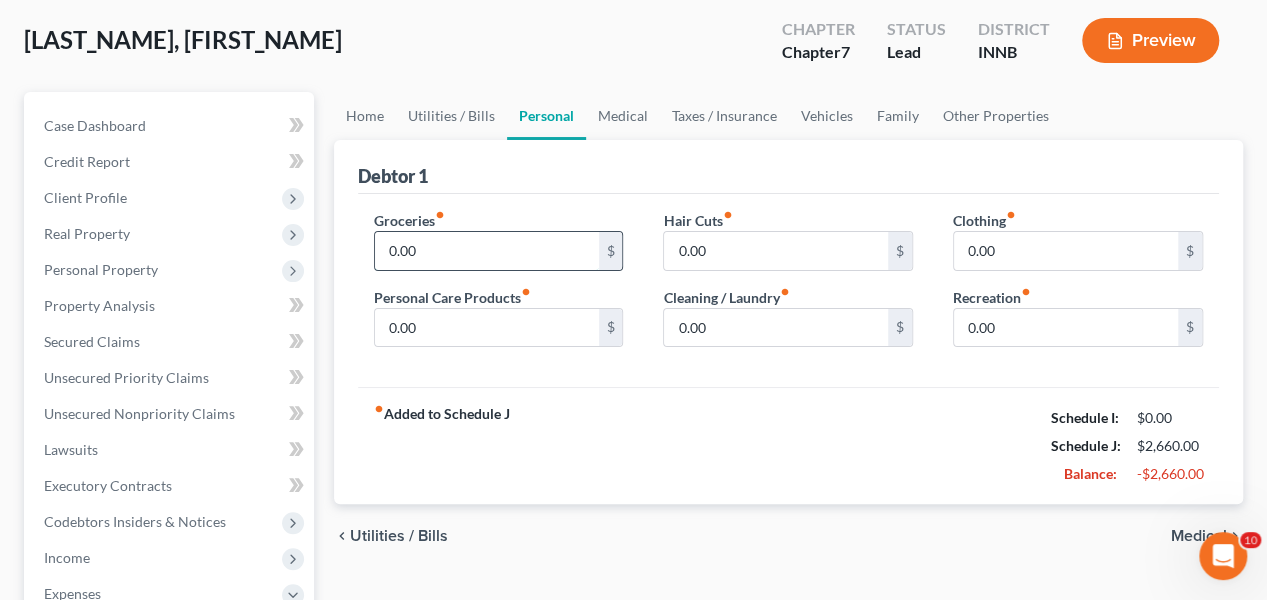 click on "0.00" at bounding box center [487, 251] 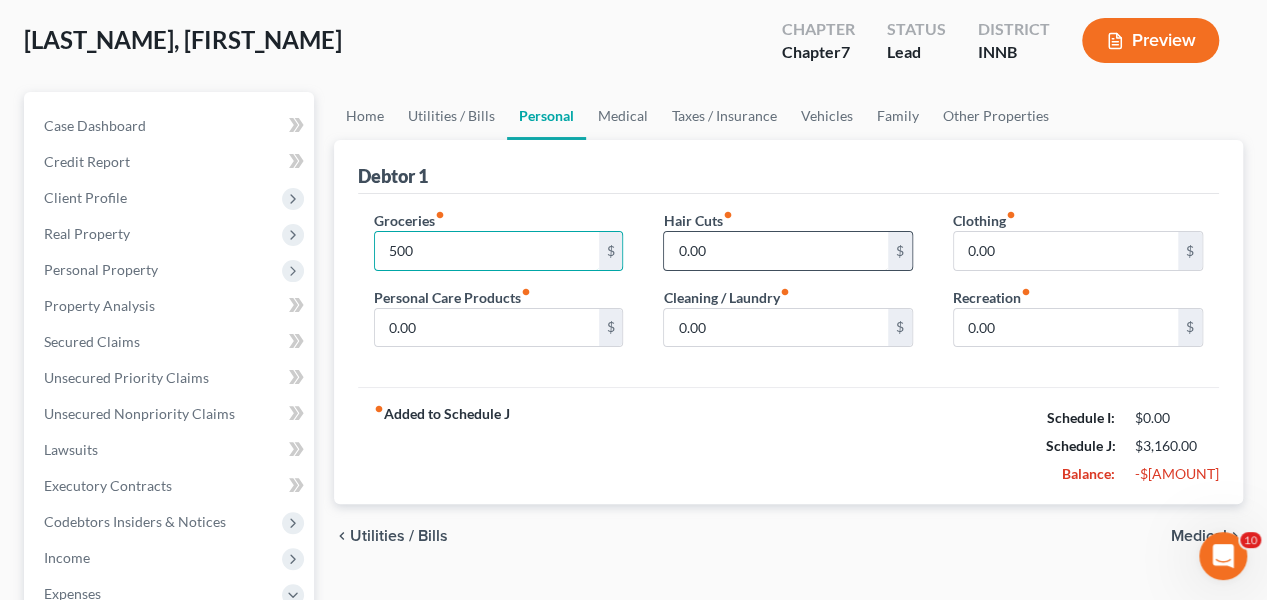 type on "500" 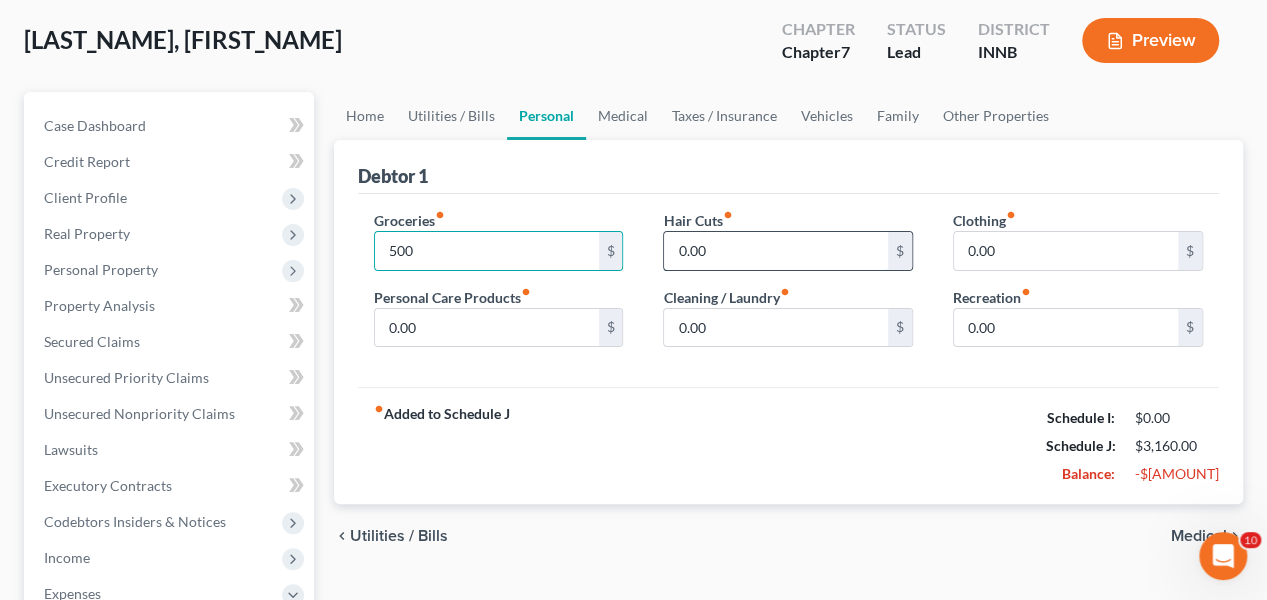 click on "0.00" at bounding box center (776, 251) 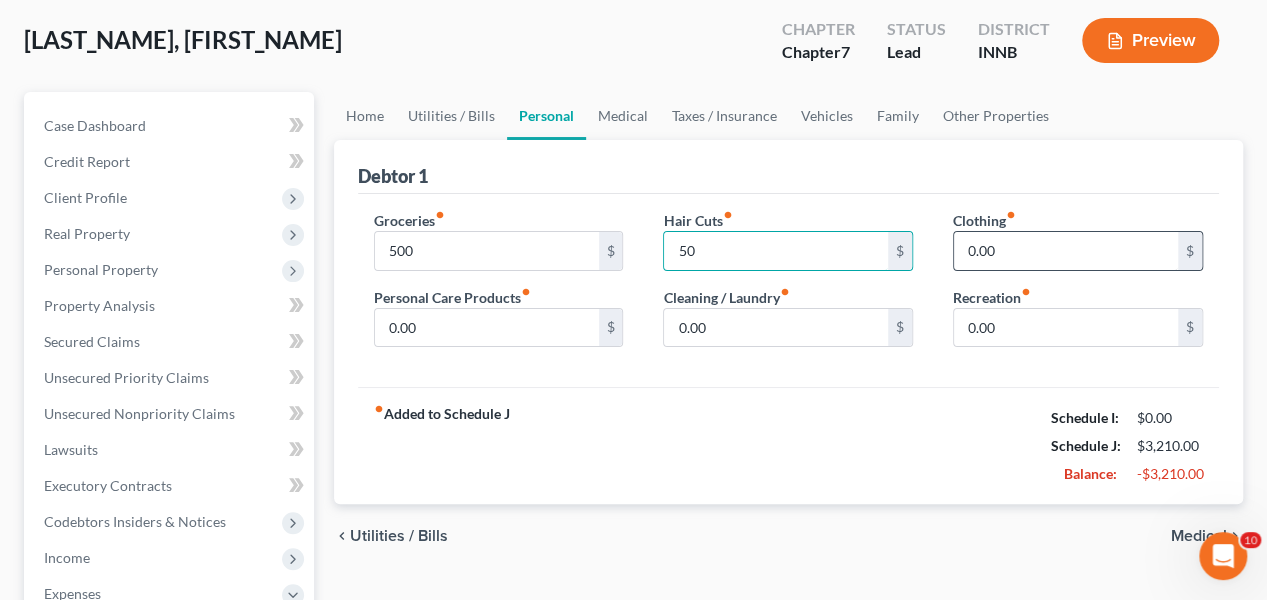 type on "50" 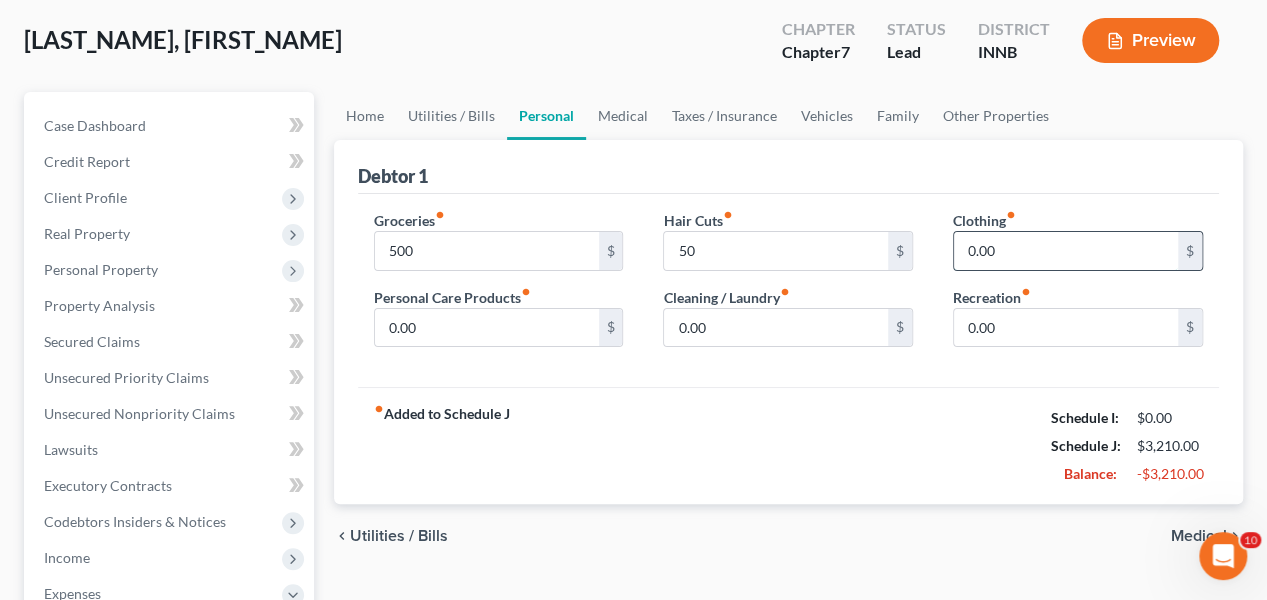click on "0.00" at bounding box center (1066, 251) 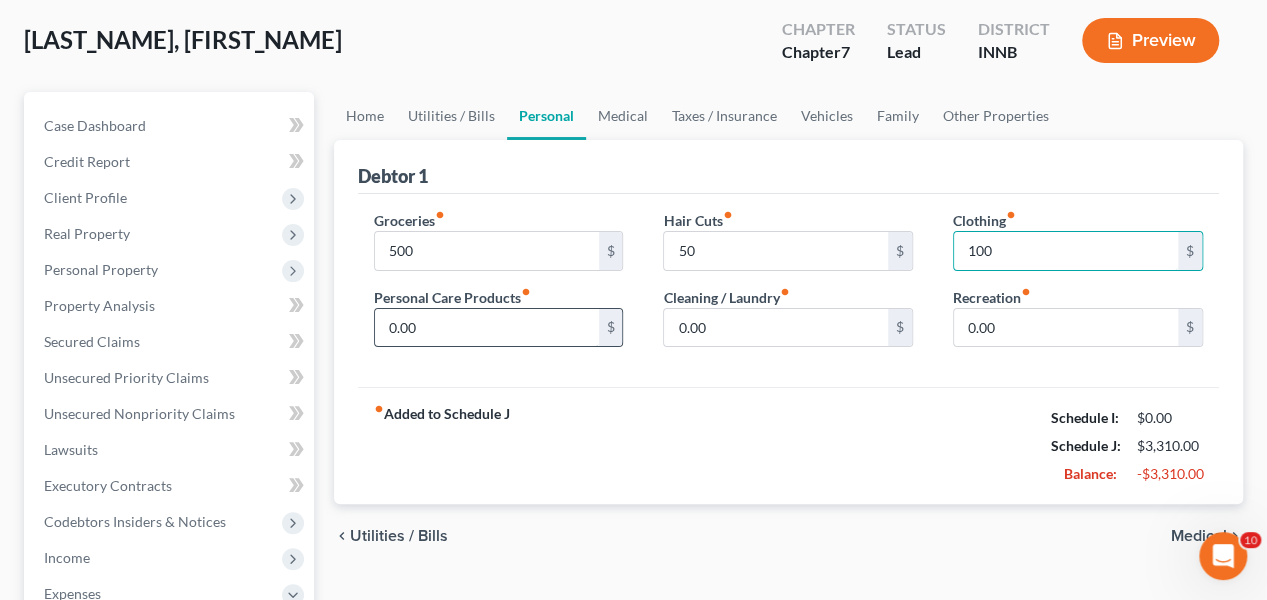 type on "100" 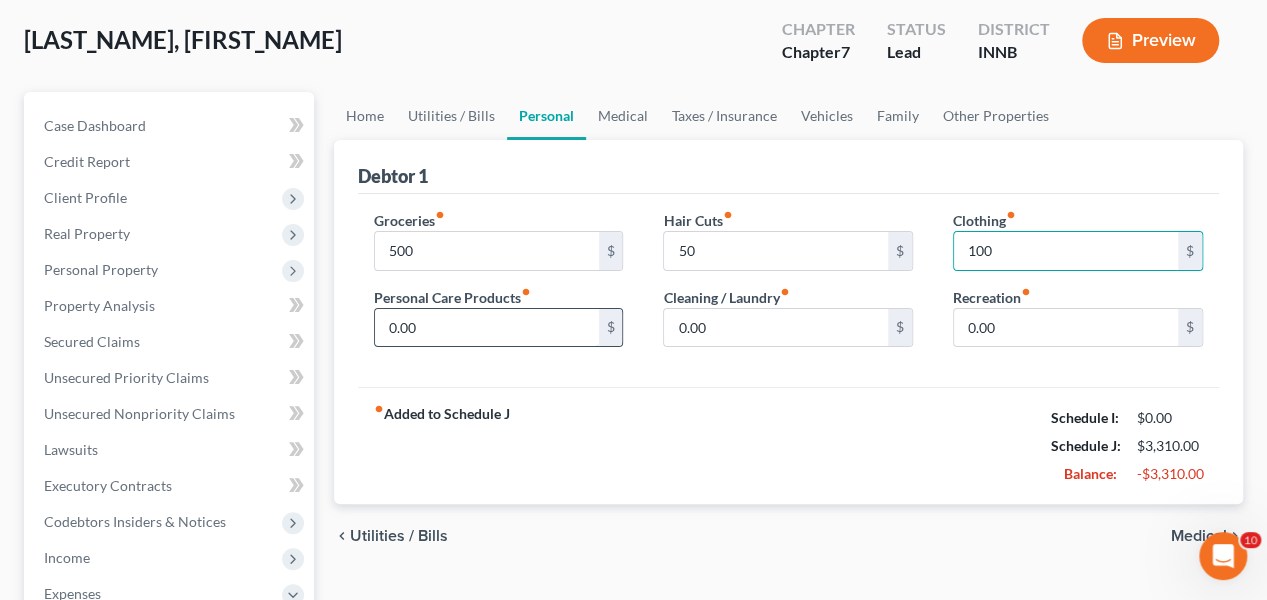 click on "0.00" at bounding box center (487, 328) 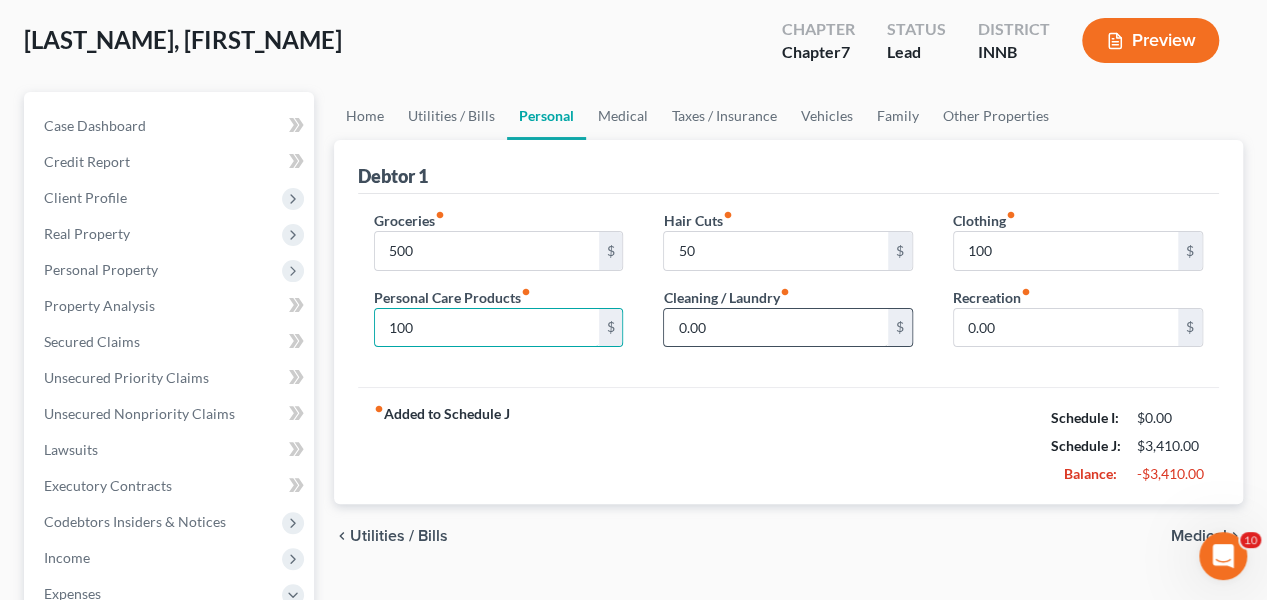 type on "100" 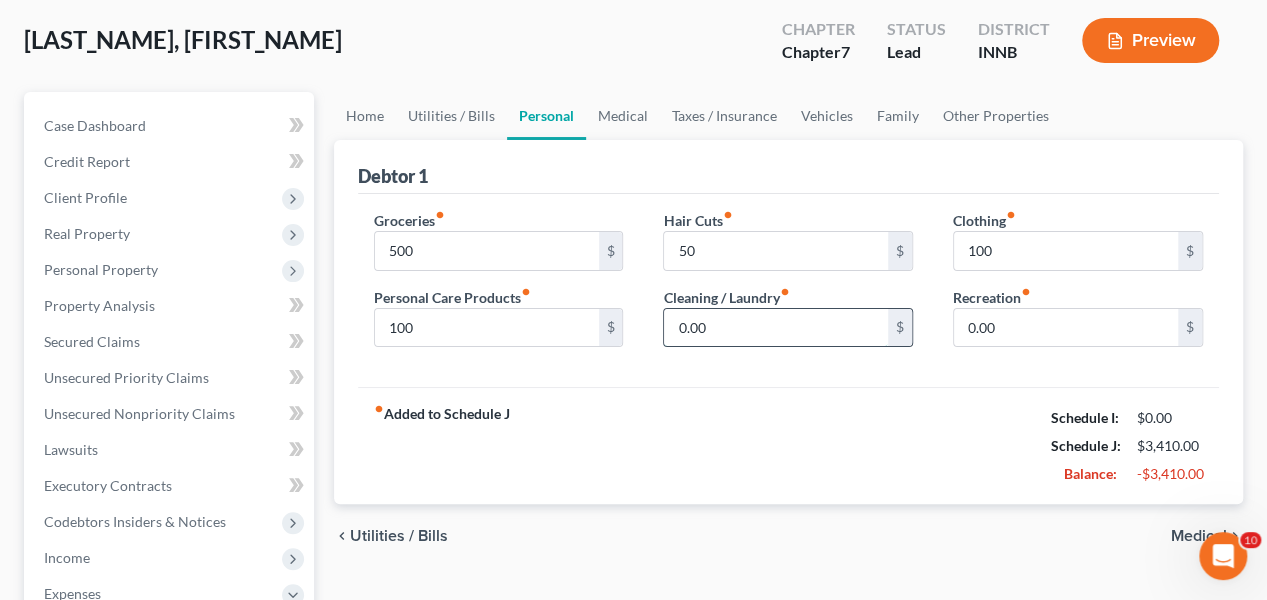 click on "0.00" at bounding box center (776, 328) 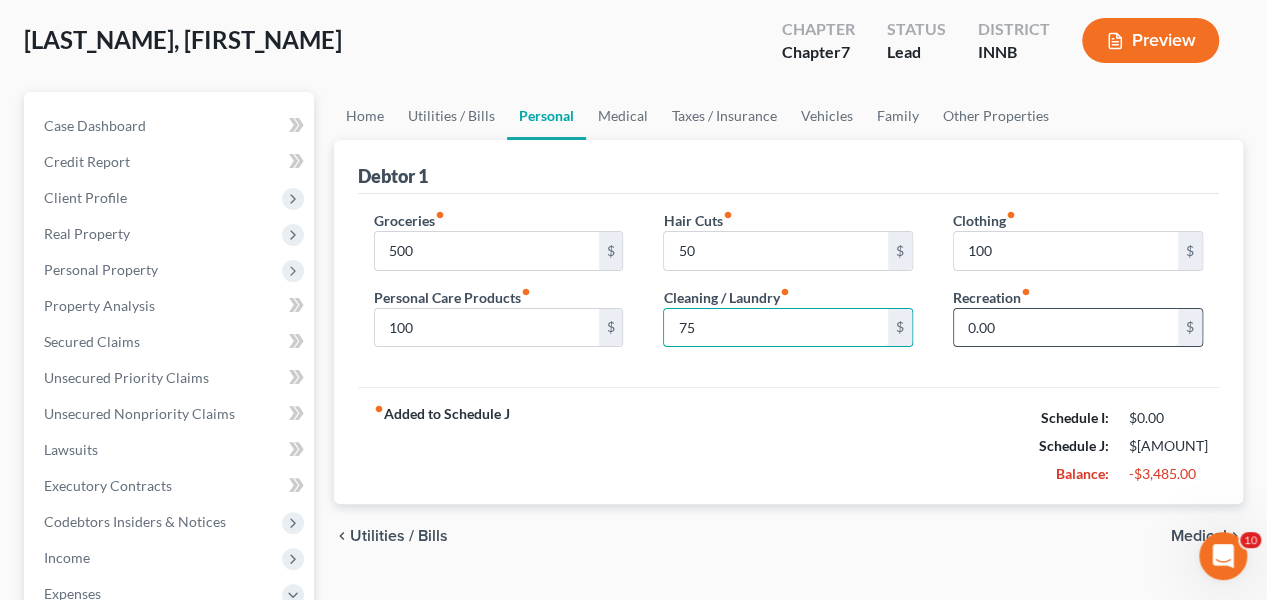 type on "75" 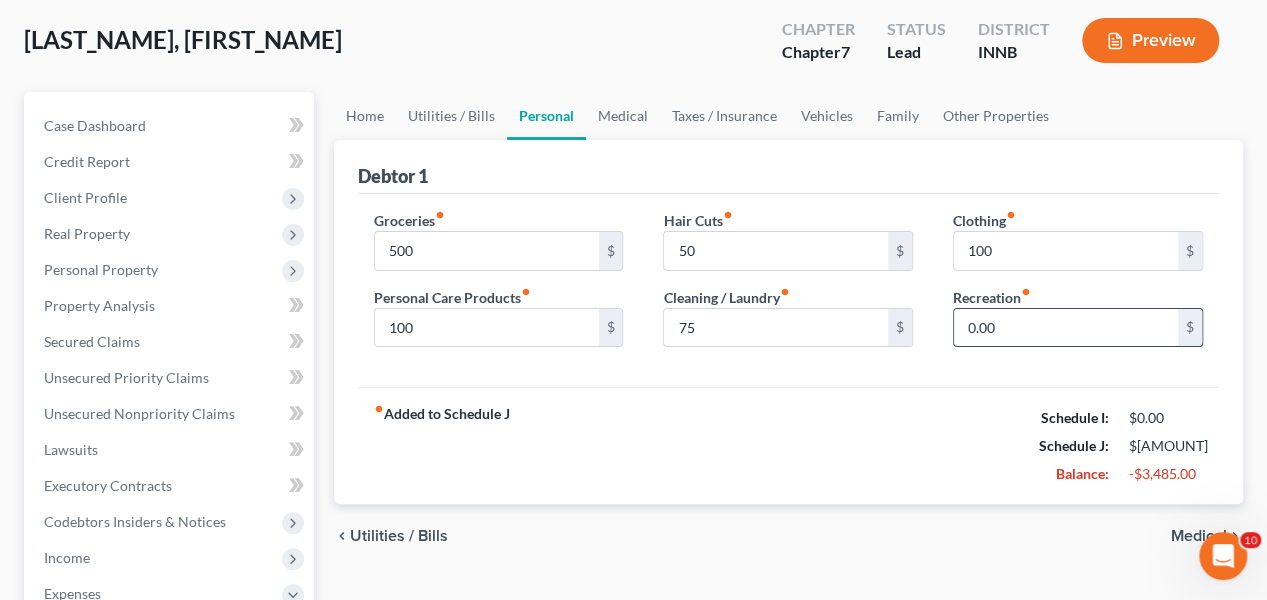 click on "0.00" at bounding box center (1066, 328) 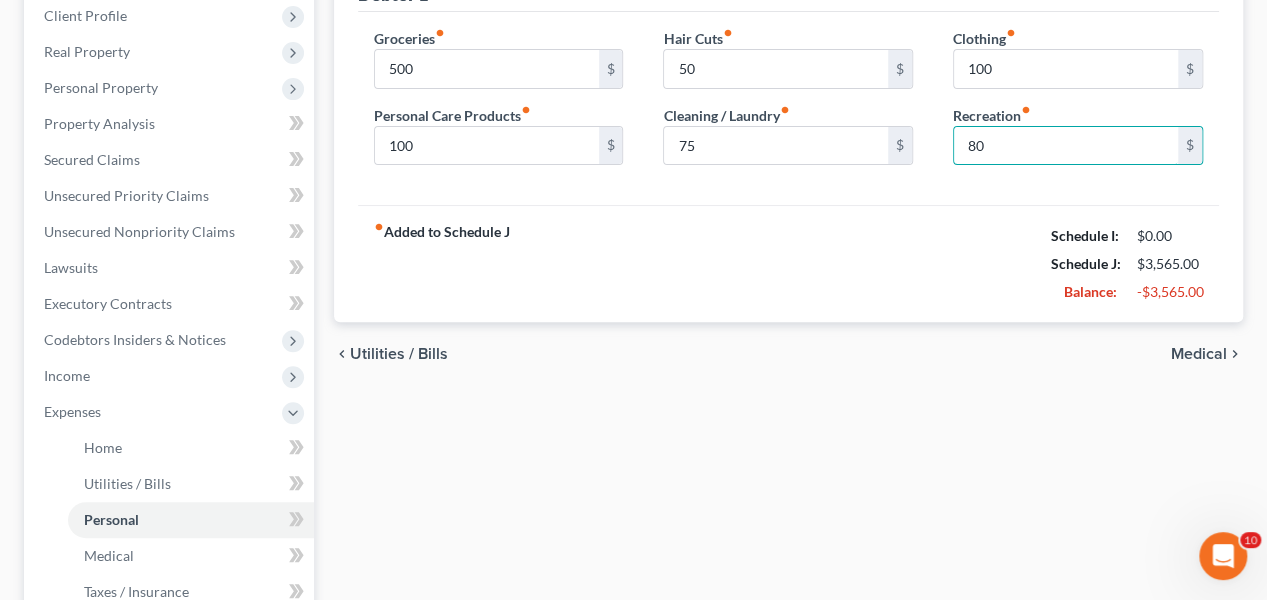 scroll, scrollTop: 300, scrollLeft: 0, axis: vertical 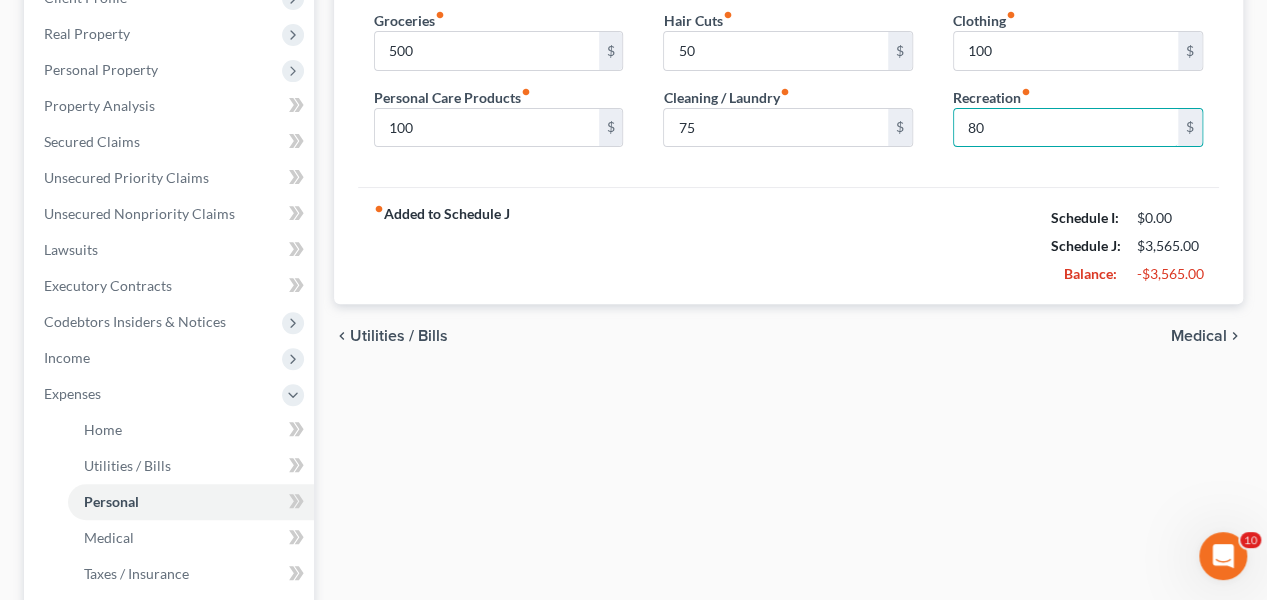 type on "80" 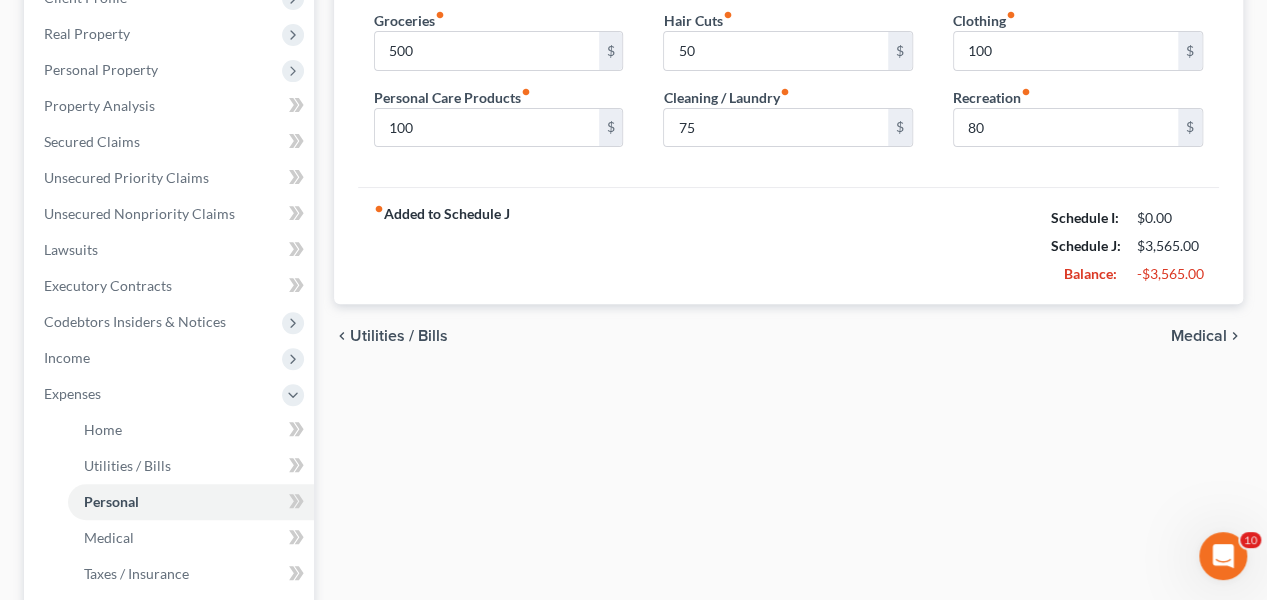 click on "Medical" at bounding box center (1199, 336) 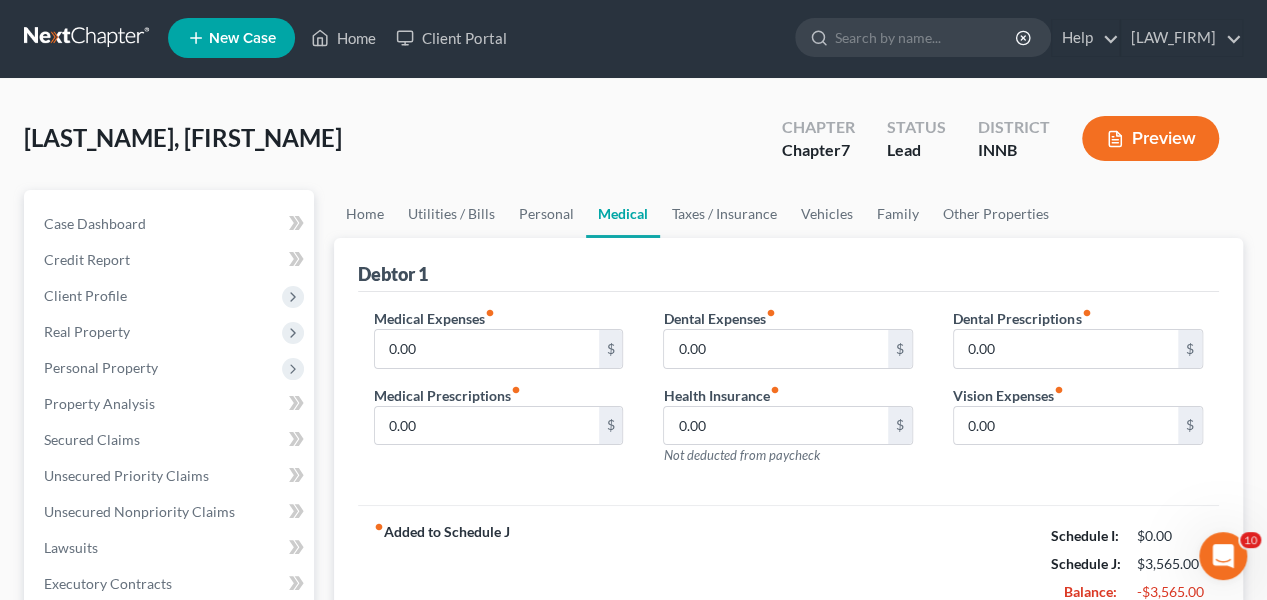 scroll, scrollTop: 0, scrollLeft: 0, axis: both 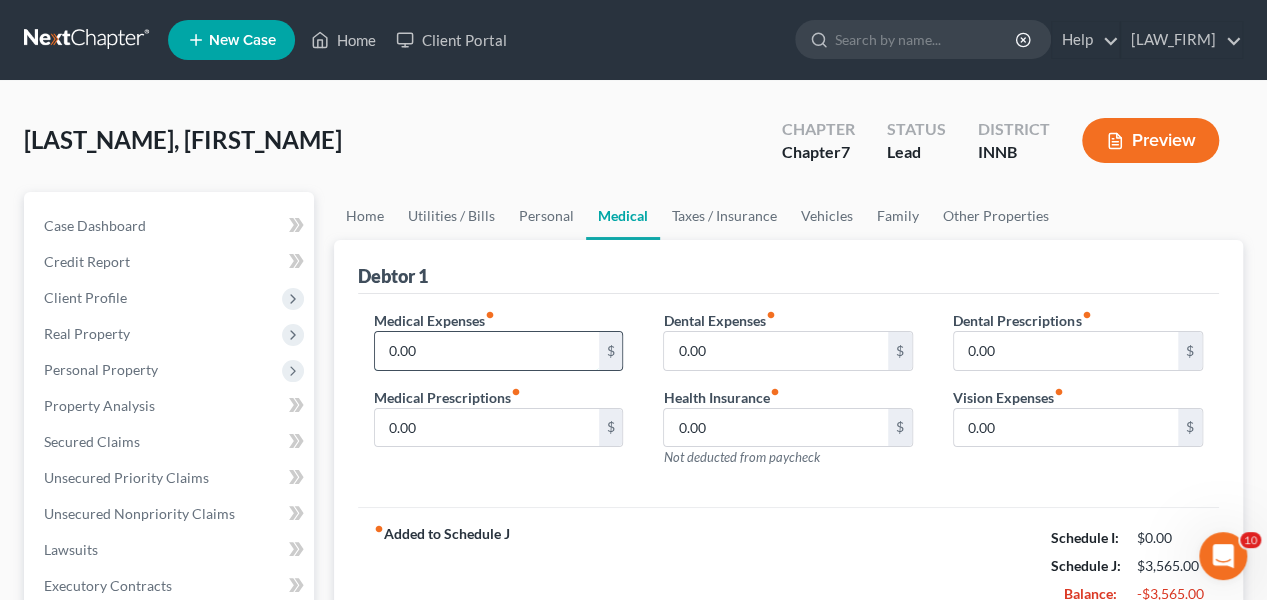 click on "0.00" at bounding box center (487, 351) 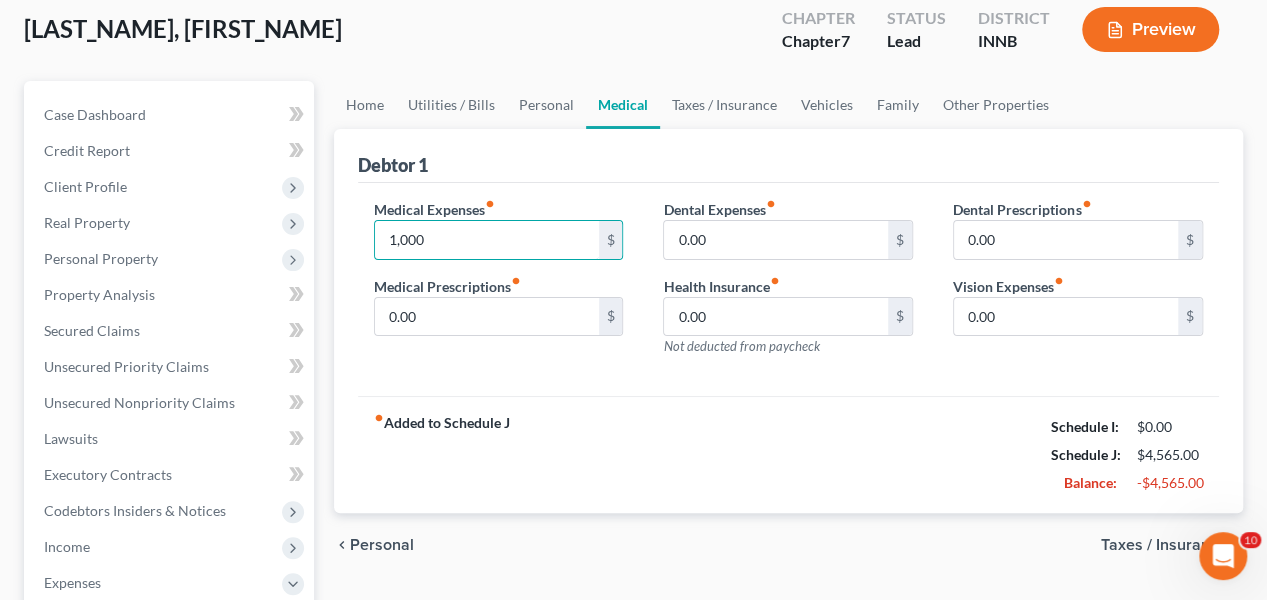 scroll, scrollTop: 100, scrollLeft: 0, axis: vertical 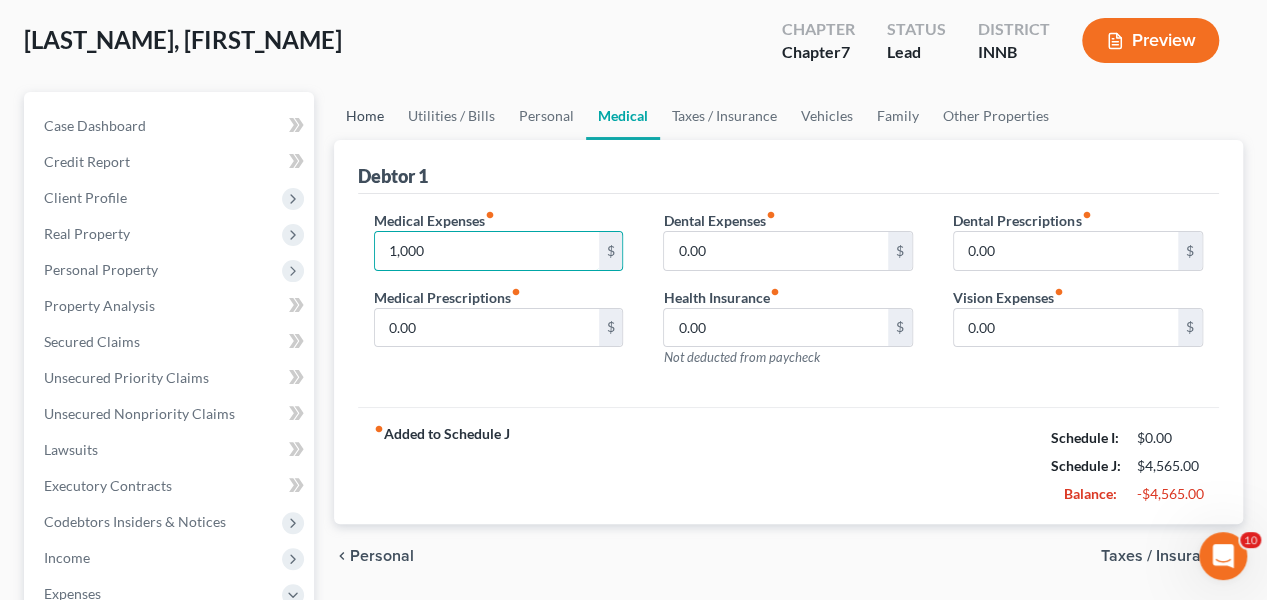 type on "1,000" 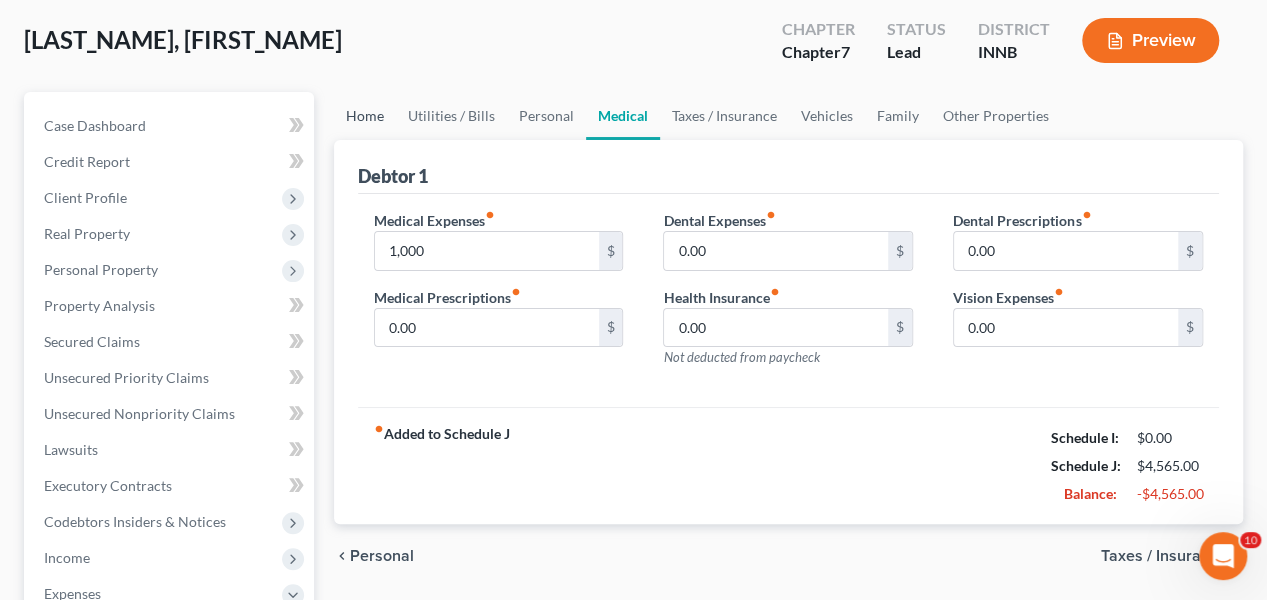 click on "Home" at bounding box center [365, 116] 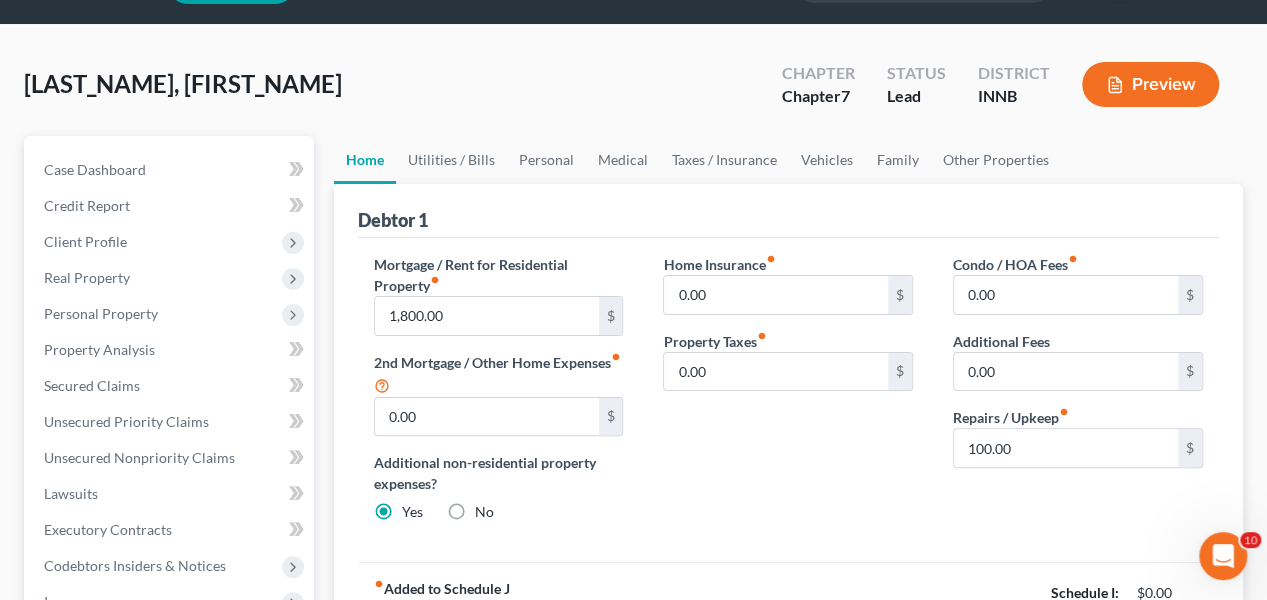 scroll, scrollTop: 100, scrollLeft: 0, axis: vertical 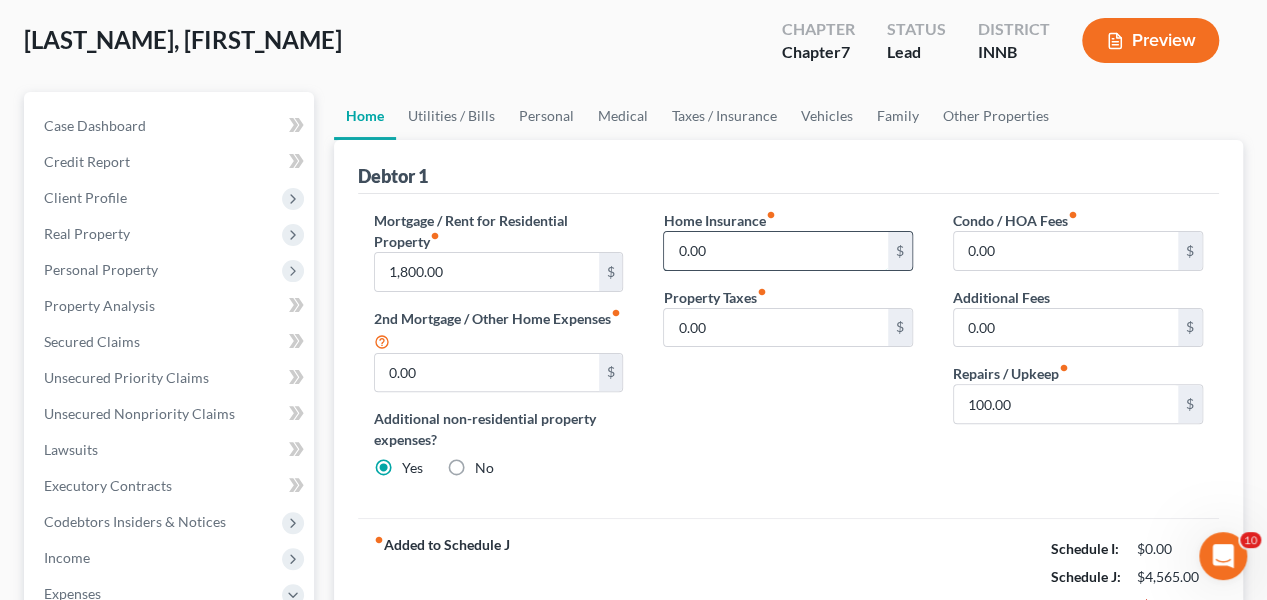 click on "0.00" at bounding box center [776, 251] 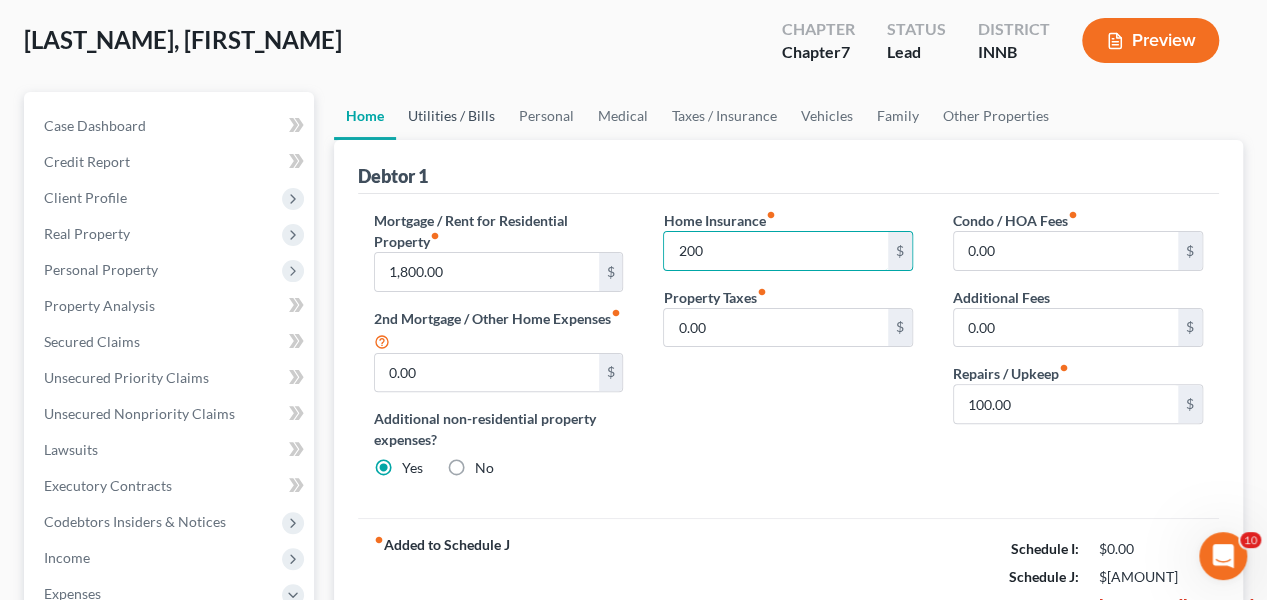 type on "200" 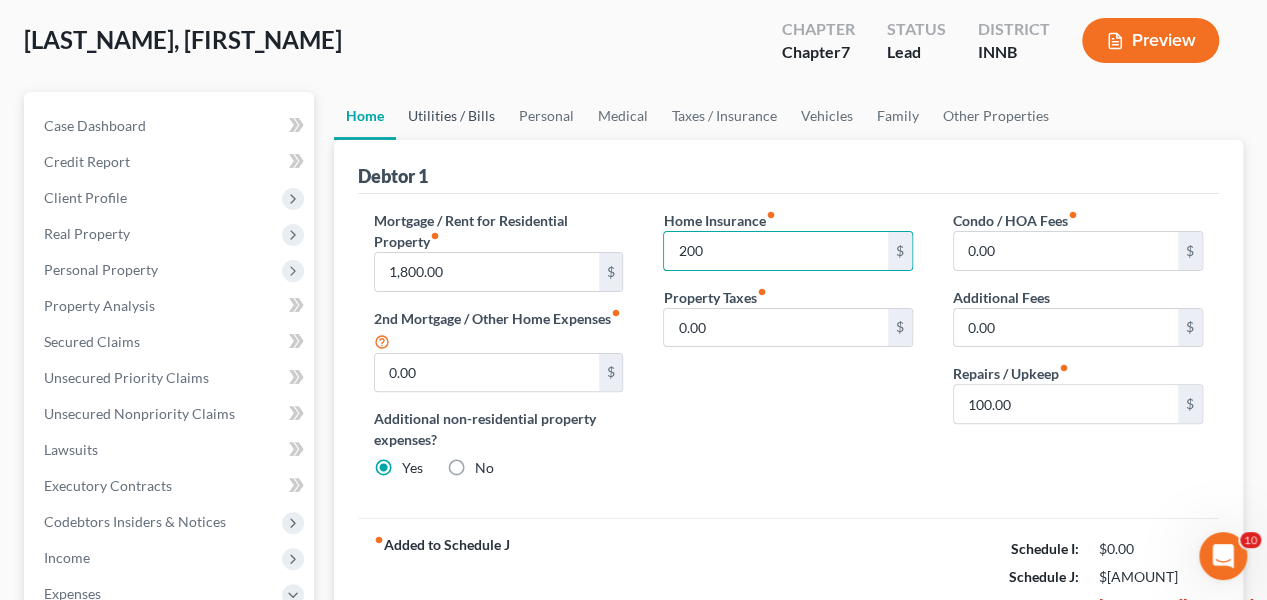 click on "Utilities / Bills" at bounding box center (451, 116) 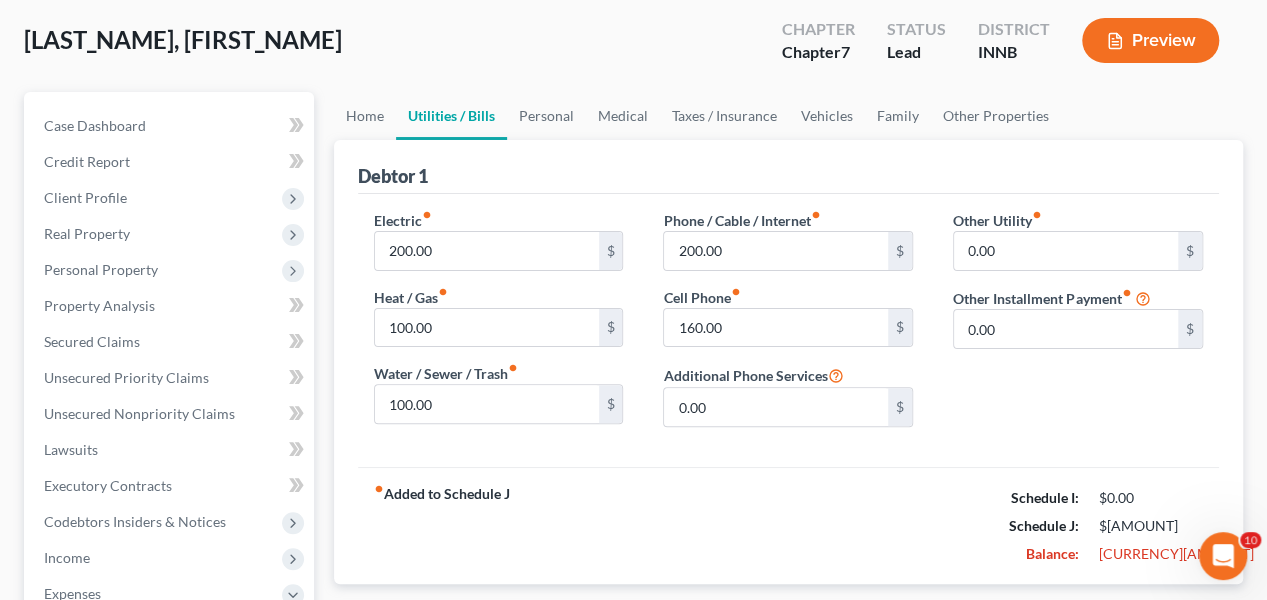 scroll, scrollTop: 0, scrollLeft: 0, axis: both 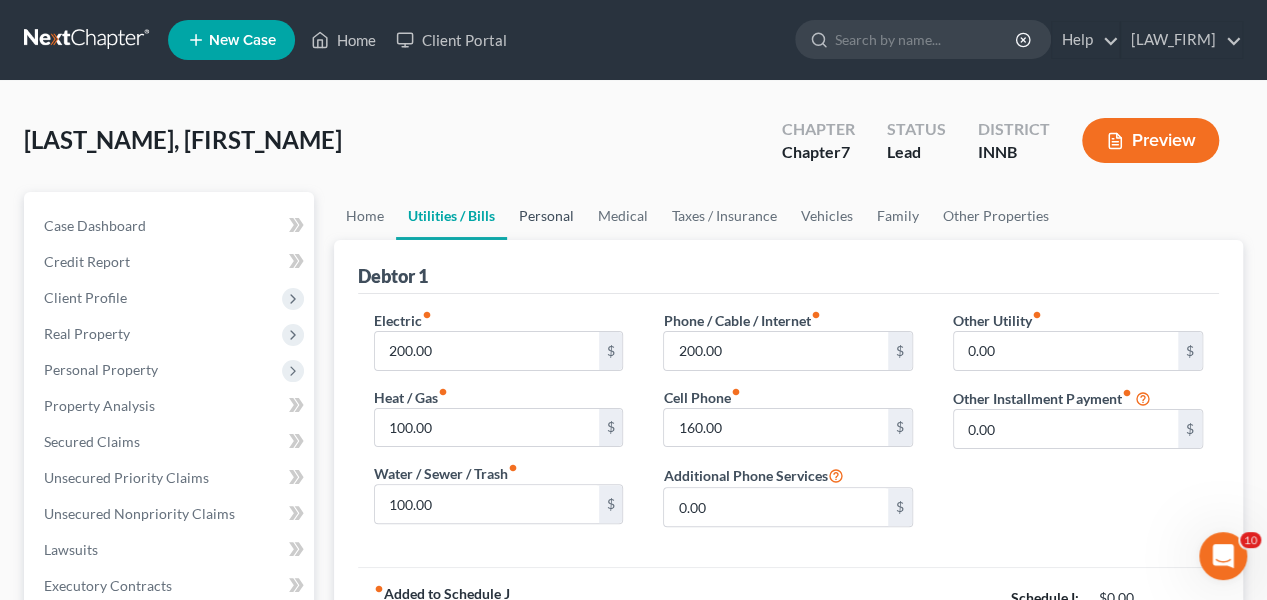 click on "Personal" at bounding box center (546, 216) 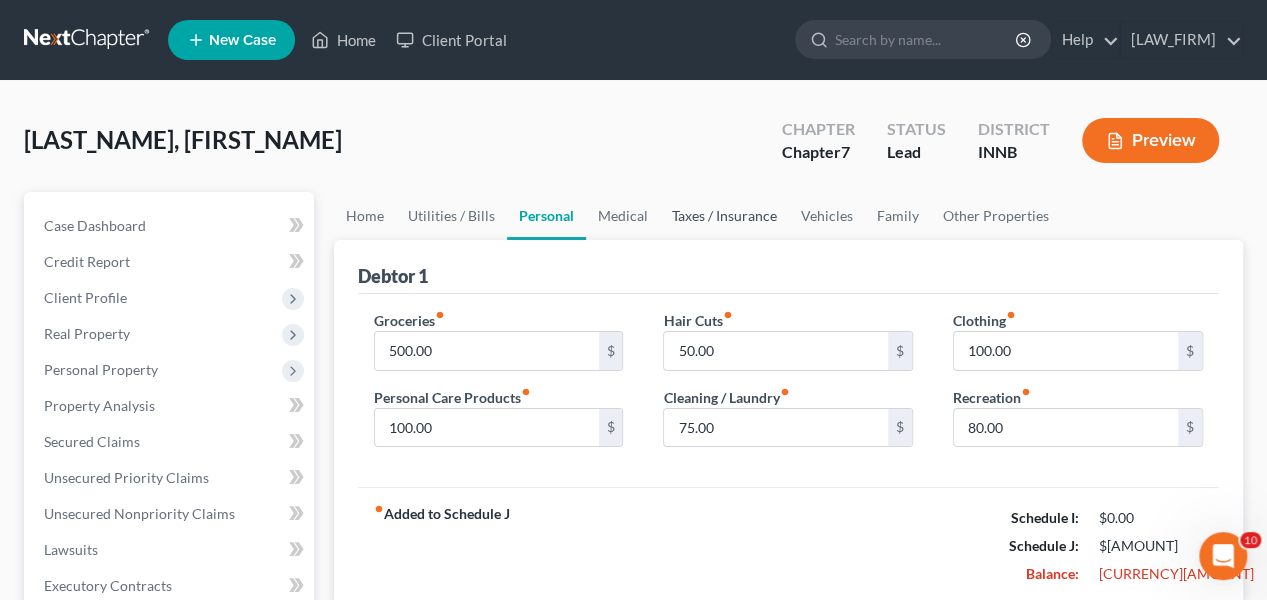 click on "Taxes / Insurance" at bounding box center (724, 216) 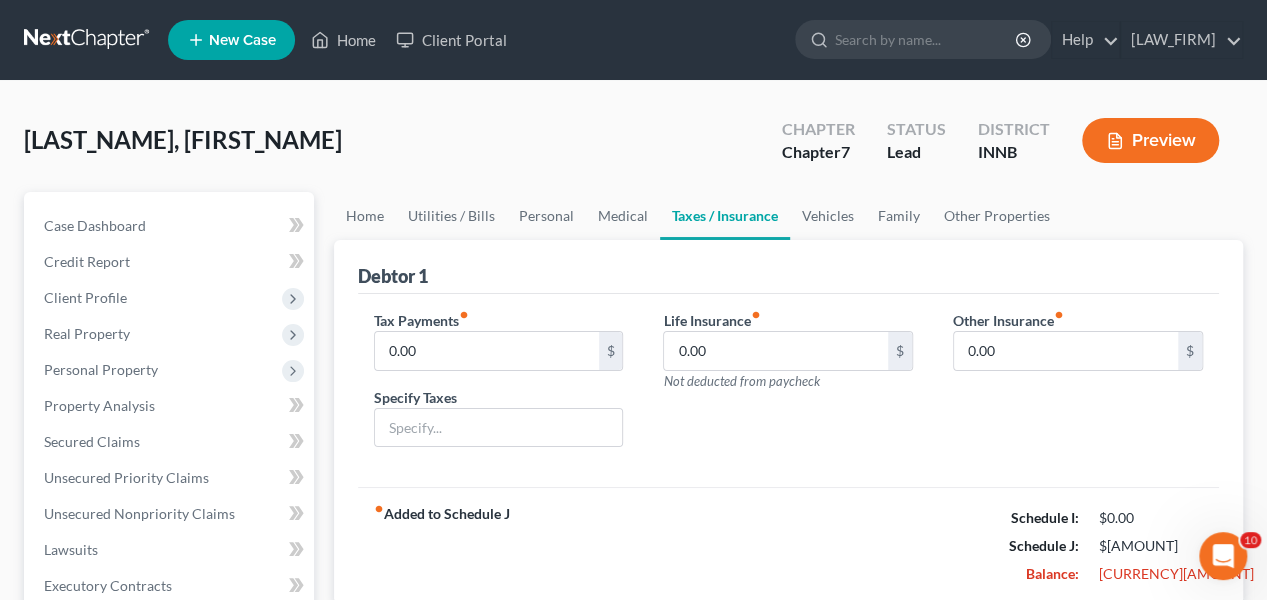 scroll, scrollTop: 100, scrollLeft: 0, axis: vertical 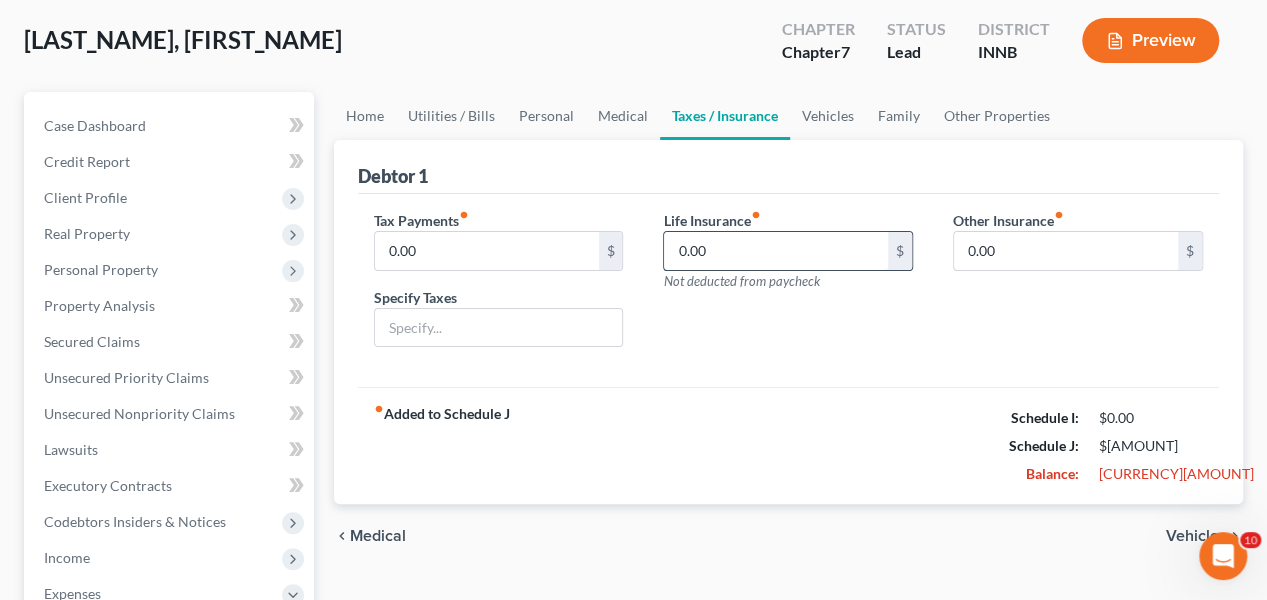 click on "0.00" at bounding box center (776, 251) 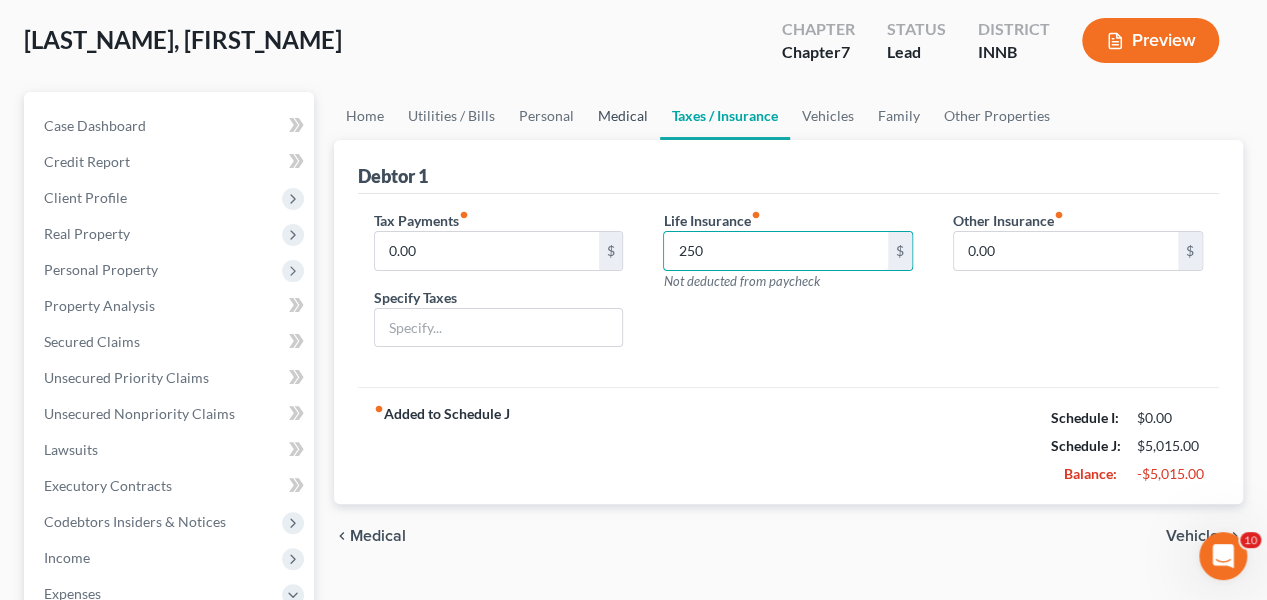 type on "250" 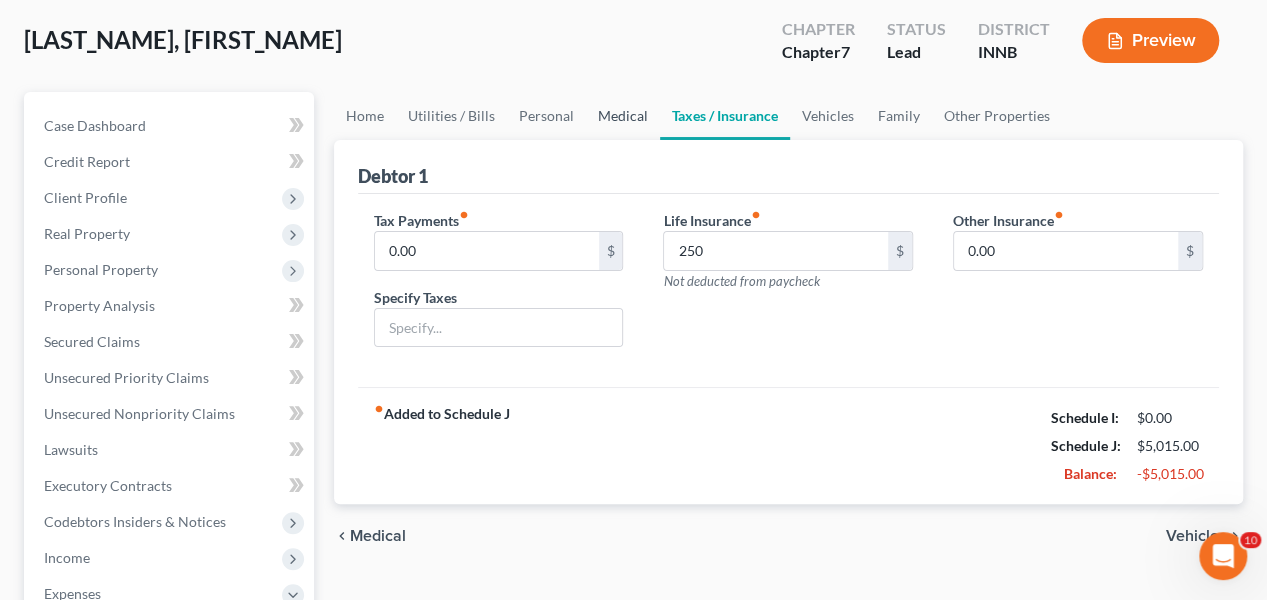 click on "Medical" at bounding box center [623, 116] 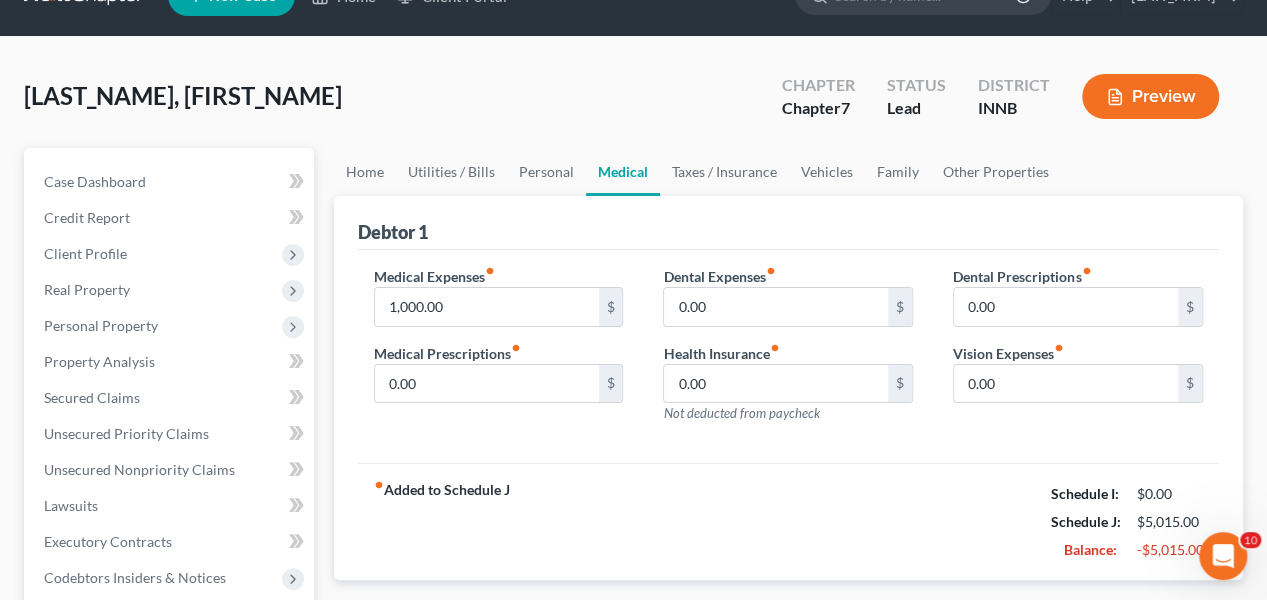 scroll, scrollTop: 0, scrollLeft: 0, axis: both 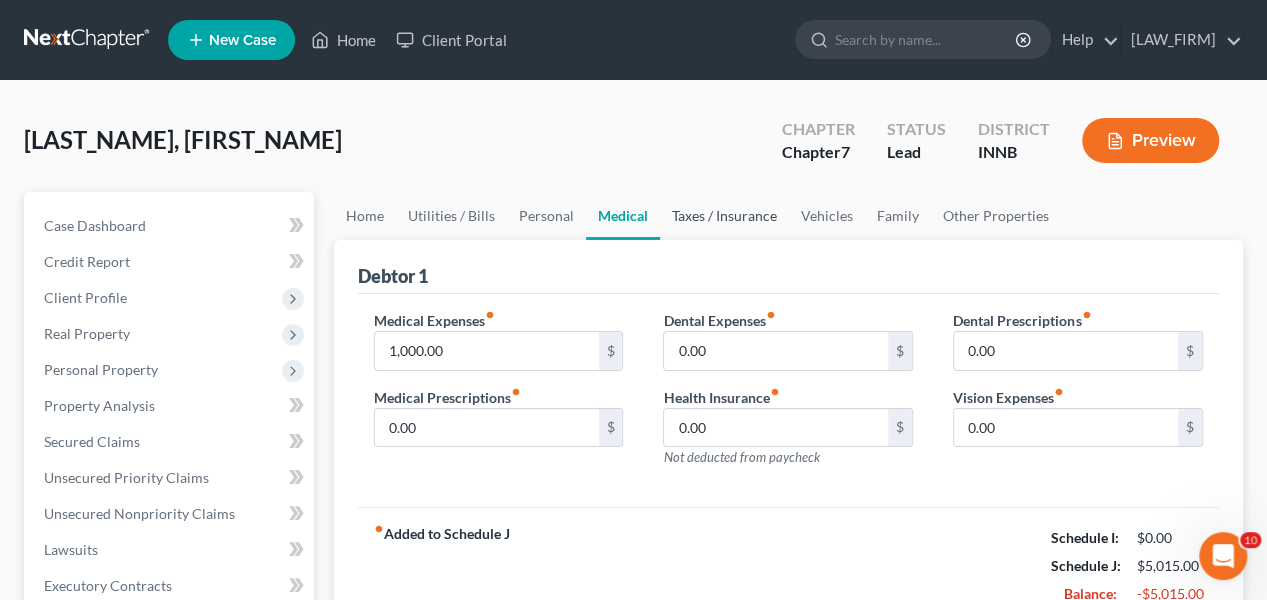 click on "Taxes / Insurance" at bounding box center [724, 216] 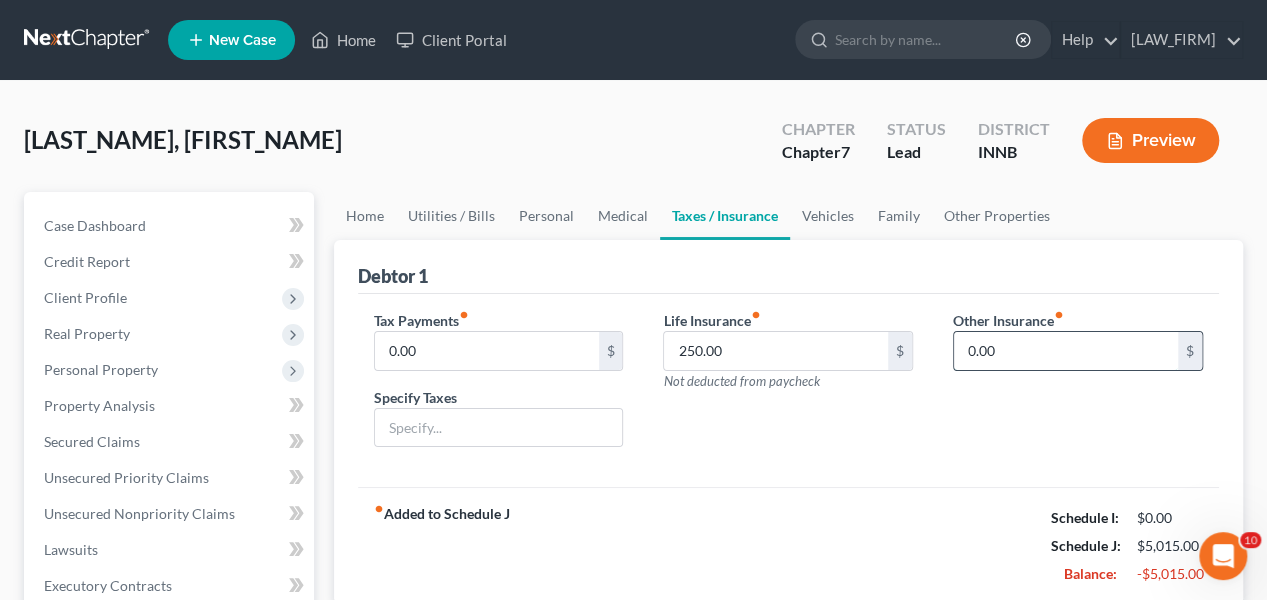 click on "0.00" at bounding box center (1066, 351) 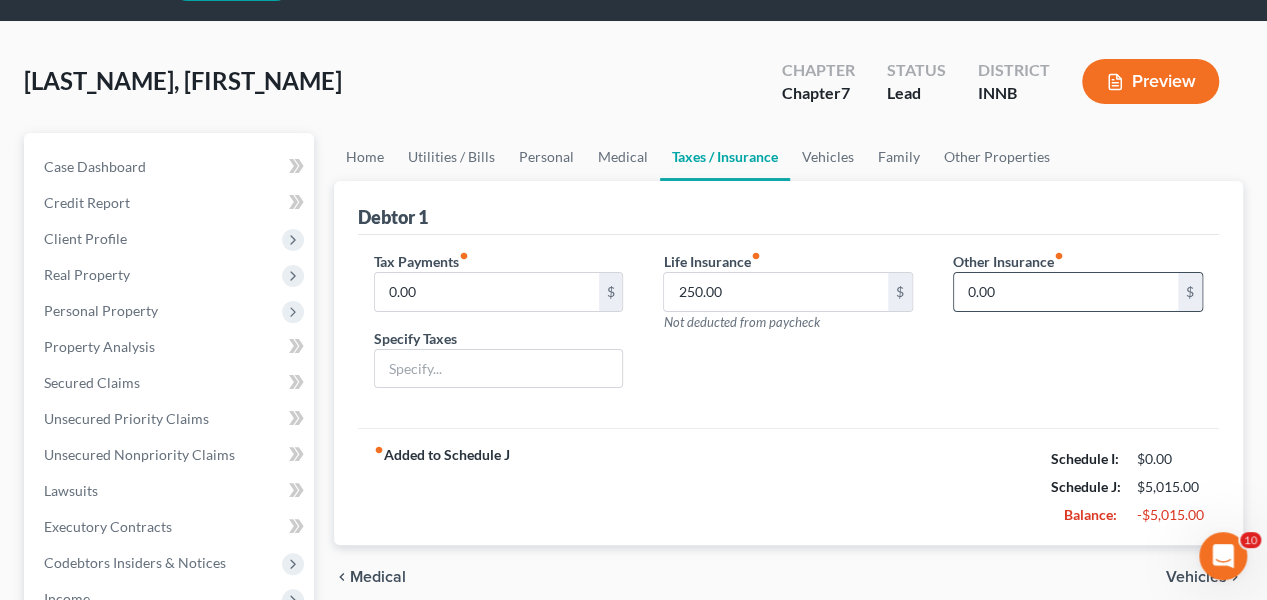 scroll, scrollTop: 100, scrollLeft: 0, axis: vertical 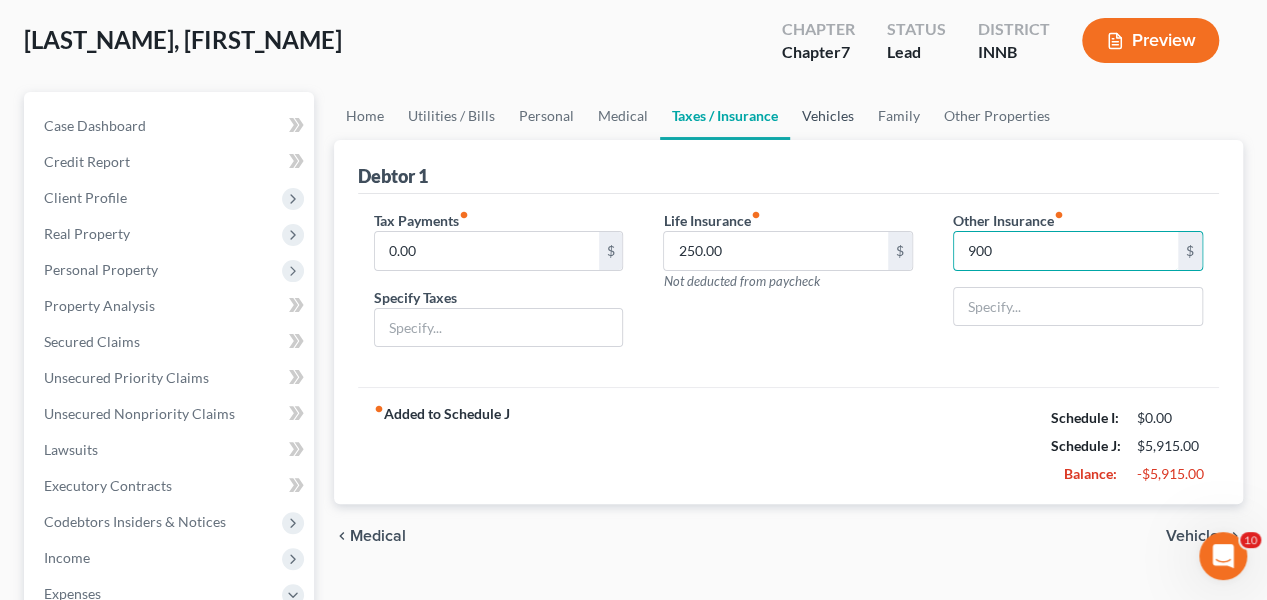 type on "900" 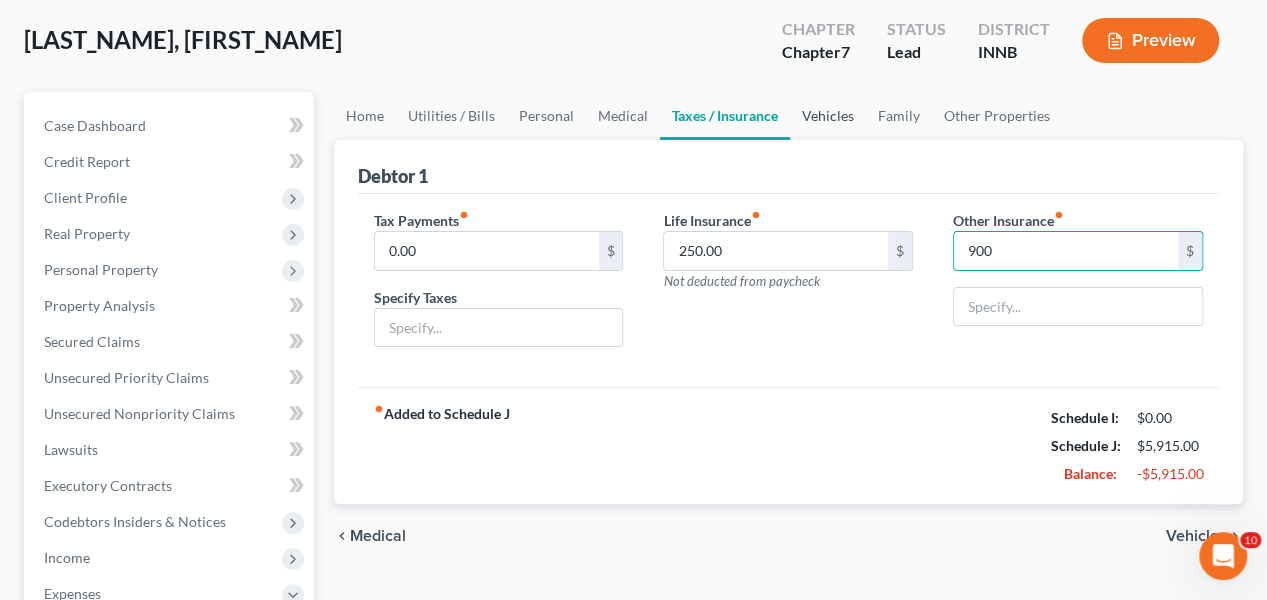click on "Vehicles" at bounding box center [828, 116] 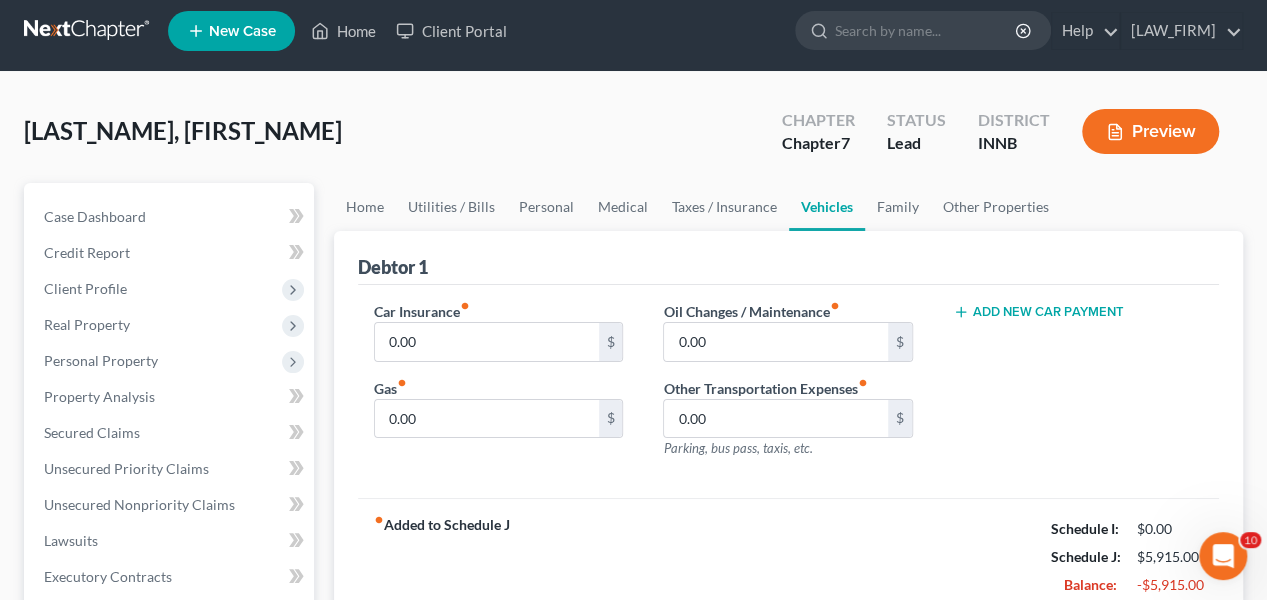 scroll, scrollTop: 0, scrollLeft: 0, axis: both 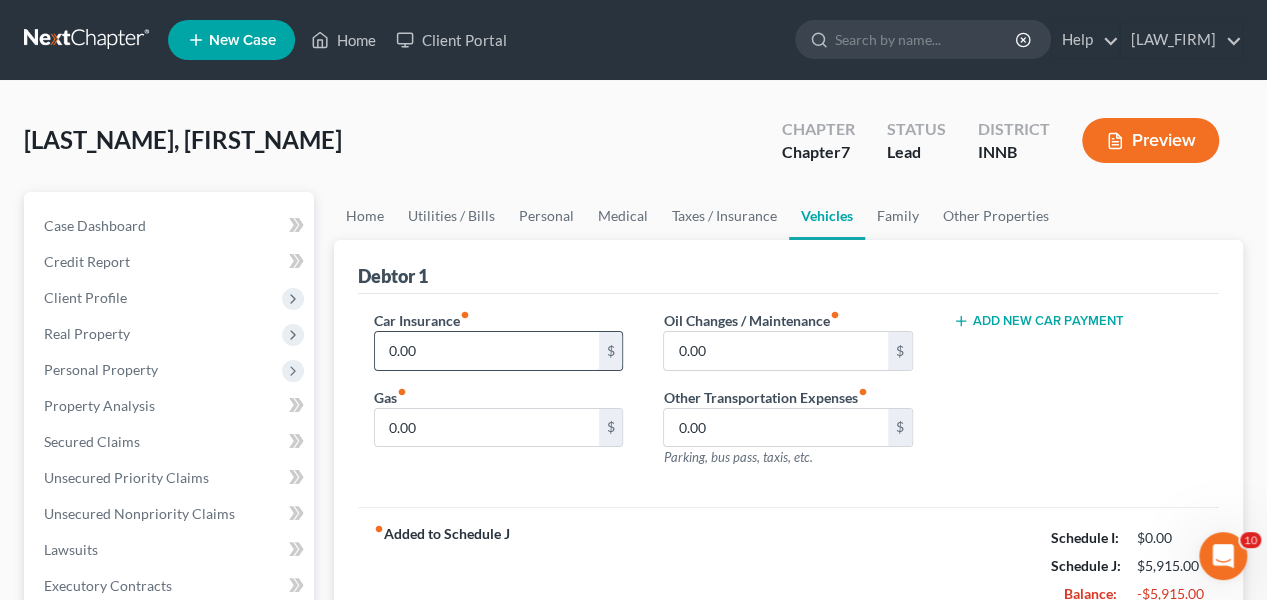 click on "0.00" at bounding box center (487, 351) 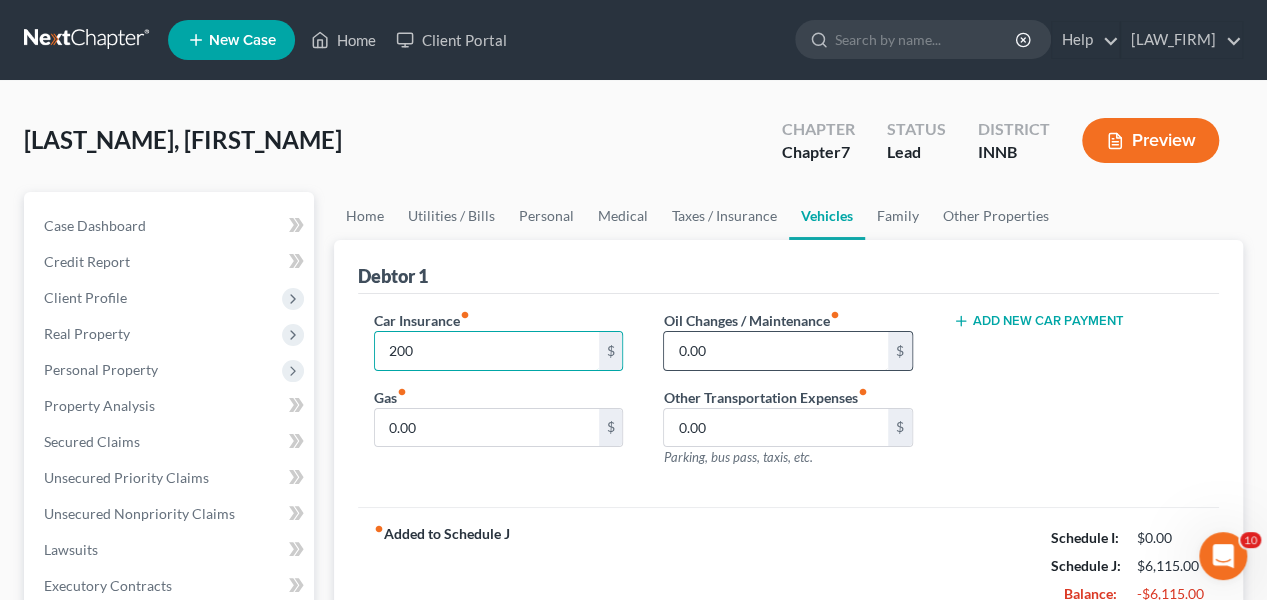 type on "200" 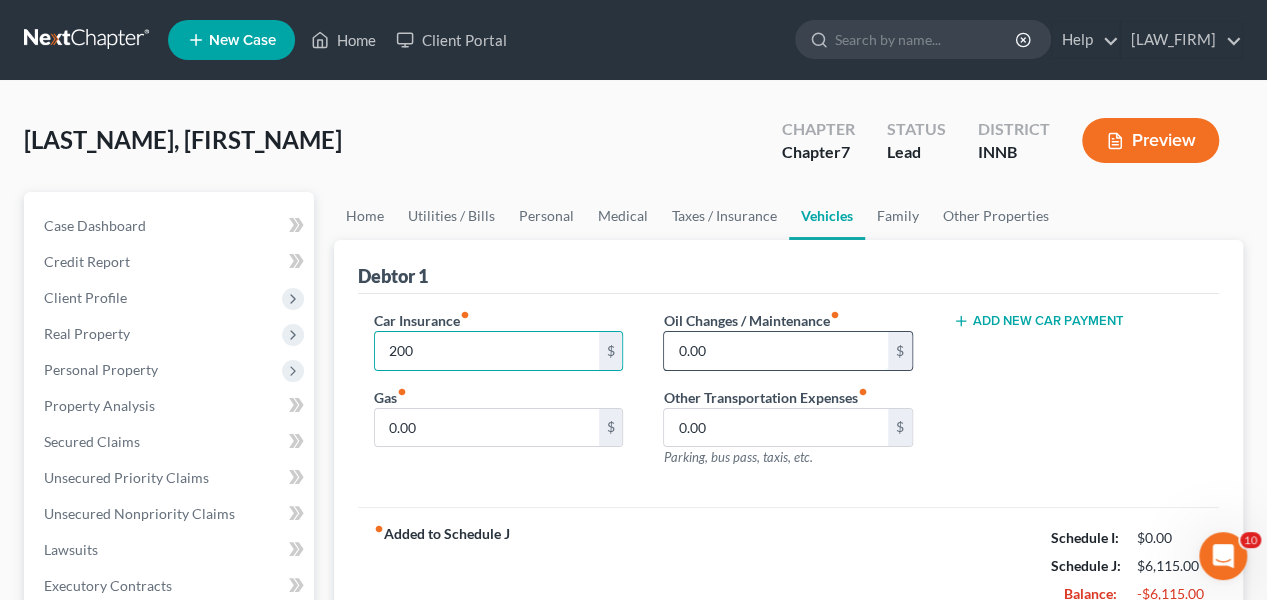 click on "0.00" at bounding box center [776, 351] 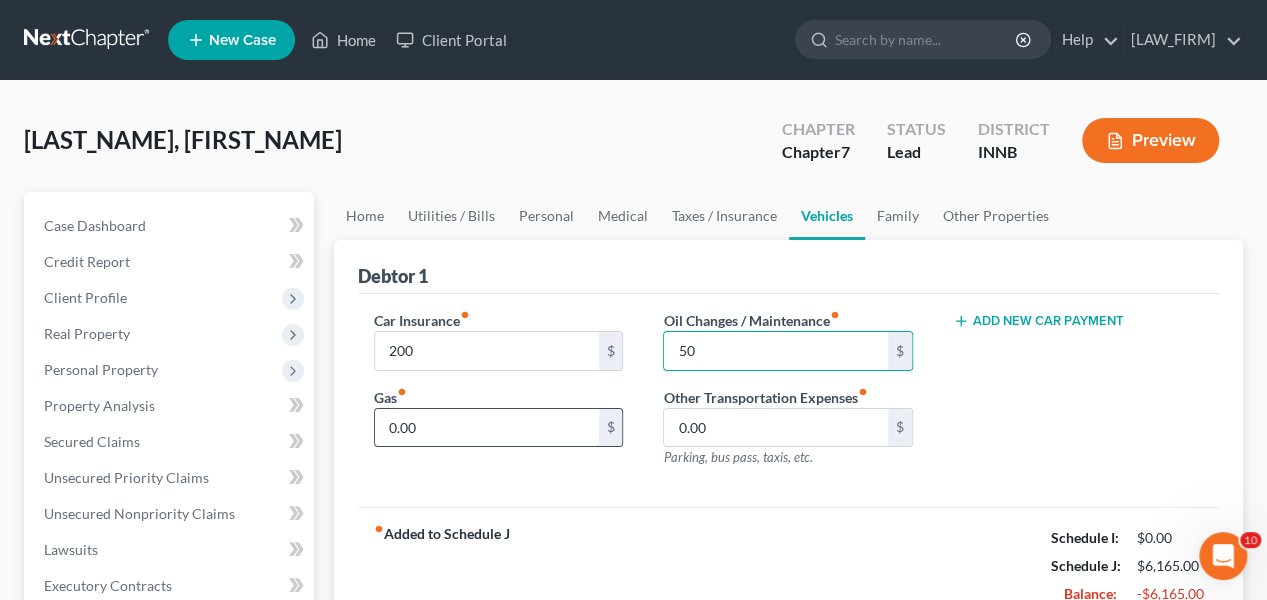 type on "50" 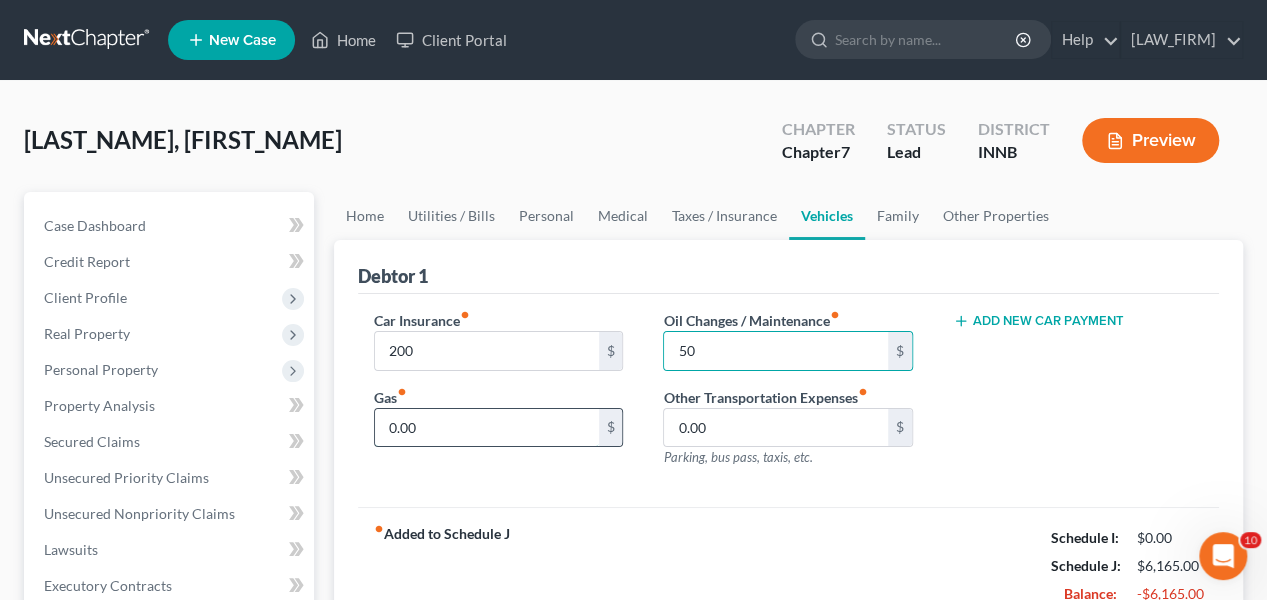 click on "0.00" at bounding box center (487, 428) 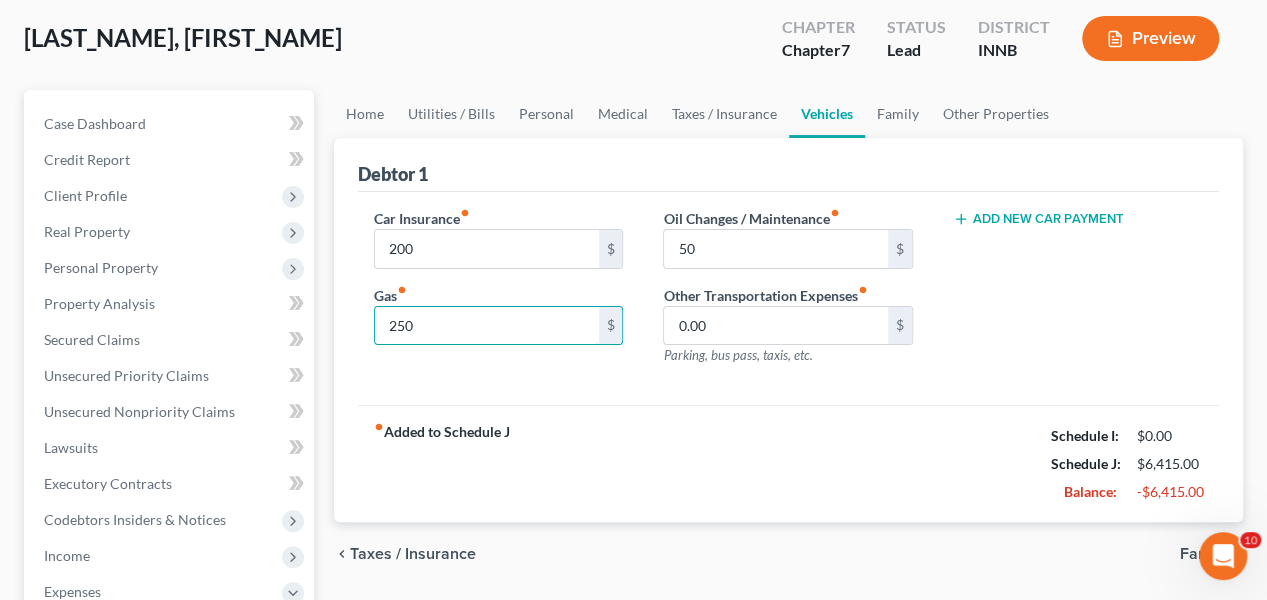 scroll, scrollTop: 200, scrollLeft: 0, axis: vertical 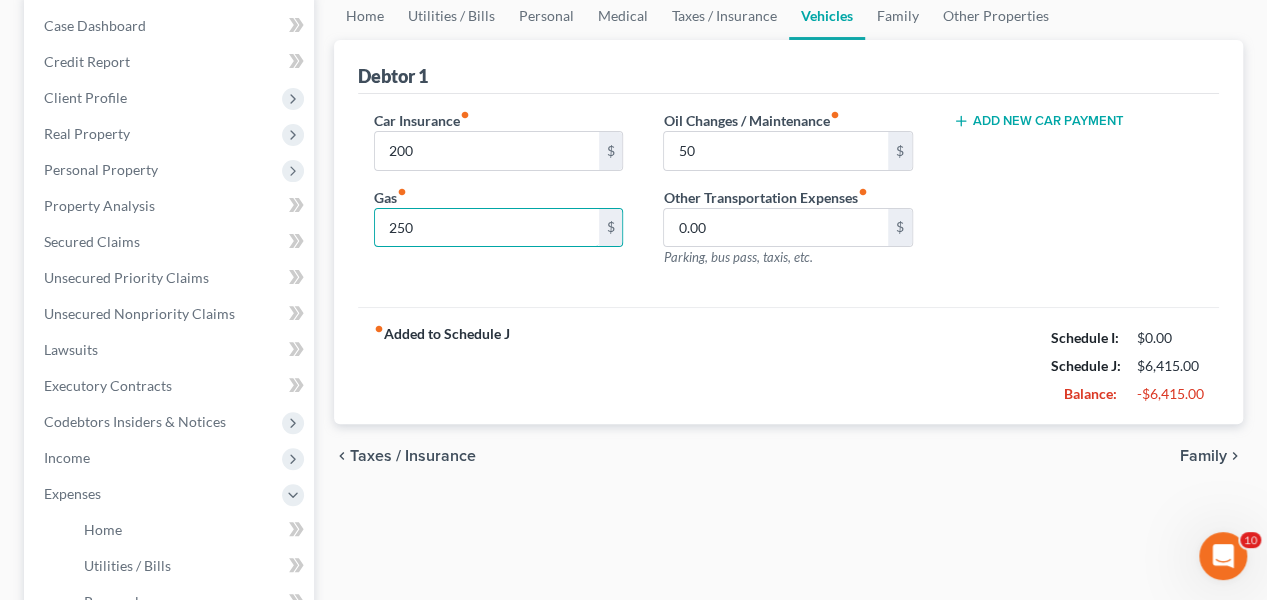 type on "250" 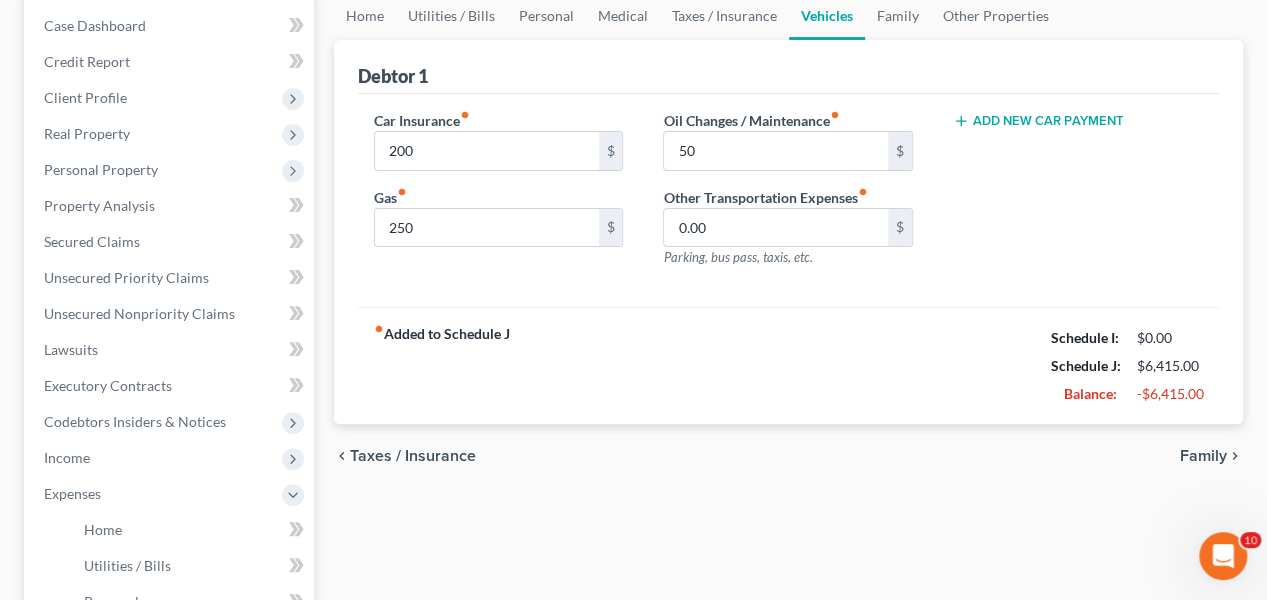 click on "Family" at bounding box center [1203, 456] 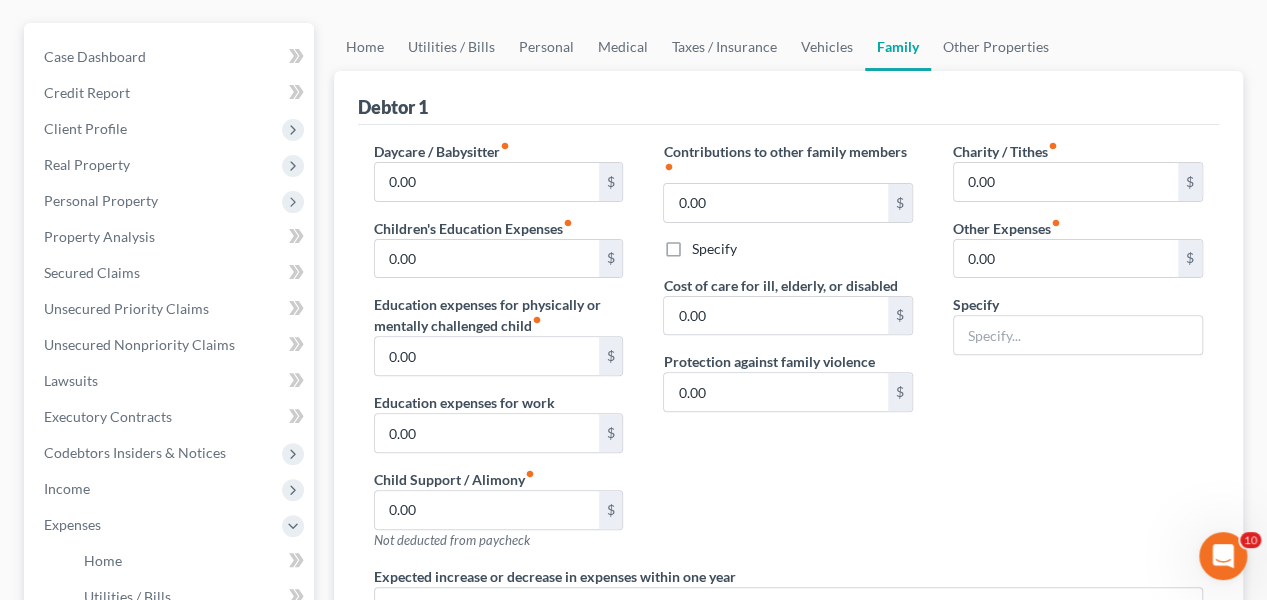 scroll, scrollTop: 200, scrollLeft: 0, axis: vertical 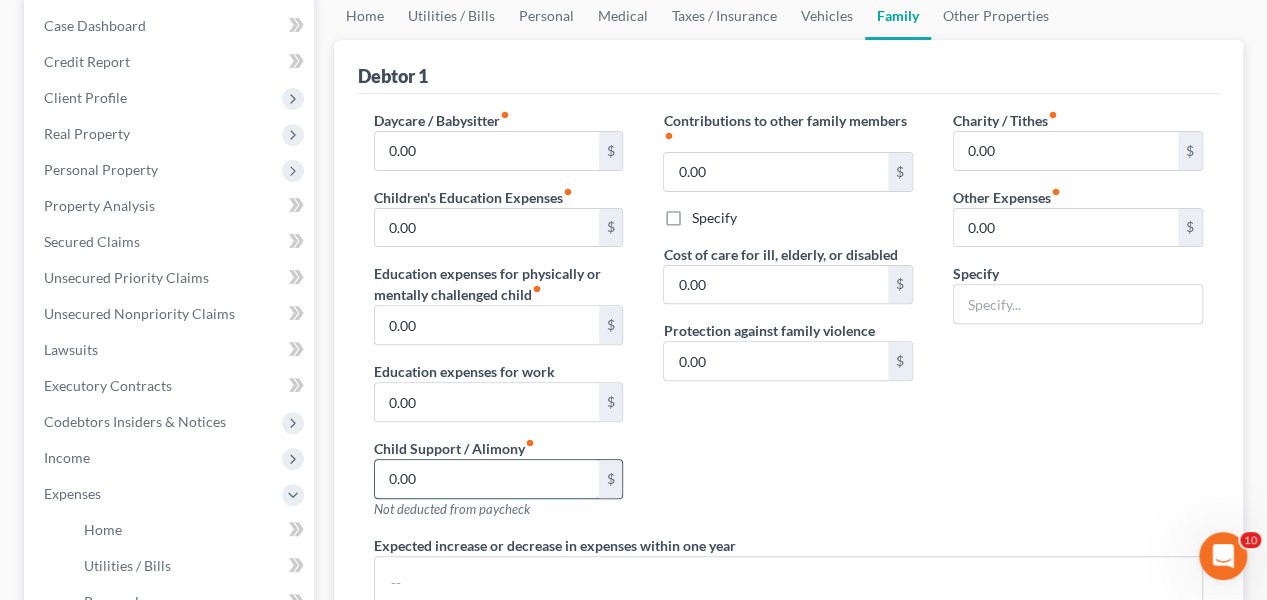 click on "0.00" at bounding box center (487, 479) 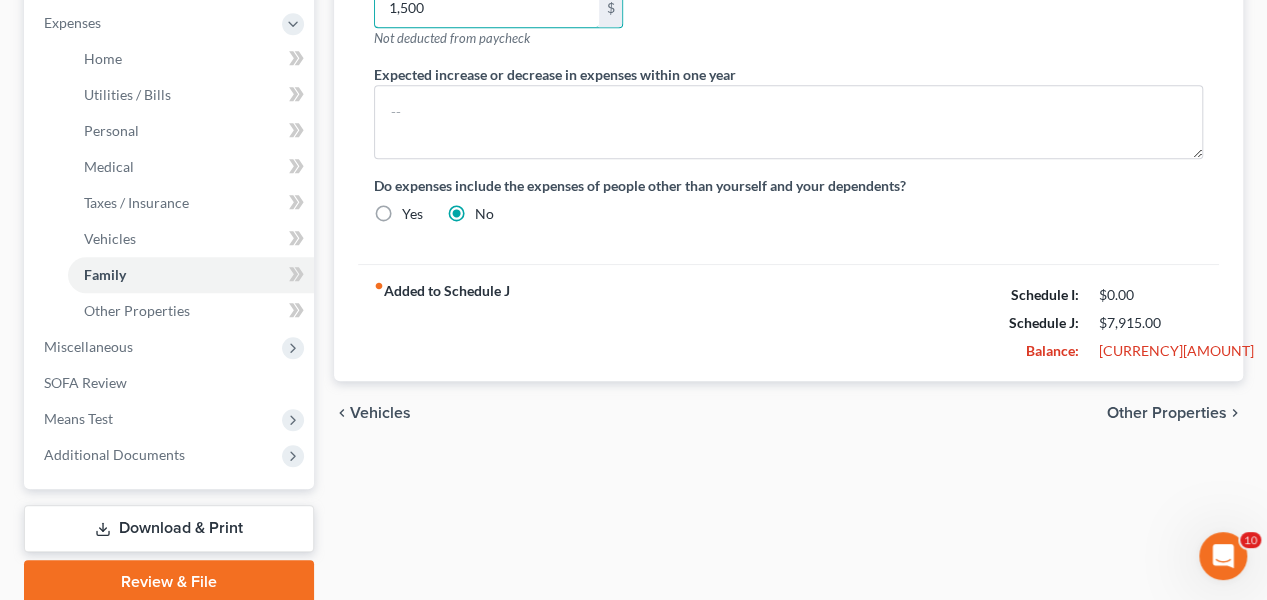 scroll, scrollTop: 748, scrollLeft: 0, axis: vertical 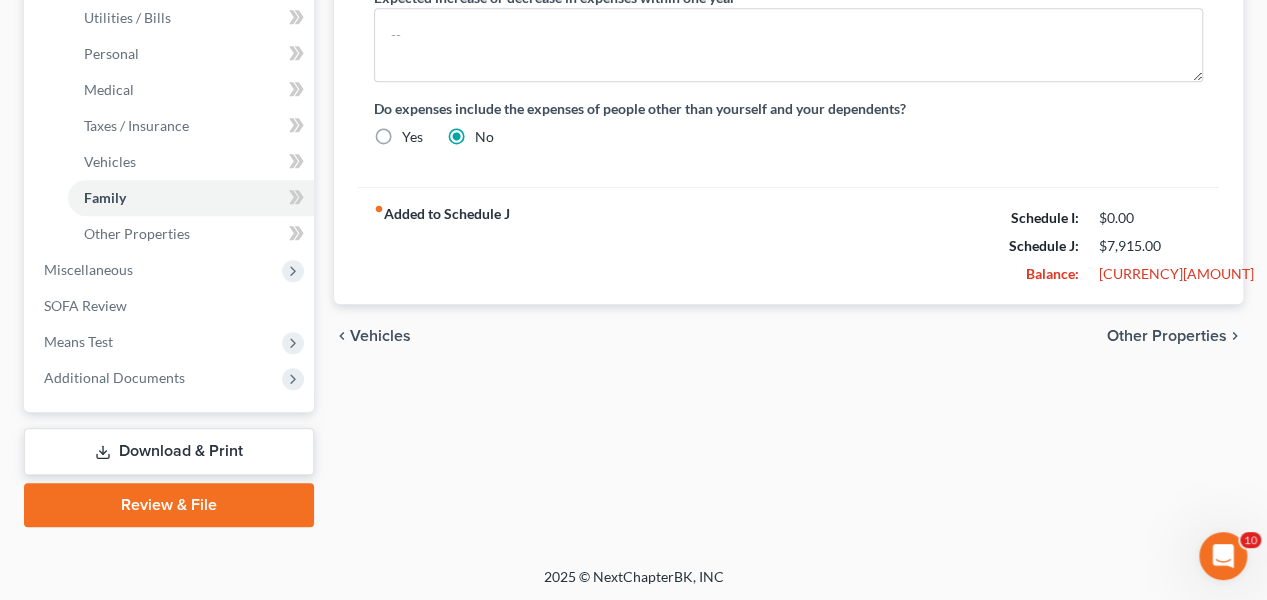 click on "Other Properties" at bounding box center [1167, 336] 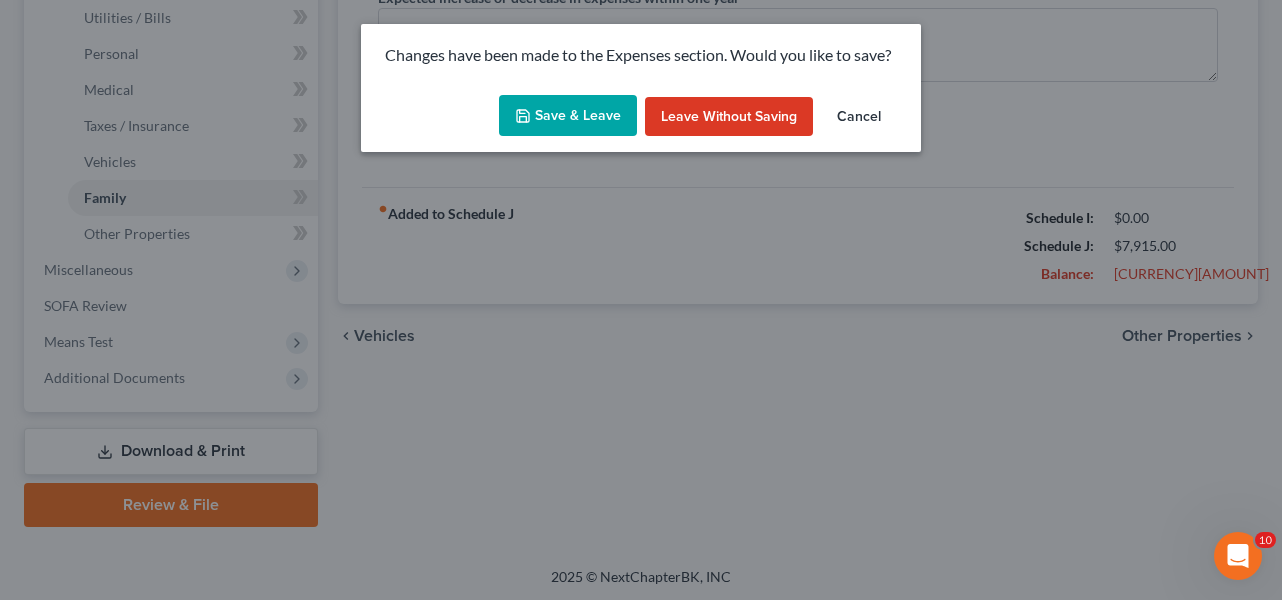 click on "Save & Leave" at bounding box center (568, 116) 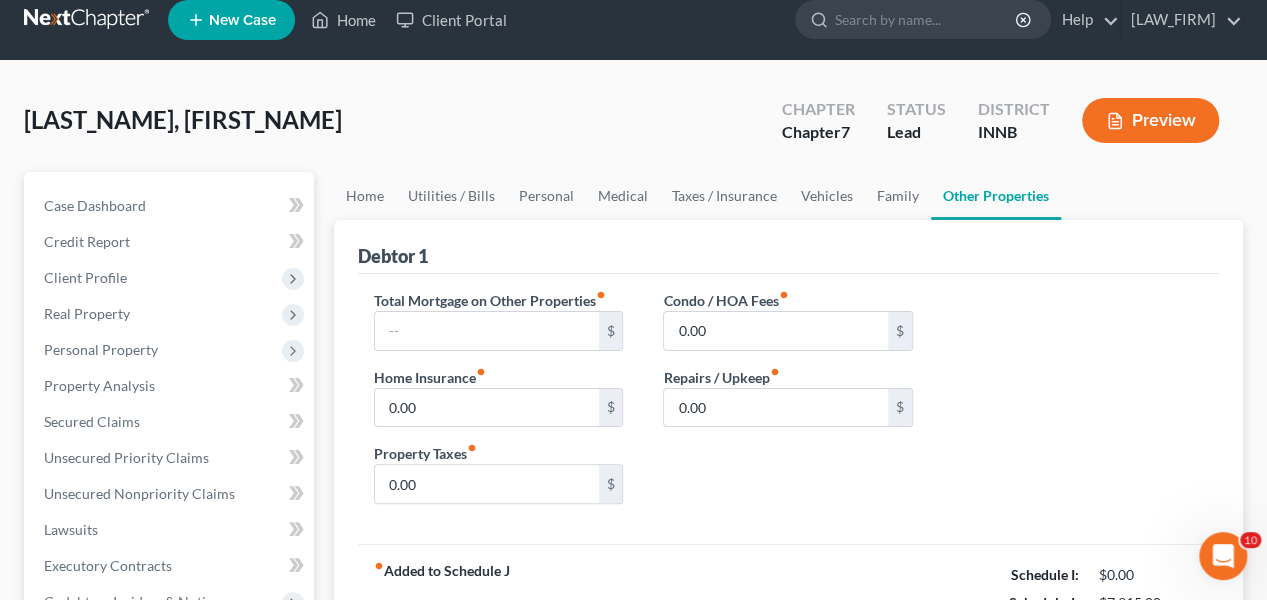 scroll, scrollTop: 0, scrollLeft: 0, axis: both 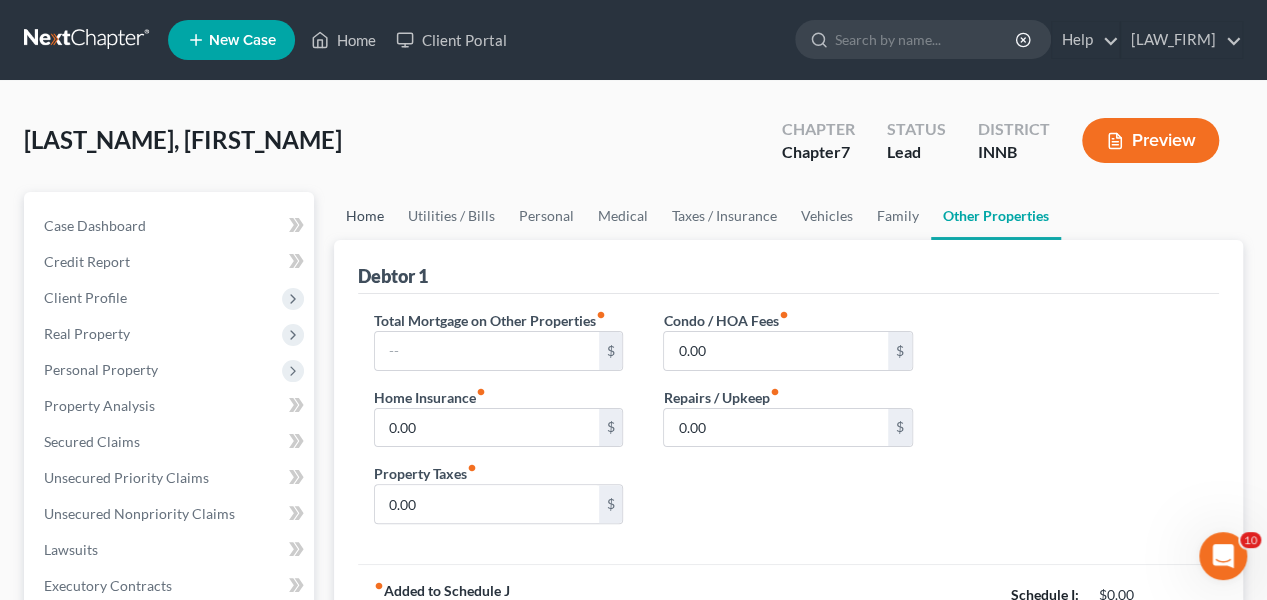 click on "Home" at bounding box center [365, 216] 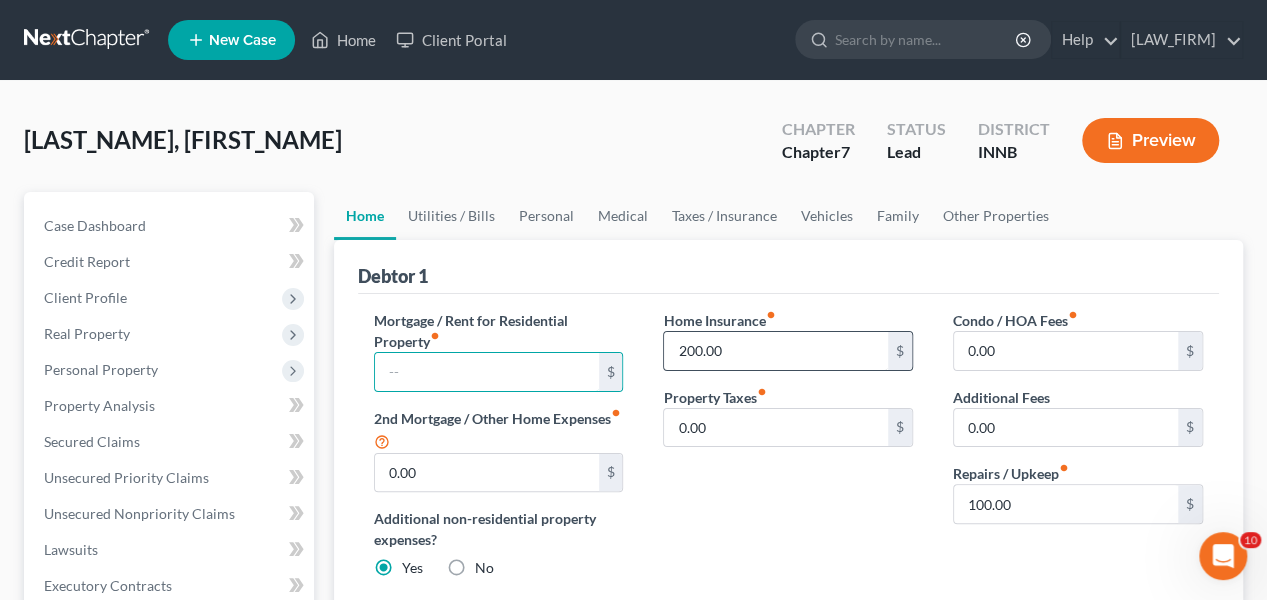 type 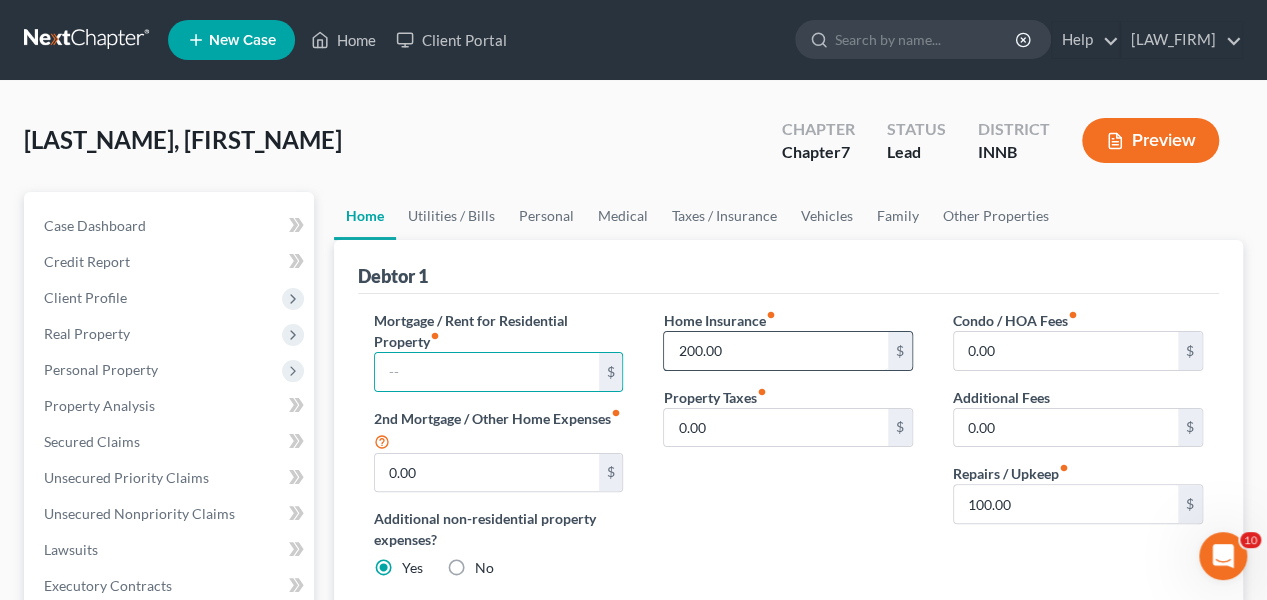 click on "200.00" at bounding box center [776, 351] 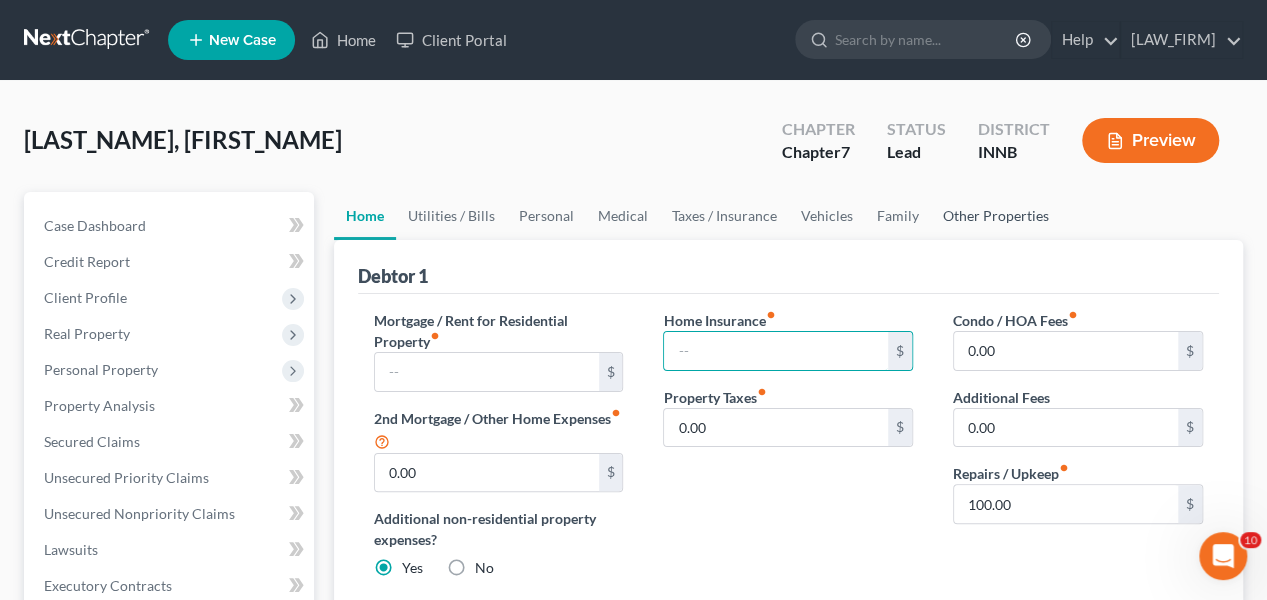 type 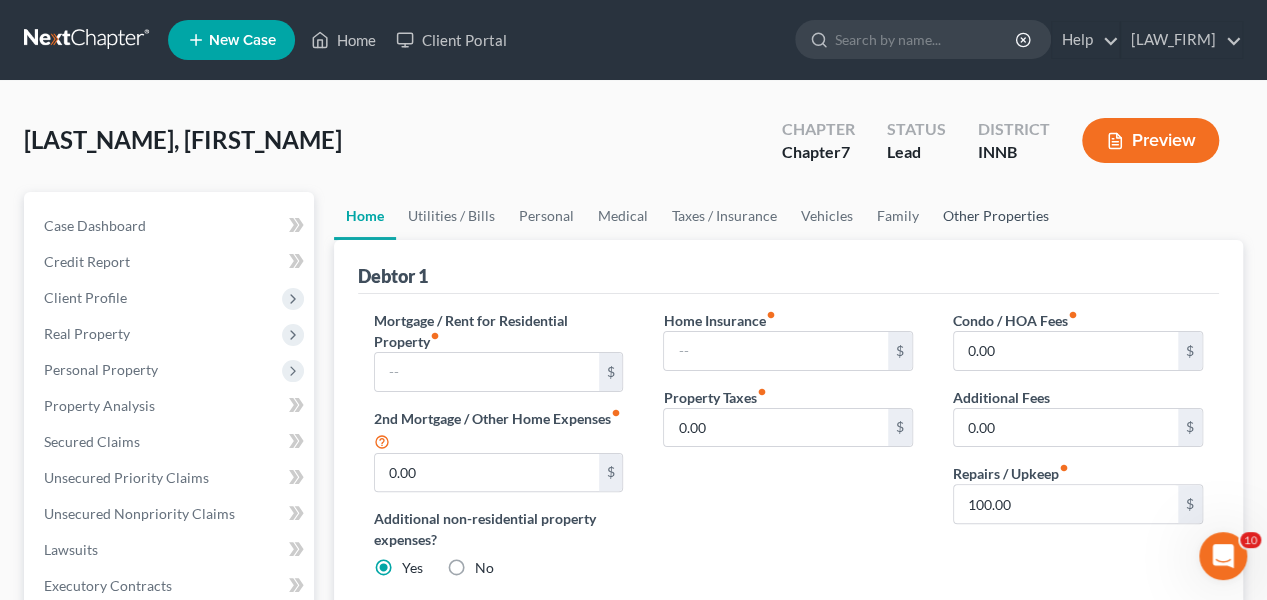 click on "Other Properties" at bounding box center (996, 216) 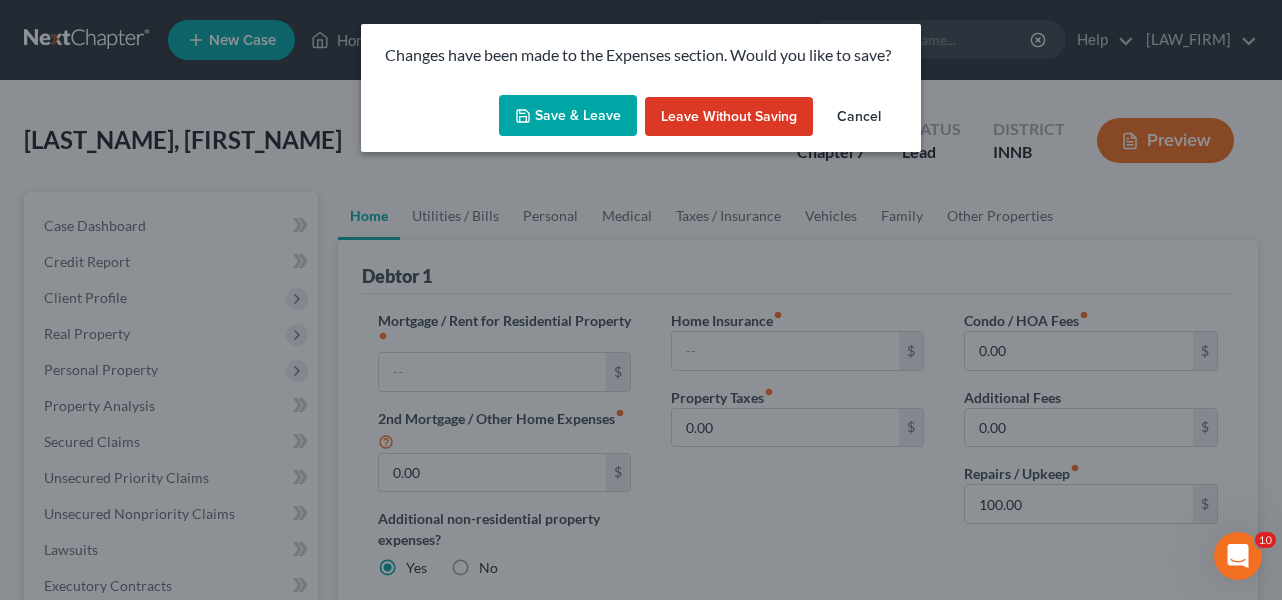 click on "Save & Leave" at bounding box center (568, 116) 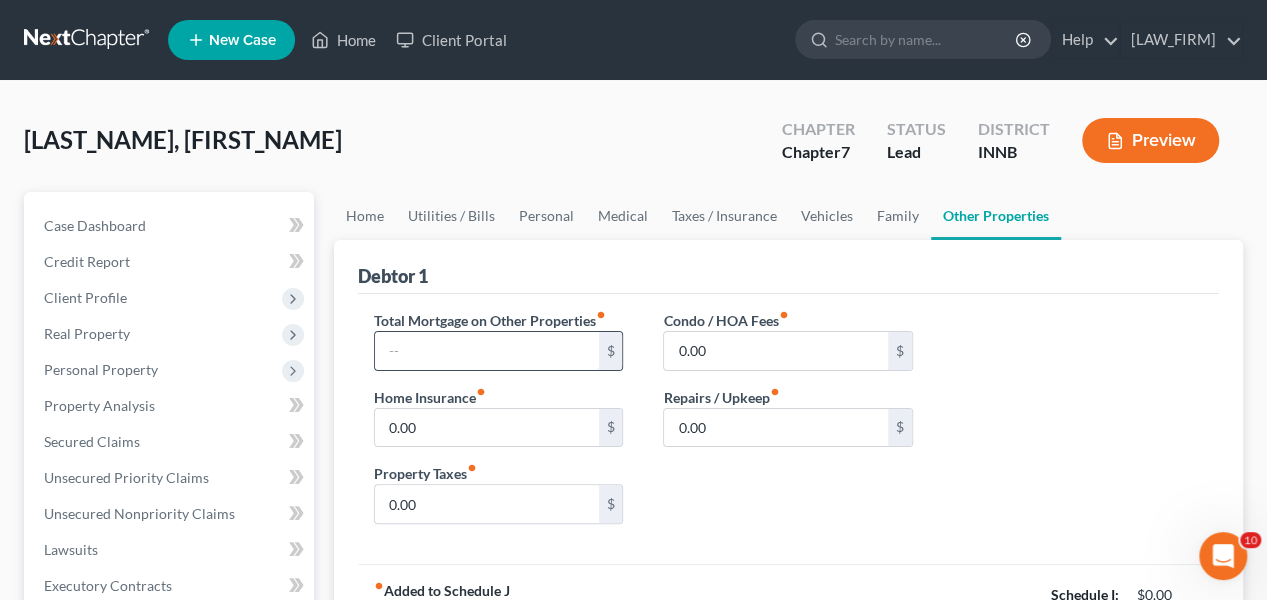 click at bounding box center [487, 351] 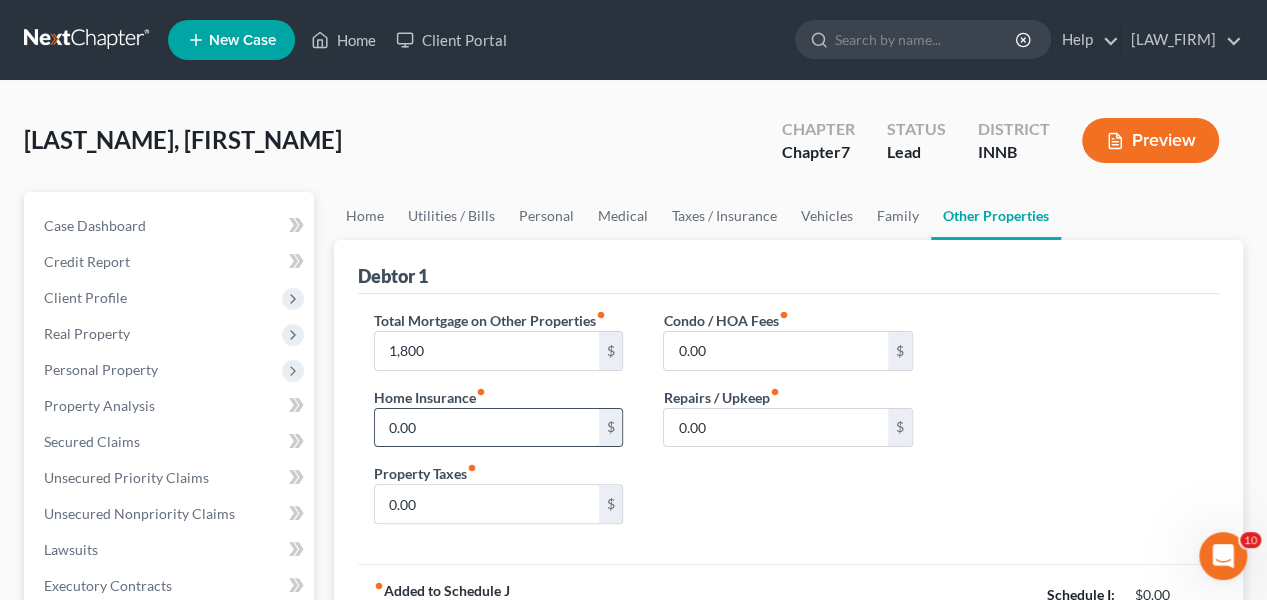 click on "0.00" at bounding box center (487, 428) 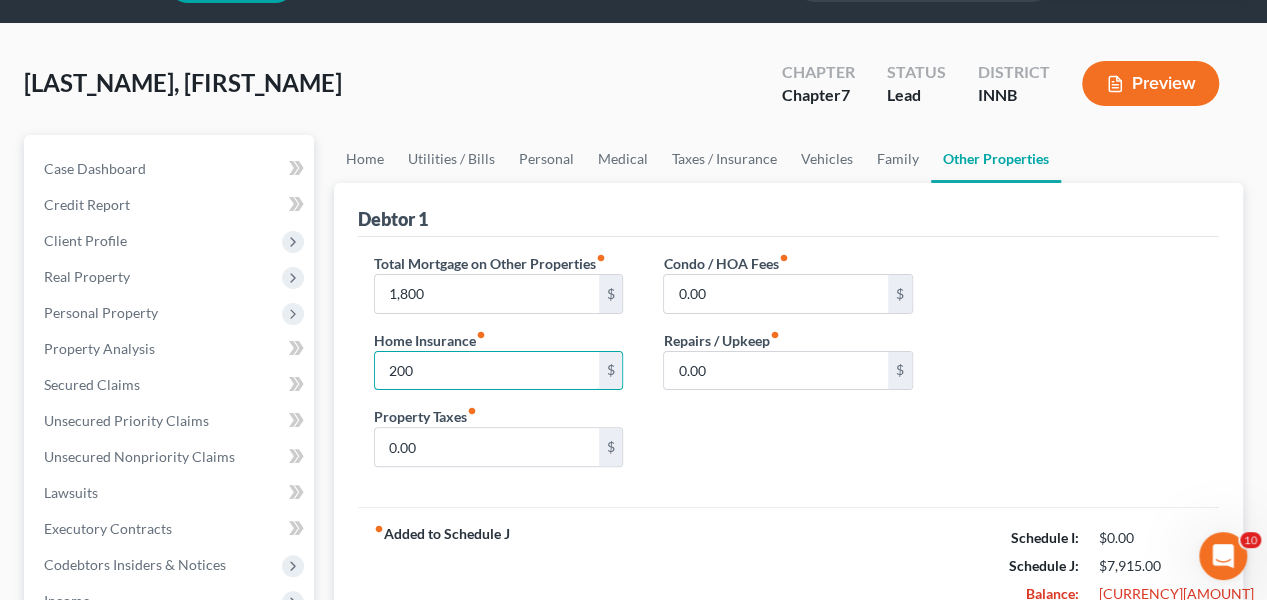scroll, scrollTop: 0, scrollLeft: 0, axis: both 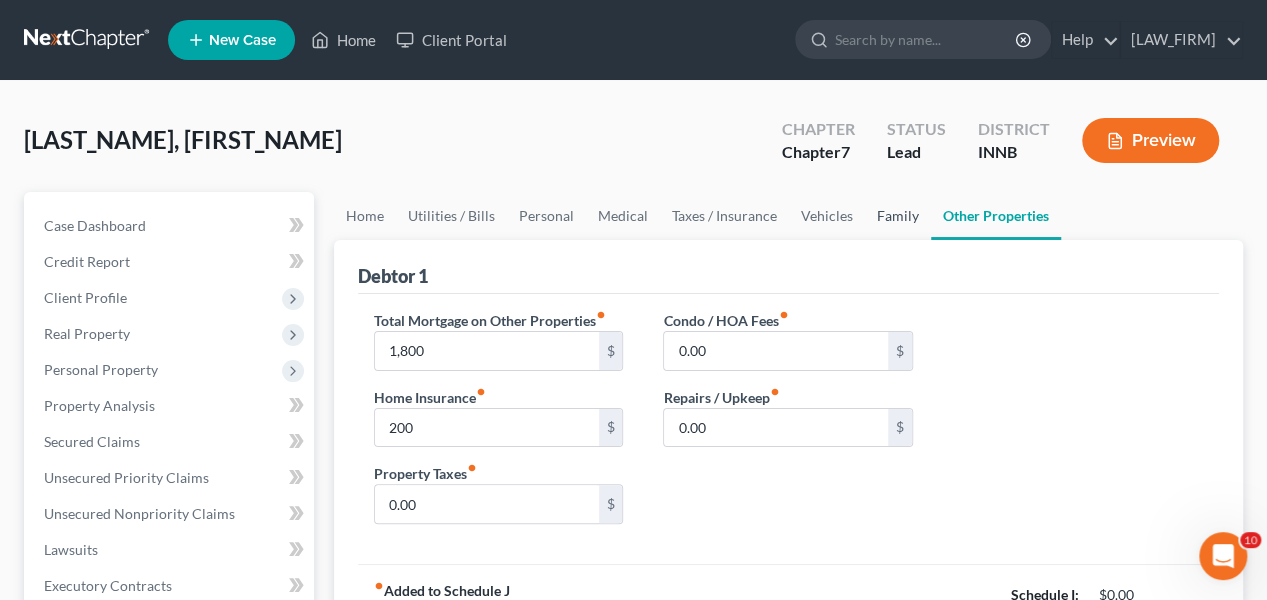 click on "Family" at bounding box center [898, 216] 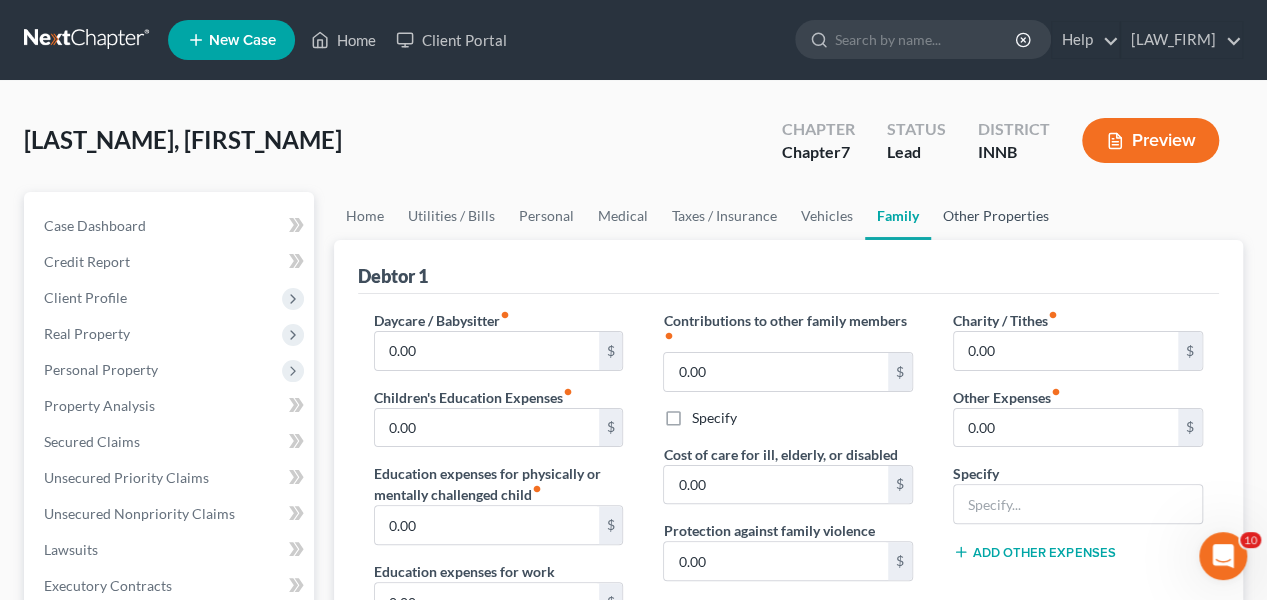 click on "Other Properties" at bounding box center (996, 216) 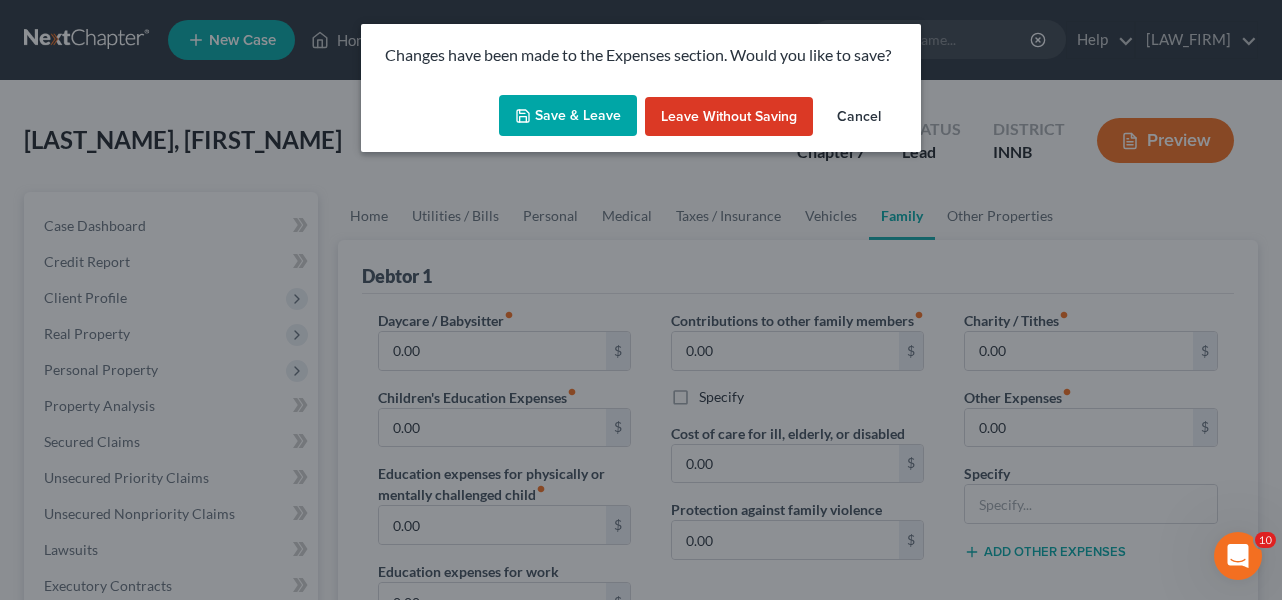 click on "Save & Leave" at bounding box center (568, 116) 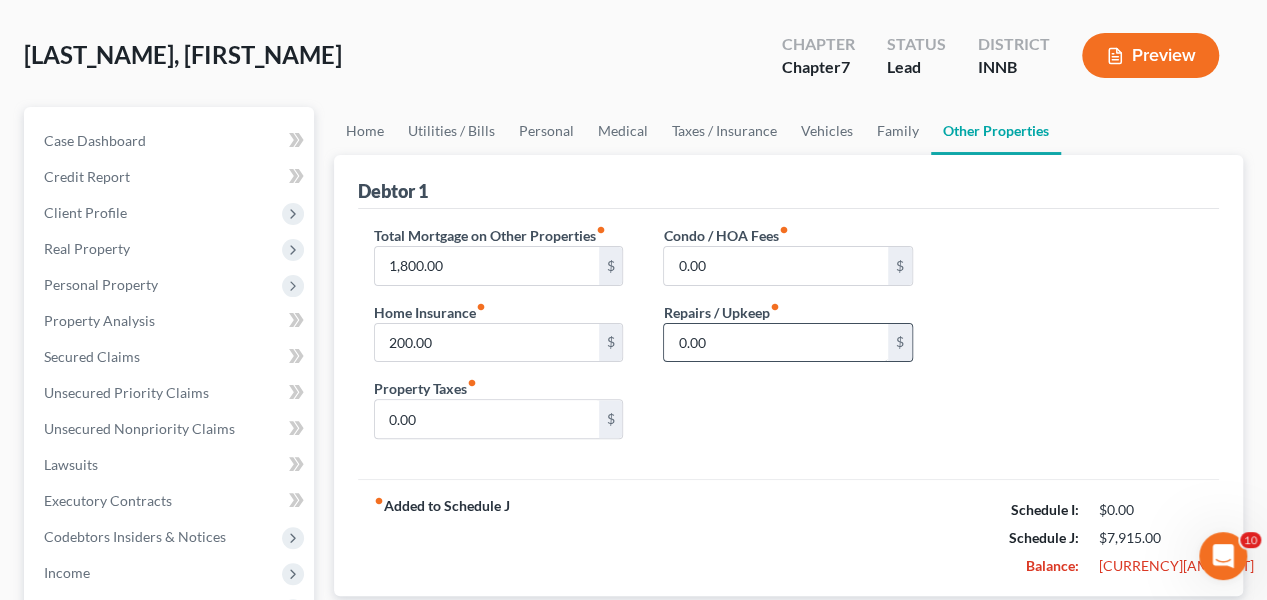 scroll, scrollTop: 0, scrollLeft: 0, axis: both 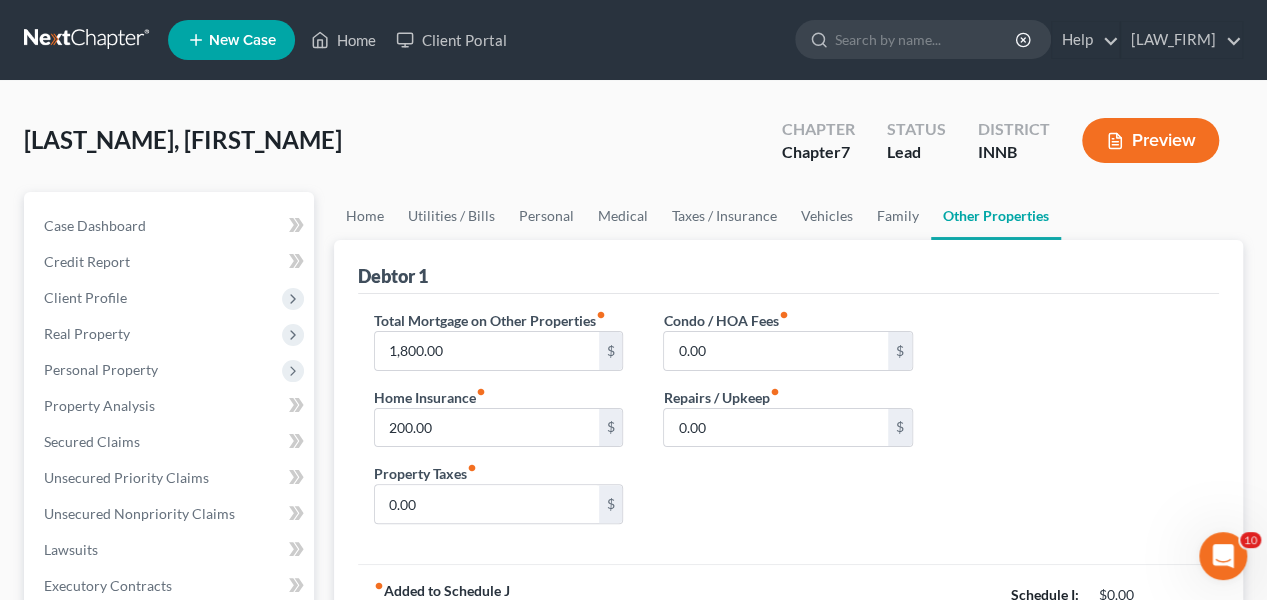 click 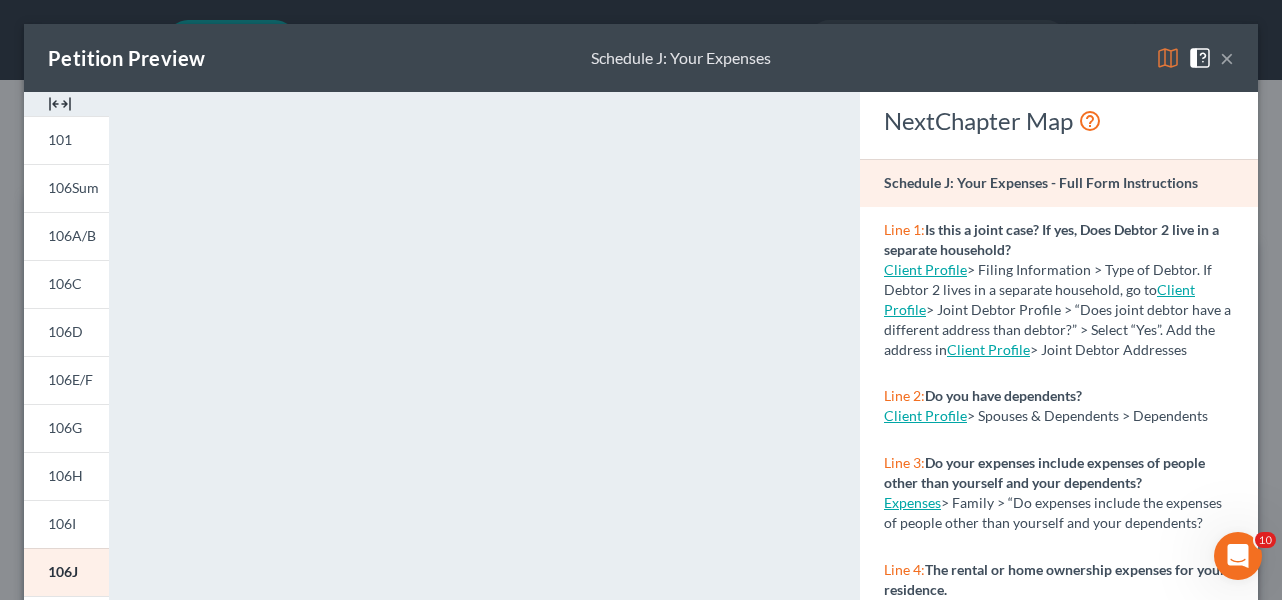 click on "×" at bounding box center [1227, 58] 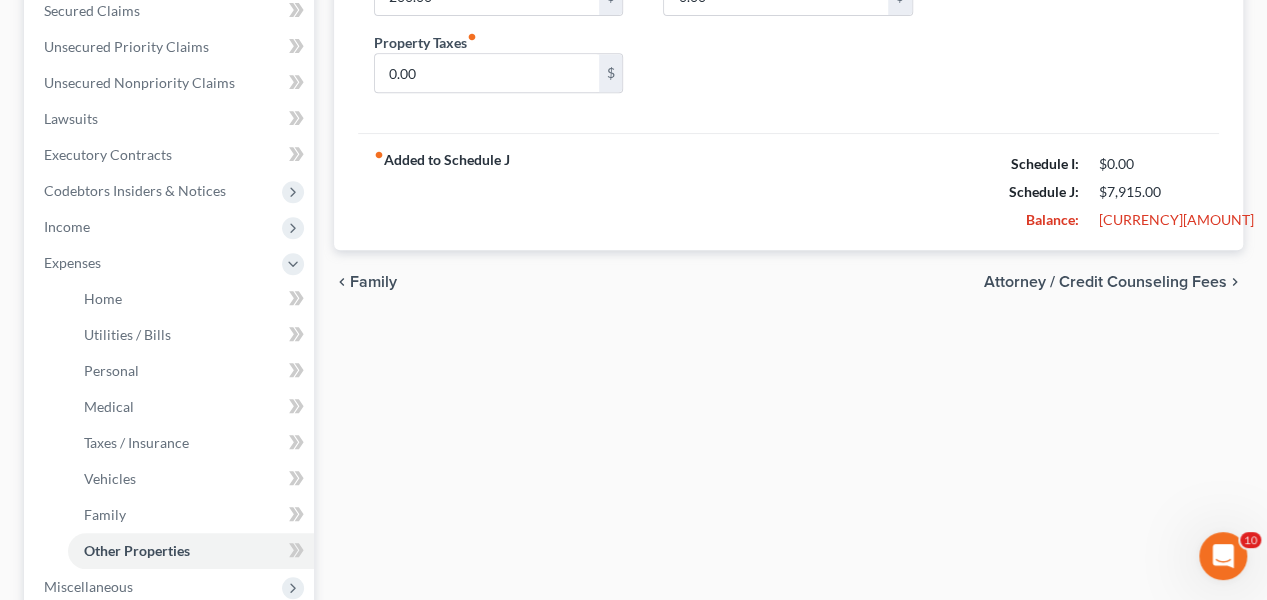 scroll, scrollTop: 400, scrollLeft: 0, axis: vertical 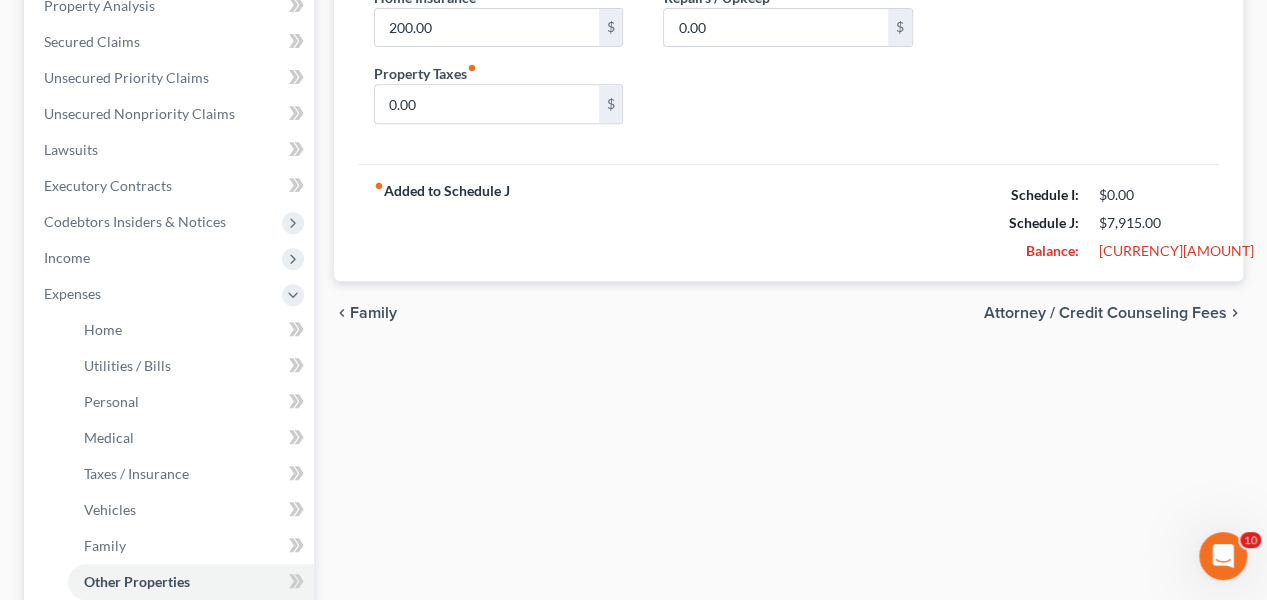 click on "Attorney / Credit Counseling Fees" at bounding box center (1105, 313) 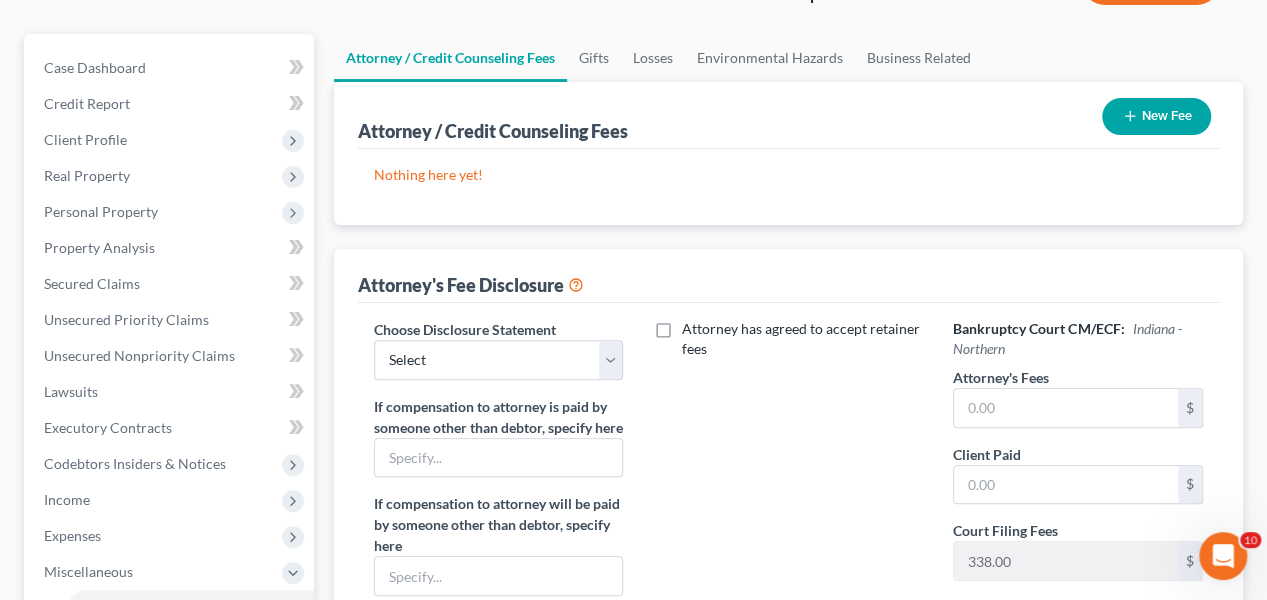 scroll, scrollTop: 200, scrollLeft: 0, axis: vertical 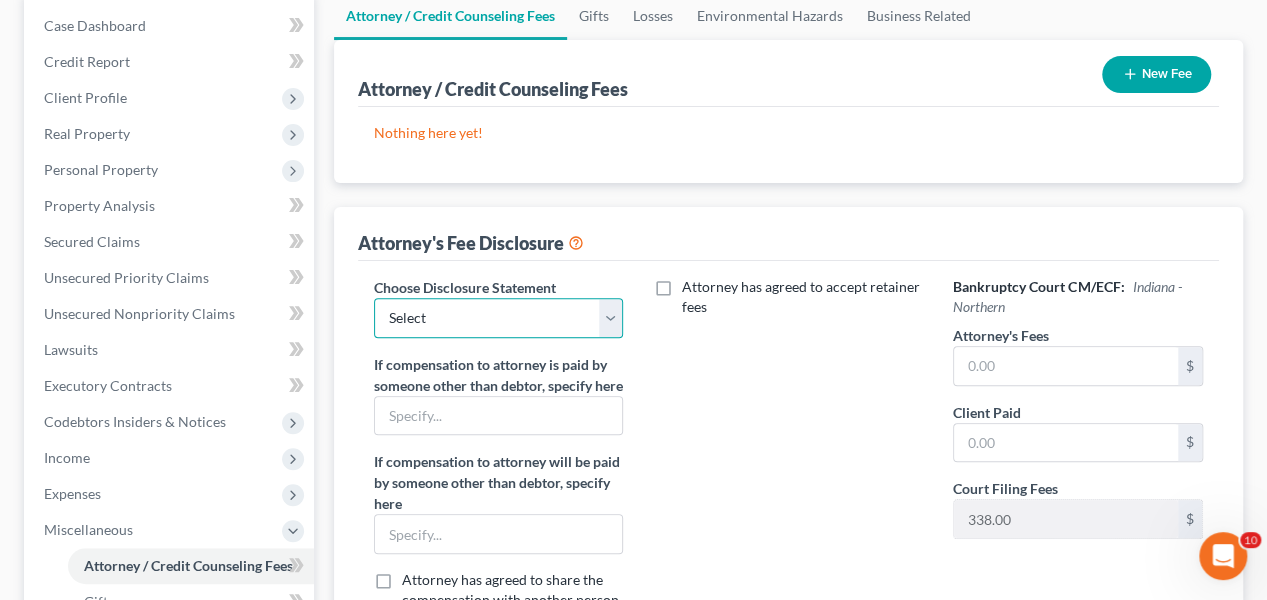 click on "Select [LAST_NAME] [BRAND_NAME], [INITIALS]" at bounding box center (499, 318) 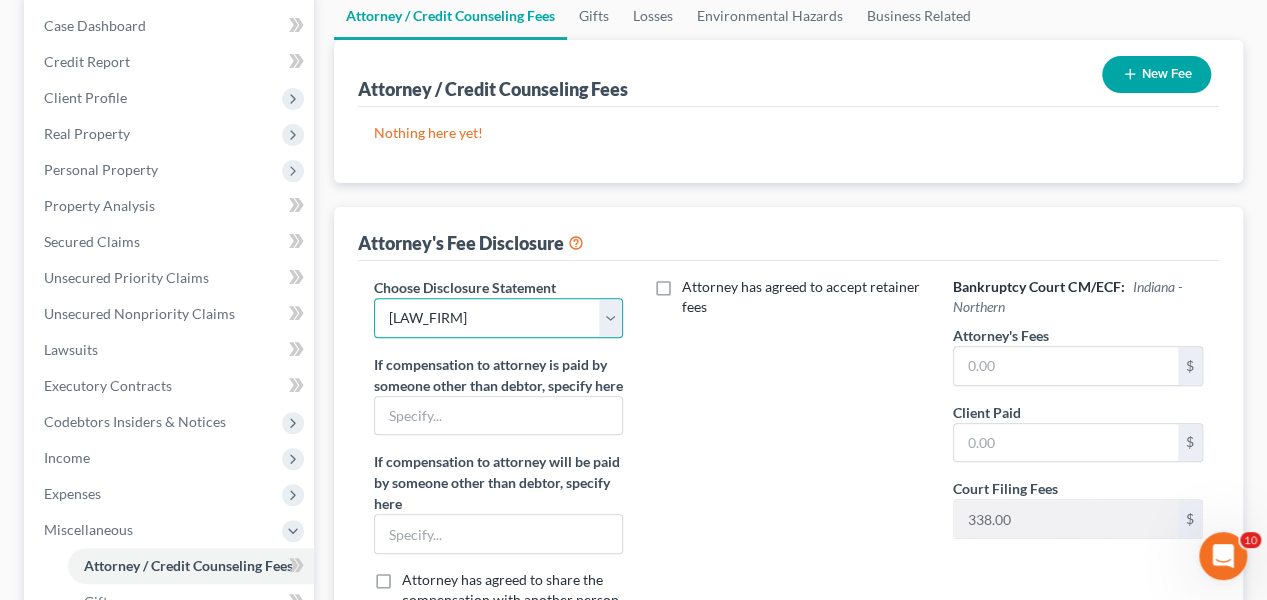 click on "Select [LAST_NAME] [BRAND_NAME], [INITIALS]" at bounding box center [499, 318] 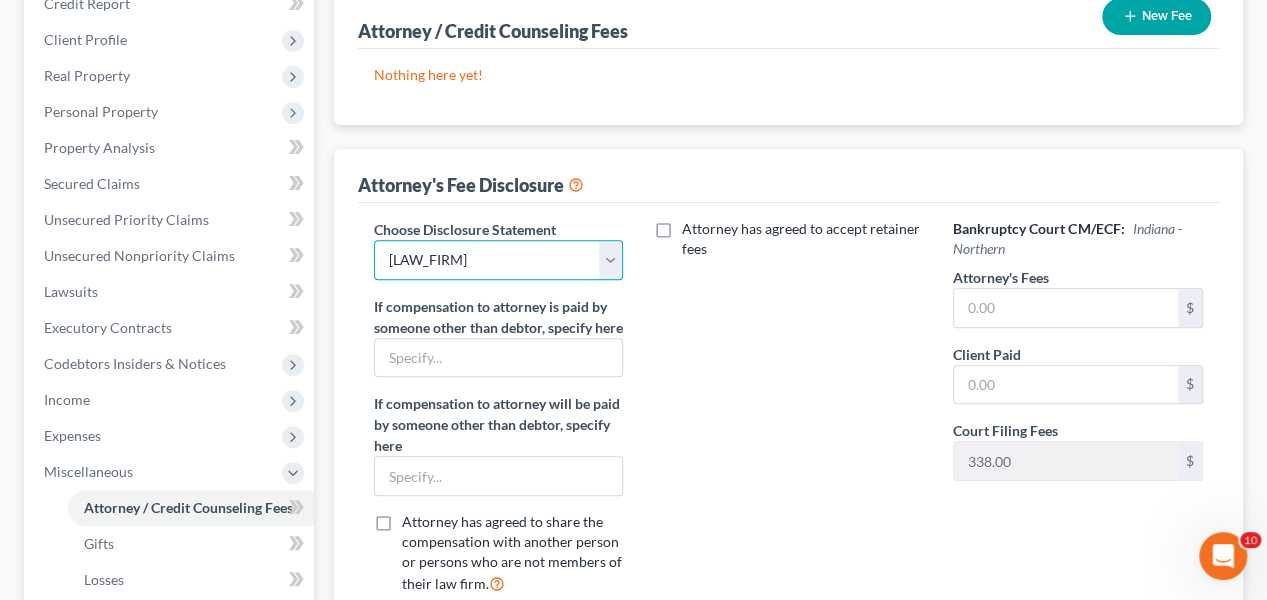 scroll, scrollTop: 300, scrollLeft: 0, axis: vertical 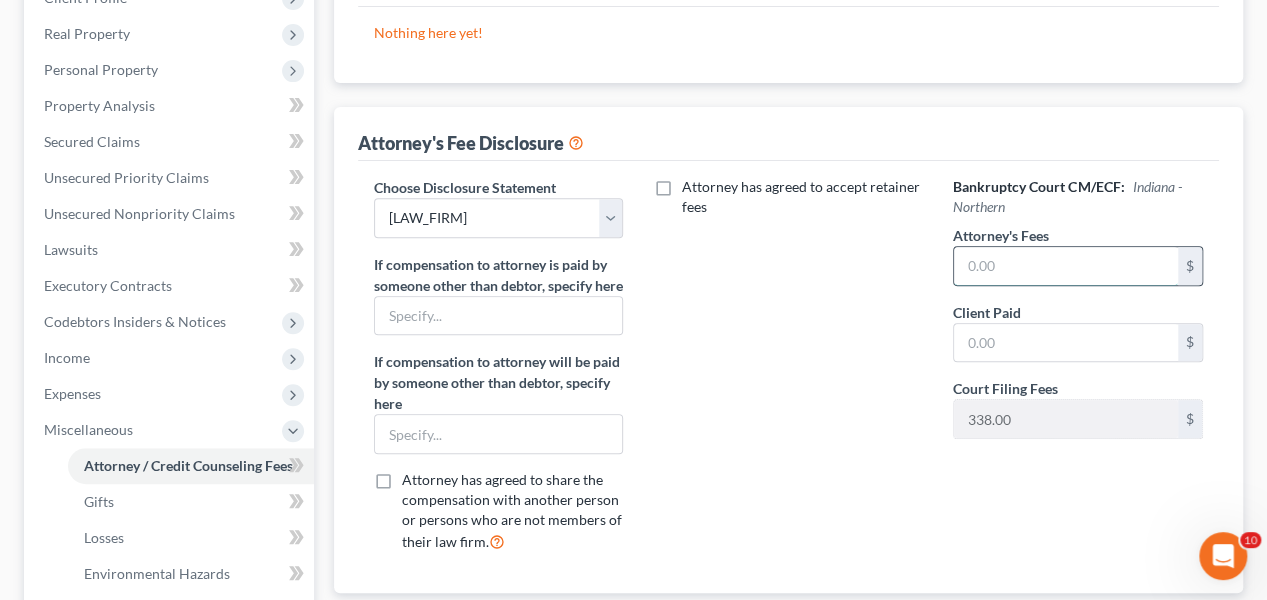 click at bounding box center (1066, 266) 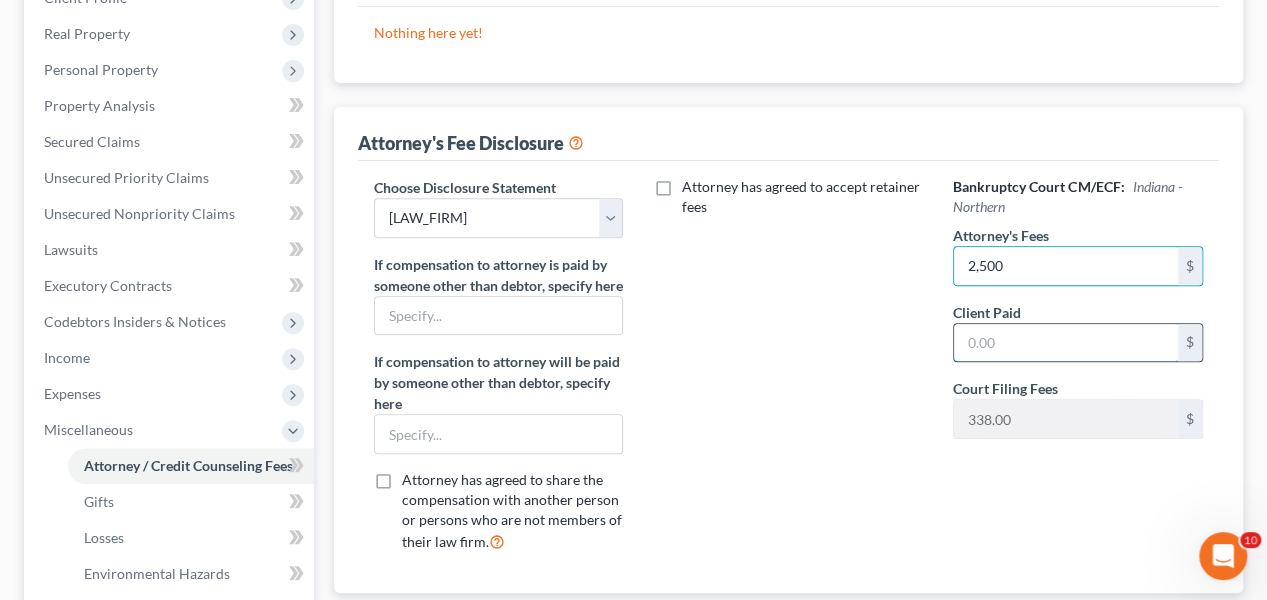 click at bounding box center [1066, 343] 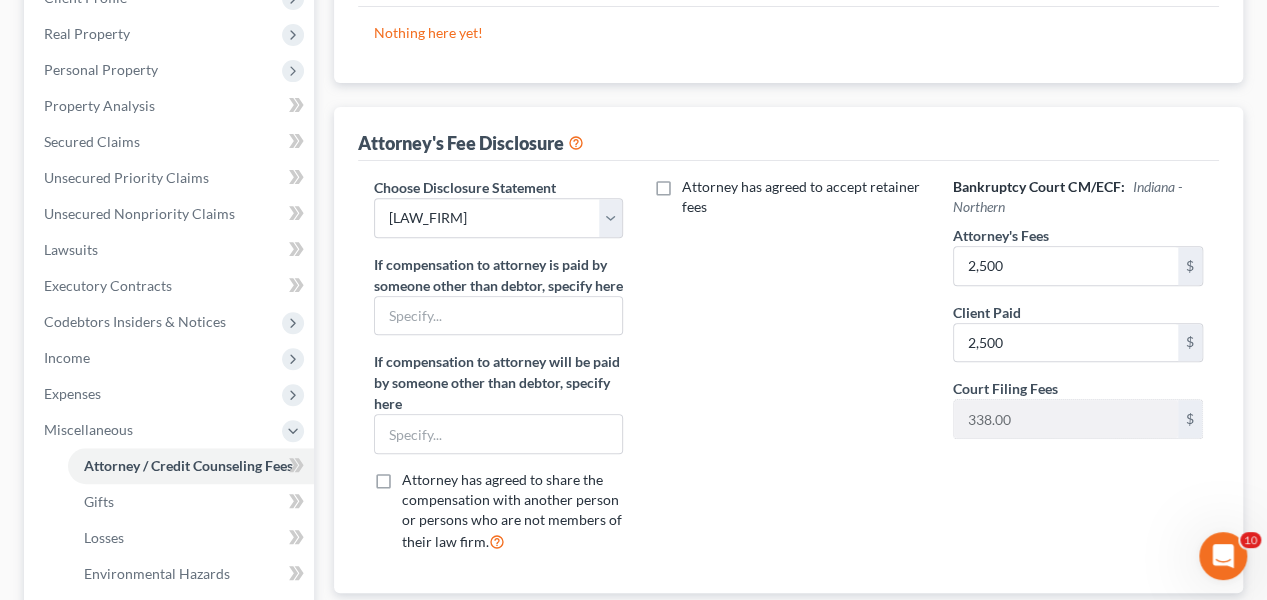 click on "Attorney has agreed to accept retainer fees" at bounding box center (788, 373) 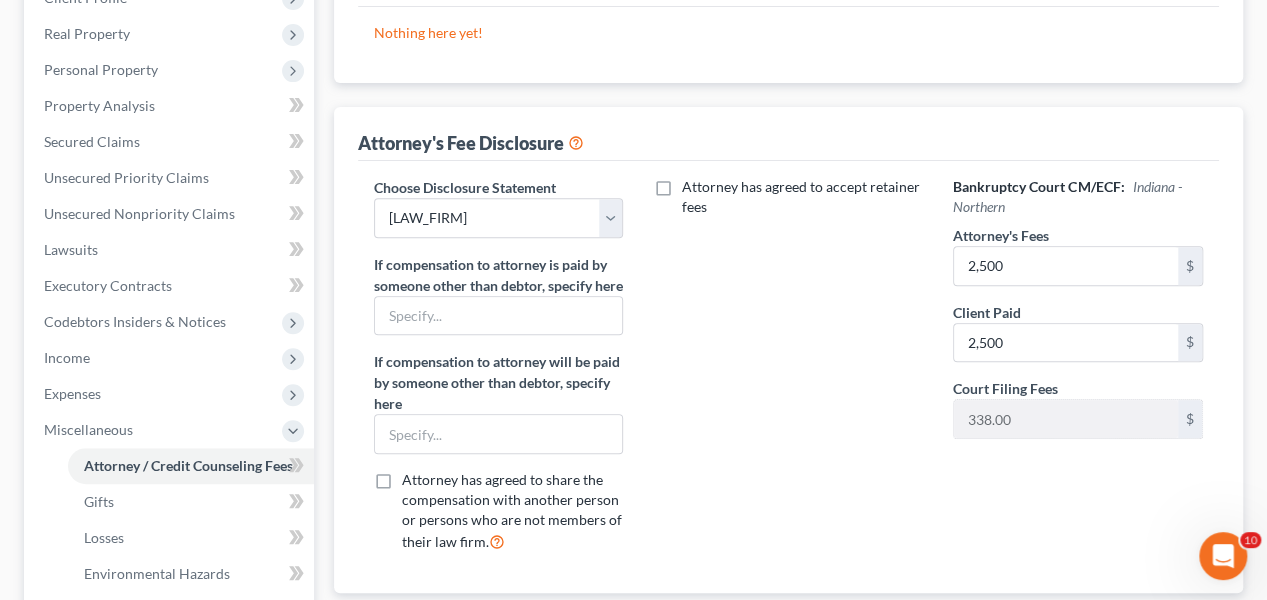 scroll, scrollTop: 600, scrollLeft: 0, axis: vertical 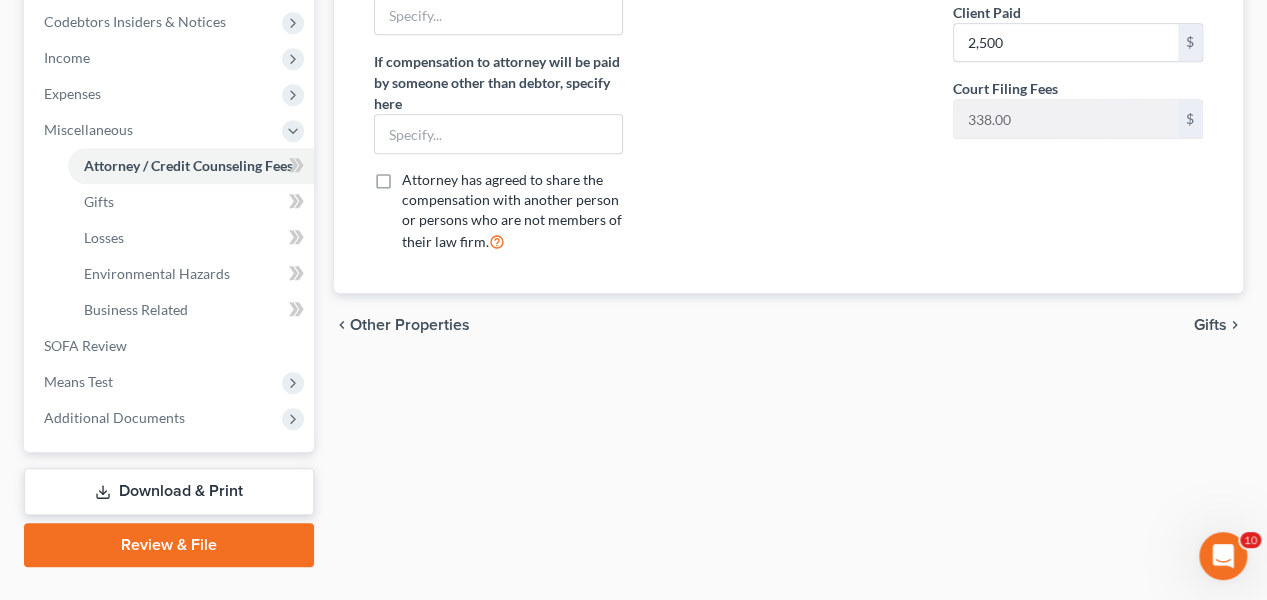 click on "Gifts" at bounding box center (1210, 325) 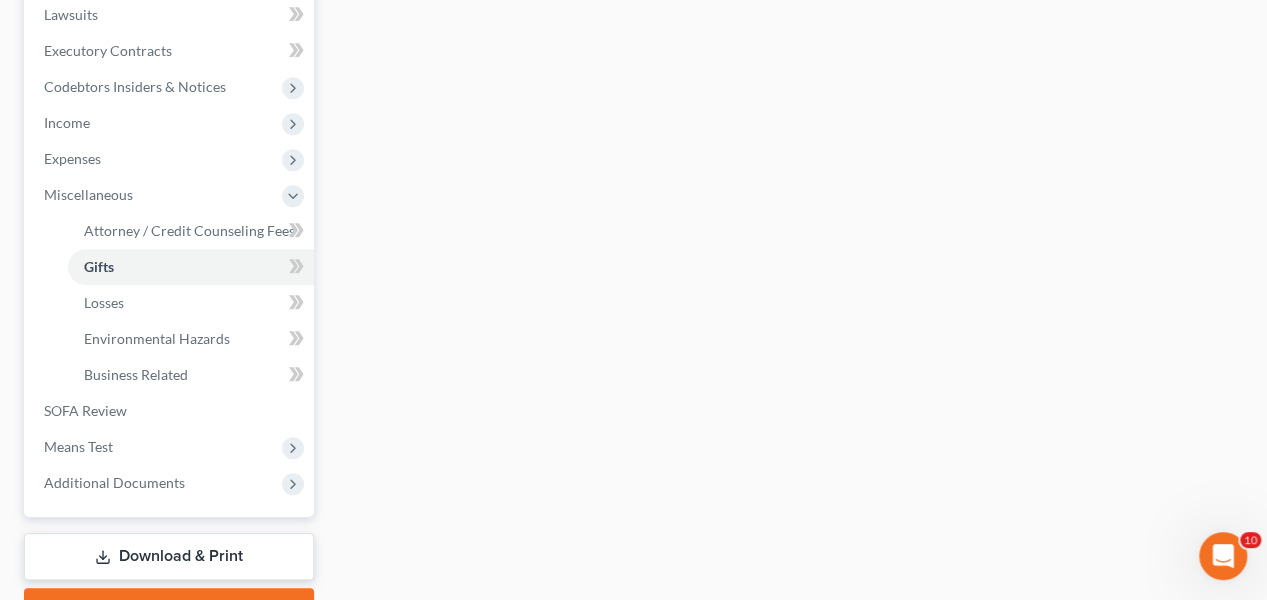 scroll, scrollTop: 600, scrollLeft: 0, axis: vertical 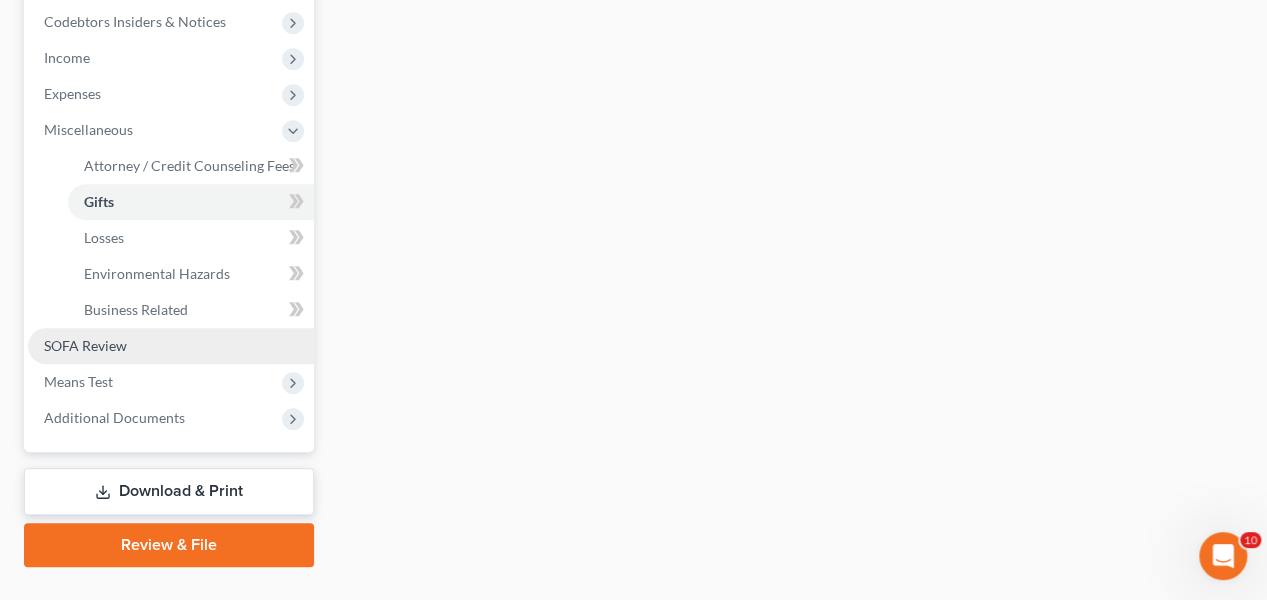 click on "SOFA Review" at bounding box center [85, 345] 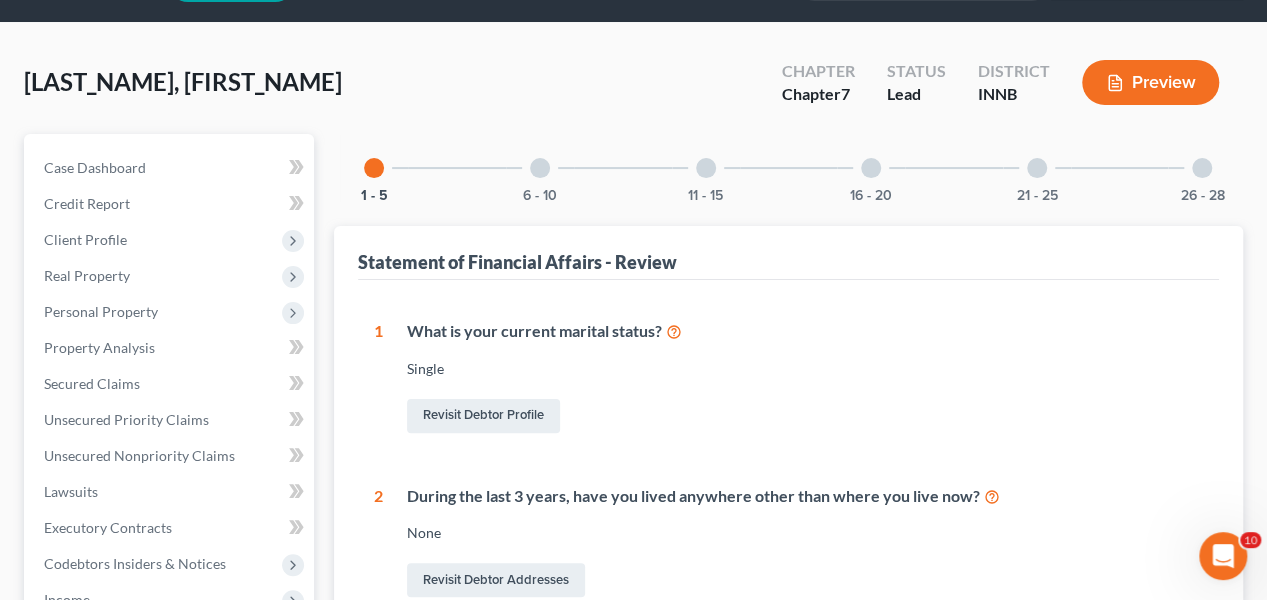 scroll, scrollTop: 100, scrollLeft: 0, axis: vertical 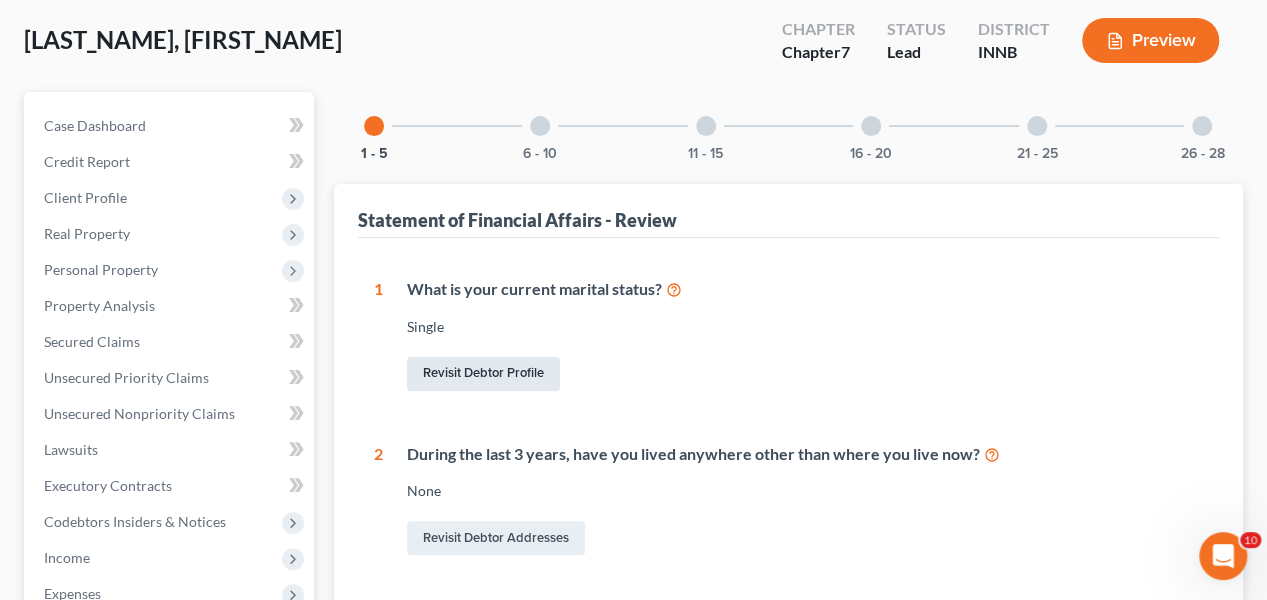 click on "Revisit Debtor Profile" at bounding box center [483, 374] 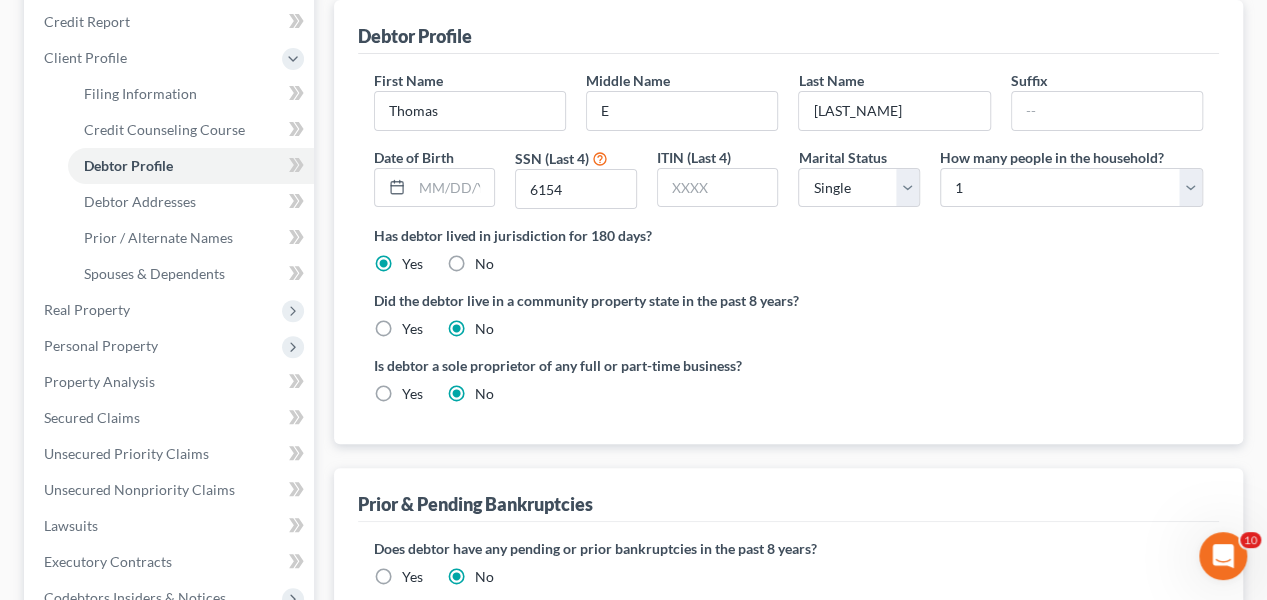 scroll, scrollTop: 200, scrollLeft: 0, axis: vertical 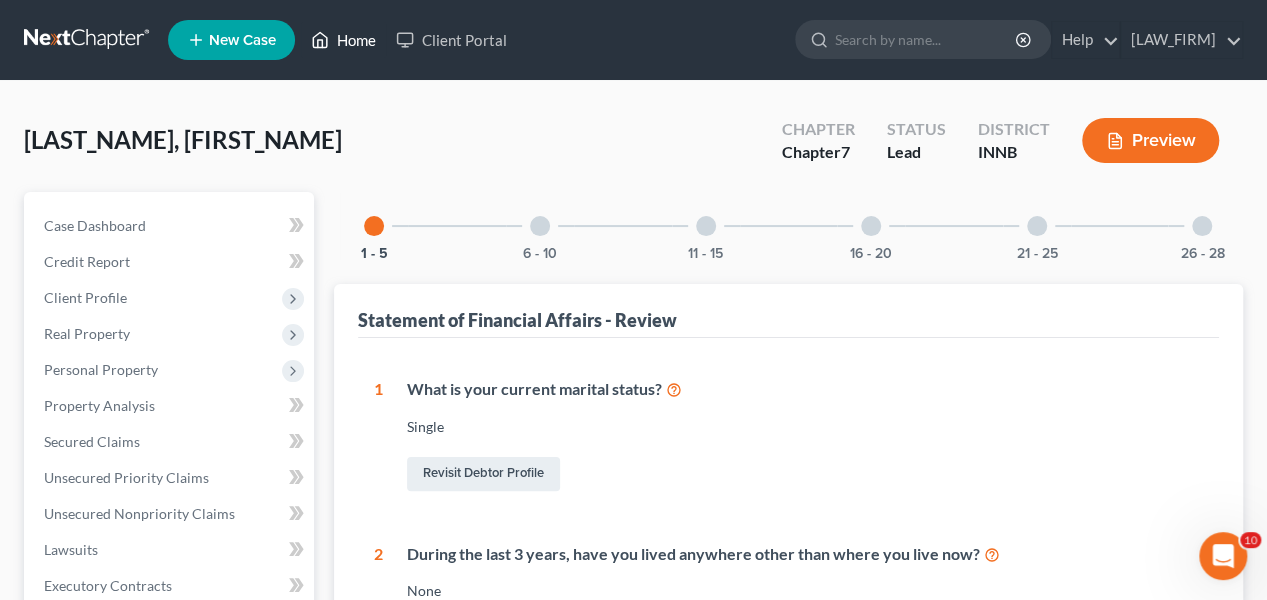 click on "Home" at bounding box center [343, 40] 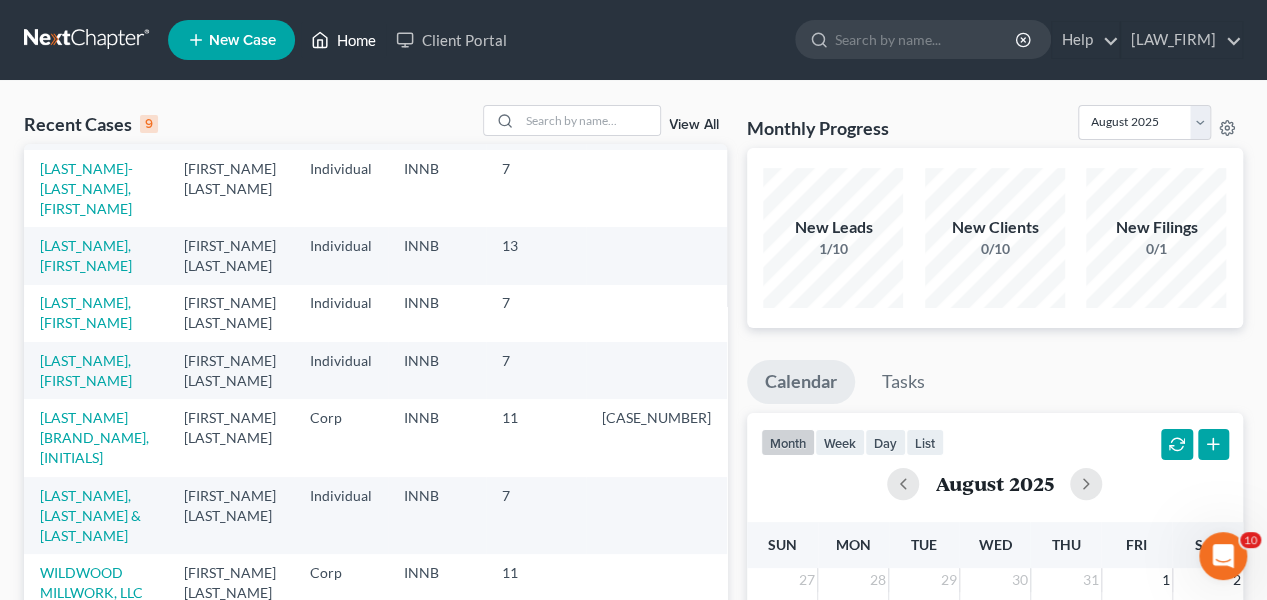 scroll, scrollTop: 0, scrollLeft: 0, axis: both 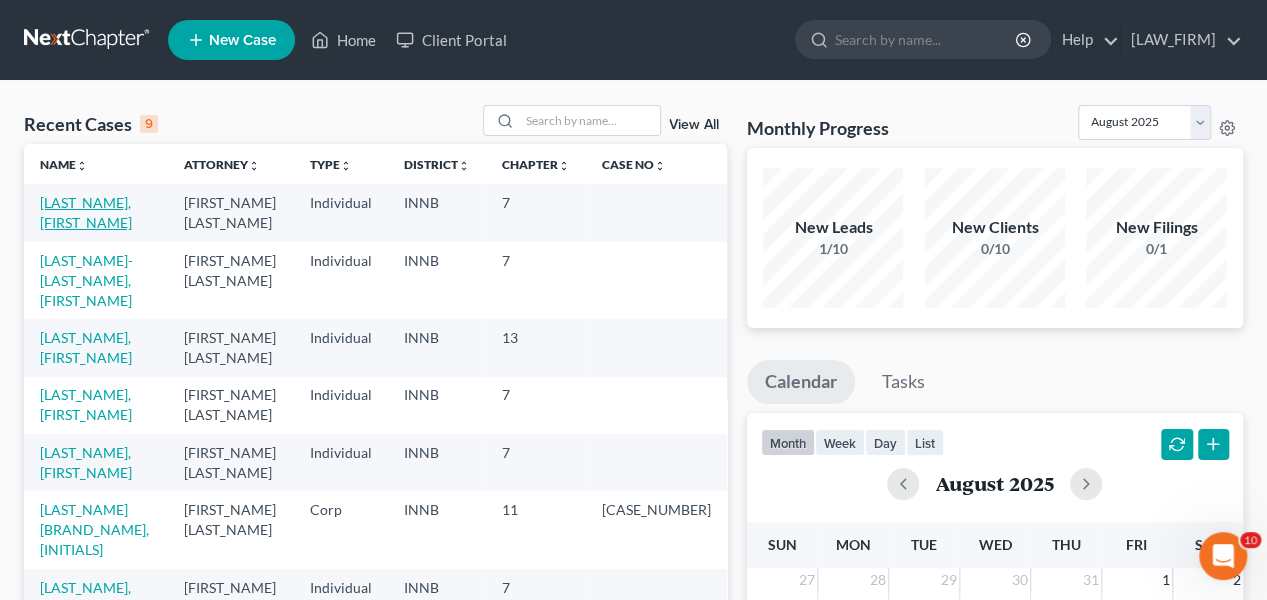 click on "[LAST_NAME], [FIRST_NAME]" at bounding box center [86, 212] 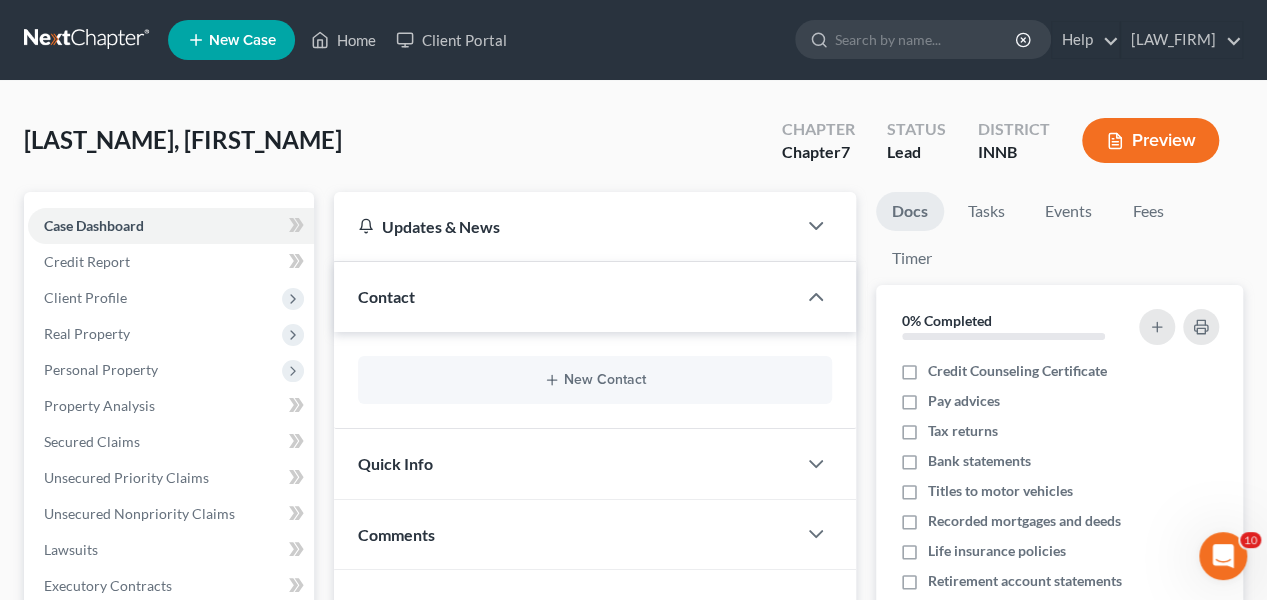 scroll, scrollTop: 100, scrollLeft: 0, axis: vertical 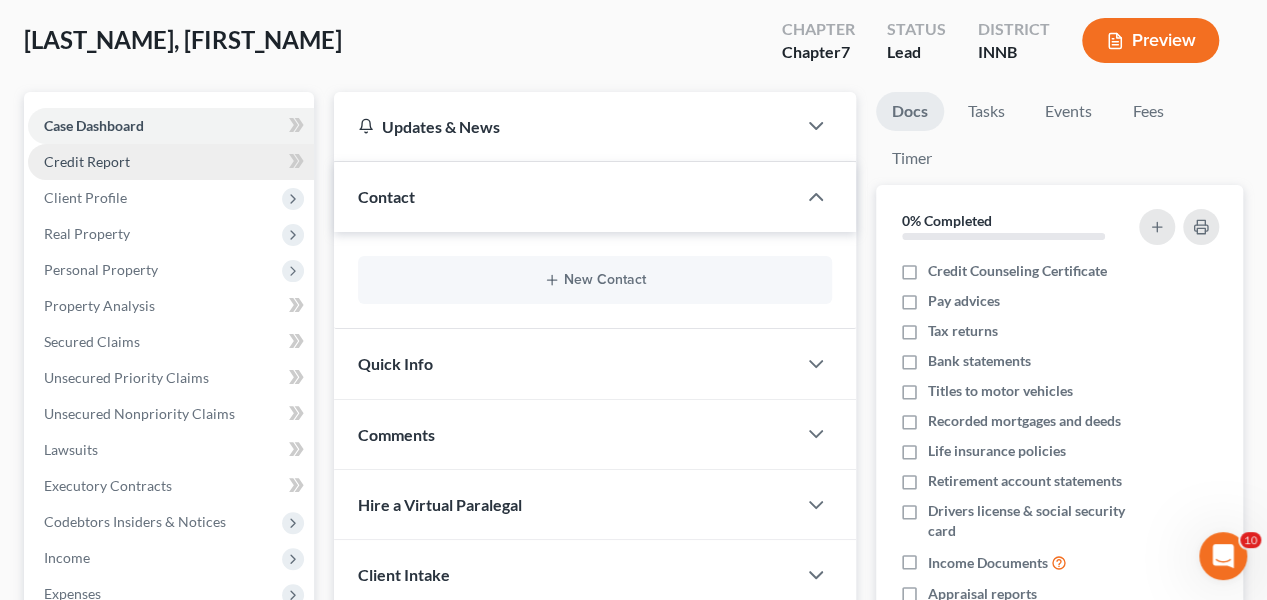 click on "Credit Report" at bounding box center [87, 161] 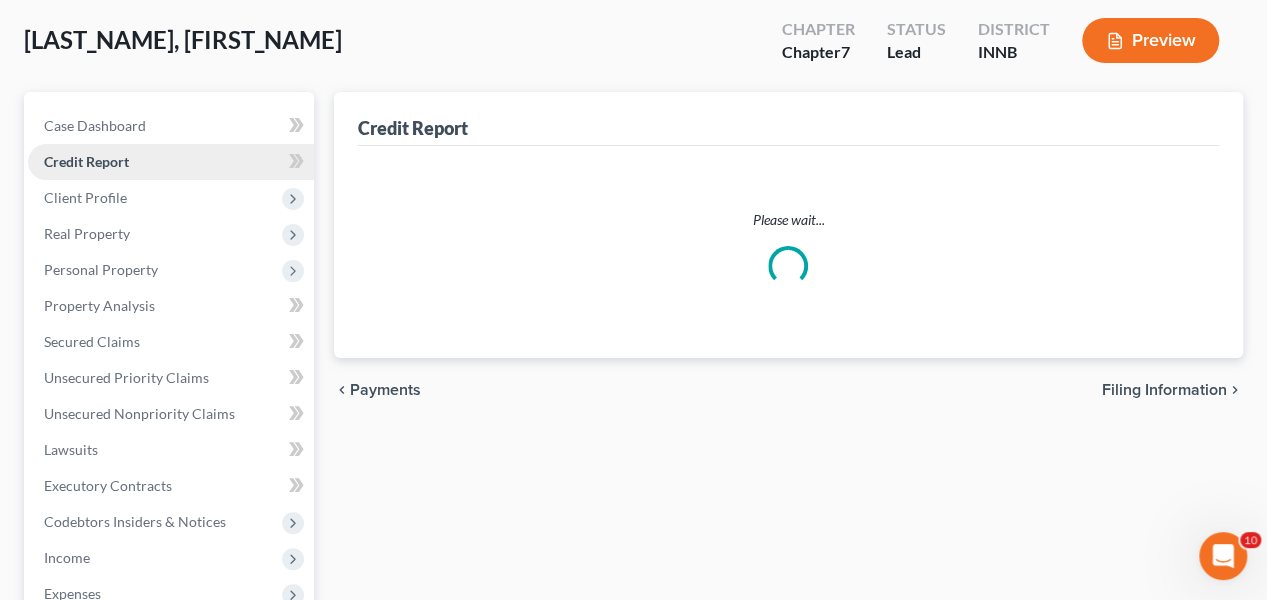 scroll, scrollTop: 0, scrollLeft: 0, axis: both 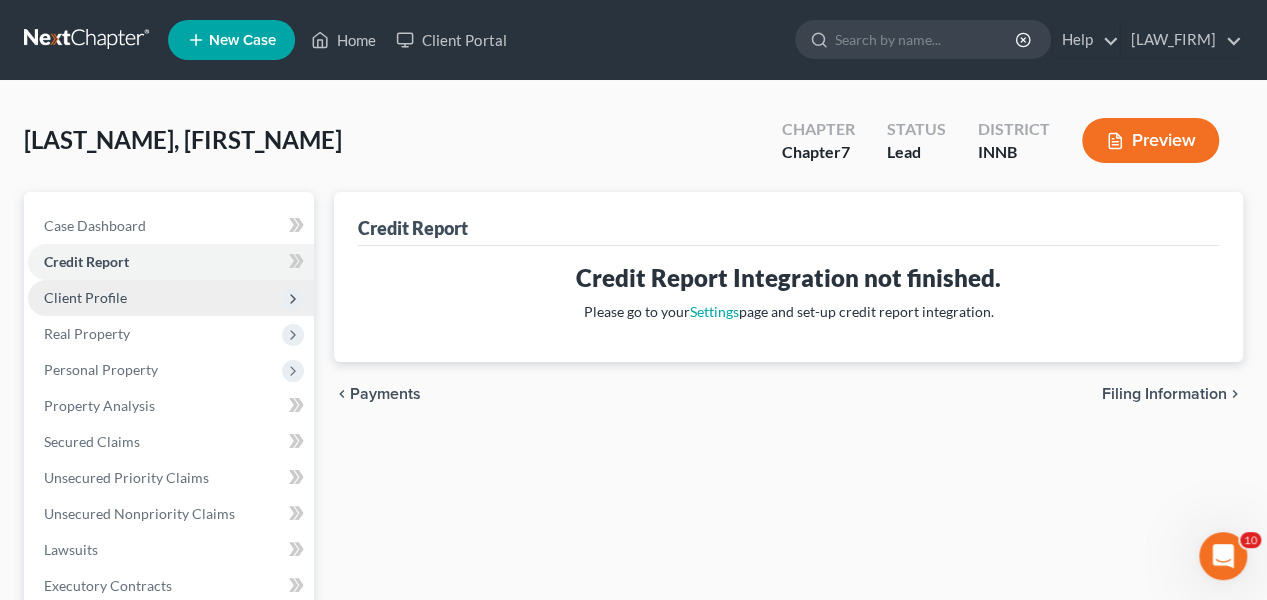 click on "Client Profile" at bounding box center [171, 298] 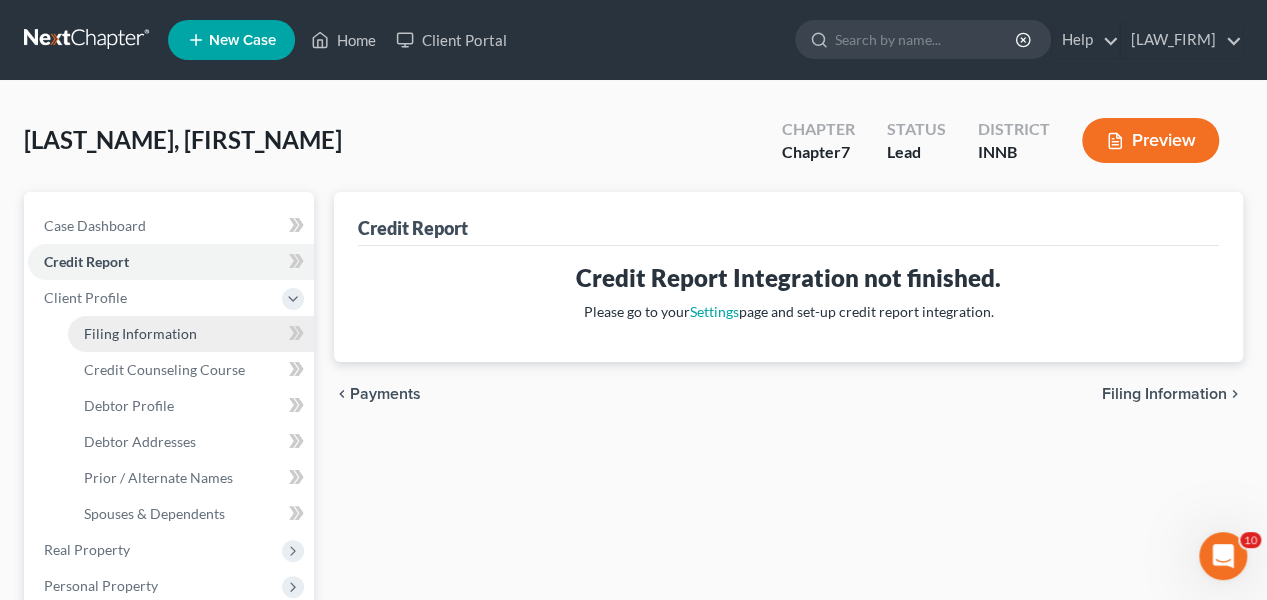 click on "Filing Information" at bounding box center [140, 333] 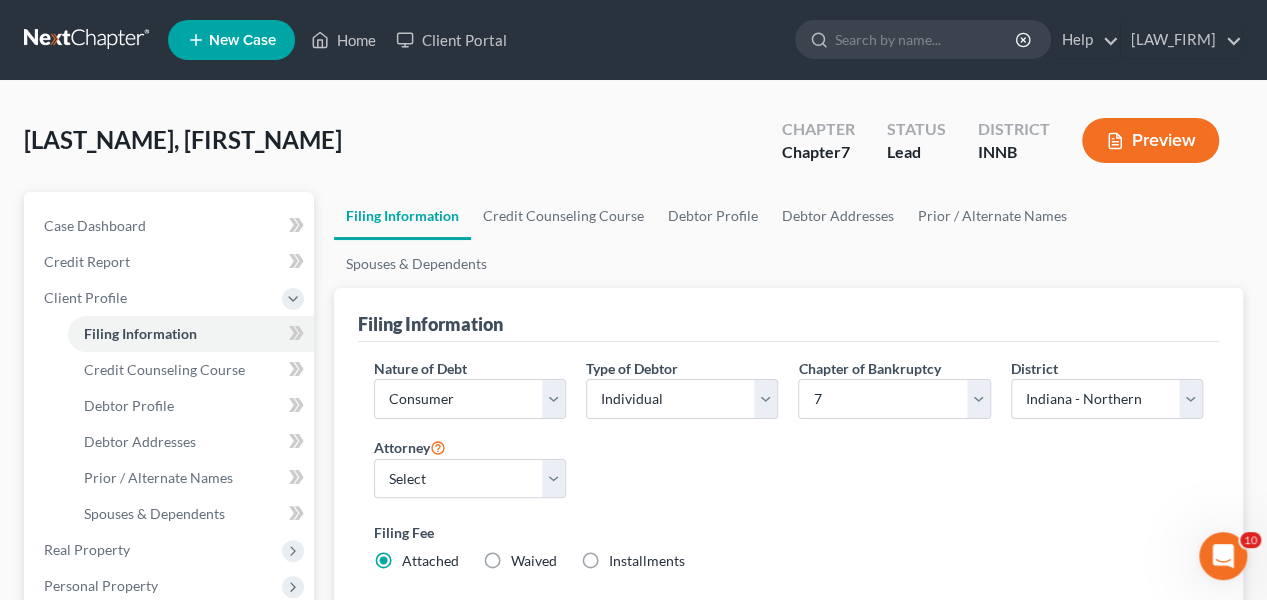 scroll, scrollTop: 100, scrollLeft: 0, axis: vertical 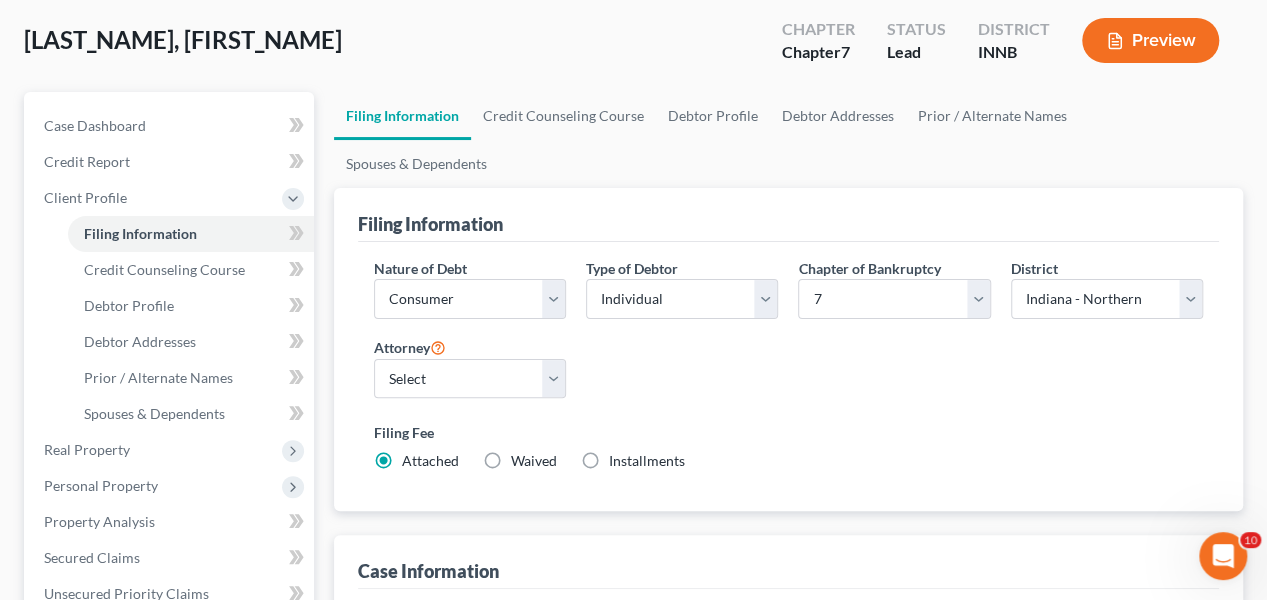 click on "Waived Waived" at bounding box center [534, 461] 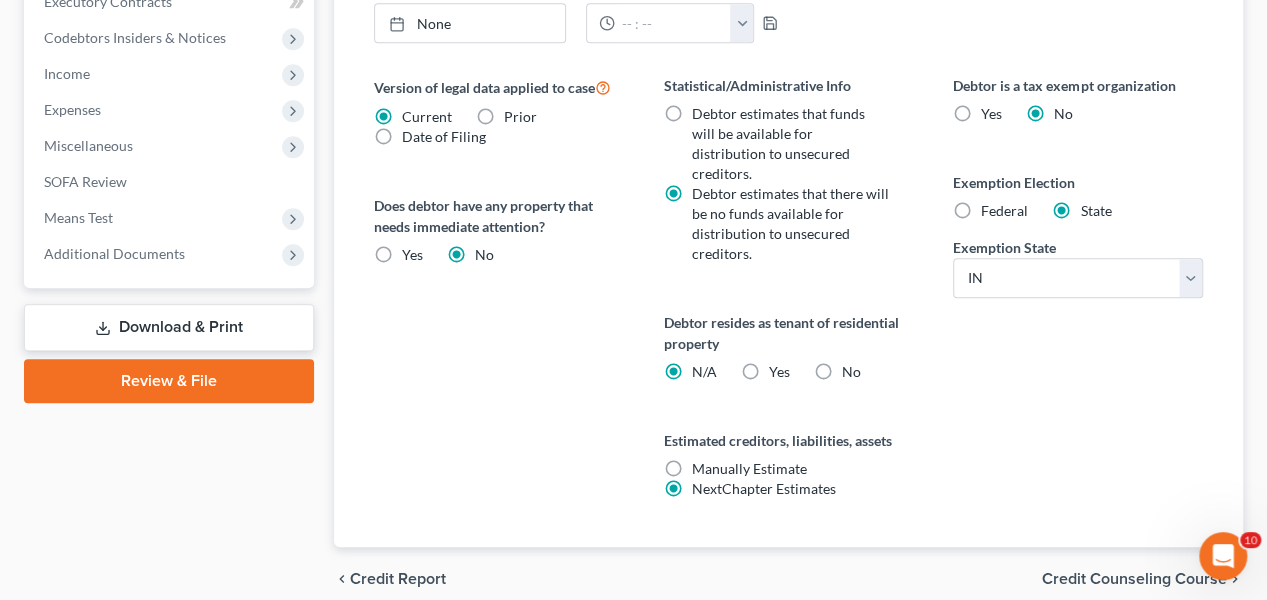scroll, scrollTop: 814, scrollLeft: 0, axis: vertical 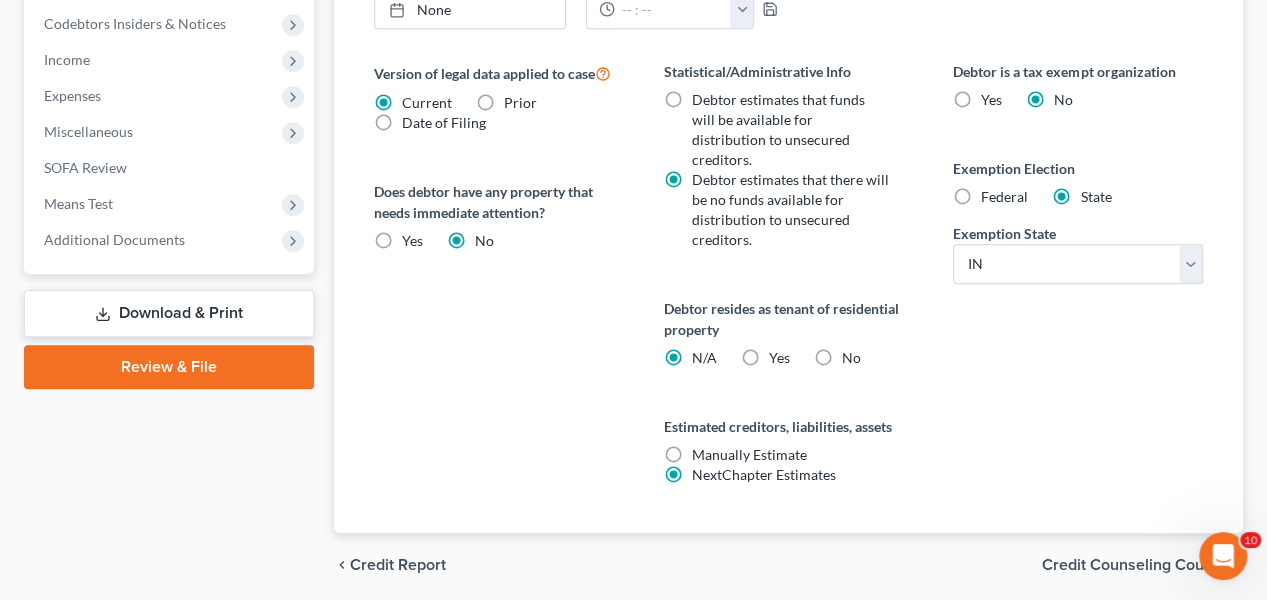 click on "Credit Counseling Course" at bounding box center [1134, 565] 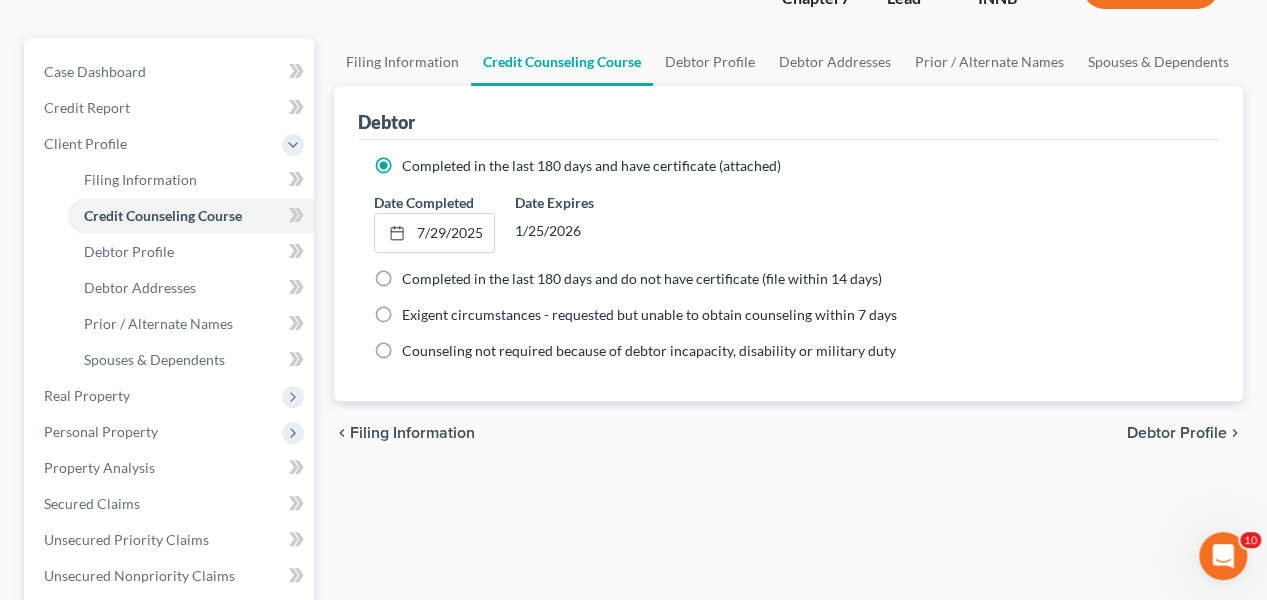 scroll, scrollTop: 200, scrollLeft: 0, axis: vertical 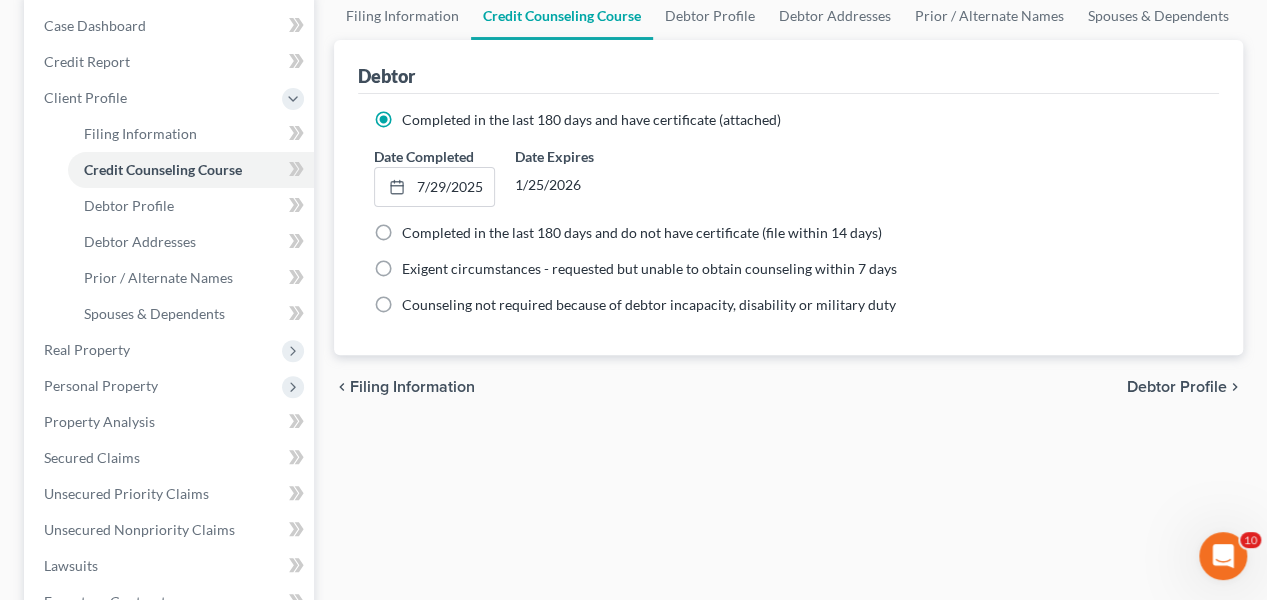 click on "Debtor Profile" at bounding box center [1177, 387] 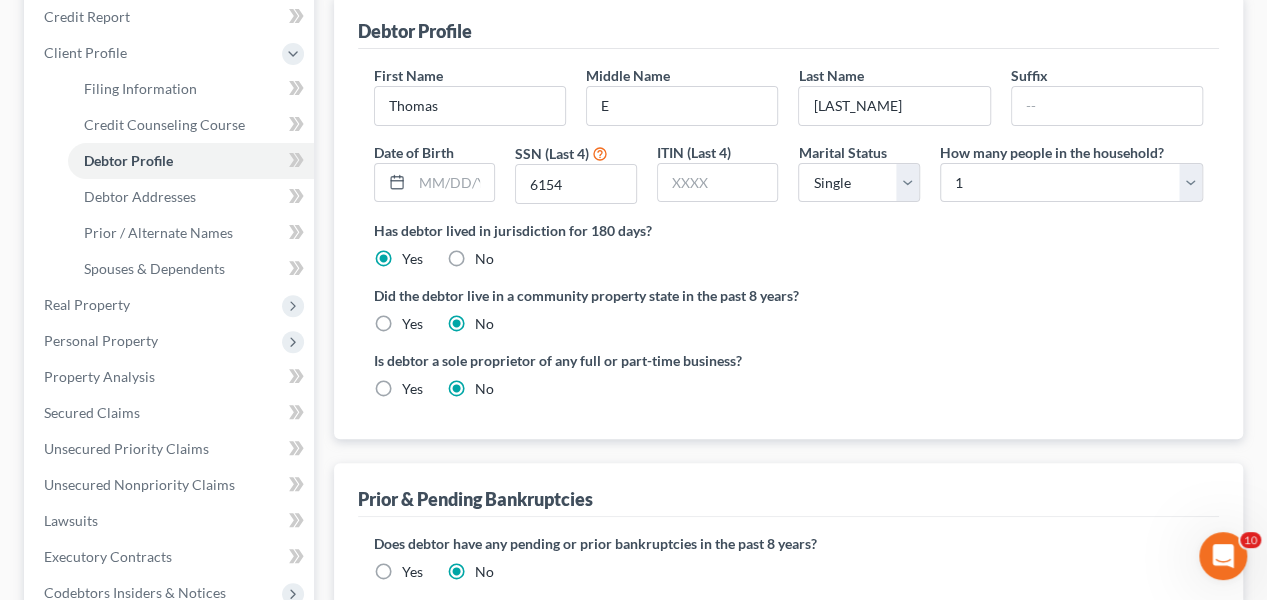scroll, scrollTop: 0, scrollLeft: 0, axis: both 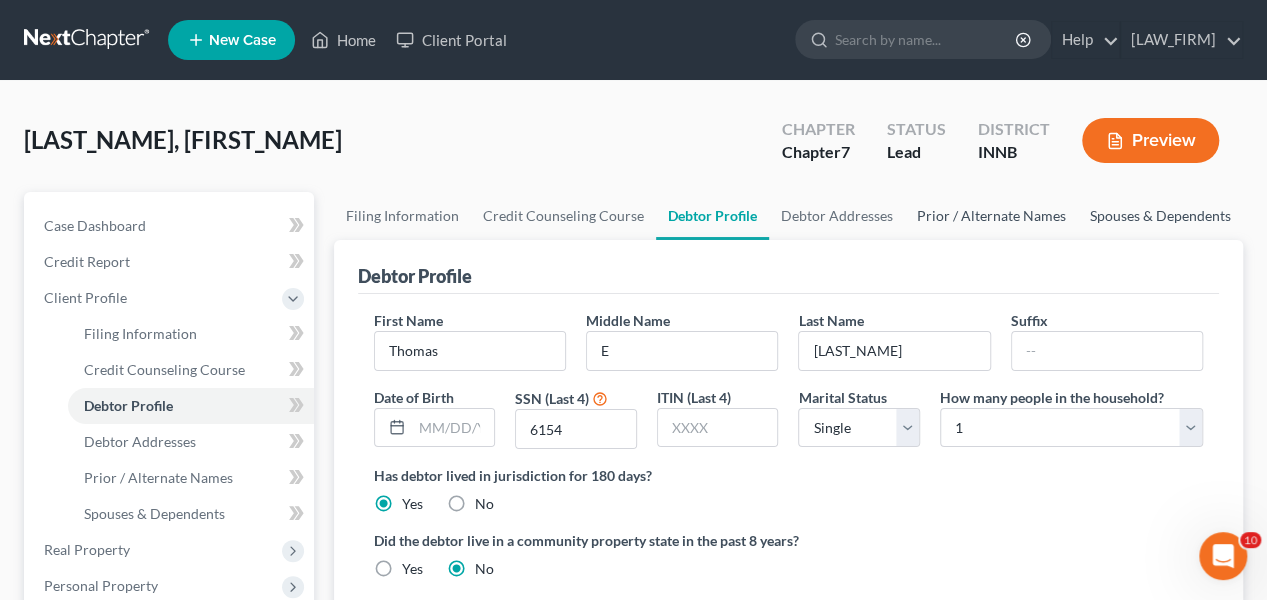 click on "Spouses & Dependents" at bounding box center [1160, 216] 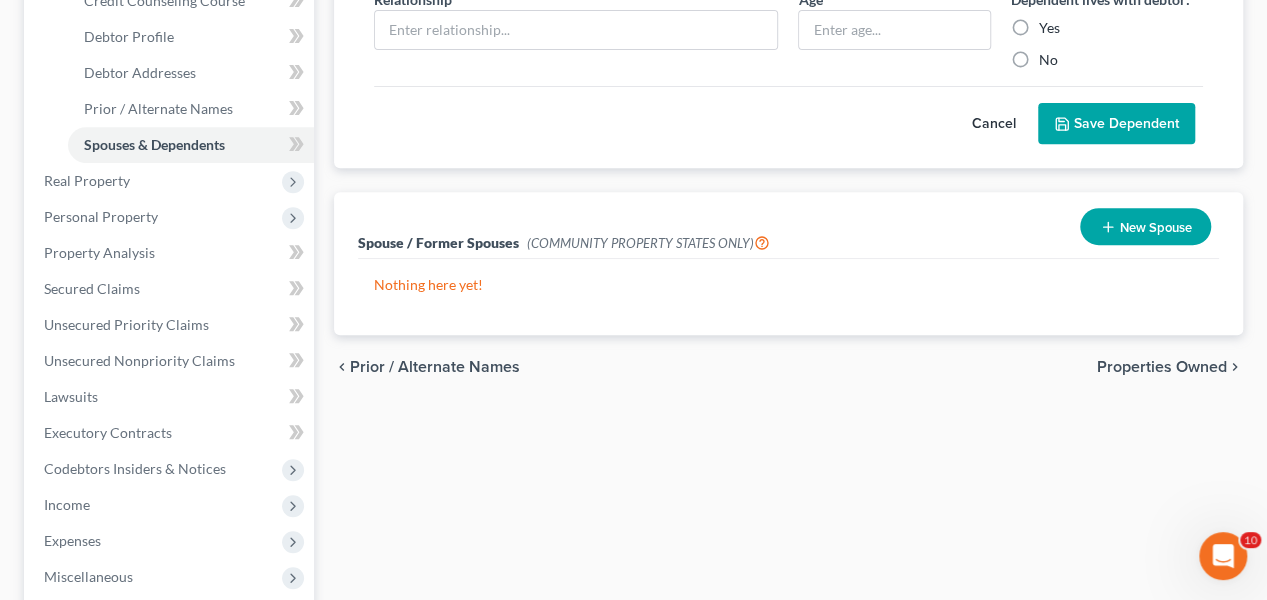 scroll, scrollTop: 400, scrollLeft: 0, axis: vertical 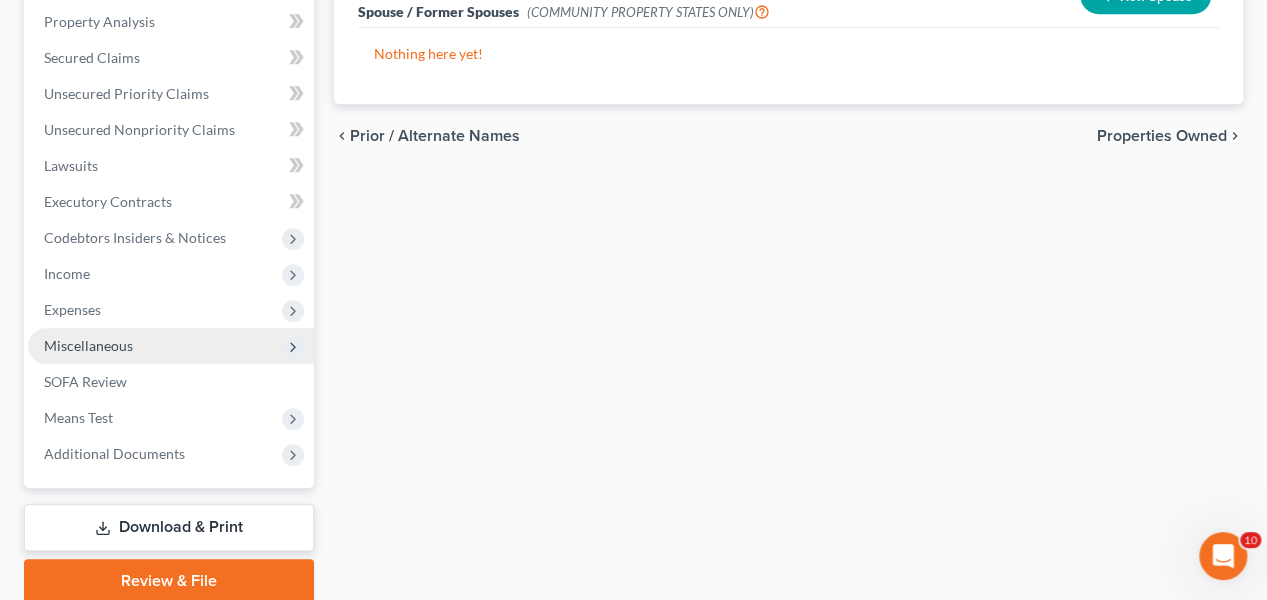 click on "Miscellaneous" at bounding box center [171, 346] 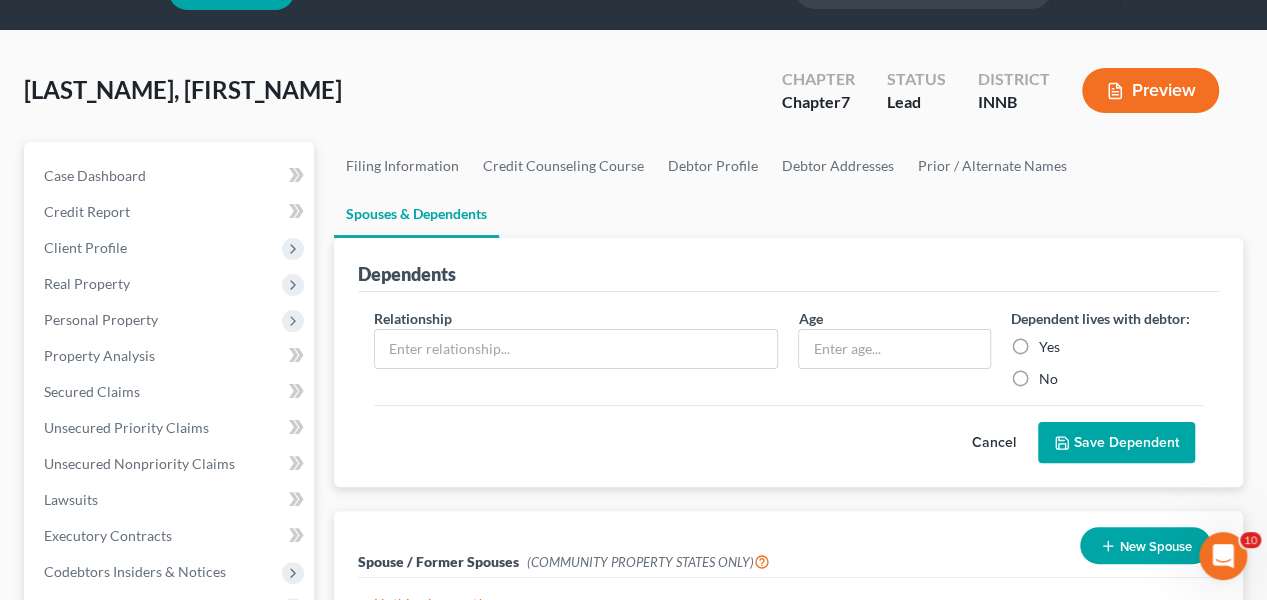 scroll, scrollTop: 0, scrollLeft: 0, axis: both 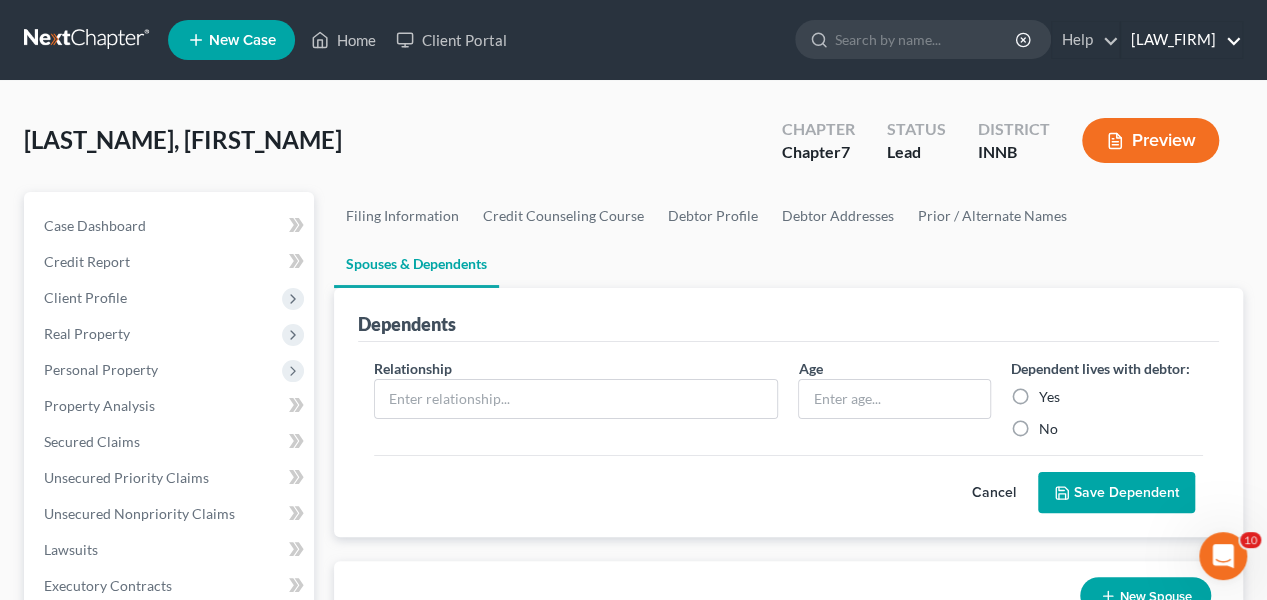 click on "[LAW_FIRM]" at bounding box center (1181, 40) 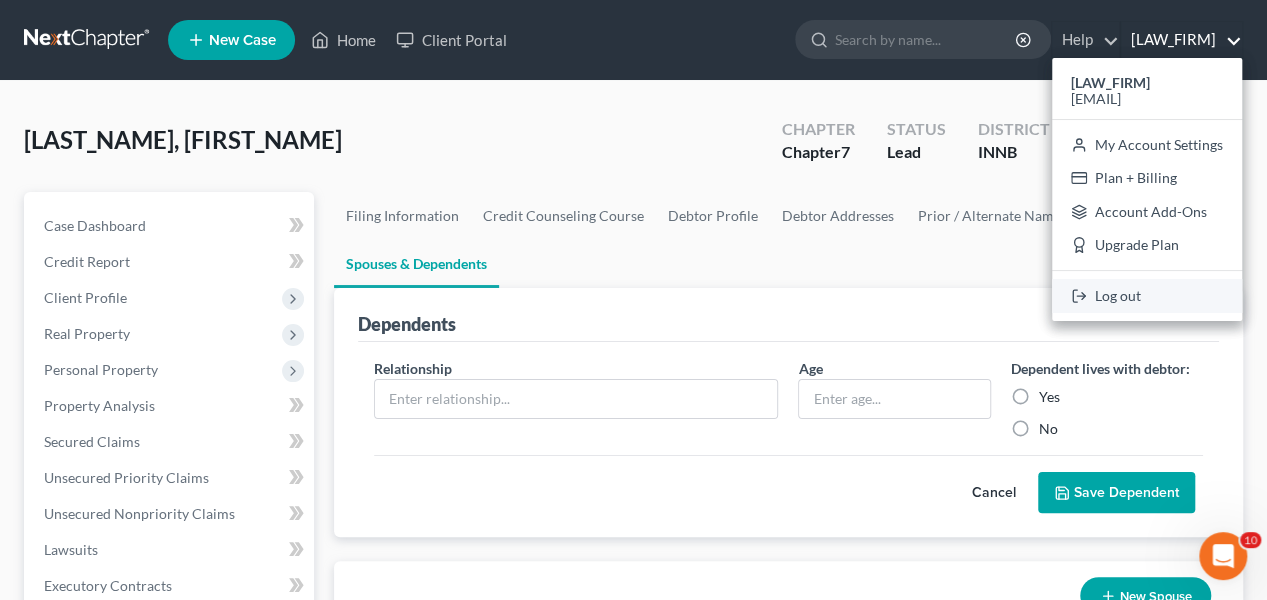 click on "Log out" at bounding box center (1147, 296) 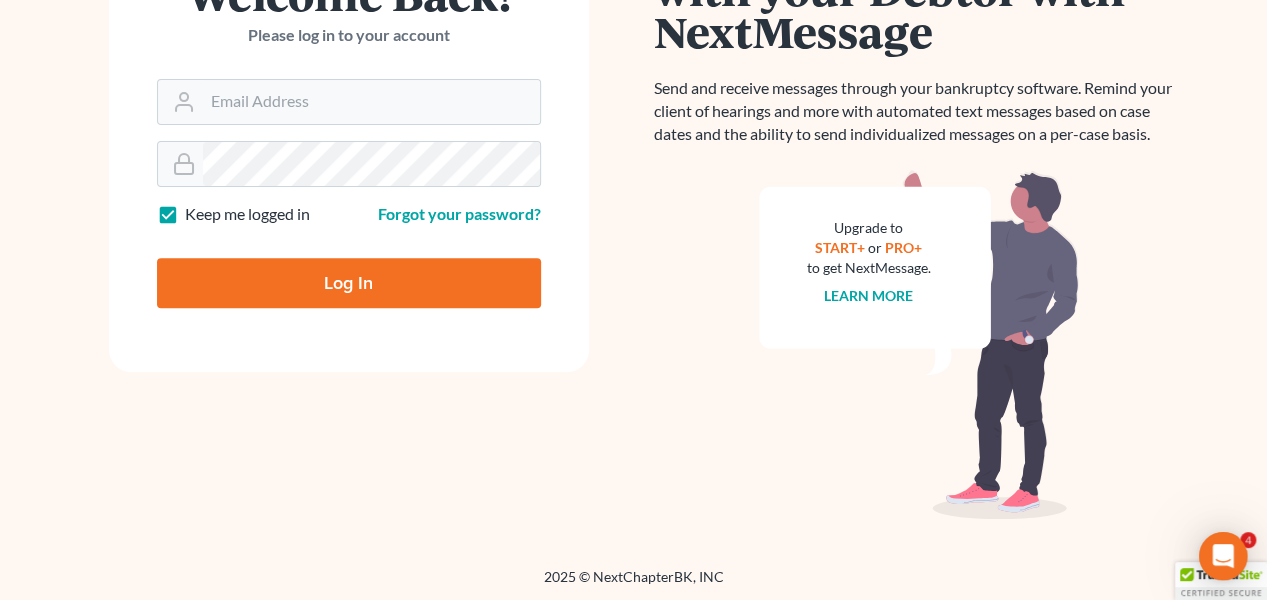 scroll, scrollTop: 275, scrollLeft: 0, axis: vertical 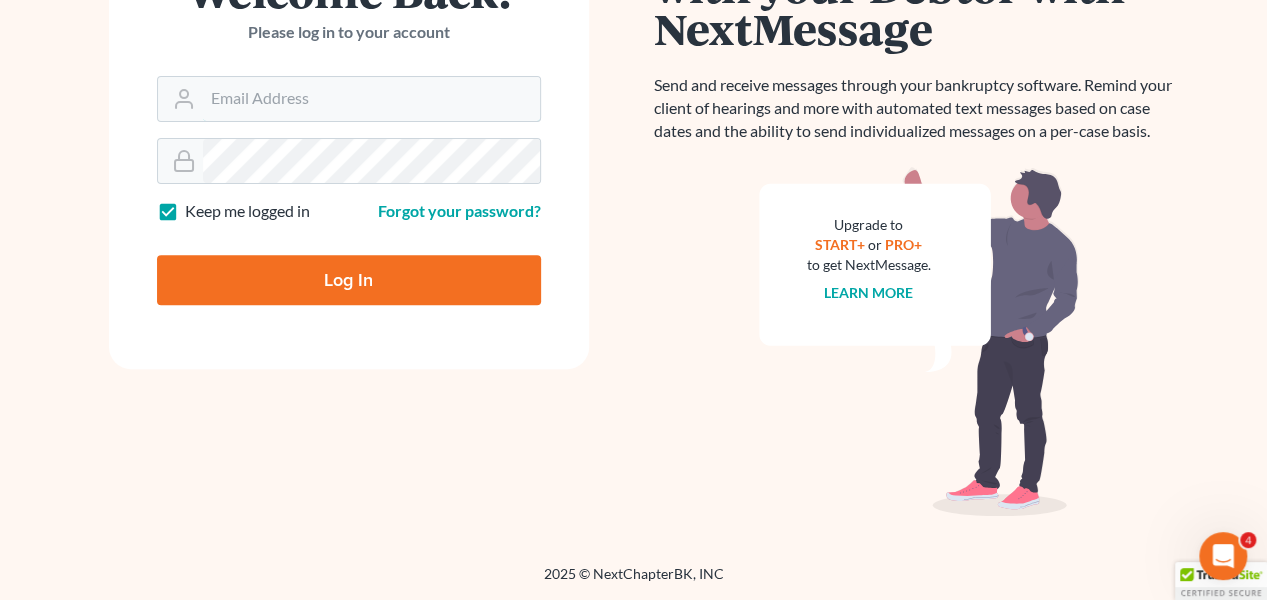 type on "[USERNAME]@[EXAMPLE.COM]" 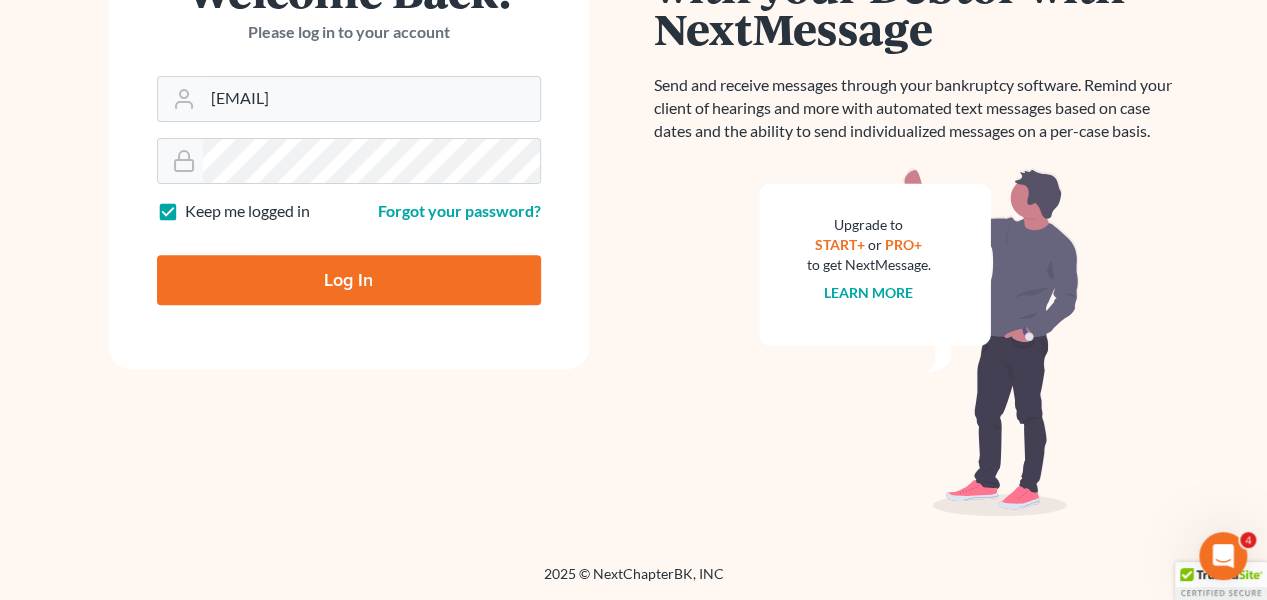 click on "Log In" at bounding box center [349, 280] 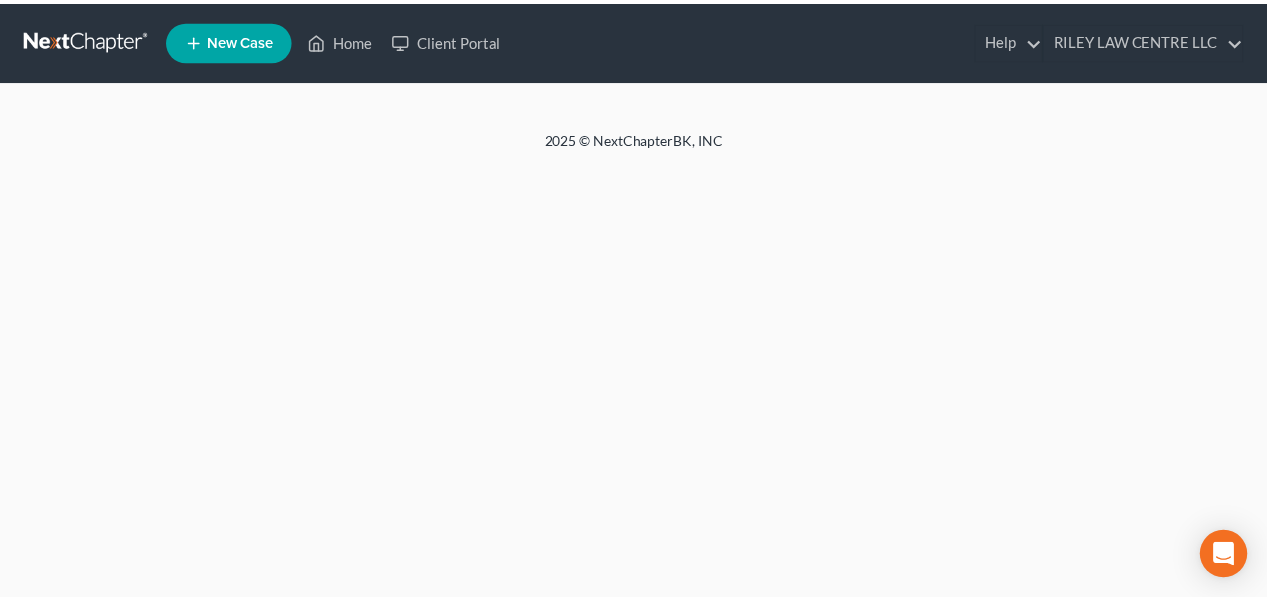 scroll, scrollTop: 0, scrollLeft: 0, axis: both 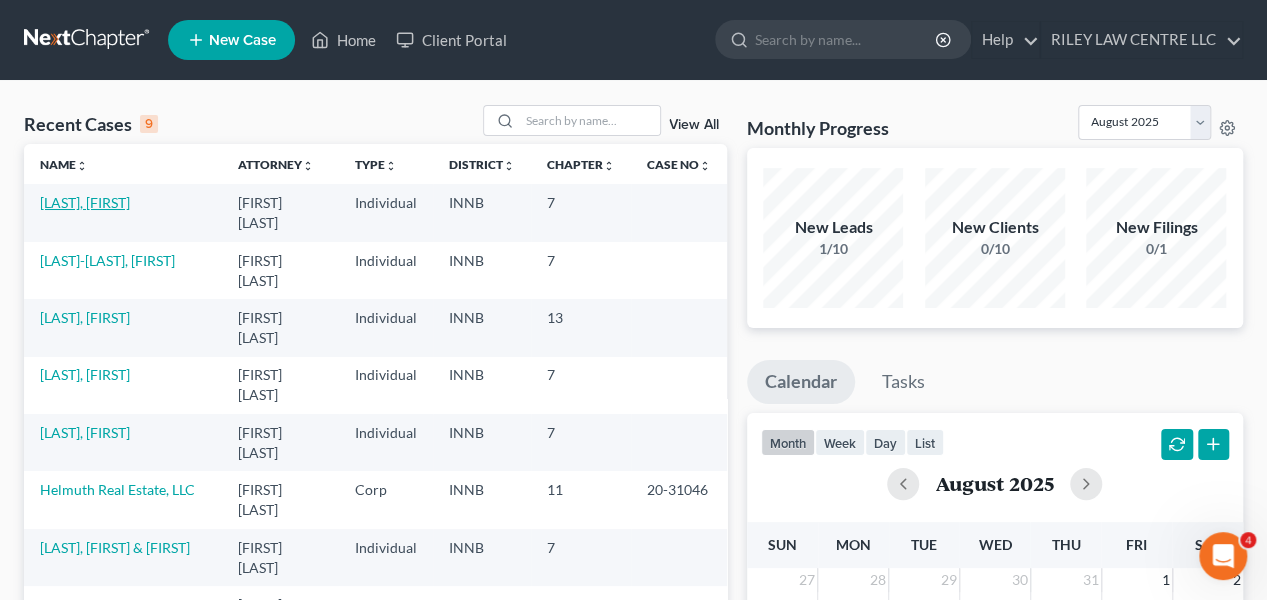 click on "[LAST], [FIRST]" at bounding box center [85, 202] 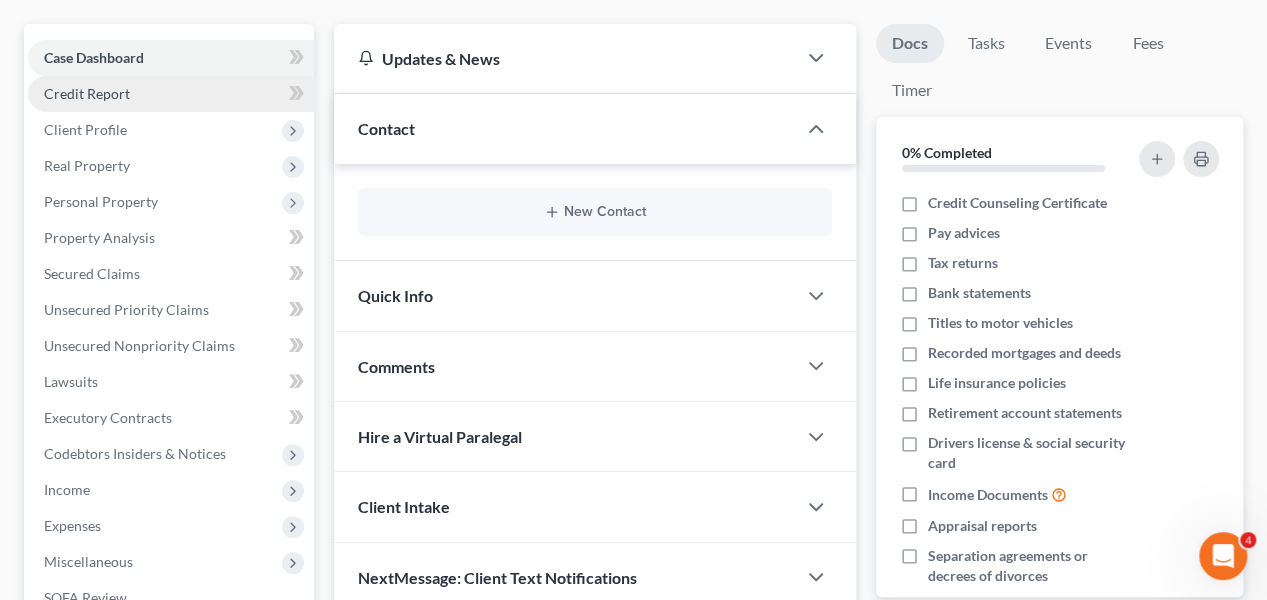scroll, scrollTop: 200, scrollLeft: 0, axis: vertical 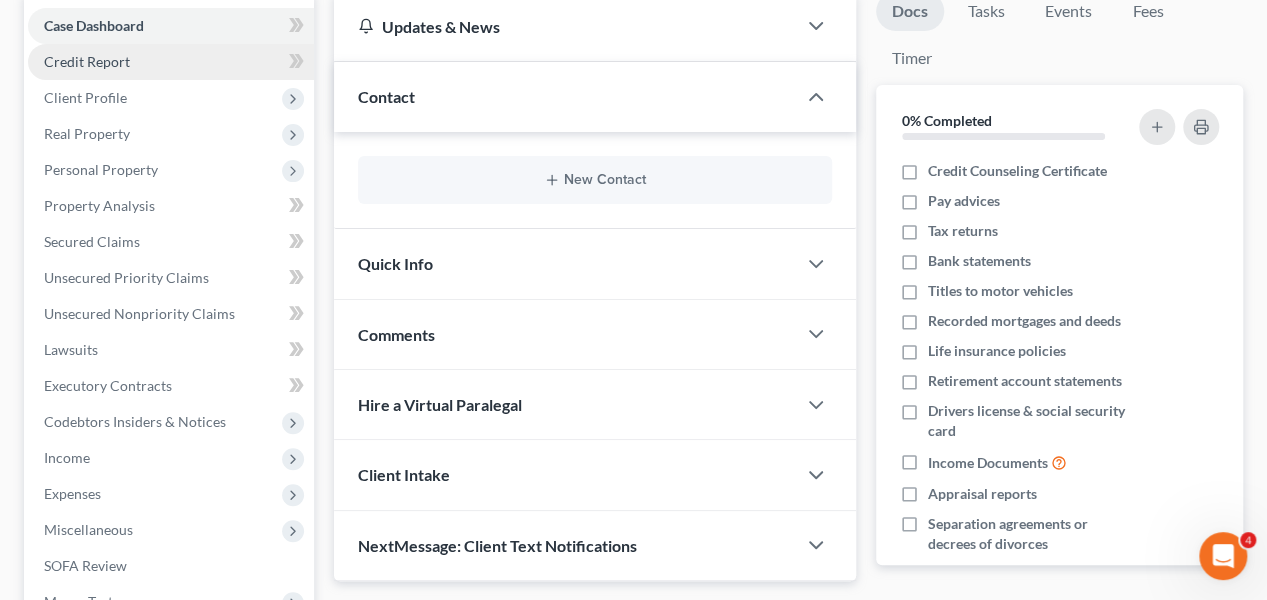 click on "Credit Report" at bounding box center [87, 61] 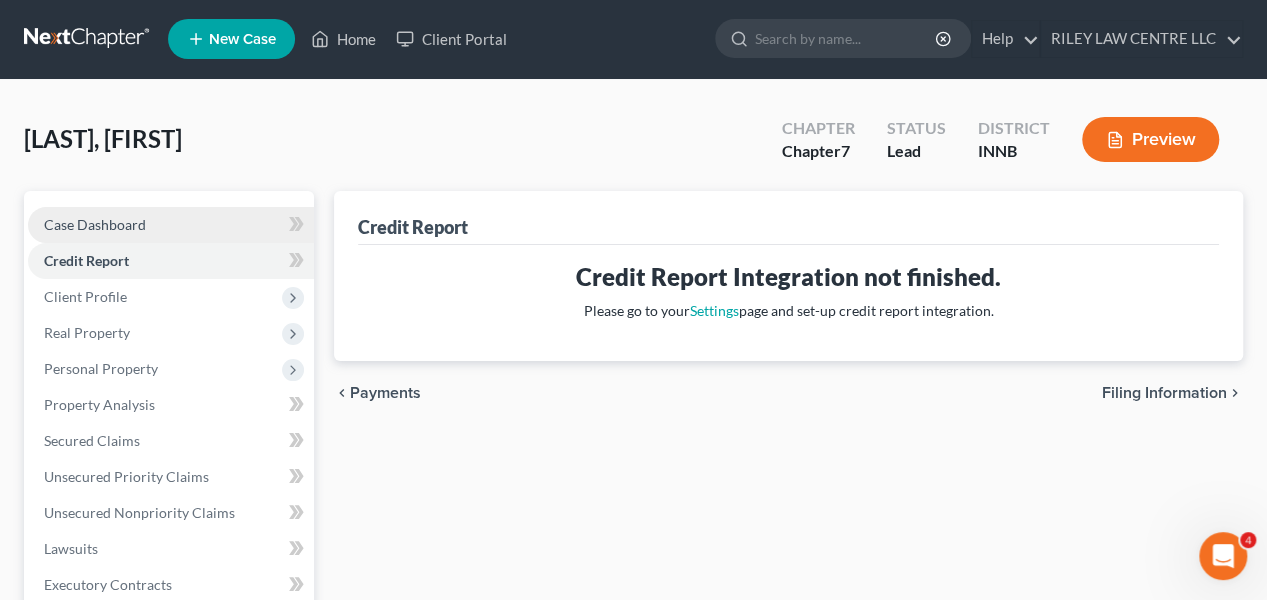 scroll, scrollTop: 0, scrollLeft: 0, axis: both 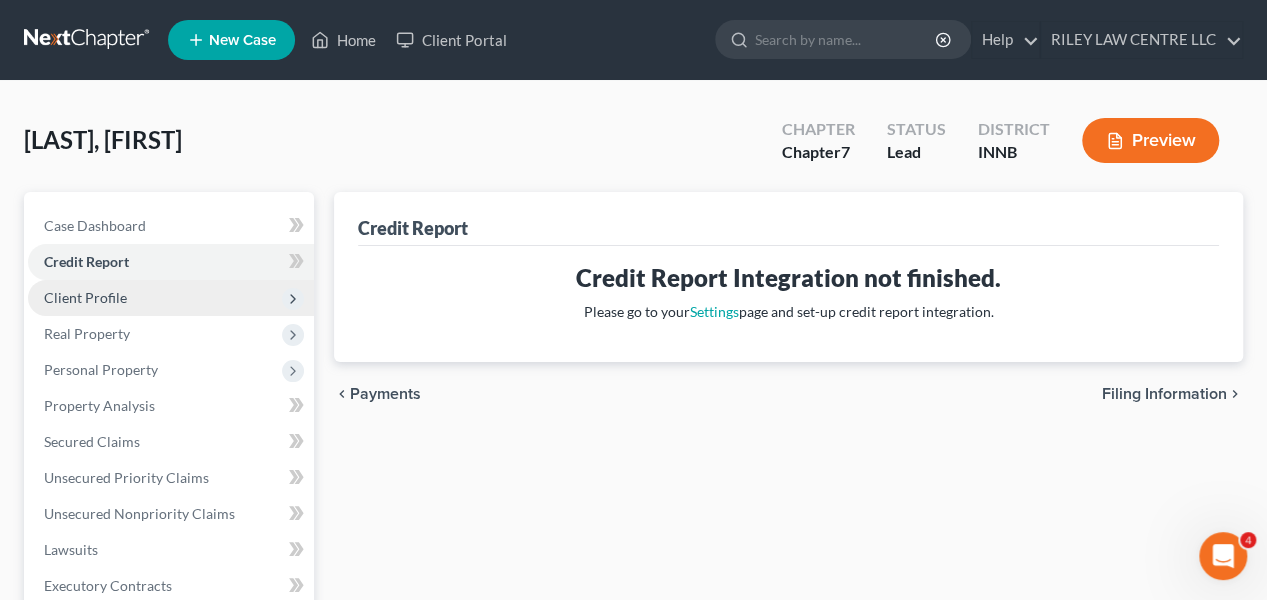 click on "Client Profile" at bounding box center (85, 297) 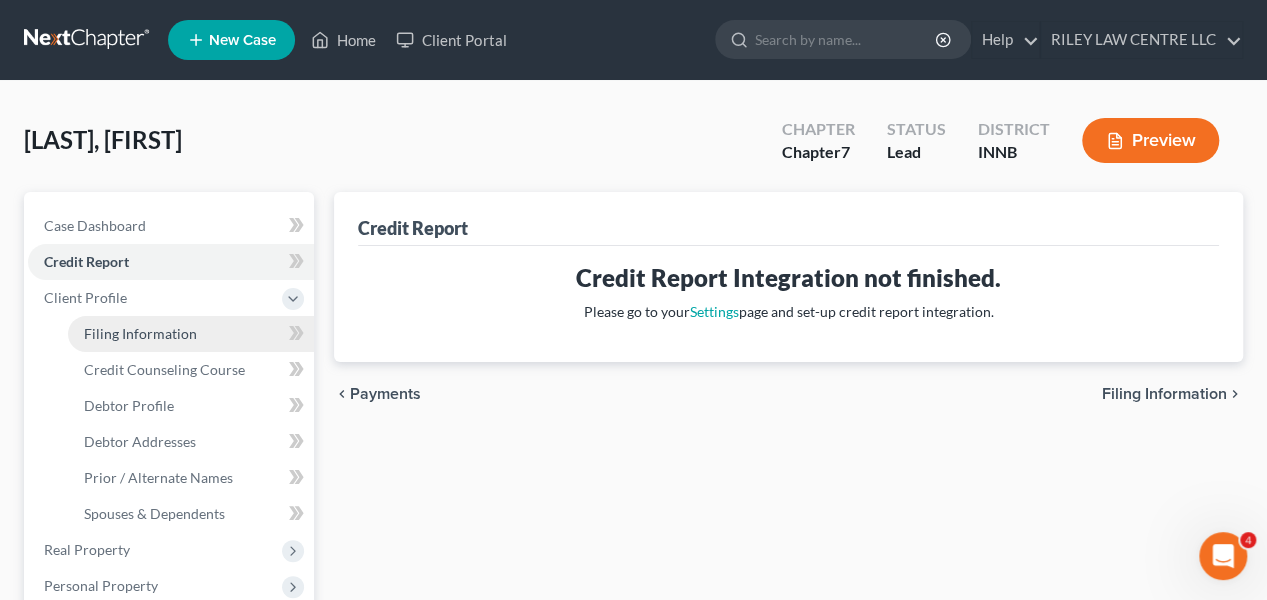 click on "Filing Information" at bounding box center [140, 333] 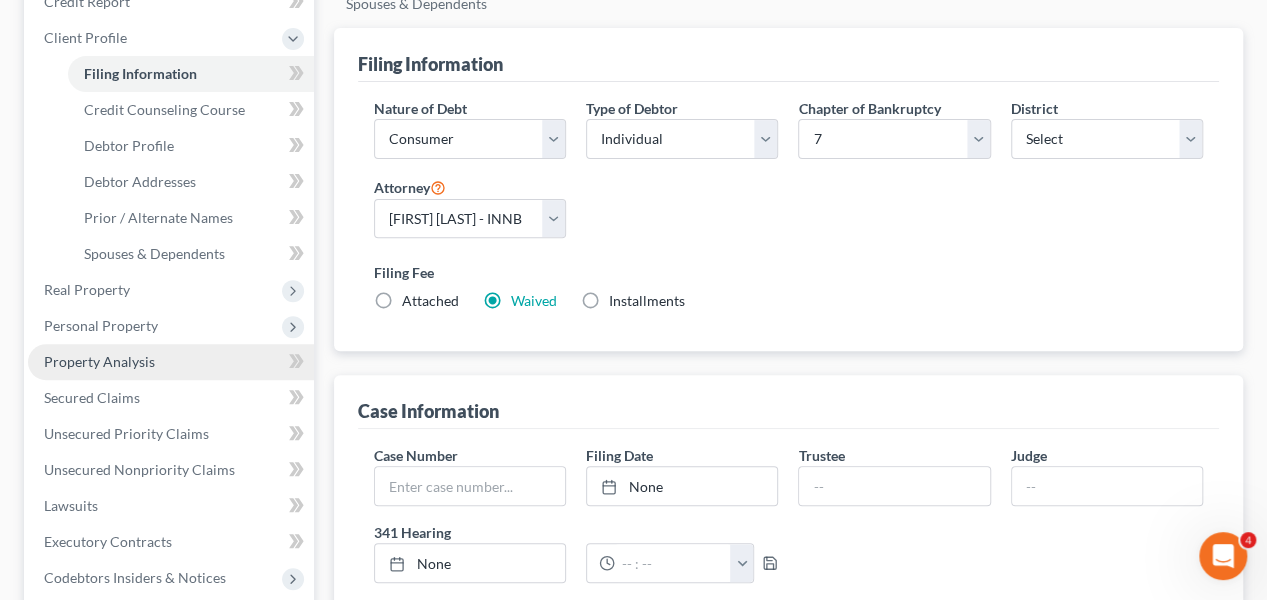 scroll, scrollTop: 300, scrollLeft: 0, axis: vertical 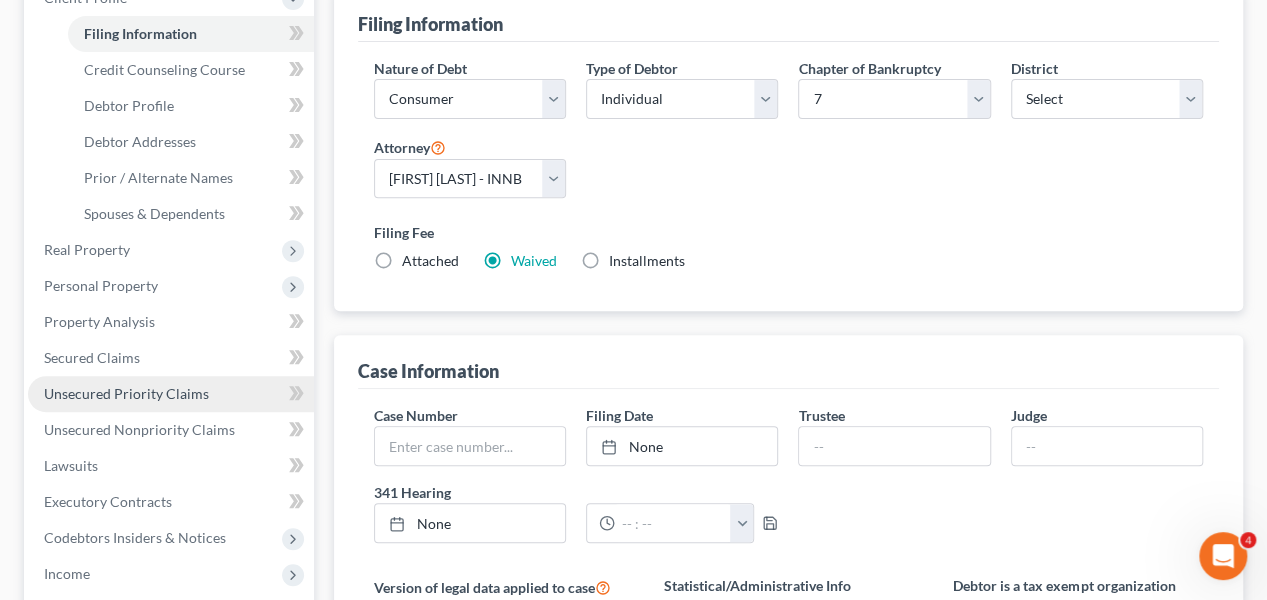 click on "Unsecured Priority Claims" at bounding box center [126, 393] 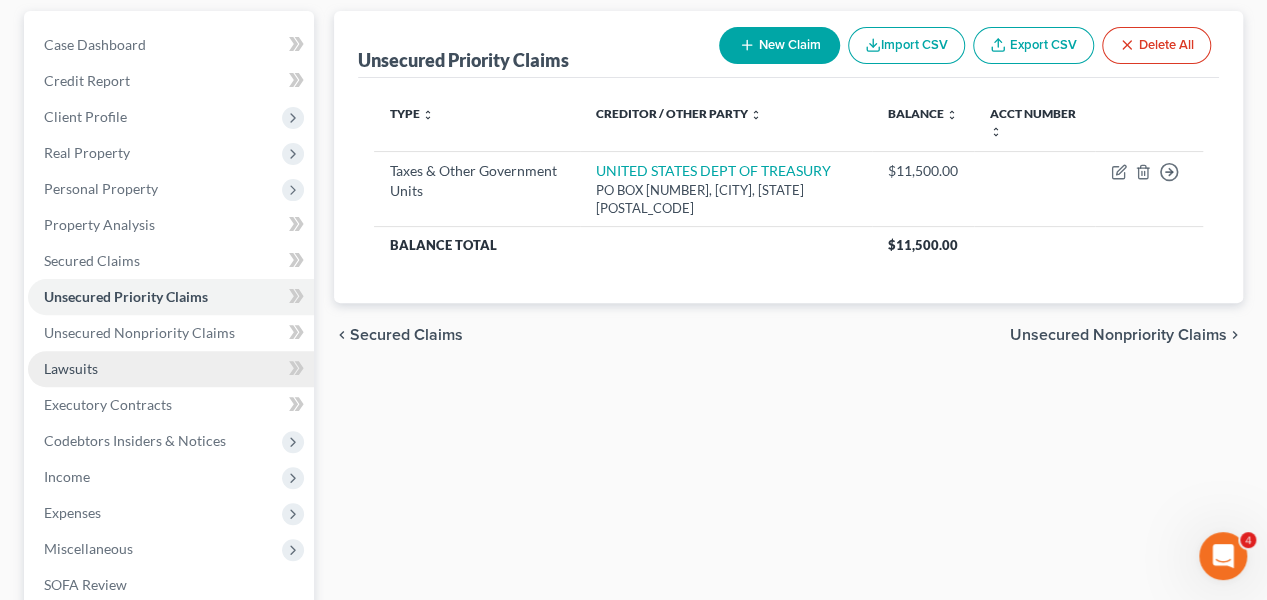 scroll, scrollTop: 200, scrollLeft: 0, axis: vertical 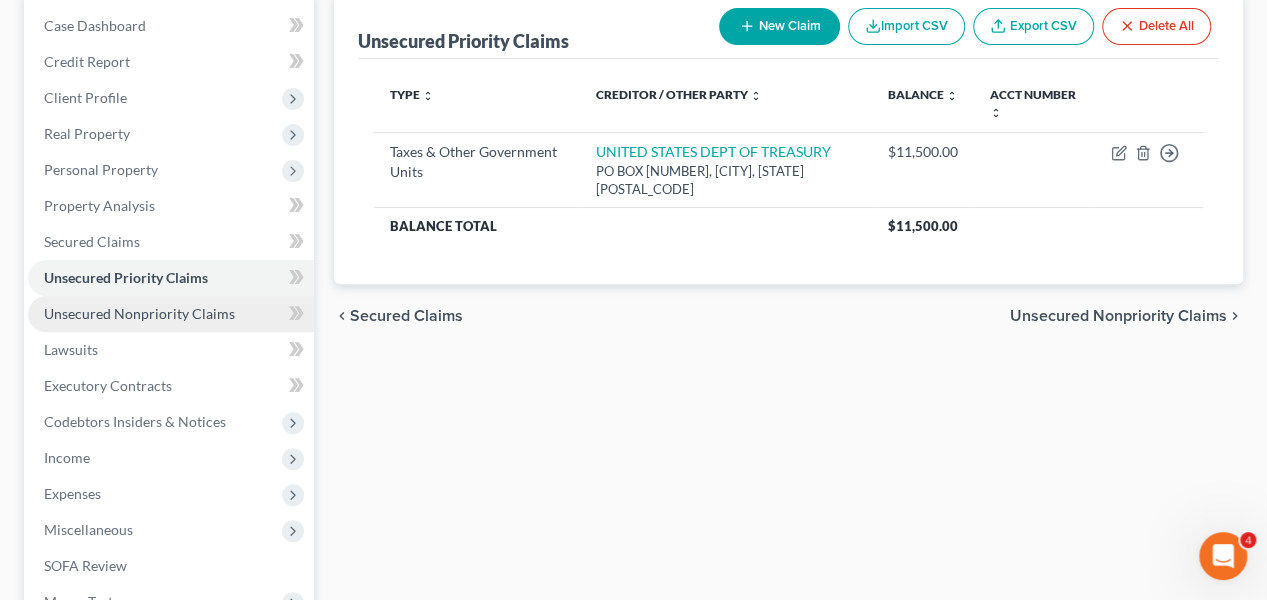 click on "Unsecured Nonpriority Claims" at bounding box center (139, 313) 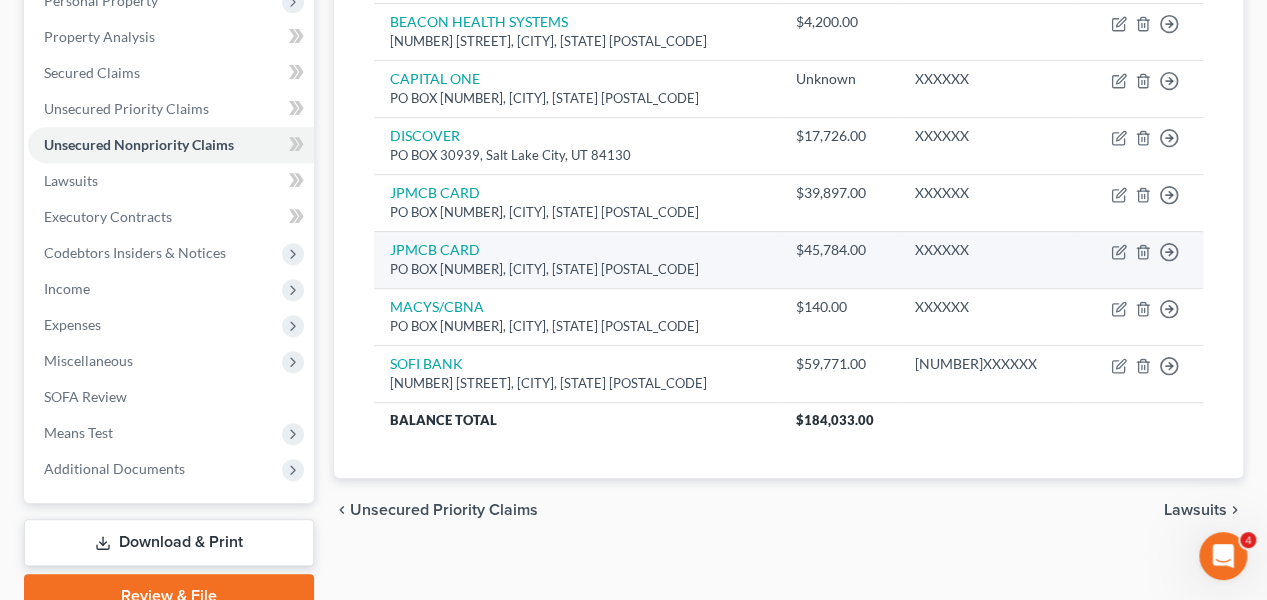 scroll, scrollTop: 400, scrollLeft: 0, axis: vertical 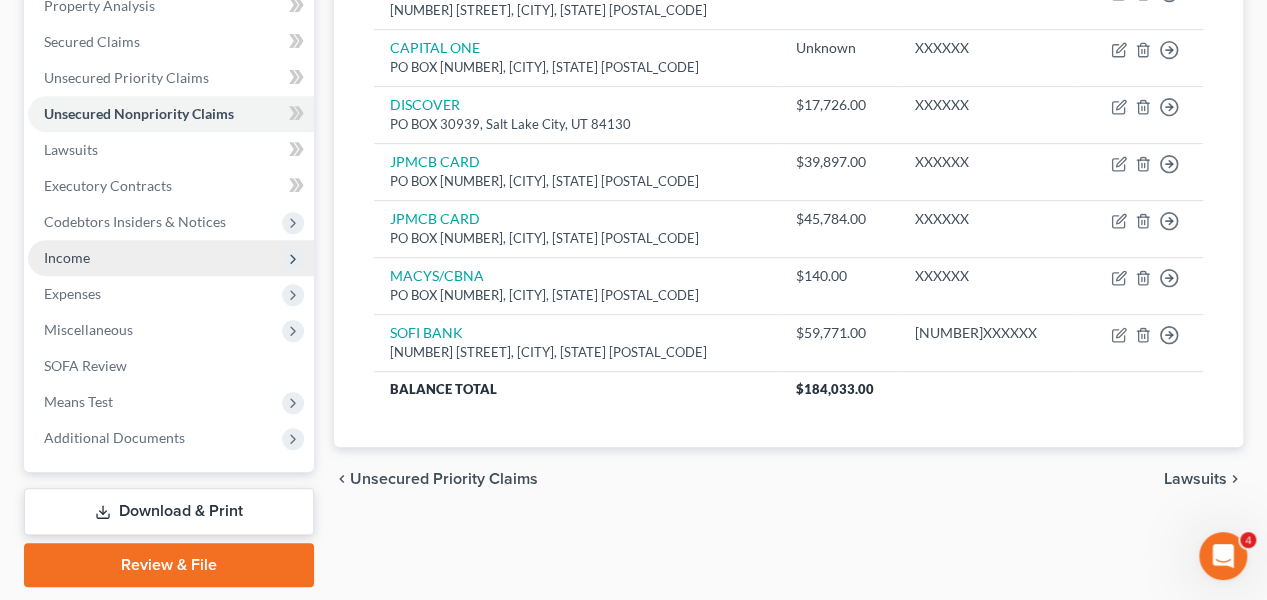 click on "Income" at bounding box center (67, 257) 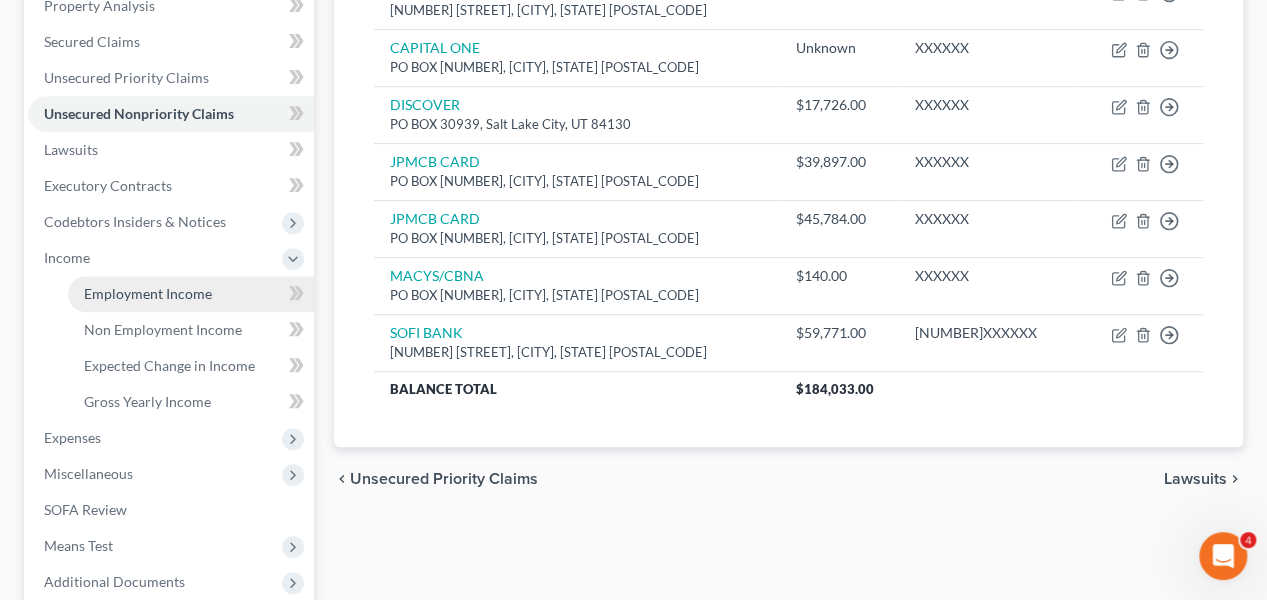 click on "Employment Income" at bounding box center [148, 293] 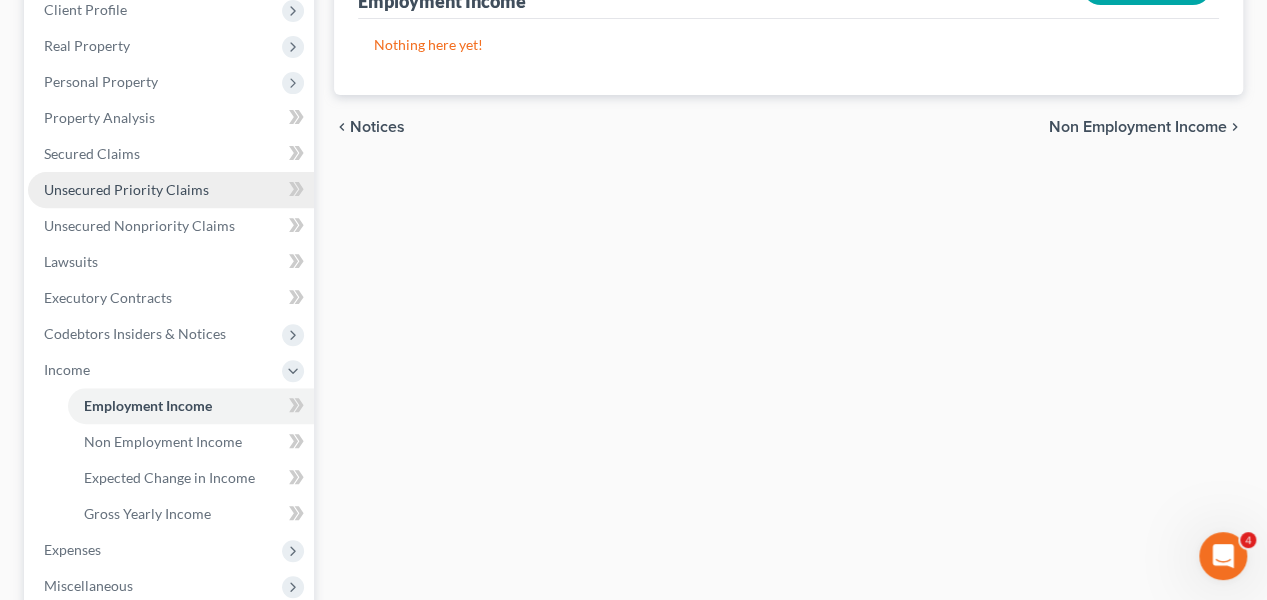 scroll, scrollTop: 300, scrollLeft: 0, axis: vertical 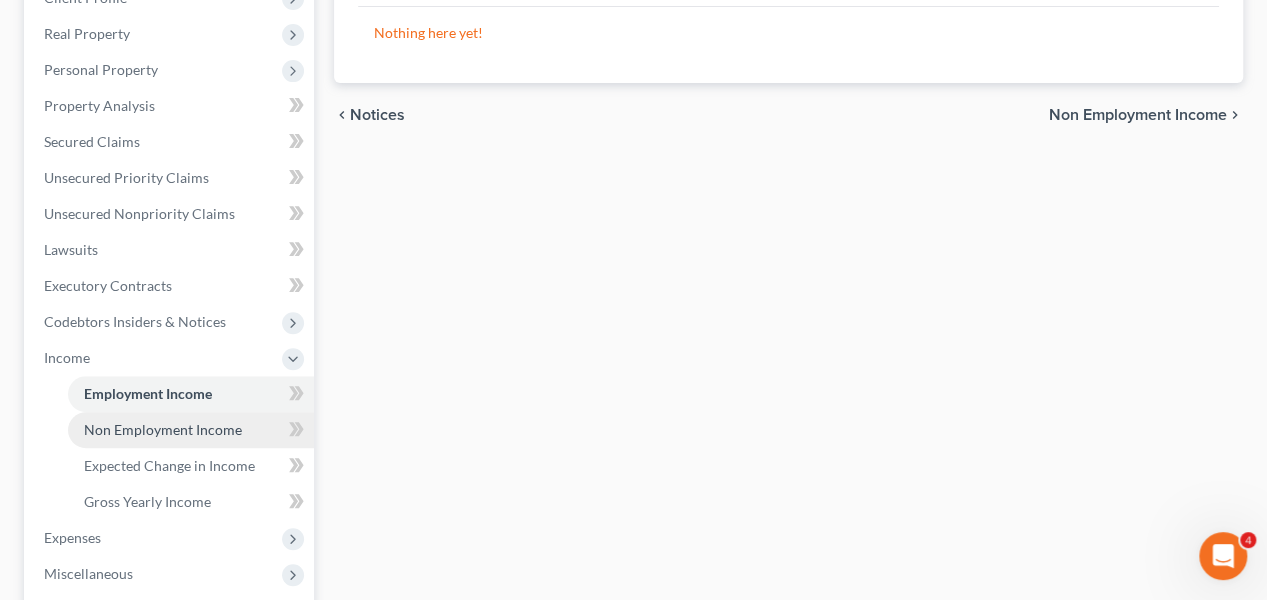click on "Non Employment Income" at bounding box center [163, 429] 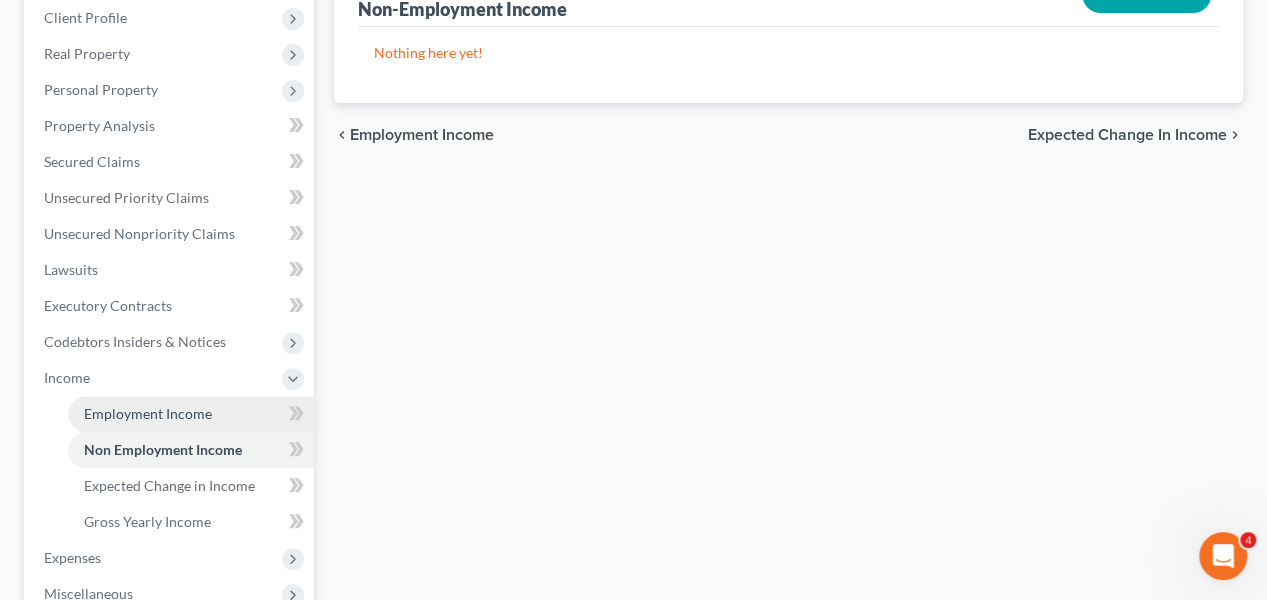 scroll, scrollTop: 300, scrollLeft: 0, axis: vertical 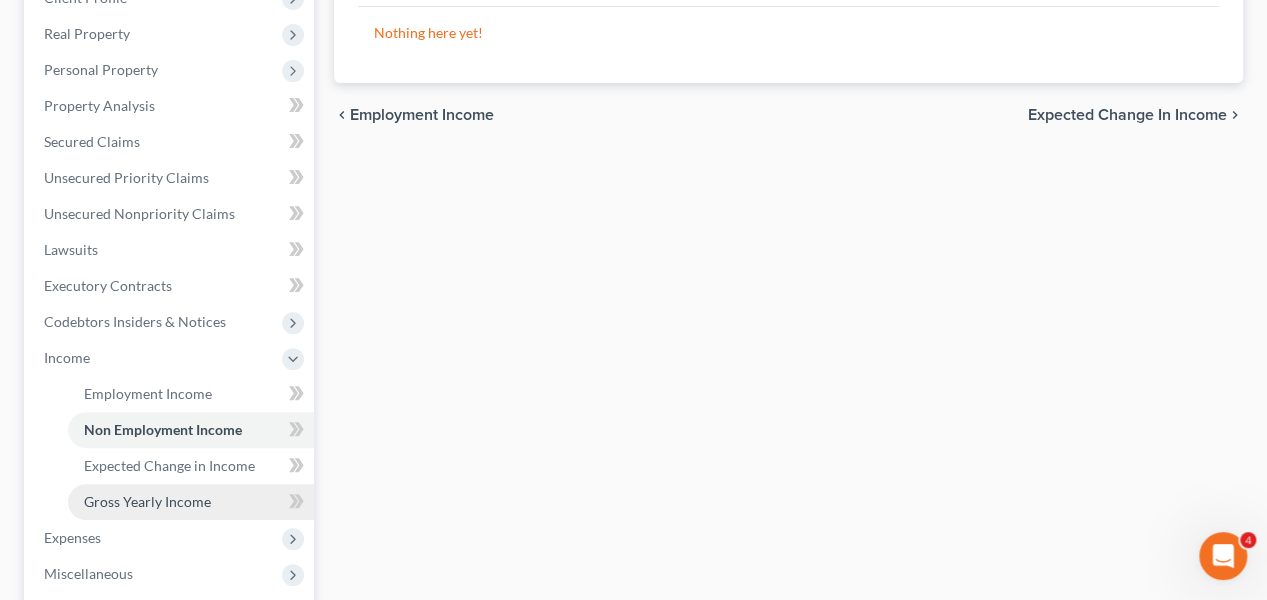 click on "Gross Yearly Income" at bounding box center (147, 501) 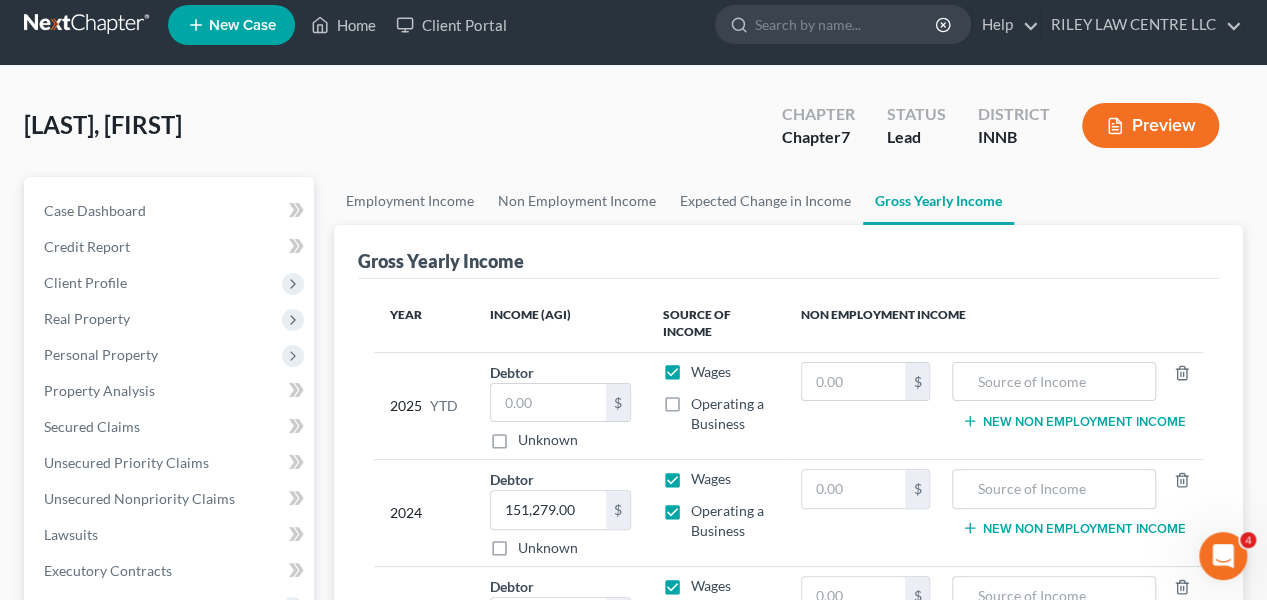 scroll, scrollTop: 0, scrollLeft: 0, axis: both 